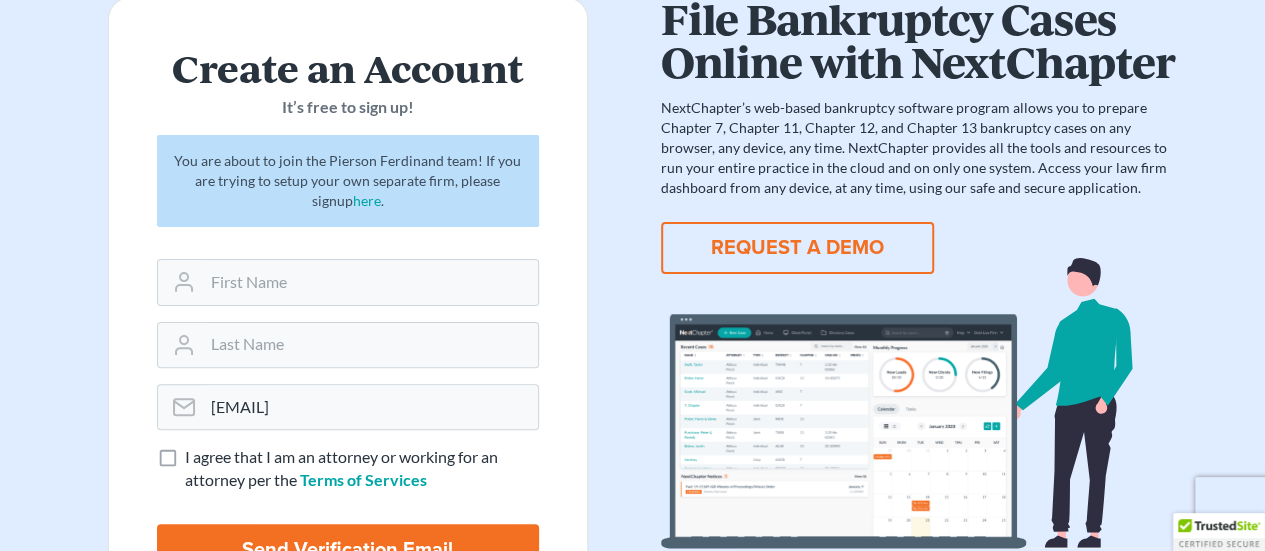 scroll, scrollTop: 200, scrollLeft: 0, axis: vertical 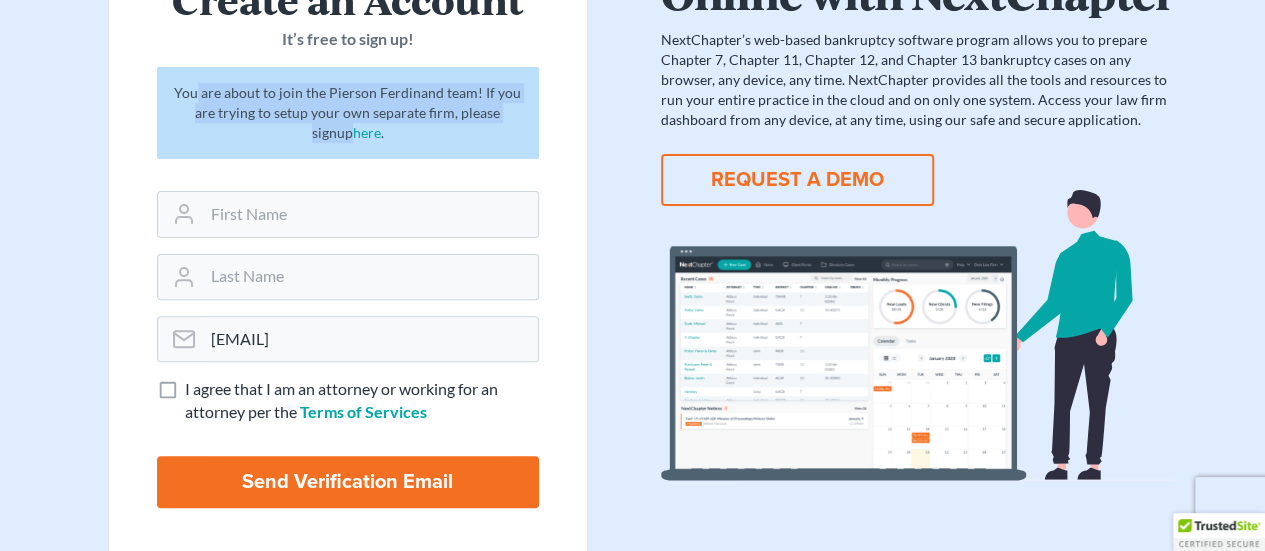 drag, startPoint x: 200, startPoint y: 87, endPoint x: 564, endPoint y: 121, distance: 365.58447 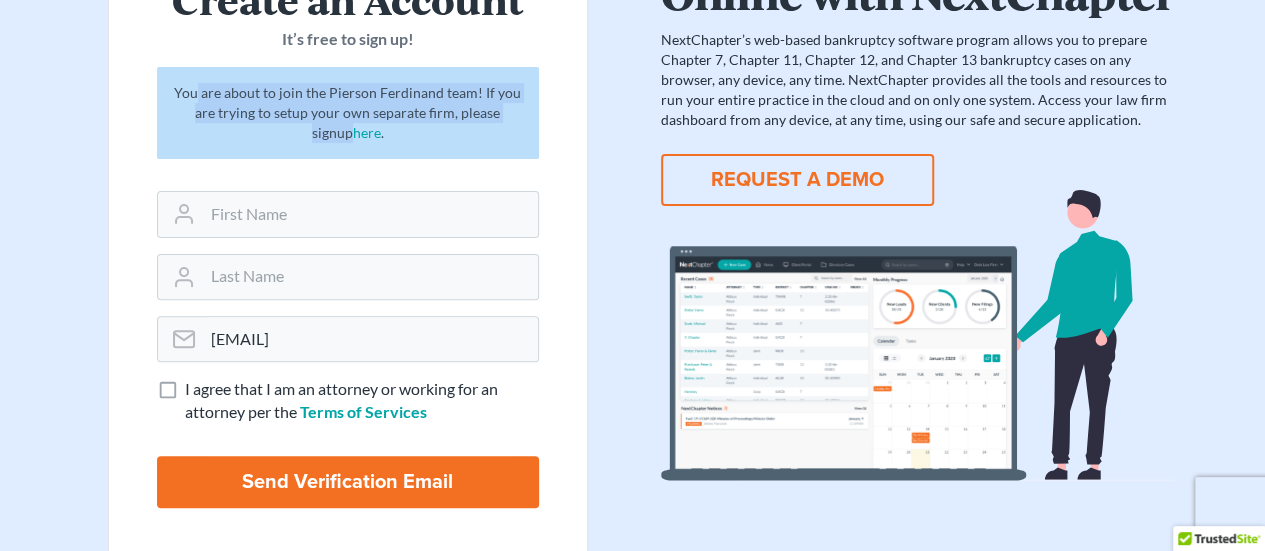 click on "You are about to join the Pierson Ferdinand team! If you are trying to setup your own separate firm, please signup  here ." at bounding box center [348, 113] 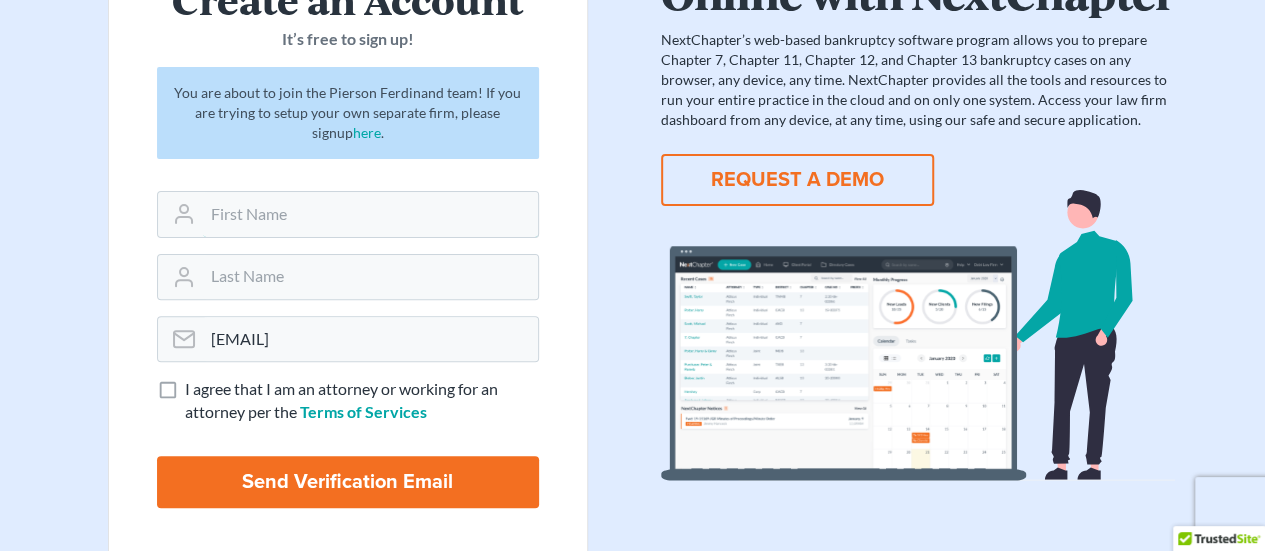 click at bounding box center (370, 214) 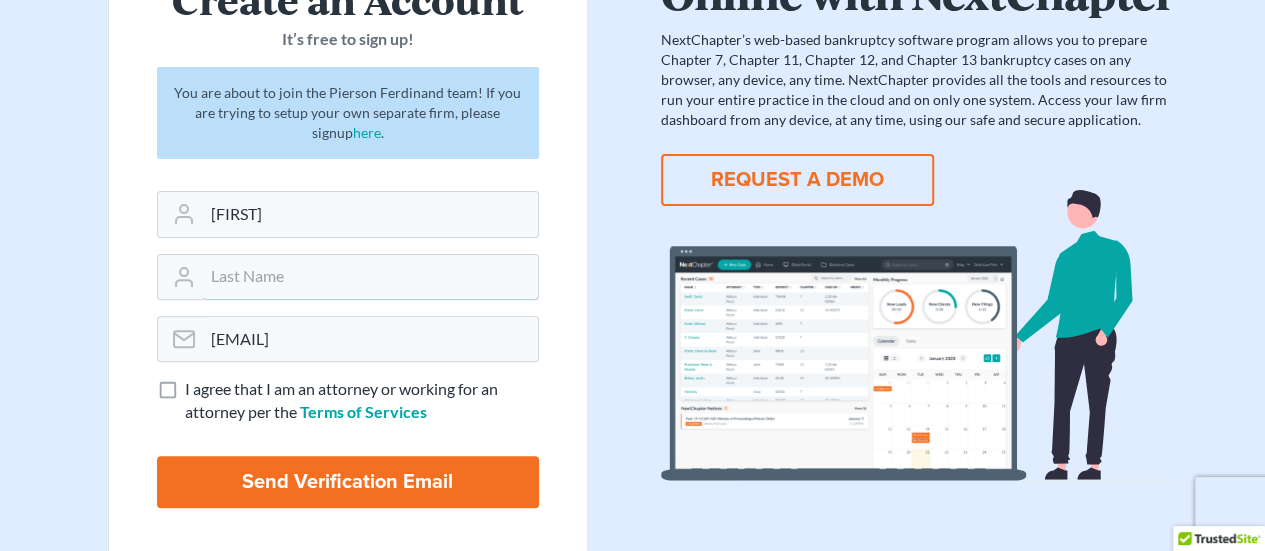 click at bounding box center (370, 277) 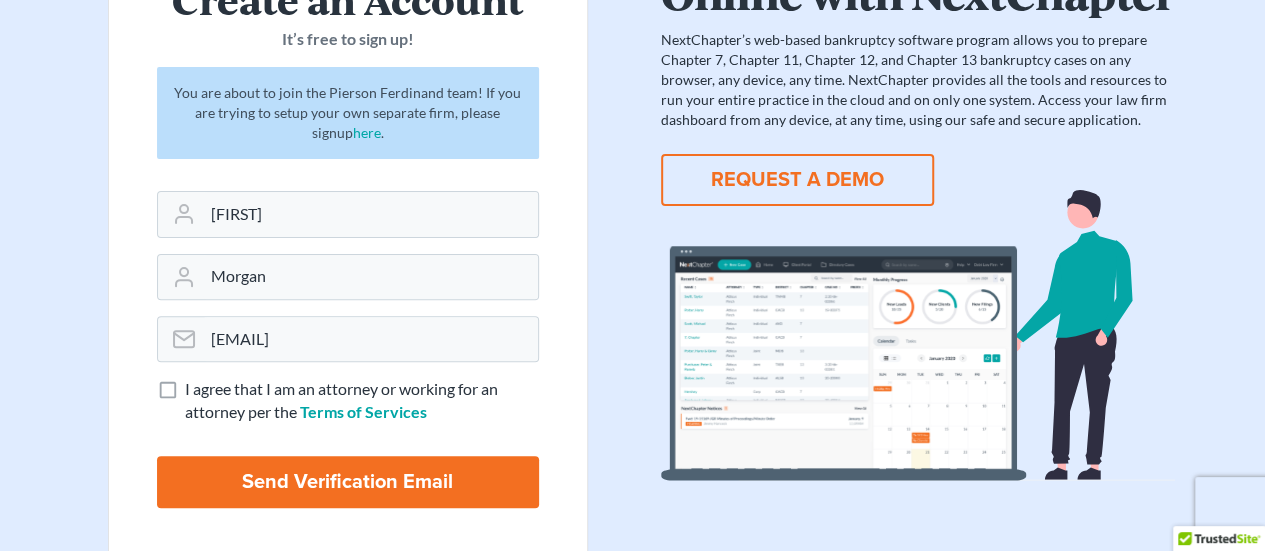 click on "I agree that I am an attorney or working for an attorney per the   Terms of Services" at bounding box center [362, 401] 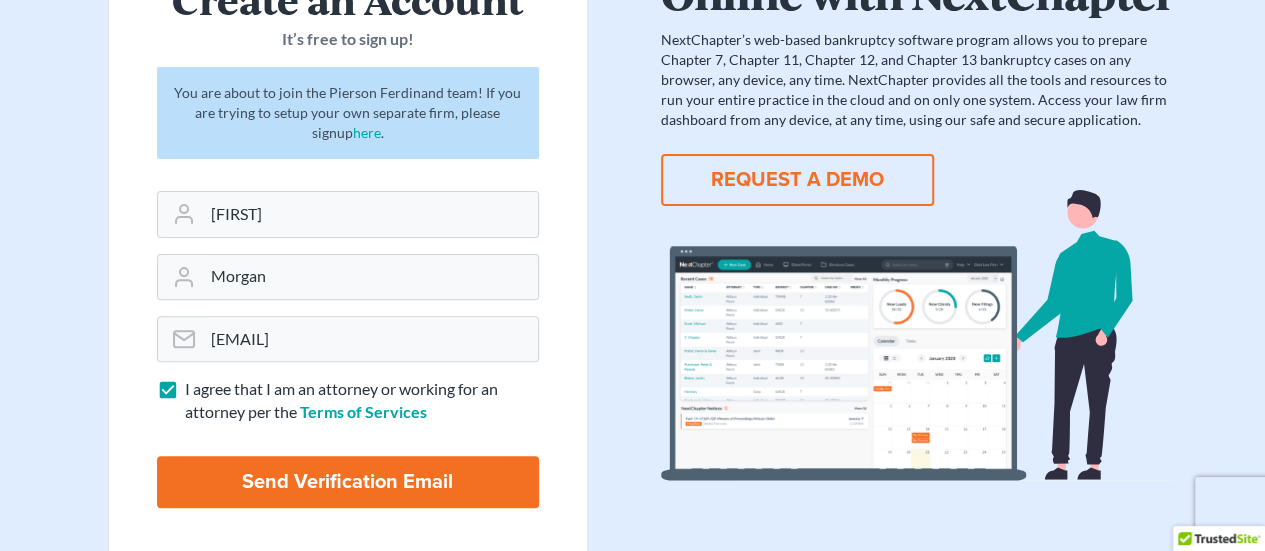 click on "Send Verification Email" at bounding box center [348, 482] 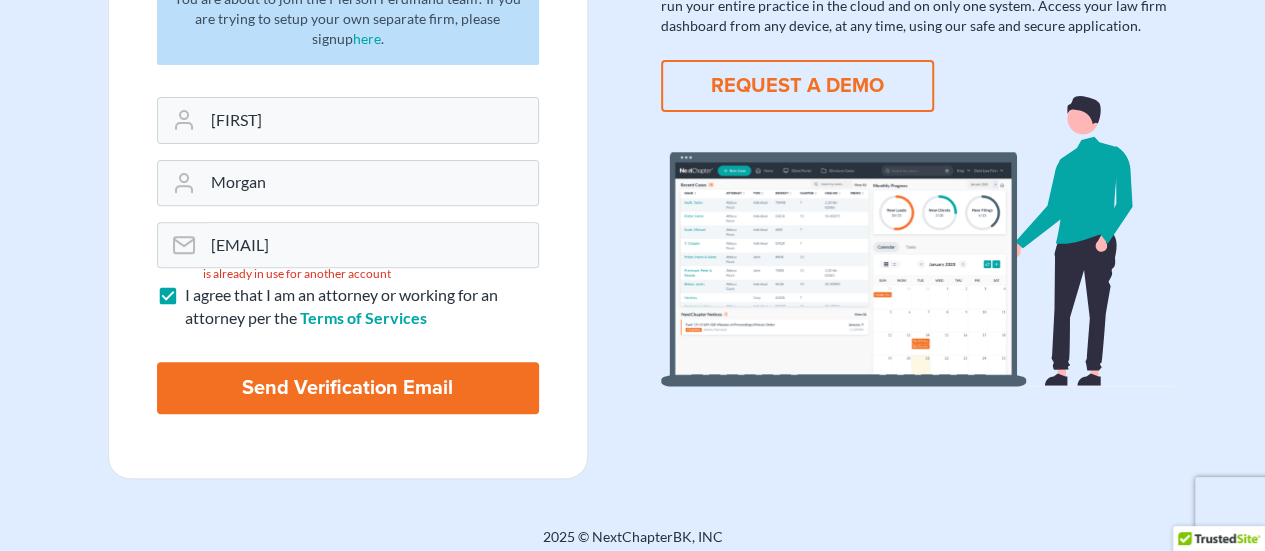 scroll, scrollTop: 0, scrollLeft: 0, axis: both 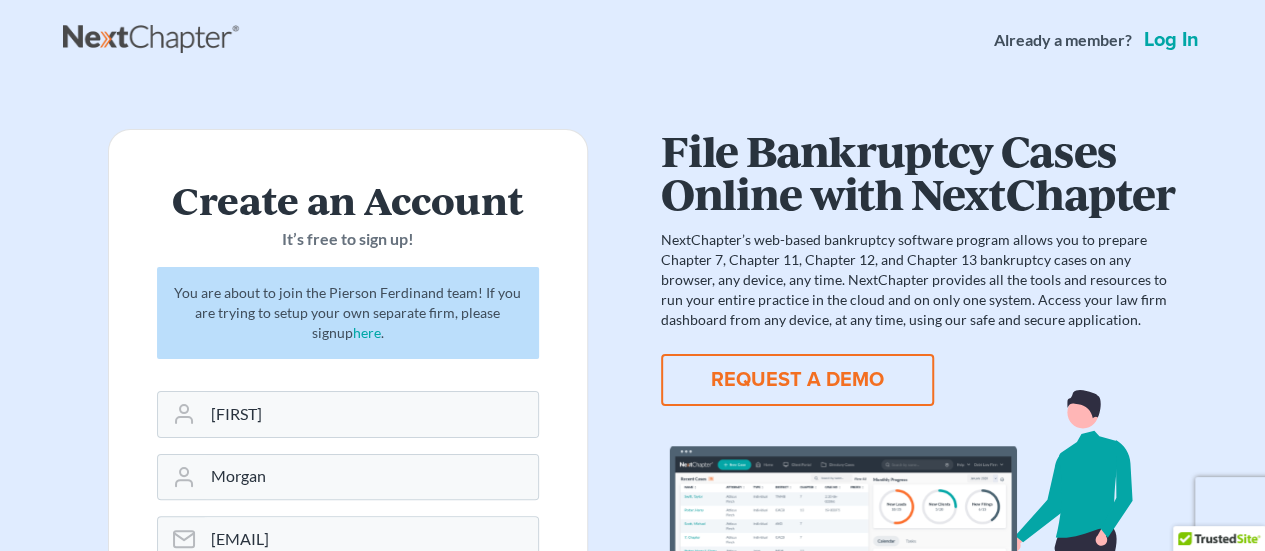 click on "Log in" at bounding box center [1171, 40] 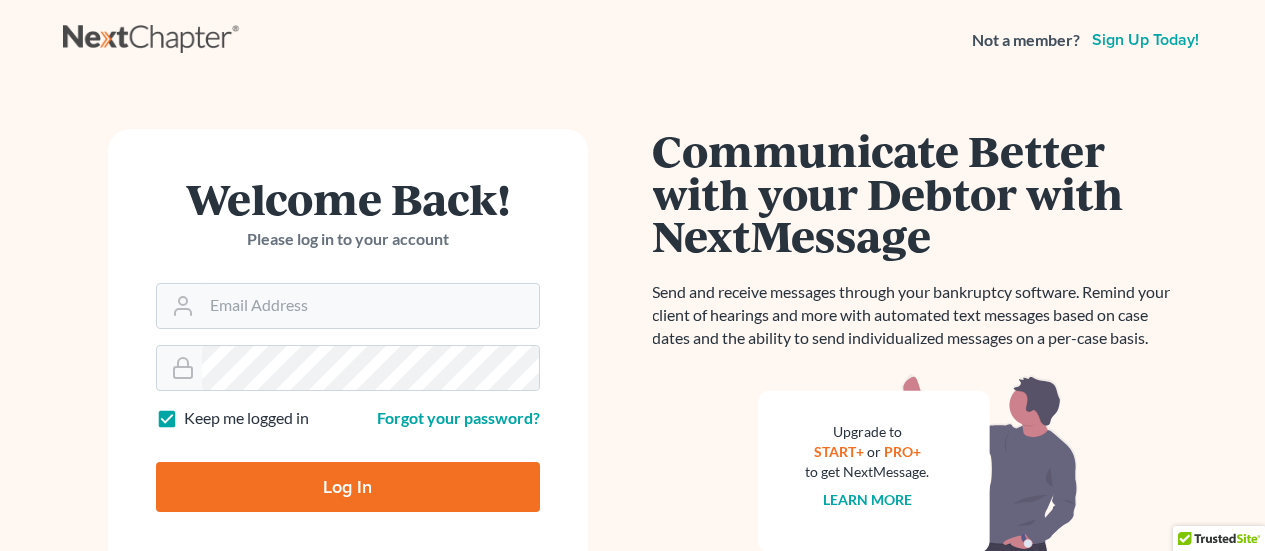 scroll, scrollTop: 0, scrollLeft: 0, axis: both 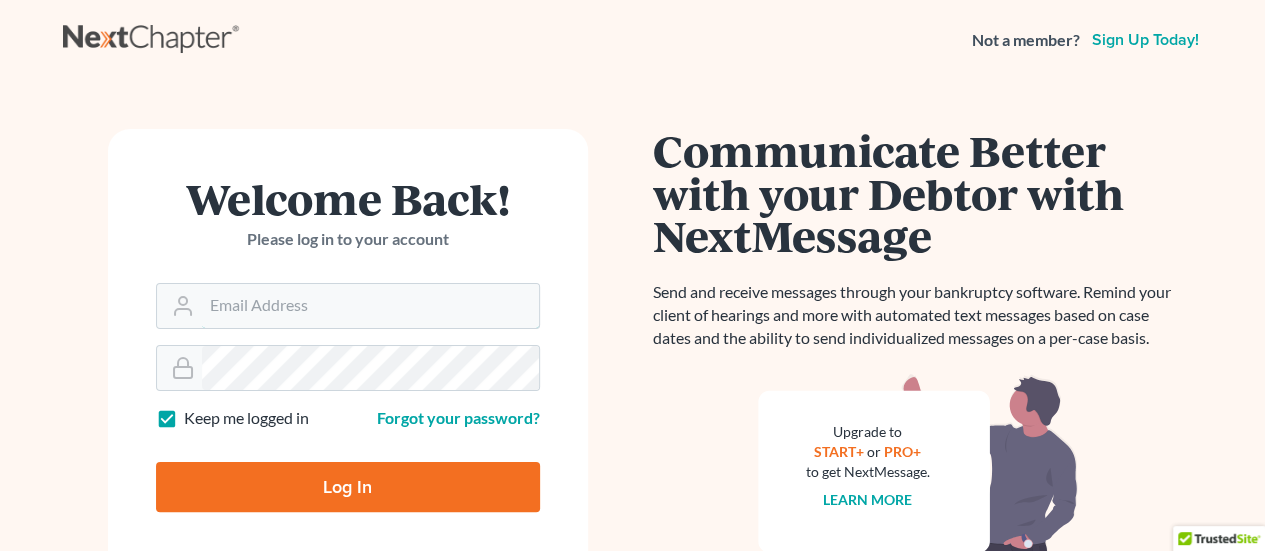 click on "Email Address" at bounding box center [370, 306] 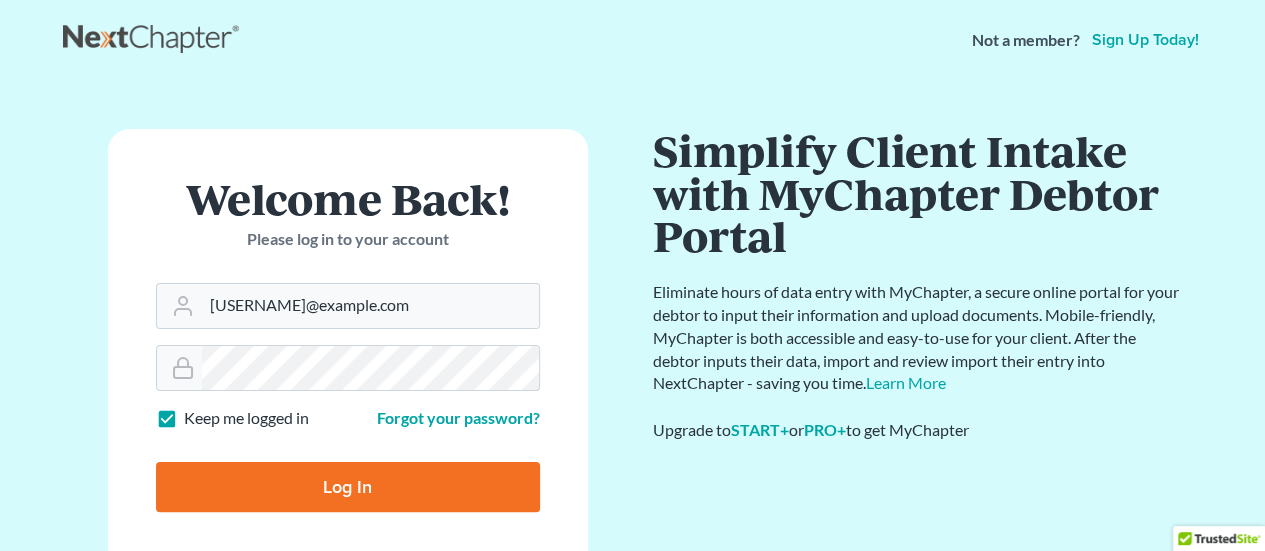 click on "Log In" at bounding box center [348, 487] 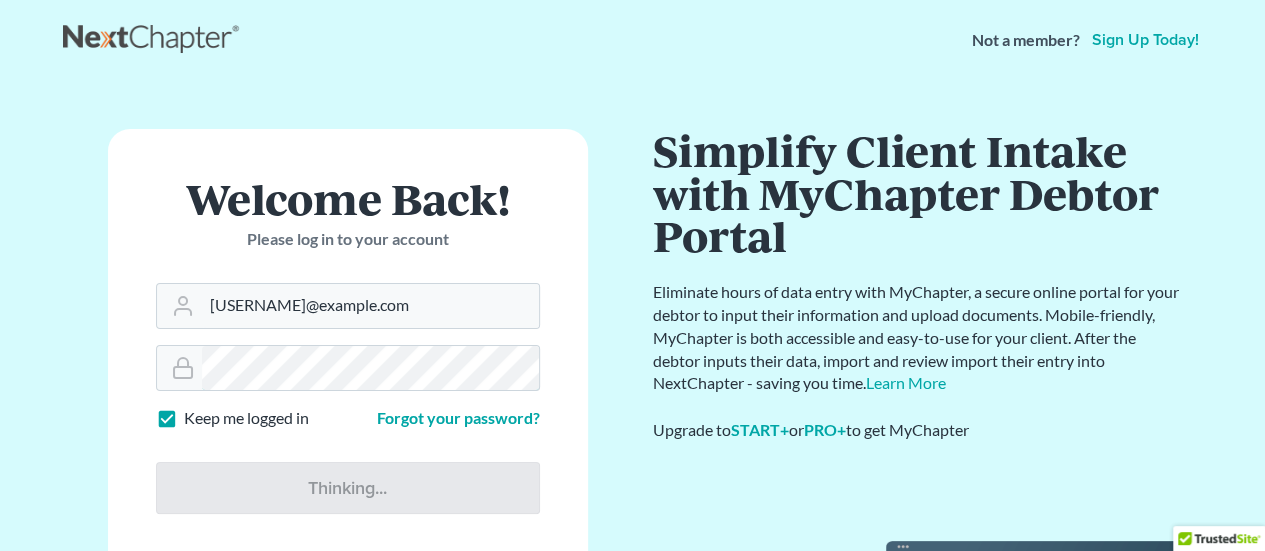 type on "Thinking..." 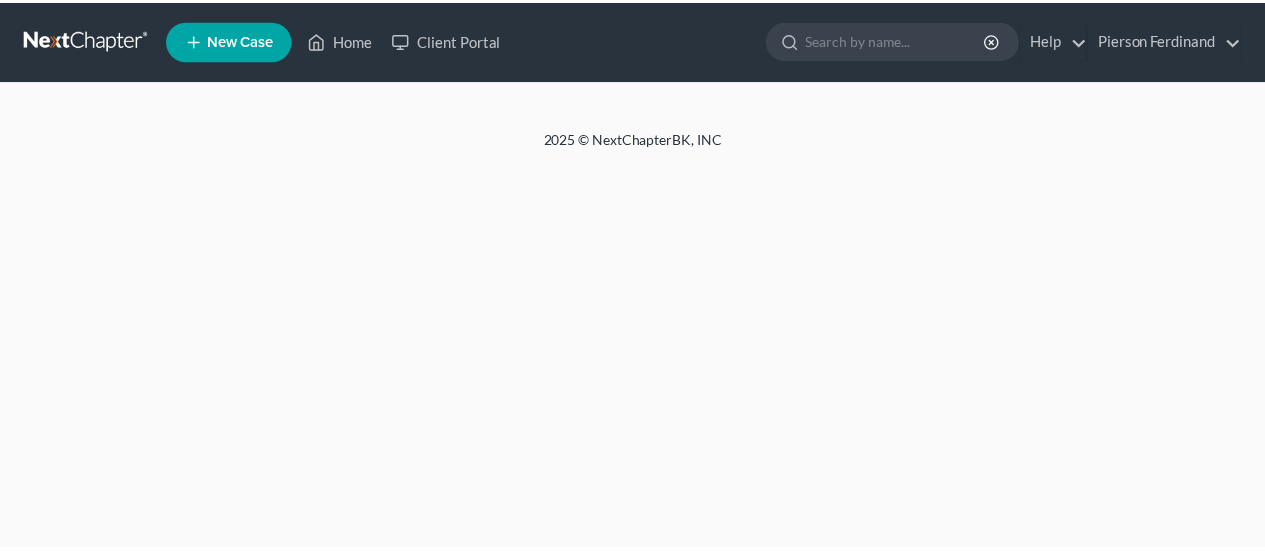 scroll, scrollTop: 0, scrollLeft: 0, axis: both 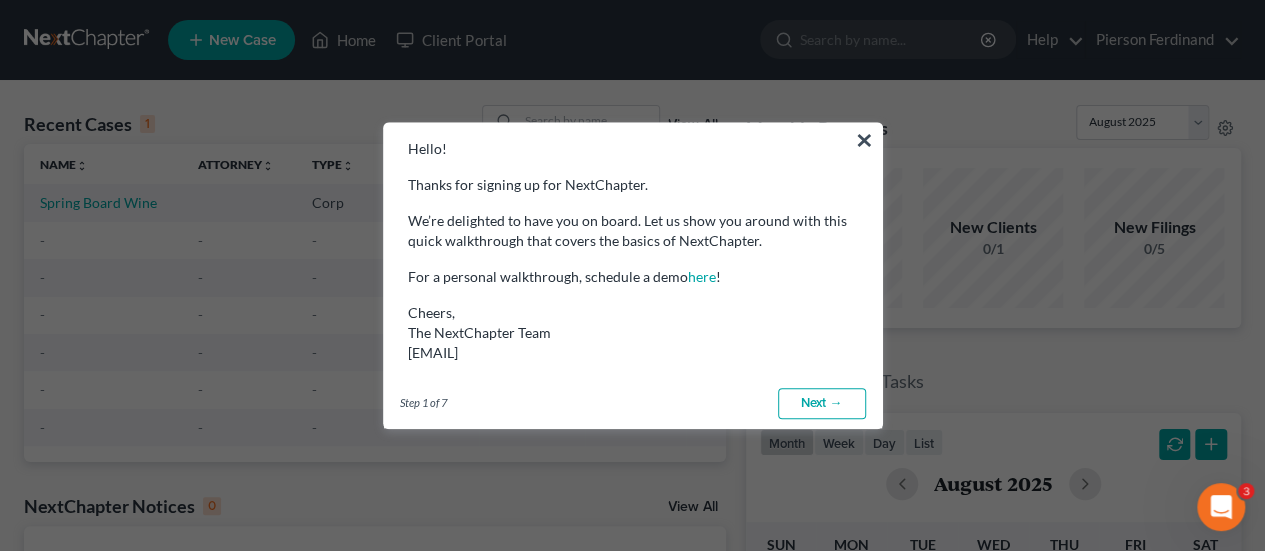 click on "×" at bounding box center [864, 140] 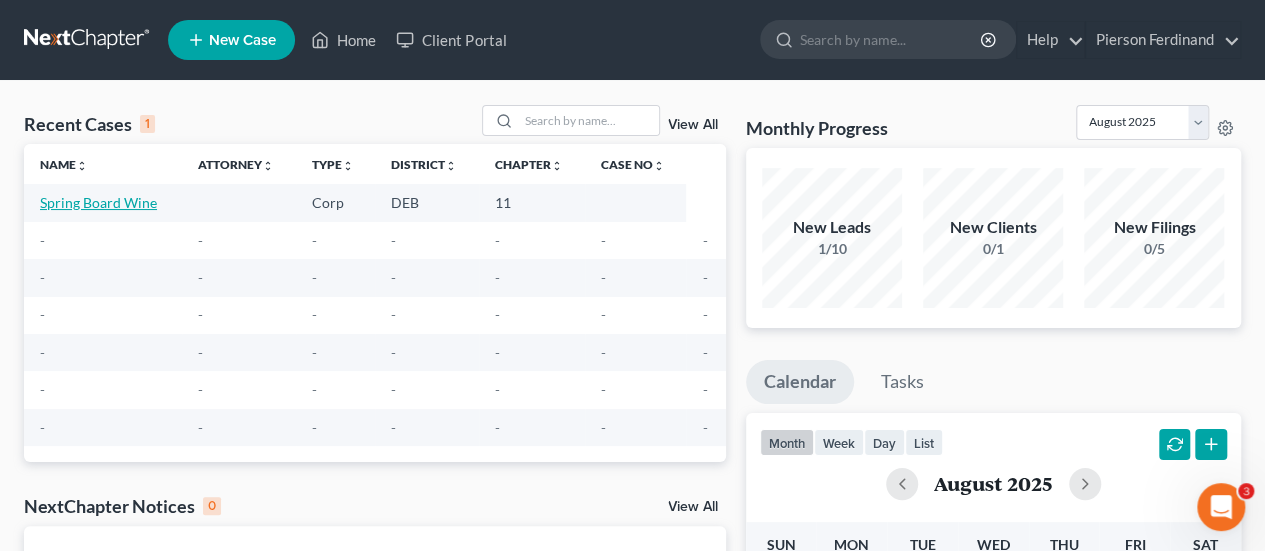 click on "Spring Board Wine" at bounding box center [98, 202] 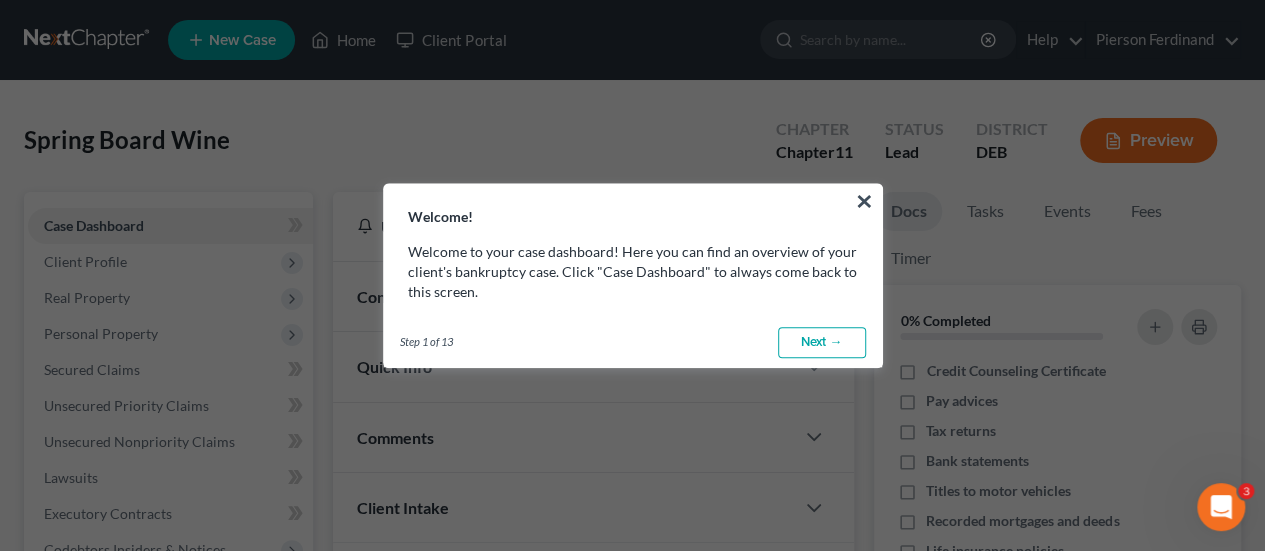click on "×" at bounding box center [864, 201] 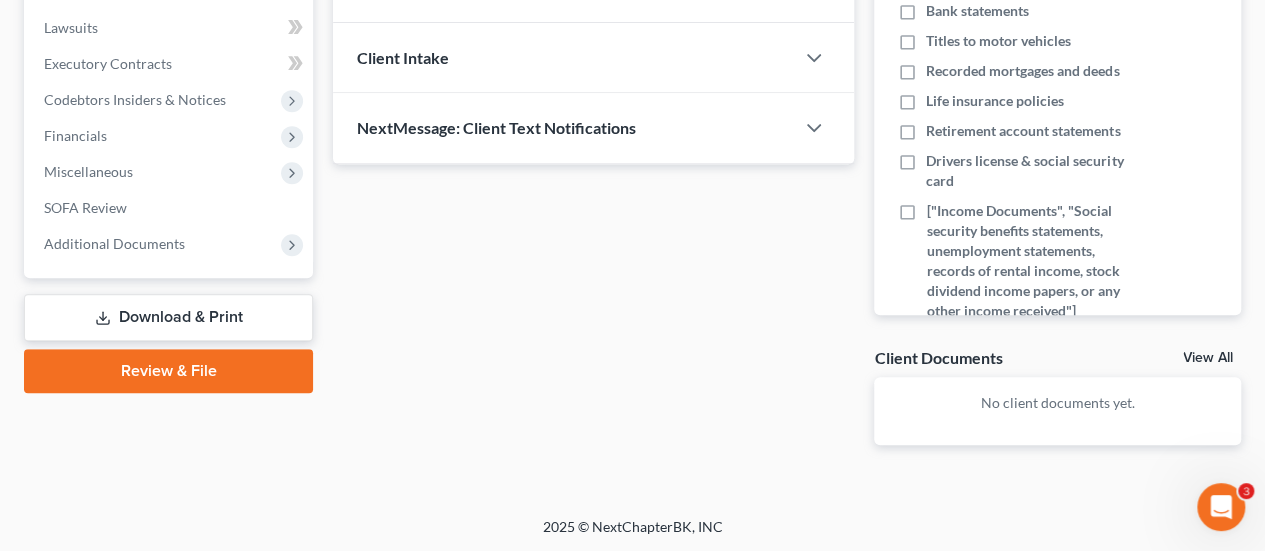 scroll, scrollTop: 0, scrollLeft: 0, axis: both 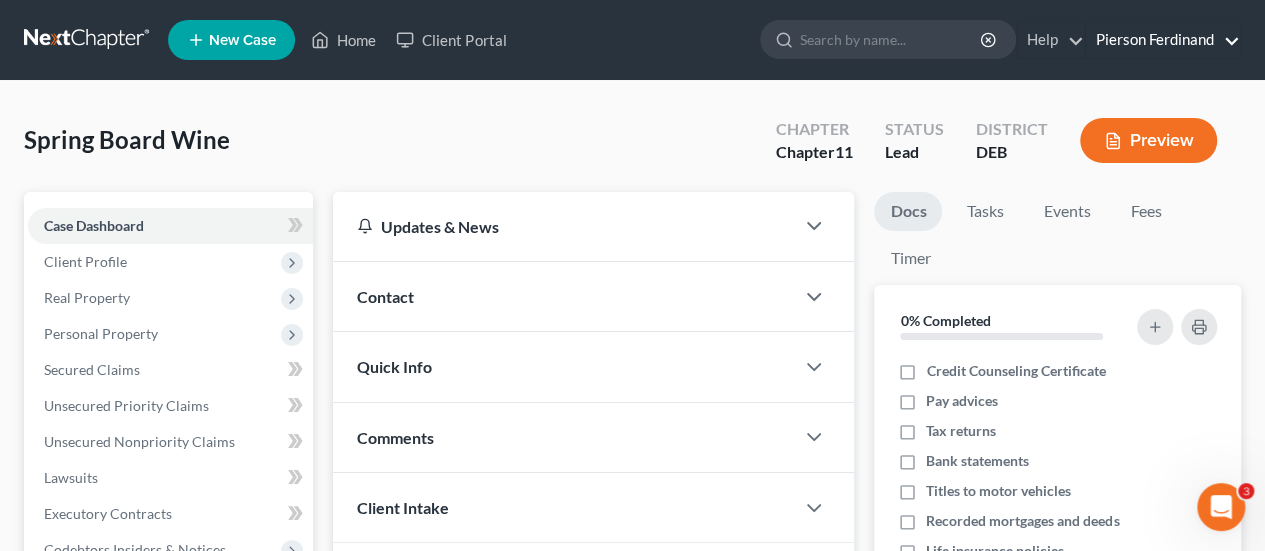 click on "Pierson Ferdinand" at bounding box center (1163, 40) 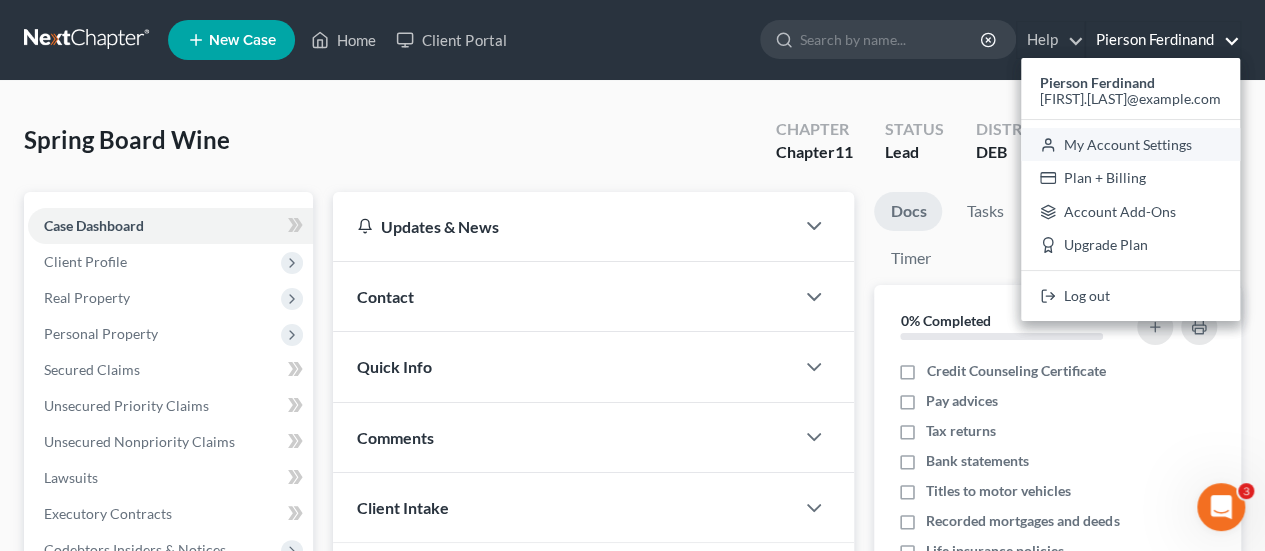 click on "My Account Settings" at bounding box center (1130, 145) 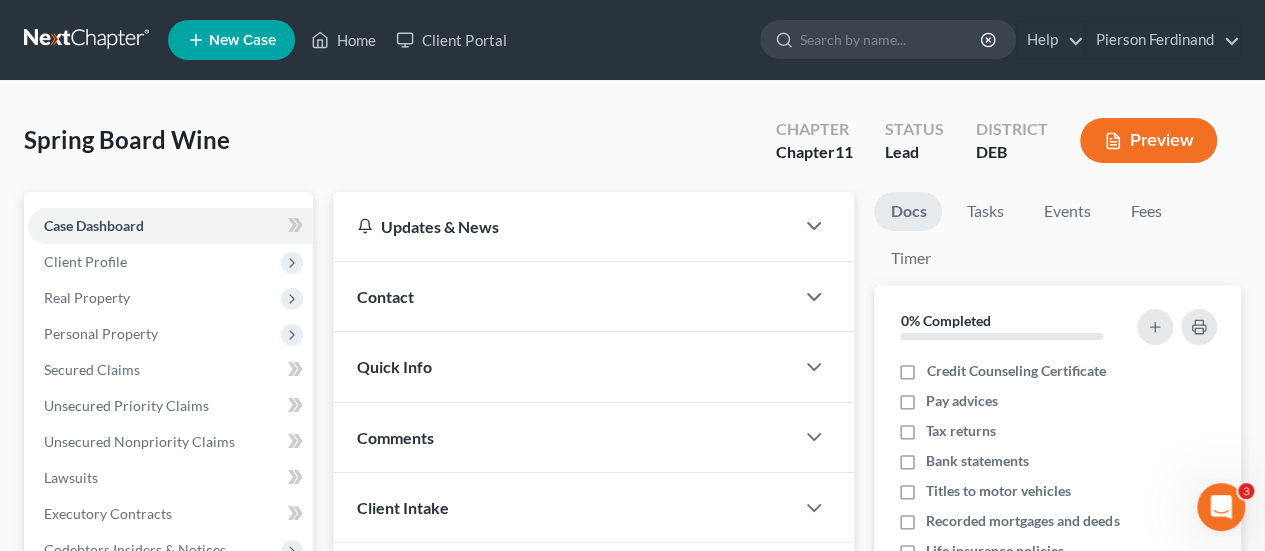 select on "24" 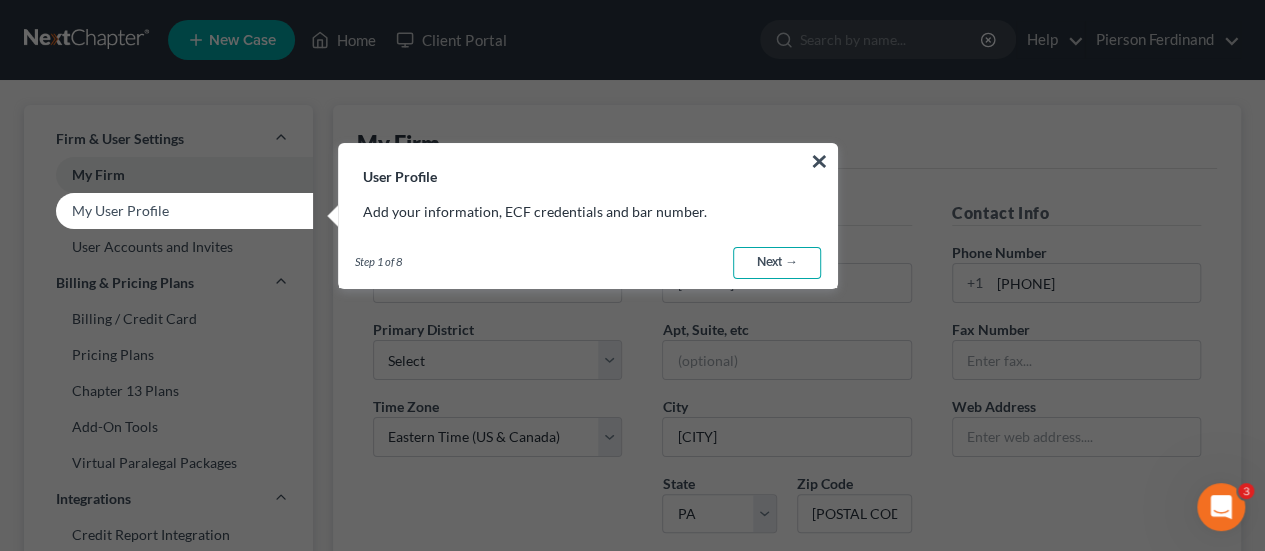 click on "Next →" at bounding box center (777, 263) 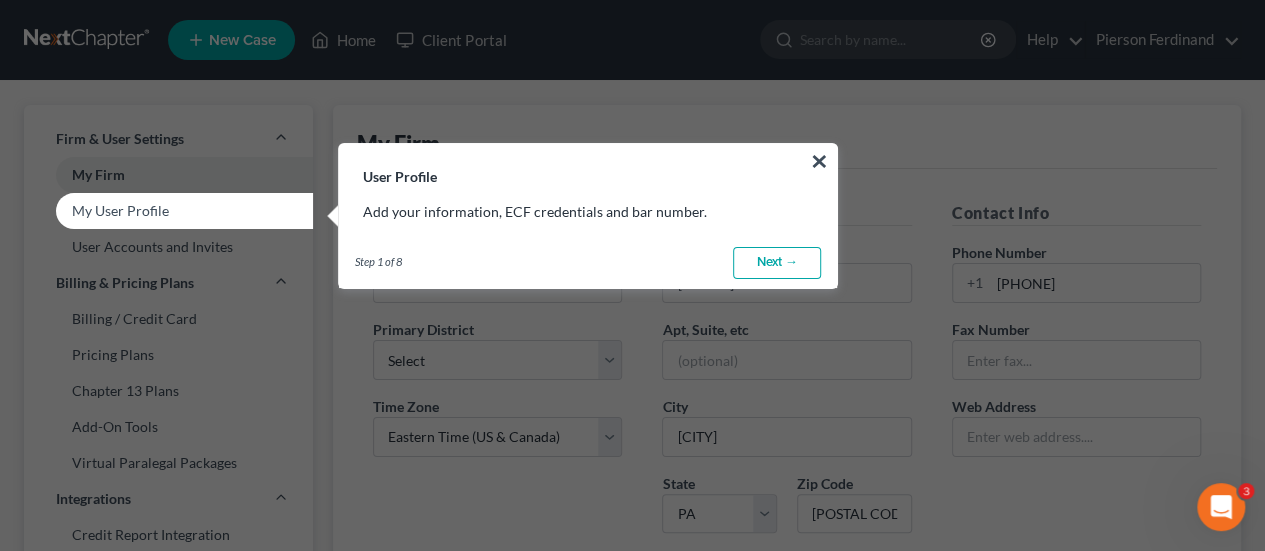 click on "×" at bounding box center [819, 161] 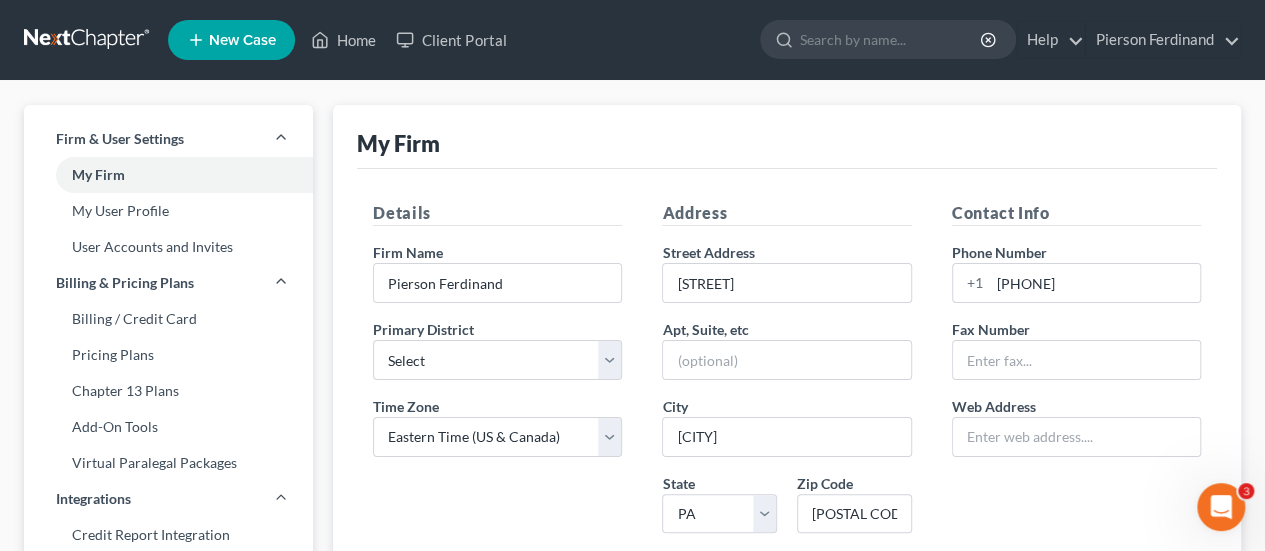click on "My User Profile" at bounding box center (168, 211) 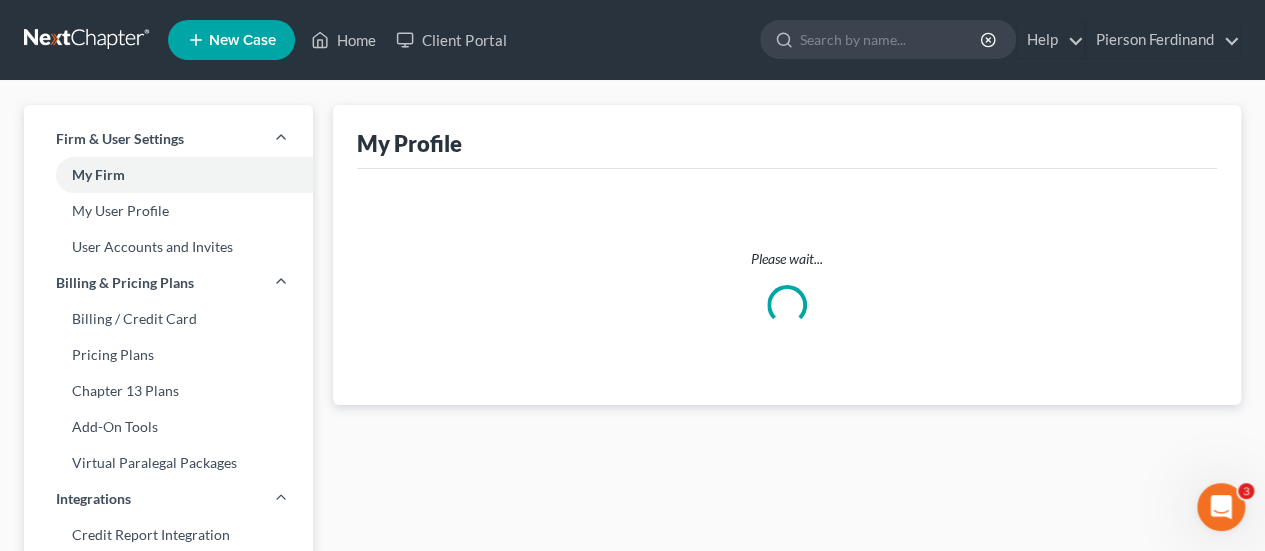 select on "39" 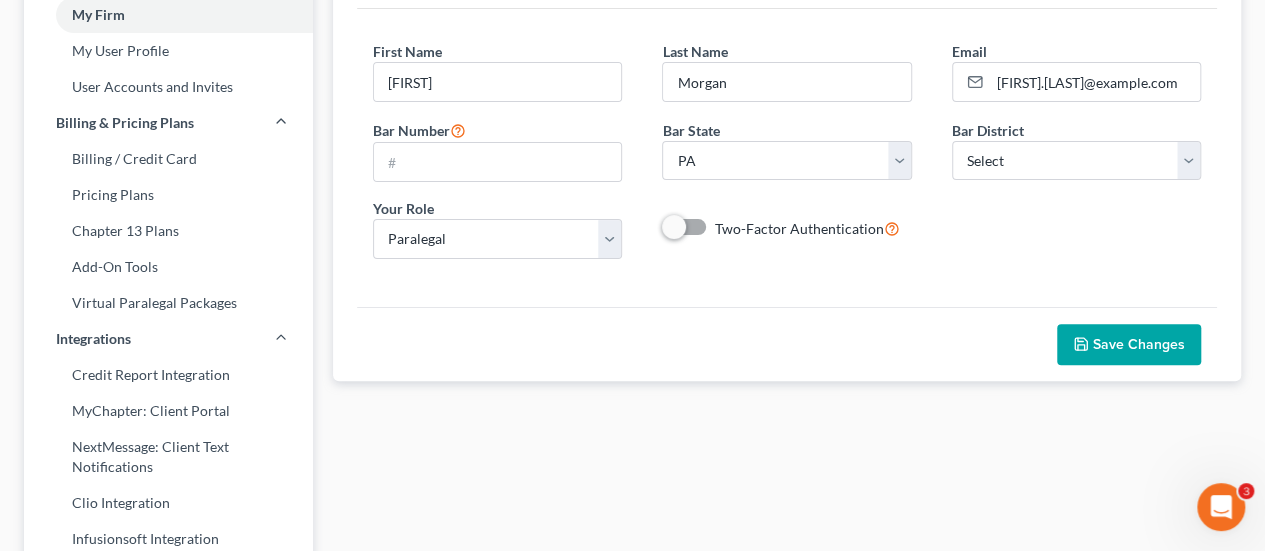 scroll, scrollTop: 0, scrollLeft: 0, axis: both 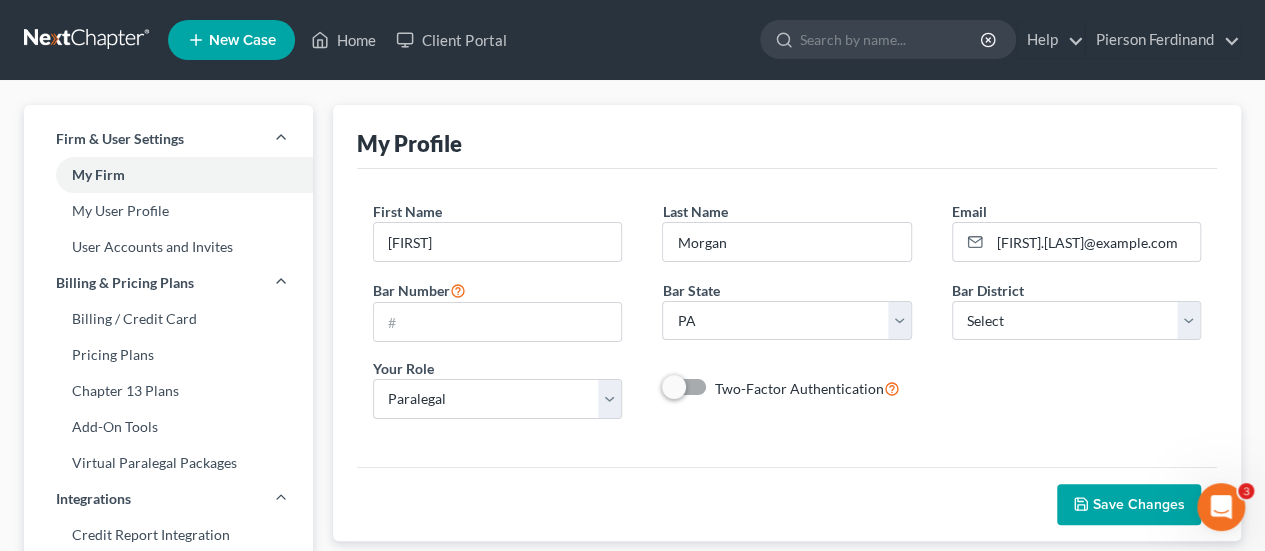 click on "My User Profile" at bounding box center (168, 211) 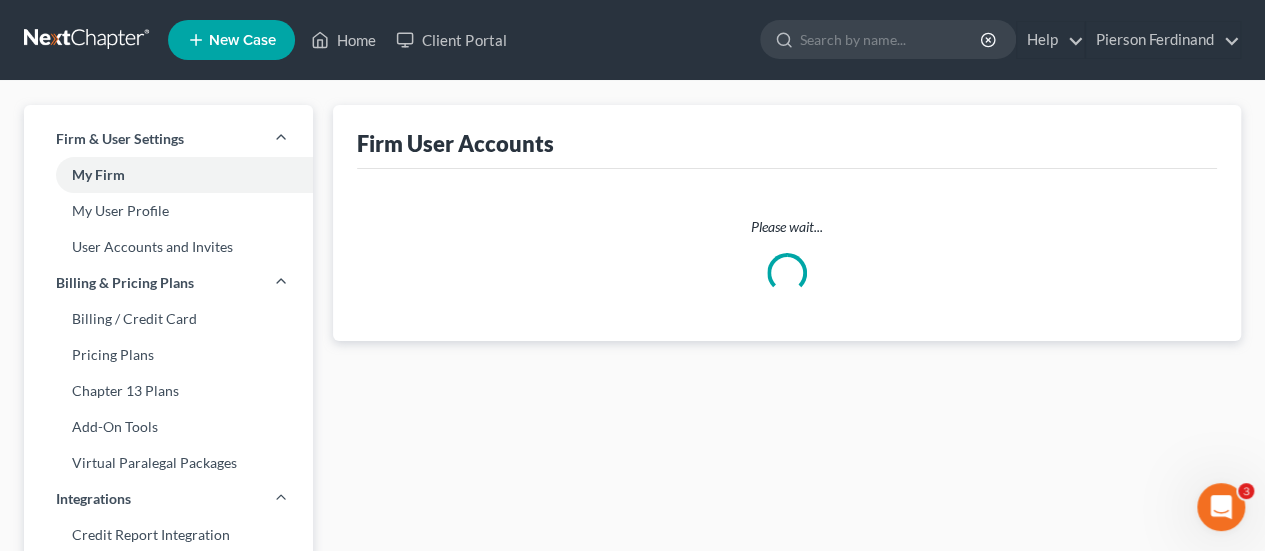 select on "1" 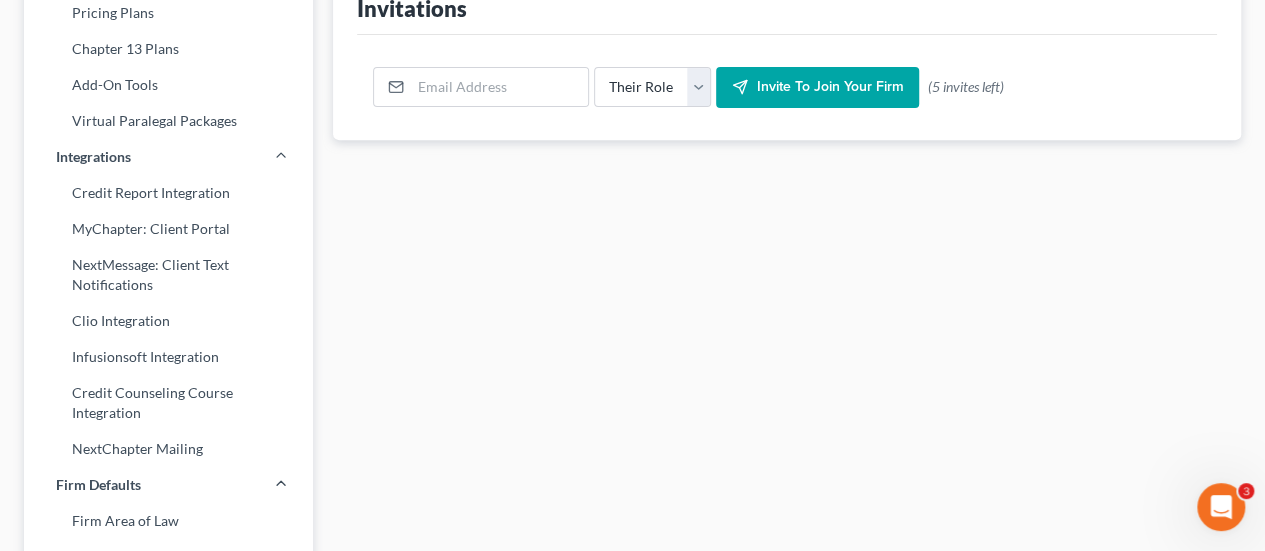 scroll, scrollTop: 0, scrollLeft: 0, axis: both 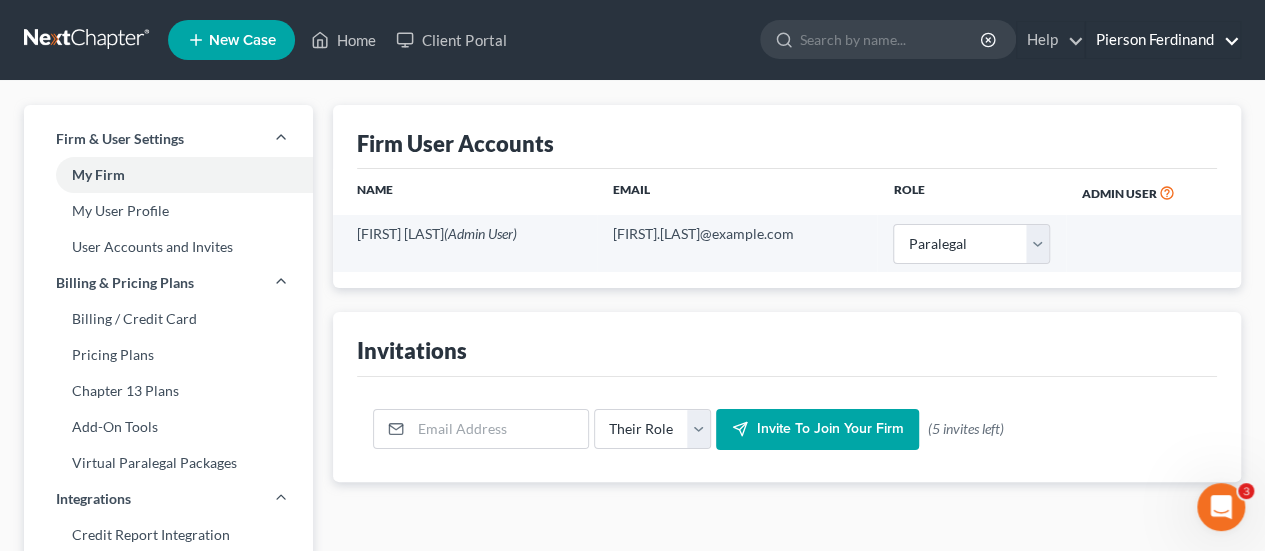 click on "Pierson Ferdinand" at bounding box center [1163, 40] 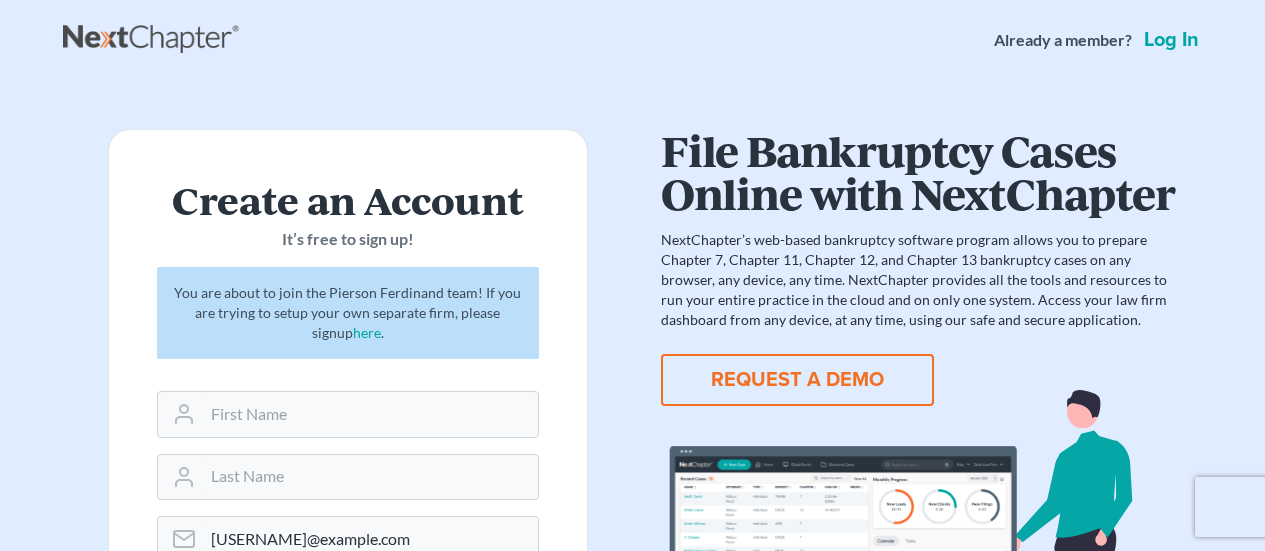 scroll, scrollTop: 0, scrollLeft: 0, axis: both 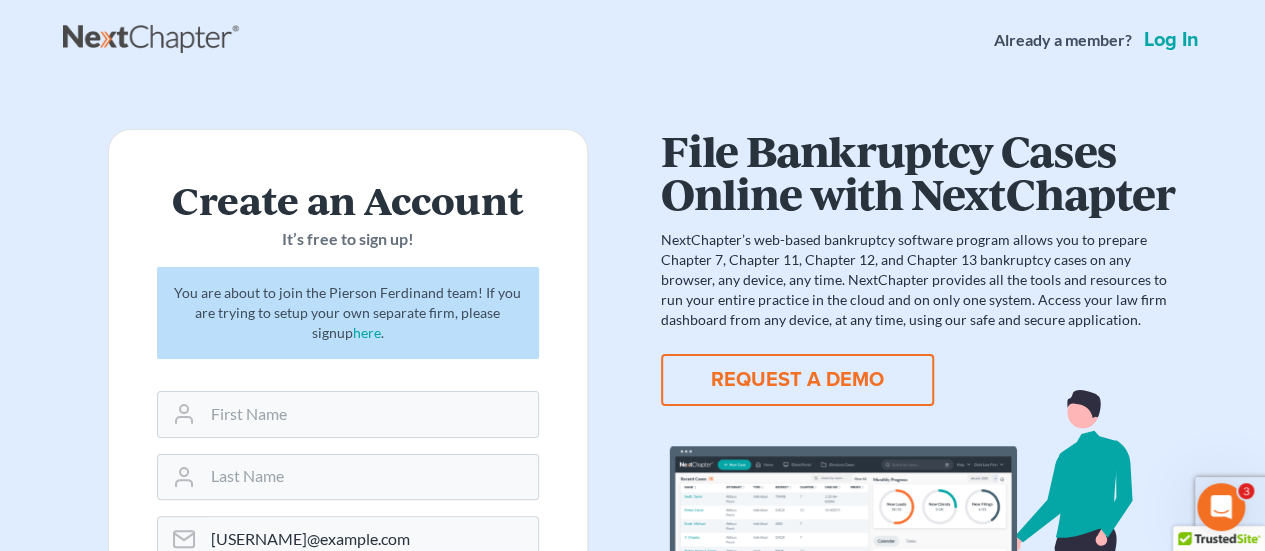 drag, startPoint x: 1166, startPoint y: 37, endPoint x: 1092, endPoint y: 93, distance: 92.800865 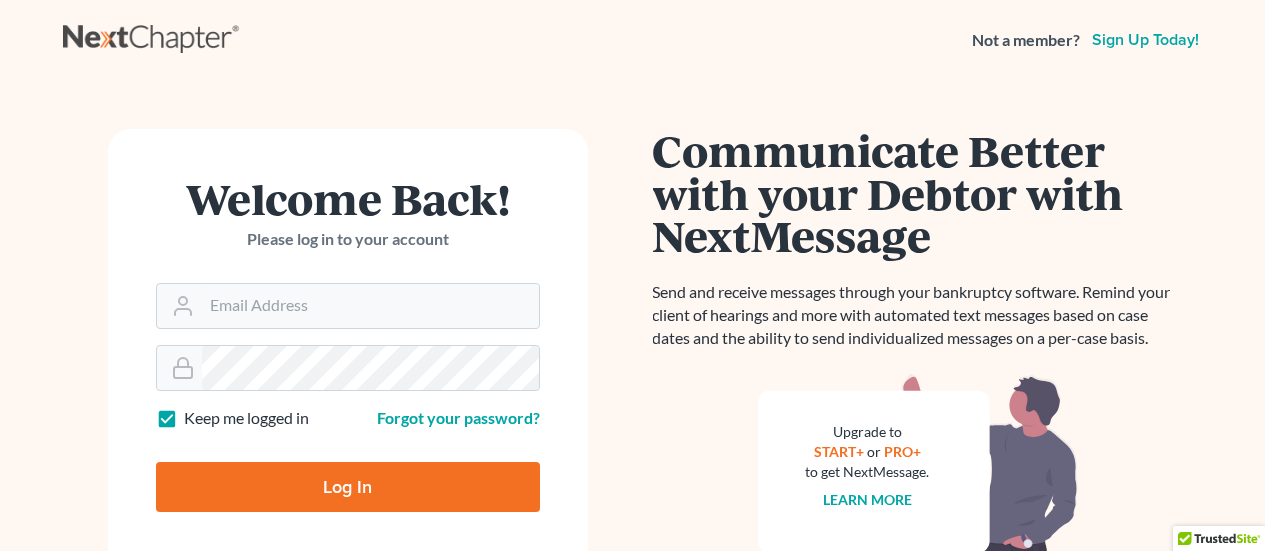 scroll, scrollTop: 0, scrollLeft: 0, axis: both 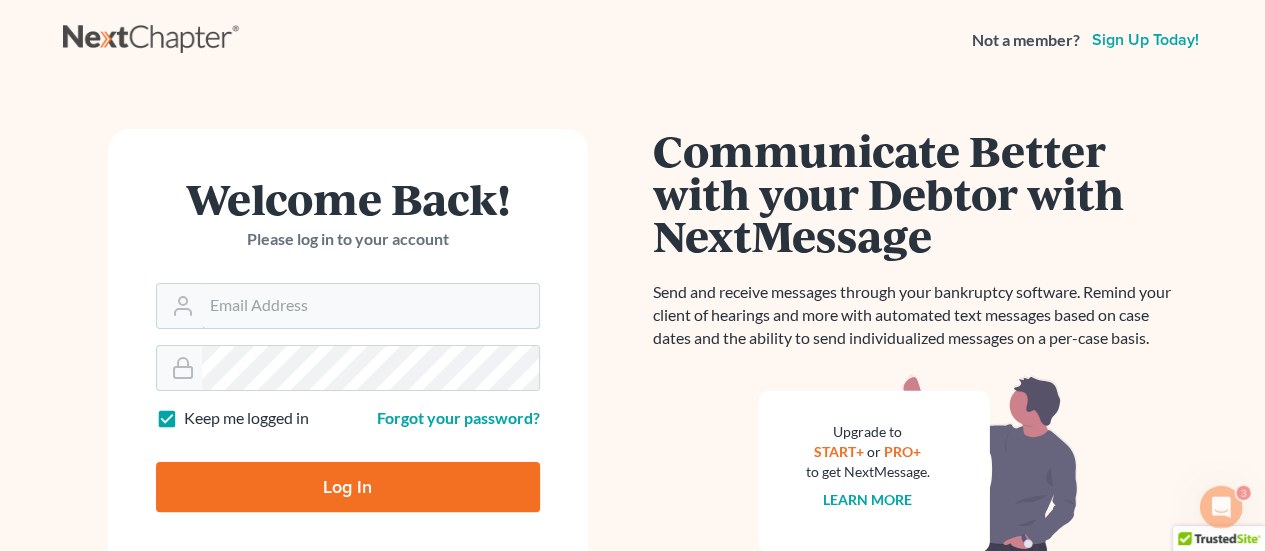 click on "Email Address" at bounding box center [370, 306] 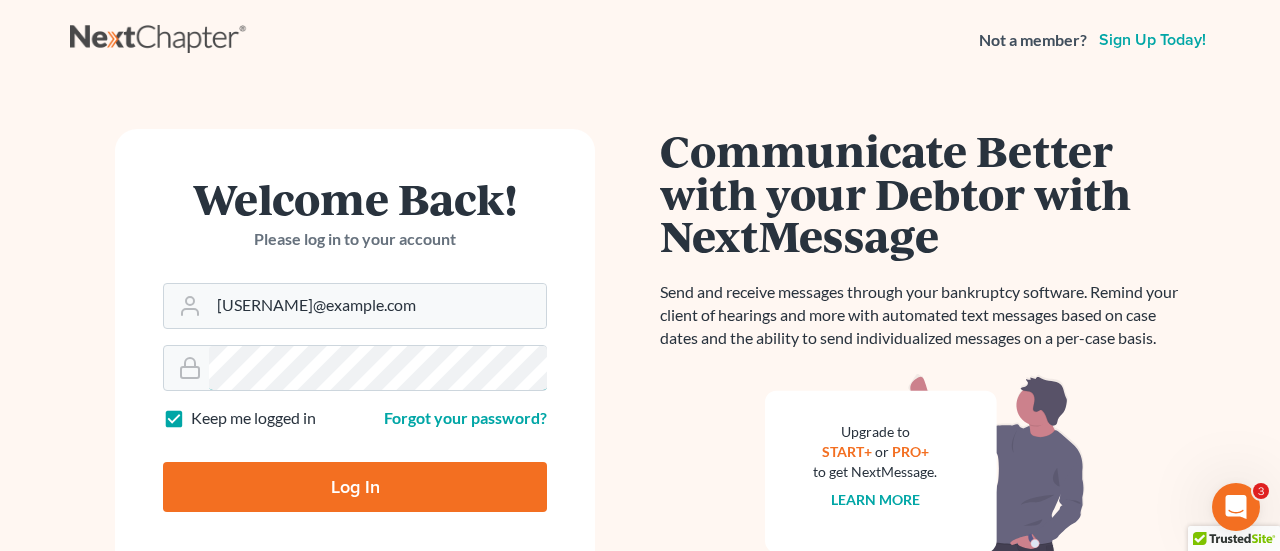 click on "Log In" at bounding box center (355, 487) 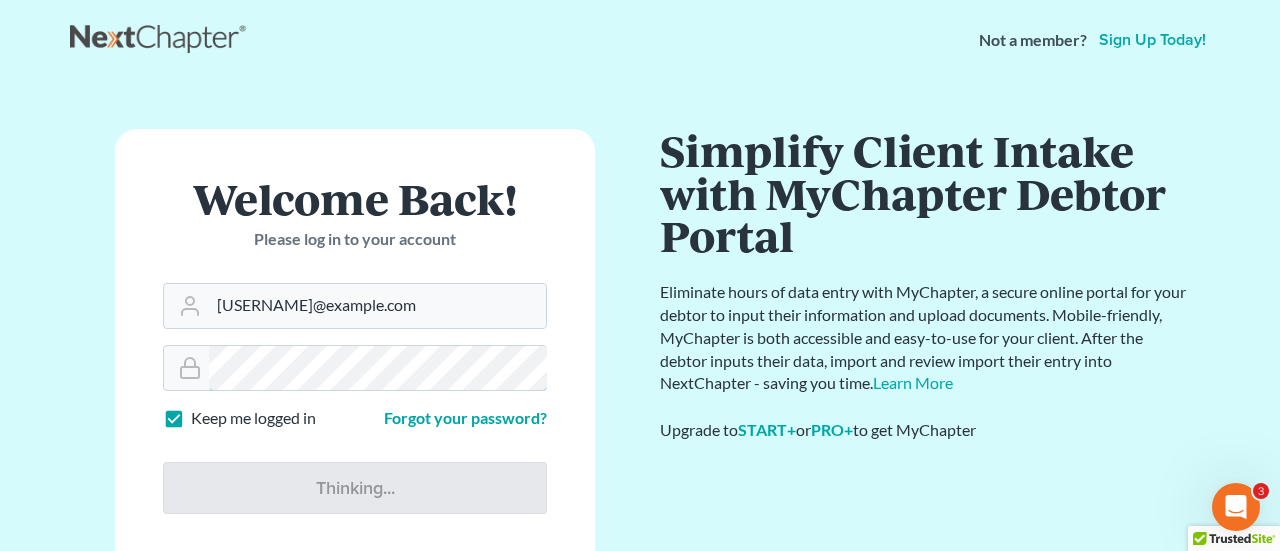 type on "Thinking..." 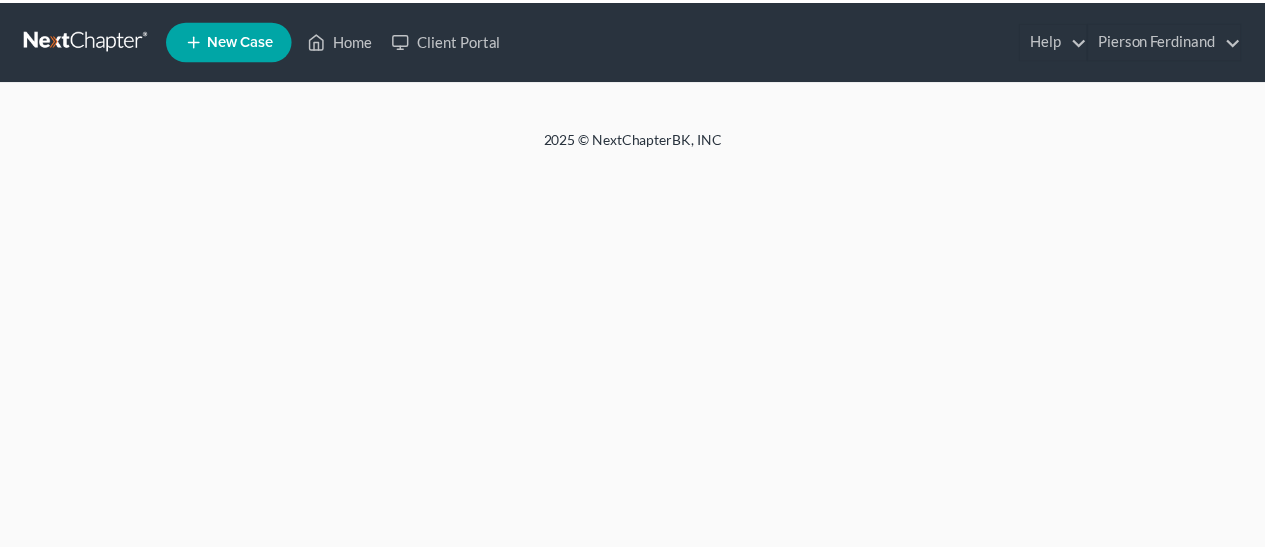 scroll, scrollTop: 0, scrollLeft: 0, axis: both 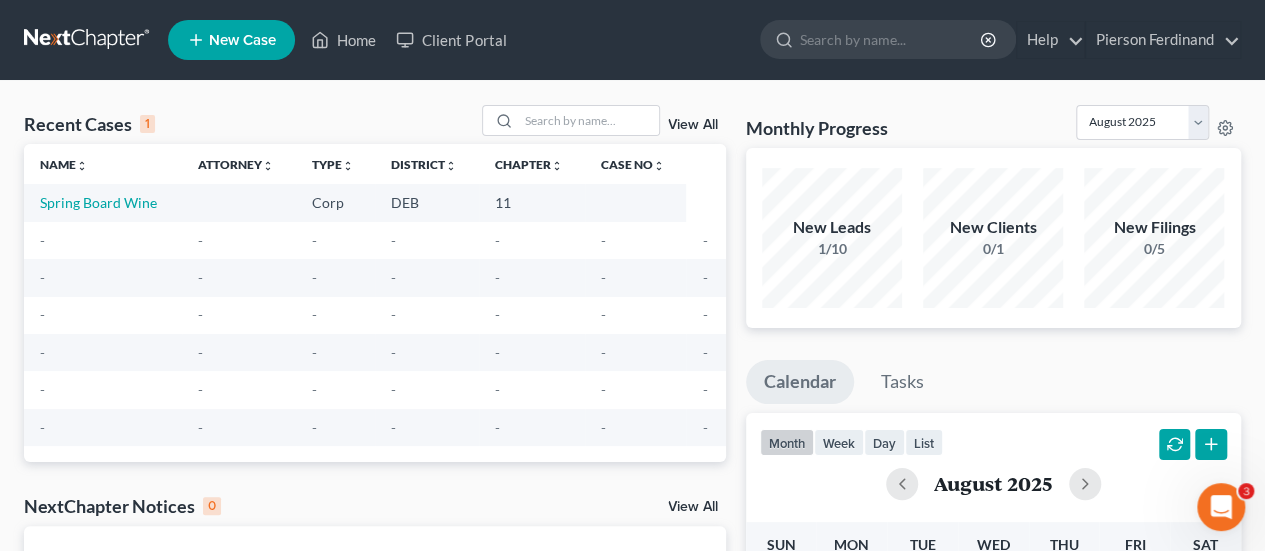 click on "11" at bounding box center (532, 202) 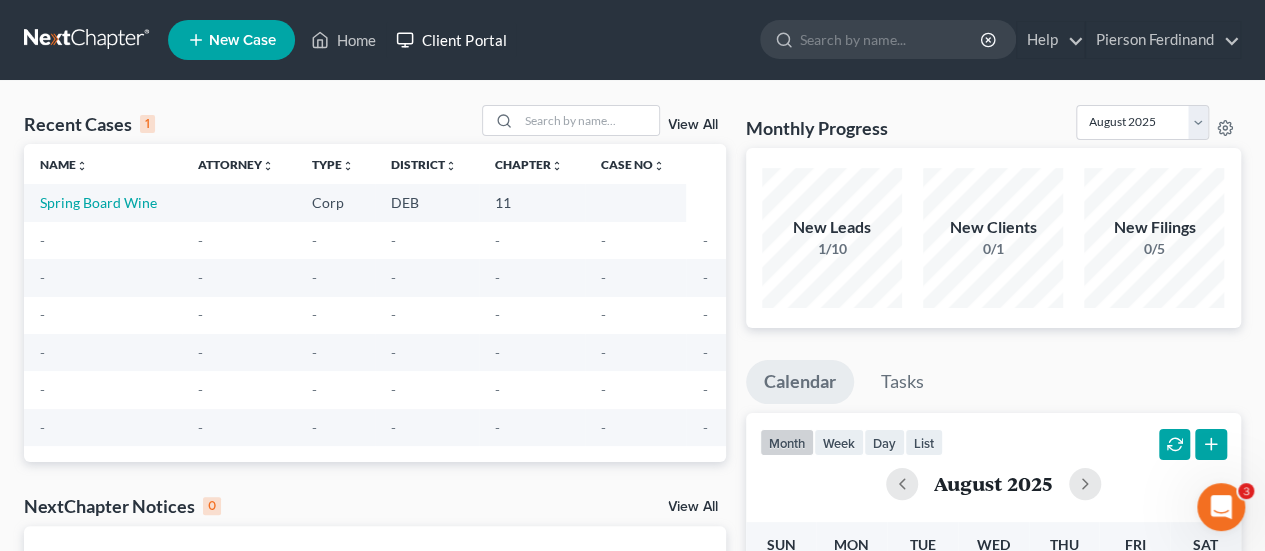 click on "Client Portal" at bounding box center [451, 40] 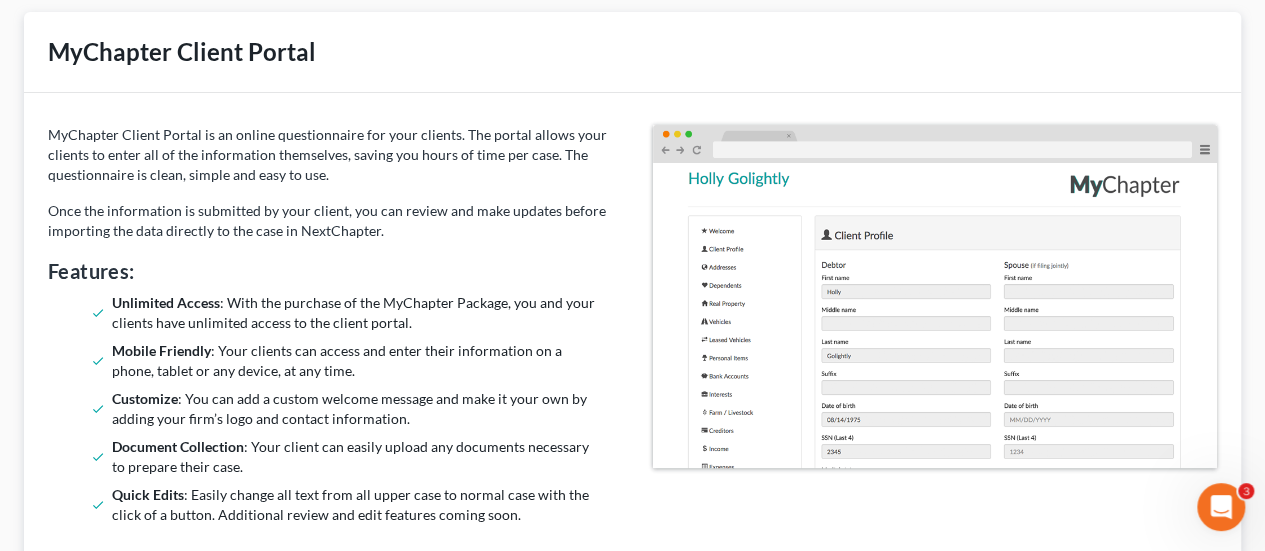scroll, scrollTop: 0, scrollLeft: 0, axis: both 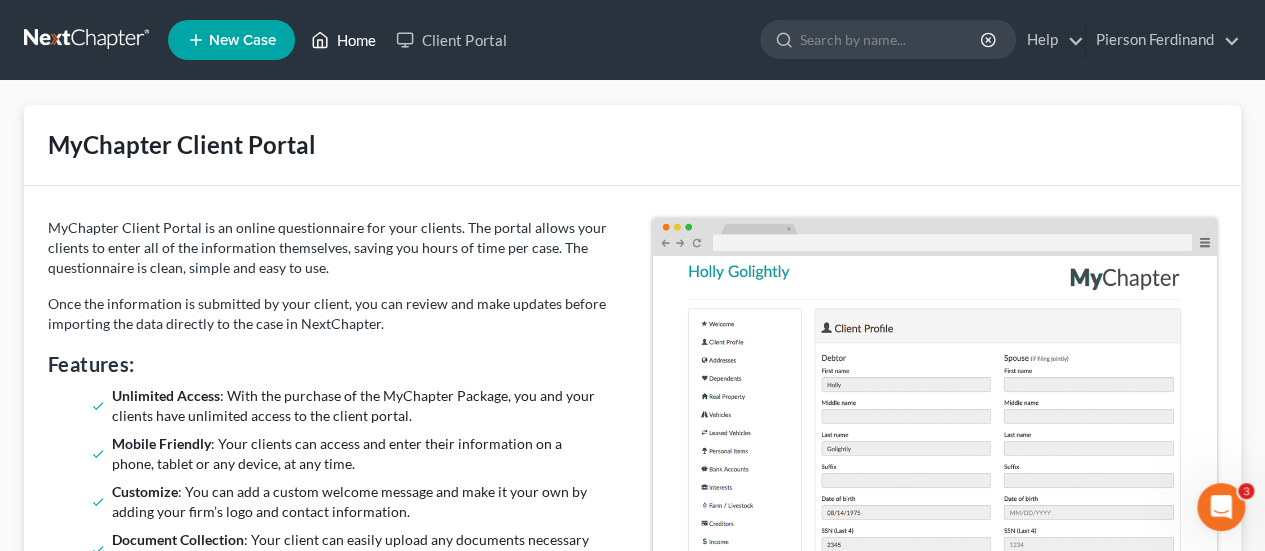 click on "Home" at bounding box center (343, 40) 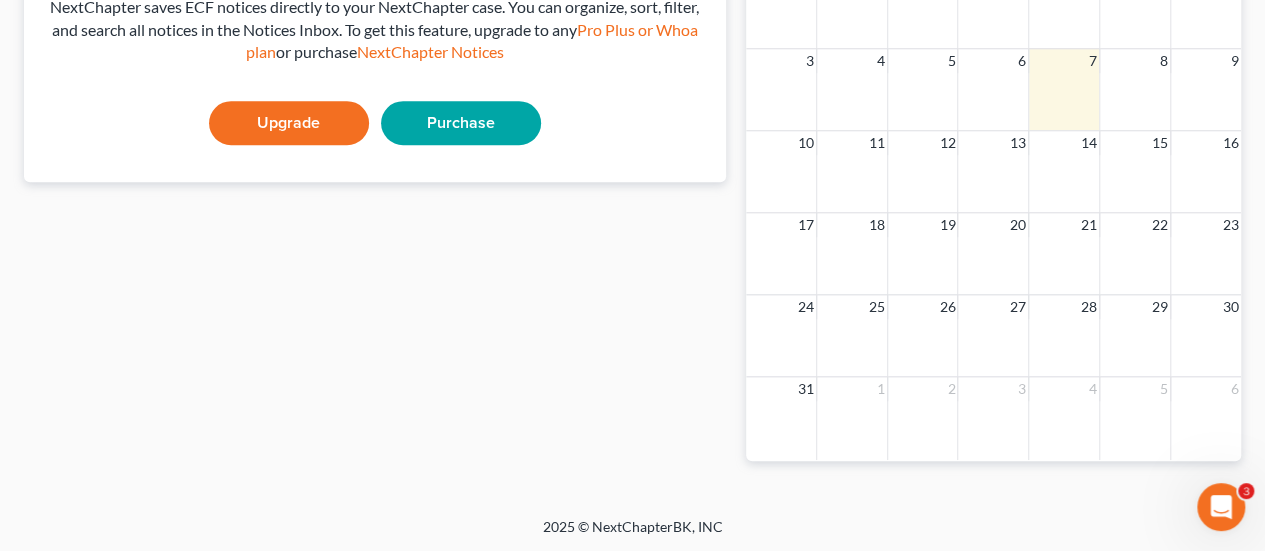 scroll, scrollTop: 0, scrollLeft: 0, axis: both 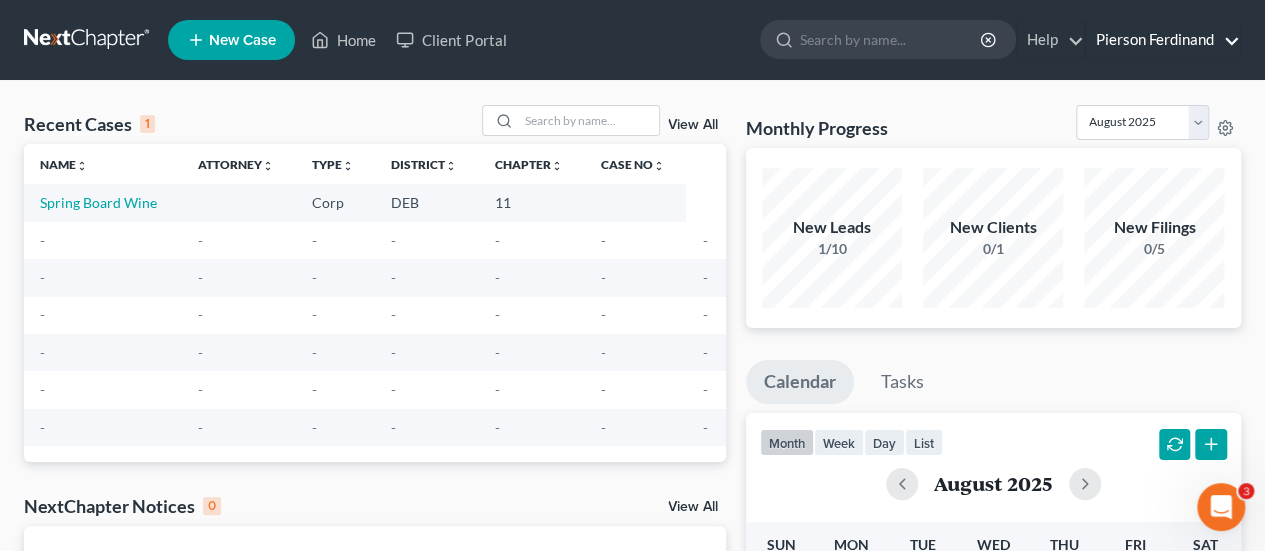 click on "Pierson Ferdinand" at bounding box center [1163, 40] 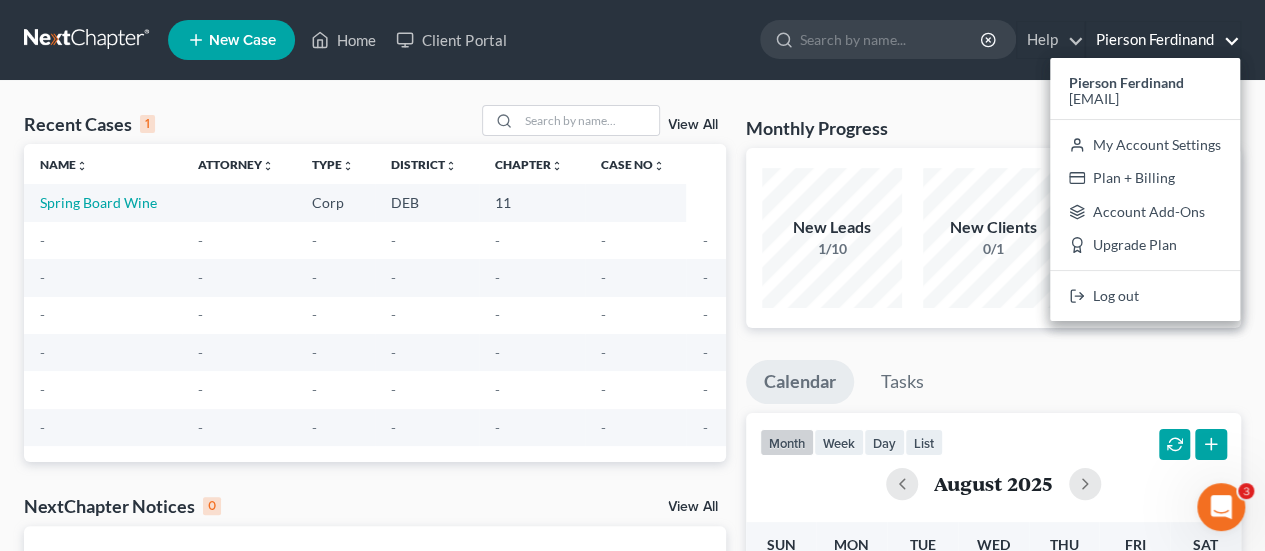 click on "Pierson Ferdinand" at bounding box center [1163, 40] 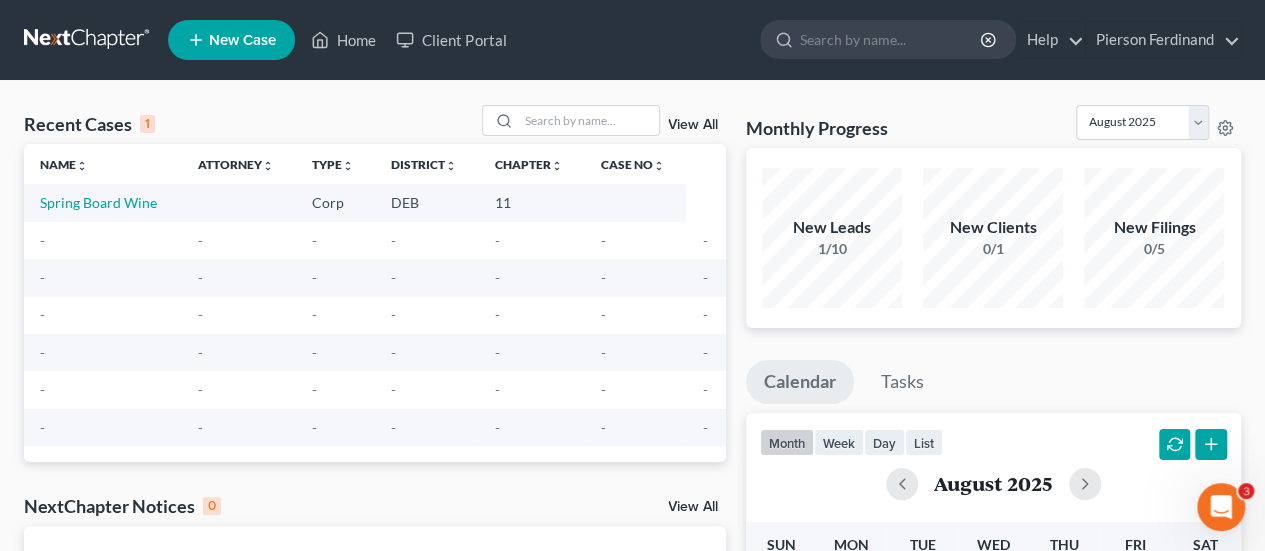 click on "Monthly Progress
Bankruptcy
Bankruptcy
August 2025 July 2025 June 2025 May 2025 April 2025 March 2025 February 2025 January 2025 December 2024 November 2024 October 2024 September 2024
New Leads 1/10 New Clients 0/1 New Filings 0/5
Calendar
Tasks
month week day list     August 2025 Sun Mon Tue Wed Thu Fri Sat 27 28 29 30 31 1 2 3 4 5 6 7 8 9 10 11 12 13 14 15 16 17 18 19 20 21 22 23 24 25 26 27 28 29 30 31 1 2 3 4 5 6
Hide Case Specific Tasks
Initial consultation Spring Board Wine Receive documents Spring Board Wine Follow up appointment Spring Board Wine Review petition Spring Board Wine Signing appointment Spring Board Wine File petition Spring Board Wine Email pay stubs to trustee Spring Board Wine Calendar 341 Hearing and send notice to debtor(s) Spring Board Wine Send notice of Bankruptcy to parties Spring Board Wine Spring Board Wine Load More" at bounding box center [993, 600] 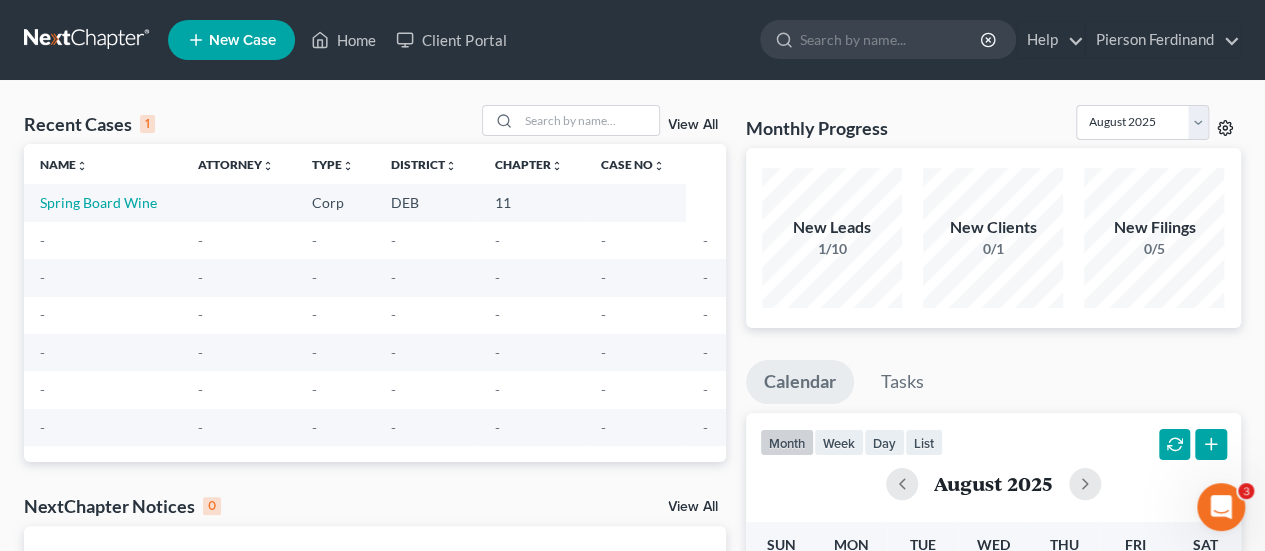 click 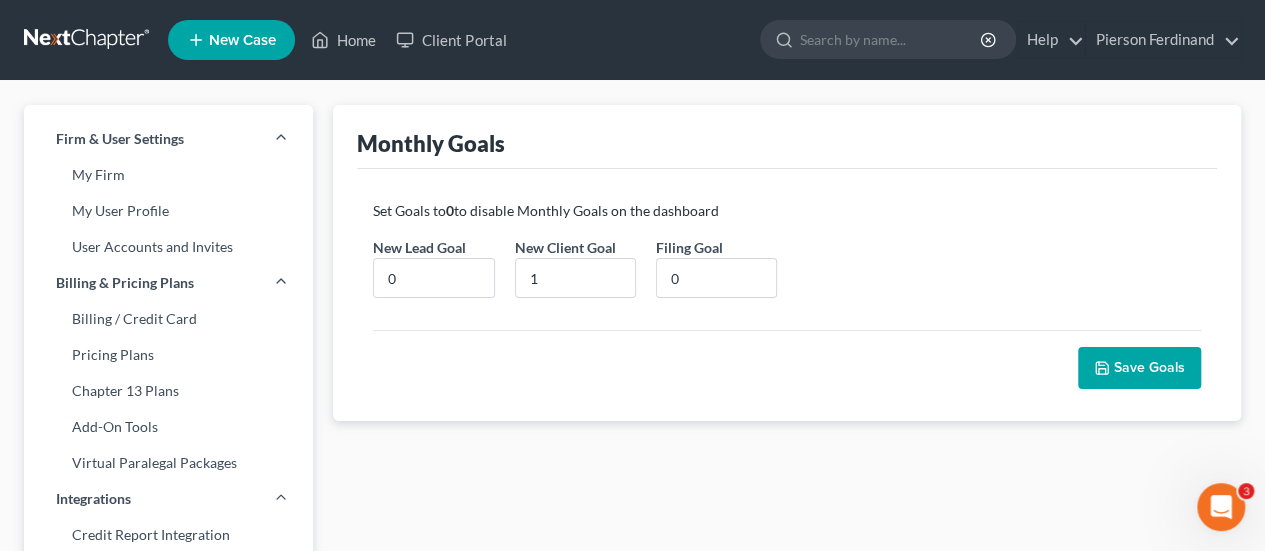 click on "My Firm" at bounding box center (168, 175) 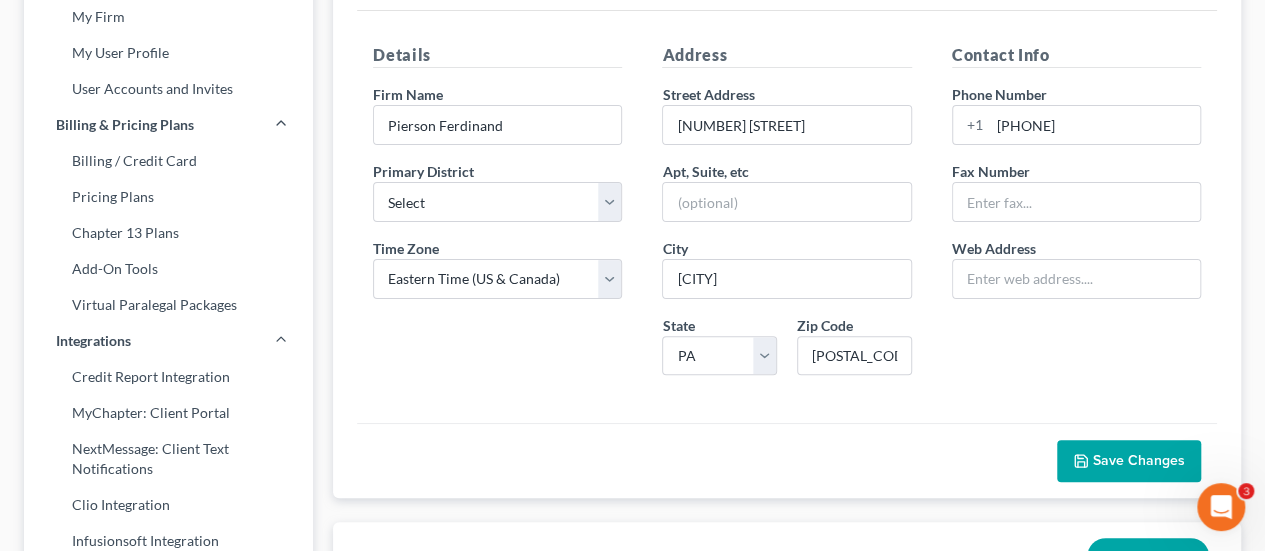 scroll, scrollTop: 0, scrollLeft: 0, axis: both 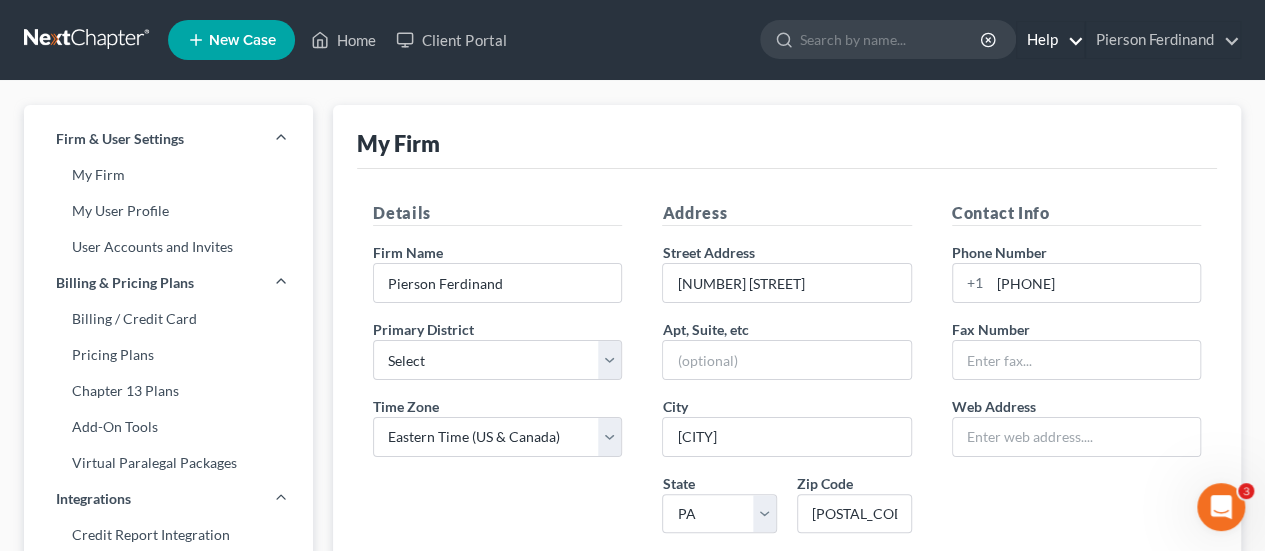 click on "Help" at bounding box center (1050, 40) 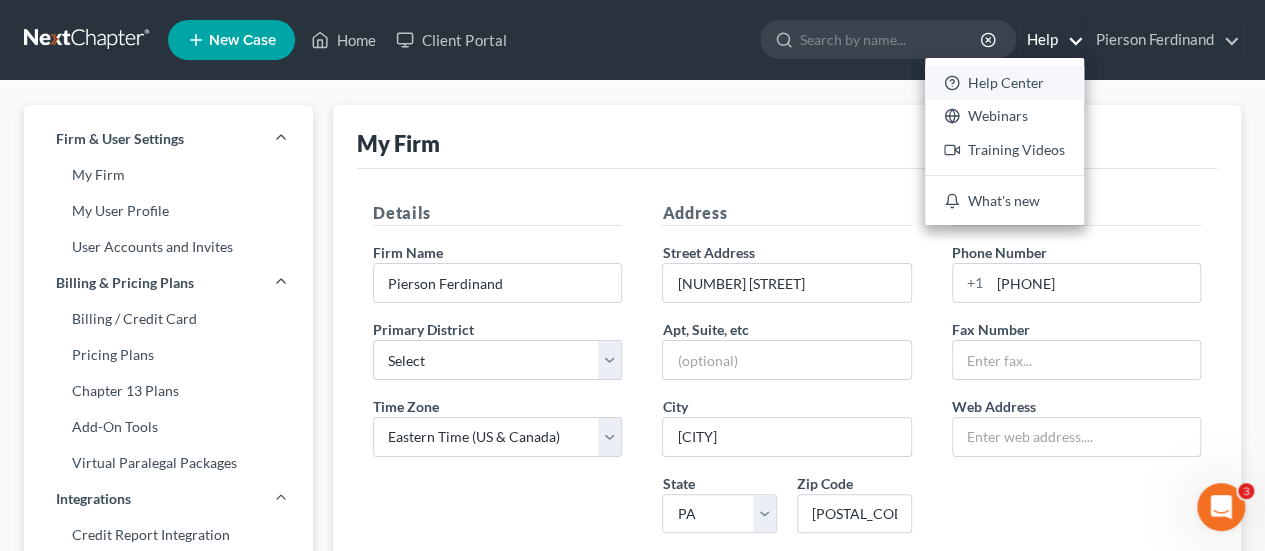 click on "Help Center" at bounding box center (1004, 83) 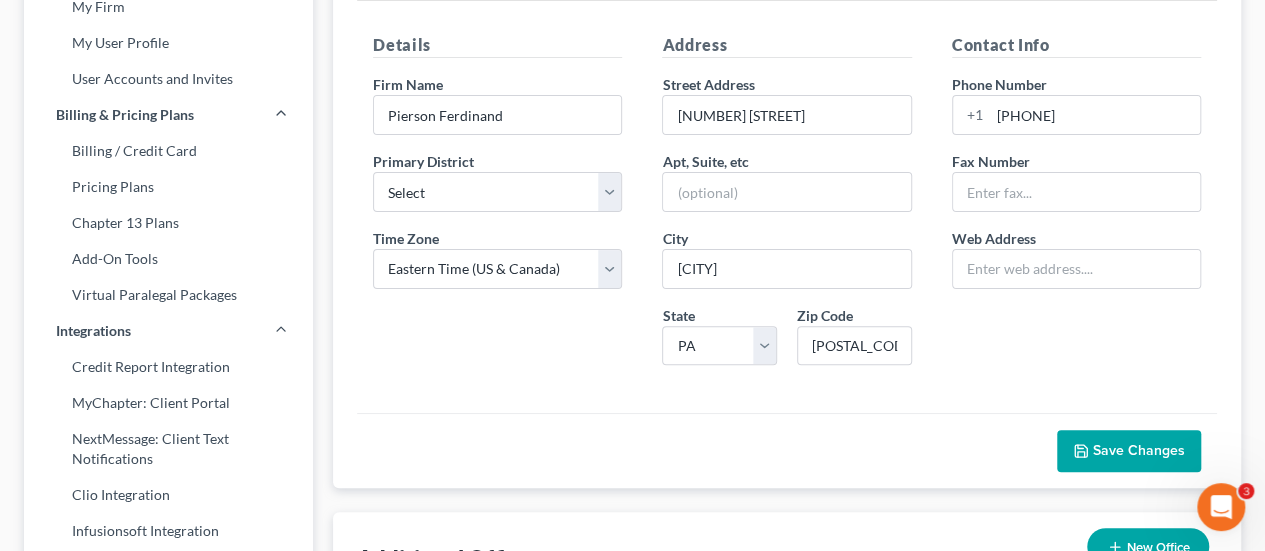 scroll, scrollTop: 200, scrollLeft: 0, axis: vertical 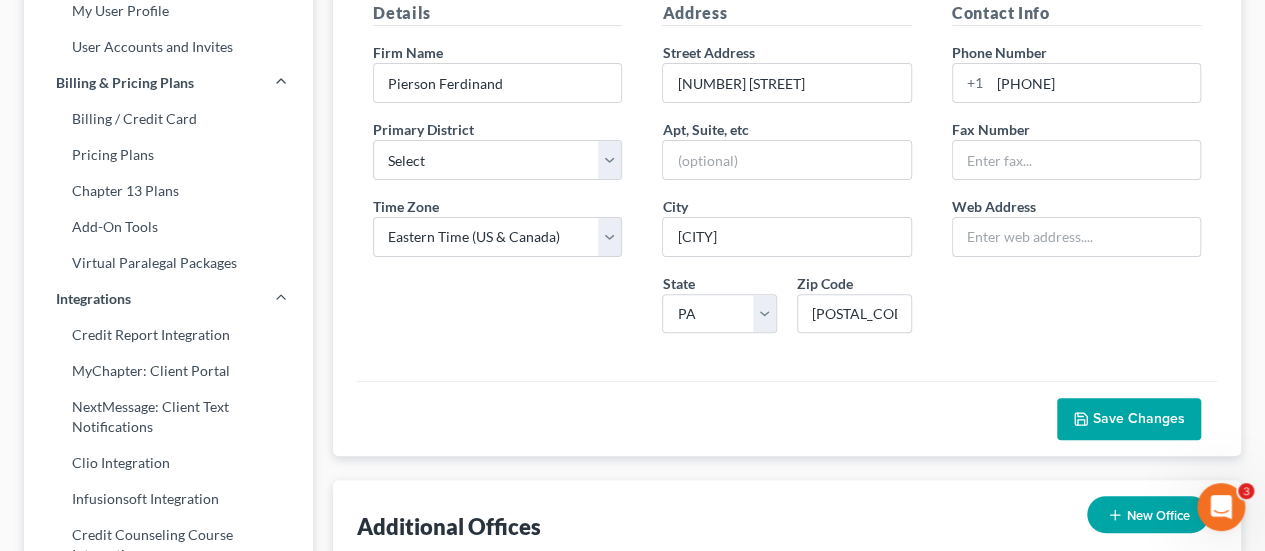 click on "Pricing Plans" at bounding box center [168, 155] 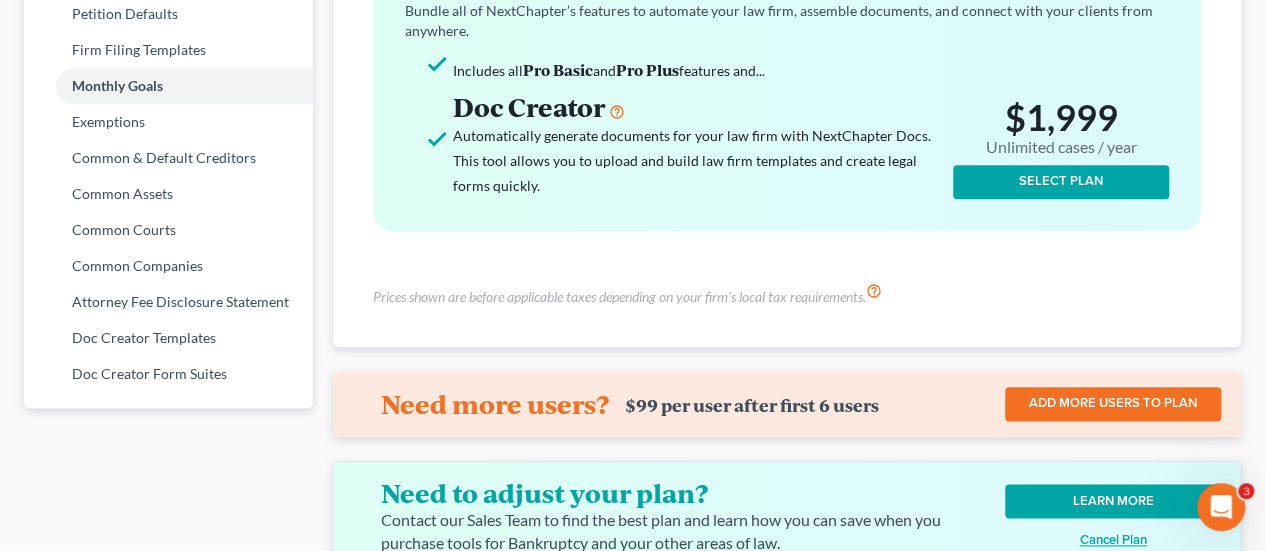 scroll, scrollTop: 1129, scrollLeft: 0, axis: vertical 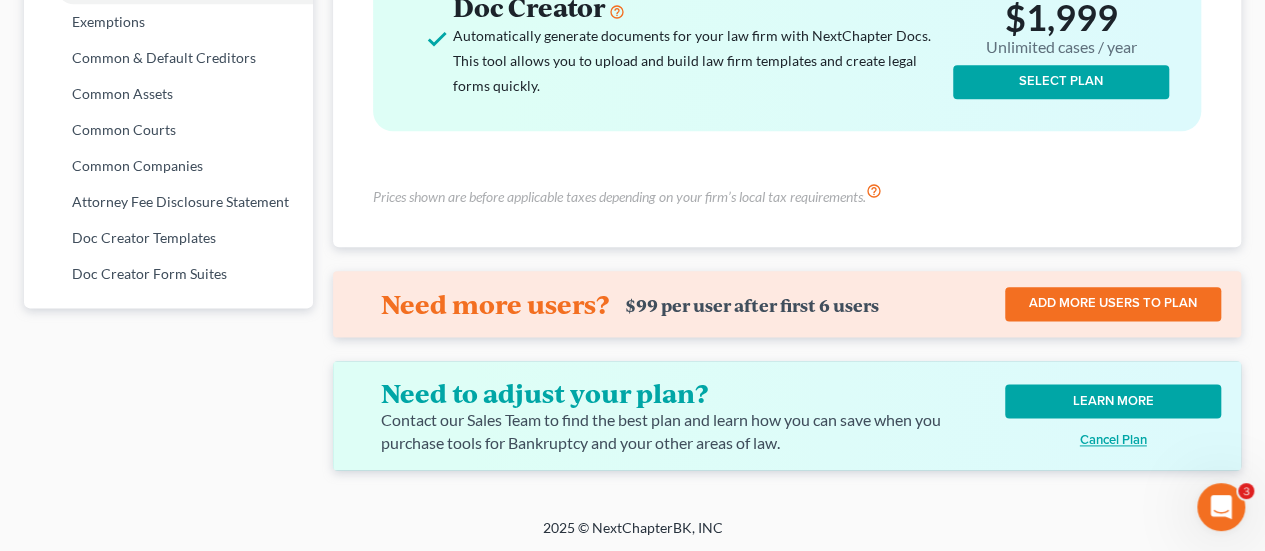 click on "Cancel Plan" at bounding box center [1113, 440] 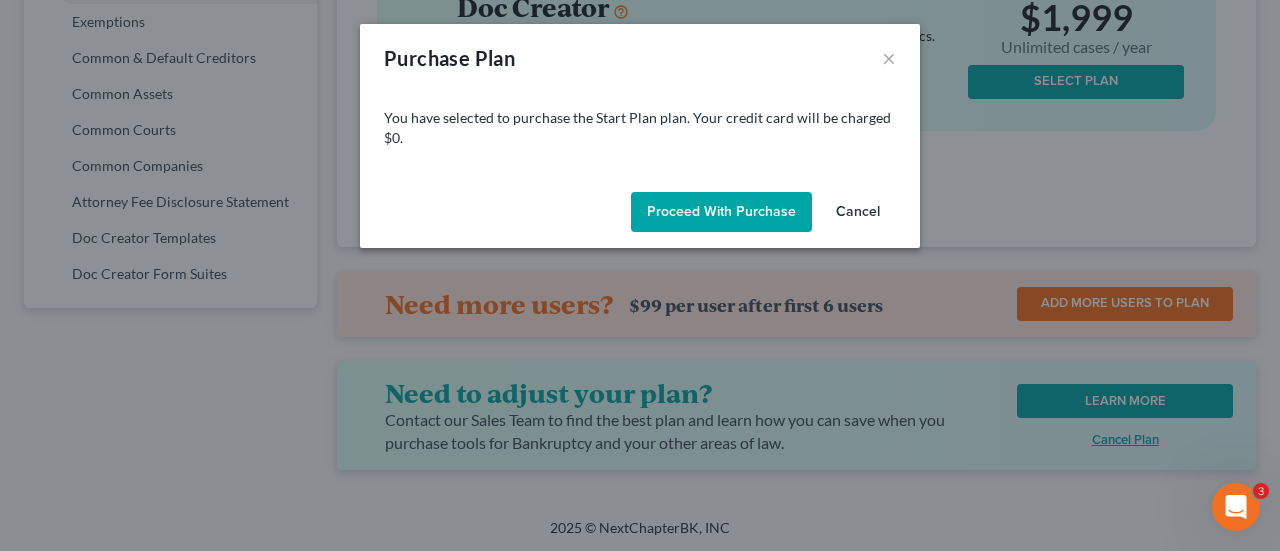 click on "Proceed with Purchase" at bounding box center (721, 212) 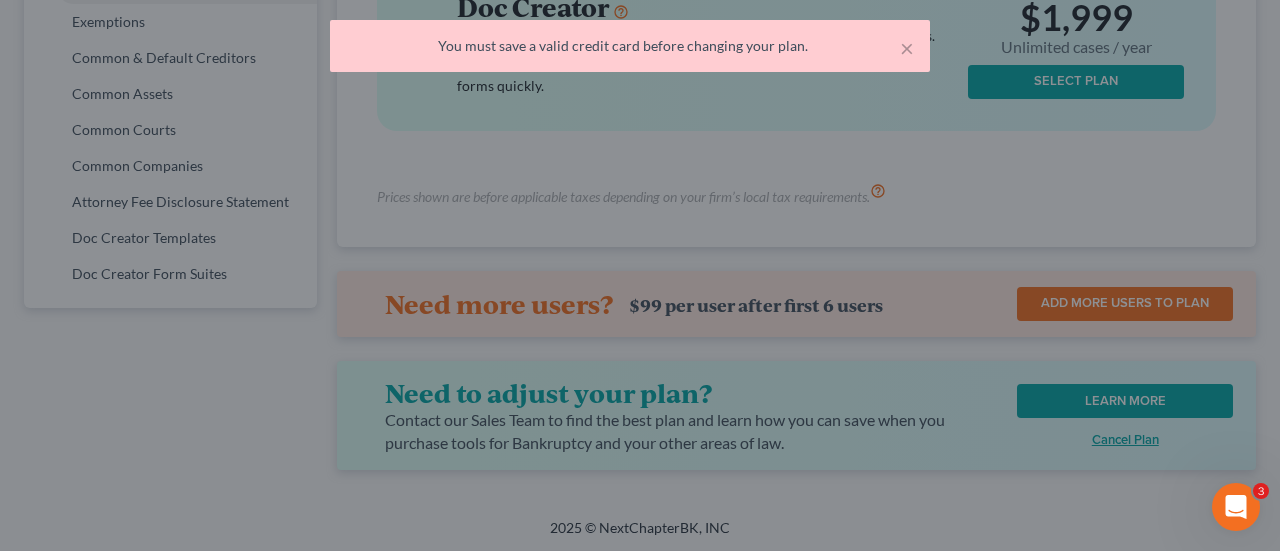 click on "Proceed with Purchase" at bounding box center [710, 202] 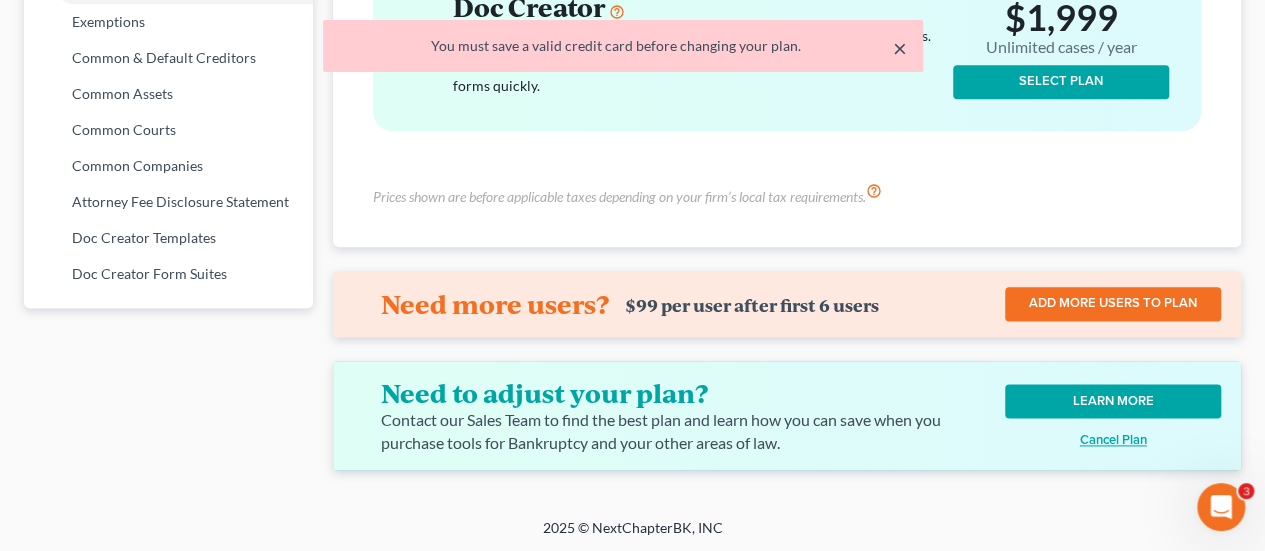 click on "×" at bounding box center (900, 48) 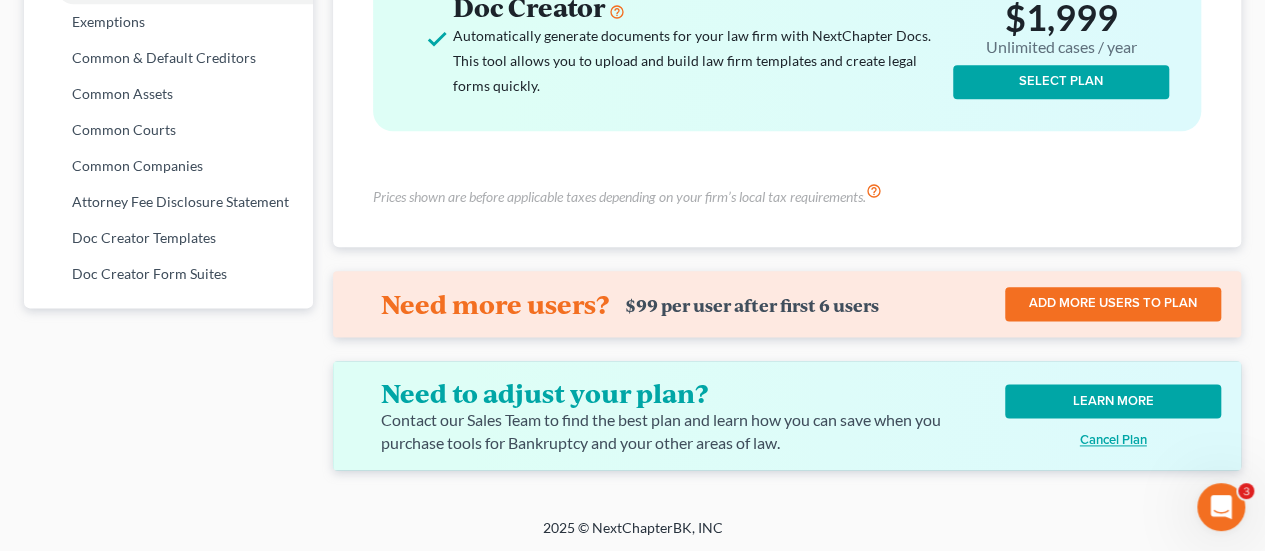 click on "Cancel Plan" at bounding box center (1113, 440) 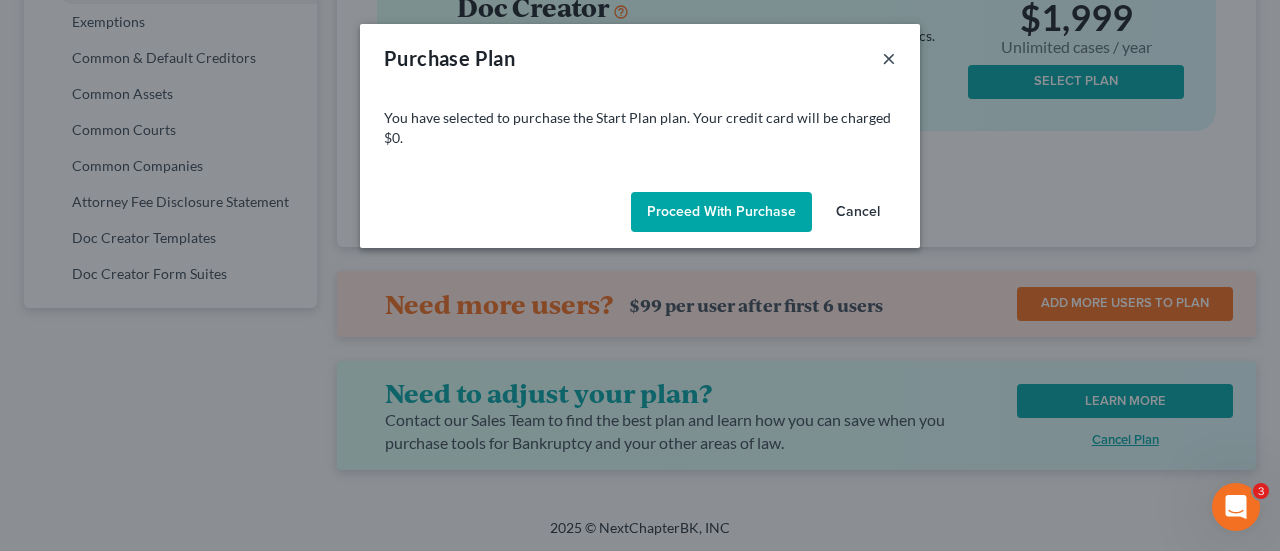 click on "×" at bounding box center (889, 58) 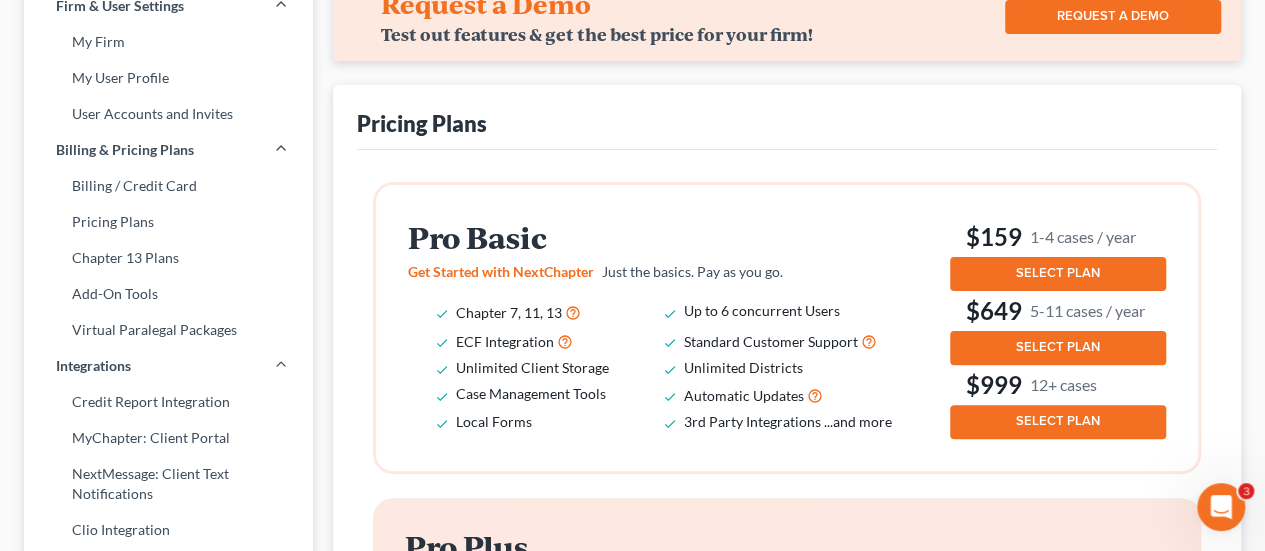 scroll, scrollTop: 0, scrollLeft: 0, axis: both 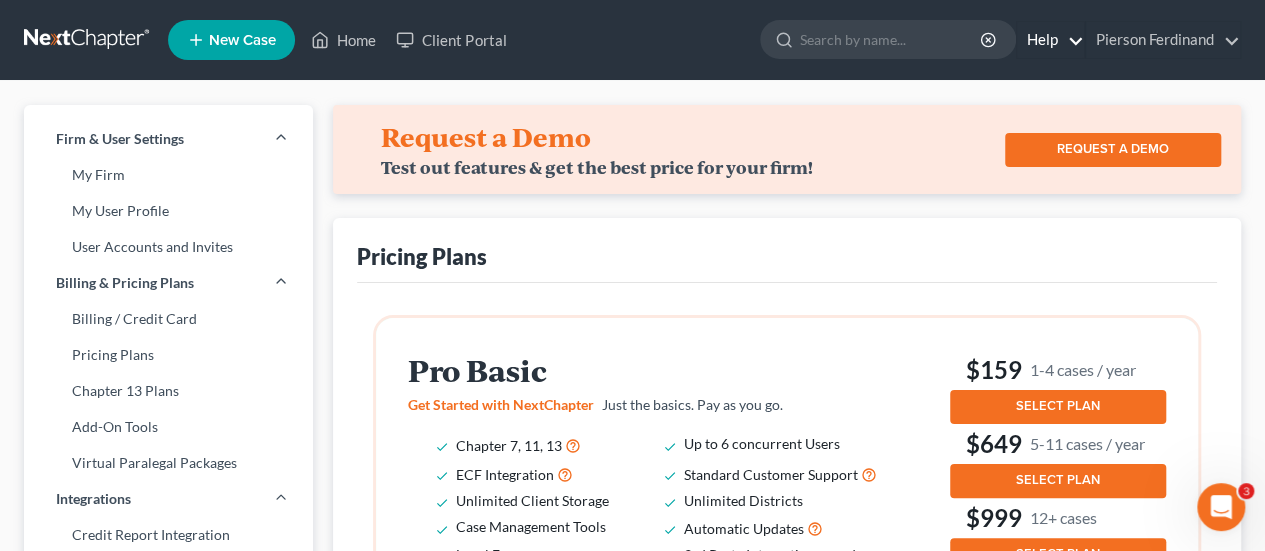 click on "Help" at bounding box center [1050, 40] 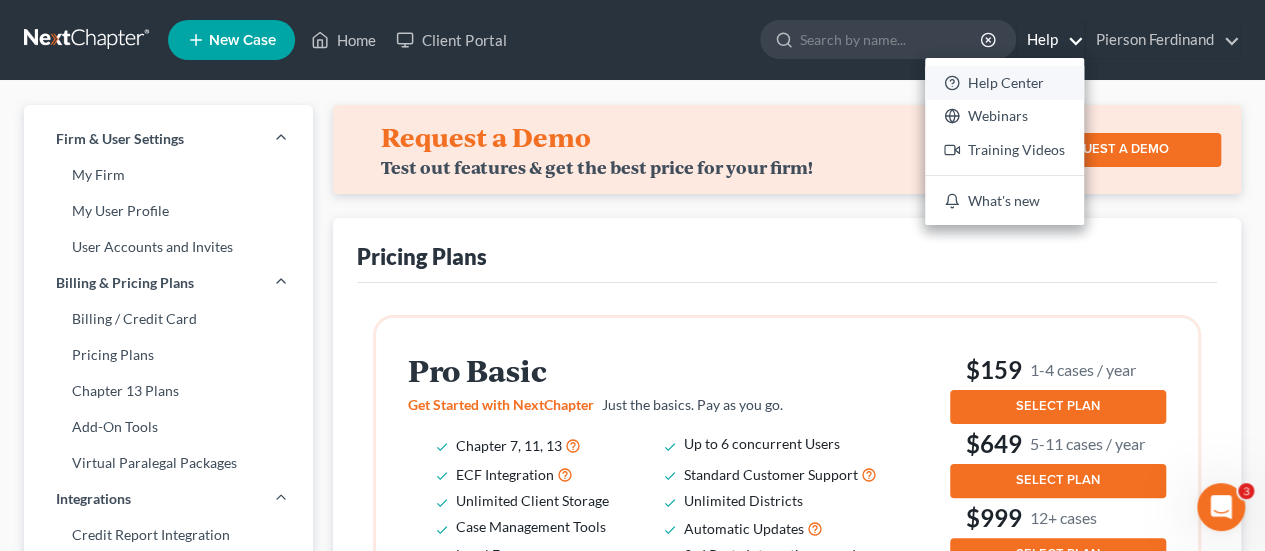 click on "Help Center" at bounding box center (1004, 83) 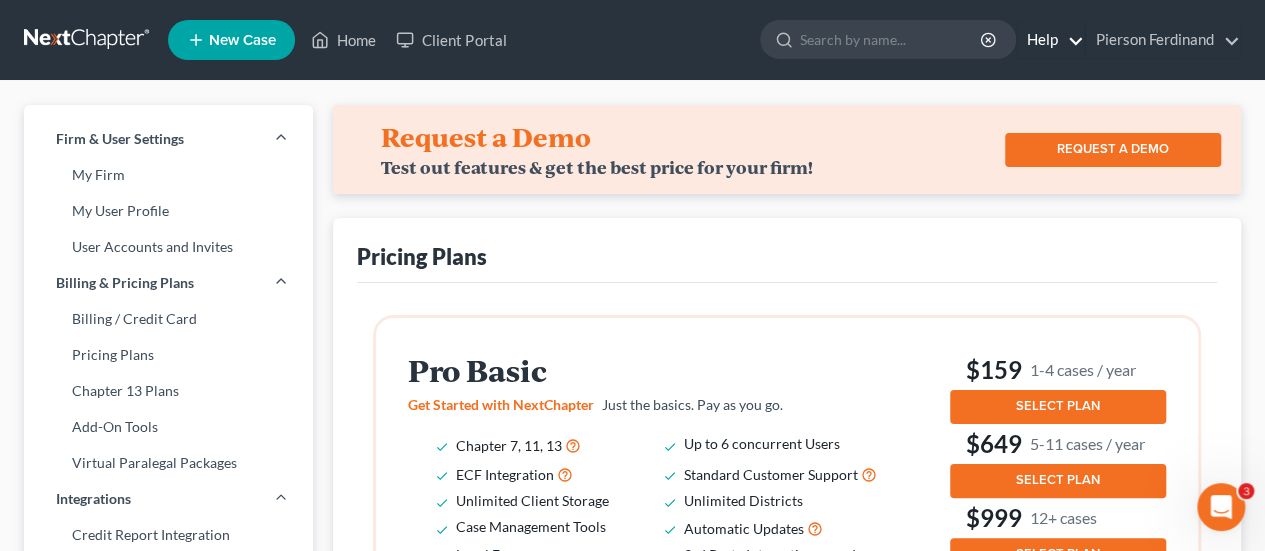 click on "Help" at bounding box center [1050, 40] 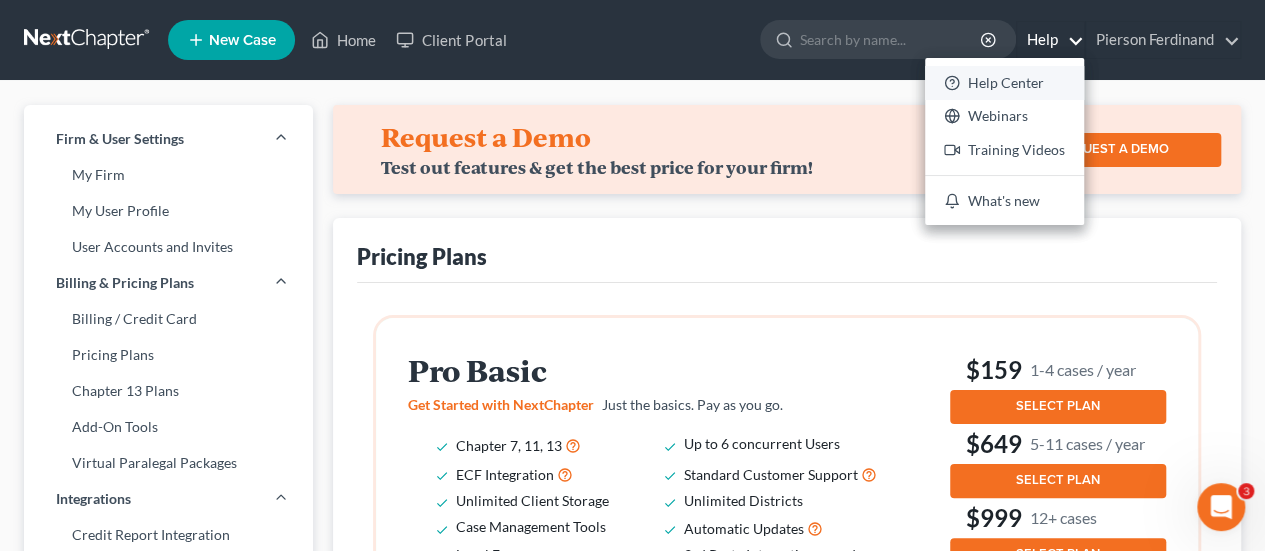 click on "Help Center" at bounding box center [1004, 83] 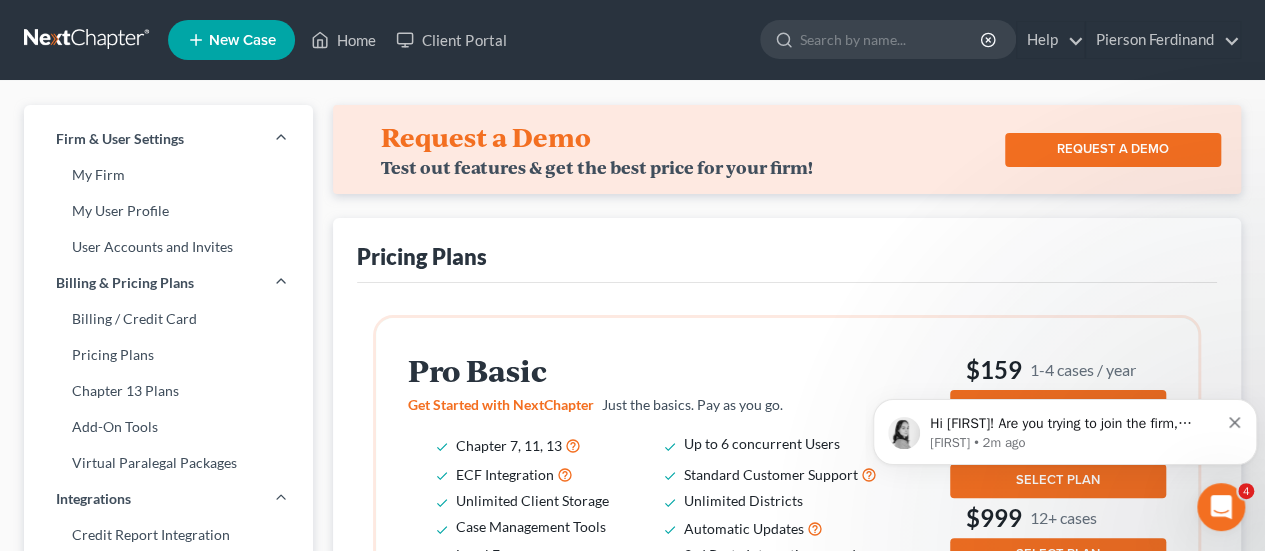 scroll, scrollTop: 0, scrollLeft: 0, axis: both 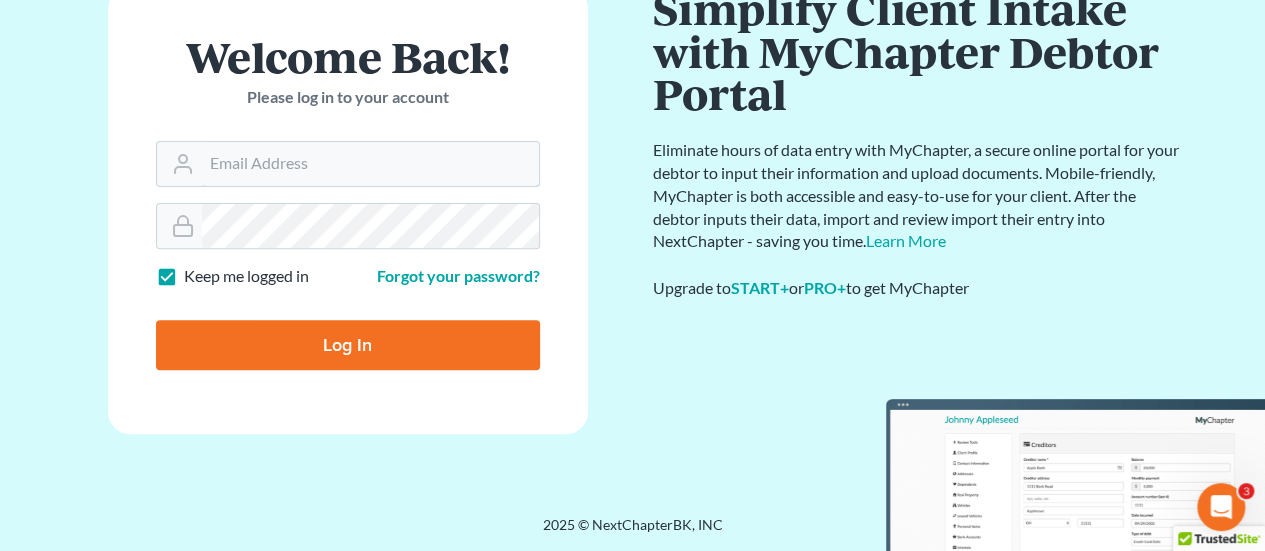 click on "Email Address" at bounding box center (370, 164) 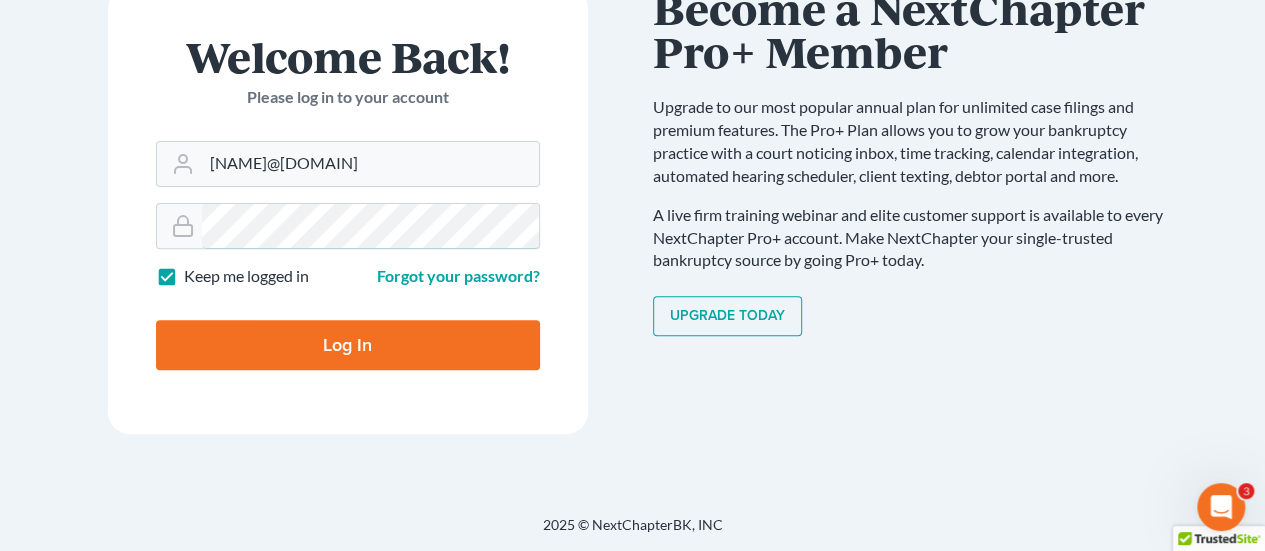 click on "Log In" at bounding box center (348, 345) 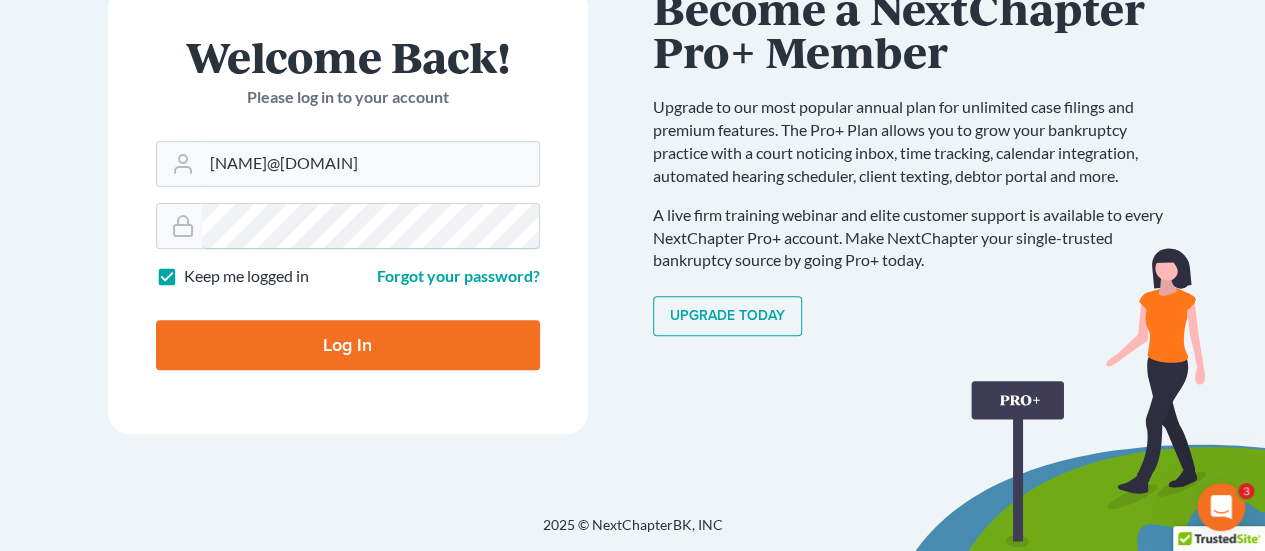 type on "Thinking..." 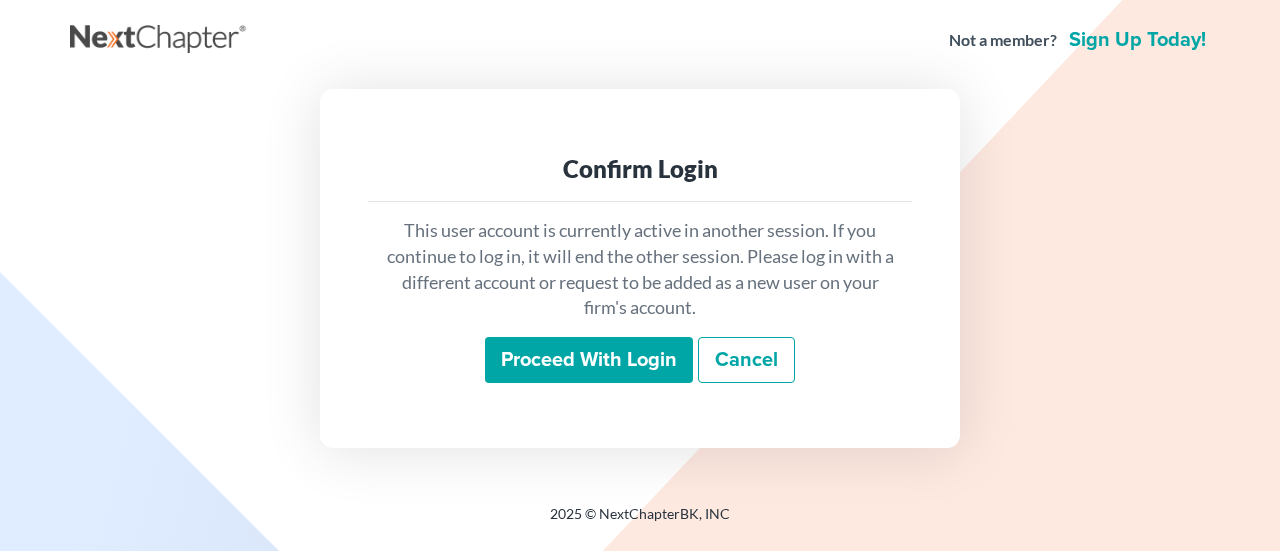 scroll, scrollTop: 0, scrollLeft: 0, axis: both 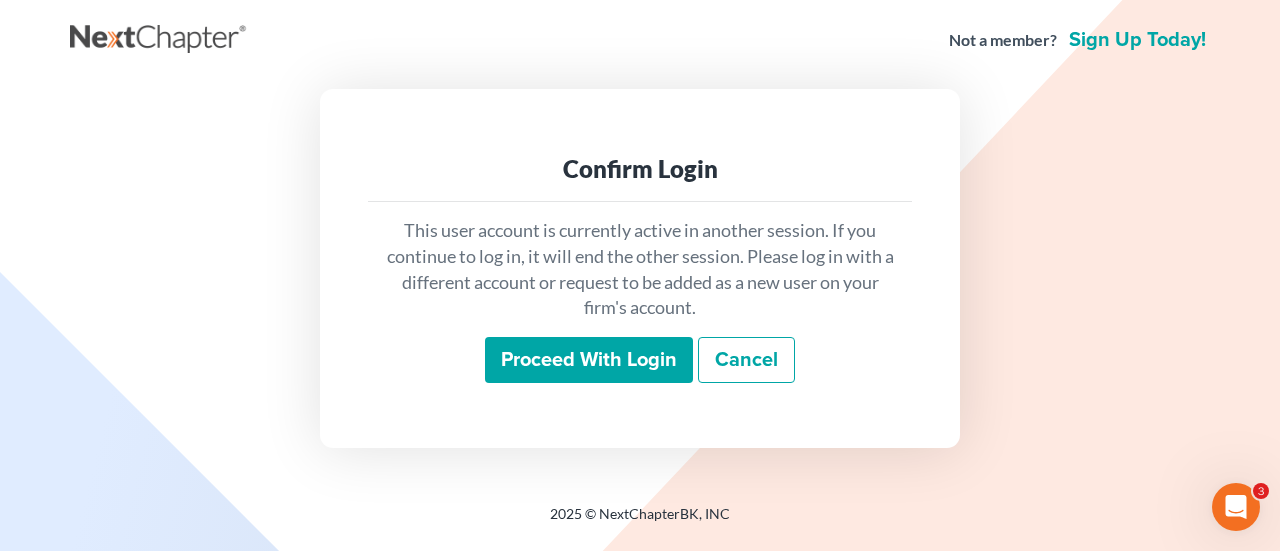 click on "Proceed with login" at bounding box center (589, 360) 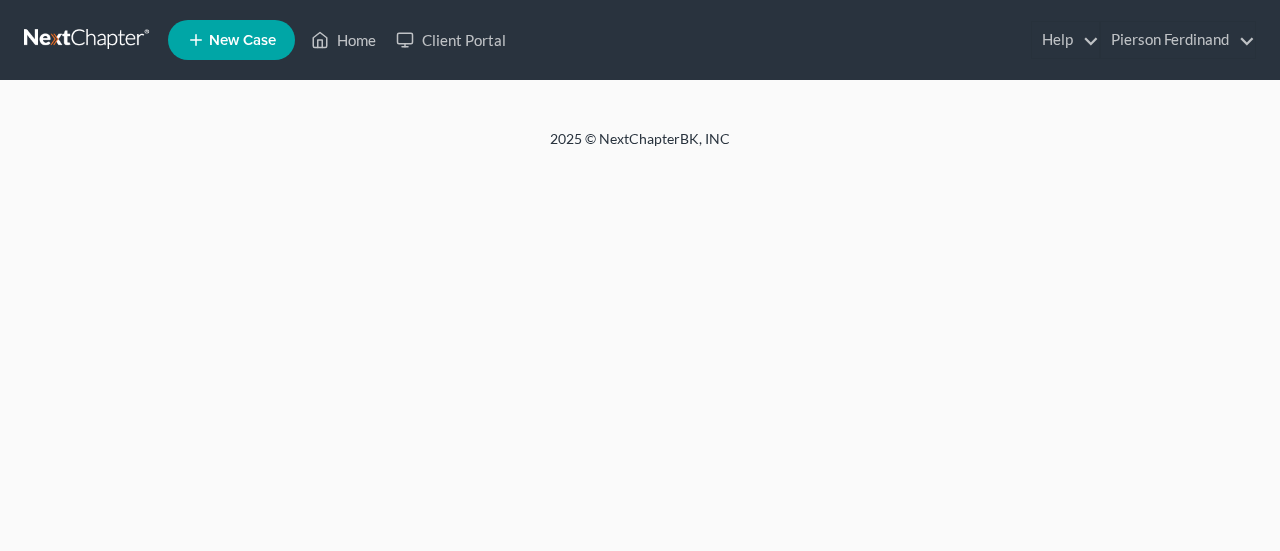 scroll, scrollTop: 0, scrollLeft: 0, axis: both 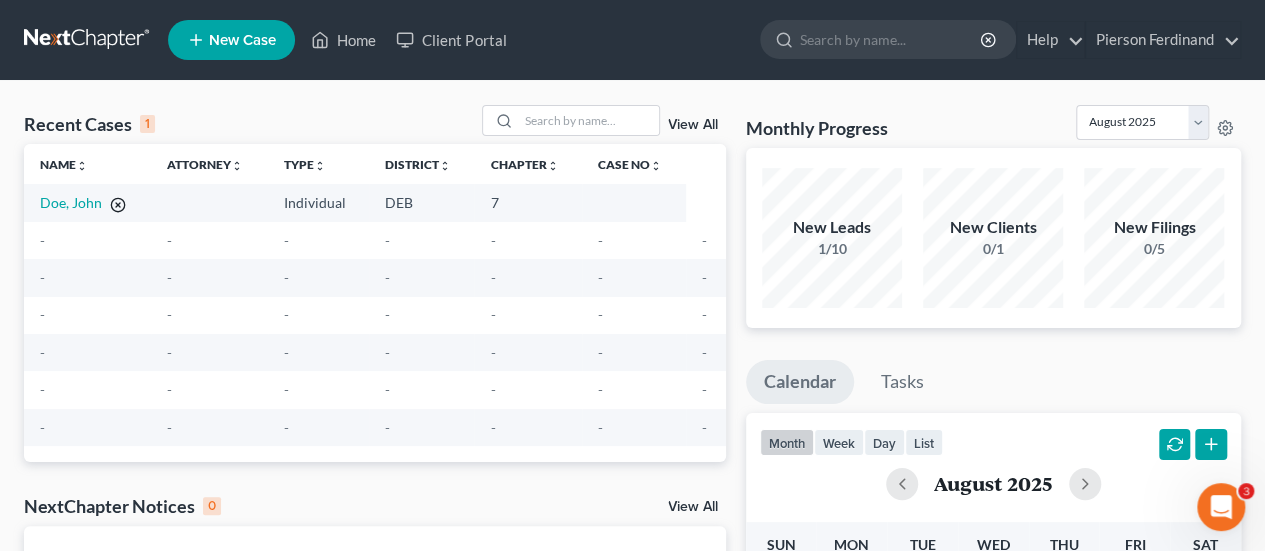 click 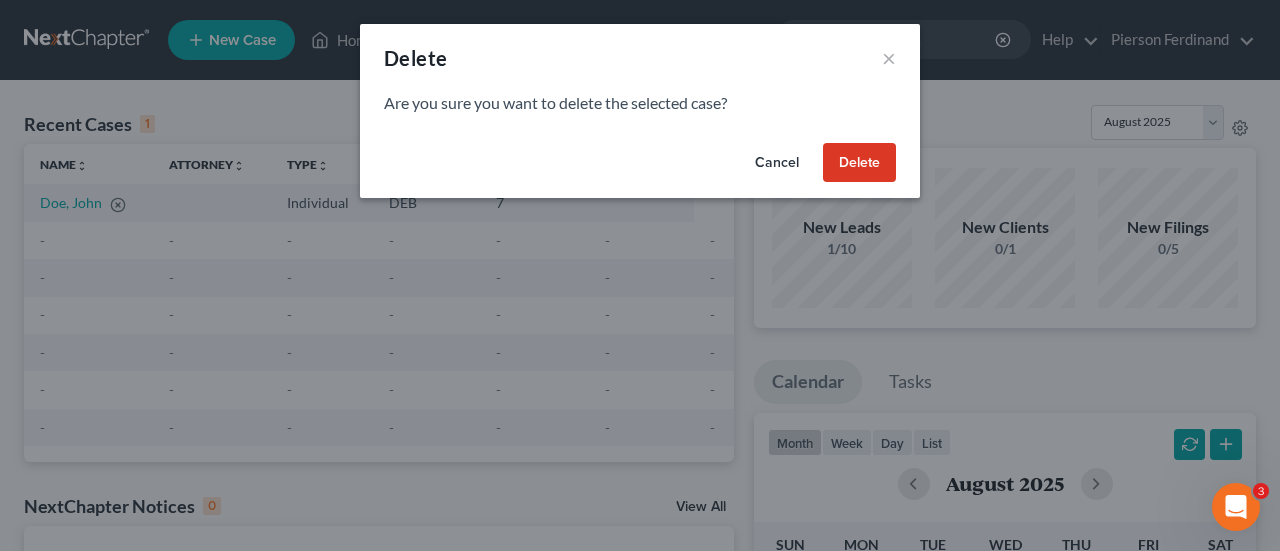 click on "Delete" at bounding box center [859, 163] 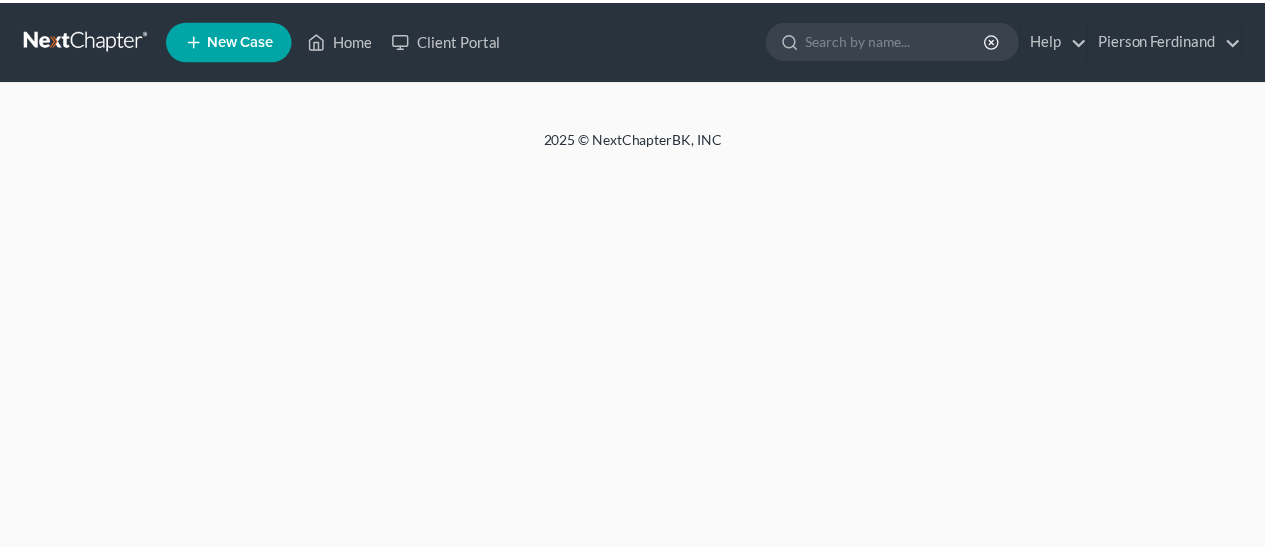 scroll, scrollTop: 0, scrollLeft: 0, axis: both 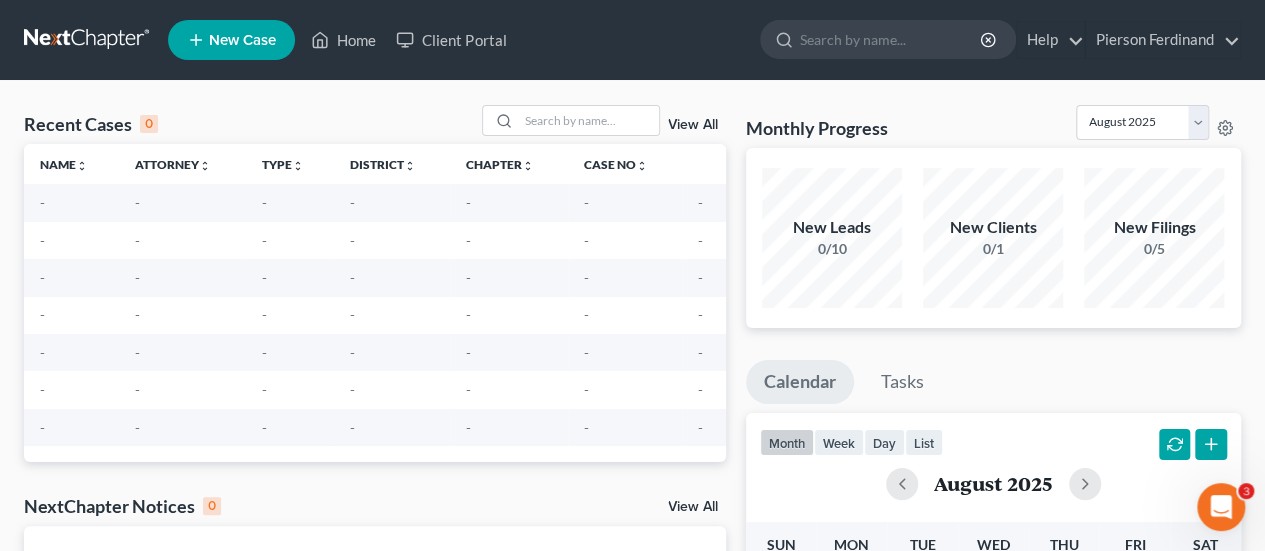 click 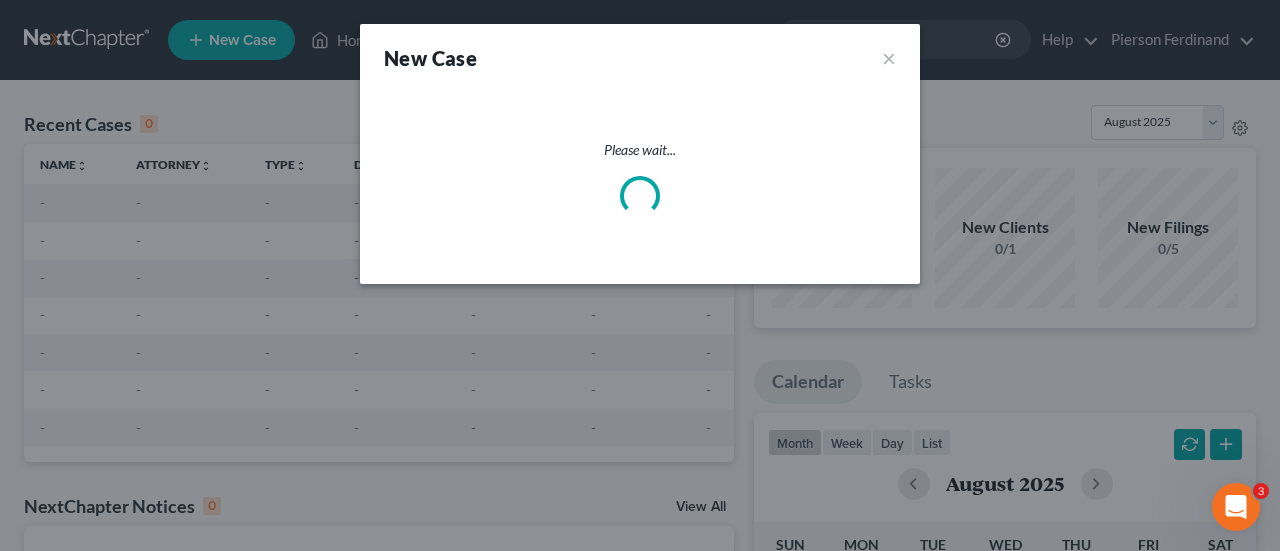 select on "13" 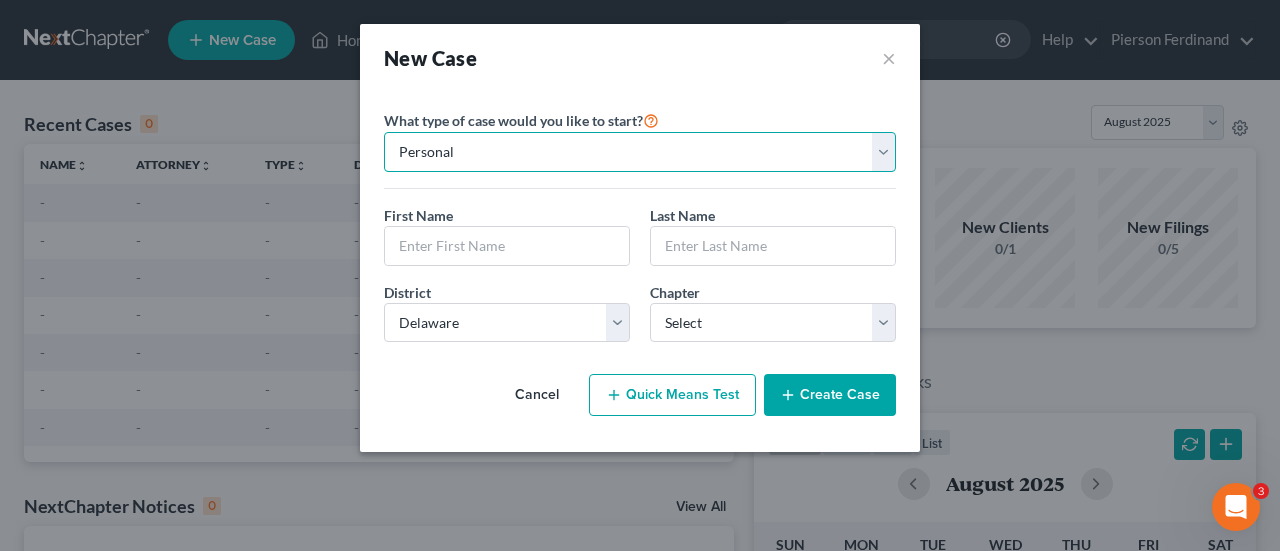 click on "Personal Business" at bounding box center (640, 152) 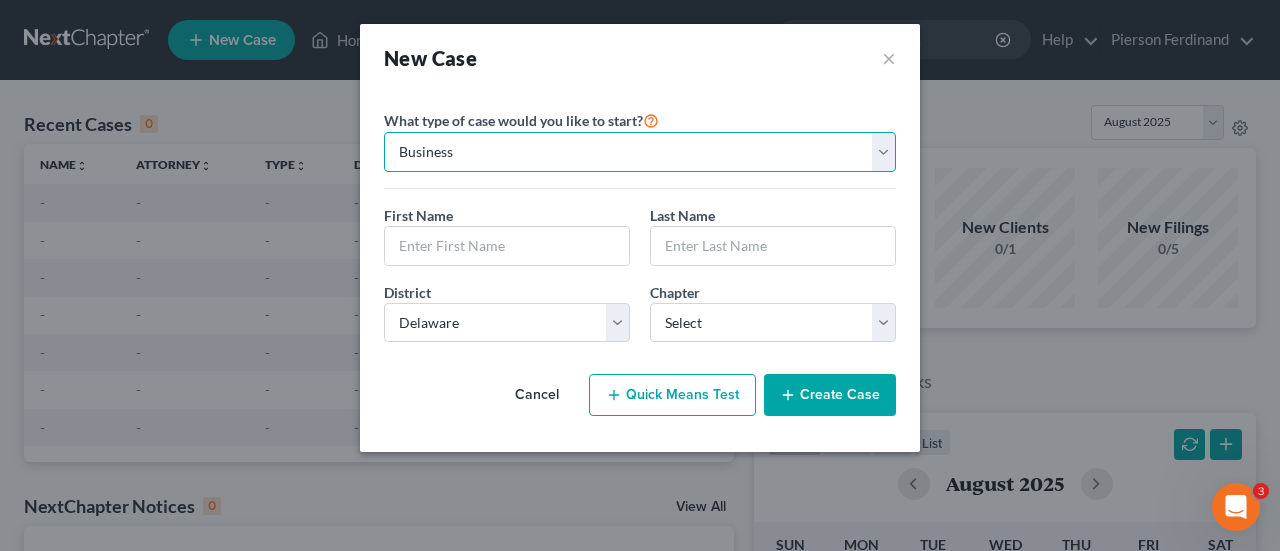 click on "Personal Business" at bounding box center [640, 152] 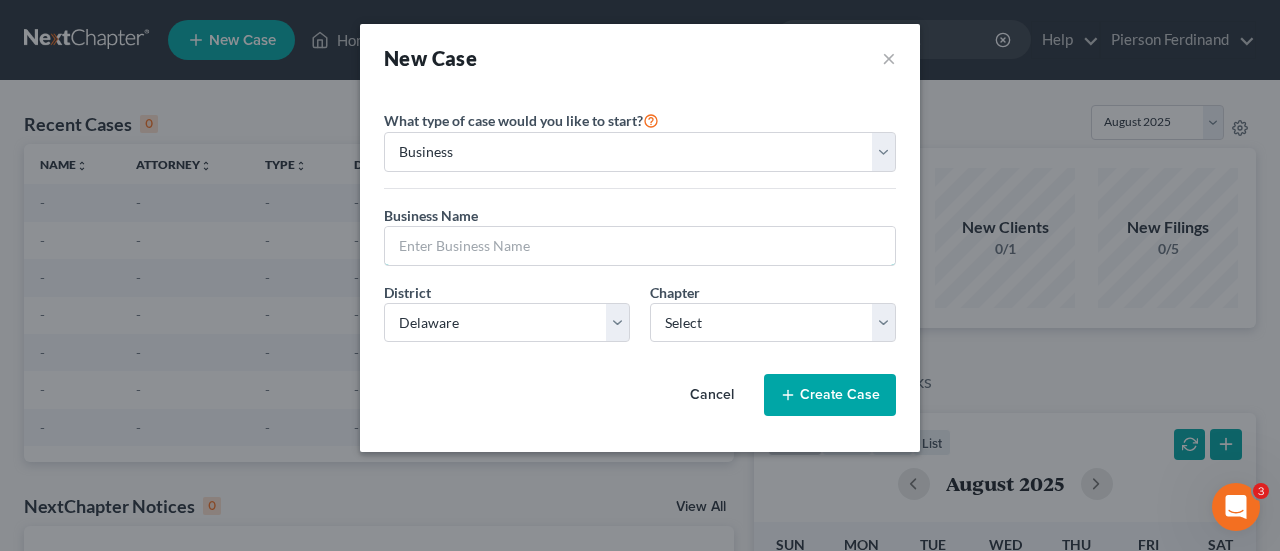 click at bounding box center [640, 246] 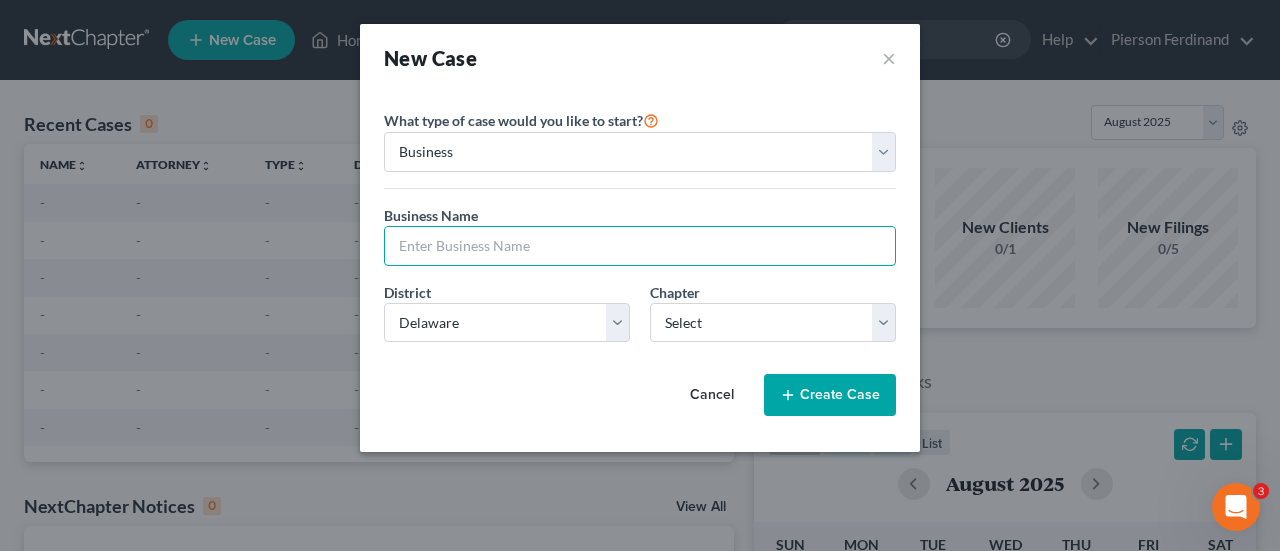 paste on "o	API GP Venture Partners, LLC" 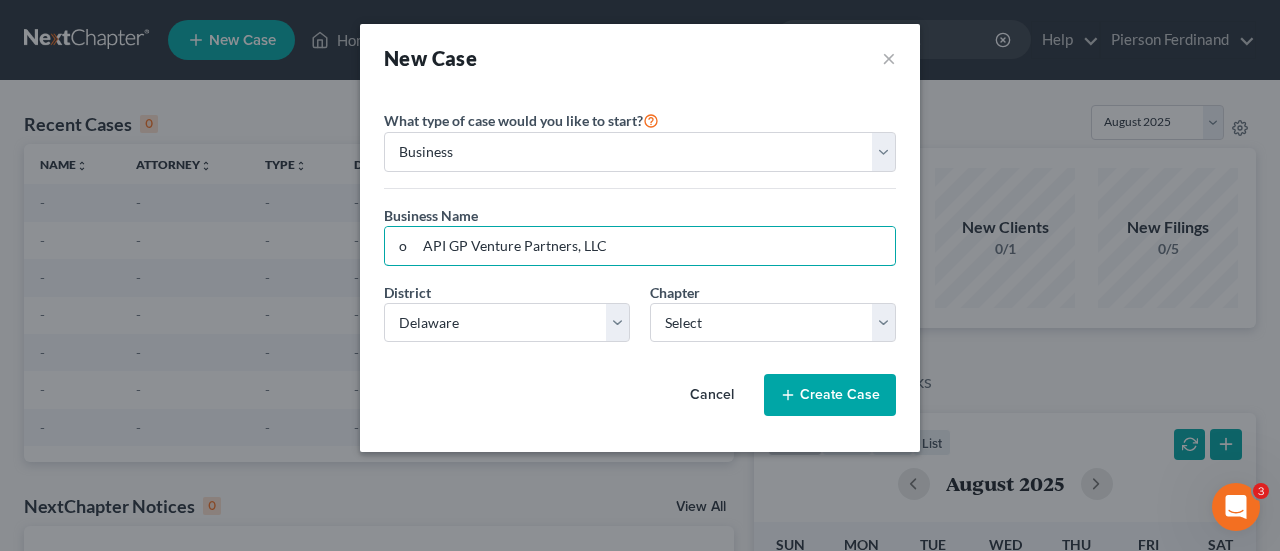 drag, startPoint x: 421, startPoint y: 245, endPoint x: 274, endPoint y: 242, distance: 147.03061 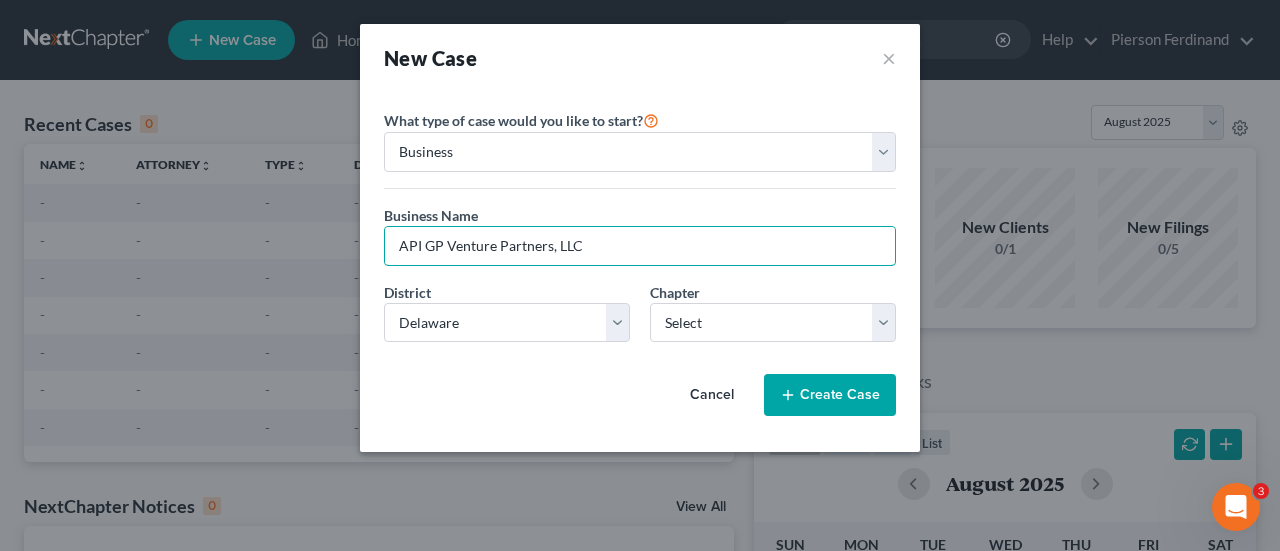 type on "API GP Venture Partners, LLC" 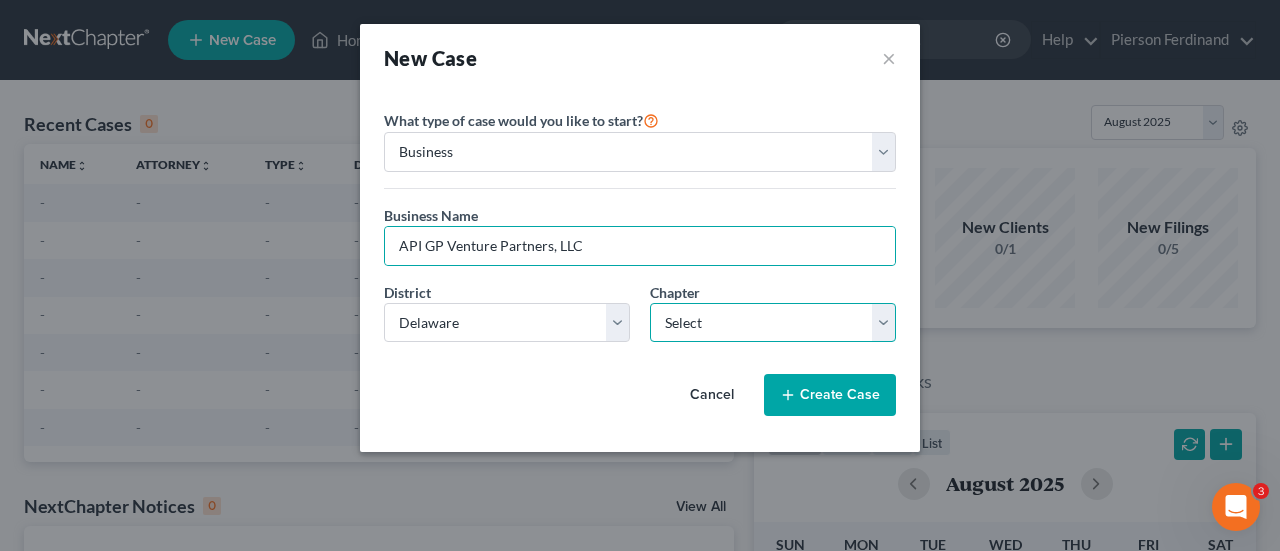 click on "Select 7 11 12" at bounding box center (773, 323) 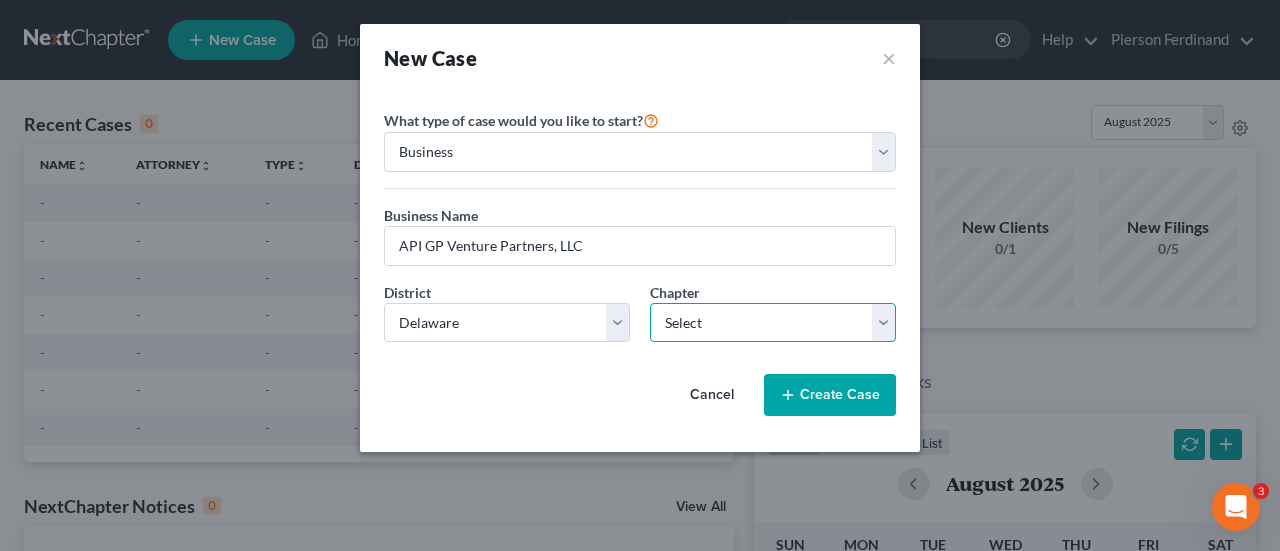 select on "1" 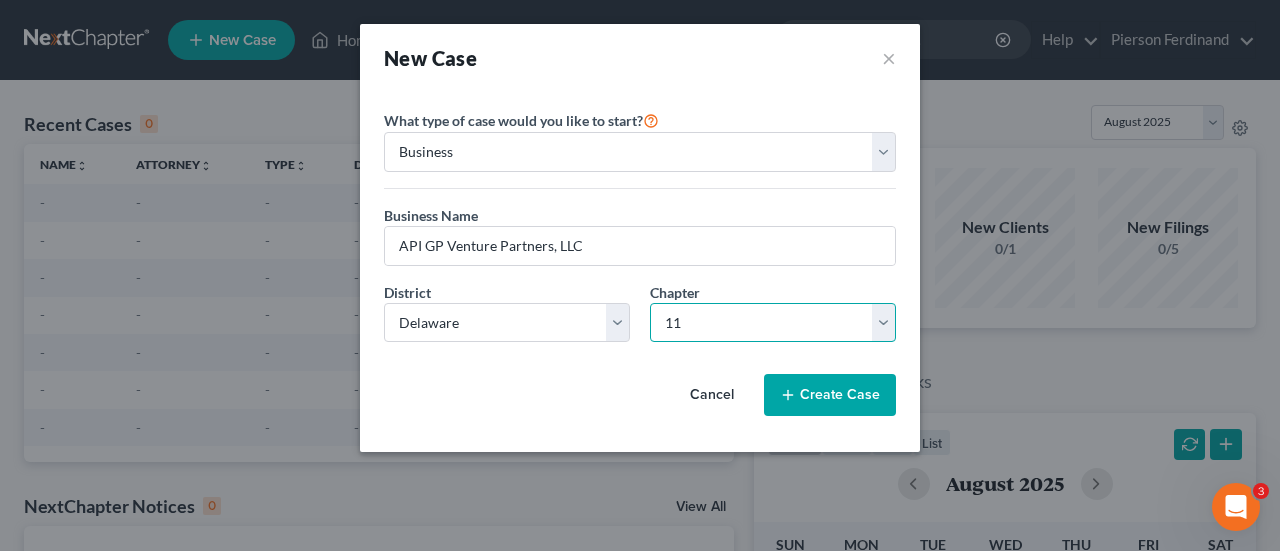 click on "Select 7 11 12" at bounding box center [773, 323] 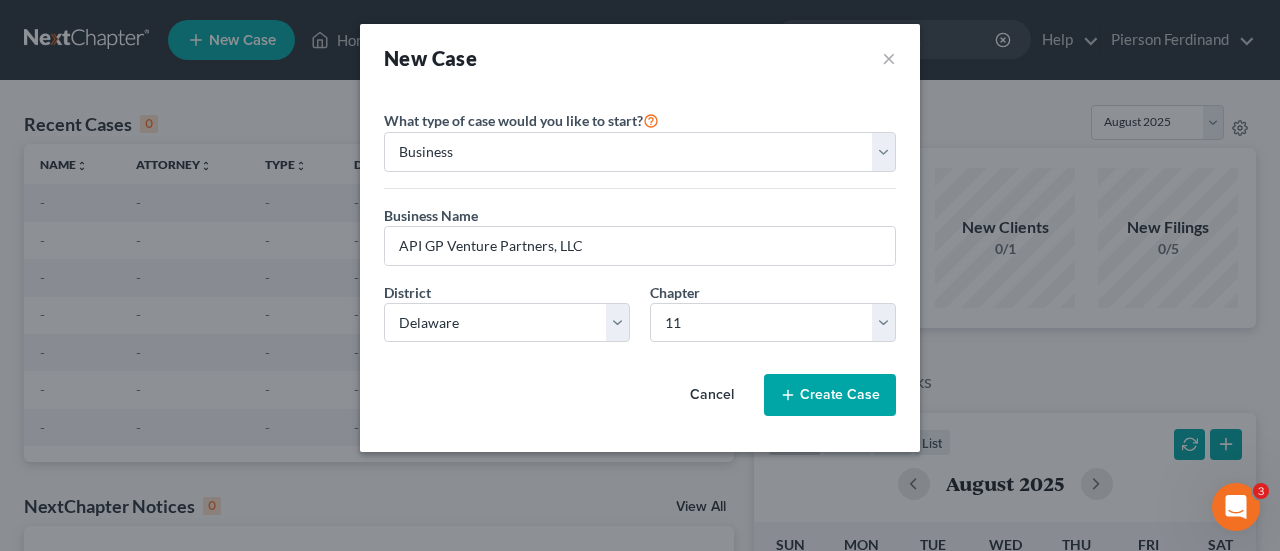 click on "Create Case" at bounding box center (830, 395) 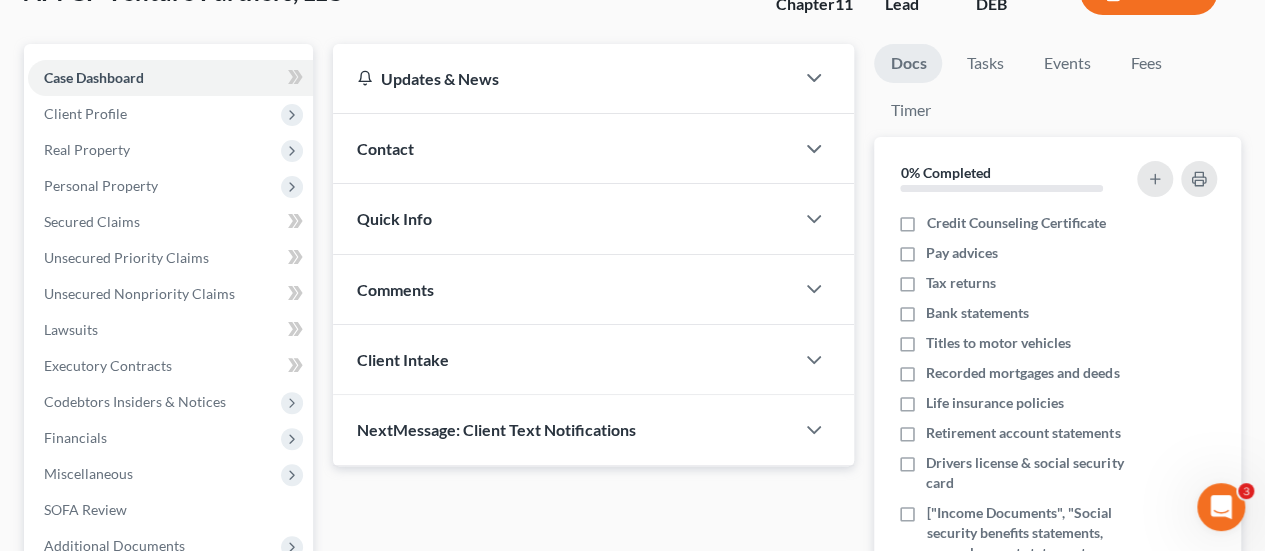scroll, scrollTop: 0, scrollLeft: 0, axis: both 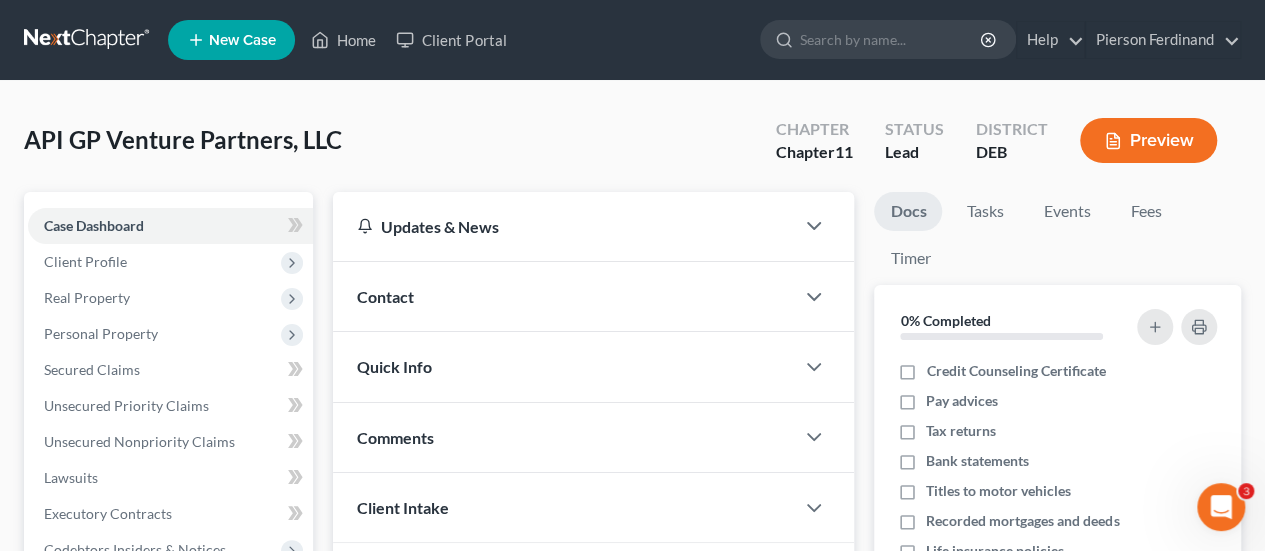 click on "Client Profile" at bounding box center (85, 261) 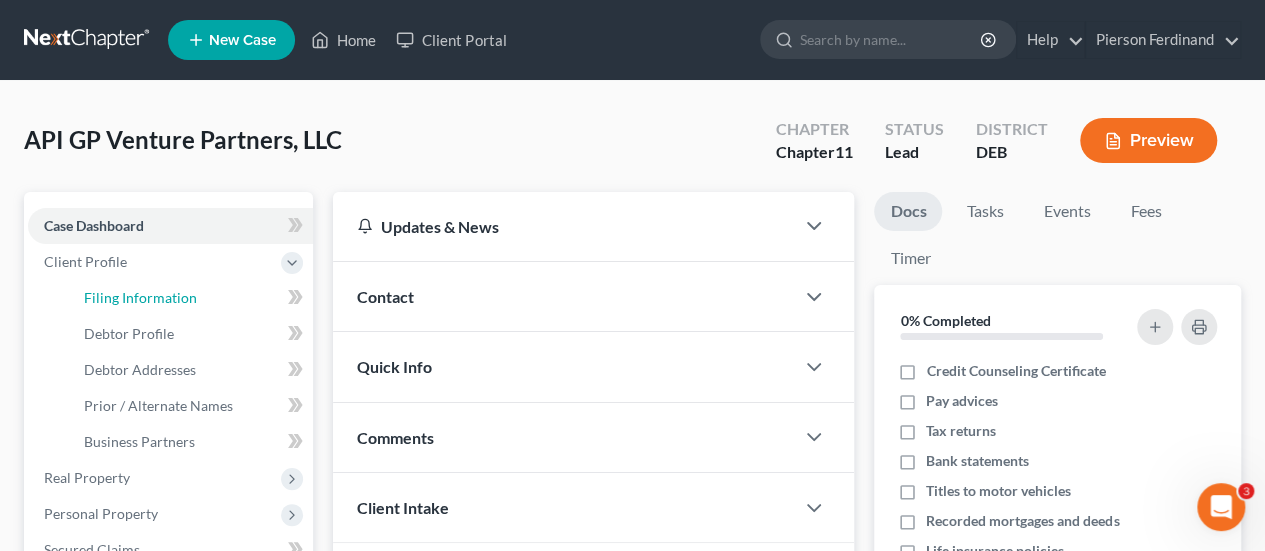 click on "Filing Information" at bounding box center (140, 297) 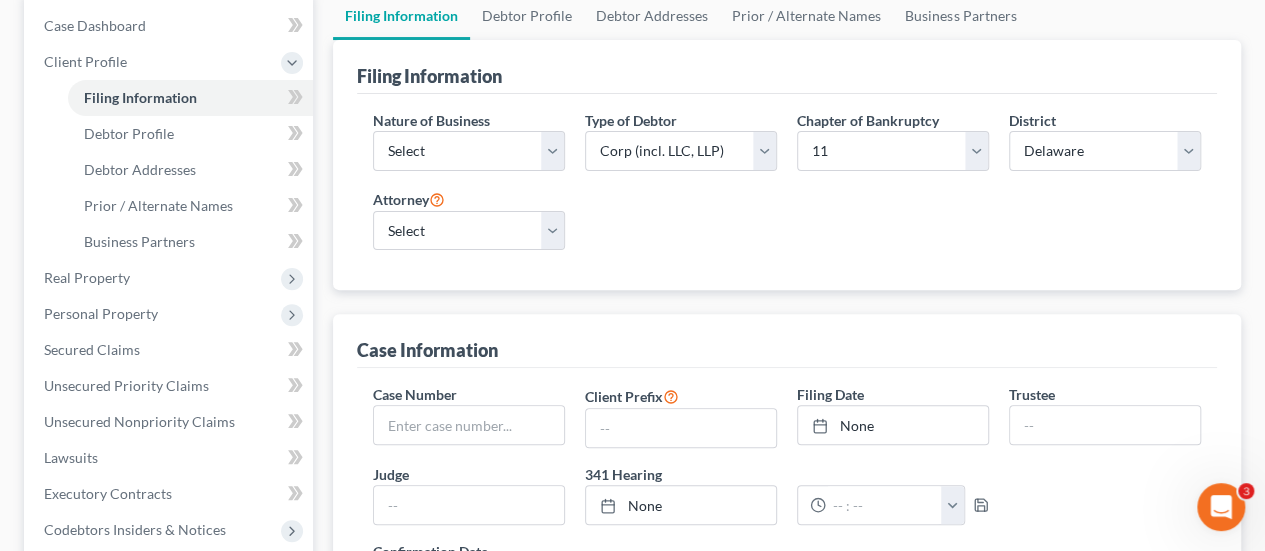 scroll, scrollTop: 300, scrollLeft: 0, axis: vertical 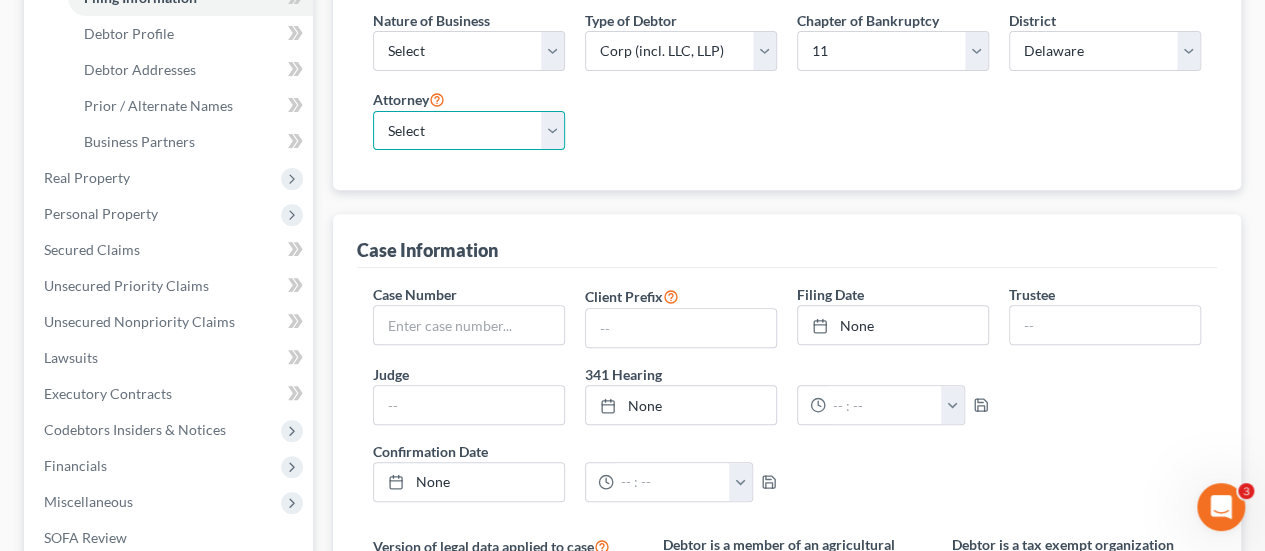 drag, startPoint x: 558, startPoint y: 133, endPoint x: 535, endPoint y: 140, distance: 24.04163 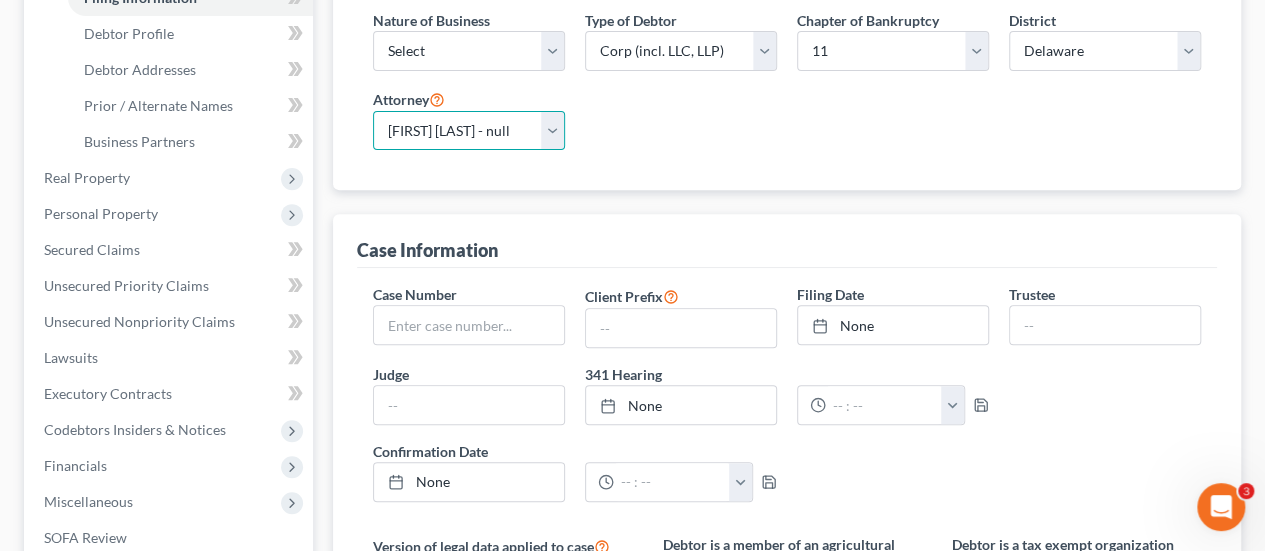 click on "Select [PERSON] - null" at bounding box center (469, 131) 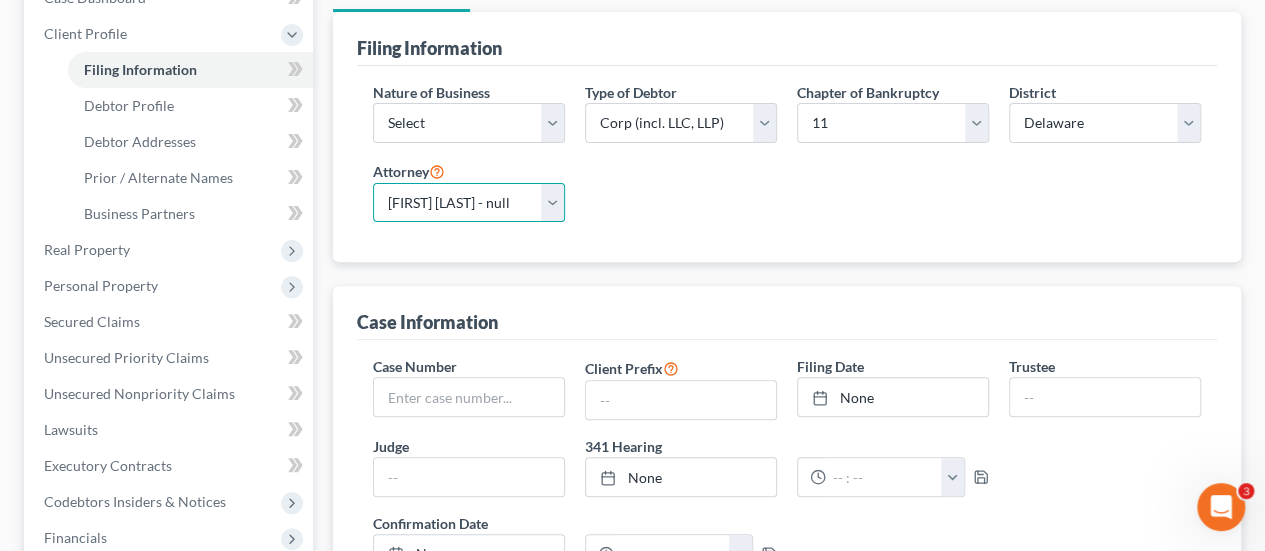 scroll, scrollTop: 0, scrollLeft: 0, axis: both 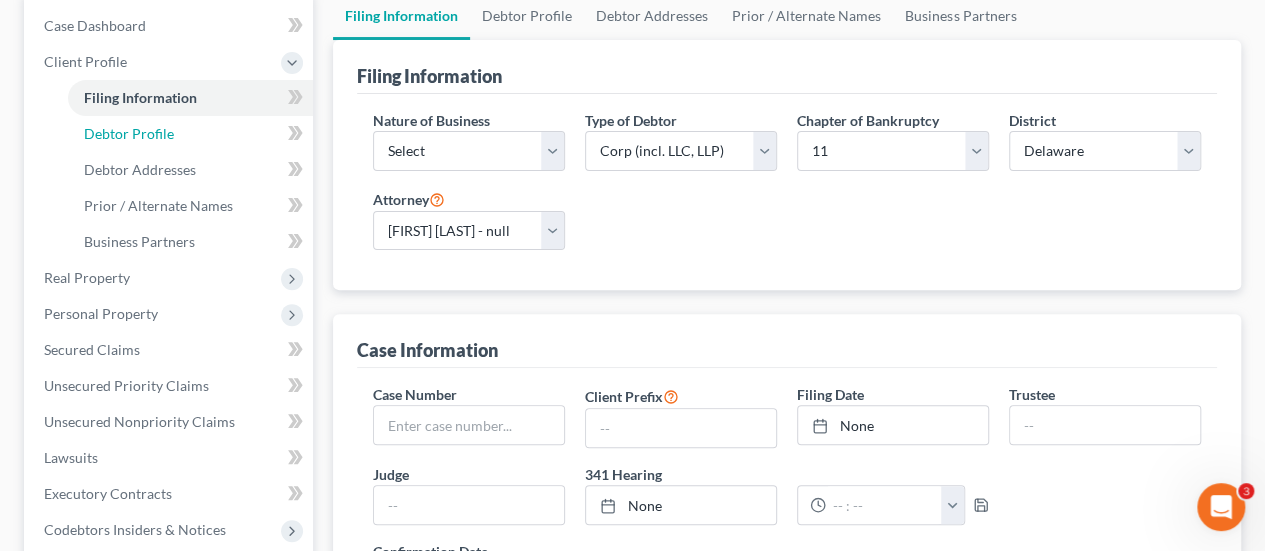 click on "Debtor Profile" at bounding box center (129, 133) 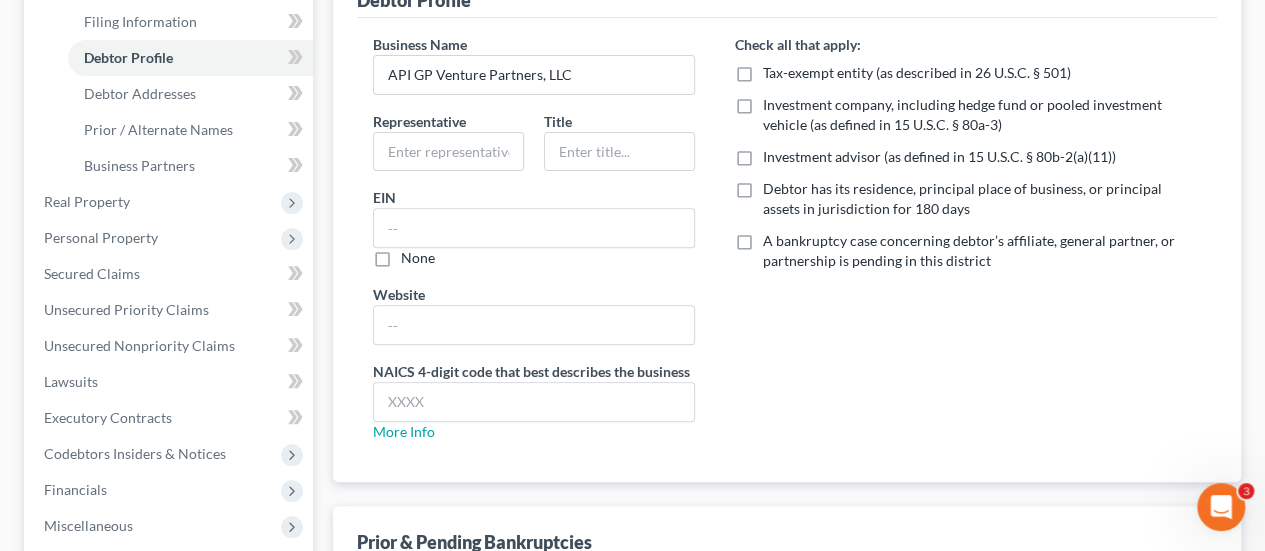 scroll, scrollTop: 300, scrollLeft: 0, axis: vertical 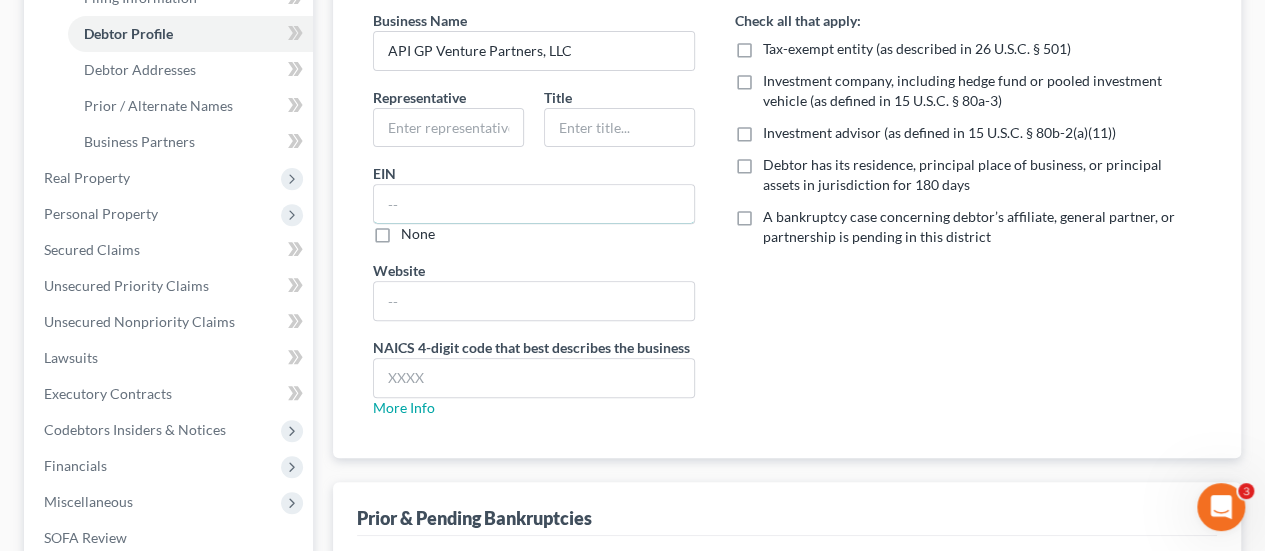 click at bounding box center [534, 204] 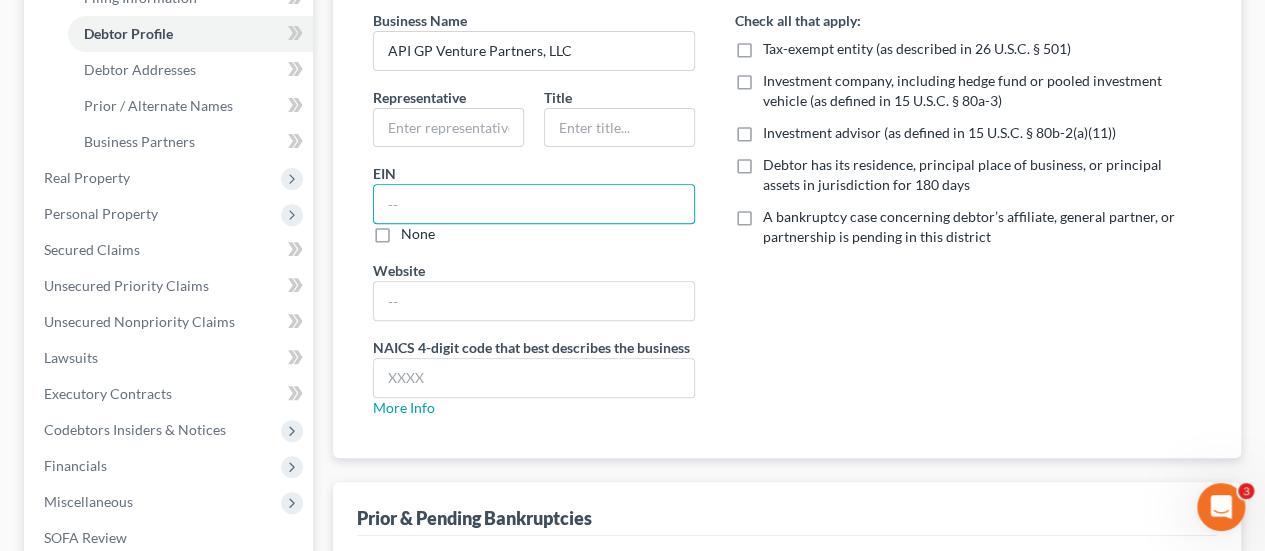 paste on "[ACCOUNT_NUMBER]" 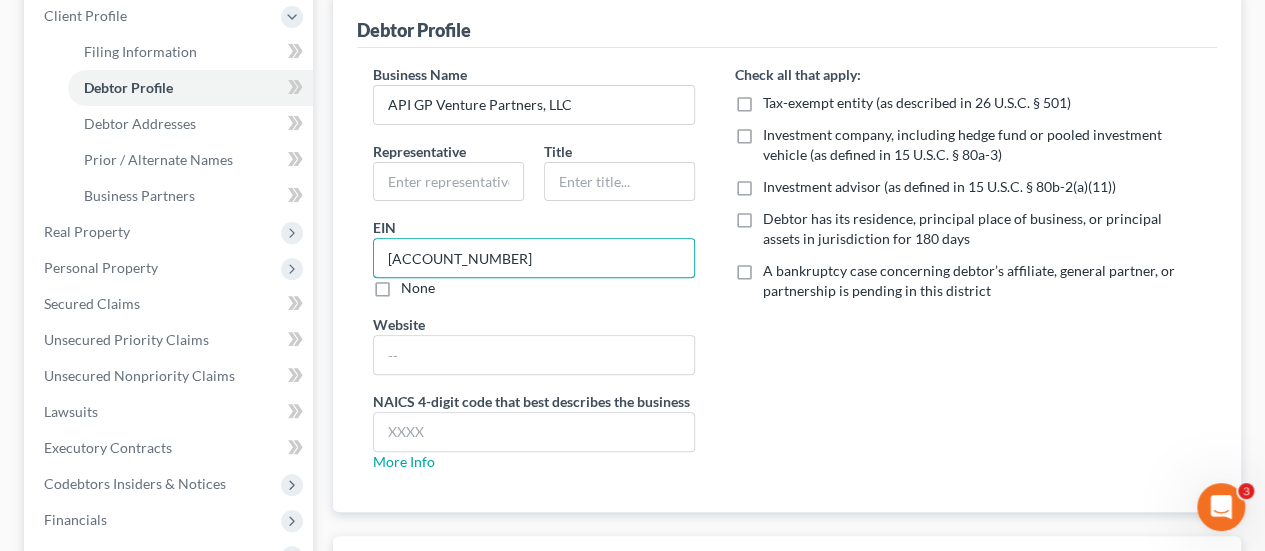 scroll, scrollTop: 245, scrollLeft: 0, axis: vertical 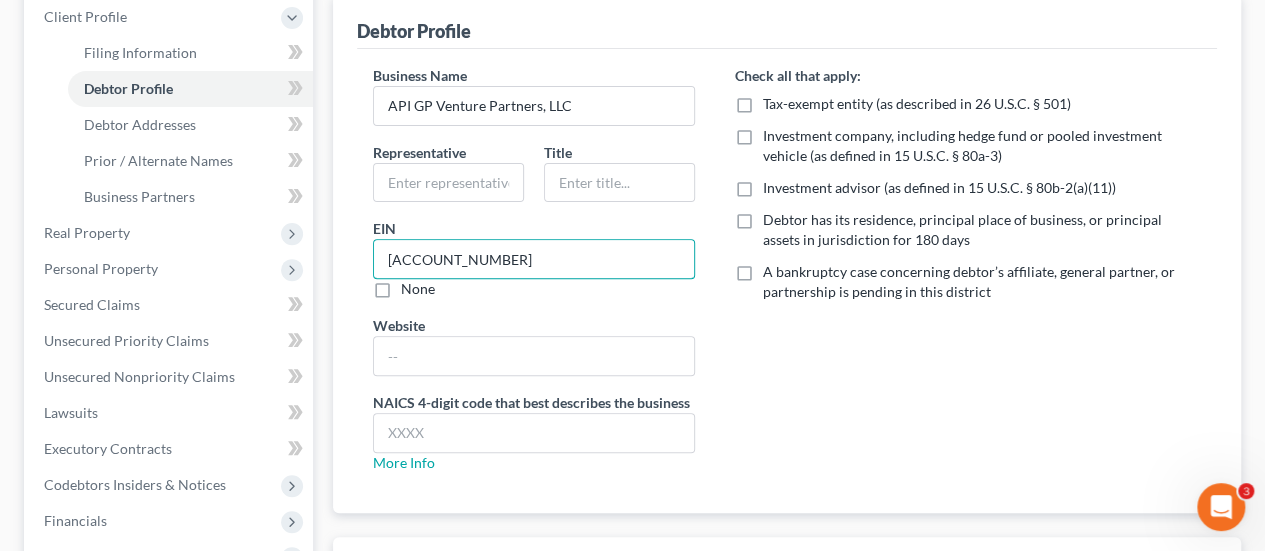 type on "[ACCOUNT_NUMBER]" 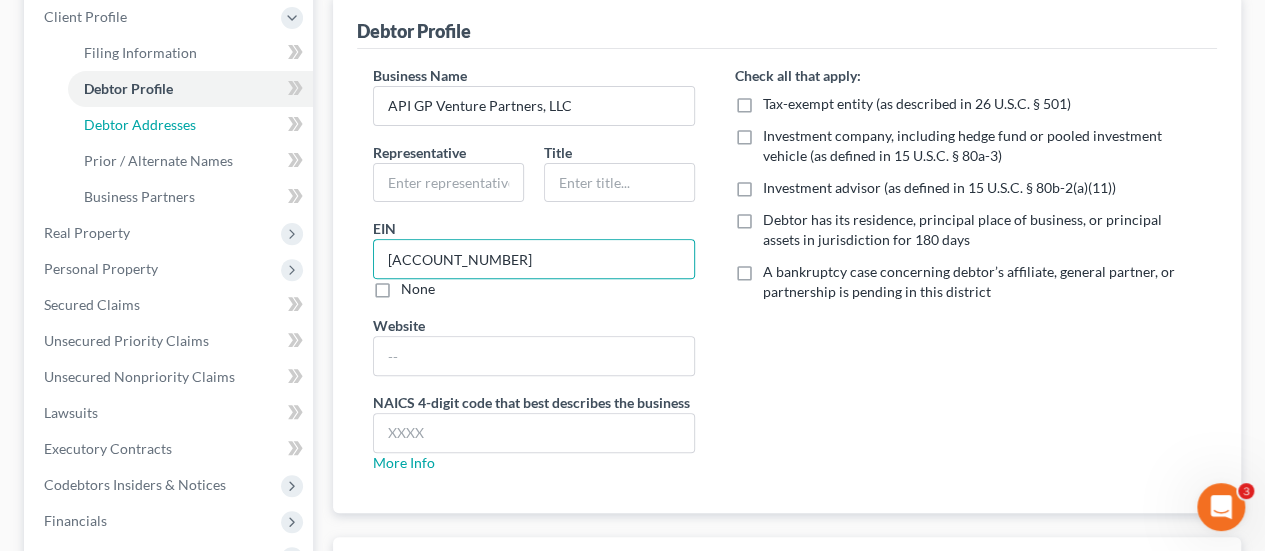 click on "Debtor Addresses" at bounding box center [140, 124] 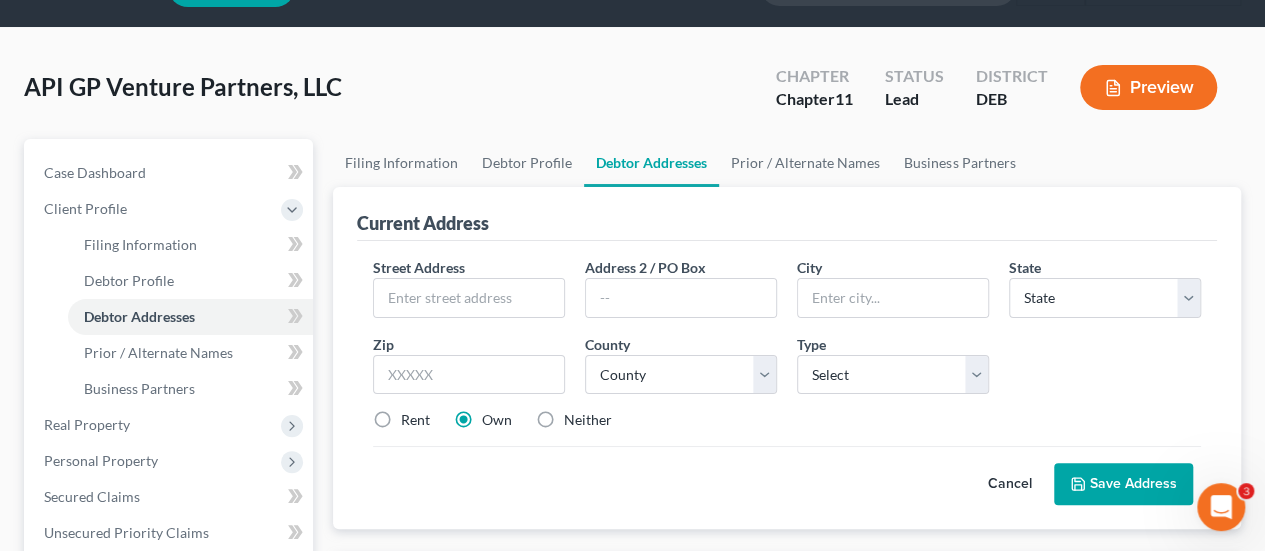 scroll, scrollTop: 0, scrollLeft: 0, axis: both 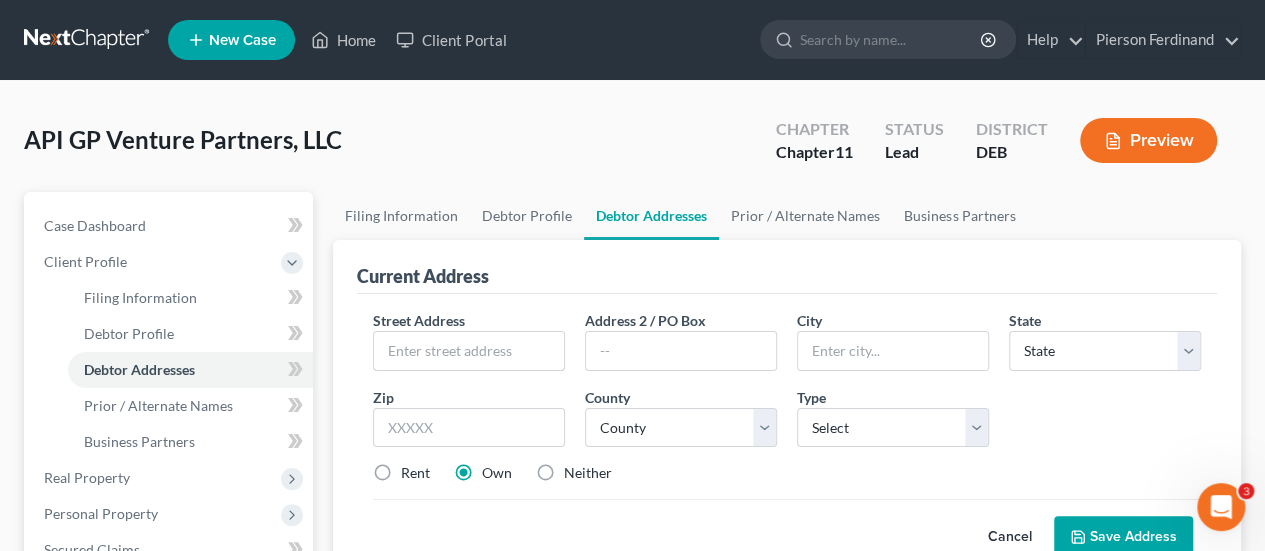 click at bounding box center (469, 351) 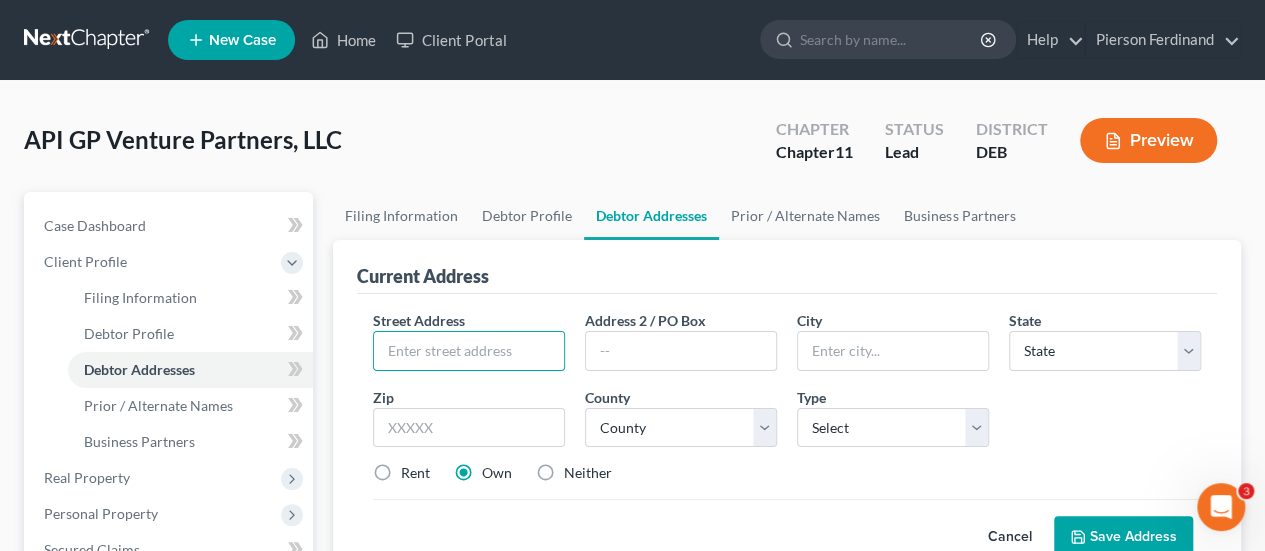paste on "[NUMBER] [STREET]" 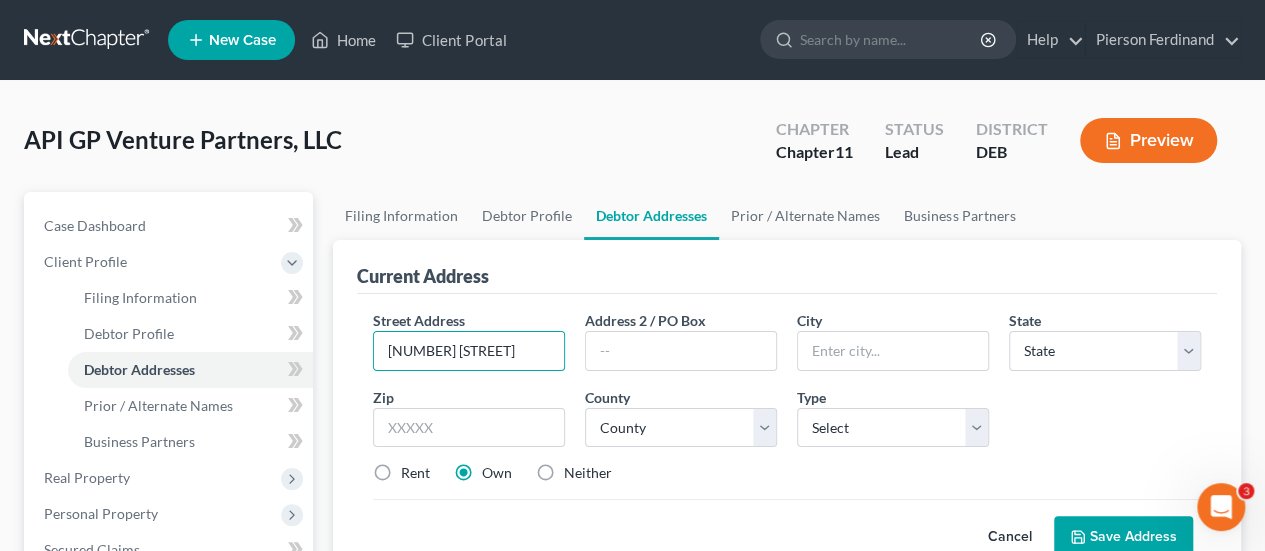type on "[NUMBER] [STREET]" 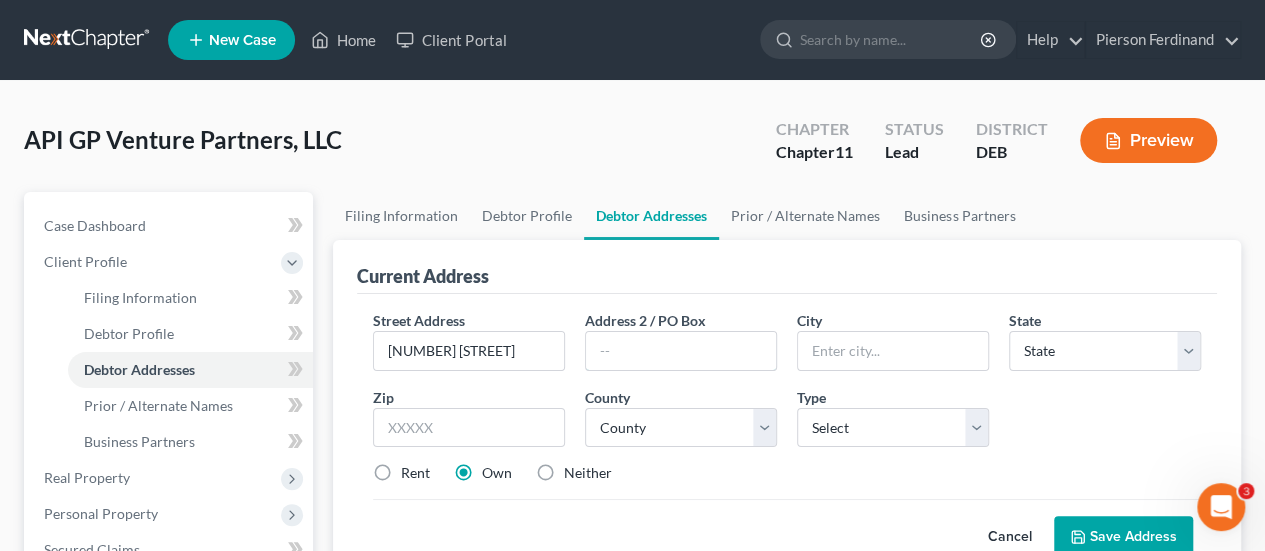 click at bounding box center [681, 351] 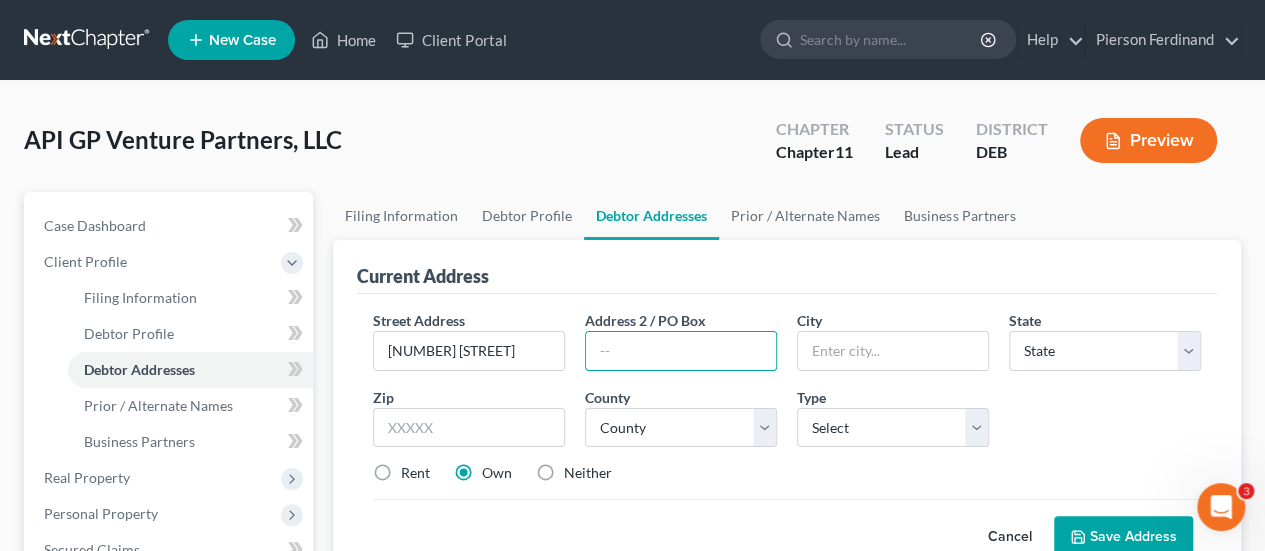 paste on "10th Floor" 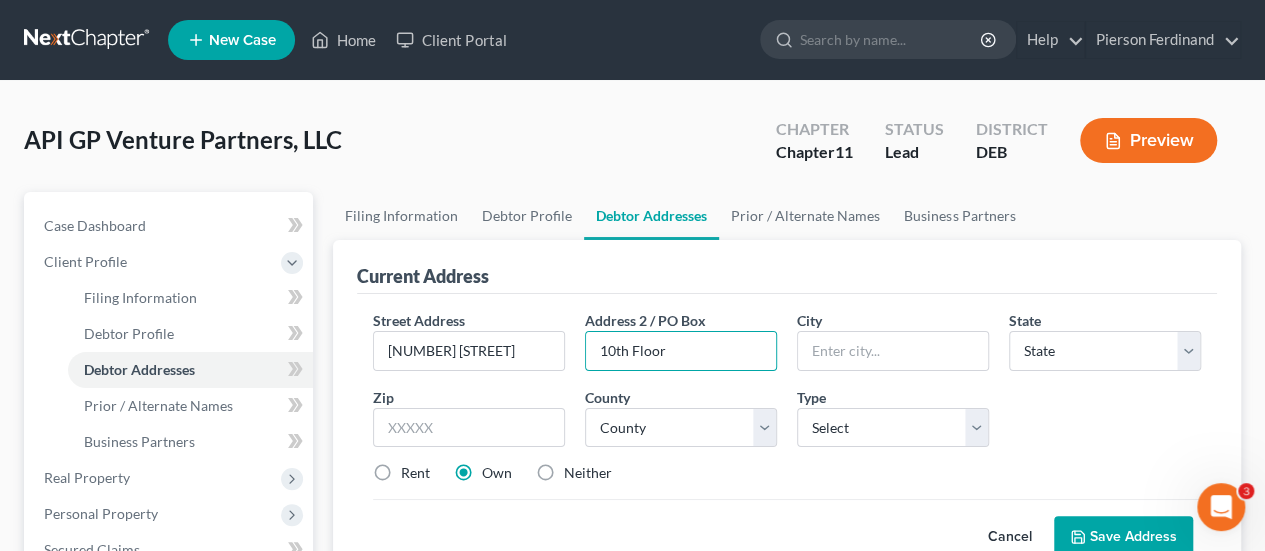 type on "10th Floor" 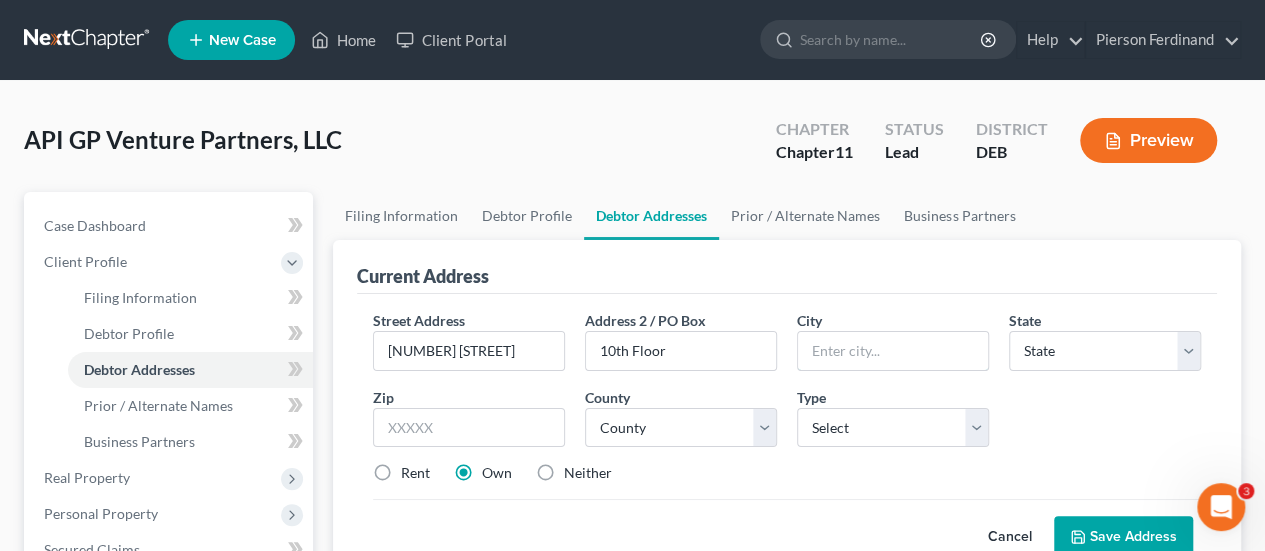 click at bounding box center (893, 351) 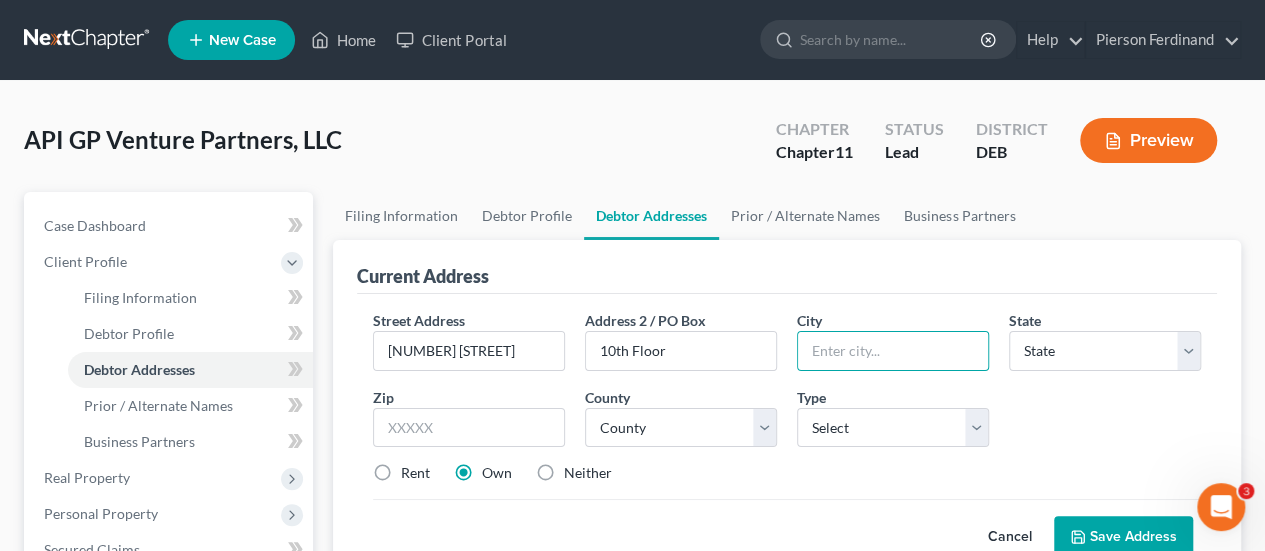 paste on "Los Angeles" 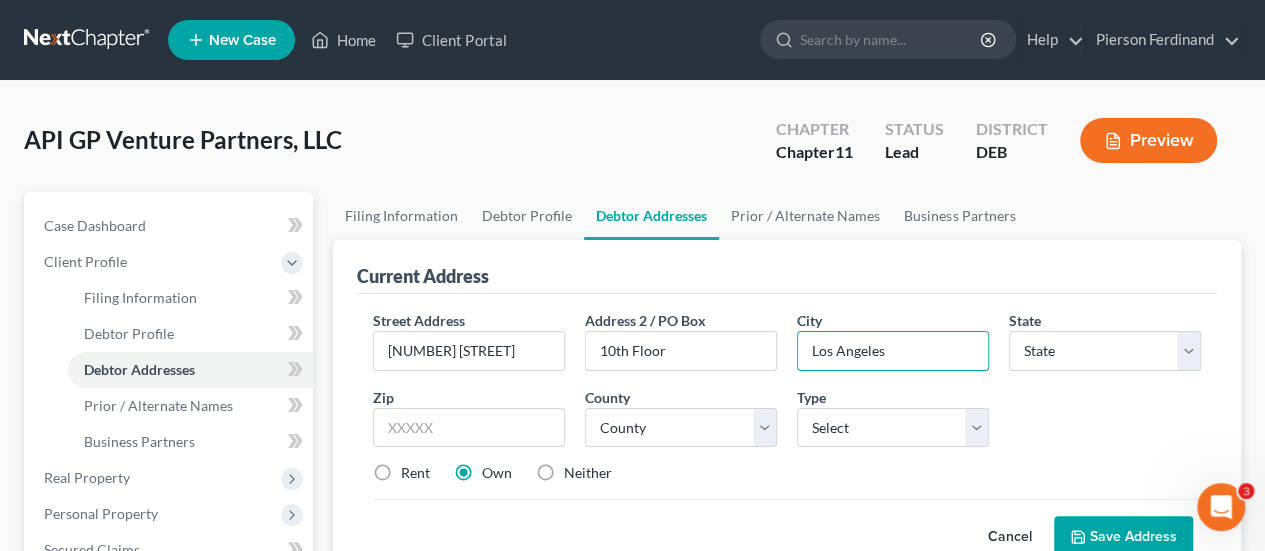 type on "Los Angeles" 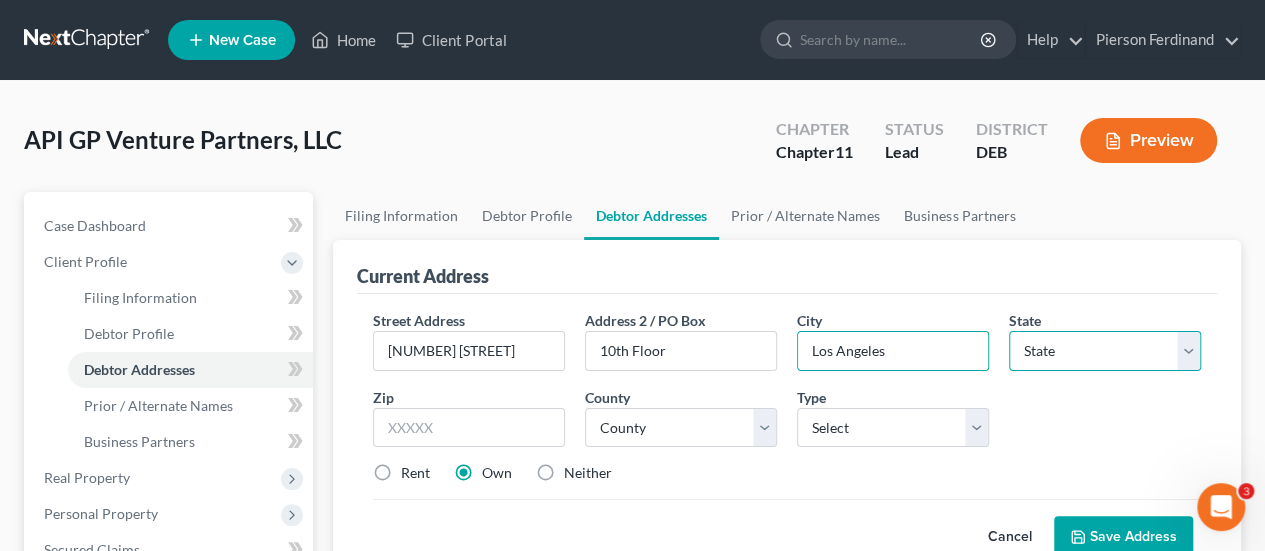 click on "State AL AK AR AZ CA CO CT DE DC FL GA GU HI ID IL IN IA KS KY LA ME MD MA MI MN MS MO MT NC ND NE NV NH NJ NM NY OH OK OR PA PR RI SC SD TN TX UT VI VA VT WA WV WI WY" at bounding box center (1105, 351) 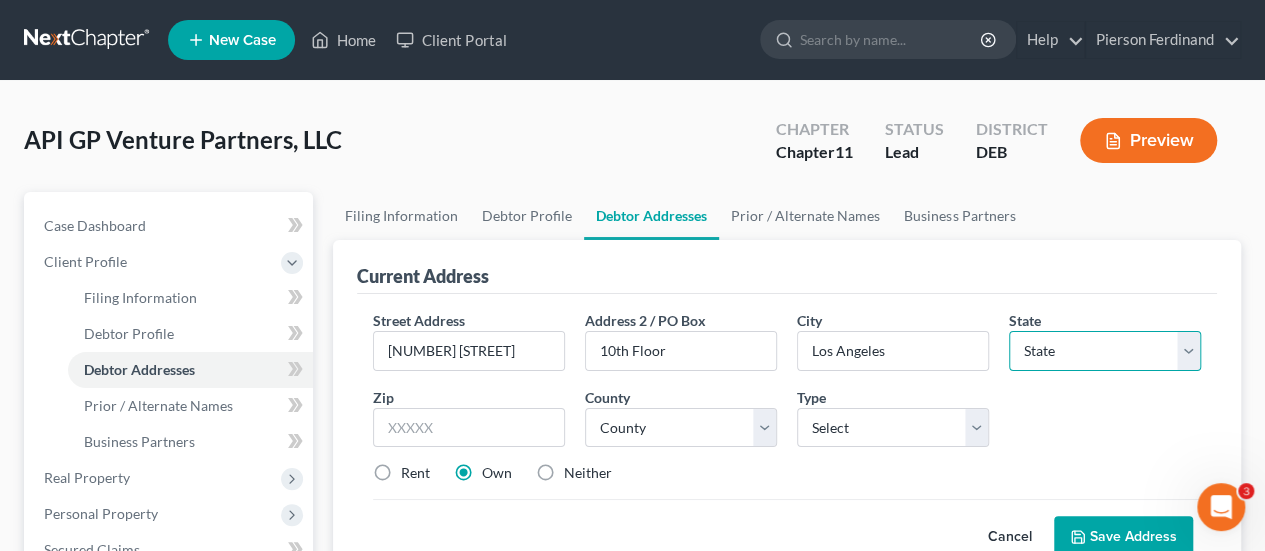 select on "4" 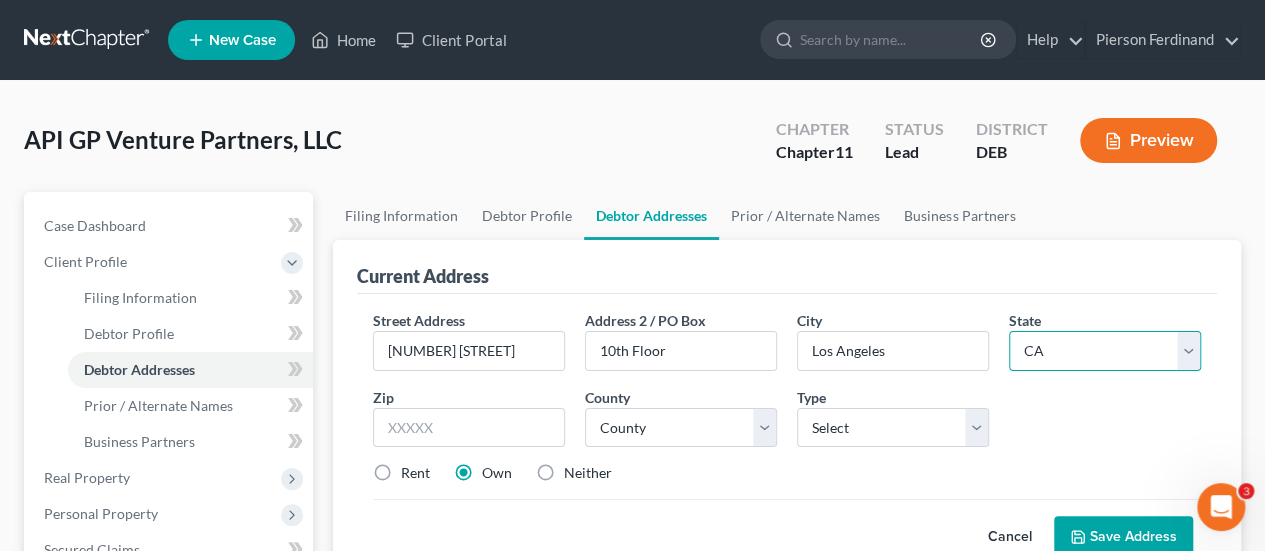 click on "State AL AK AR AZ CA CO CT DE DC FL GA GU HI ID IL IN IA KS KY LA ME MD MA MI MN MS MO MT NC ND NE NV NH NJ NM NY OH OK OR PA PR RI SC SD TN TX UT VI VA VT WA WV WI WY" at bounding box center (1105, 351) 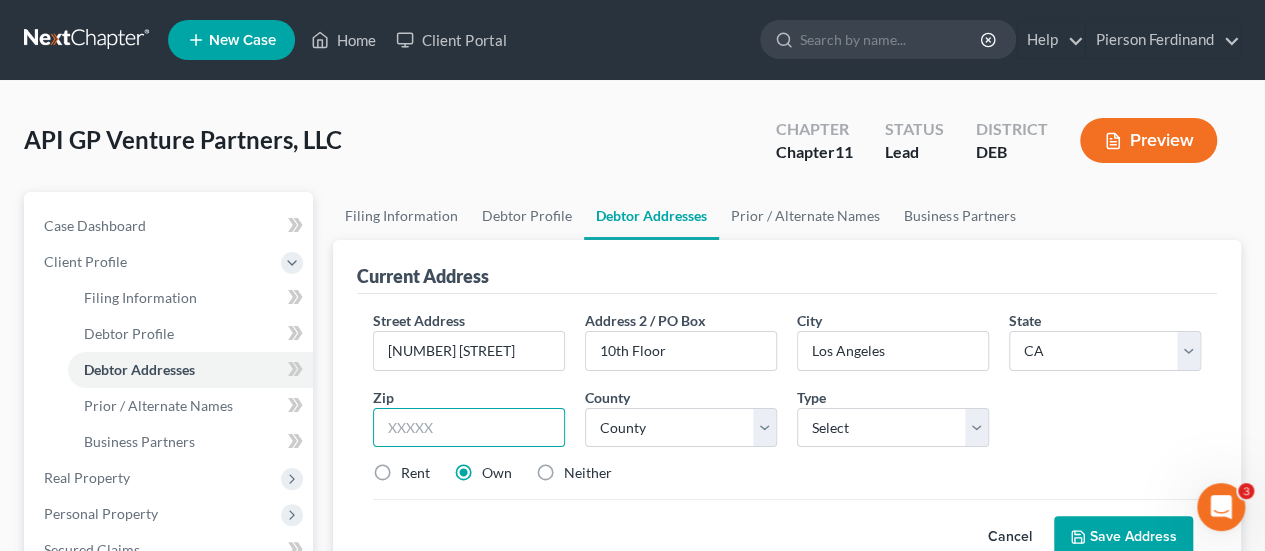 click at bounding box center [469, 428] 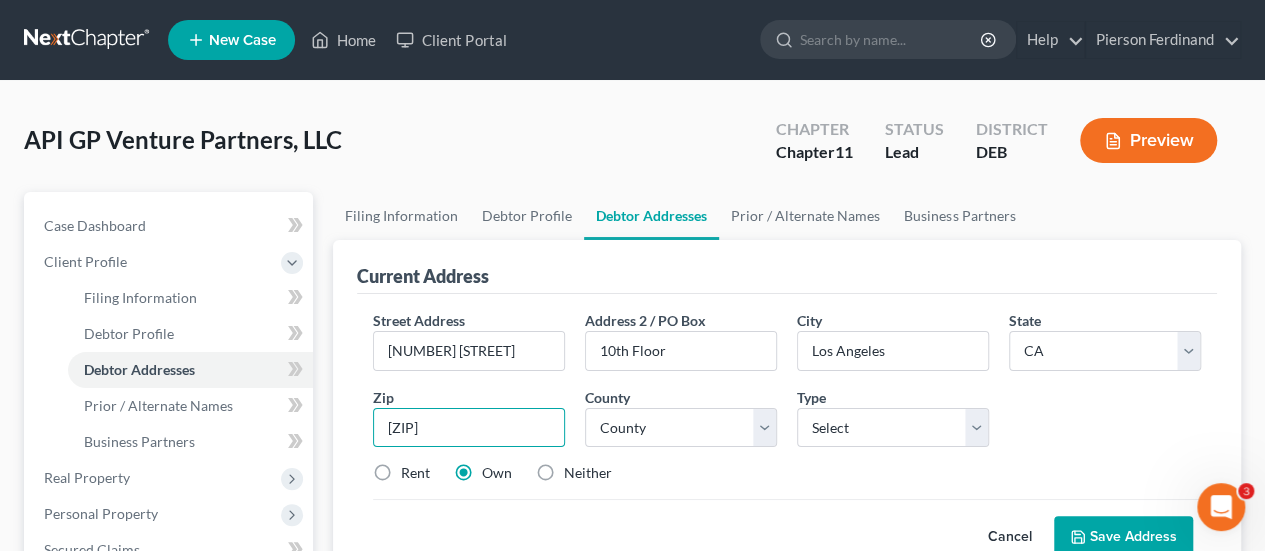 type on "[ZIP]" 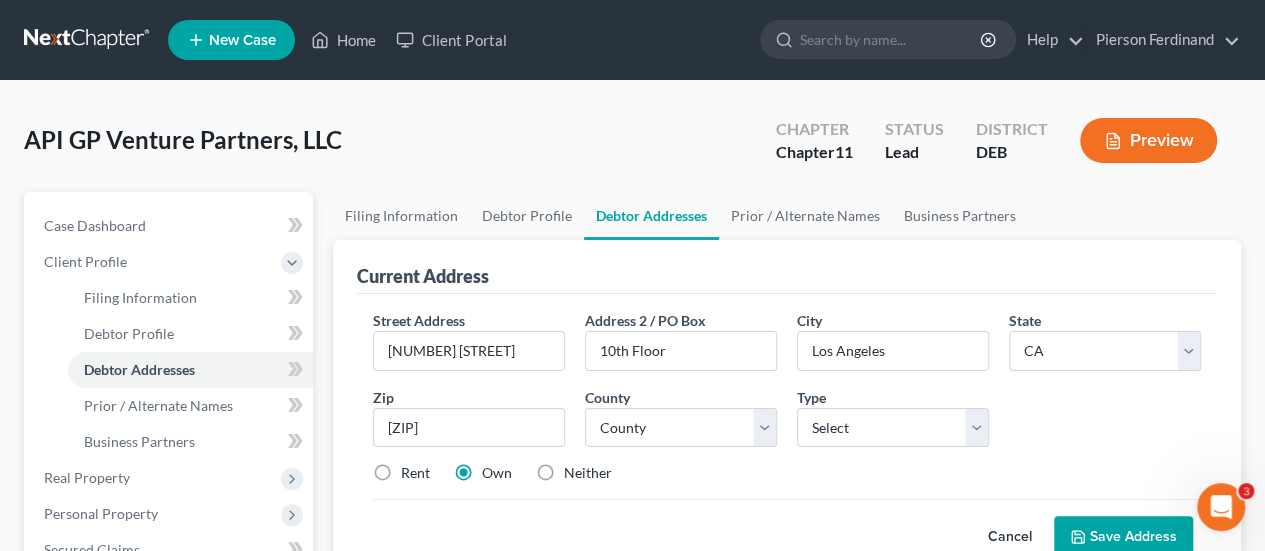 click on "County
*
County Alameda County Alpine County Amador County Butte County Calaveras County Colusa County Contra Costa County Del Norte County El Dorado County Fresno County Glenn County Humboldt County Imperial County Inyo County Kern County Kings County Lake County Lassen County Los Angeles County Madera County Marin County Mariposa County Mendocino County Merced County Modoc County Mono County Monterey County Napa County Nevada County Orange County Placer County Plumas County Riverside County Sacramento County San Benito County San Bernardino County San Diego County San Francisco County San Joaquin County San Luis Obispo County San Mateo County Santa Barbara County Santa Clara County Santa Cruz County Shasta County Sierra County Siskiyou County Solano County Sonoma County Stanislaus County Sutter County Tehama County Trinity County Tulare County Tuolumne County Ventura County Yolo County Yuba County" at bounding box center [681, 417] 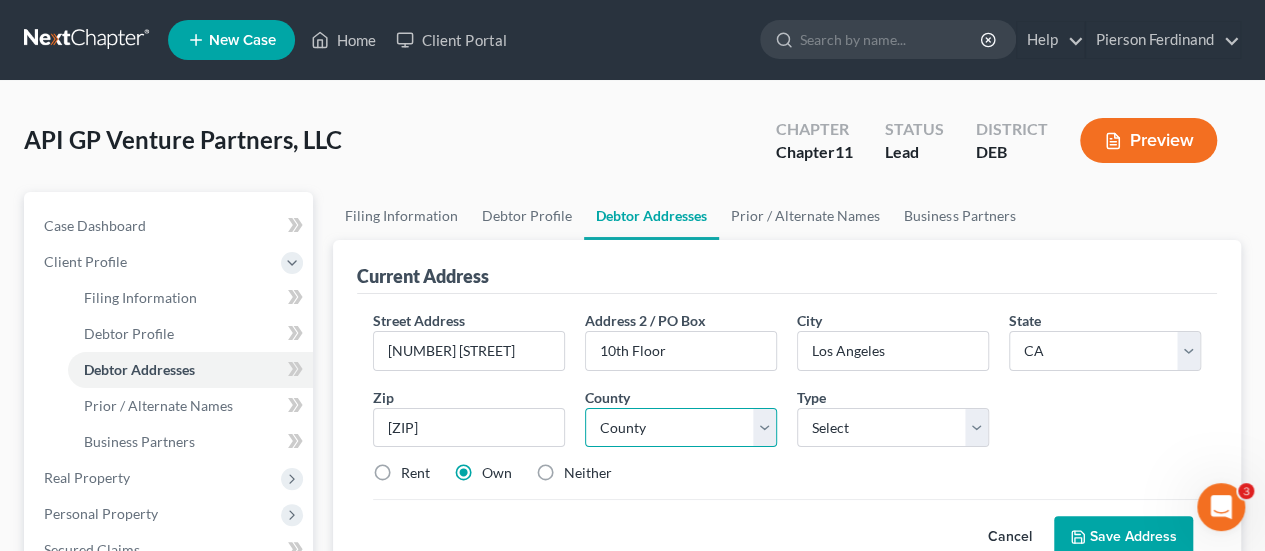 click on "County Alameda County Alpine County Amador County Butte County Calaveras County Colusa County Contra Costa County Del Norte County El Dorado County Fresno County Glenn County Humboldt County Imperial County Inyo County Kern County Kings County Lake County Lassen County Los Angeles County Madera County Marin County Mariposa County Mendocino County Merced County Modoc County Mono County Monterey County Napa County Nevada County Orange County Placer County Plumas County Riverside County Sacramento County San Benito County San Bernardino County San Diego County San Francisco County San Joaquin County San Luis Obispo County San Mateo County Santa Barbara County Santa Clara County Santa Cruz County Shasta County Sierra County Siskiyou County Solano County Sonoma County Stanislaus County Sutter County Tehama County Trinity County Tulare County Tuolumne County Ventura County Yolo County Yuba County" at bounding box center [681, 428] 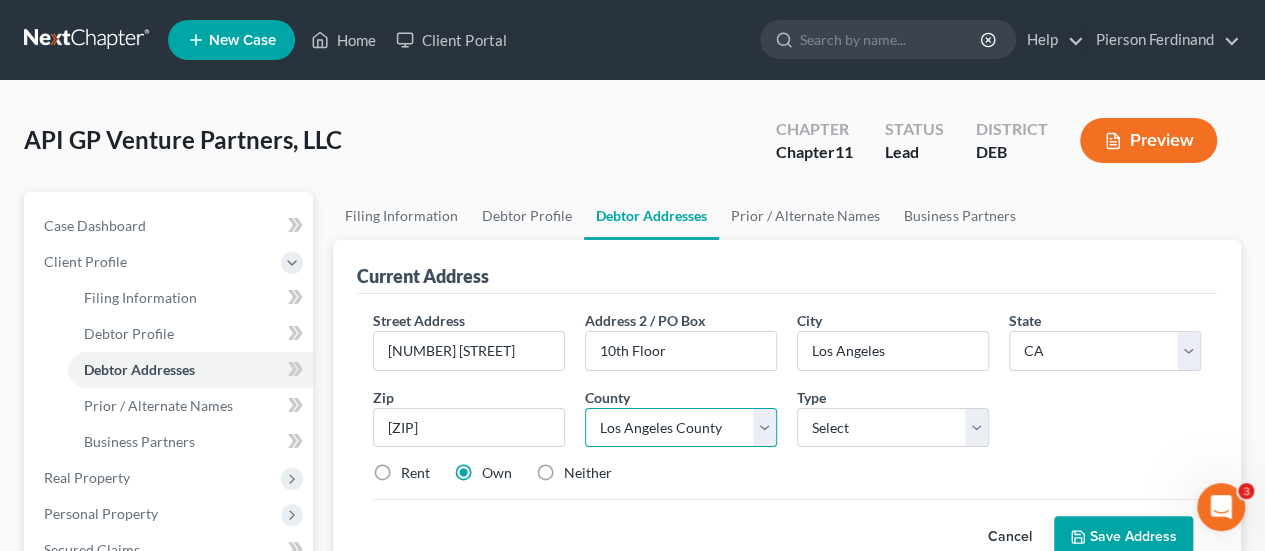 click on "County Alameda County Alpine County Amador County Butte County Calaveras County Colusa County Contra Costa County Del Norte County El Dorado County Fresno County Glenn County Humboldt County Imperial County Inyo County Kern County Kings County Lake County Lassen County Los Angeles County Madera County Marin County Mariposa County Mendocino County Merced County Modoc County Mono County Monterey County Napa County Nevada County Orange County Placer County Plumas County Riverside County Sacramento County San Benito County San Bernardino County San Diego County San Francisco County San Joaquin County San Luis Obispo County San Mateo County Santa Barbara County Santa Clara County Santa Cruz County Shasta County Sierra County Siskiyou County Solano County Sonoma County Stanislaus County Sutter County Tehama County Trinity County Tulare County Tuolumne County Ventura County Yolo County Yuba County" at bounding box center (681, 428) 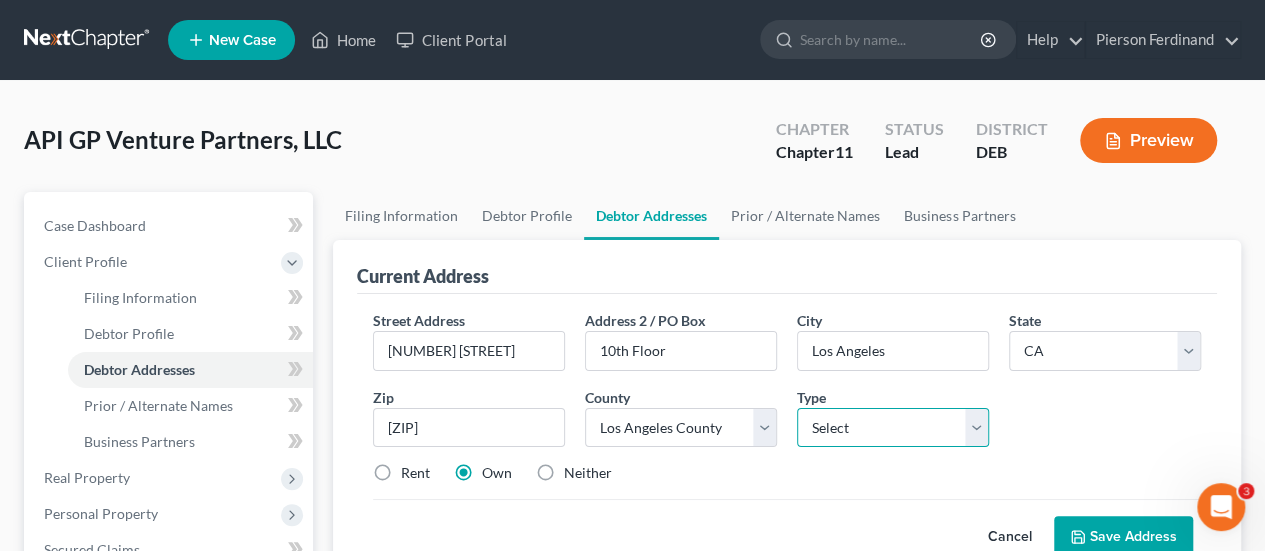 click on "Select Business Mailing Location of Assets" at bounding box center (893, 428) 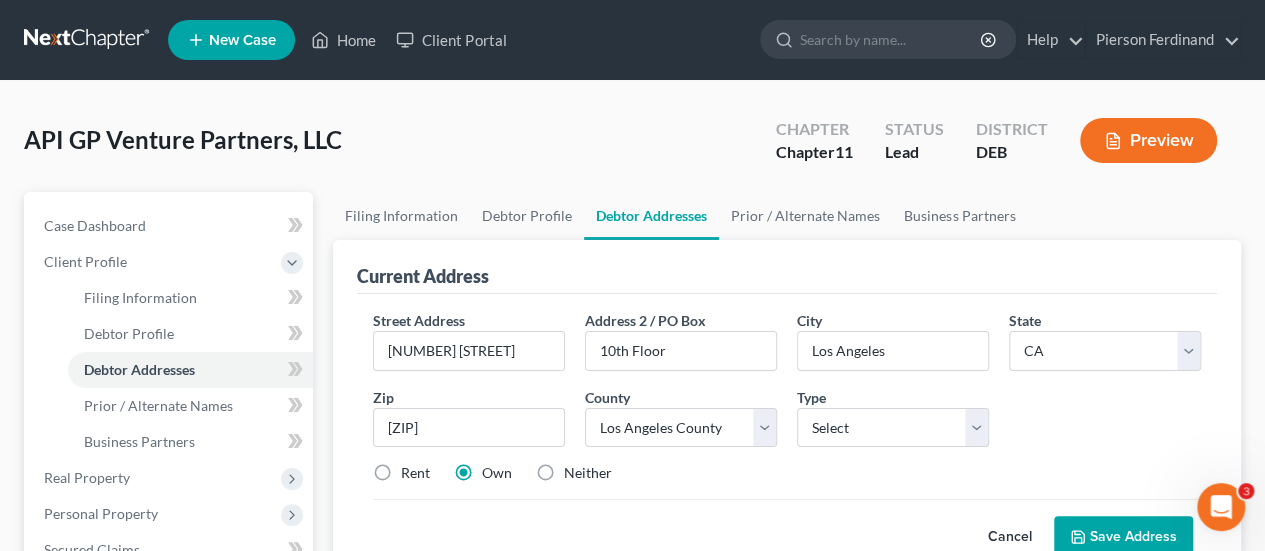 click on "Street Address
*
6060 Center Drive Address 2 / PO Box 10th Floor
City
*
Los Angeles
State
*
State AL AK AR AZ CA CO CT DE DC FL GA GU HI ID IL IN IA KS KY LA ME MD MA MI MN MS MO MT NC ND NE NV NH NJ NM NY OH OK OR PA PR RI SC SD TN TX UT VI VA VT WA WV WI WY
Zip
*
90045
County
*
County Alameda County Alpine County Amador County Butte County Calaveras County Colusa County Contra Costa County Del Norte County El Dorado County Fresno County Glenn County Humboldt County Imperial County Inyo County Kern County Kings County Lake County Lassen County Los Angeles County Madera County Marin County Mariposa County Mendocino County Merced County Modoc County Mono County Monterey County Napa County Nevada County Orange County Placer County Plumas County Riverside County Sacramento County San Benito County San Bernardino County San Diego County San Francisco County San Joaquin County San Luis Obispo County San Mateo County Santa Barbara County Type Own" at bounding box center (787, 405) 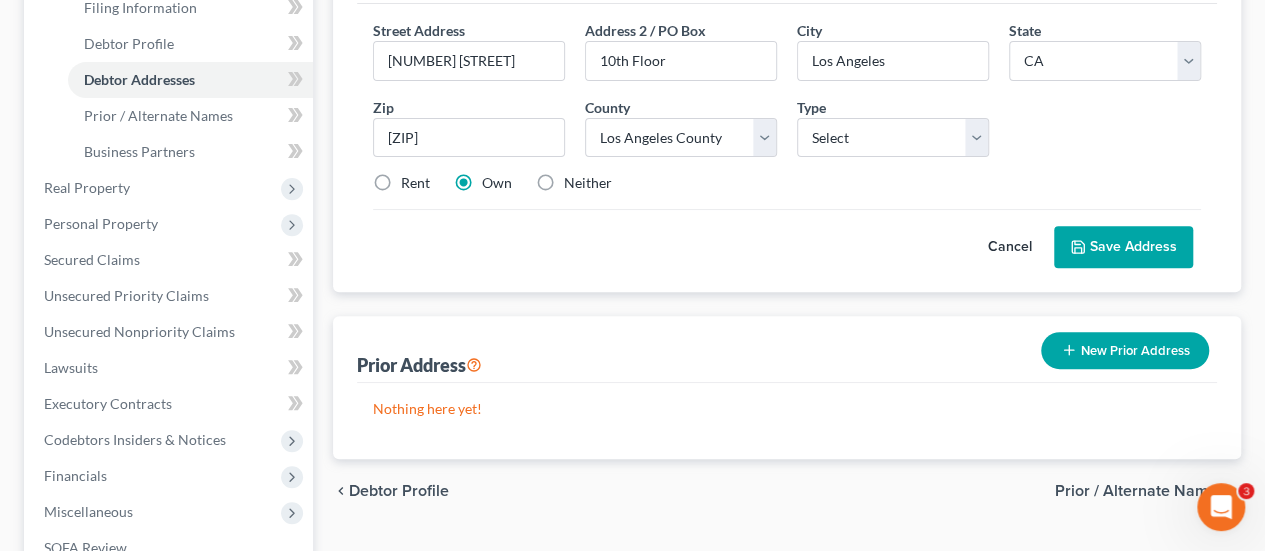 scroll, scrollTop: 300, scrollLeft: 0, axis: vertical 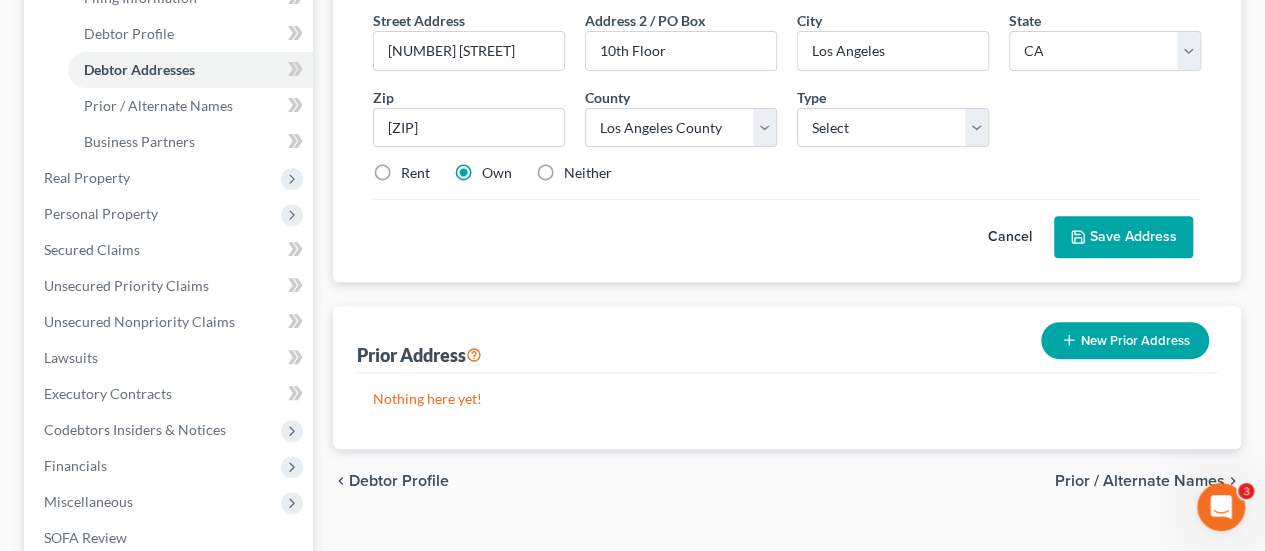 click on "Save Address" at bounding box center [1123, 237] 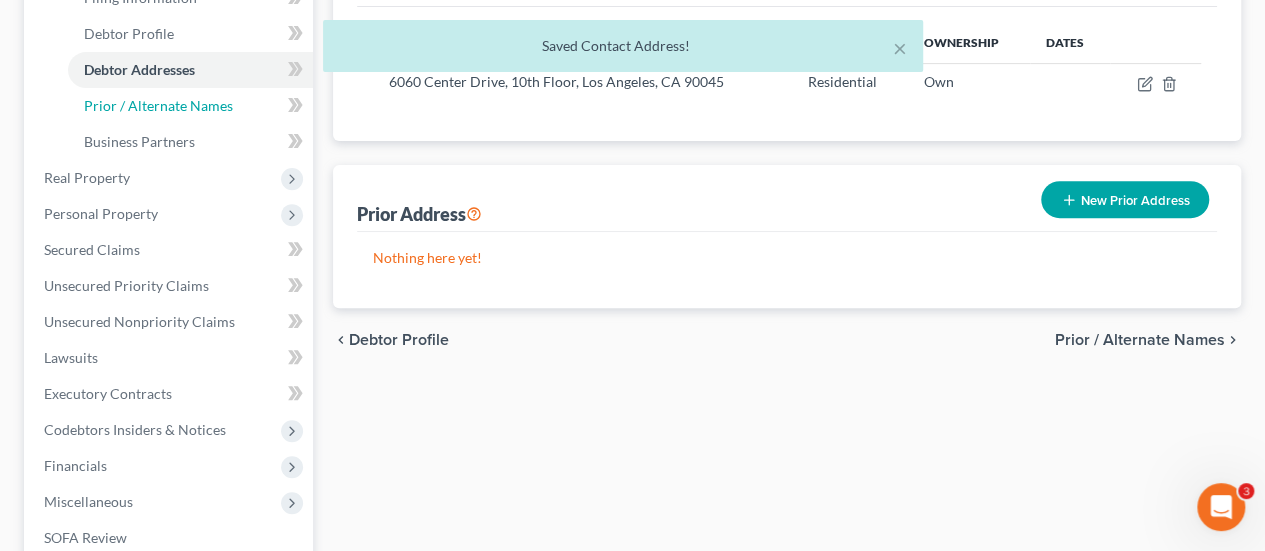 click on "Prior / Alternate Names" at bounding box center [190, 106] 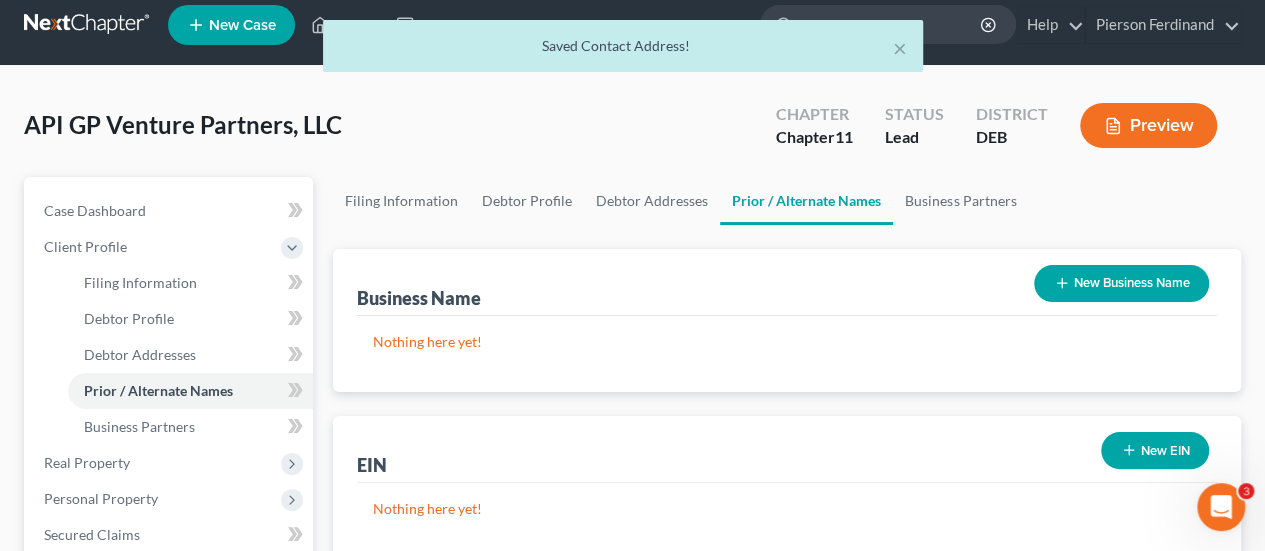 scroll, scrollTop: 0, scrollLeft: 0, axis: both 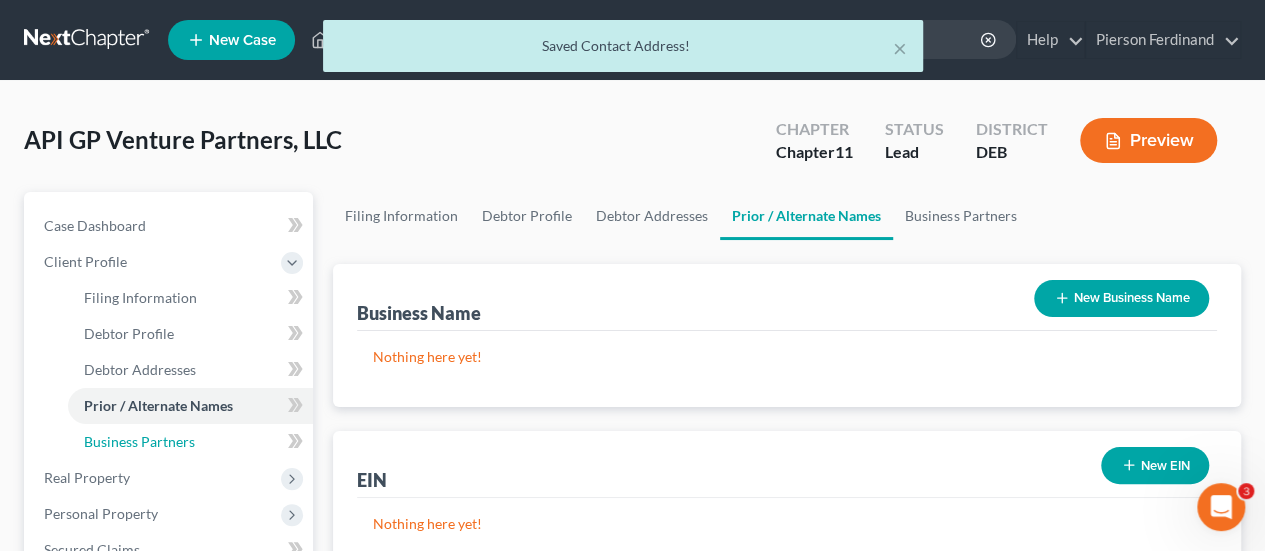 click on "Business Partners" at bounding box center (139, 441) 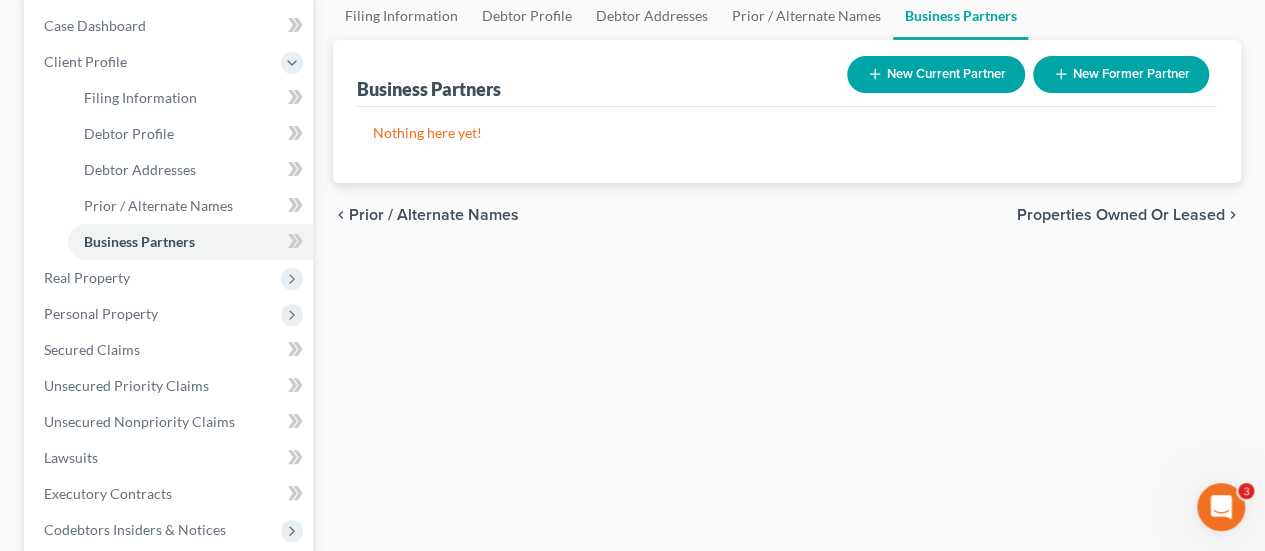 scroll, scrollTop: 0, scrollLeft: 0, axis: both 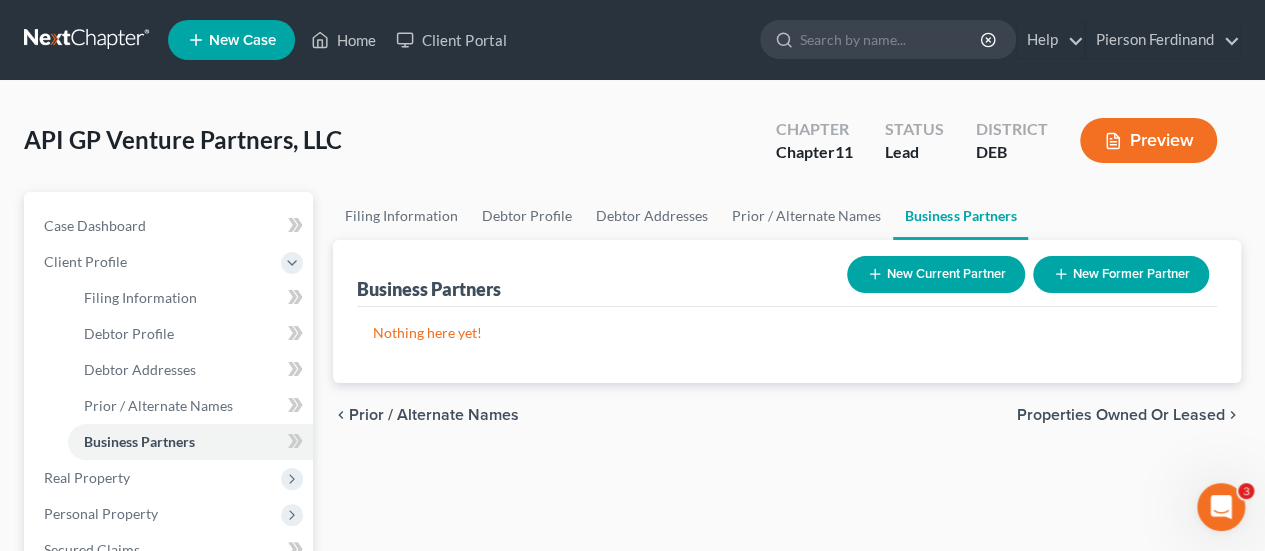 click on "Preview" at bounding box center [1148, 140] 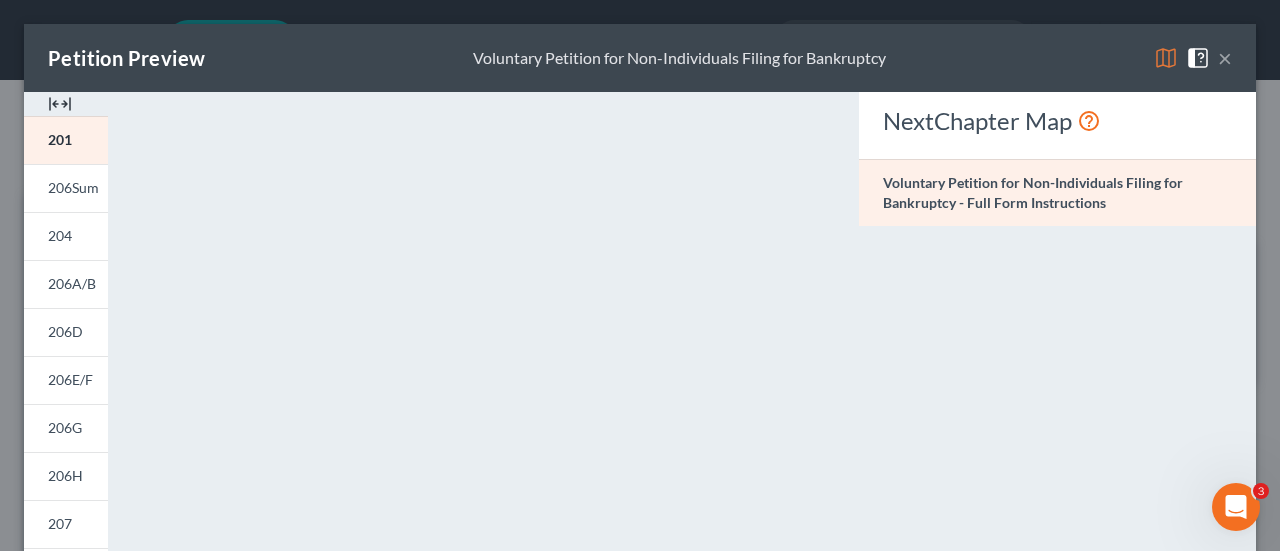 click on "×" at bounding box center (1225, 58) 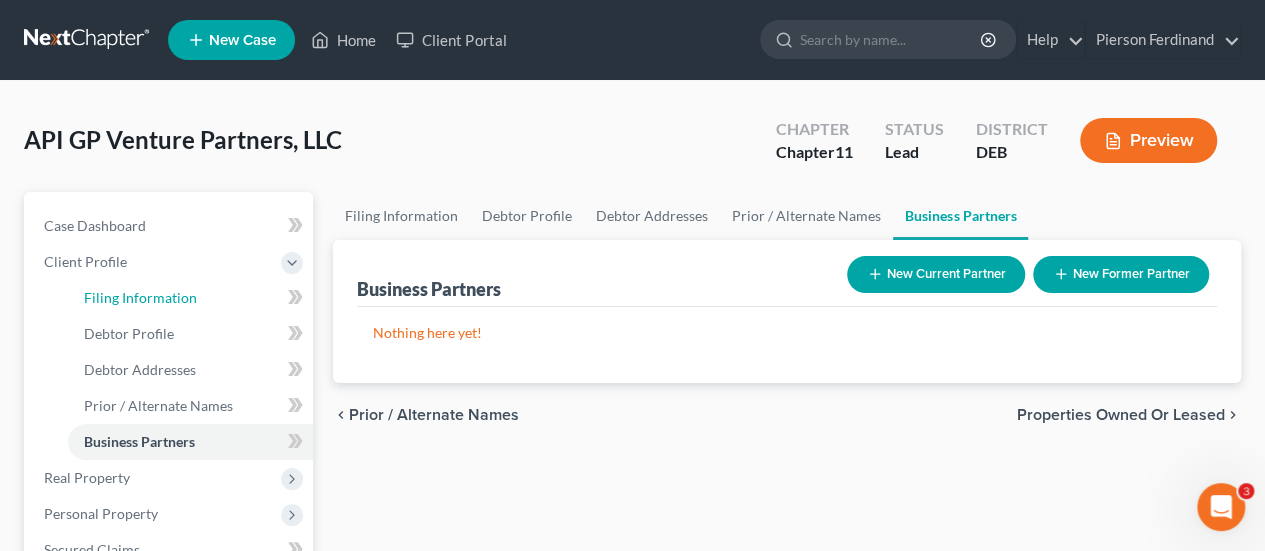 click on "Filing Information" at bounding box center (190, 298) 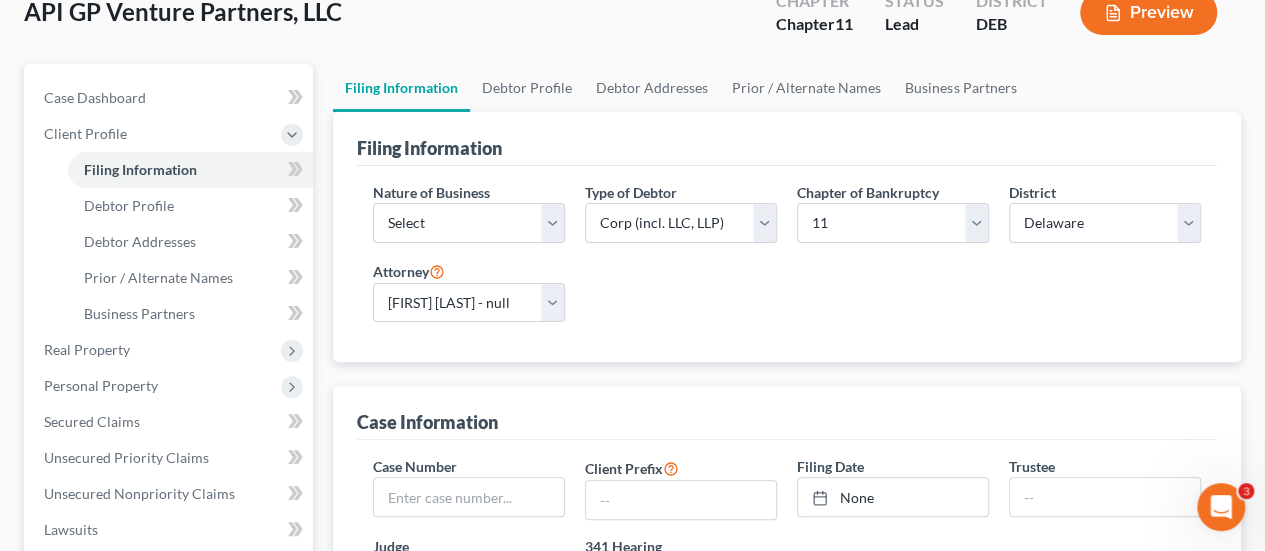scroll, scrollTop: 86, scrollLeft: 0, axis: vertical 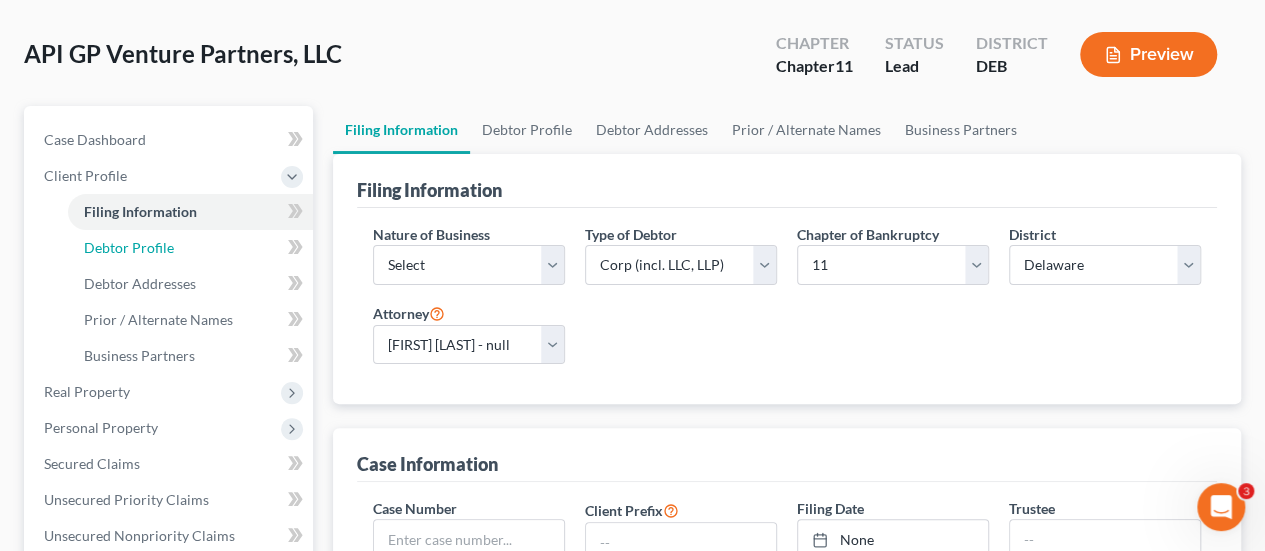 click on "Debtor Profile" at bounding box center [129, 247] 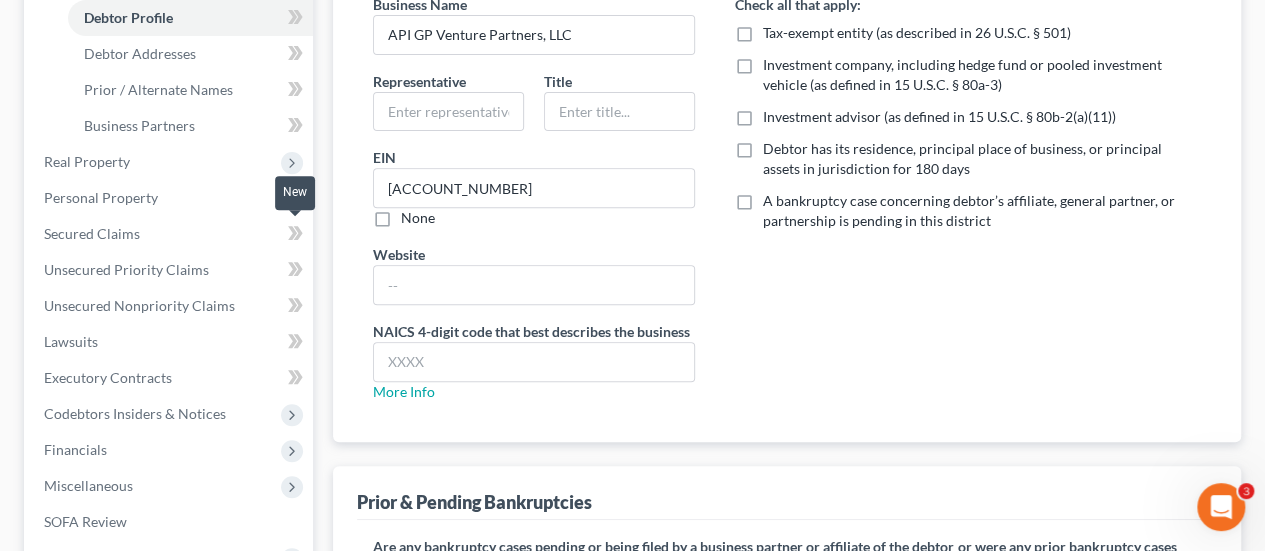 scroll, scrollTop: 45, scrollLeft: 0, axis: vertical 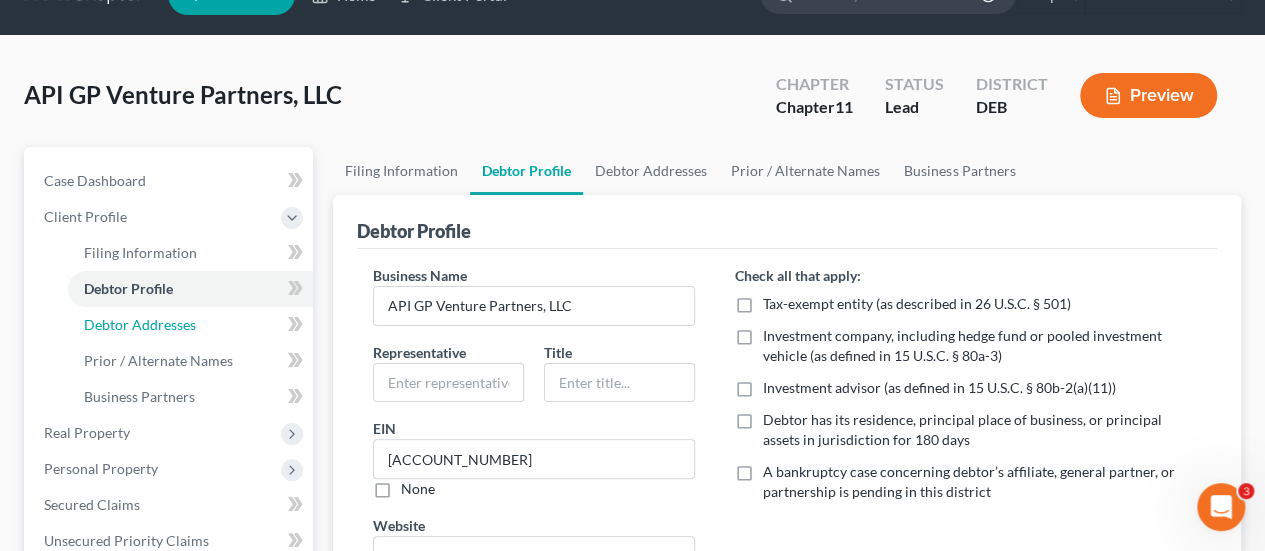 click on "Debtor Addresses" at bounding box center (140, 324) 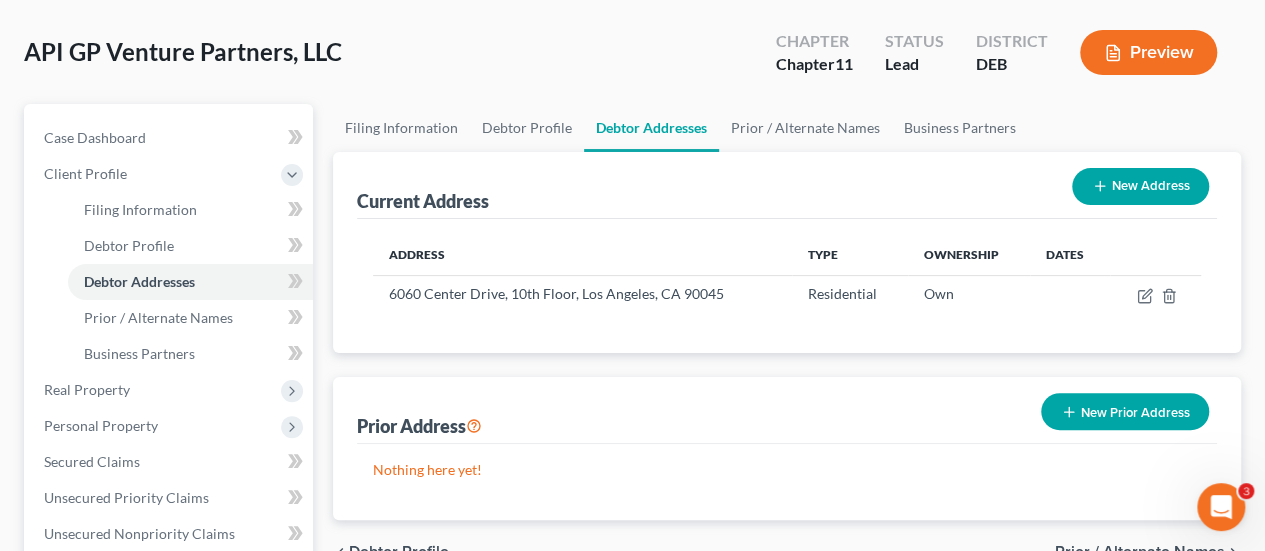 scroll, scrollTop: 200, scrollLeft: 0, axis: vertical 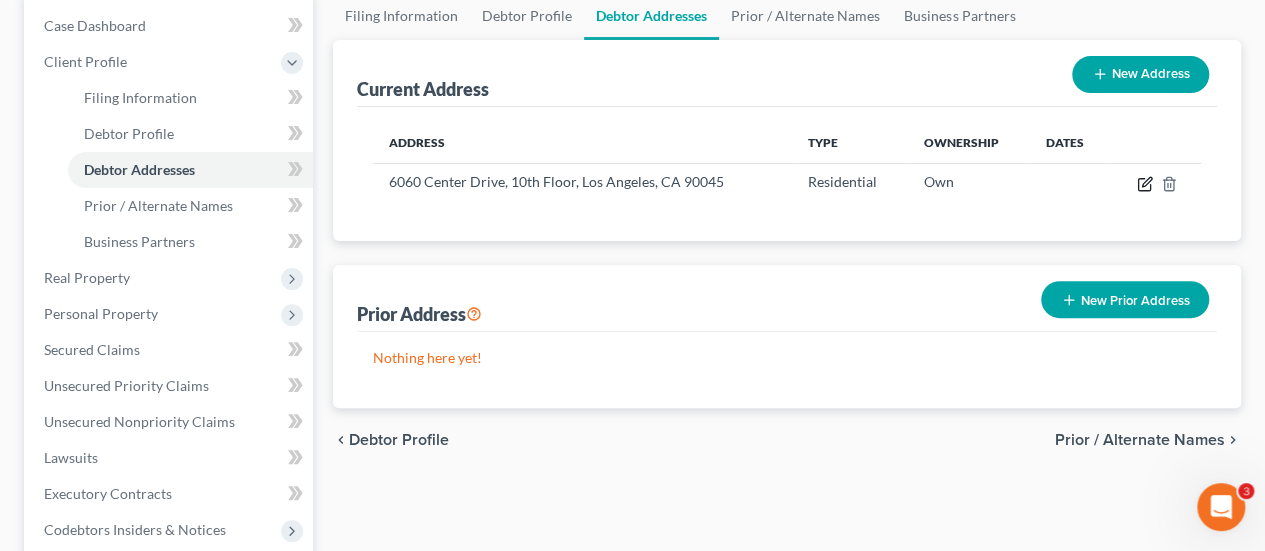 click 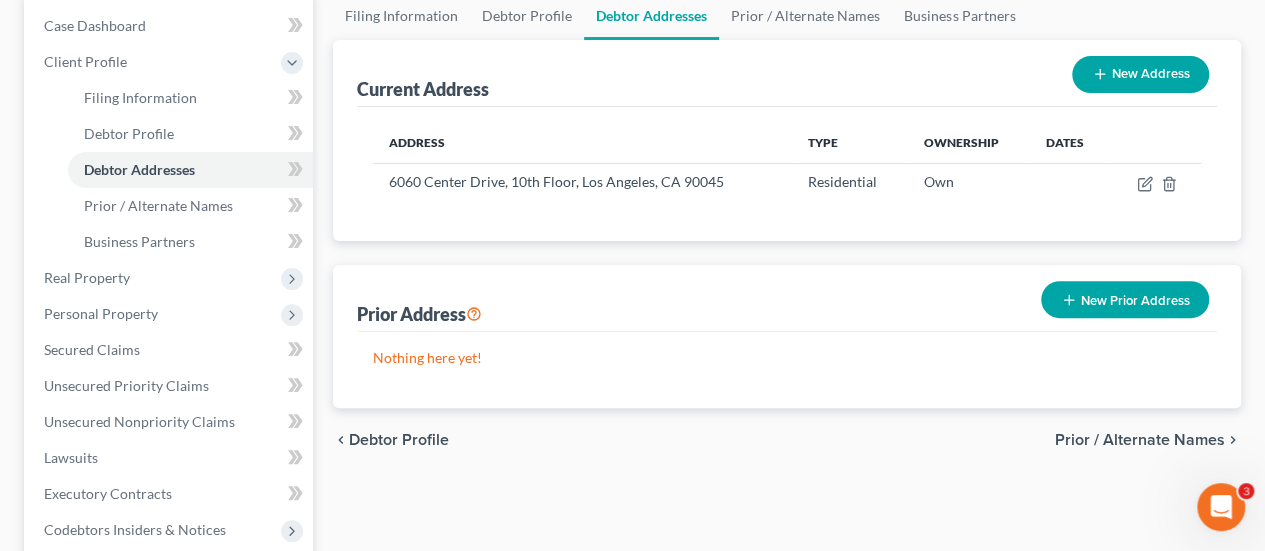 select on "4" 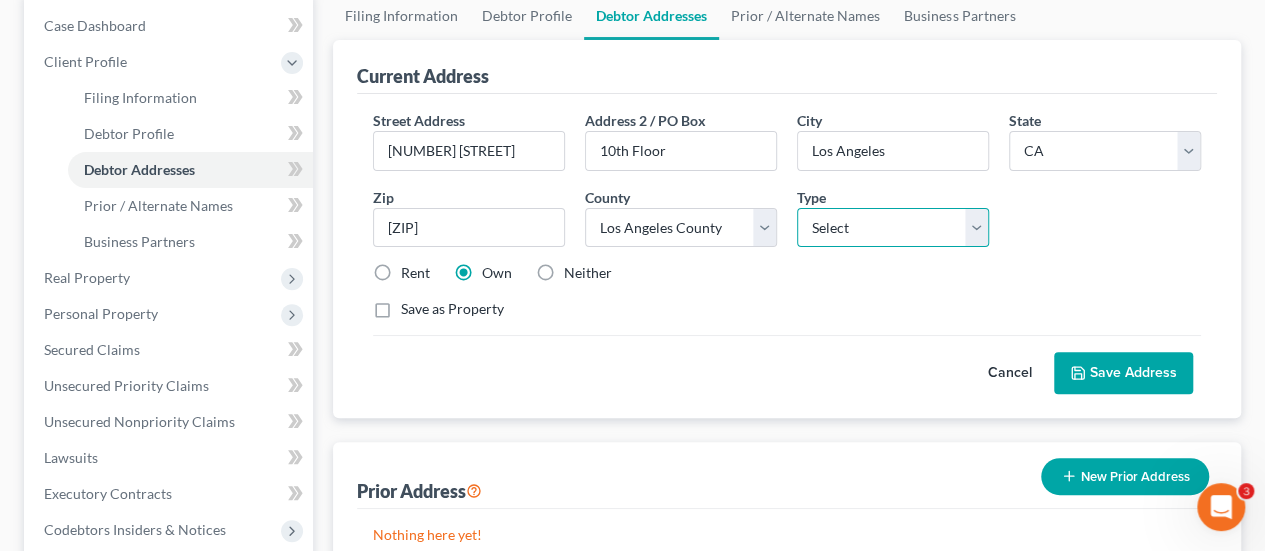 click on "Select Business Mailing Location of Assets" at bounding box center [893, 228] 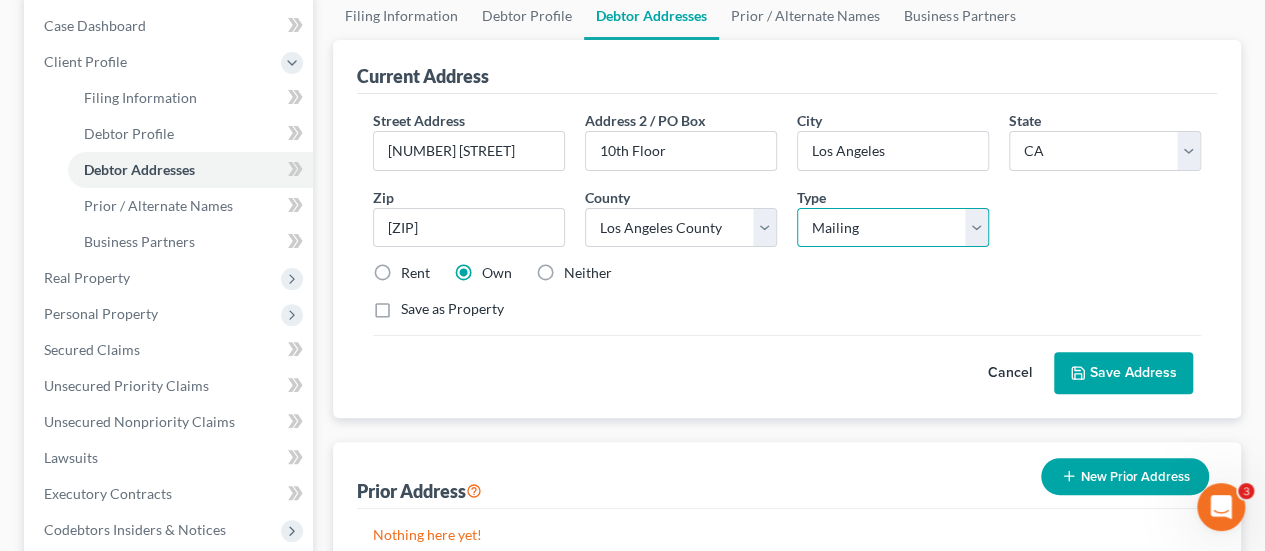 click on "Select Business Mailing Location of Assets" at bounding box center (893, 228) 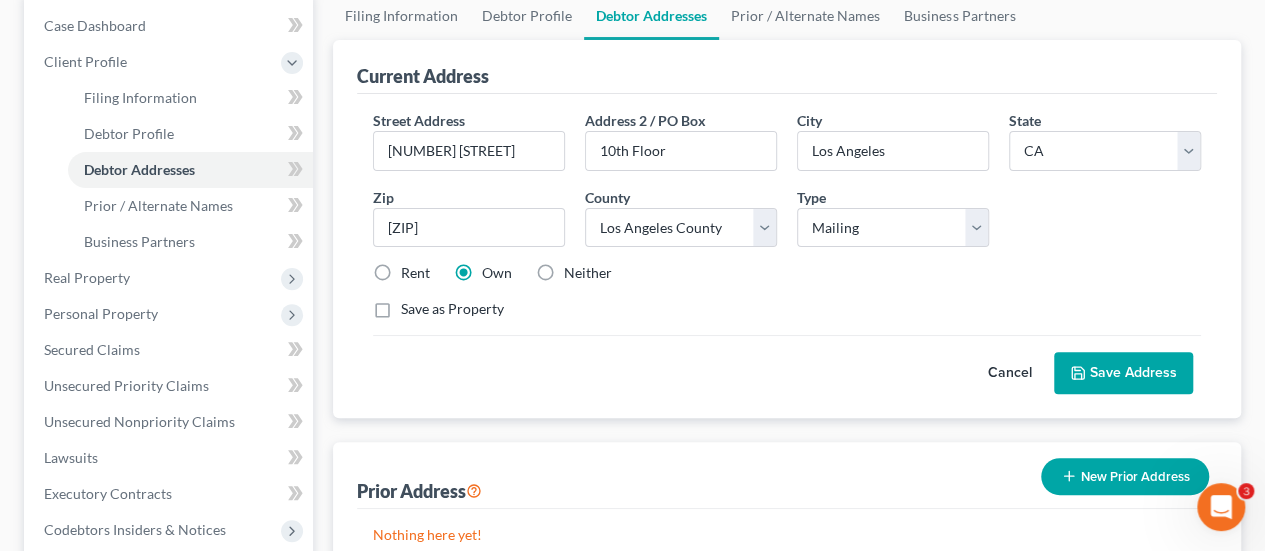 click on "Save Address" at bounding box center [1123, 373] 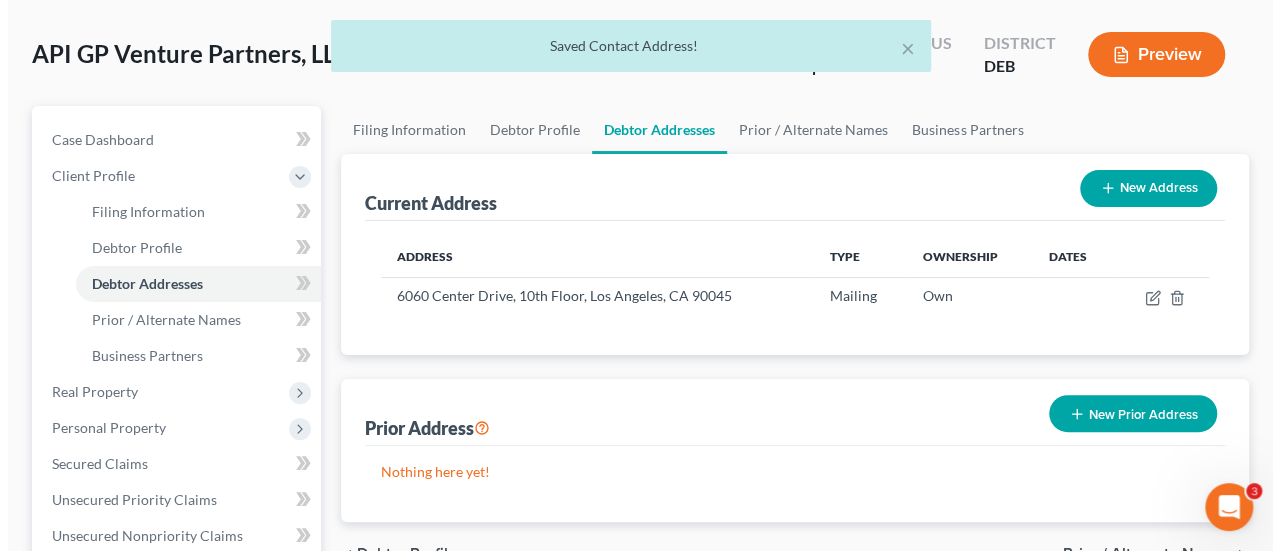 scroll, scrollTop: 0, scrollLeft: 0, axis: both 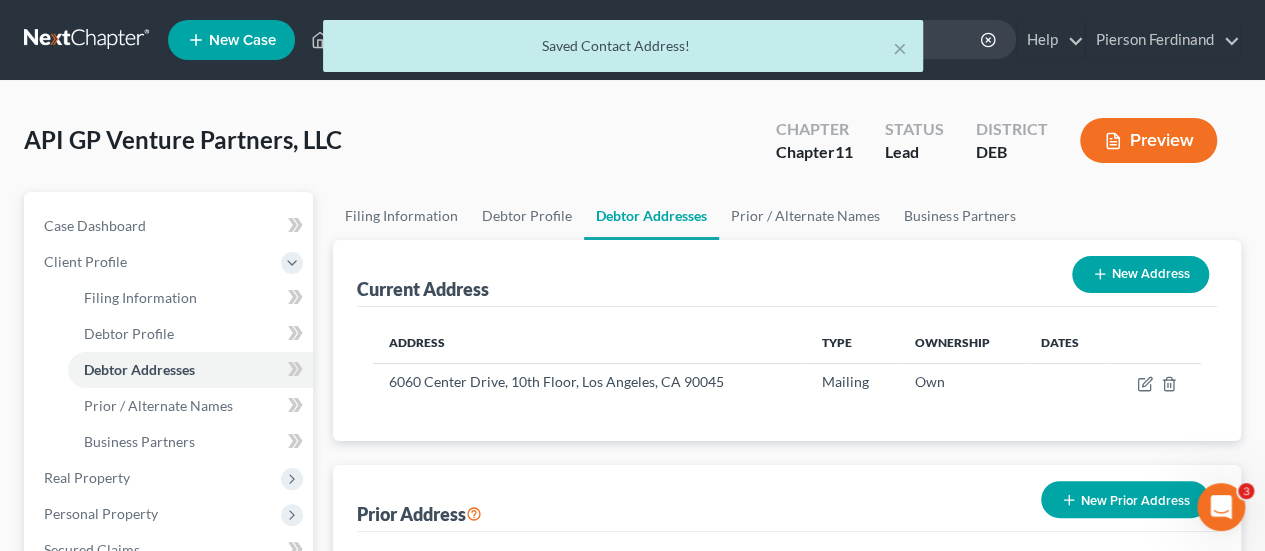 click on "Preview" at bounding box center [1148, 140] 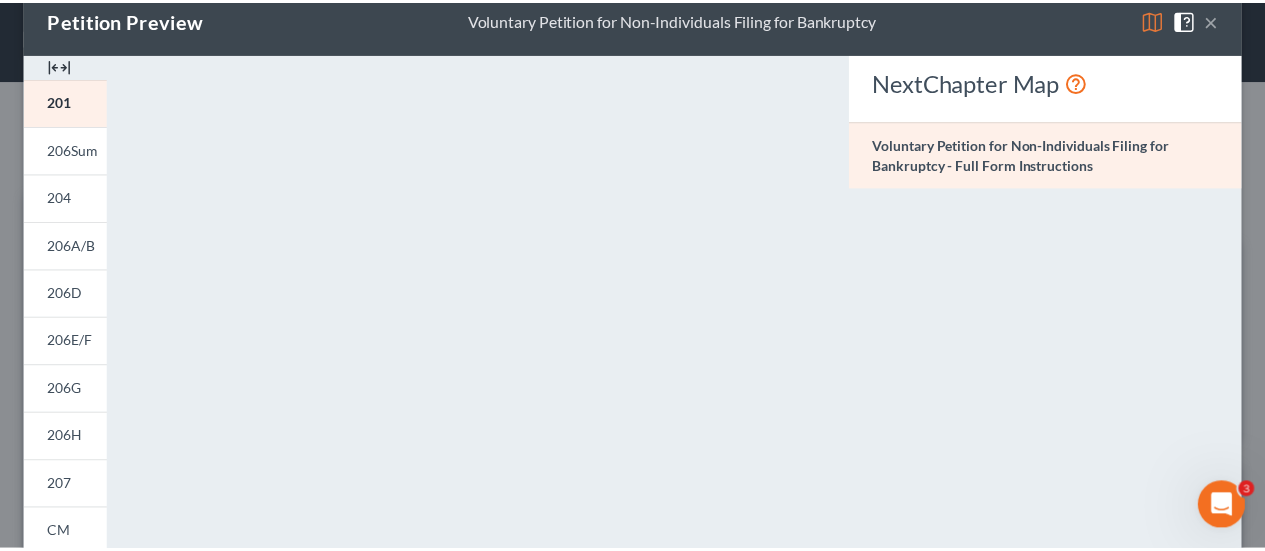 scroll, scrollTop: 0, scrollLeft: 0, axis: both 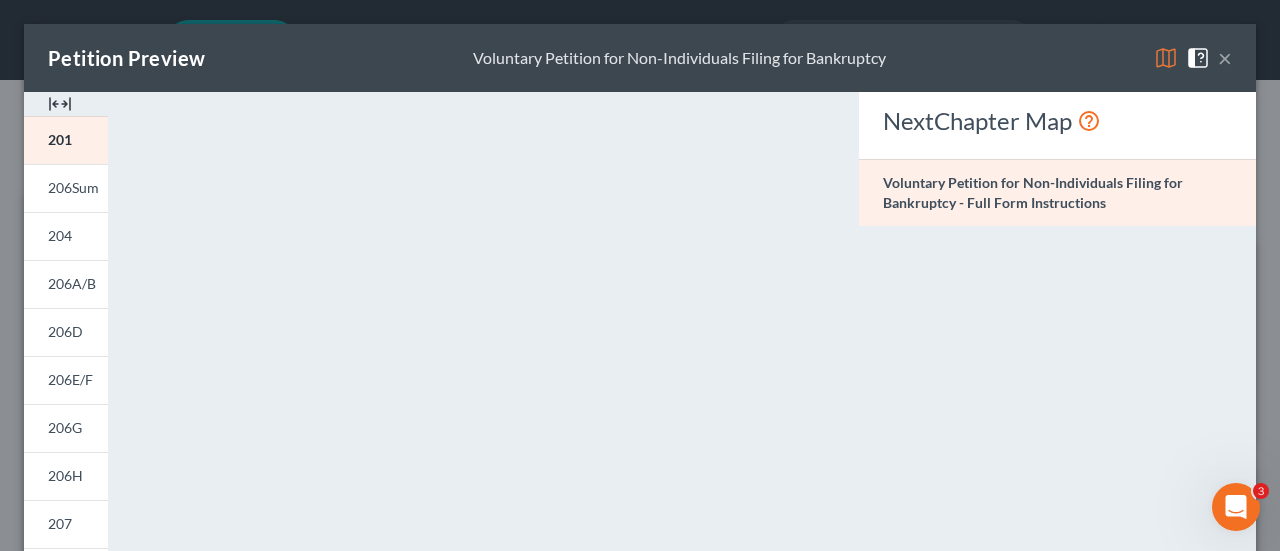 click on "×" at bounding box center [1225, 58] 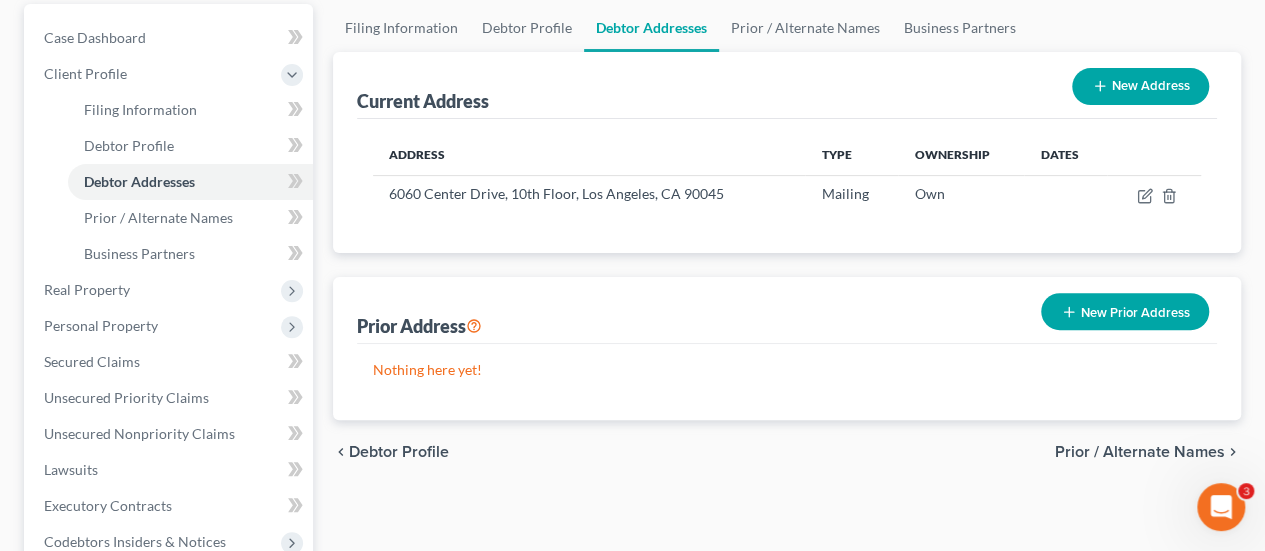 scroll, scrollTop: 200, scrollLeft: 0, axis: vertical 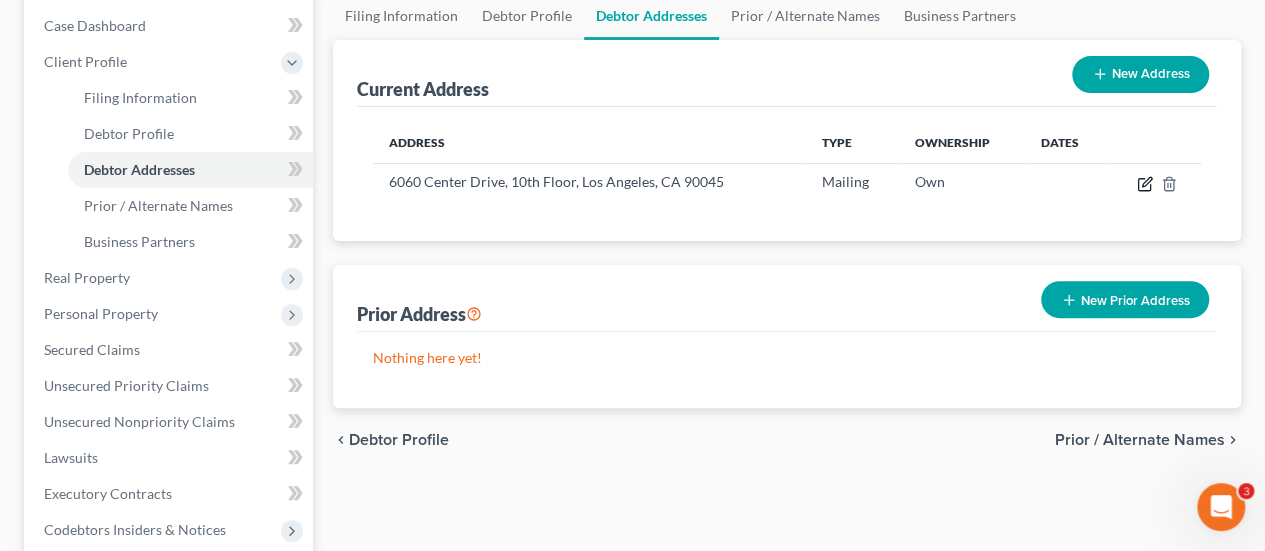 click 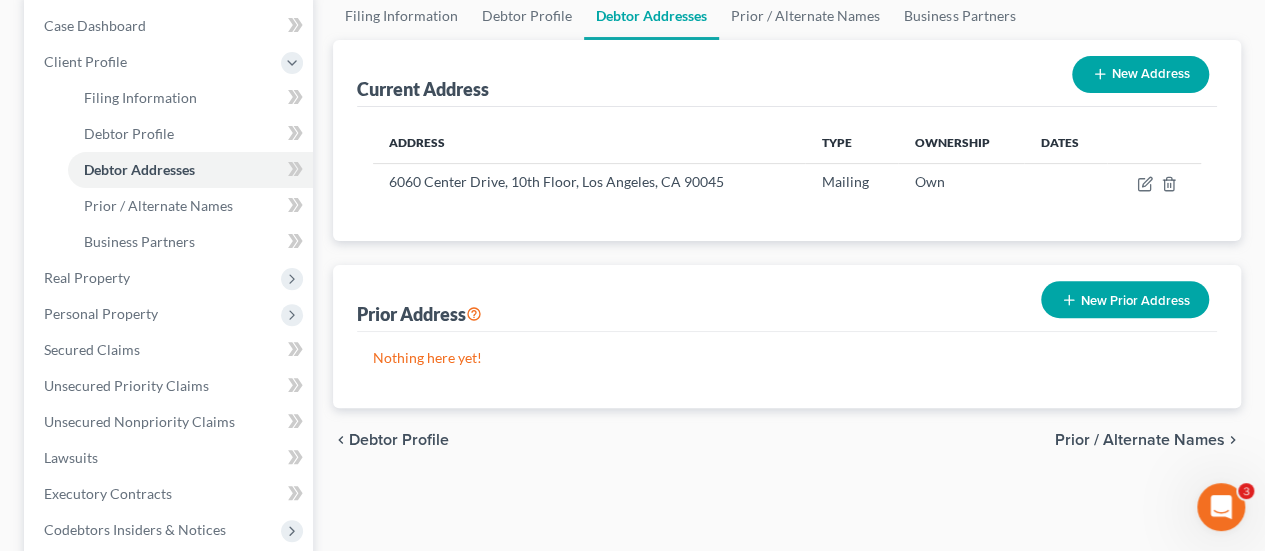 select on "4" 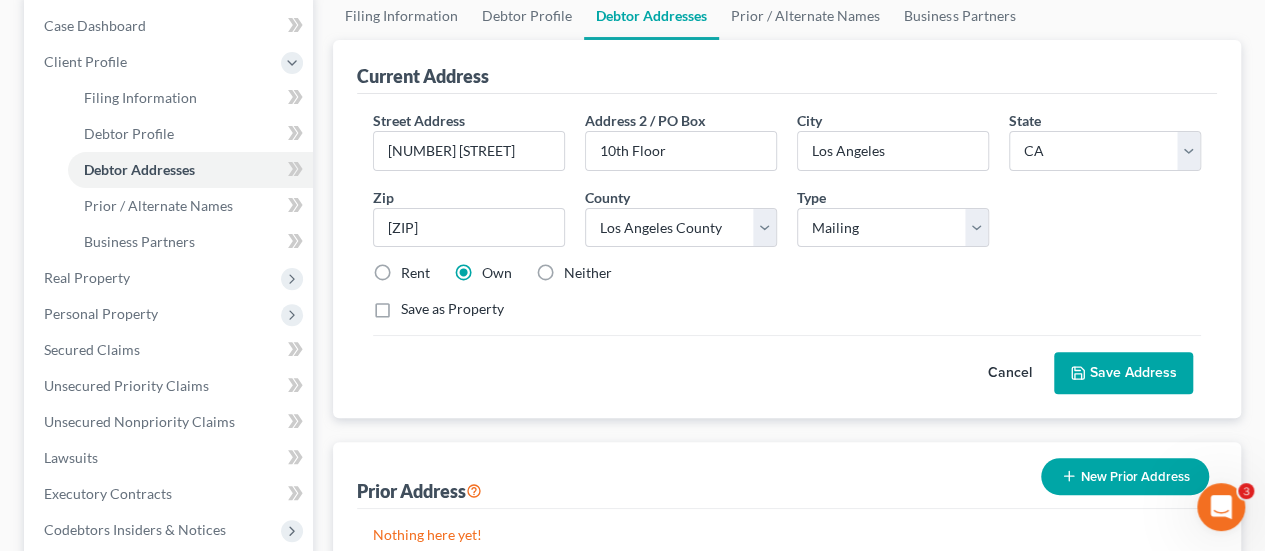 click on "Rent" at bounding box center (415, 273) 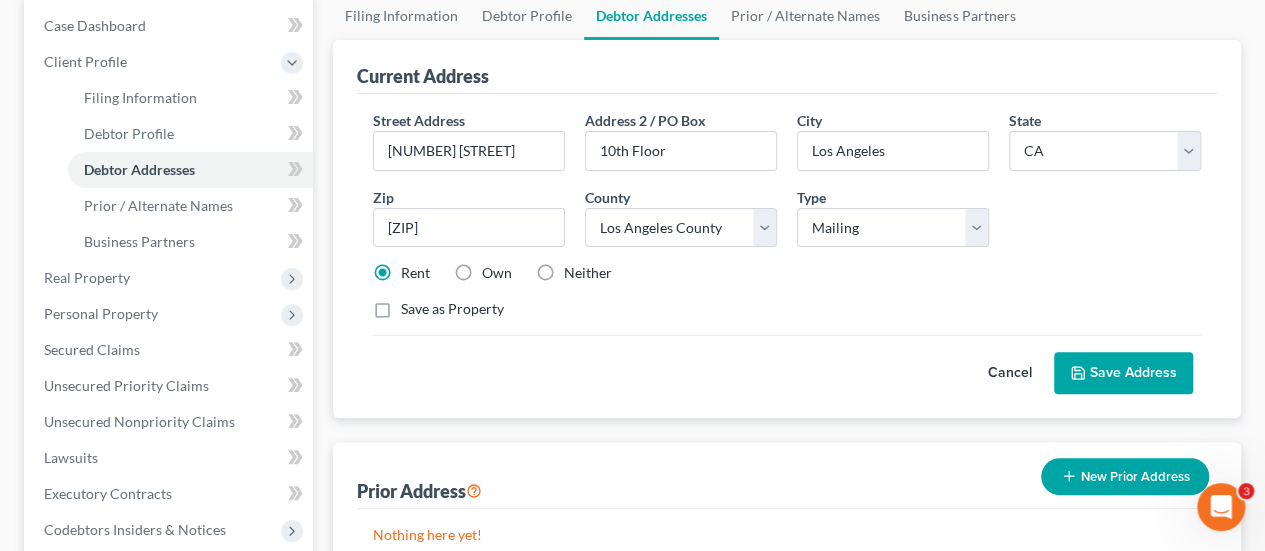 click on "Save as Property" at bounding box center (452, 309) 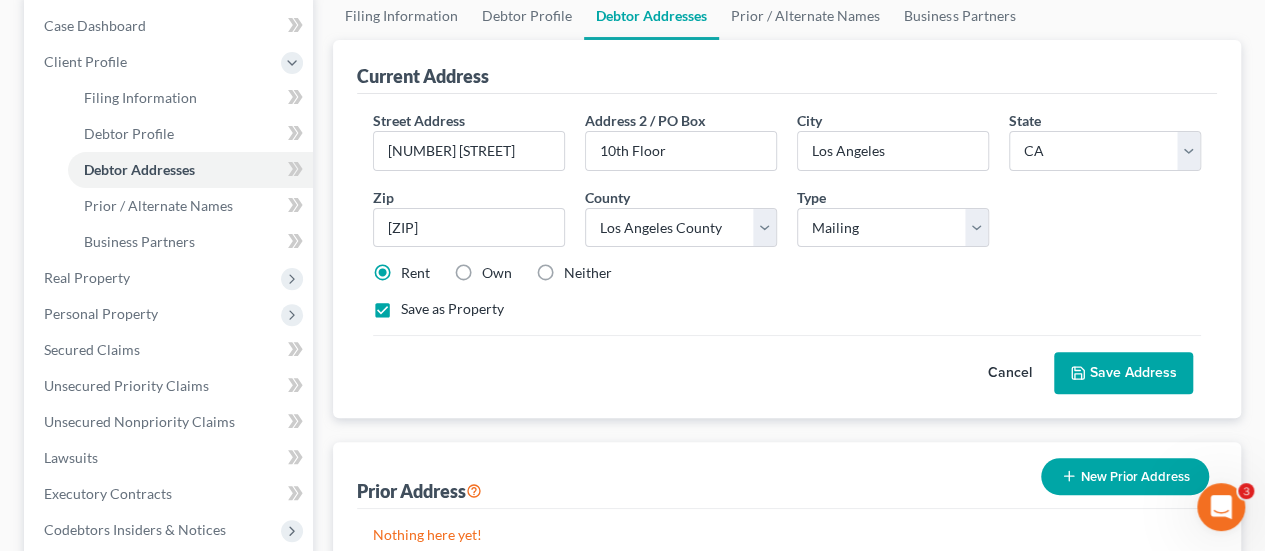 click on "Save Address" at bounding box center [1123, 373] 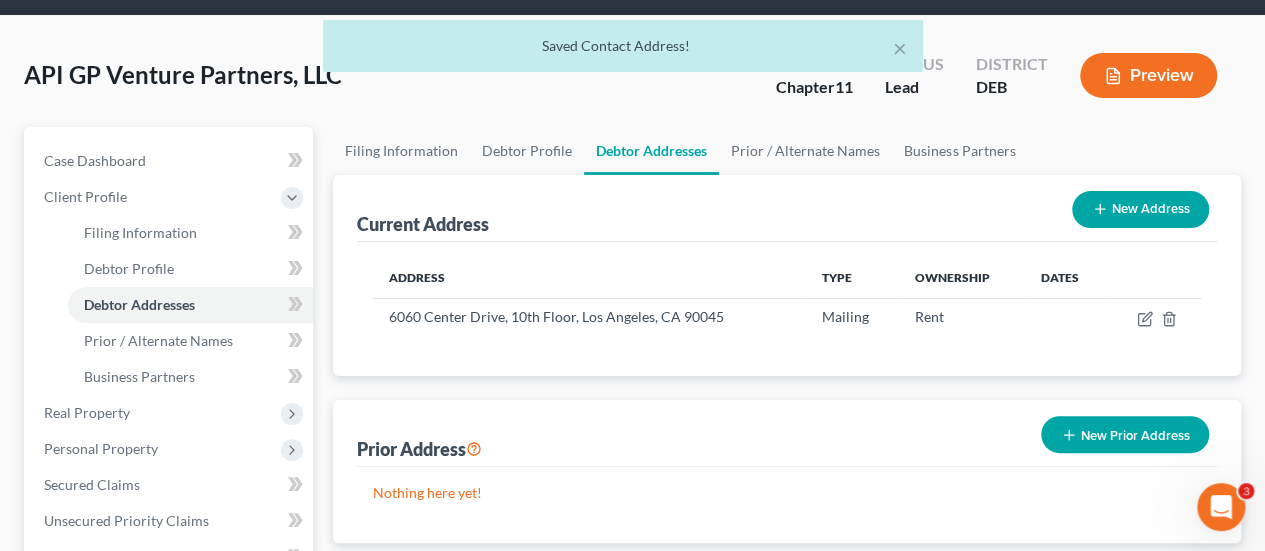 scroll, scrollTop: 0, scrollLeft: 0, axis: both 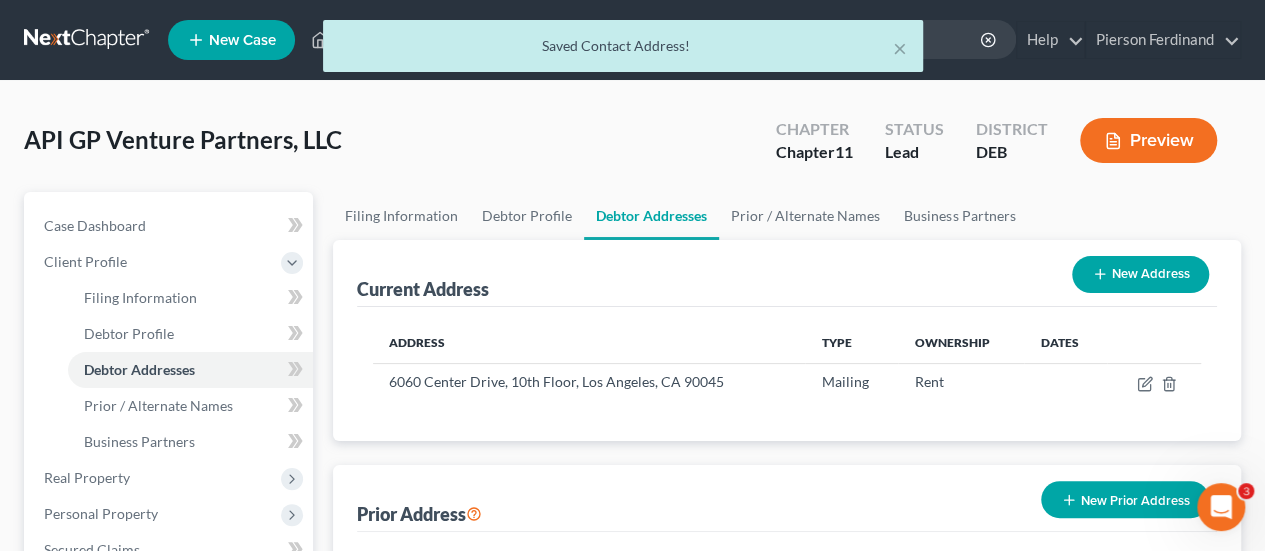 click on "Preview" at bounding box center [1148, 140] 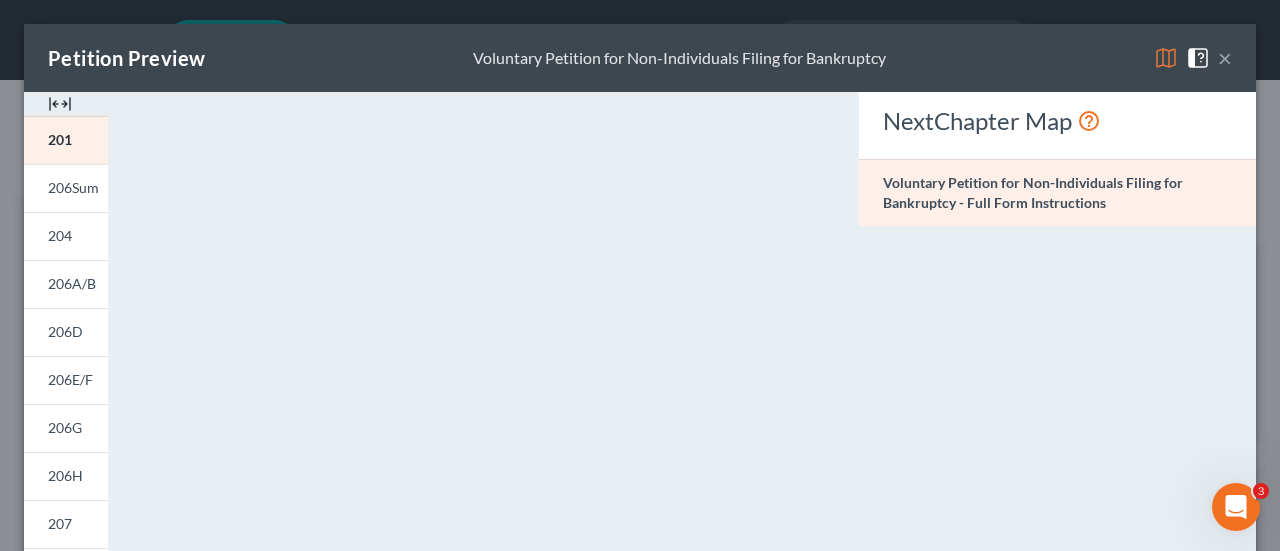 click on "×" at bounding box center [1225, 58] 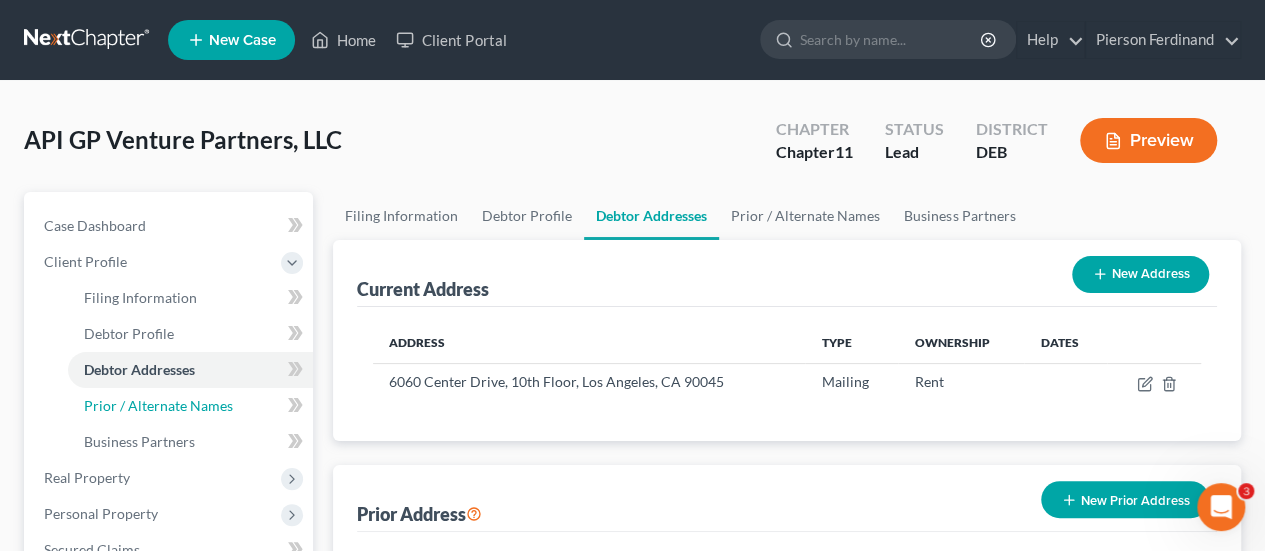 click on "Prior / Alternate Names" at bounding box center (158, 405) 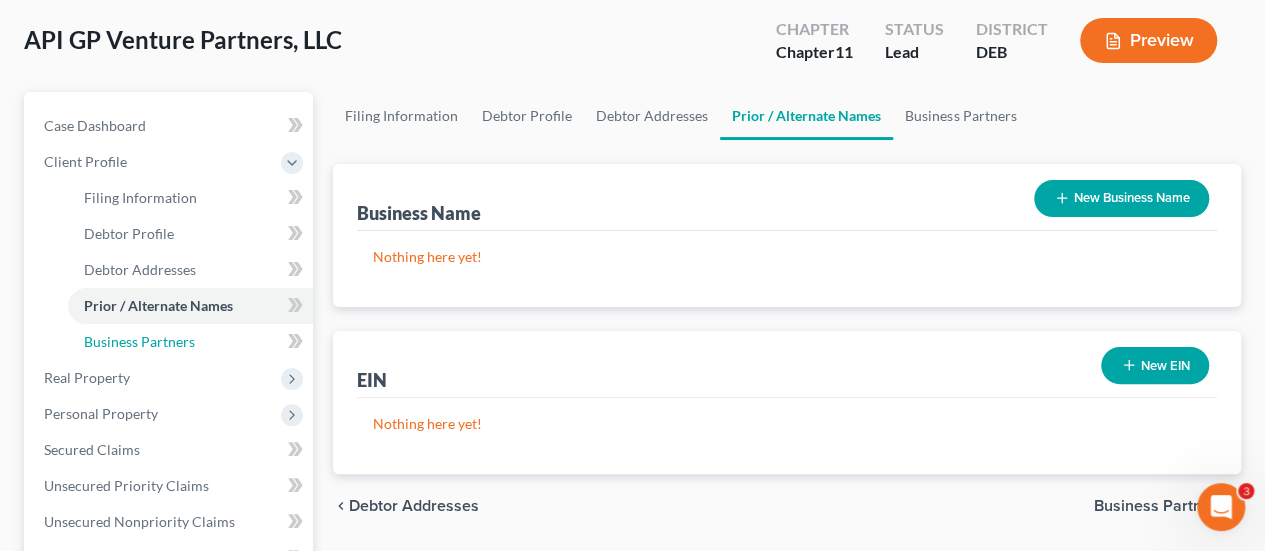 click on "Business Partners" at bounding box center (139, 341) 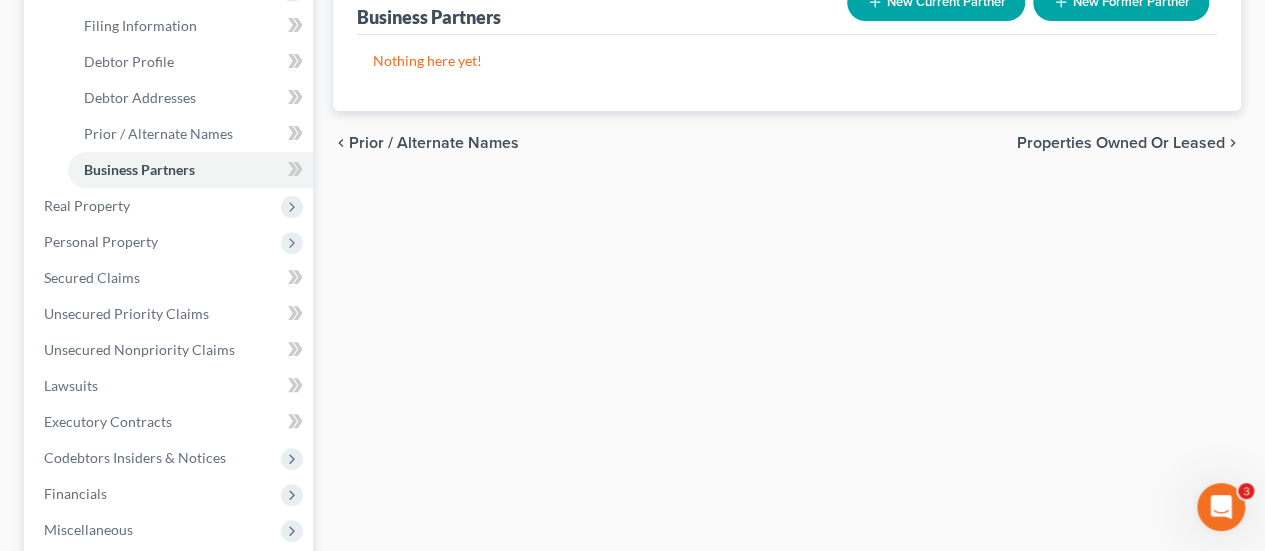 scroll, scrollTop: 0, scrollLeft: 0, axis: both 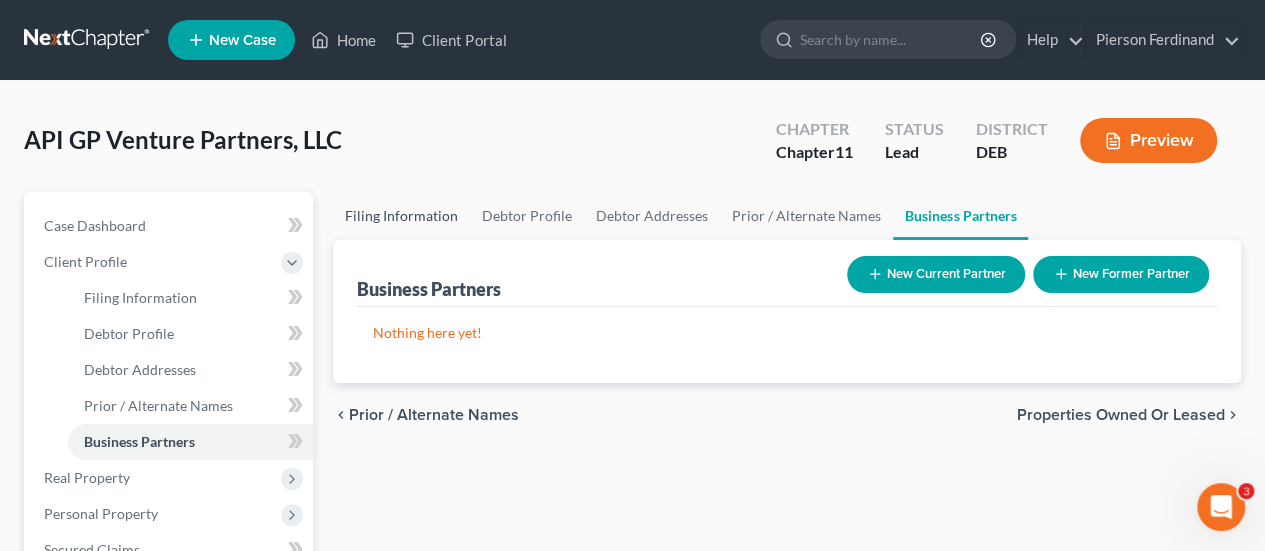 click on "Filing Information" at bounding box center (401, 216) 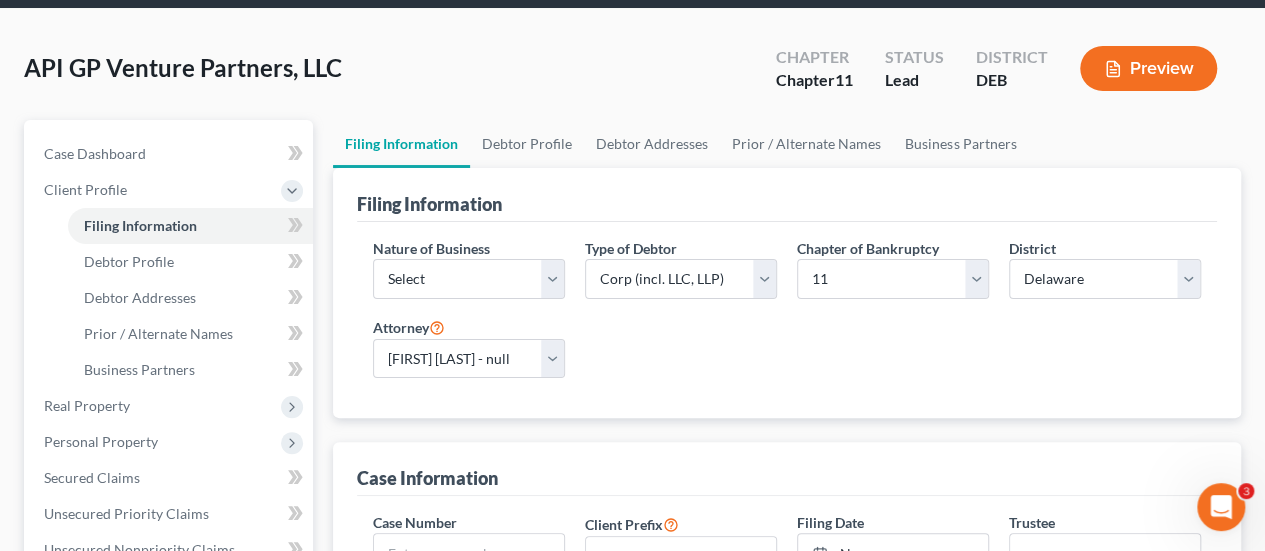 scroll, scrollTop: 0, scrollLeft: 0, axis: both 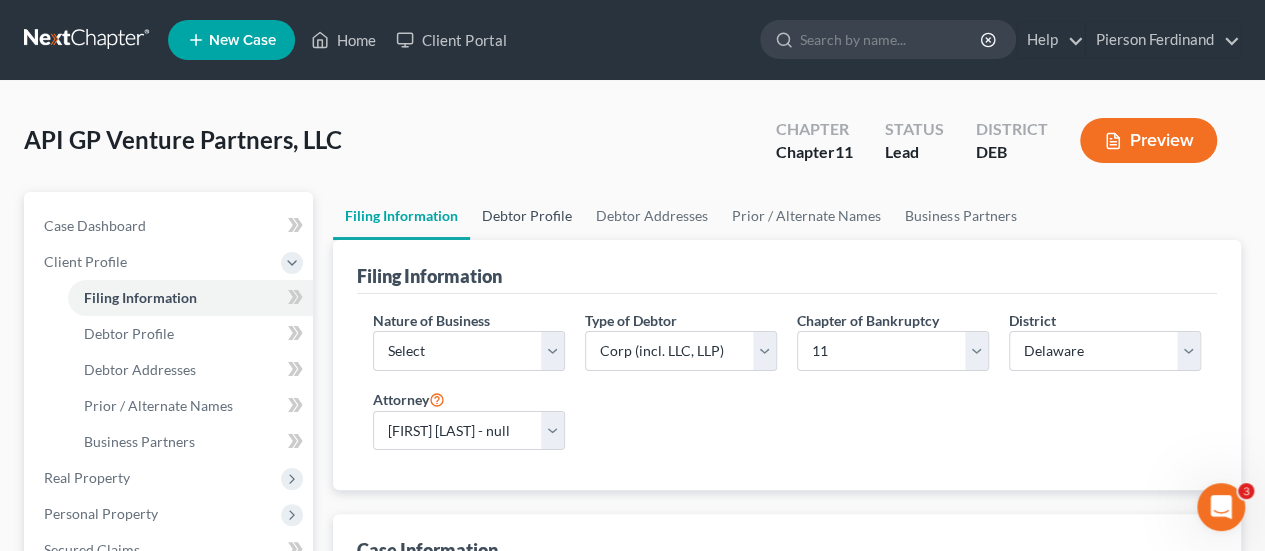 click on "Debtor Profile" at bounding box center [527, 216] 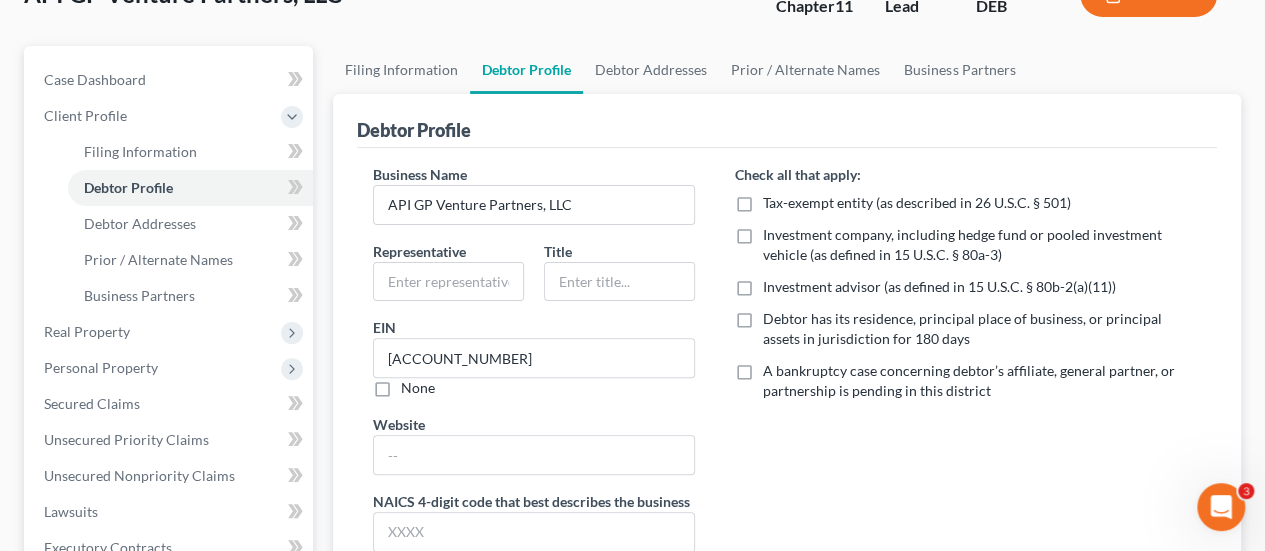 scroll, scrollTop: 0, scrollLeft: 0, axis: both 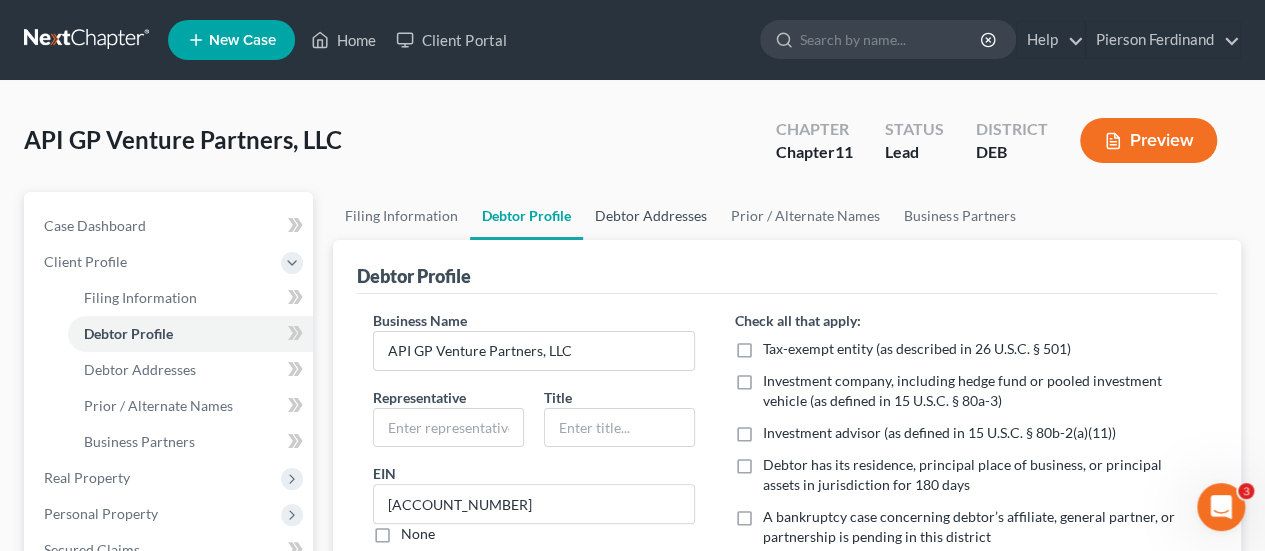click on "Debtor Addresses" at bounding box center (651, 216) 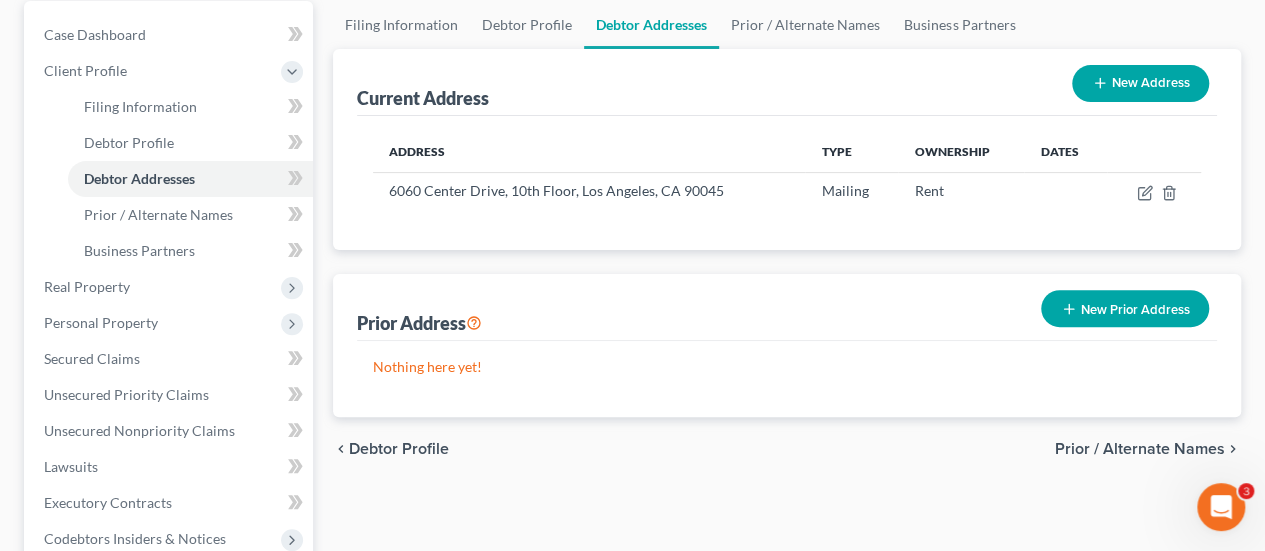 scroll, scrollTop: 200, scrollLeft: 0, axis: vertical 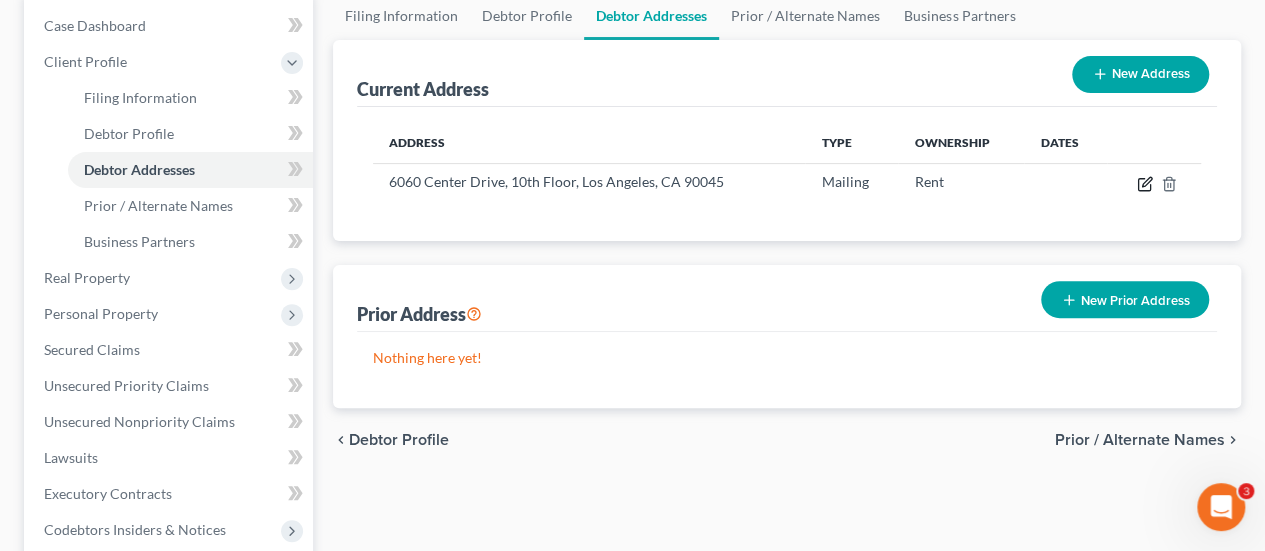 click 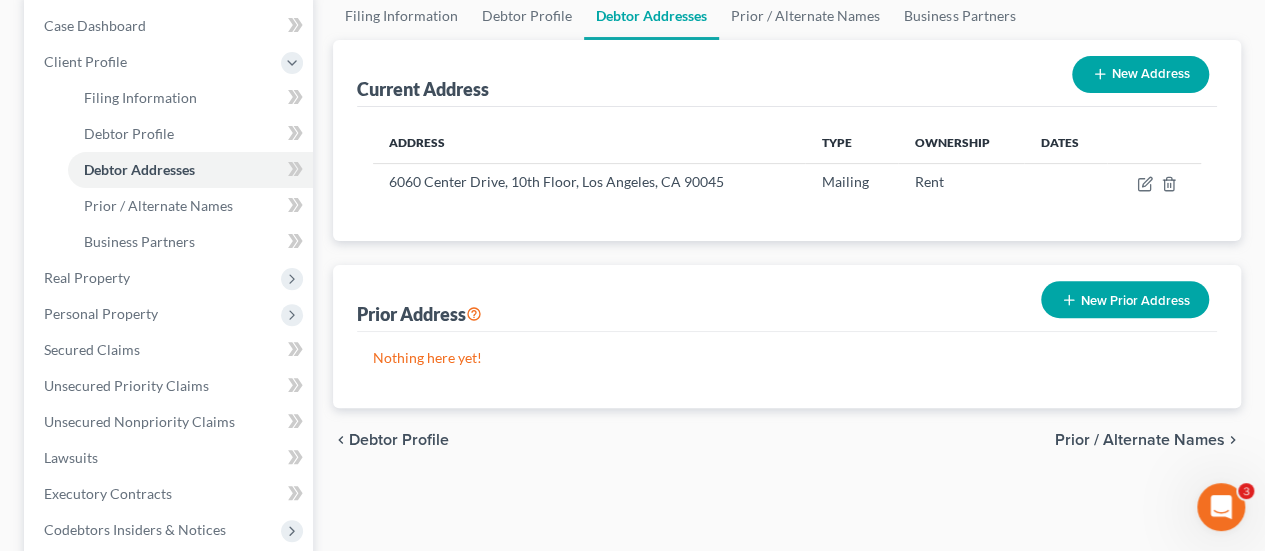 select on "4" 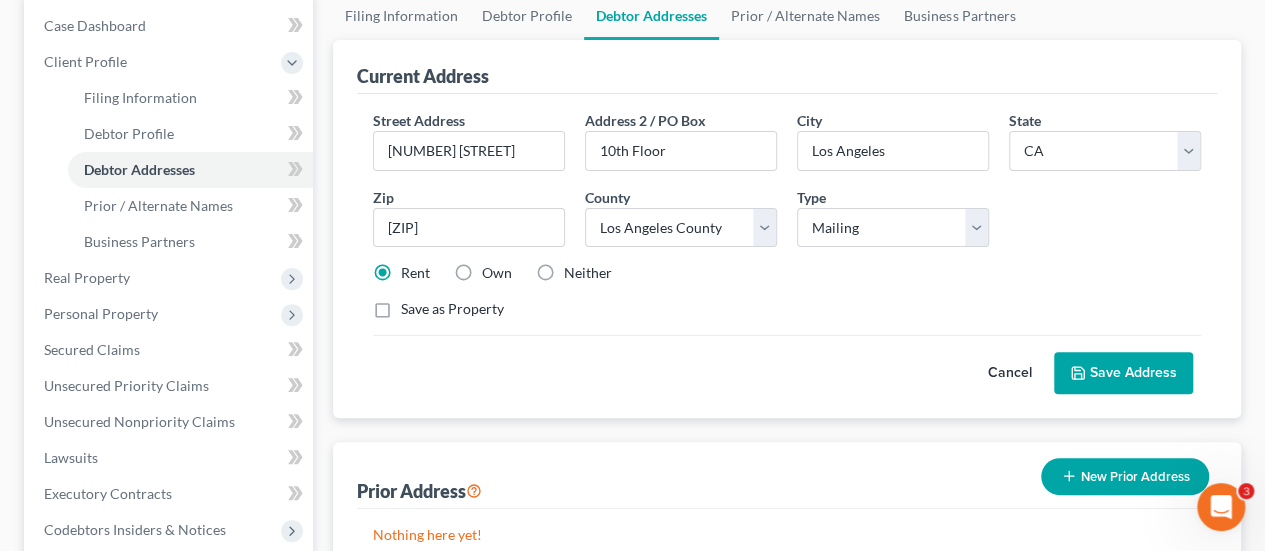 click on "Neither" at bounding box center [588, 273] 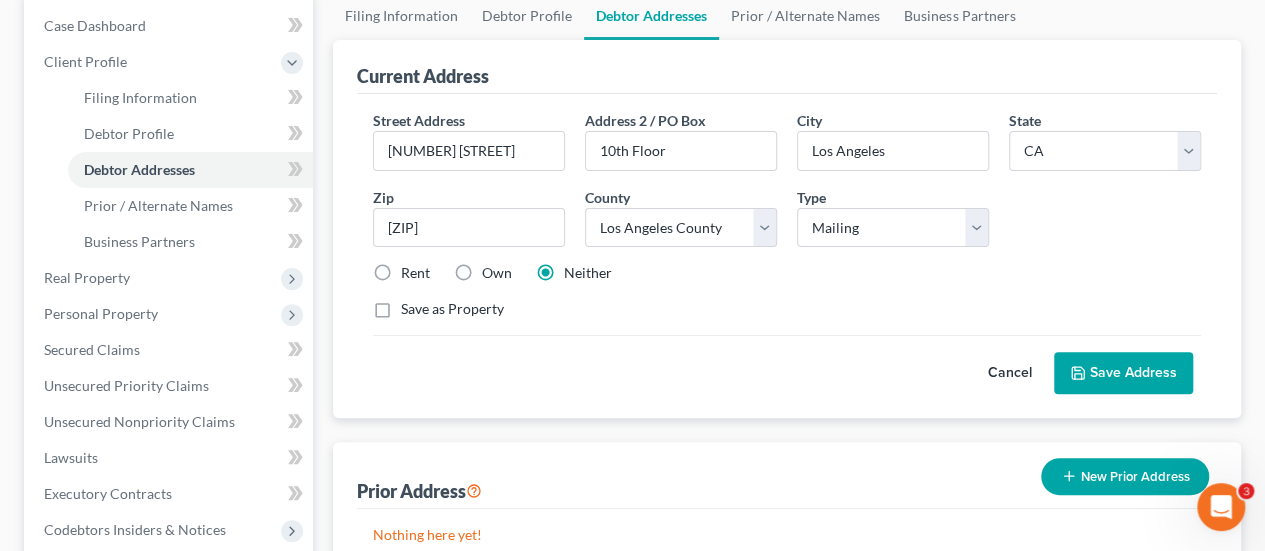 click on "Save Address" at bounding box center [1123, 373] 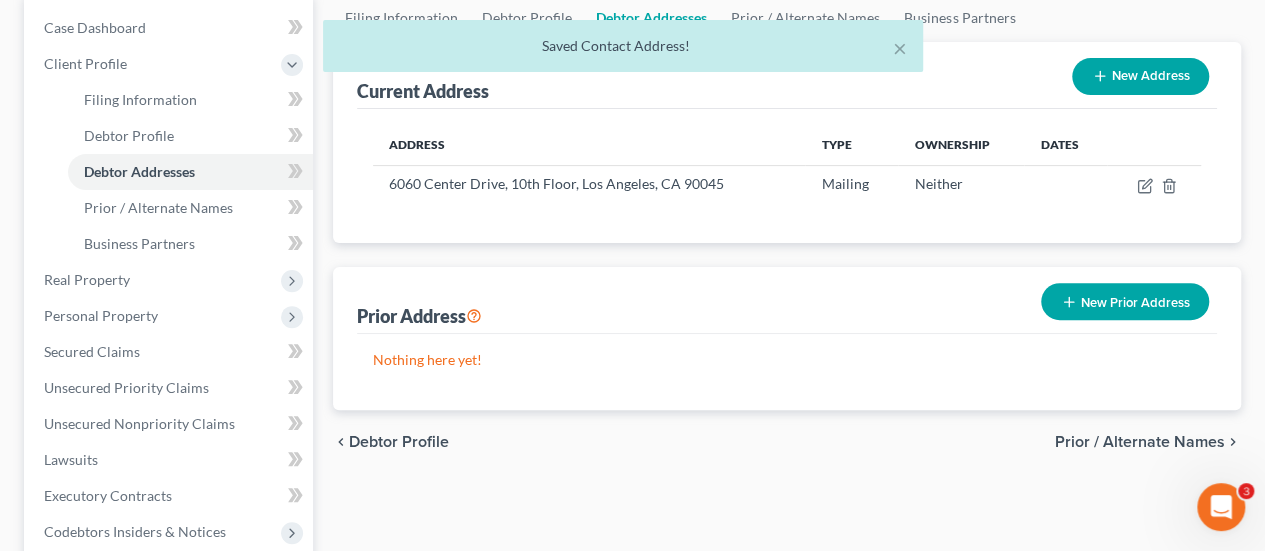 scroll, scrollTop: 0, scrollLeft: 0, axis: both 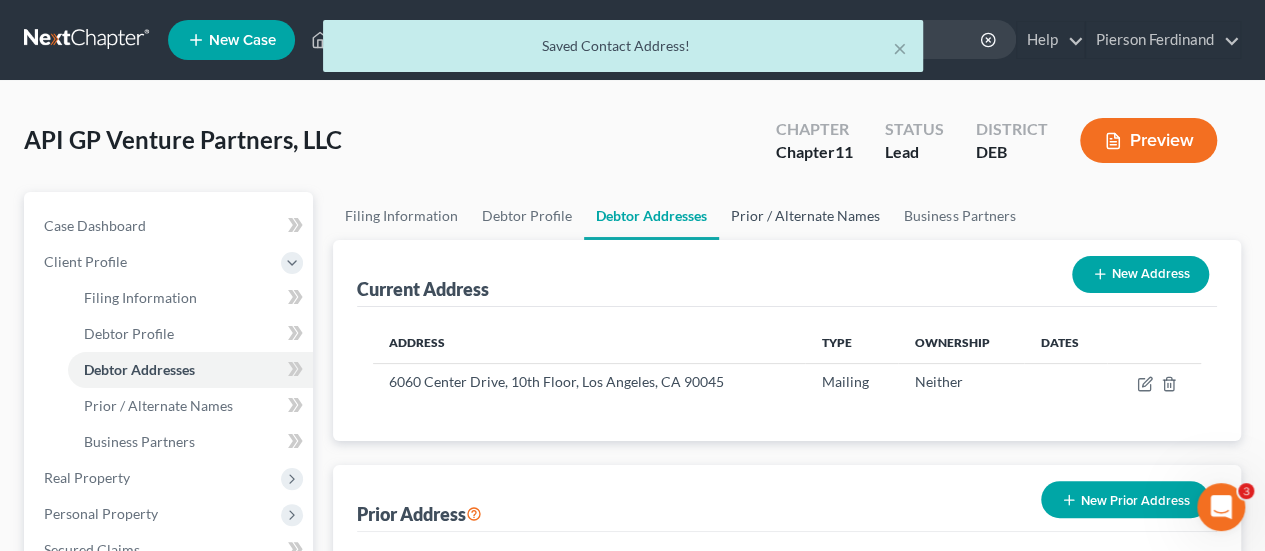 click on "Prior / Alternate Names" at bounding box center [805, 216] 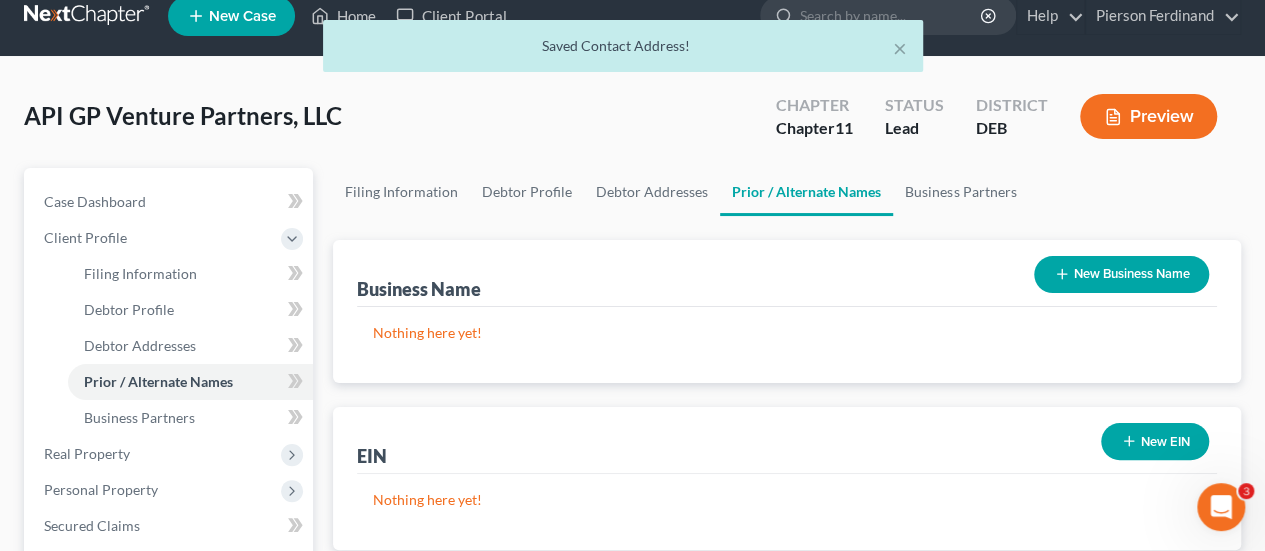scroll, scrollTop: 0, scrollLeft: 0, axis: both 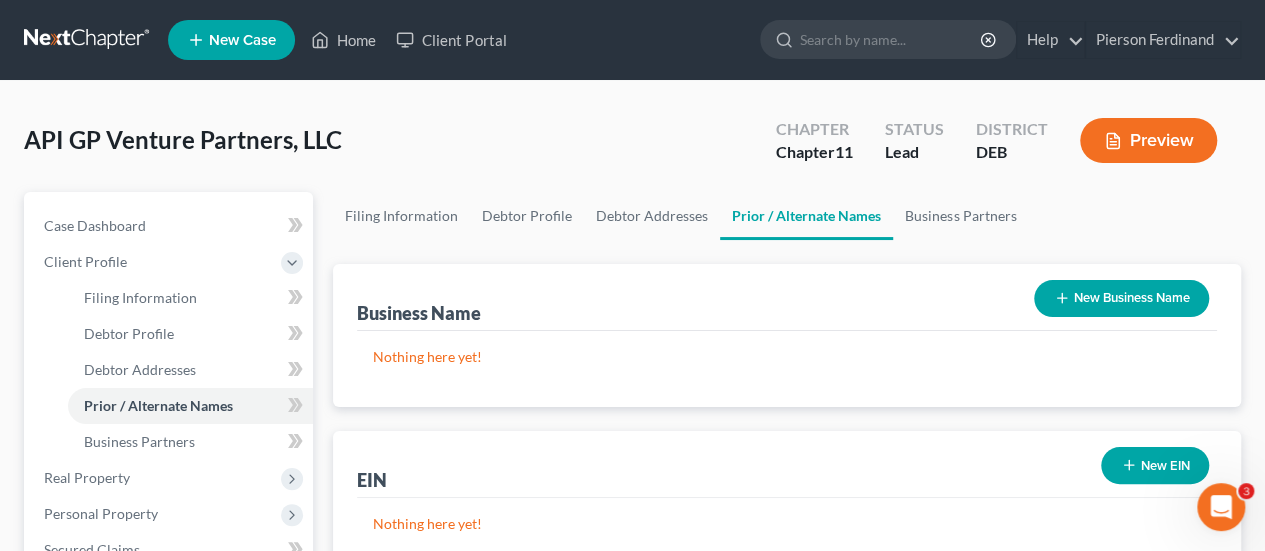 click 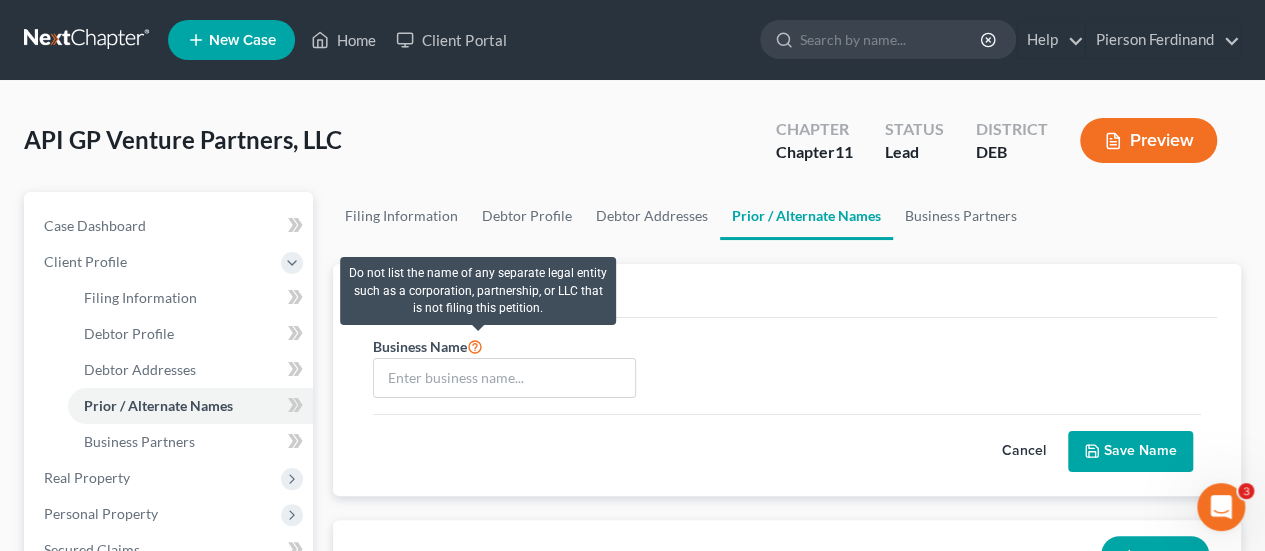 click at bounding box center (475, 345) 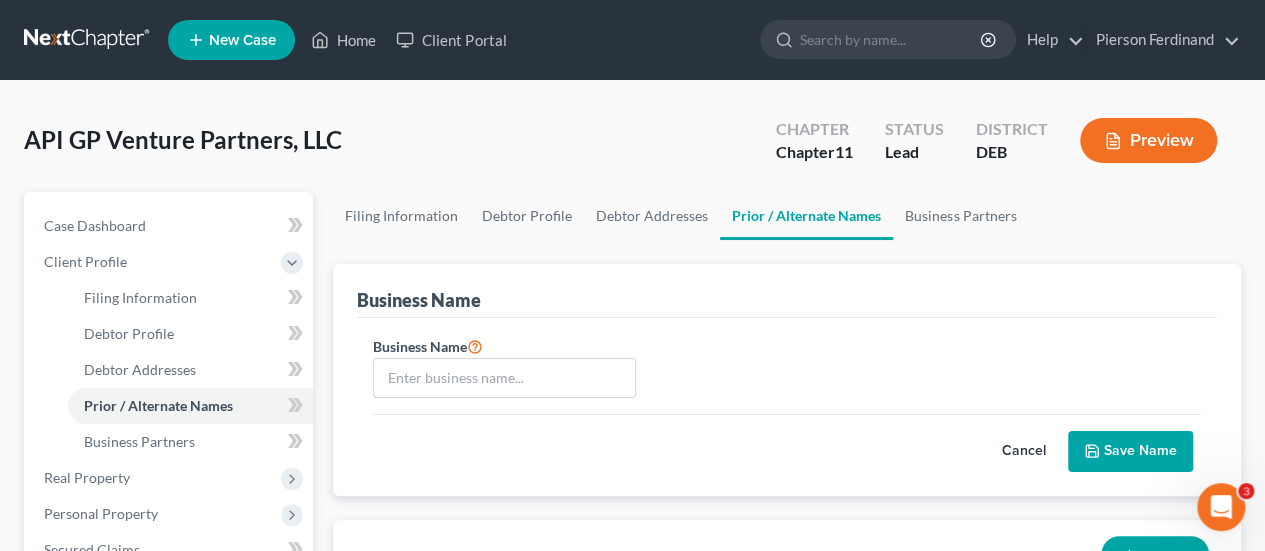 drag, startPoint x: 457, startPoint y: 386, endPoint x: 478, endPoint y: 397, distance: 23.70654 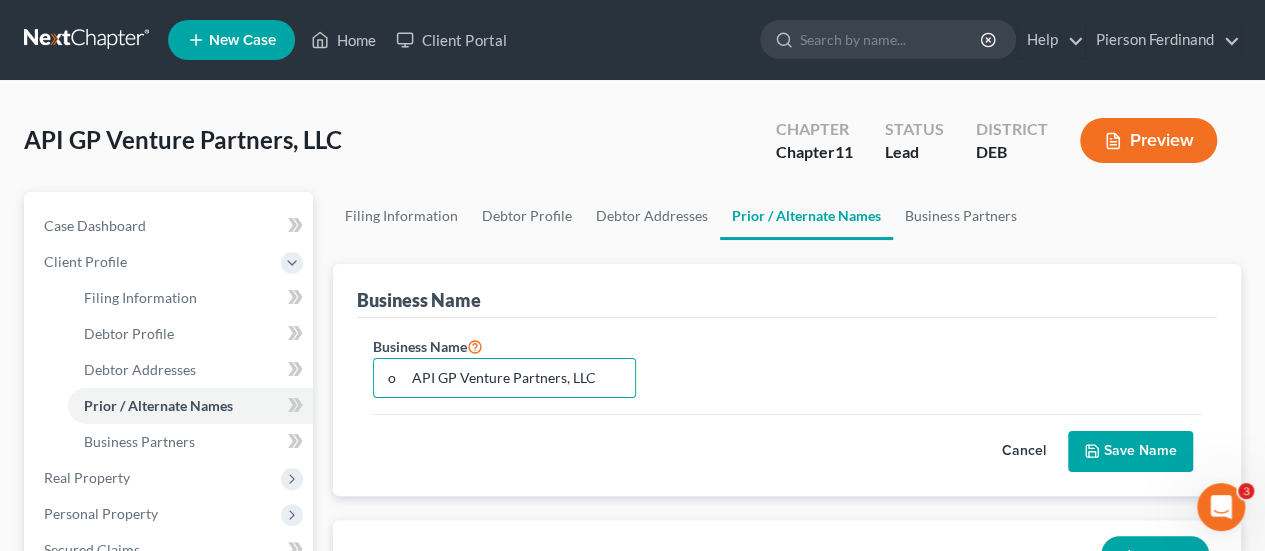 drag, startPoint x: 410, startPoint y: 375, endPoint x: 179, endPoint y: 369, distance: 231.07791 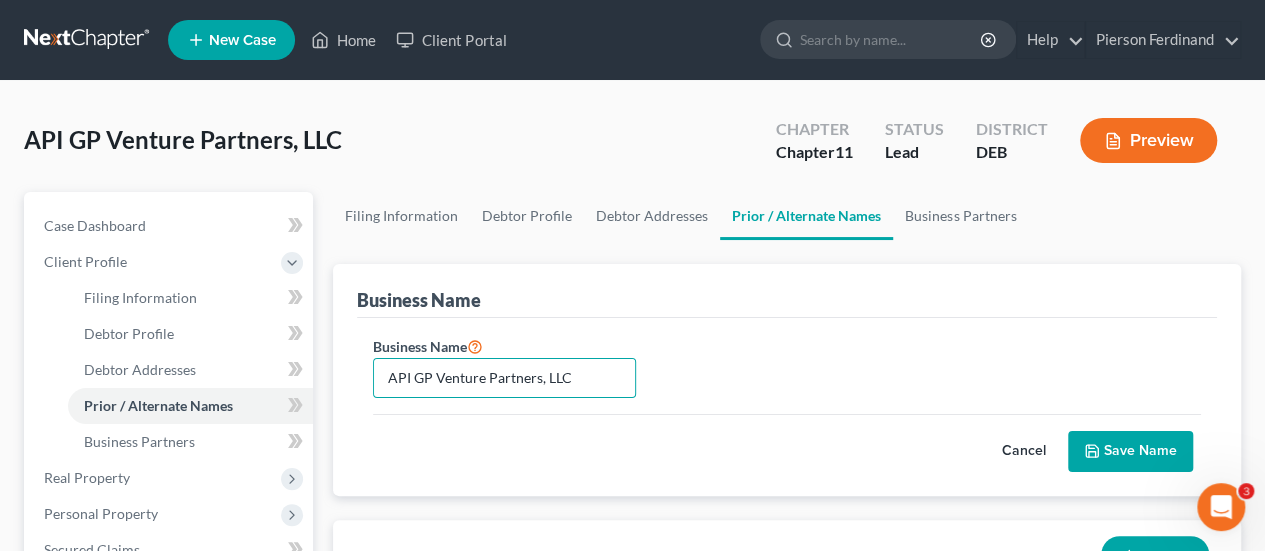type on "API GP Venture Partners, LLC" 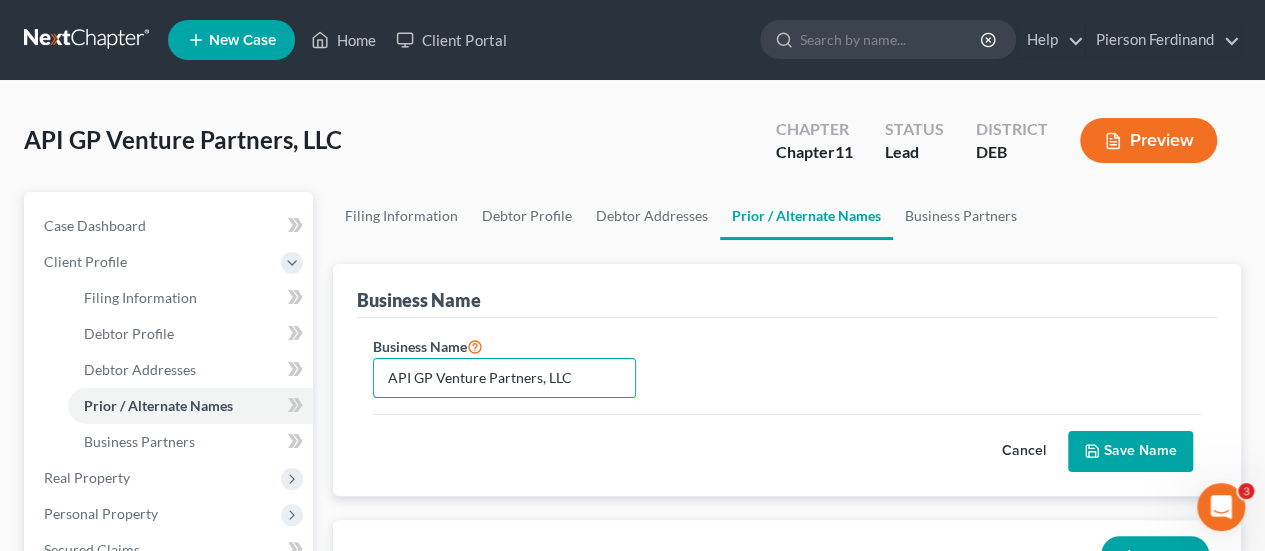 click on "Save Name" at bounding box center (1130, 452) 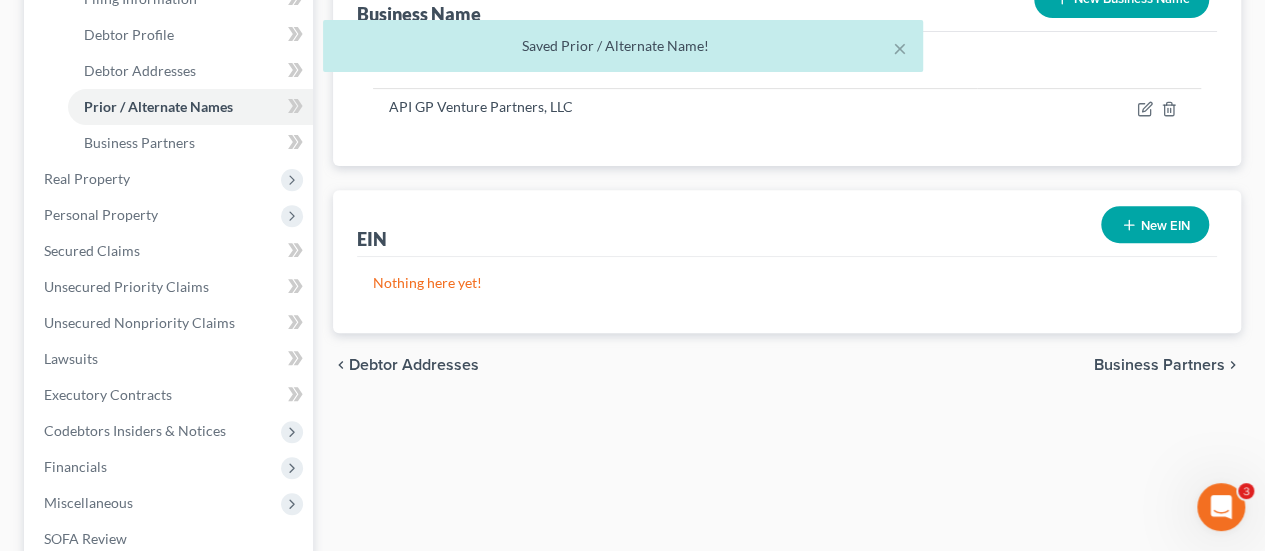 scroll, scrollTop: 300, scrollLeft: 0, axis: vertical 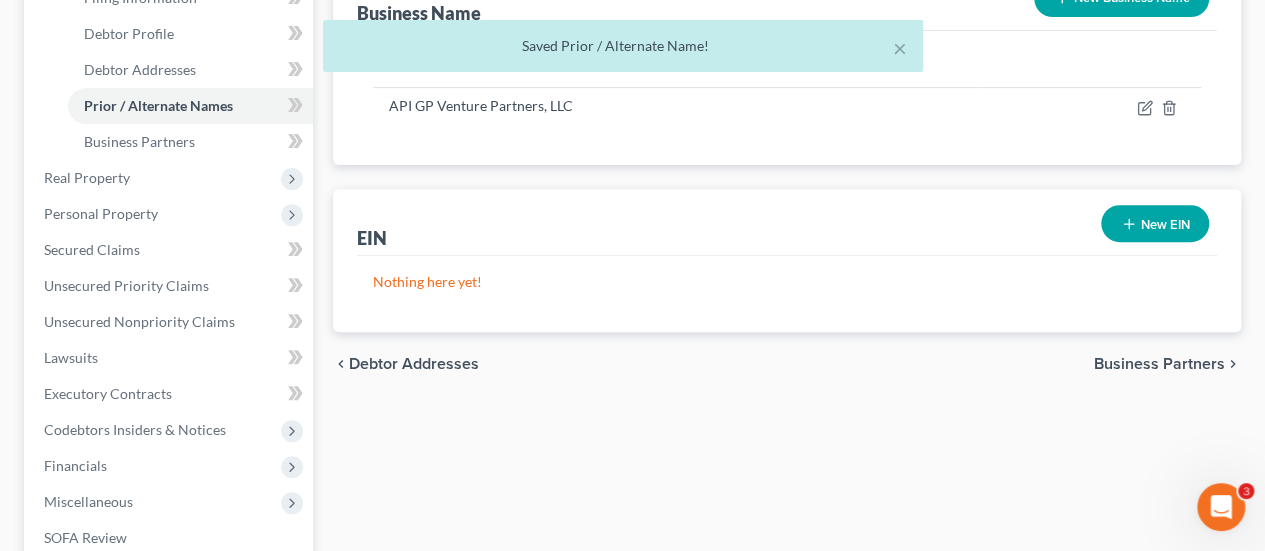 click on "New EIN" at bounding box center [1155, 223] 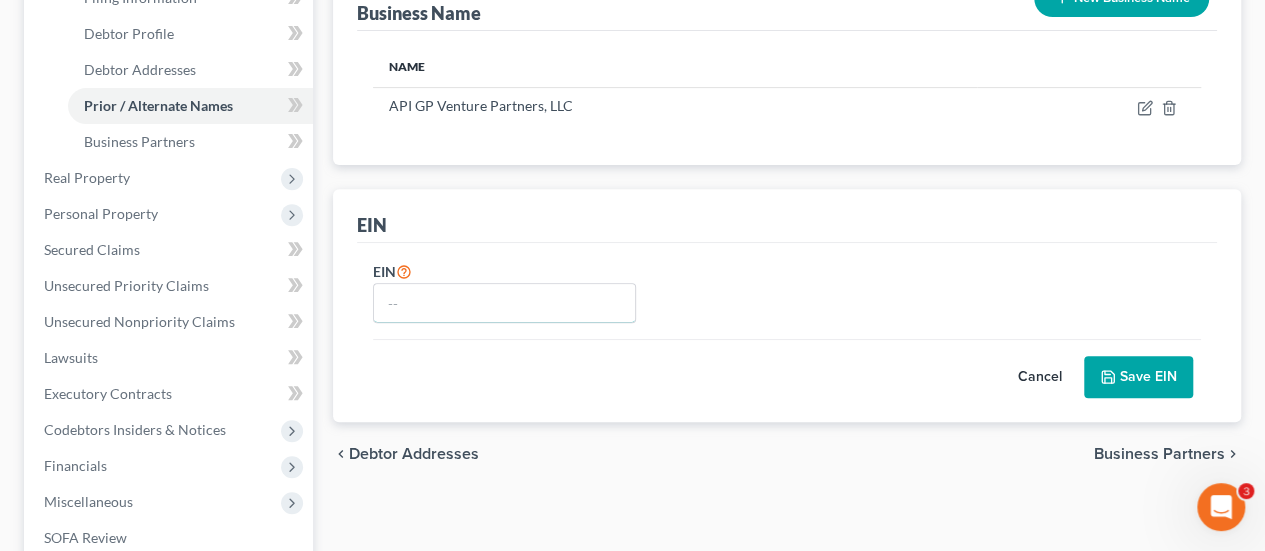 click at bounding box center [504, 303] 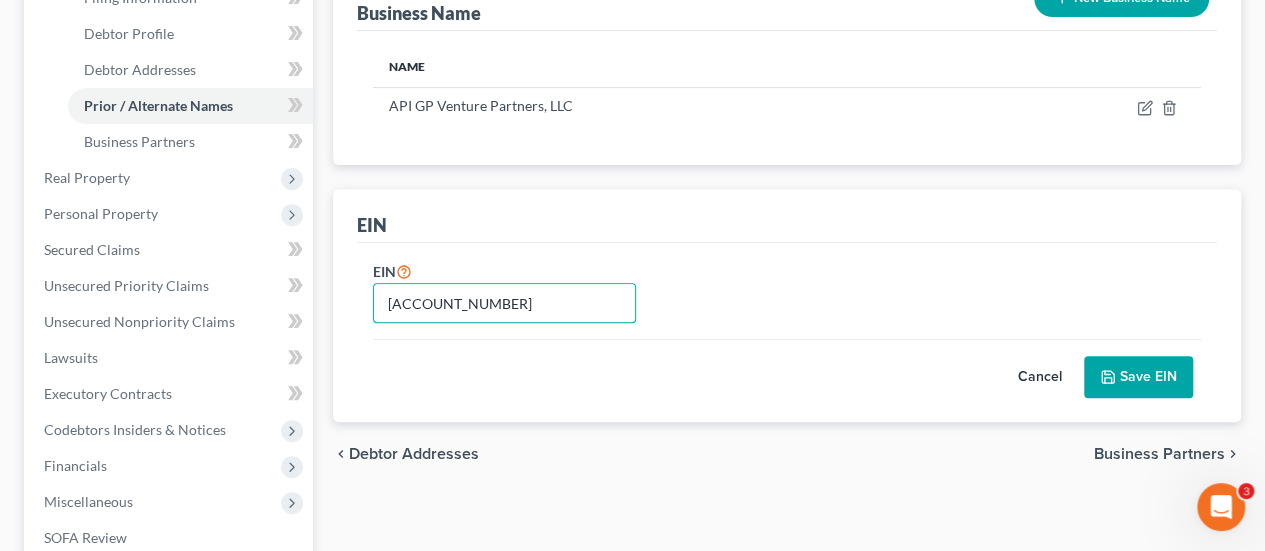 type on "[ACCOUNT_NUMBER]" 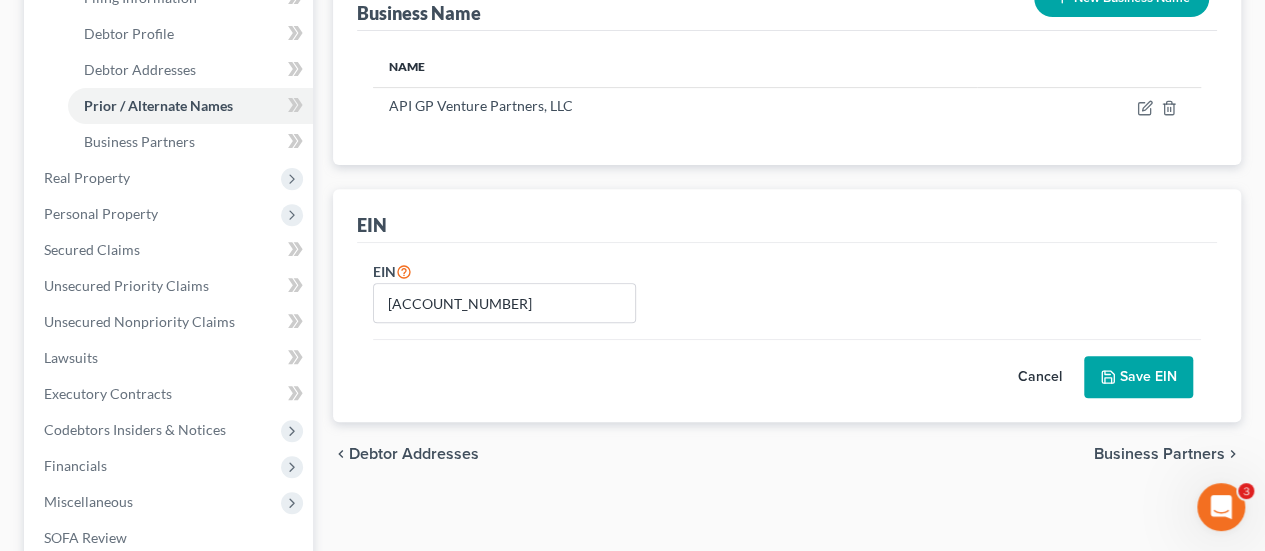 click on "Save EIN" at bounding box center [1138, 377] 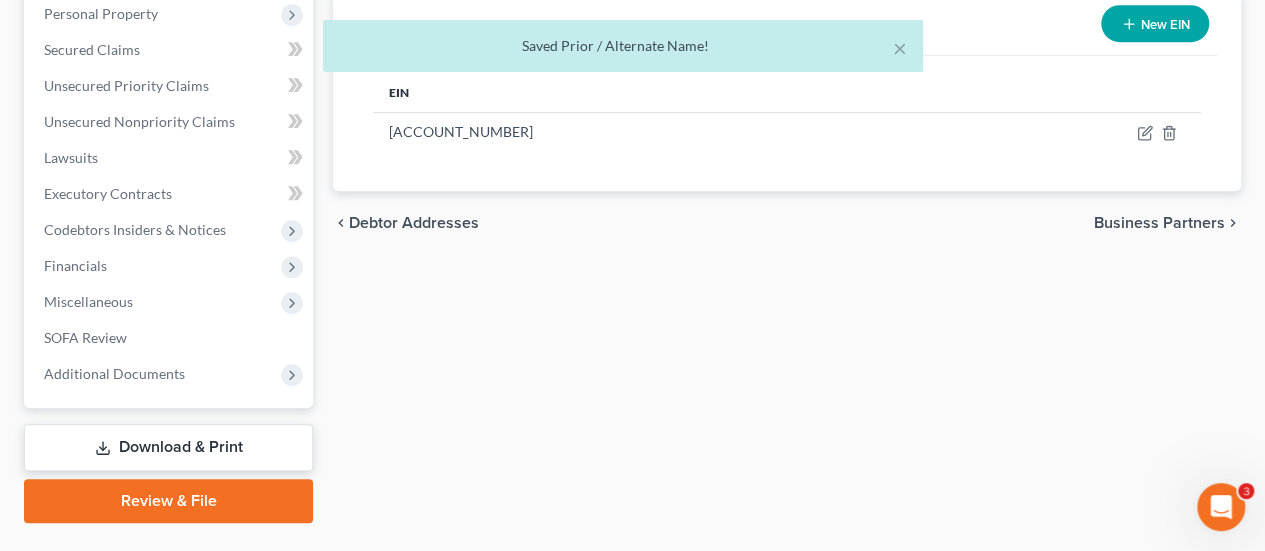 scroll, scrollTop: 0, scrollLeft: 0, axis: both 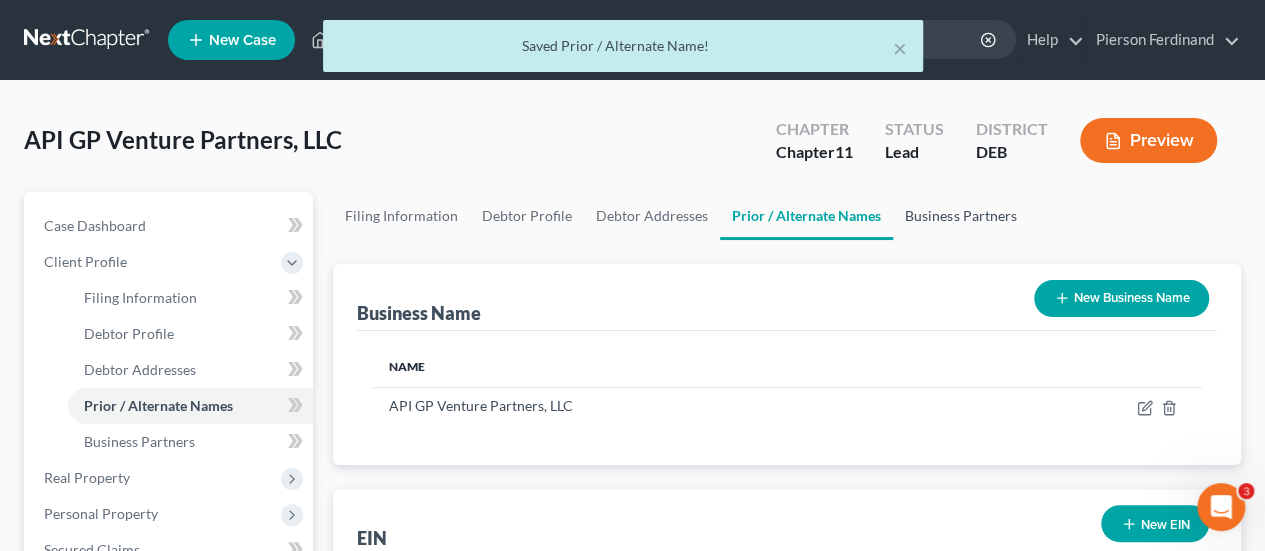 click on "Business Partners" at bounding box center [960, 216] 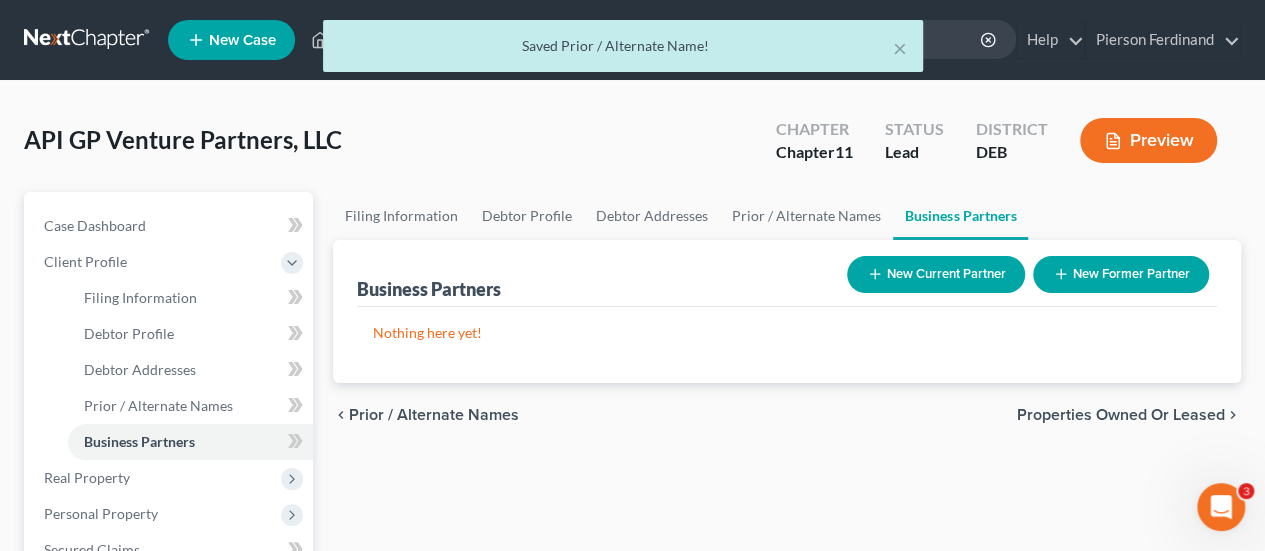 click on "Prior / Alternate Names" at bounding box center [434, 415] 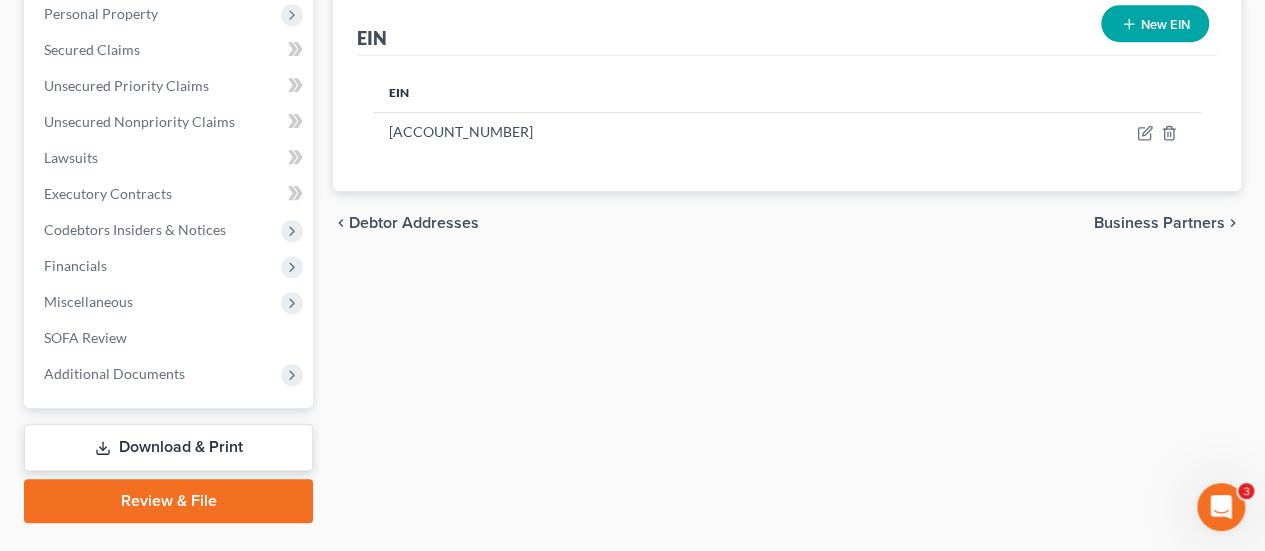 click on "Debtor Addresses" at bounding box center (414, 223) 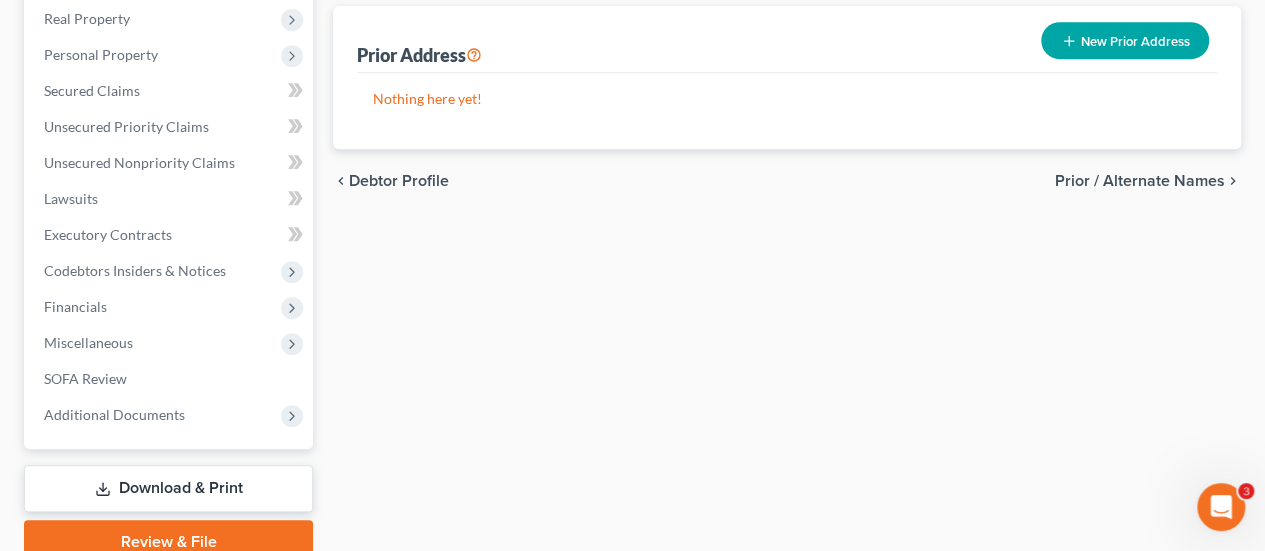 scroll, scrollTop: 245, scrollLeft: 0, axis: vertical 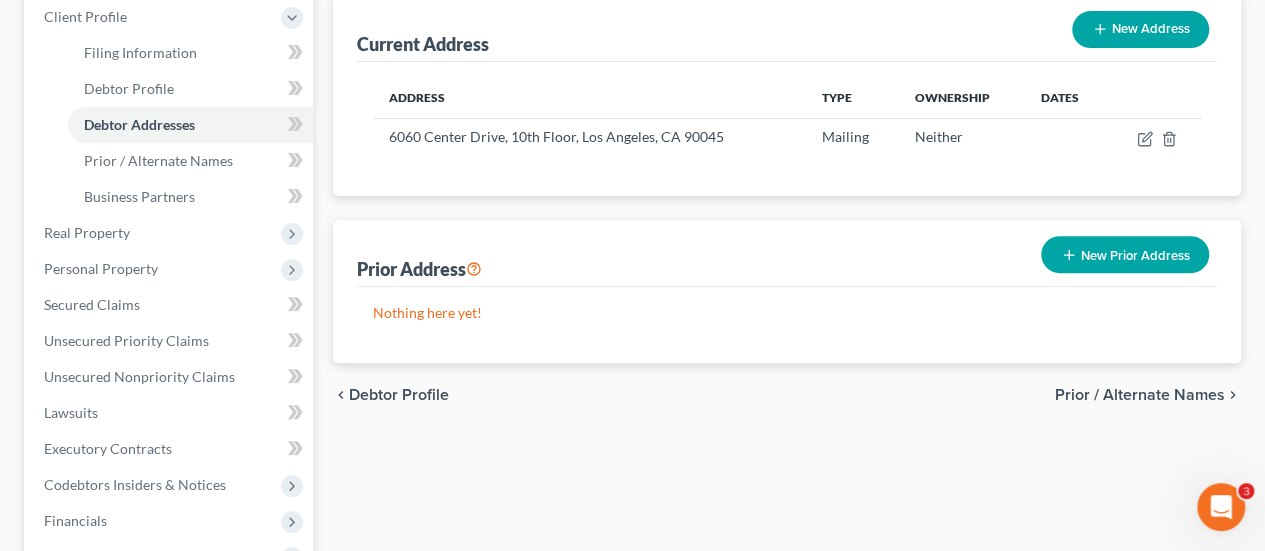 click on "Debtor Profile" at bounding box center [399, 395] 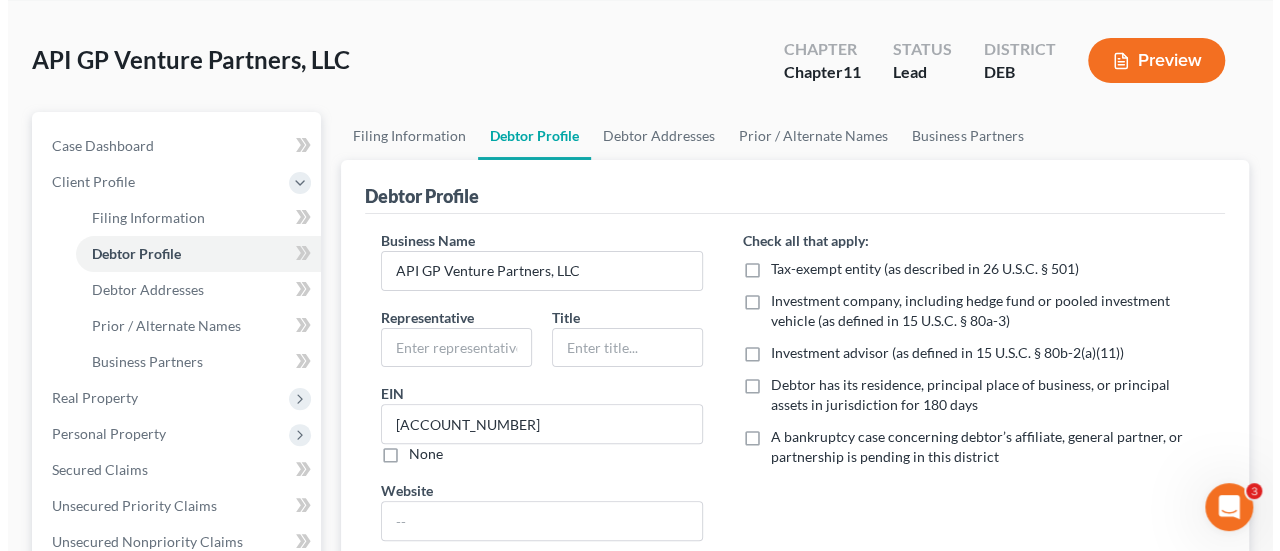 scroll, scrollTop: 0, scrollLeft: 0, axis: both 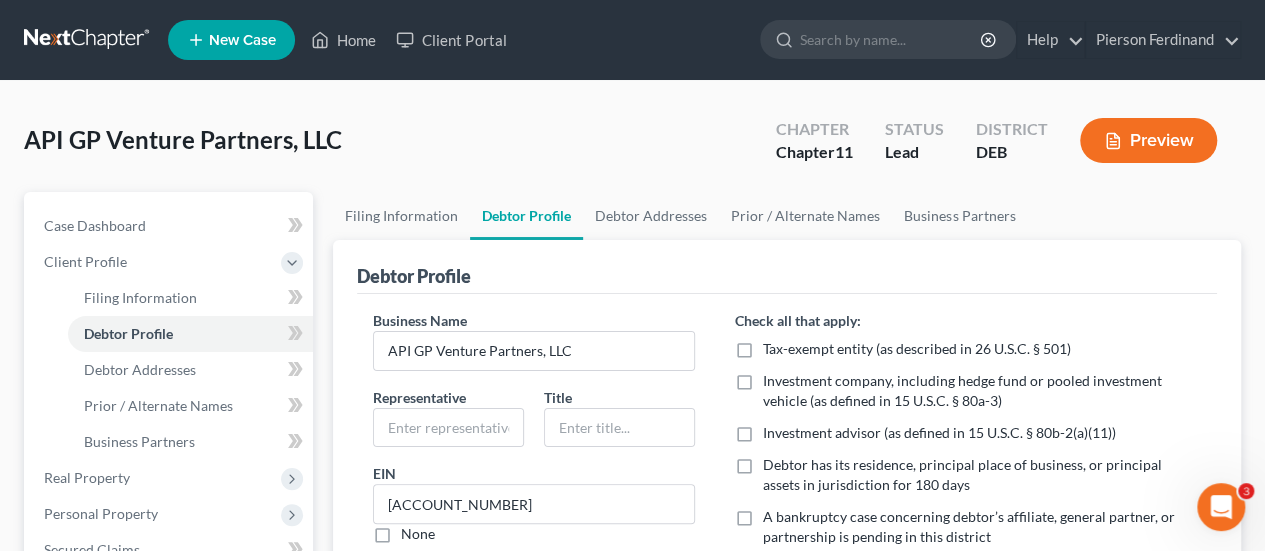 click on "Preview" at bounding box center (1148, 140) 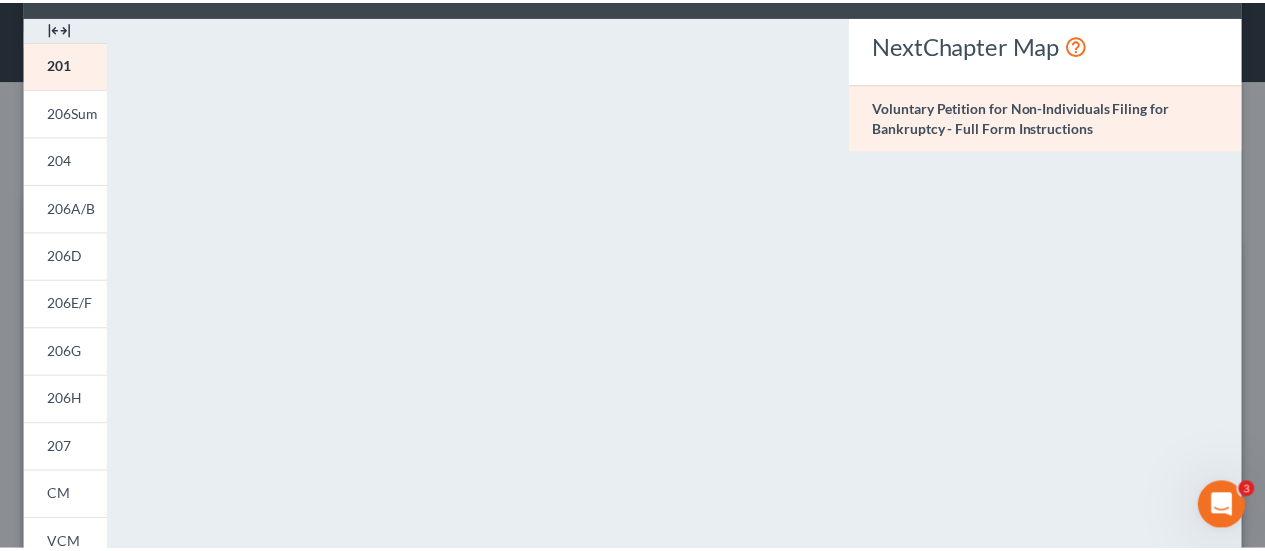 scroll, scrollTop: 0, scrollLeft: 0, axis: both 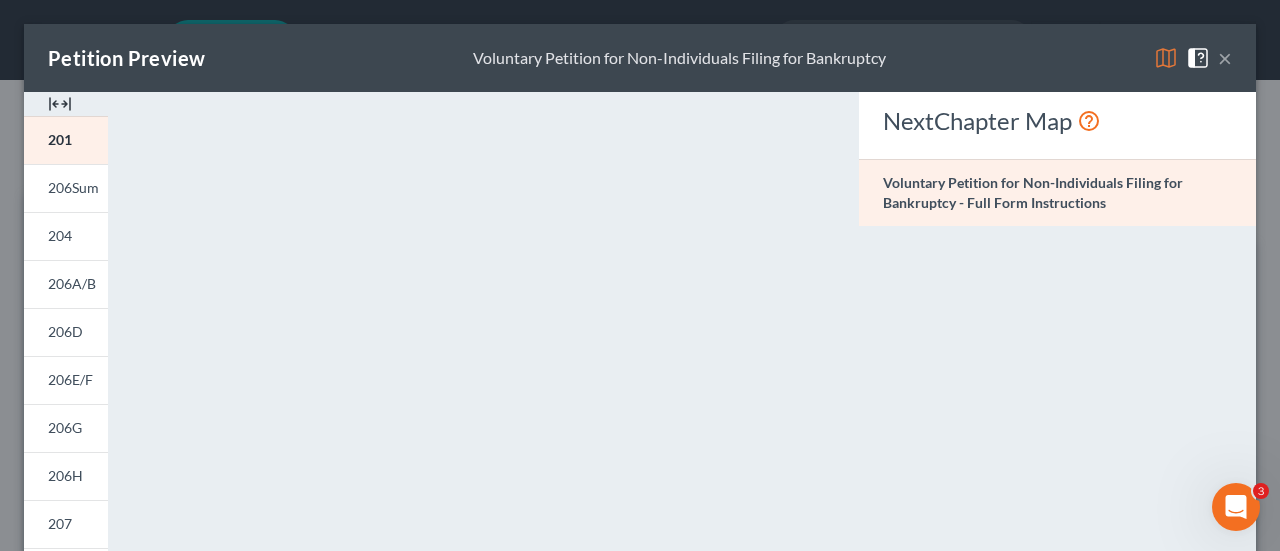 drag, startPoint x: 1210, startPoint y: 59, endPoint x: 964, endPoint y: 181, distance: 274.5906 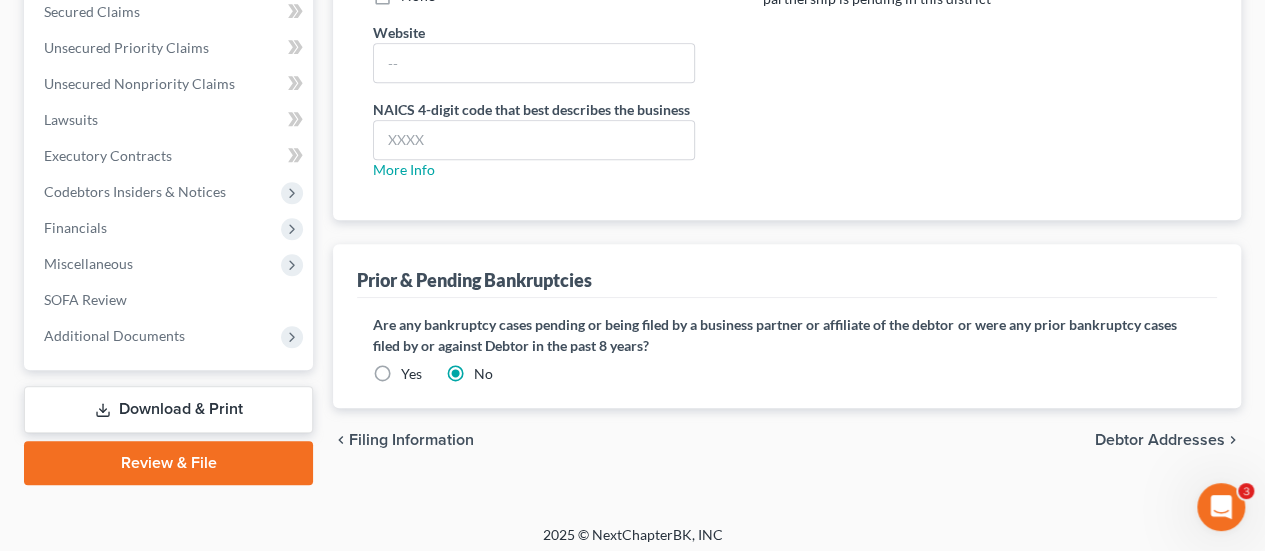 scroll, scrollTop: 545, scrollLeft: 0, axis: vertical 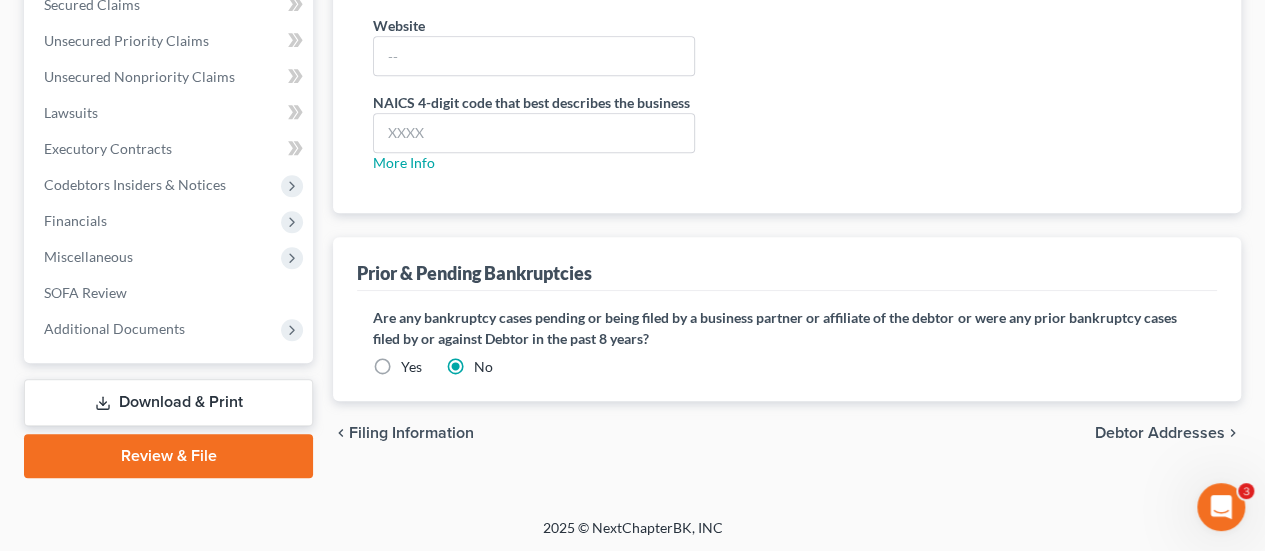 click 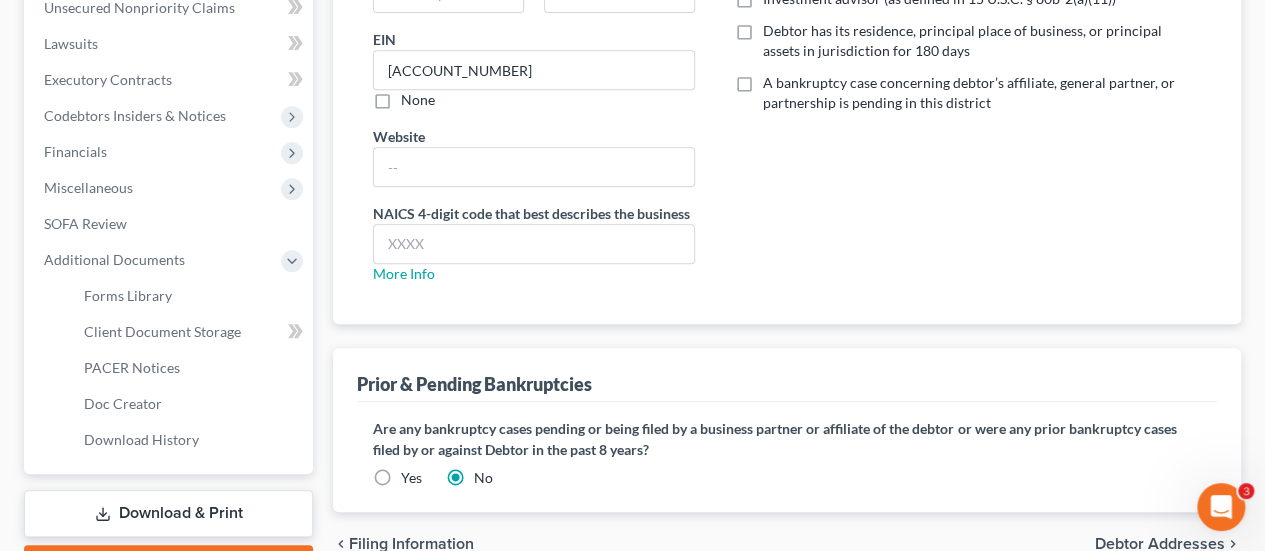 scroll, scrollTop: 465, scrollLeft: 0, axis: vertical 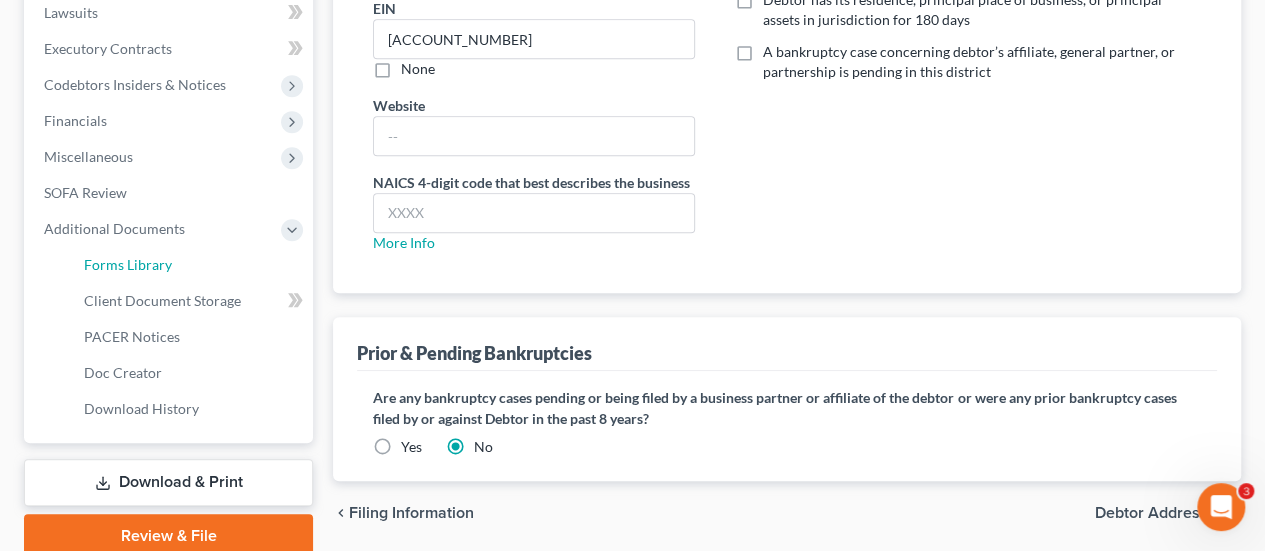 drag, startPoint x: 124, startPoint y: 264, endPoint x: 147, endPoint y: 315, distance: 55.946404 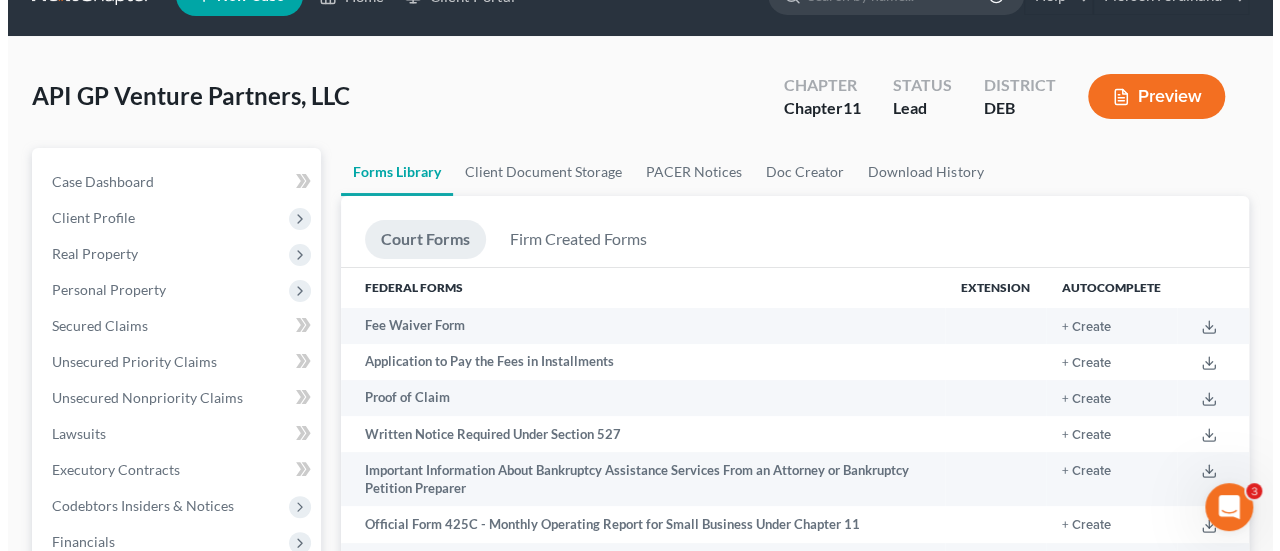 scroll, scrollTop: 0, scrollLeft: 0, axis: both 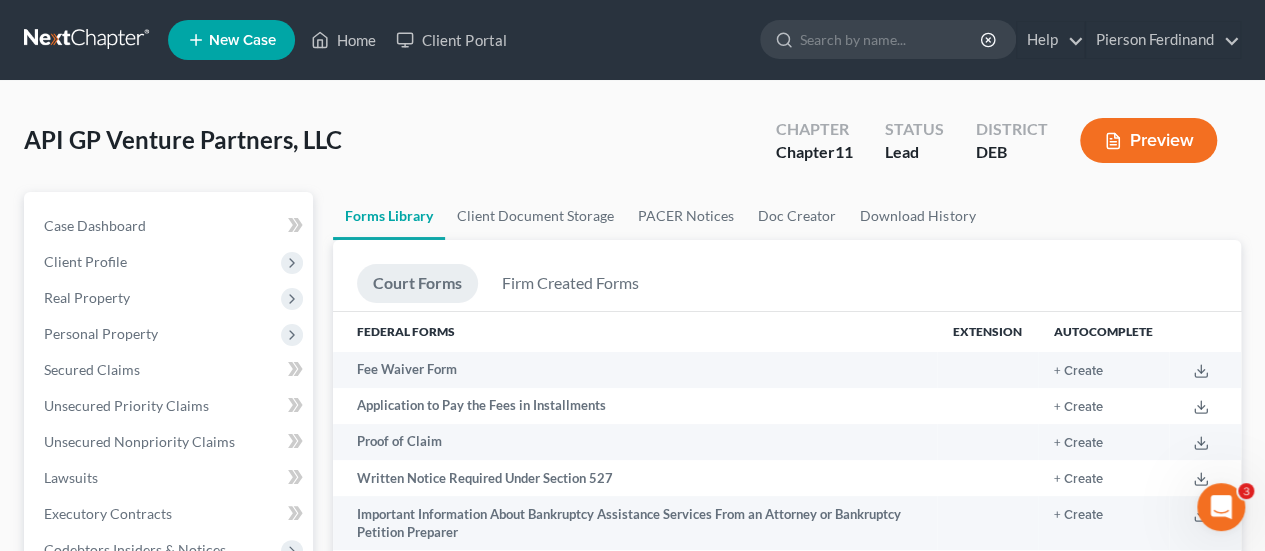click on "Preview" at bounding box center [1148, 140] 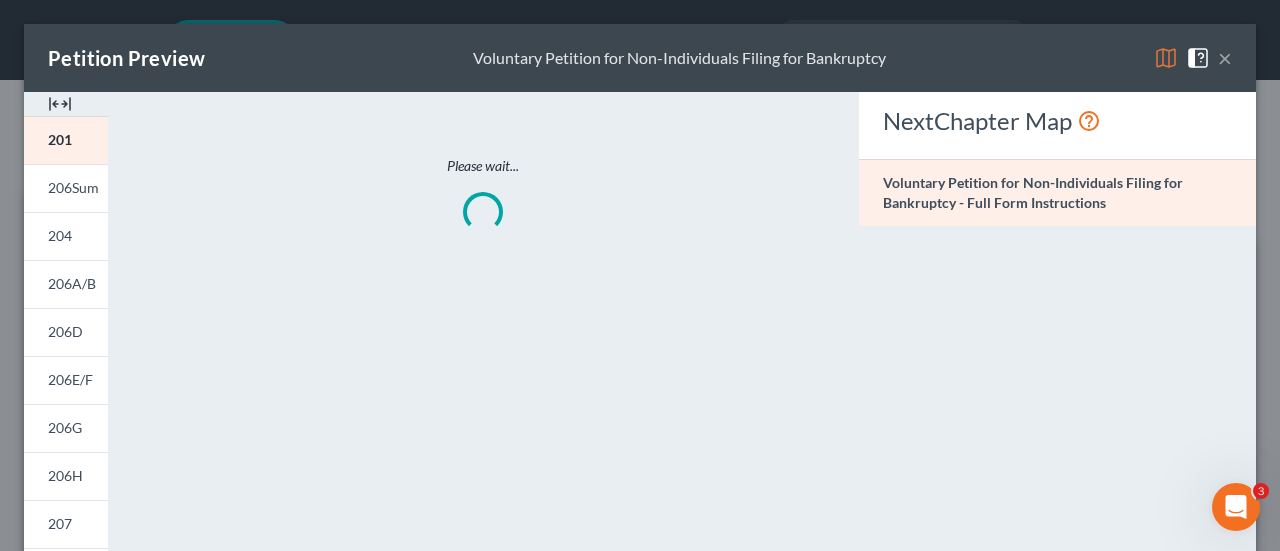 drag, startPoint x: 55, startPoint y: 223, endPoint x: 117, endPoint y: 245, distance: 65.78754 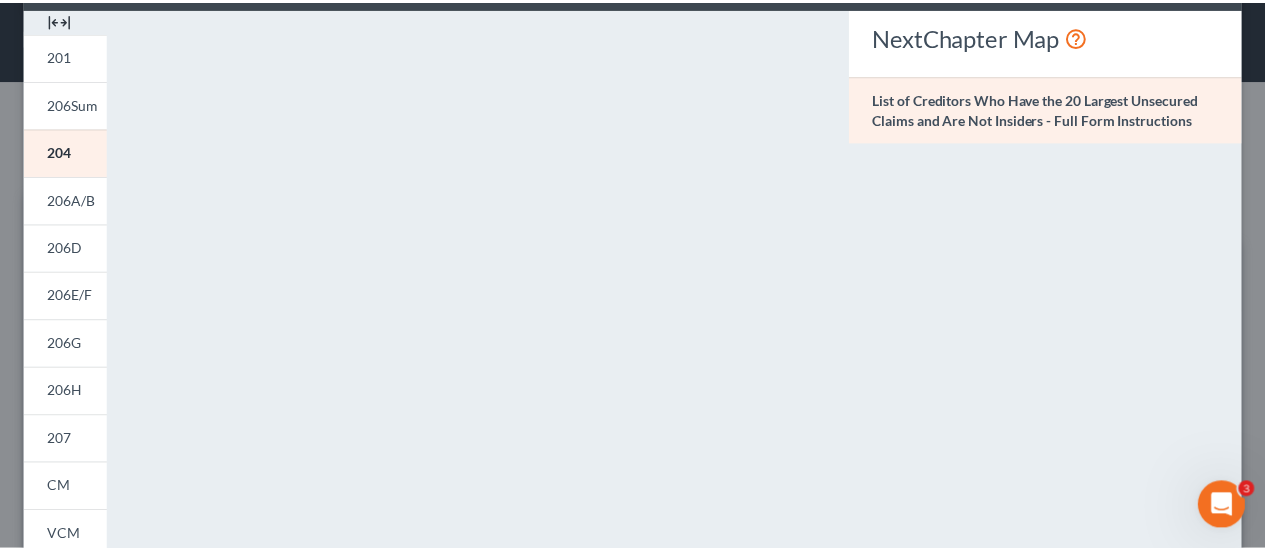scroll, scrollTop: 0, scrollLeft: 0, axis: both 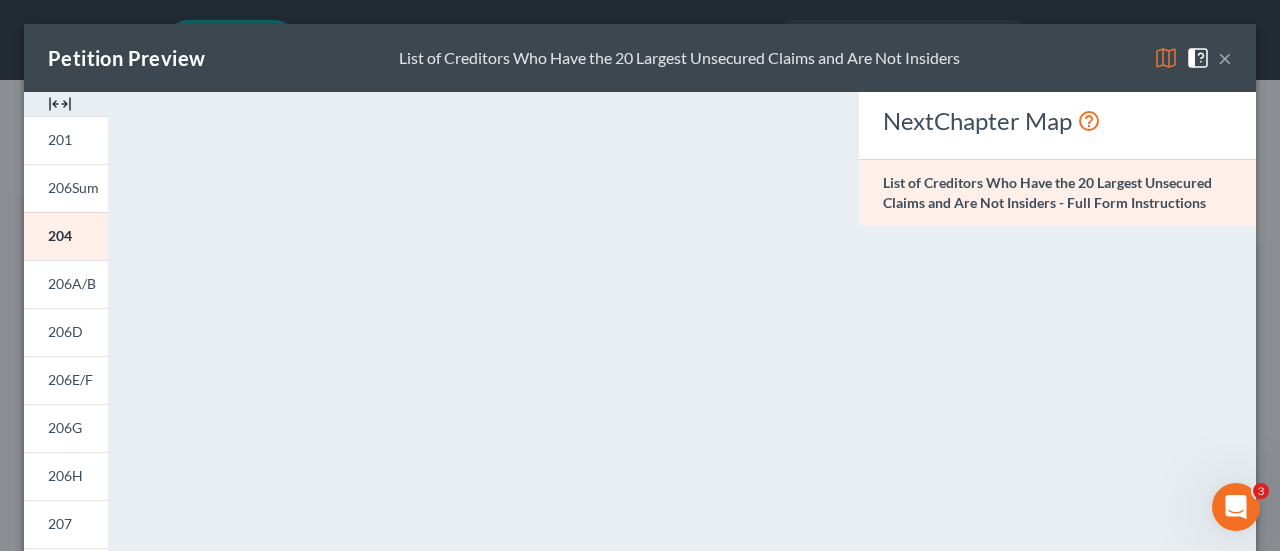 click on "×" at bounding box center (1225, 58) 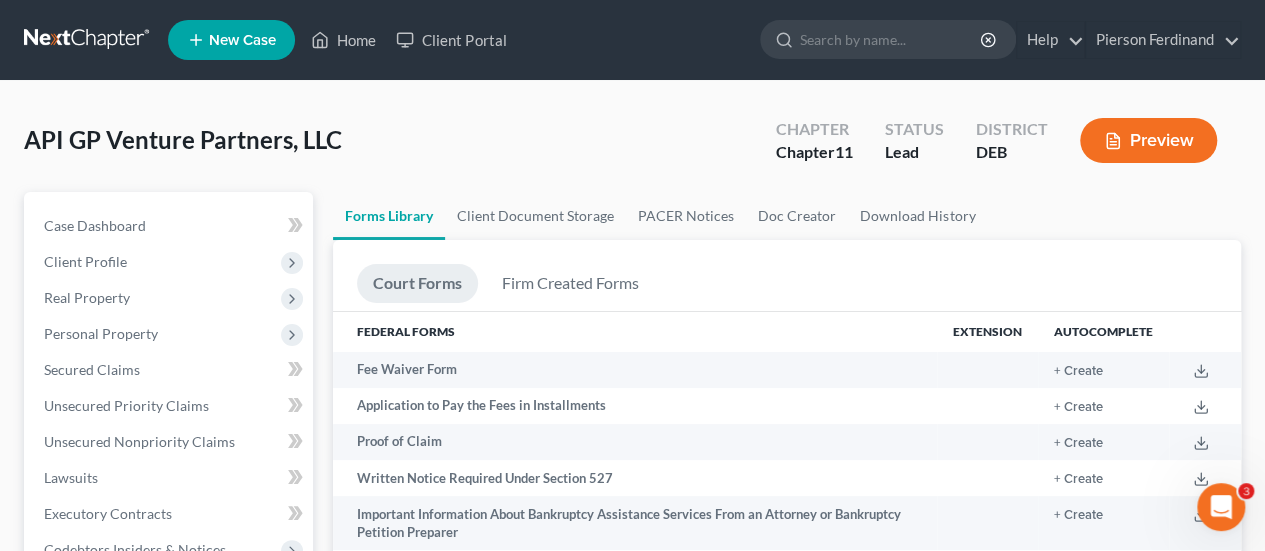 click on "API GP Venture Partners, LLC Upgraded Chapter Chapter  11 Status Lead District DEB Preview" at bounding box center [632, 148] 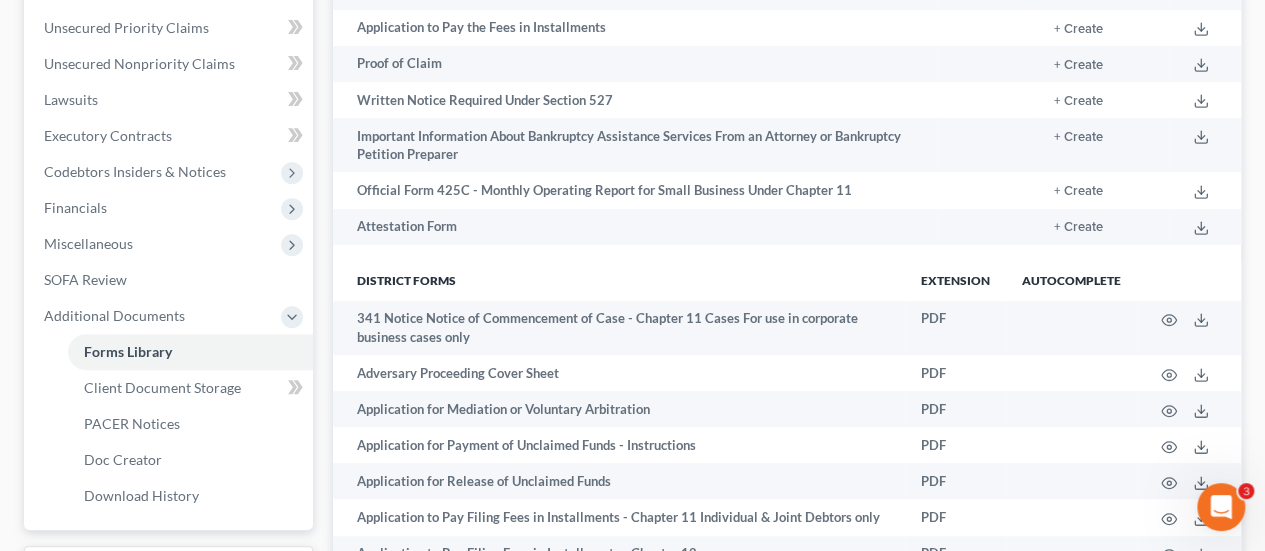 scroll, scrollTop: 400, scrollLeft: 0, axis: vertical 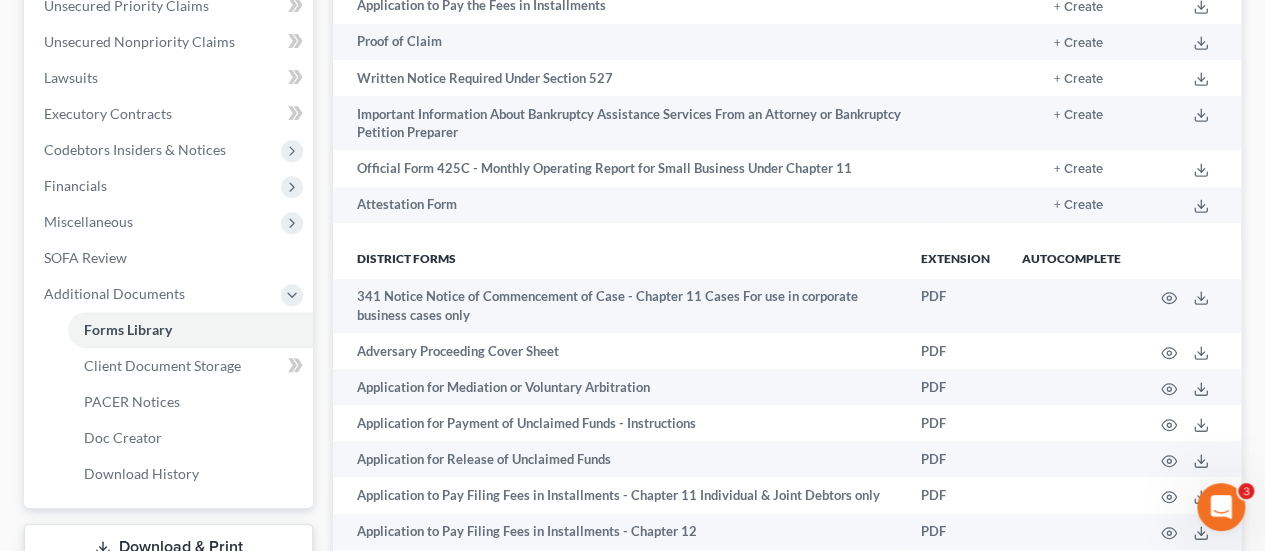 drag, startPoint x: 292, startPoint y: 300, endPoint x: 265, endPoint y: 315, distance: 30.88689 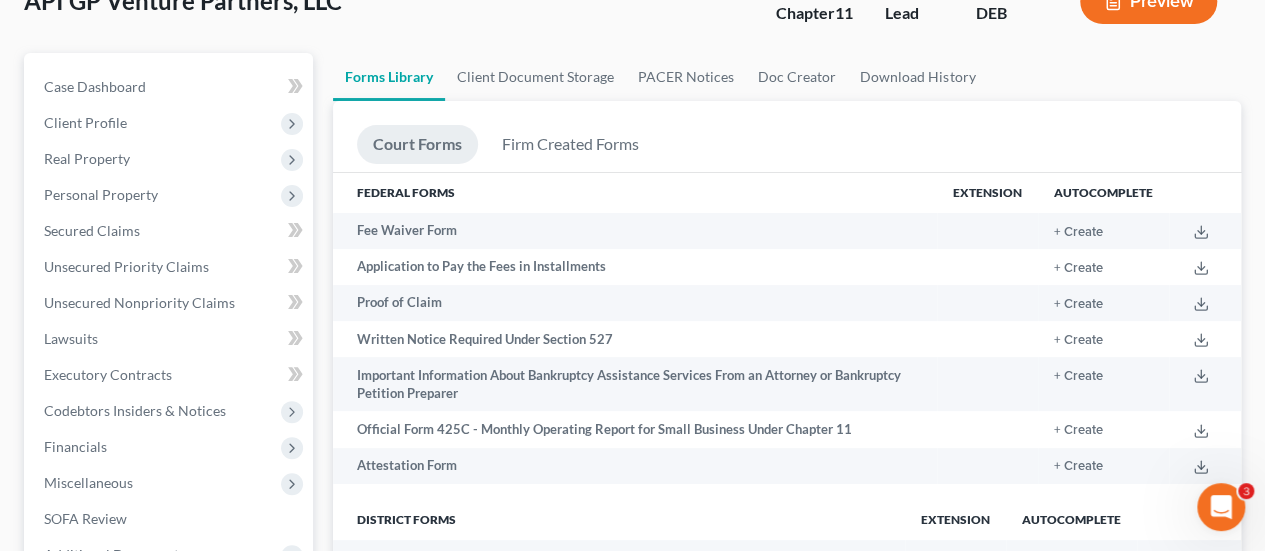 scroll, scrollTop: 100, scrollLeft: 0, axis: vertical 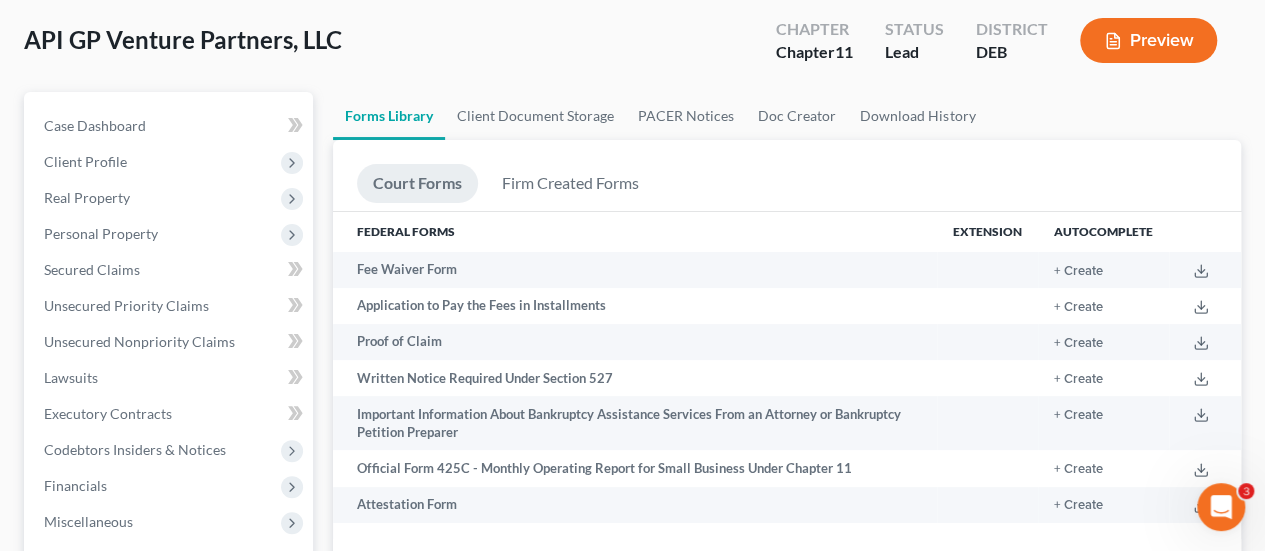 click 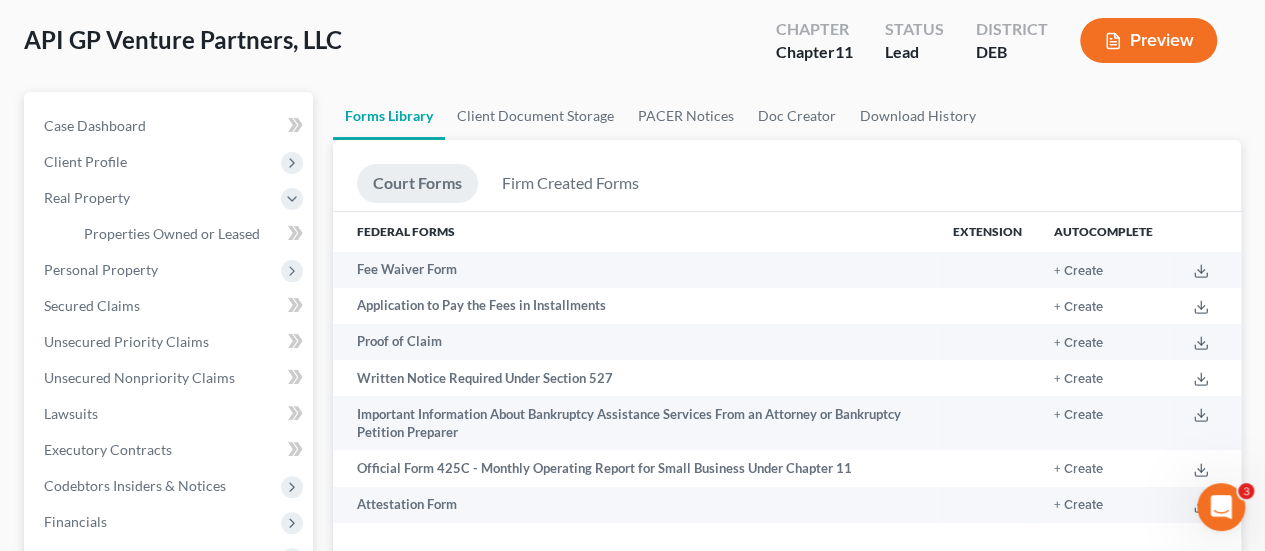 click 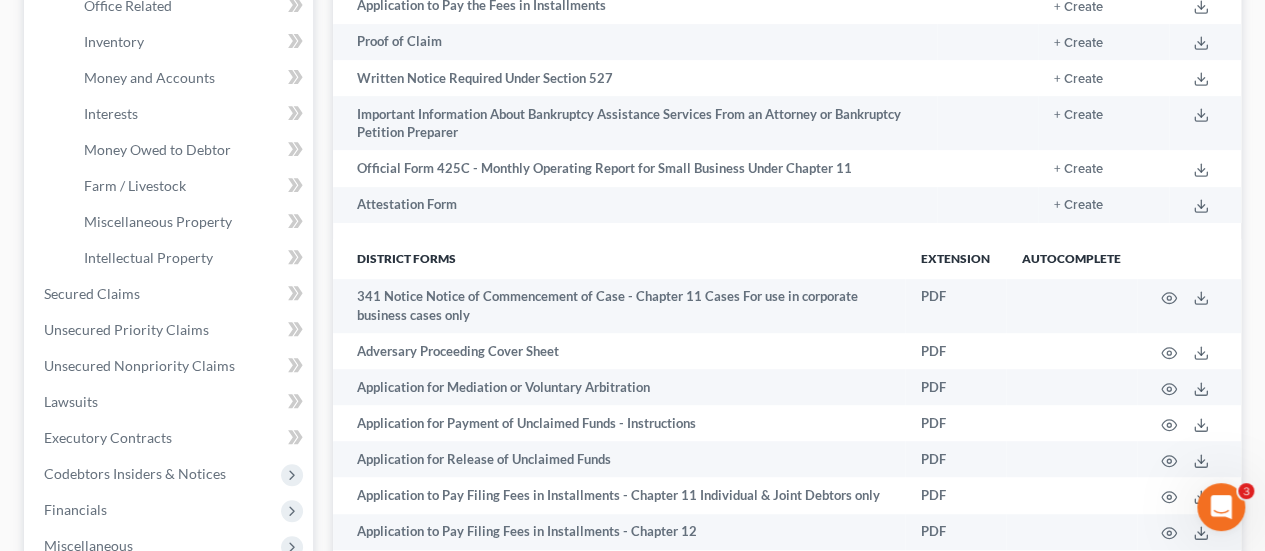 scroll, scrollTop: 500, scrollLeft: 0, axis: vertical 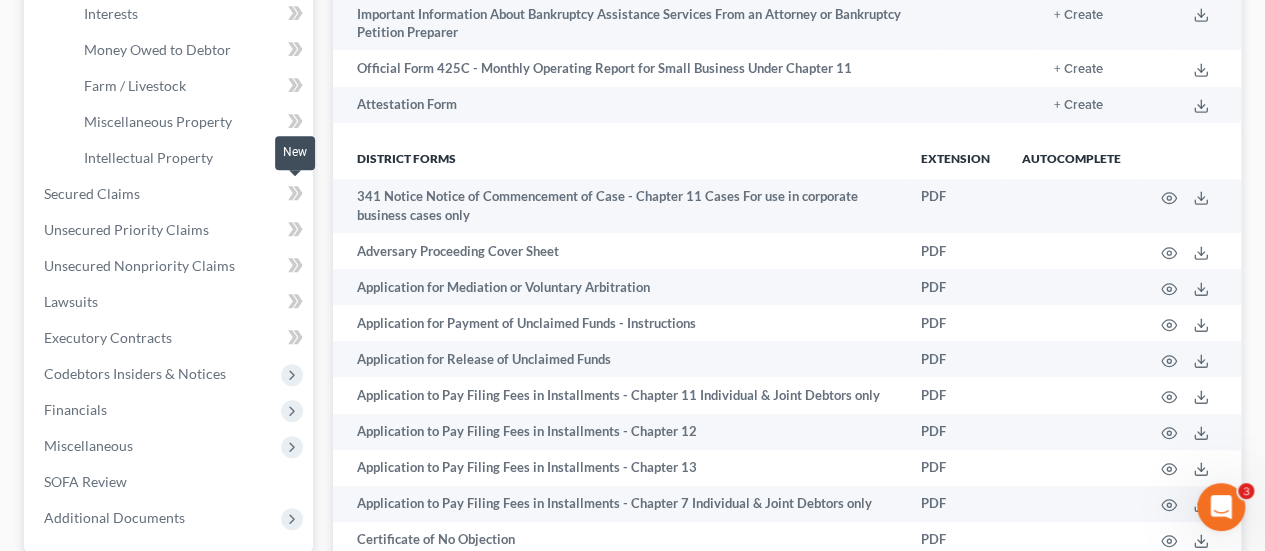 click 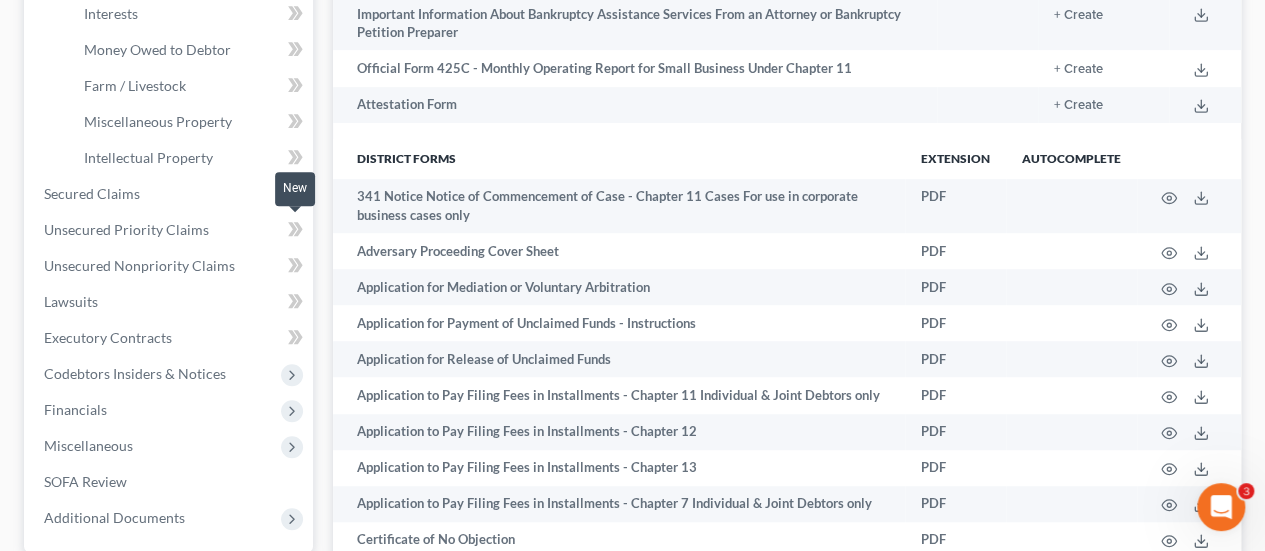 click at bounding box center [295, 232] 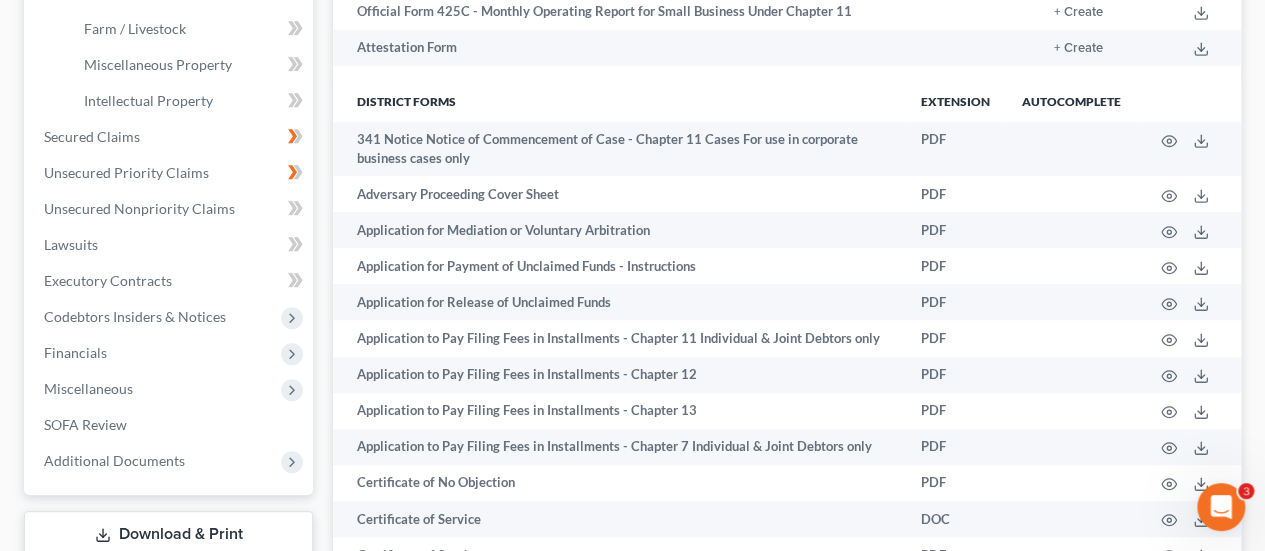 scroll, scrollTop: 600, scrollLeft: 0, axis: vertical 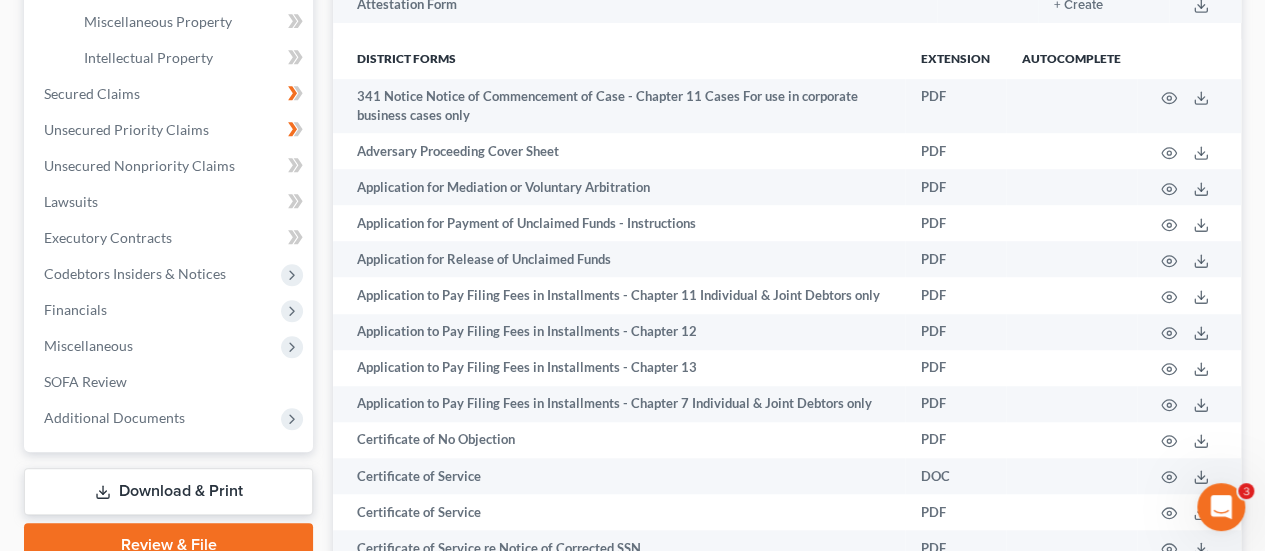 click 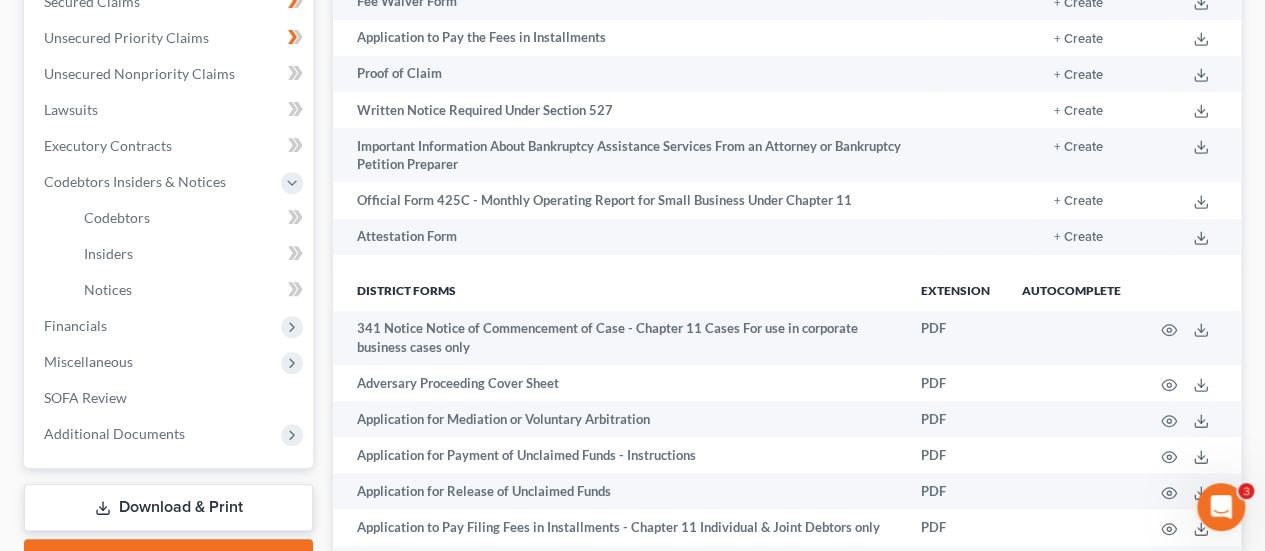 scroll, scrollTop: 400, scrollLeft: 0, axis: vertical 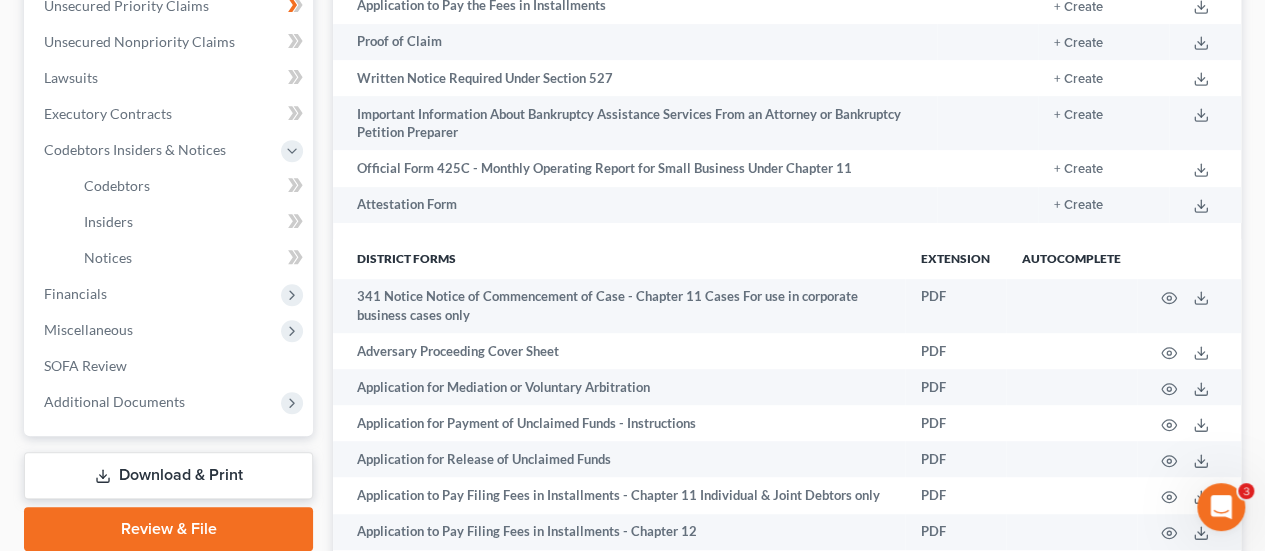 click 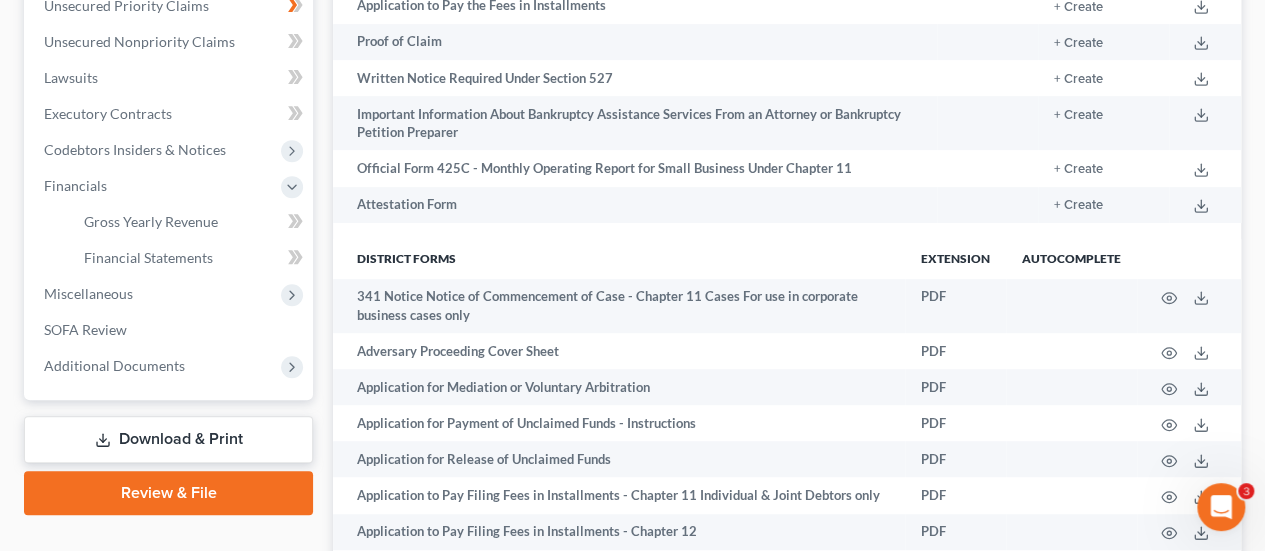 click 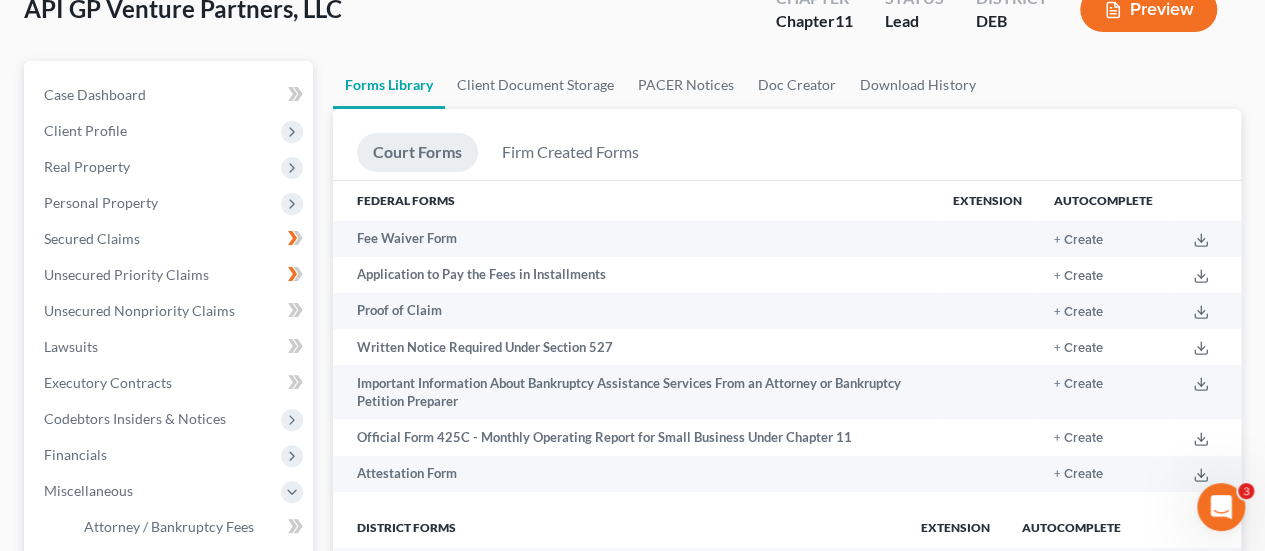scroll, scrollTop: 100, scrollLeft: 0, axis: vertical 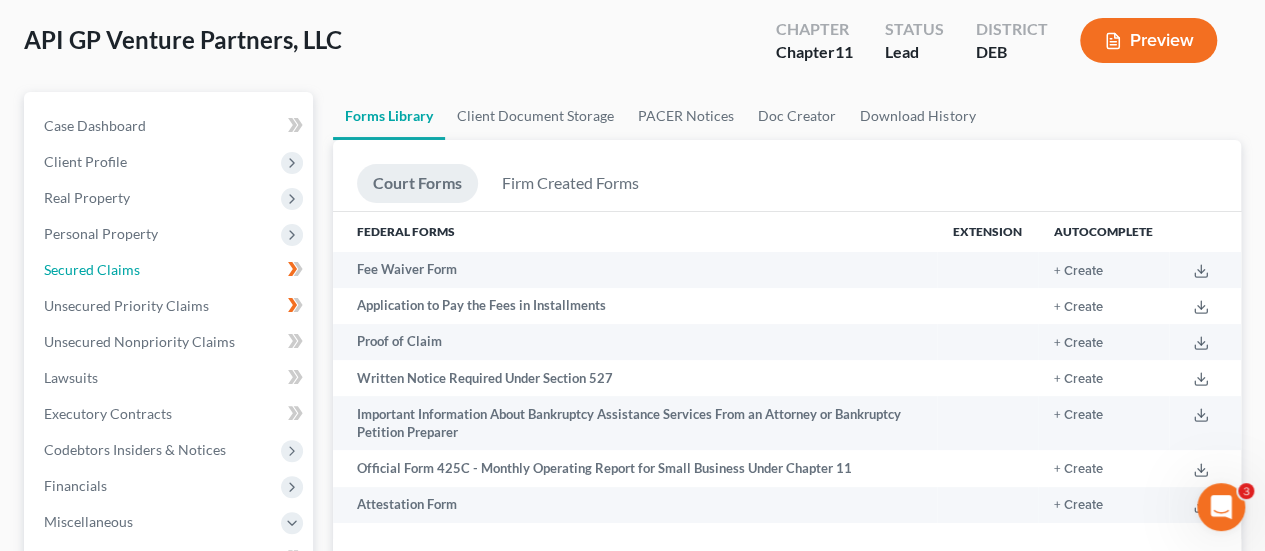 click on "Secured Claims" at bounding box center (92, 269) 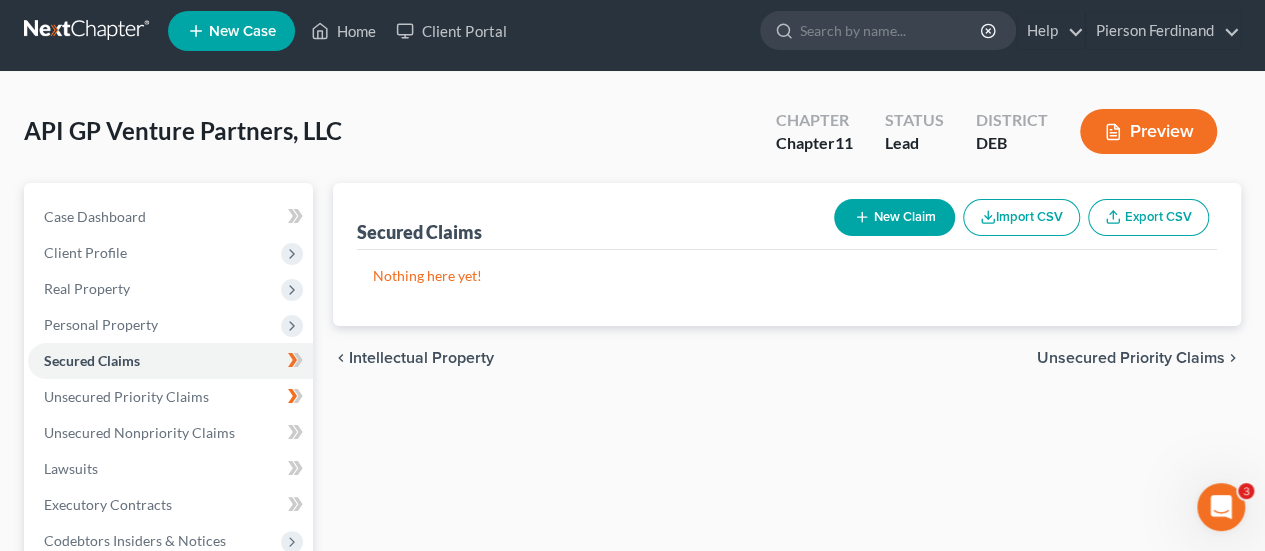 scroll, scrollTop: 0, scrollLeft: 0, axis: both 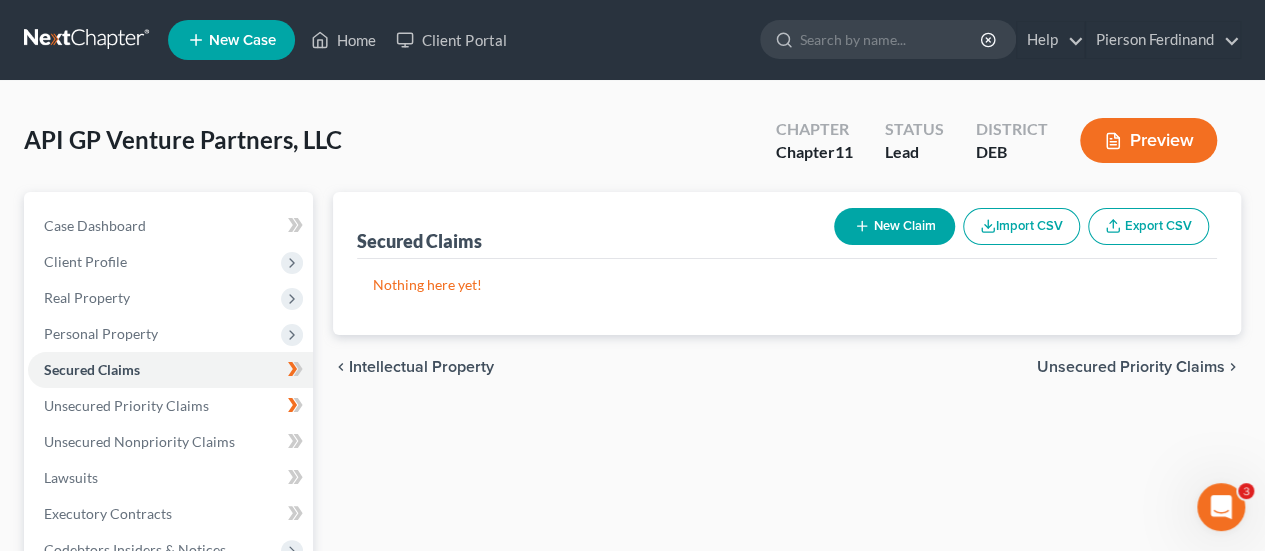 click on "Personal Property" at bounding box center (101, 333) 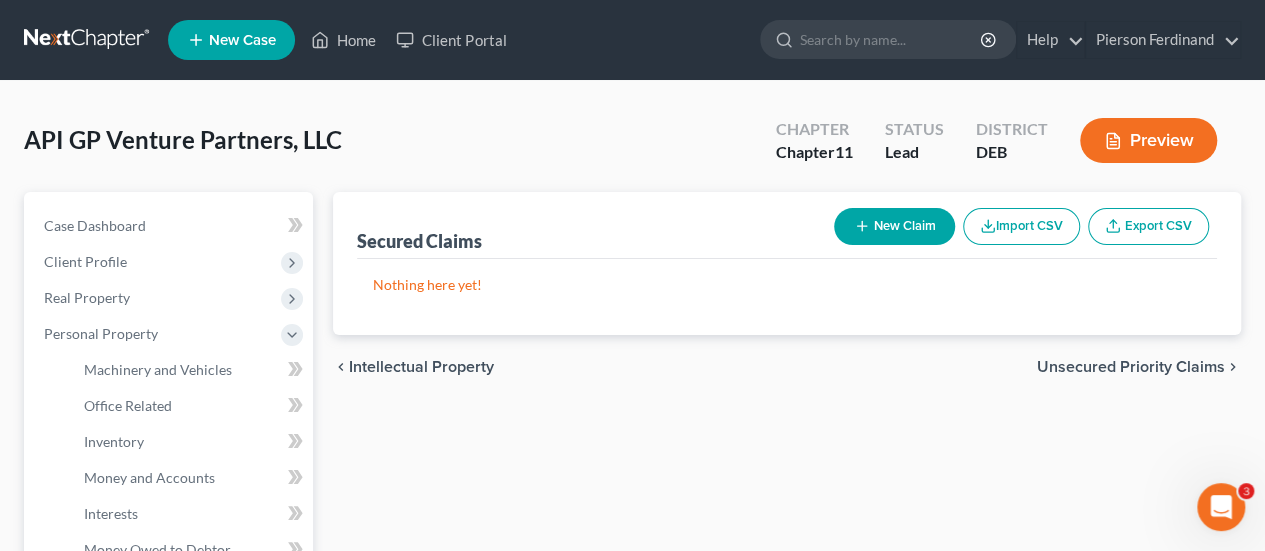 click on "Client Profile" at bounding box center [85, 261] 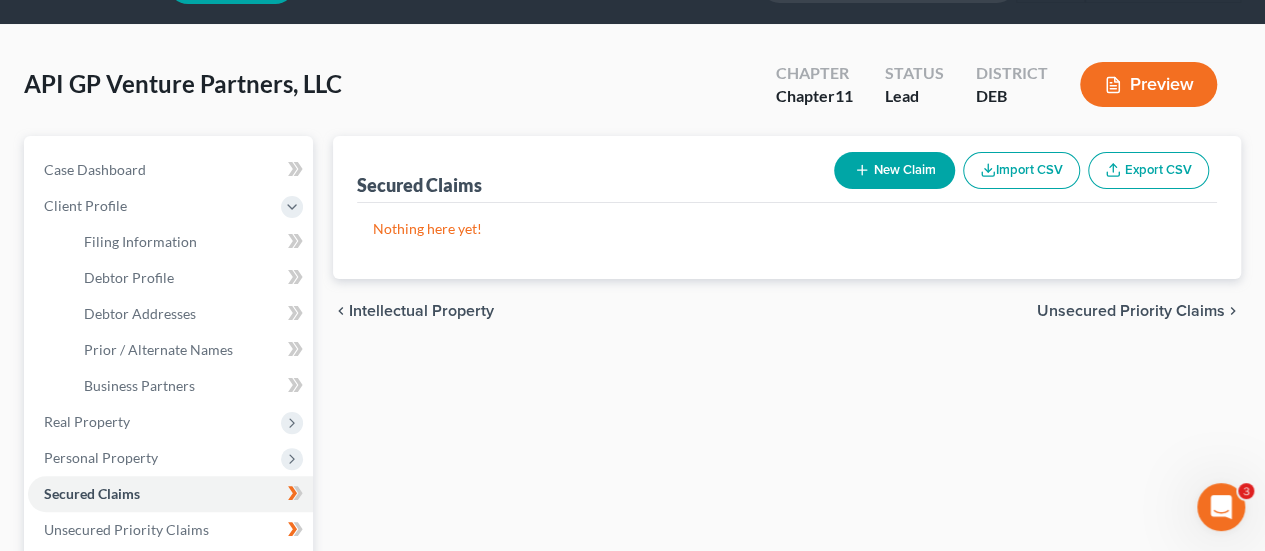 scroll, scrollTop: 100, scrollLeft: 0, axis: vertical 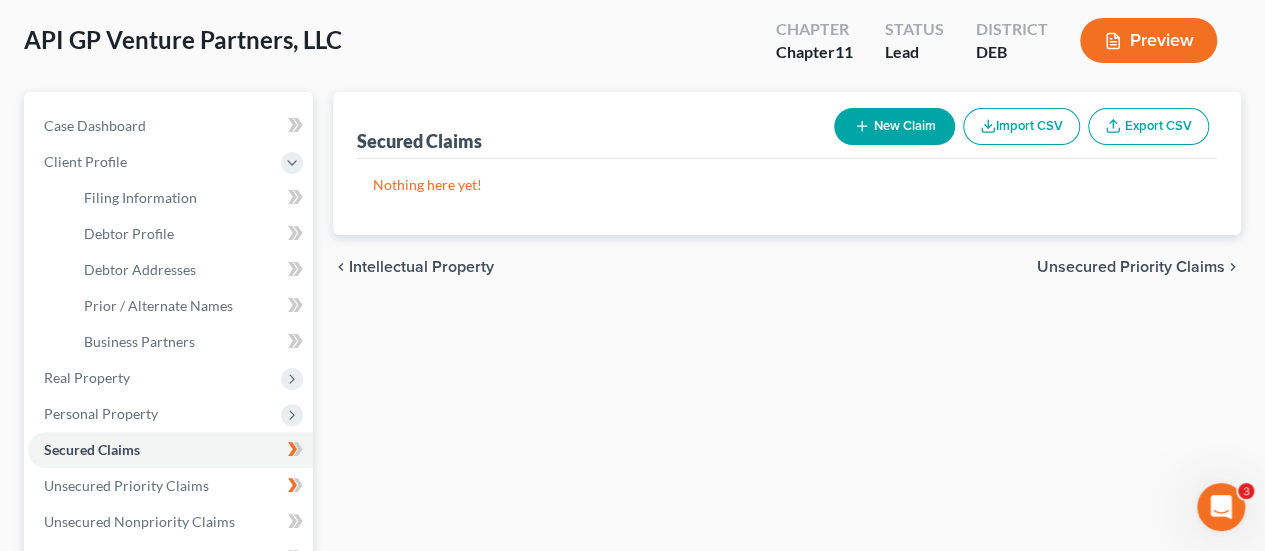 click on "Real Property" at bounding box center [87, 377] 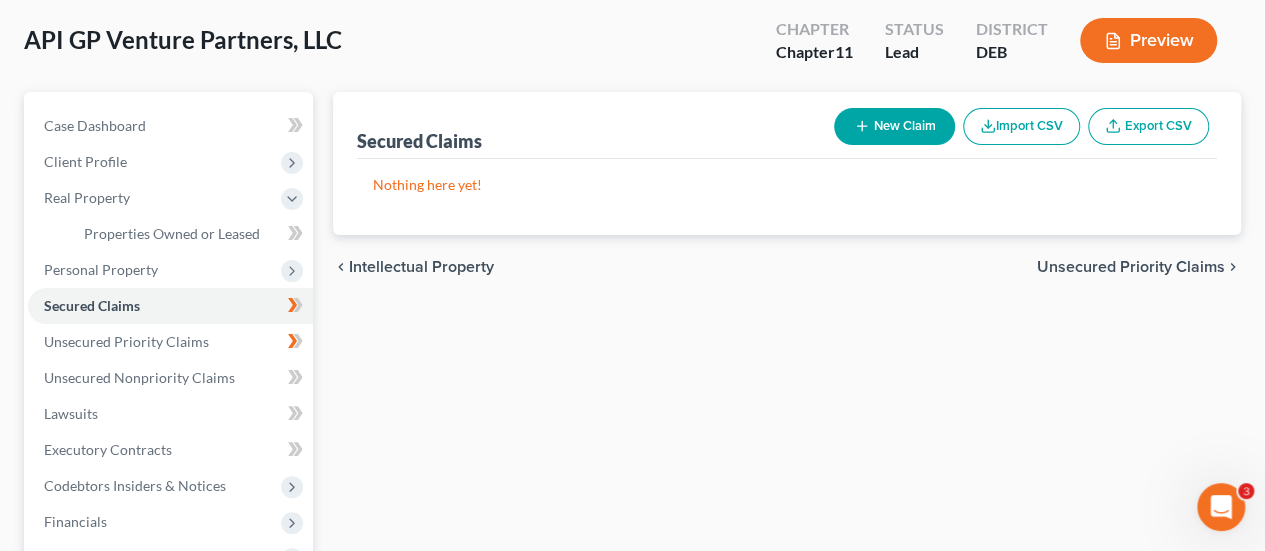 click on "Personal Property" at bounding box center [101, 269] 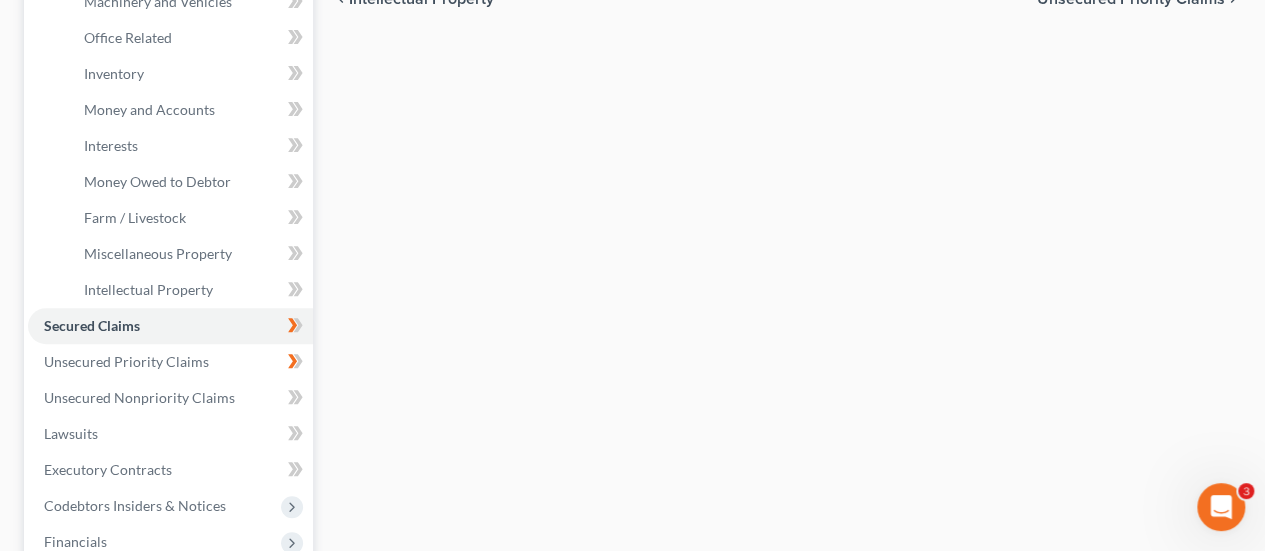 scroll, scrollTop: 400, scrollLeft: 0, axis: vertical 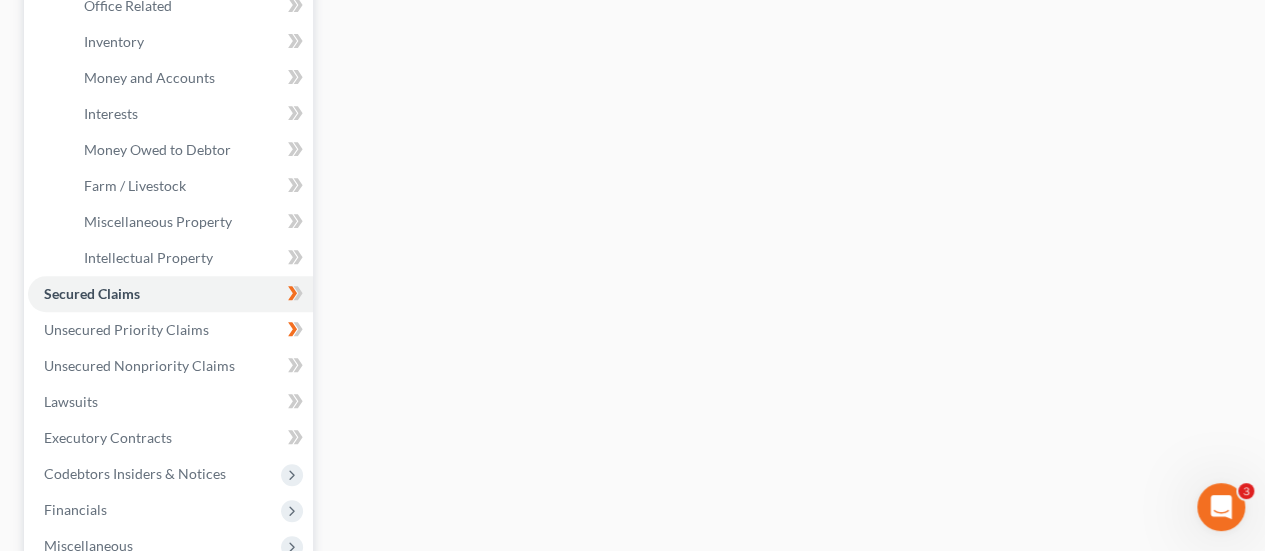 click on "Secured Claims" at bounding box center [170, 294] 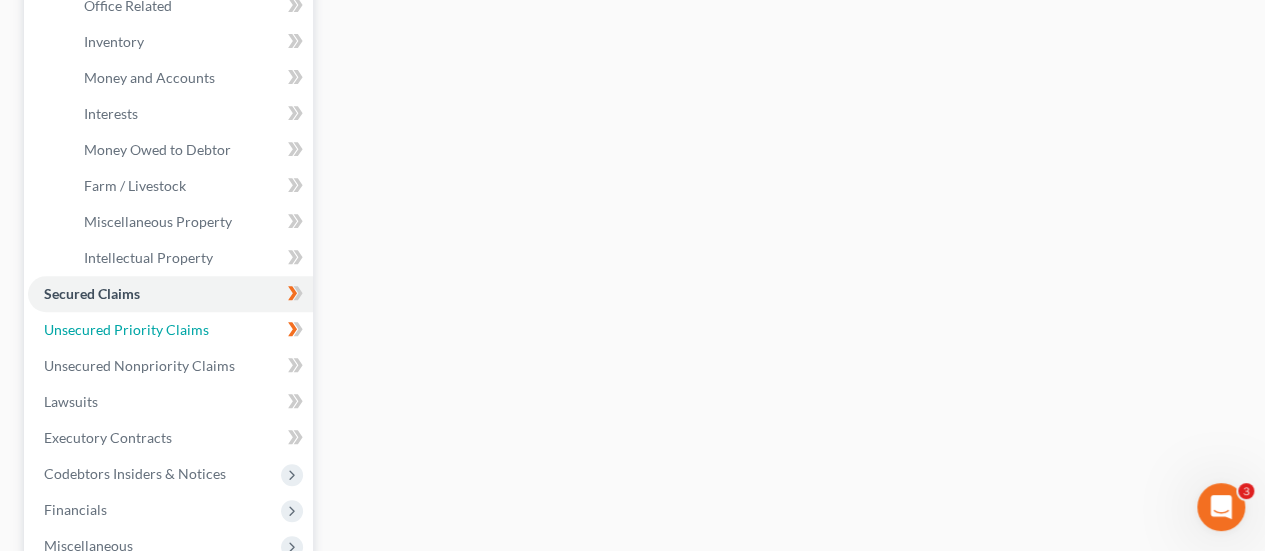 click on "Unsecured Priority Claims" at bounding box center [126, 329] 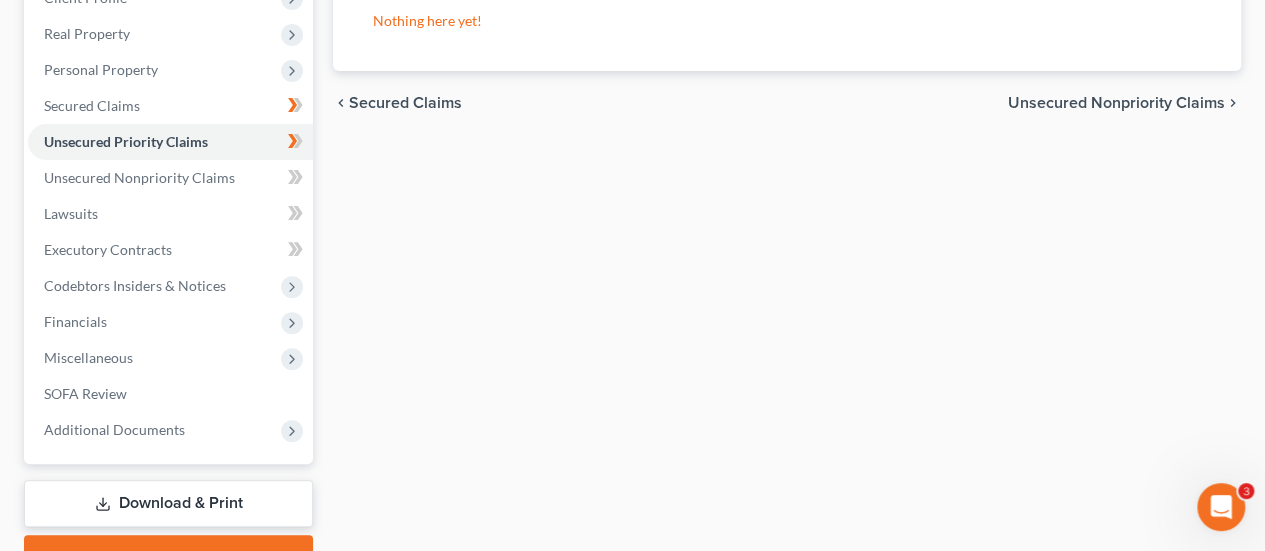 scroll, scrollTop: 300, scrollLeft: 0, axis: vertical 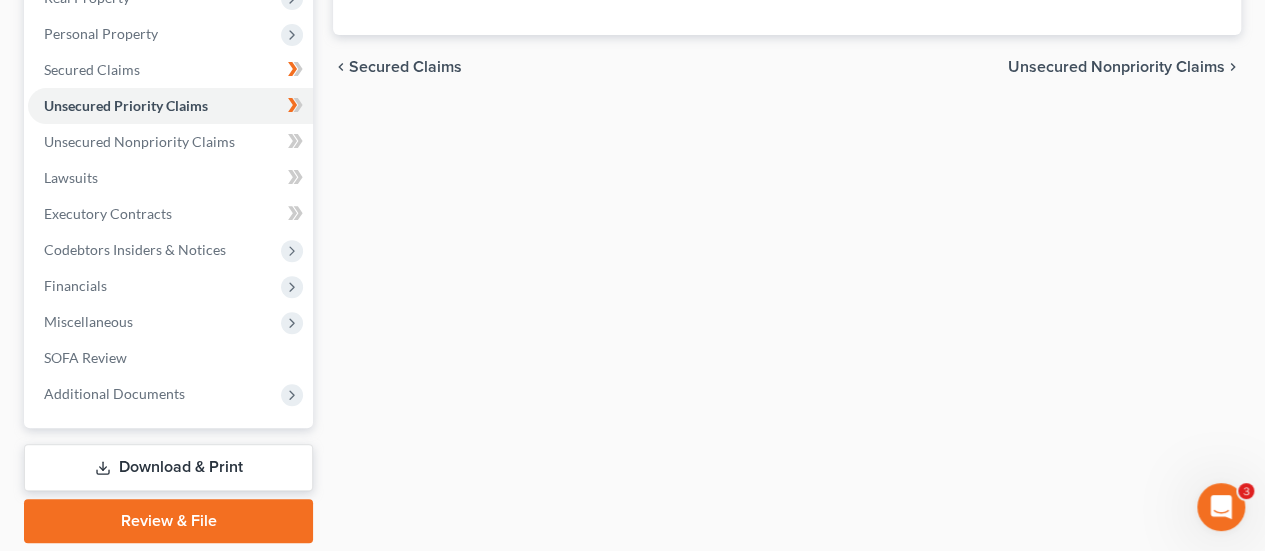 click on "Codebtors Insiders & Notices" at bounding box center [135, 249] 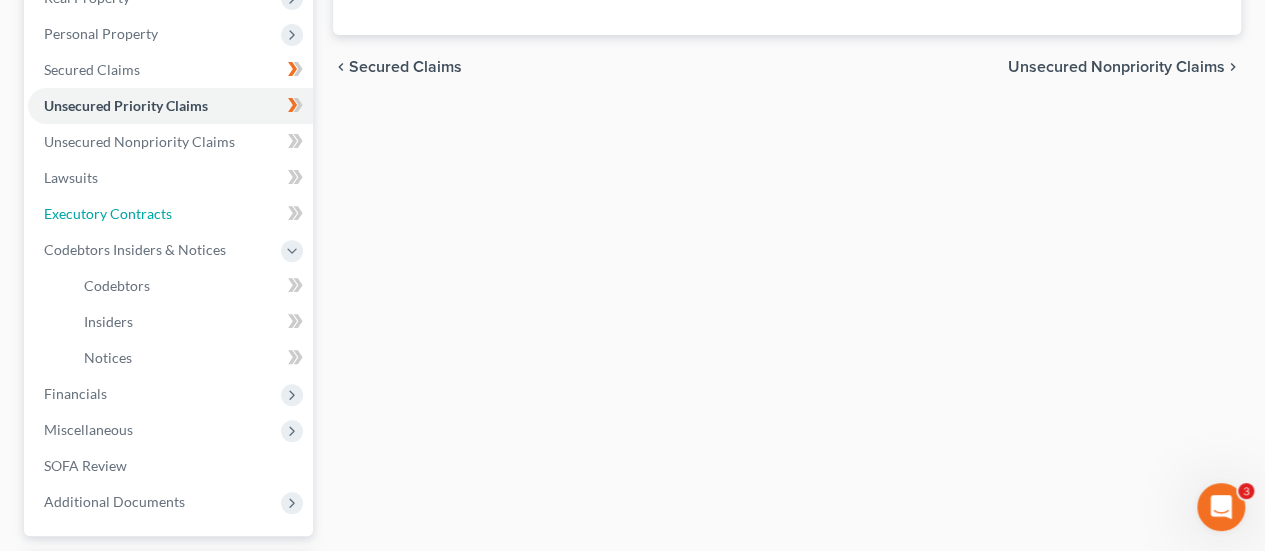 click on "Executory Contracts" at bounding box center (108, 213) 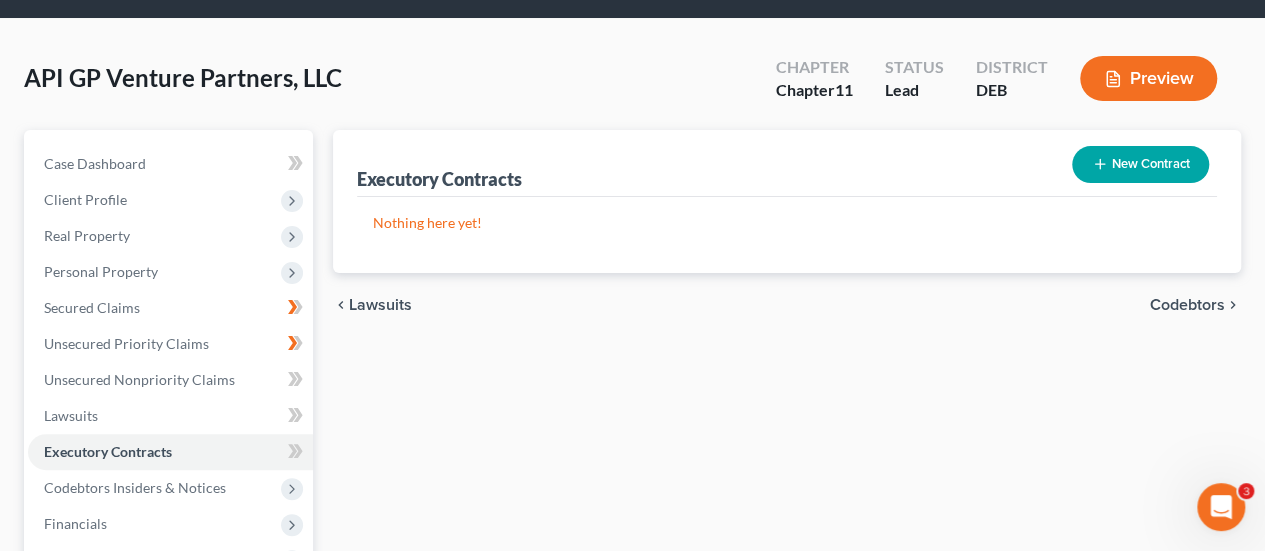 scroll, scrollTop: 0, scrollLeft: 0, axis: both 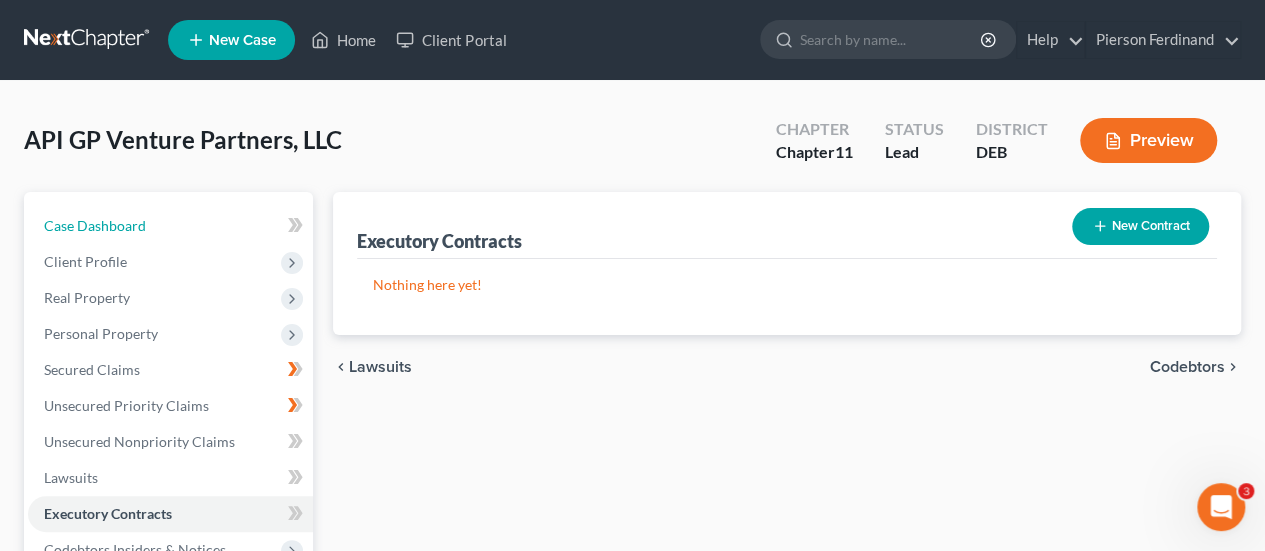 click on "Case Dashboard" at bounding box center (170, 226) 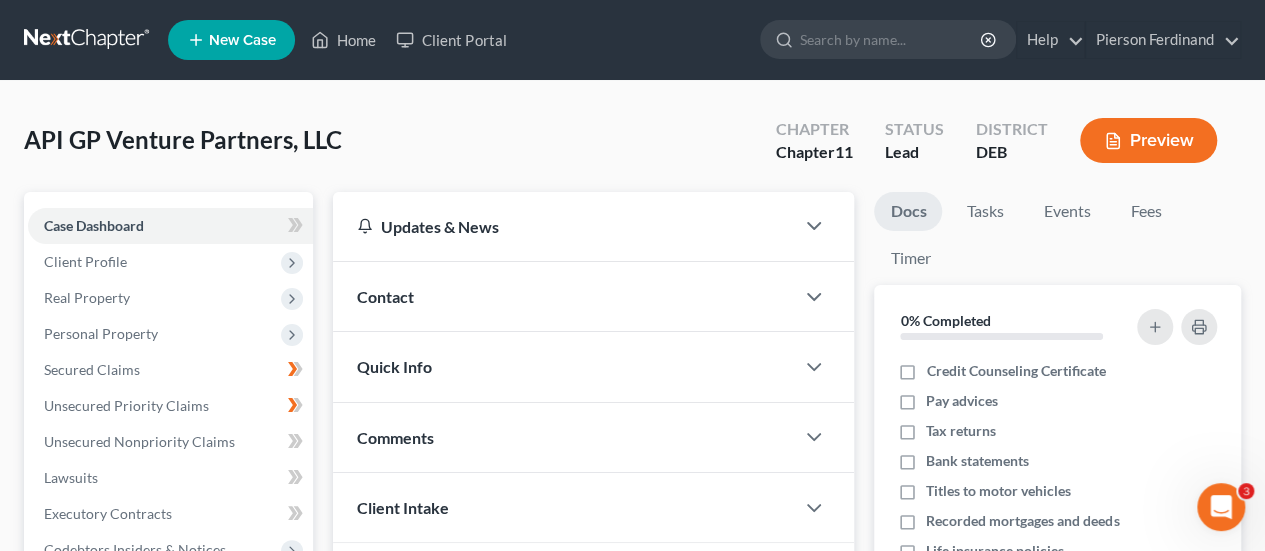 click on "Client Profile" at bounding box center (170, 262) 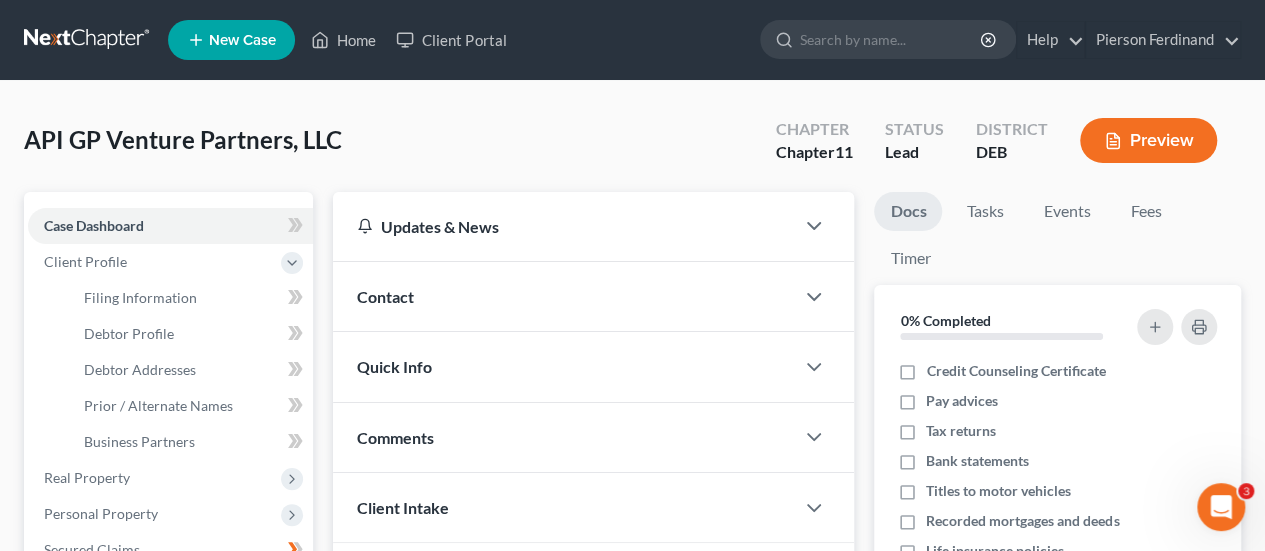 click on "Case Dashboard" at bounding box center [94, 225] 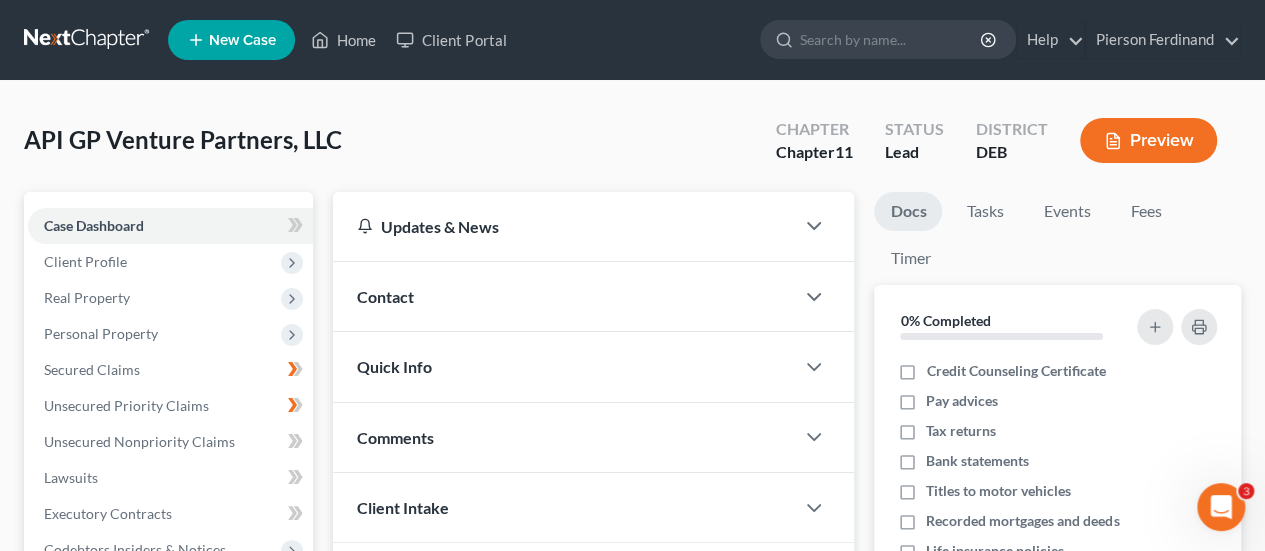 click on "Preview" at bounding box center (1148, 140) 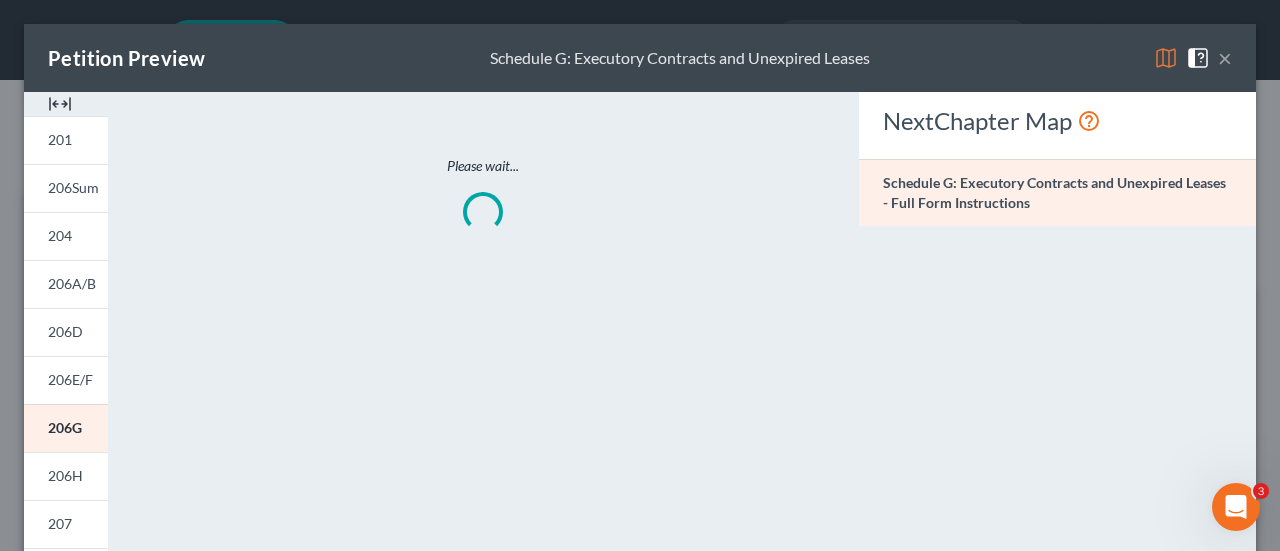 click on "201" at bounding box center [60, 139] 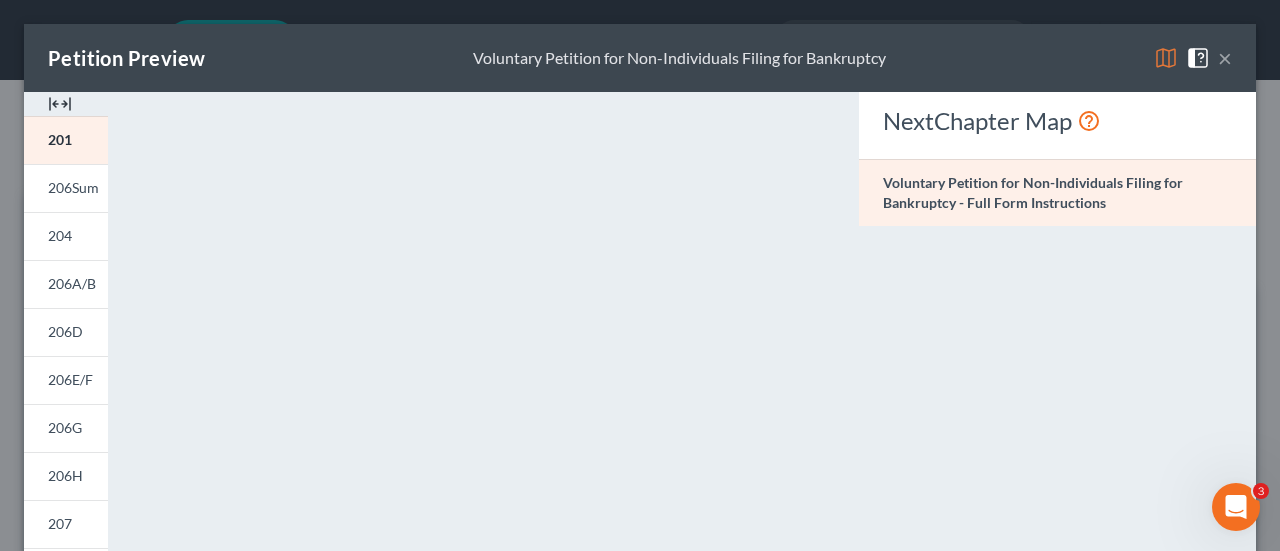 drag, startPoint x: 62, startPoint y: 239, endPoint x: 632, endPoint y: 343, distance: 579.41003 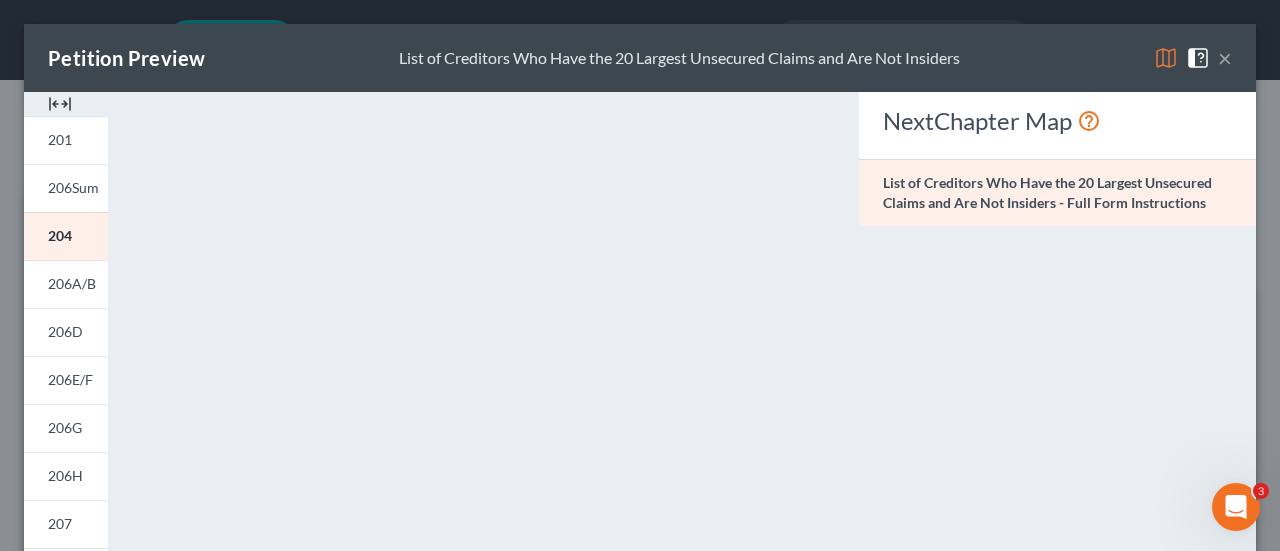 click on "×" at bounding box center [1225, 58] 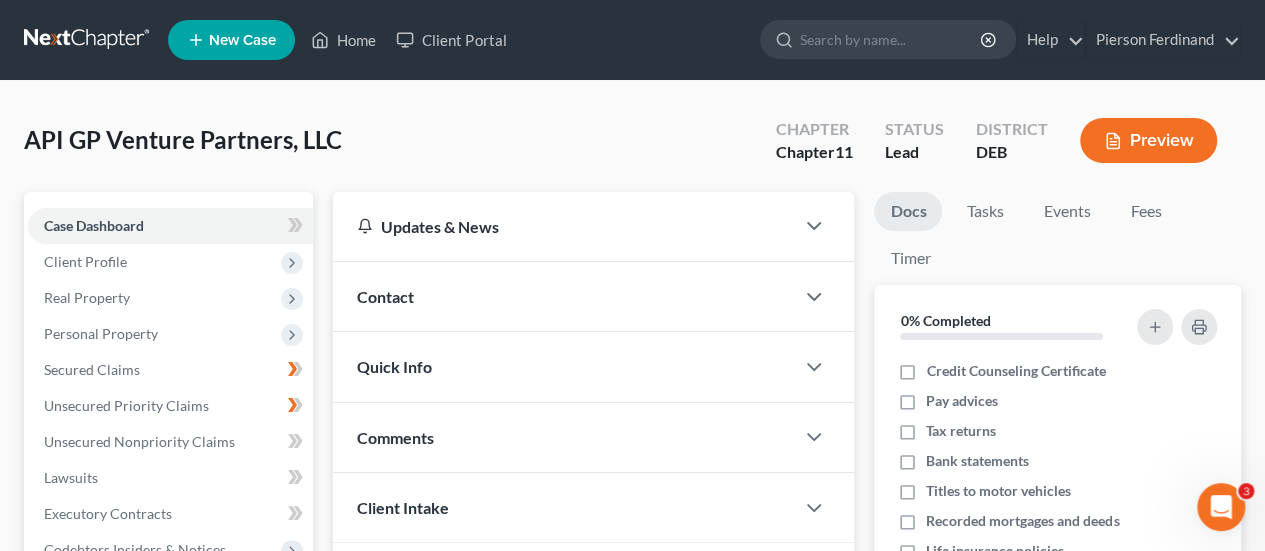 scroll, scrollTop: 100, scrollLeft: 0, axis: vertical 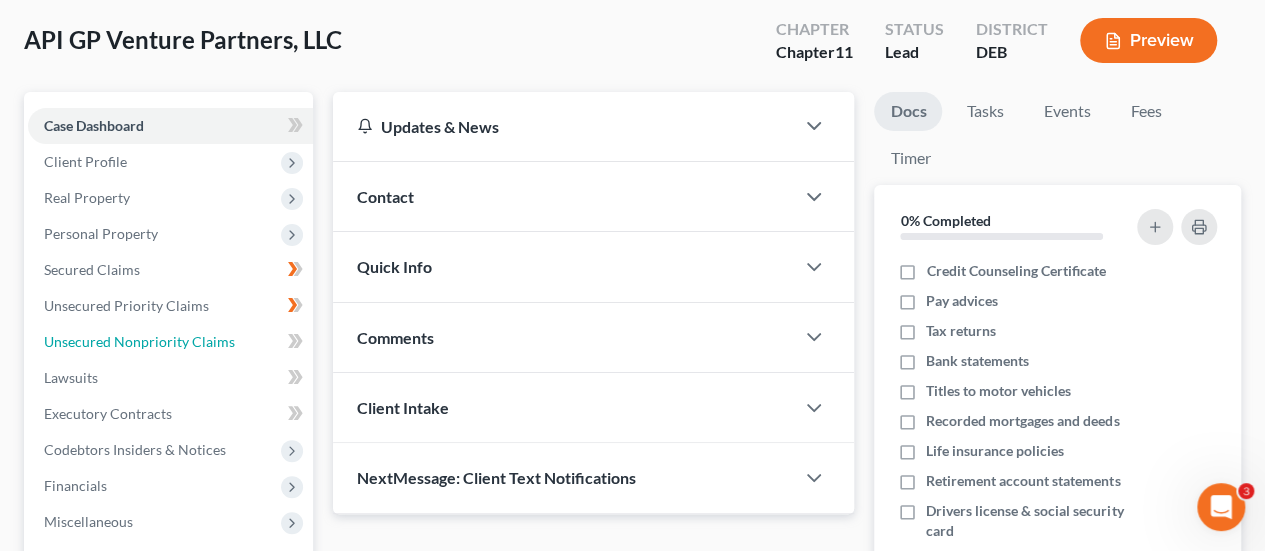 click on "Unsecured Nonpriority Claims" at bounding box center (139, 341) 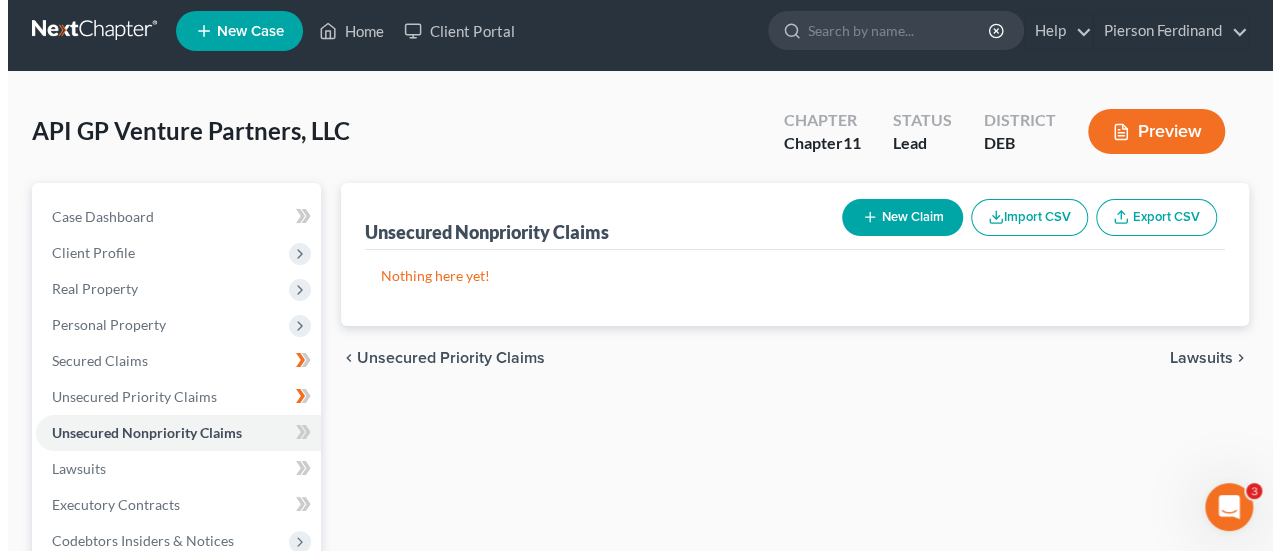 scroll, scrollTop: 0, scrollLeft: 0, axis: both 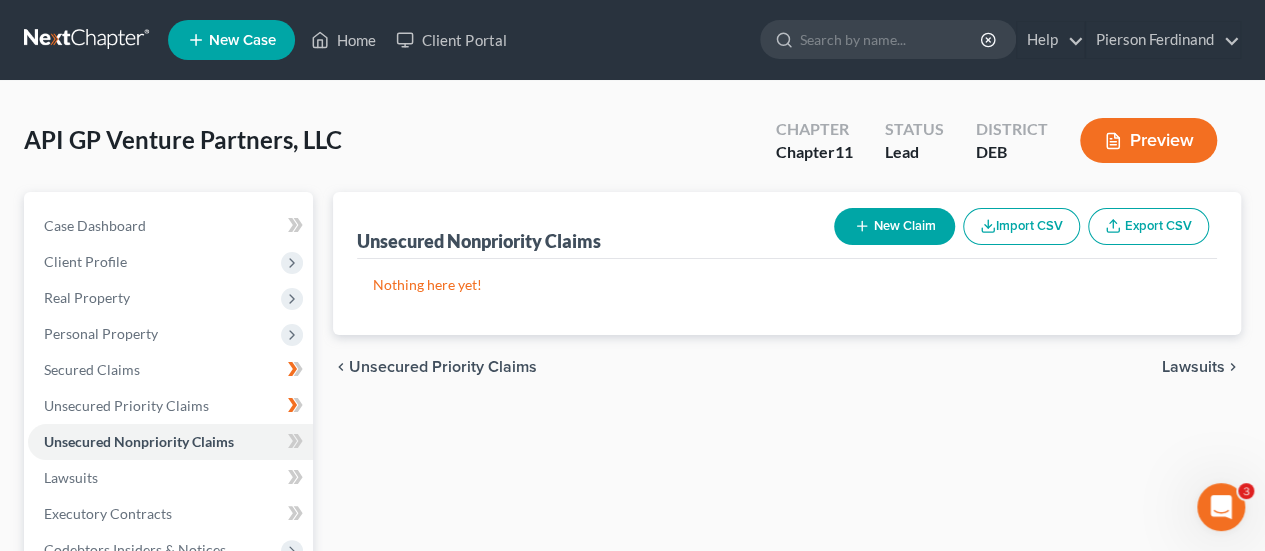 click on "New Claim" at bounding box center [894, 226] 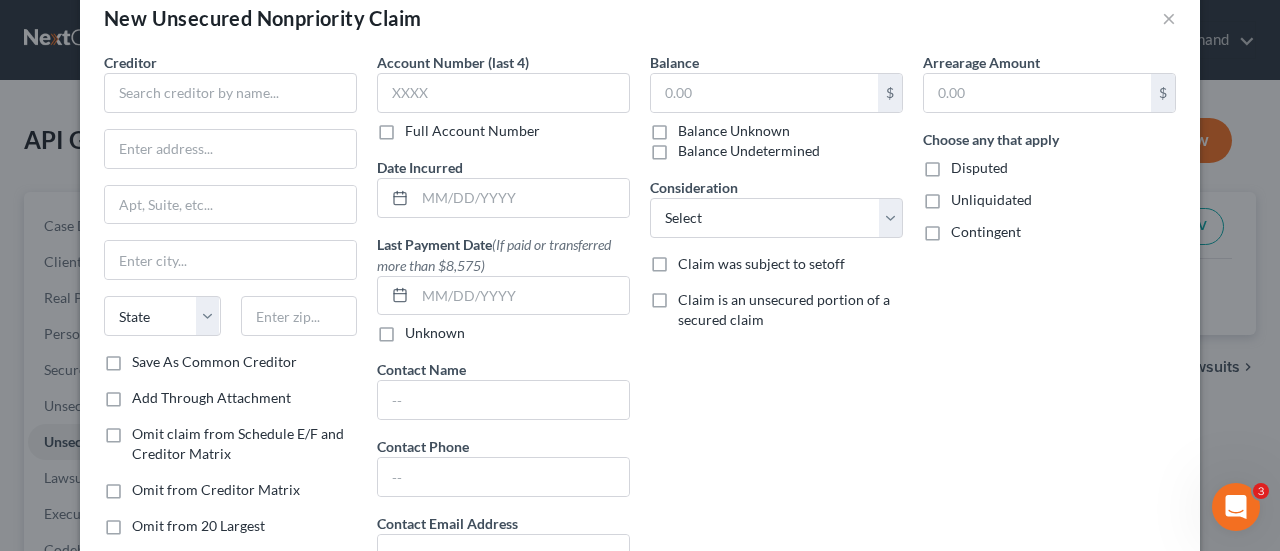 scroll, scrollTop: 0, scrollLeft: 0, axis: both 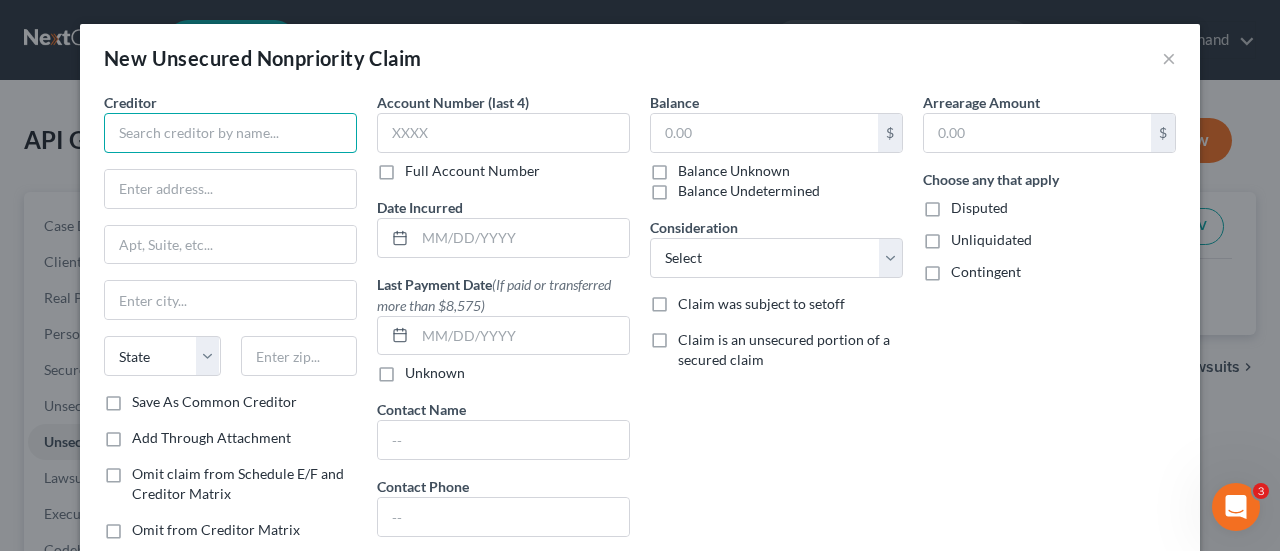 drag, startPoint x: 194, startPoint y: 131, endPoint x: 90, endPoint y: 158, distance: 107.44766 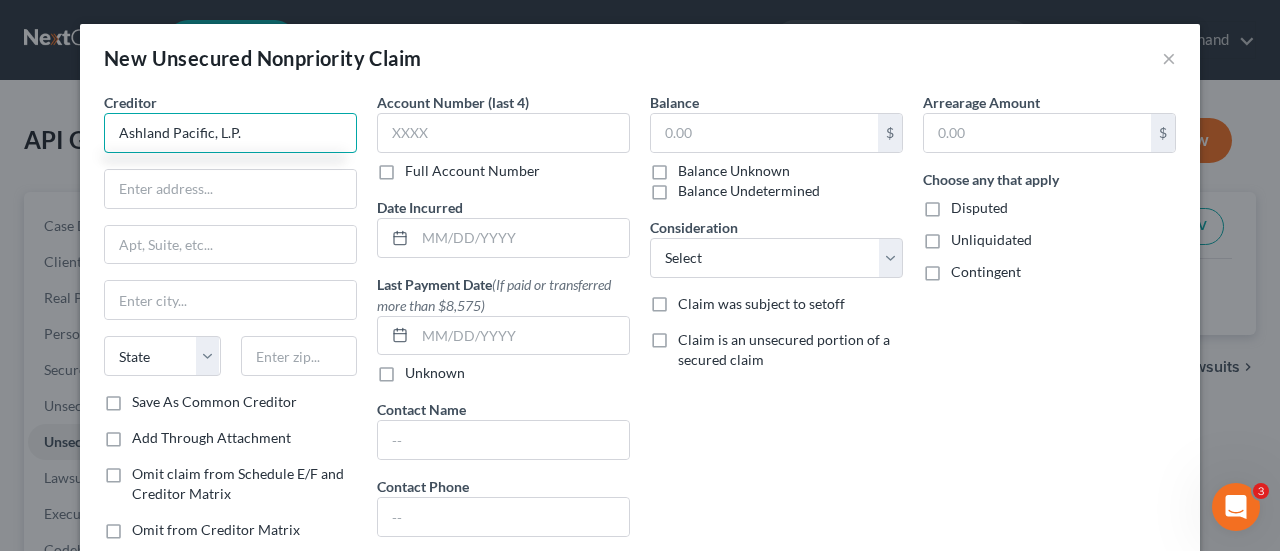 type on "Ashland Pacific, L.P." 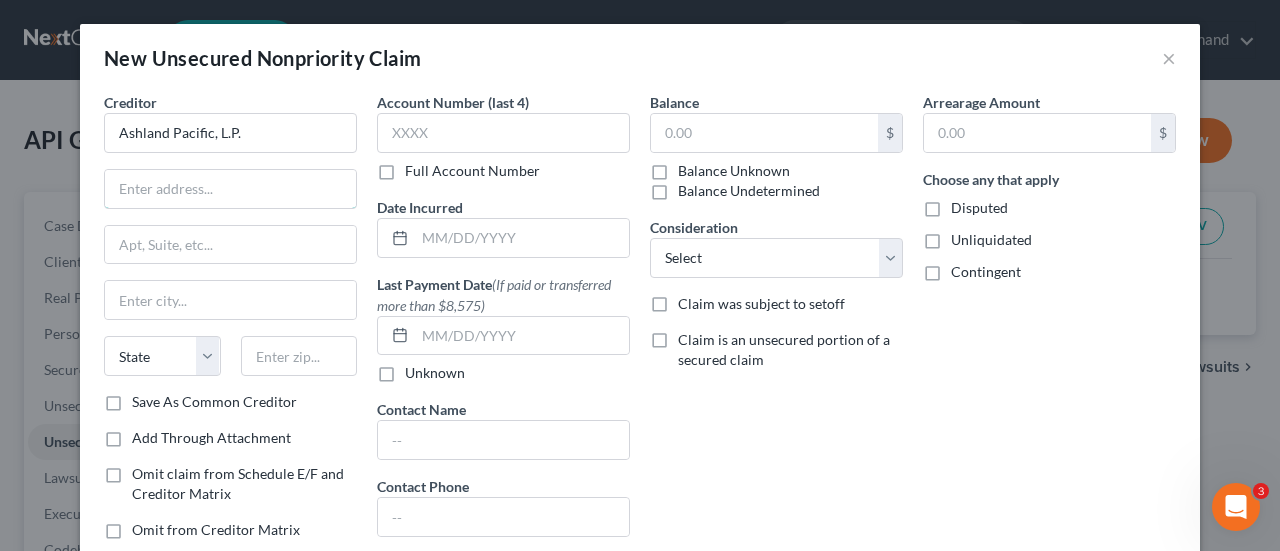 click at bounding box center (230, 189) 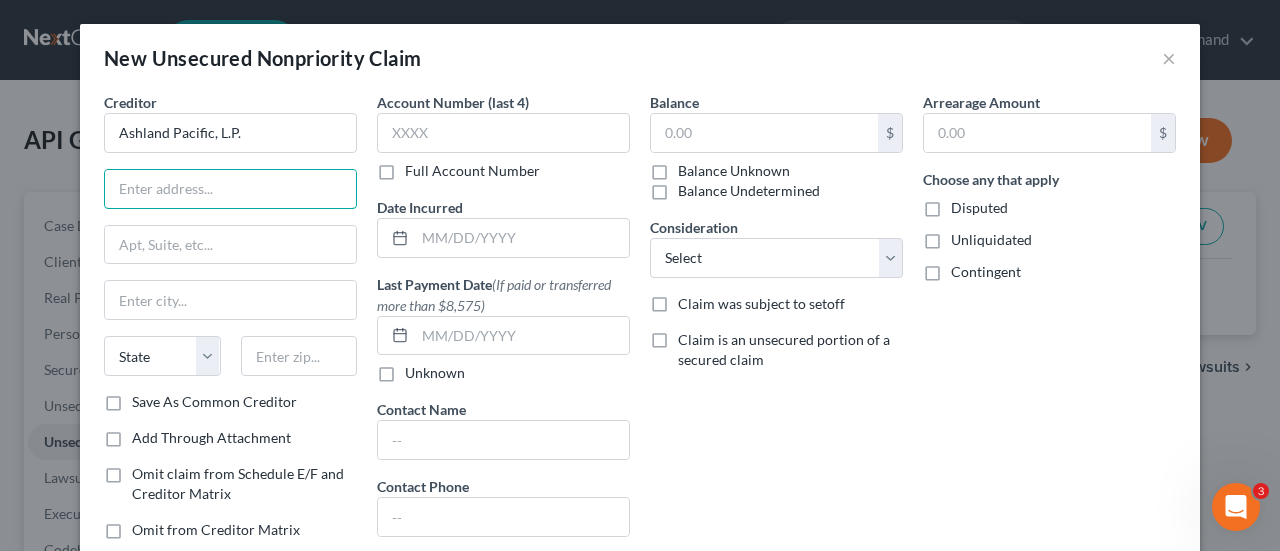 paste on "[NUMBER] [STREET], Ste [NUMBER]" 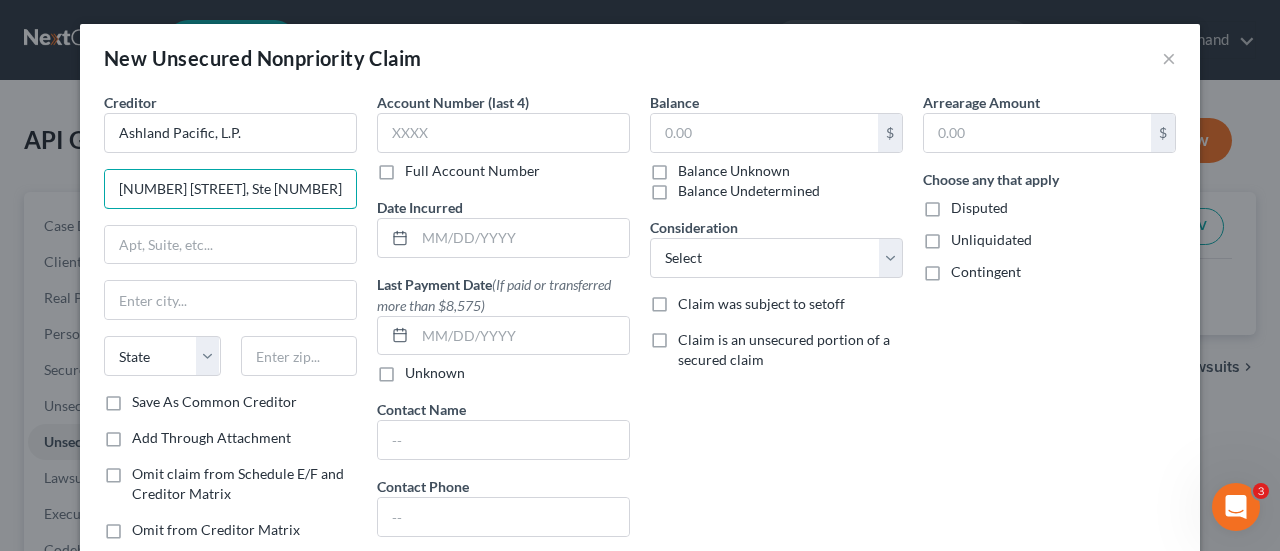 type on "[NUMBER] [STREET], Ste [NUMBER]" 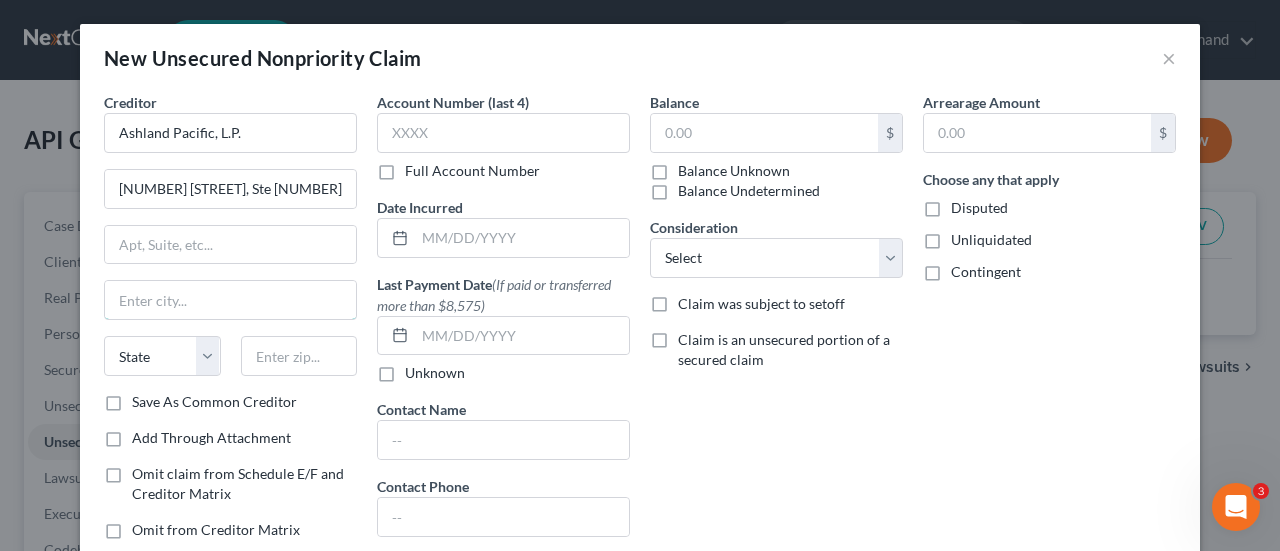 click at bounding box center [230, 300] 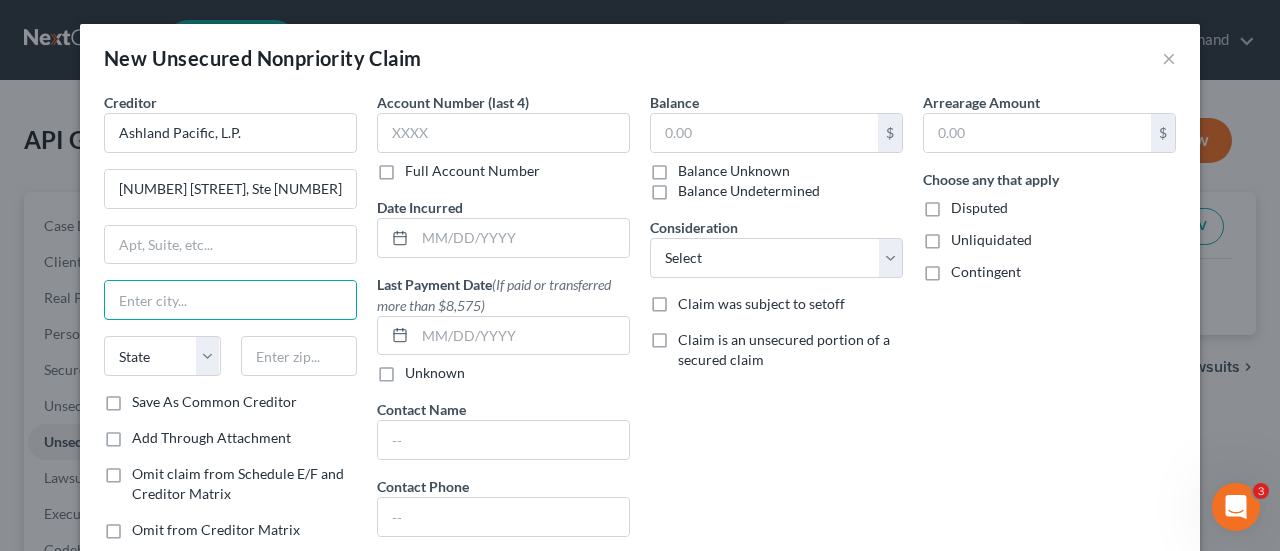 paste on "Manhattan Beach" 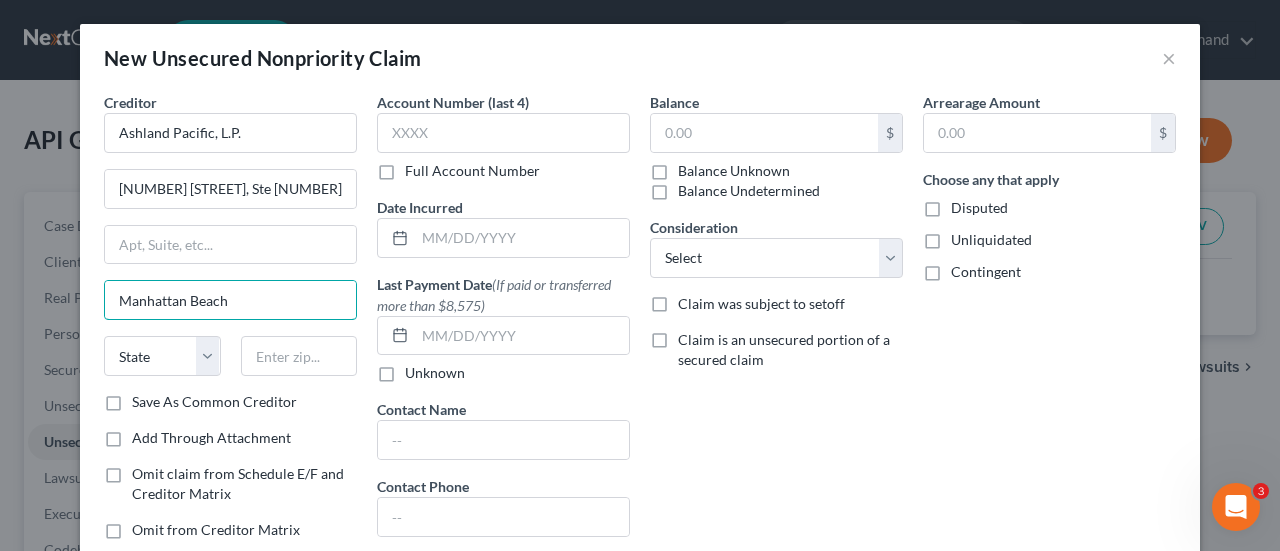 type on "Manhattan Beach" 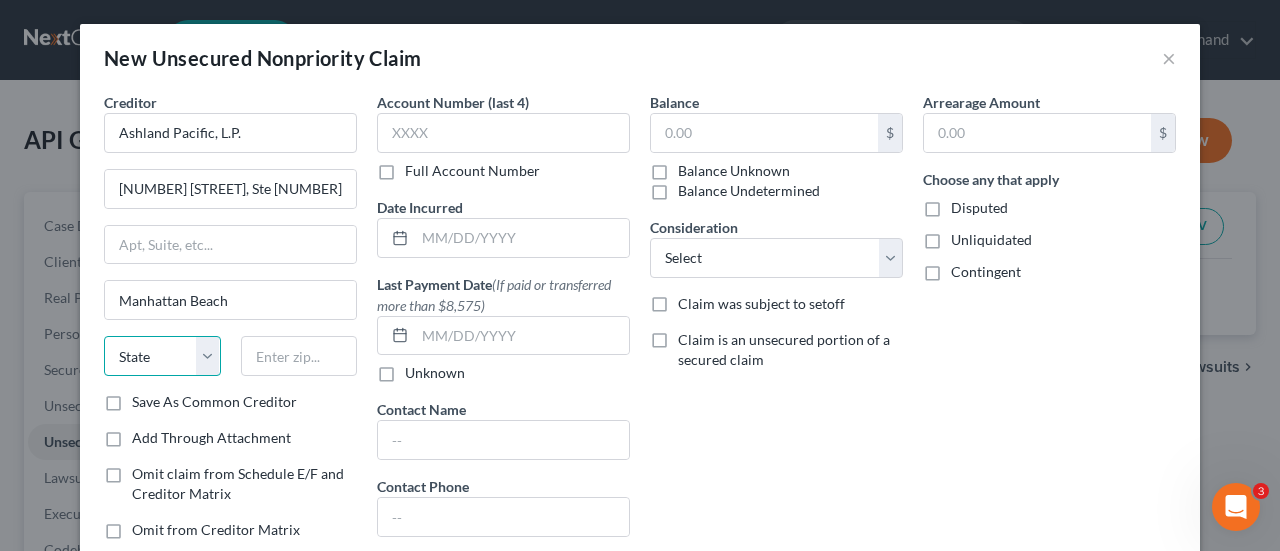 click on "State AL AK AR AZ CA CO CT DE DC FL GA GU HI ID IL IN IA KS KY LA ME MD MA MI MN MS MO MT NC ND NE NV NH NJ NM NY OH OK OR PA PR RI SC SD TN TX UT VI VA VT WA WV WI WY" at bounding box center (162, 356) 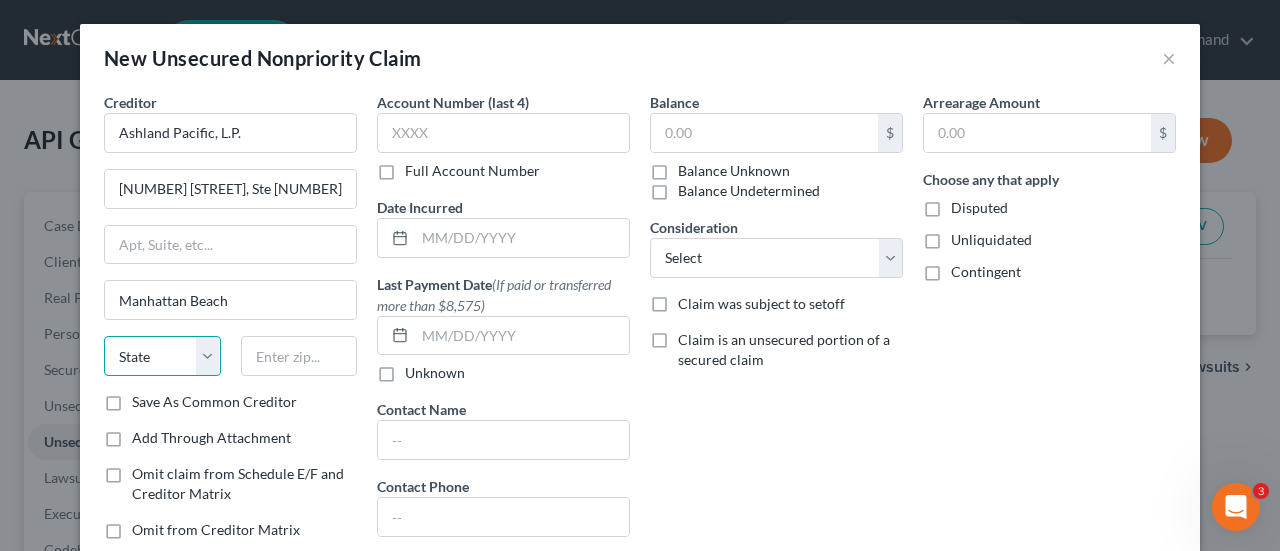 select on "4" 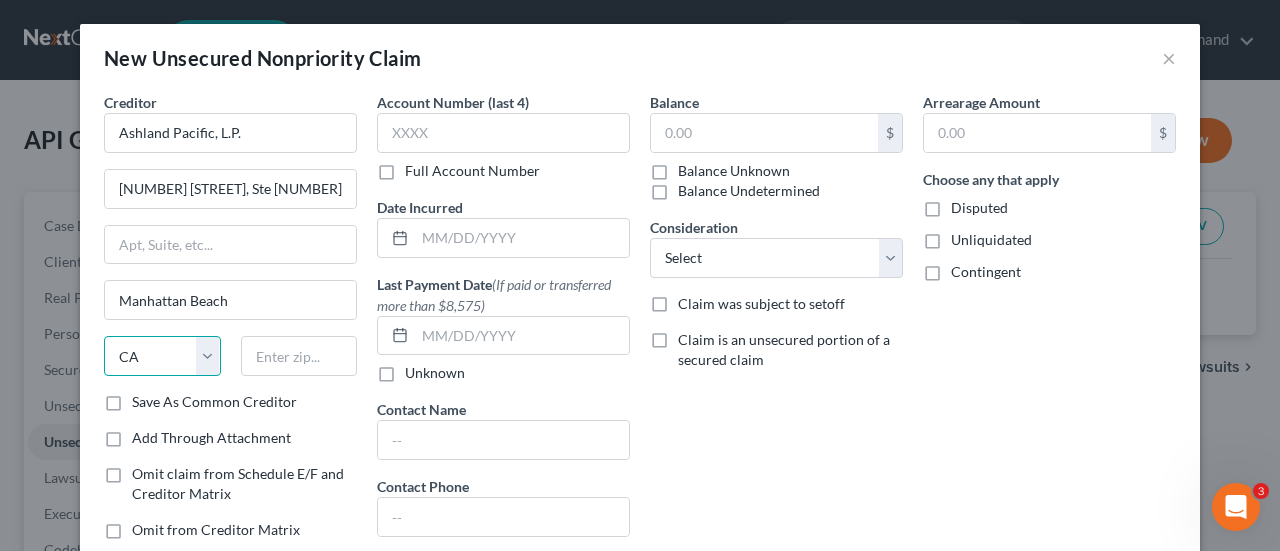click on "State AL AK AR AZ CA CO CT DE DC FL GA GU HI ID IL IN IA KS KY LA ME MD MA MI MN MS MO MT NC ND NE NV NH NJ NM NY OH OK OR PA PR RI SC SD TN TX UT VI VA VT WA WV WI WY" at bounding box center (162, 356) 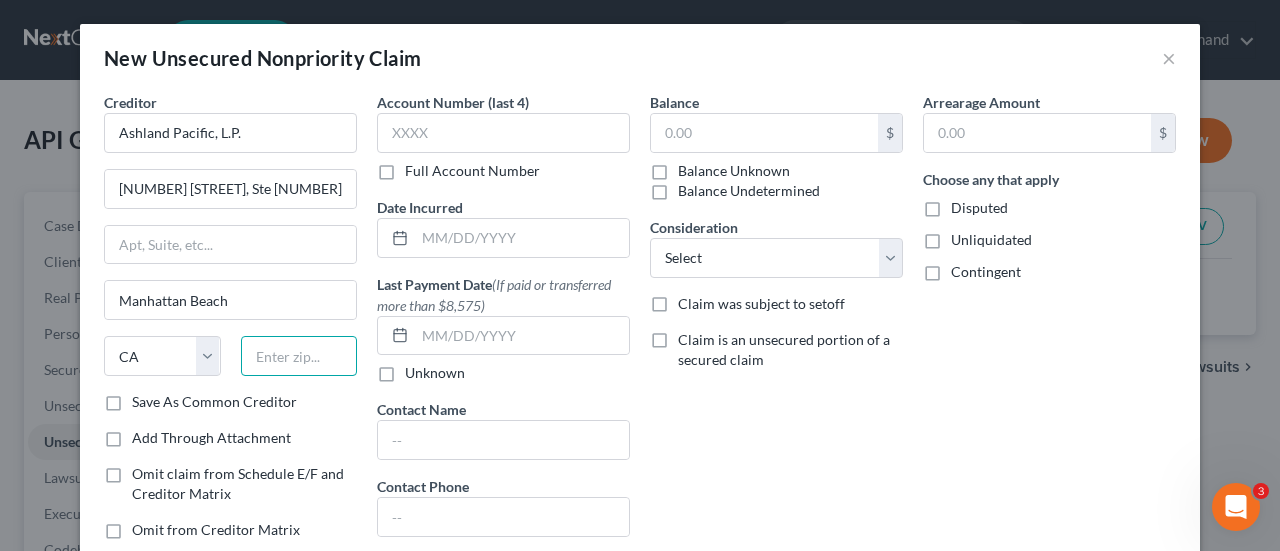 click at bounding box center [299, 356] 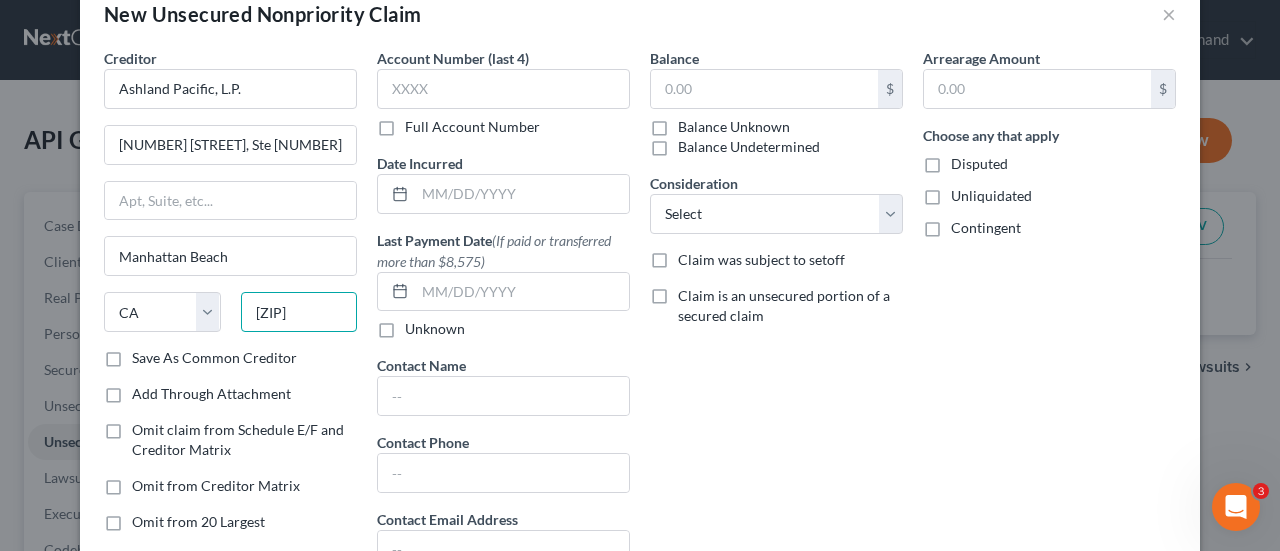 scroll, scrollTop: 0, scrollLeft: 0, axis: both 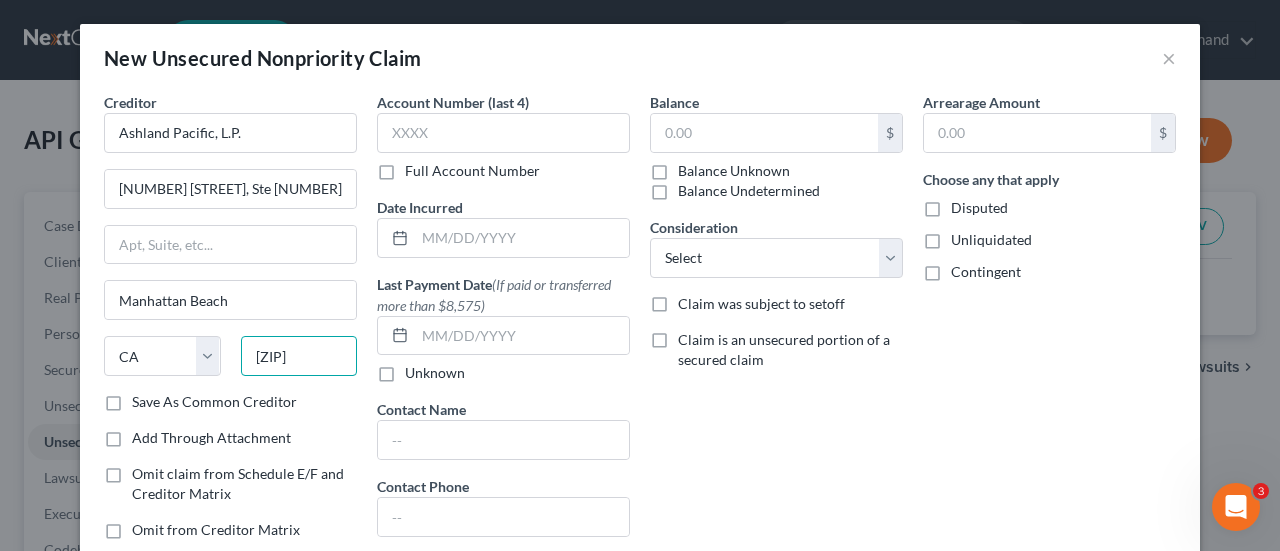 type on "[ZIP]" 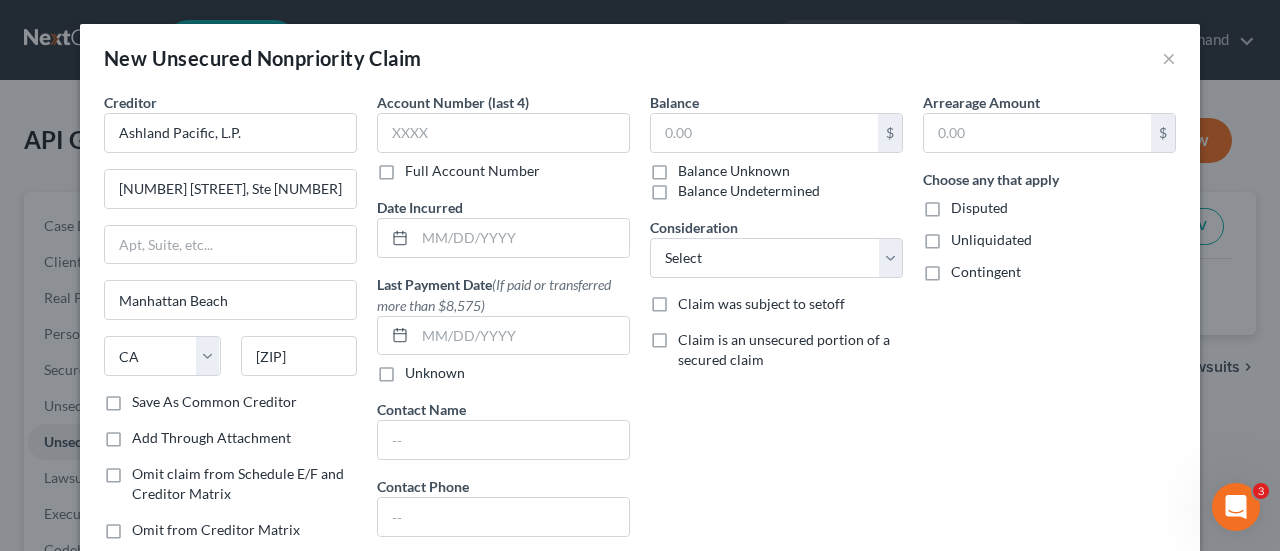 click on "Balance Unknown" at bounding box center (734, 171) 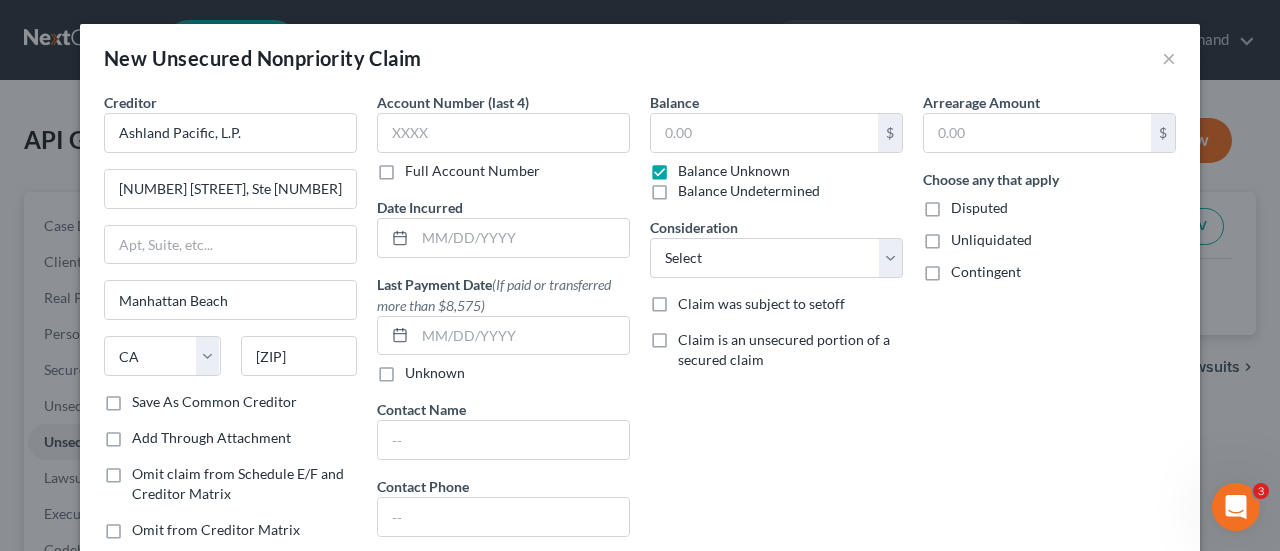 type on "0.00" 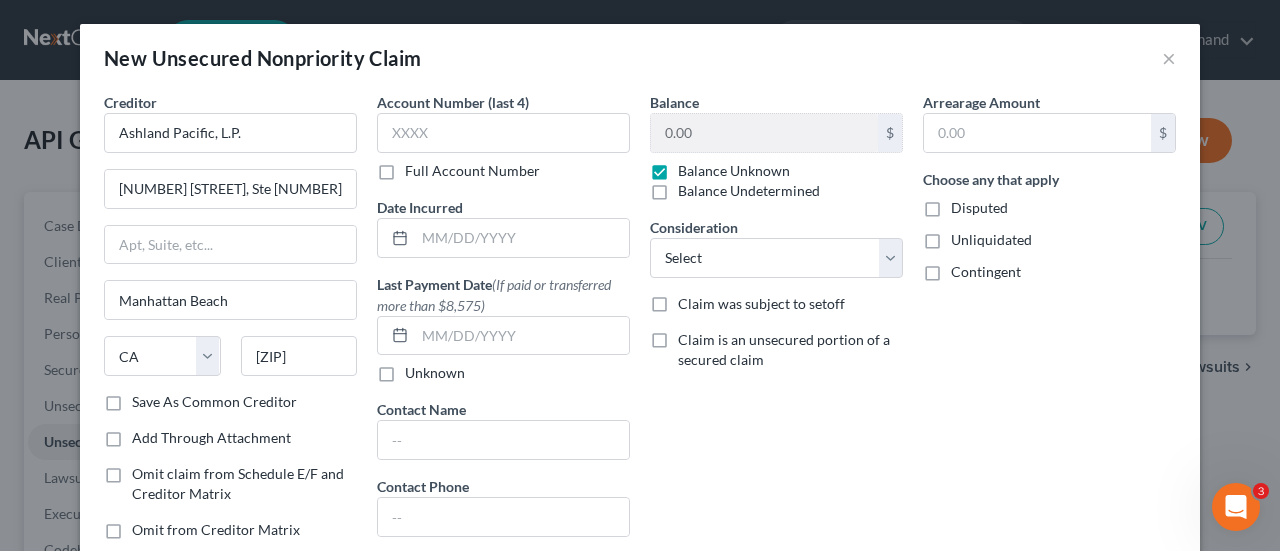 click on "Arrearage Amount $ Choose any that apply Disputed Unliquidated Contingent" at bounding box center [1049, 361] 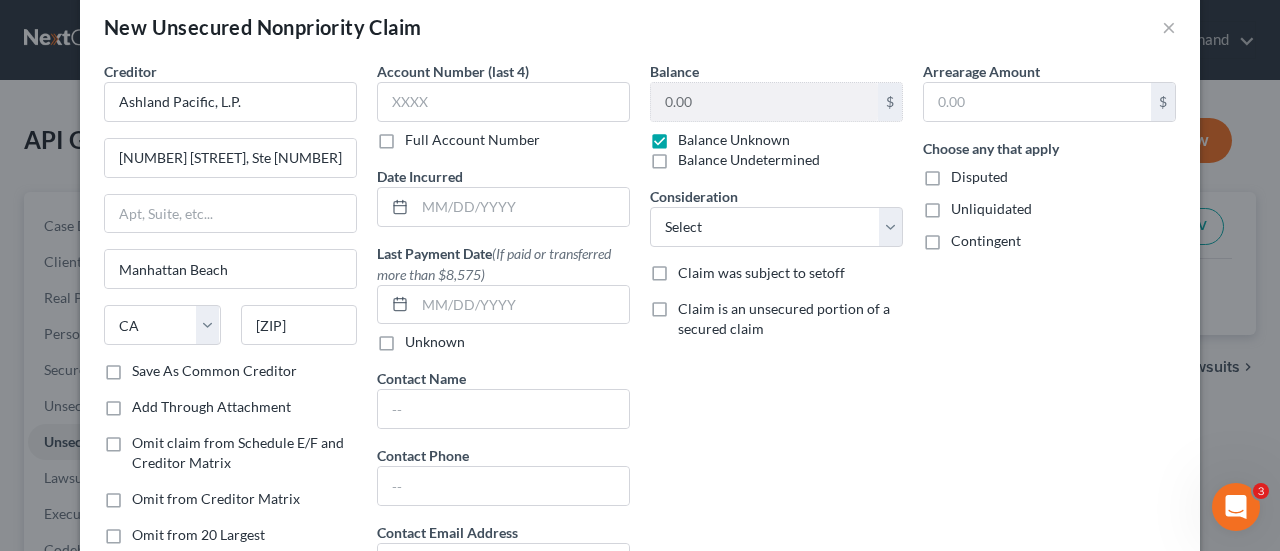 scroll, scrollTop: 0, scrollLeft: 0, axis: both 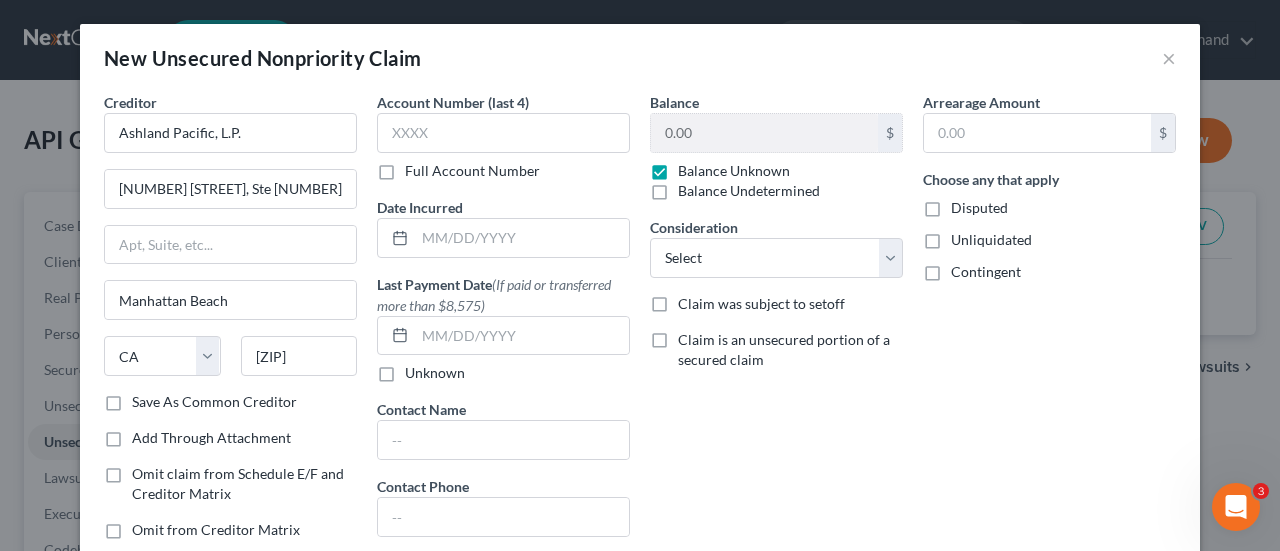 click on "Balance
0.00 $
Balance Unknown
Balance Undetermined
0.00 $
Balance Unknown
Consideration Select Cable / Satellite Services Collection Agency Credit Card Debt Debt Counseling / Attorneys Deficiency Balance Home / Car Repairs Income Taxes Judgment Liens Monies Loaned / Advanced Mortgage Obligation To Pensions Other Overdrawn Bank Account Promised To Help Pay Creditors Services Suppliers Or Vendors Telephone / Internet Services Unsecured Loan Repayments Utility Services Claim was subject to setoff Claim is an unsecured portion of a secured claim" at bounding box center [776, 361] 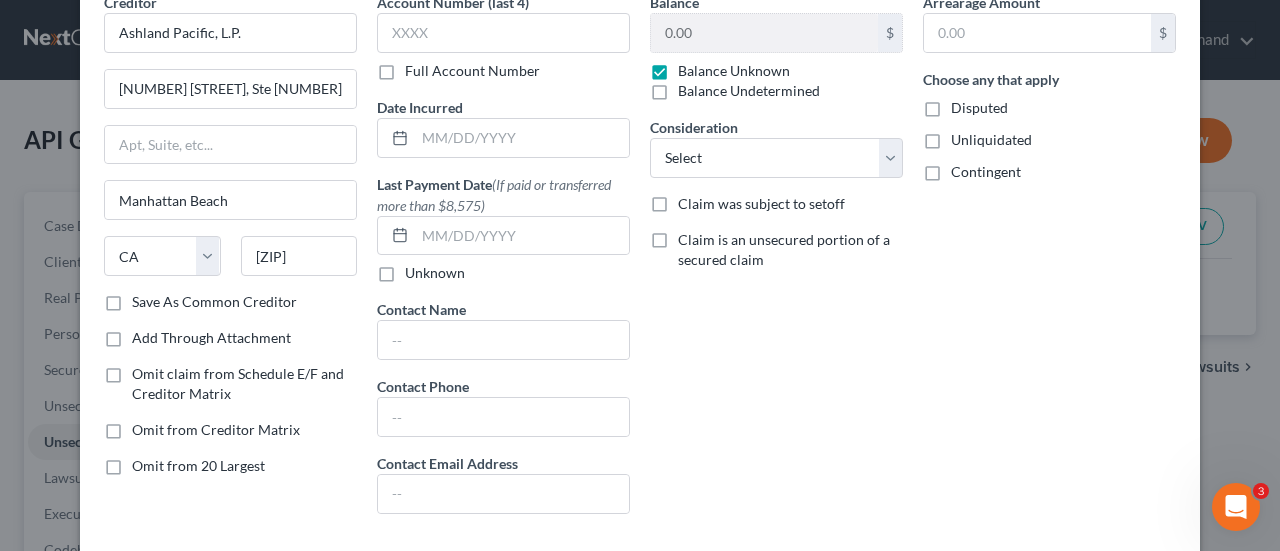 scroll, scrollTop: 200, scrollLeft: 0, axis: vertical 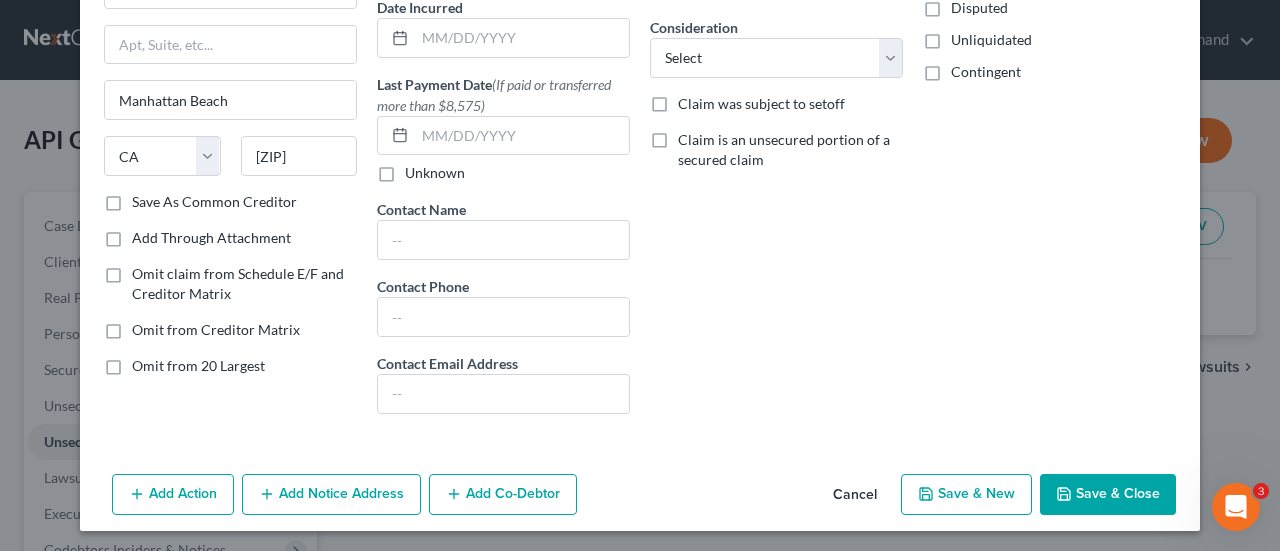 click on "Save As Common Creditor" at bounding box center (214, 202) 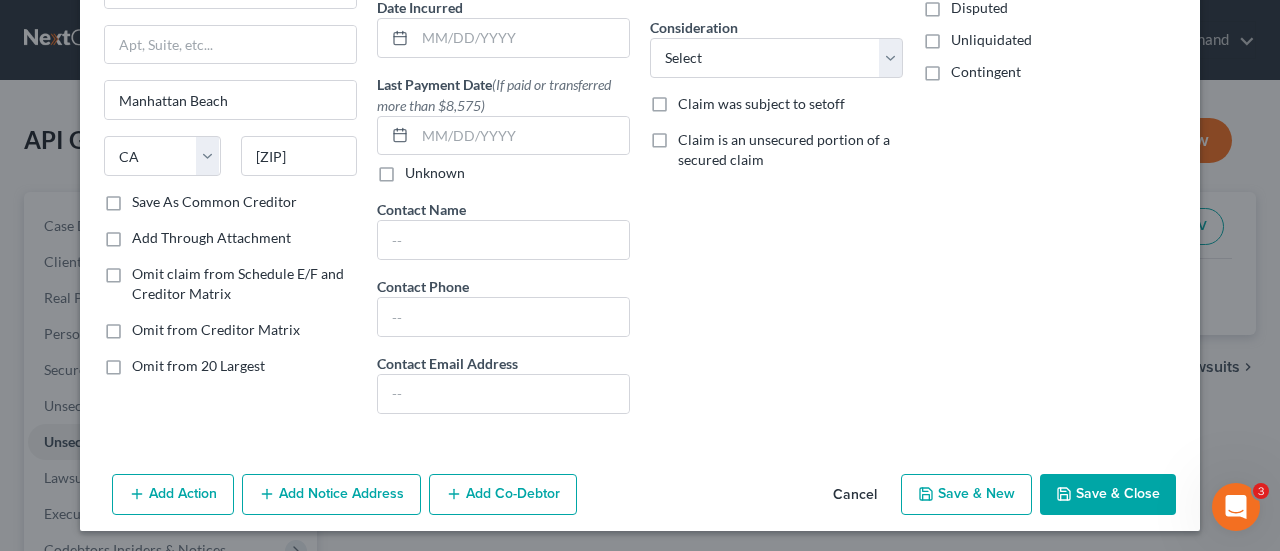 click on "Save As Common Creditor" at bounding box center (146, 198) 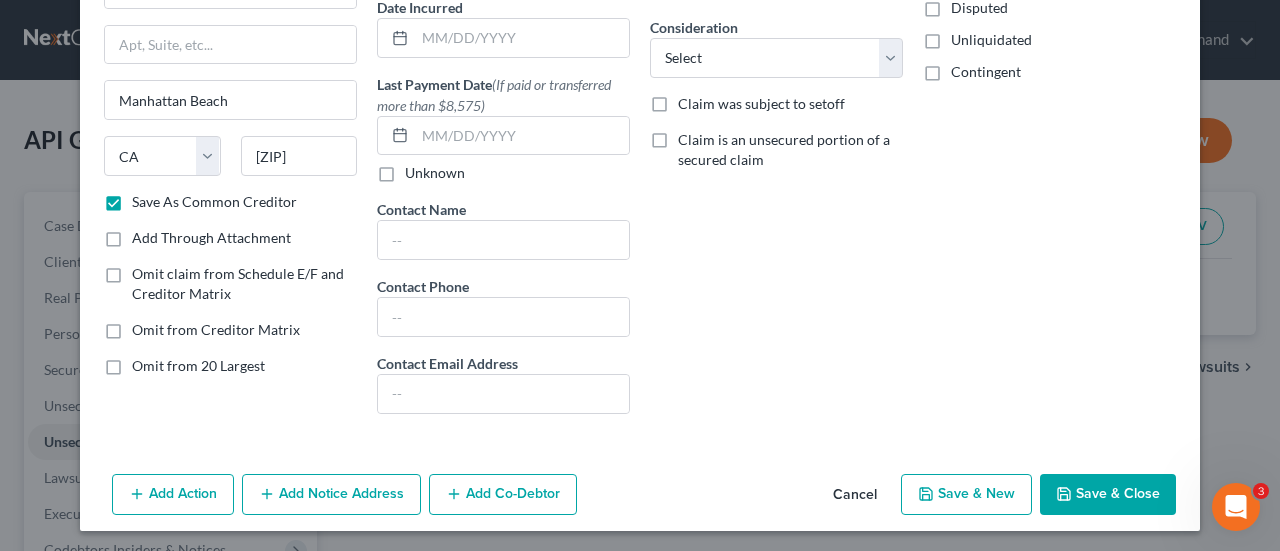 click on "Save & New" at bounding box center [966, 495] 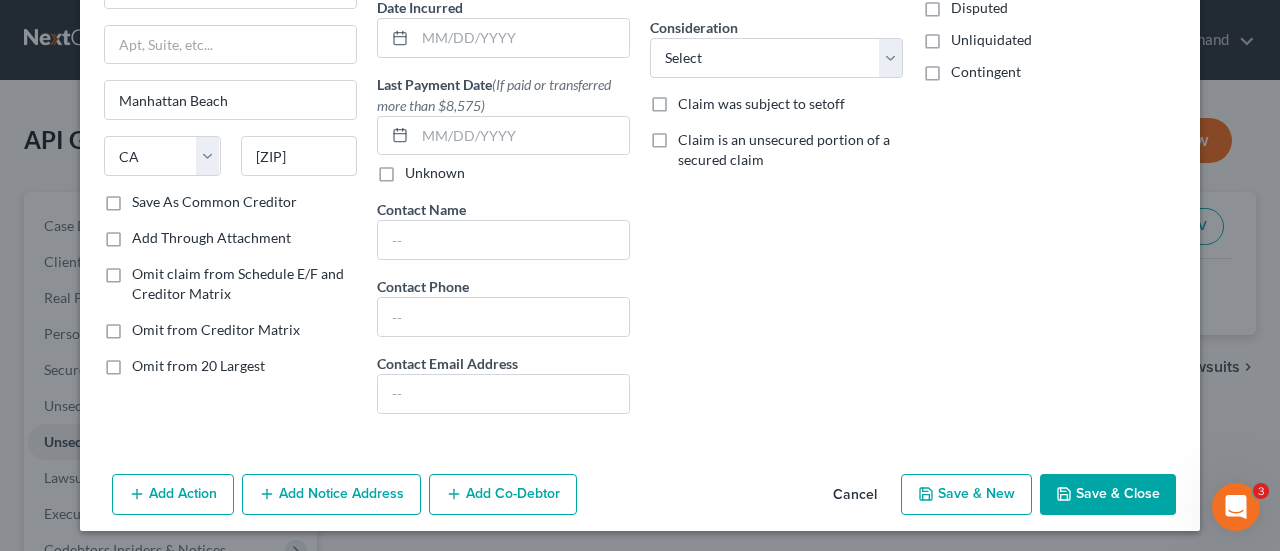 checkbox on "false" 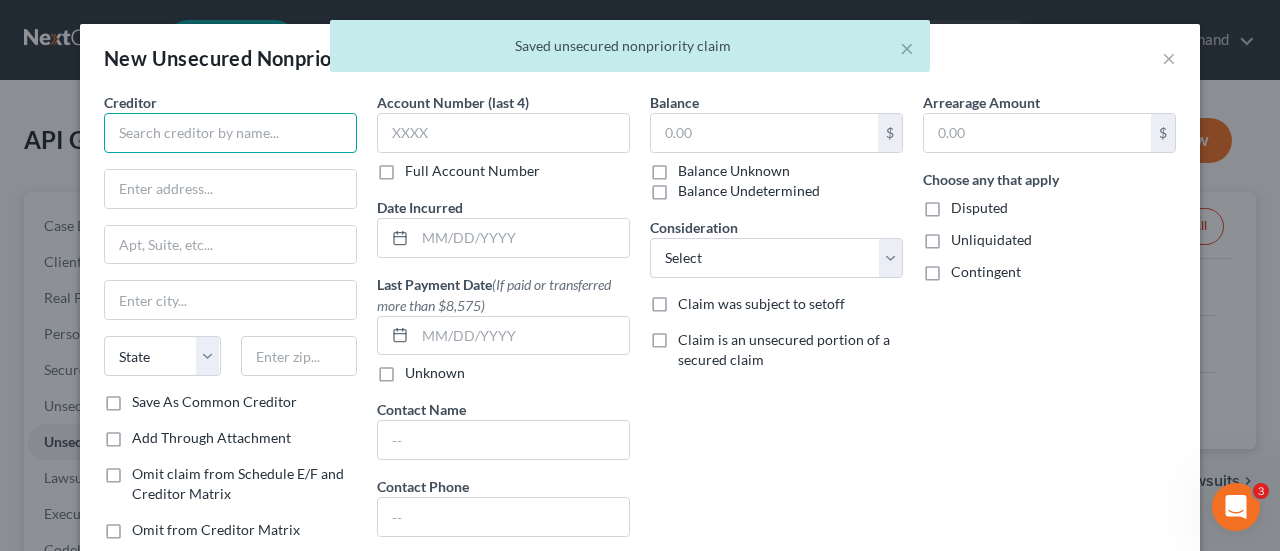 drag, startPoint x: 214, startPoint y: 116, endPoint x: 156, endPoint y: 125, distance: 58.694122 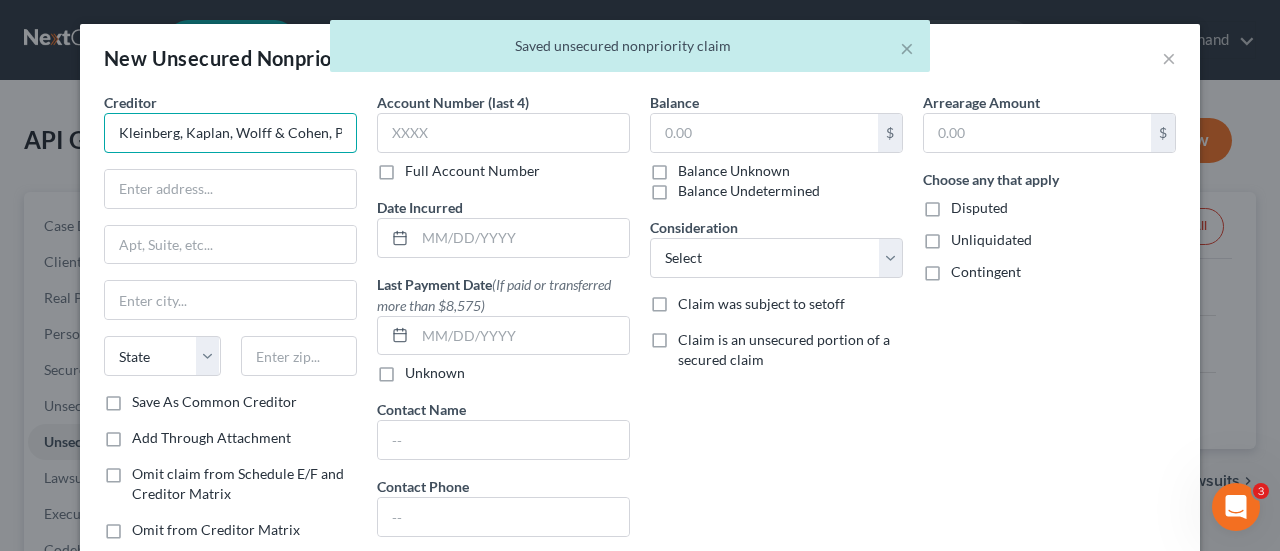 scroll, scrollTop: 0, scrollLeft: 62, axis: horizontal 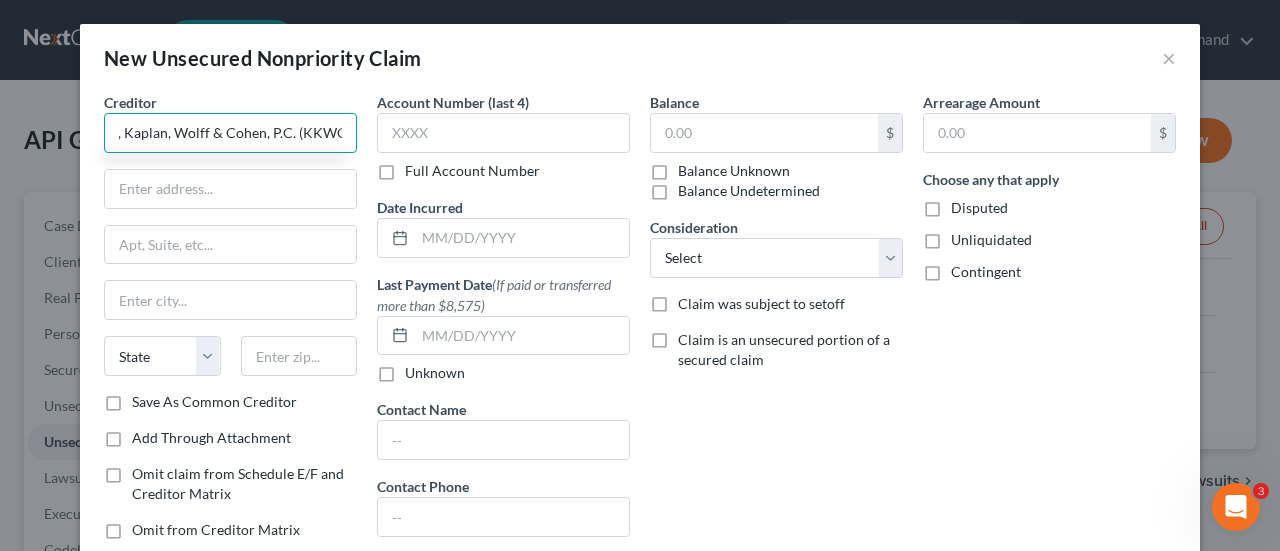 type on "Kleinberg, Kaplan, Wolff & Cohen, P.C. (KKWC)" 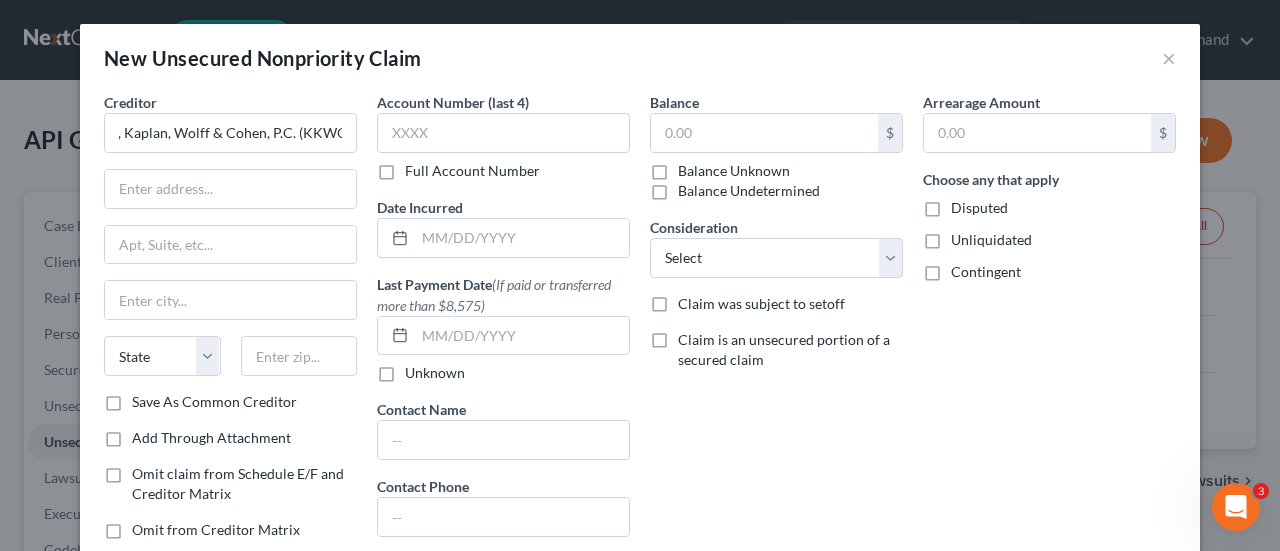 scroll, scrollTop: 0, scrollLeft: 0, axis: both 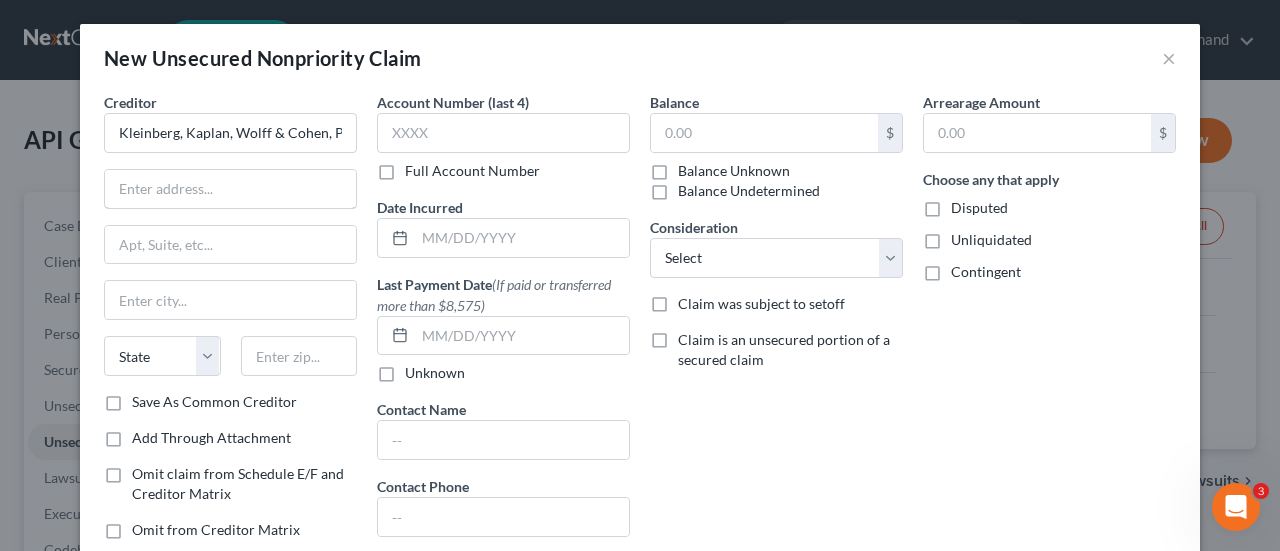 click at bounding box center [230, 189] 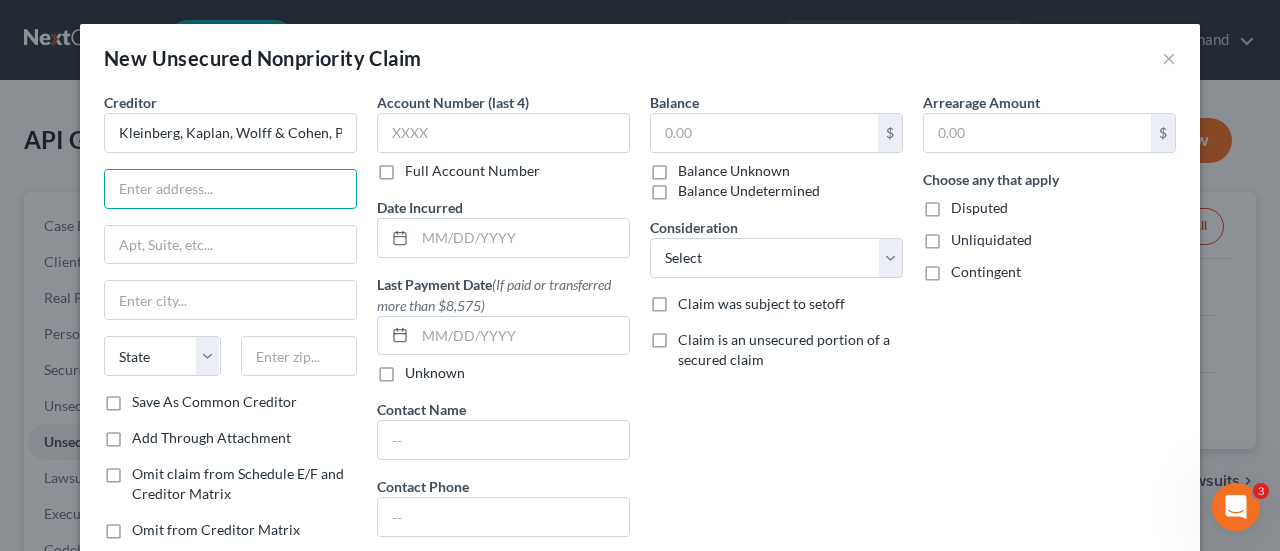paste on "[NUMBER] [STREET]" 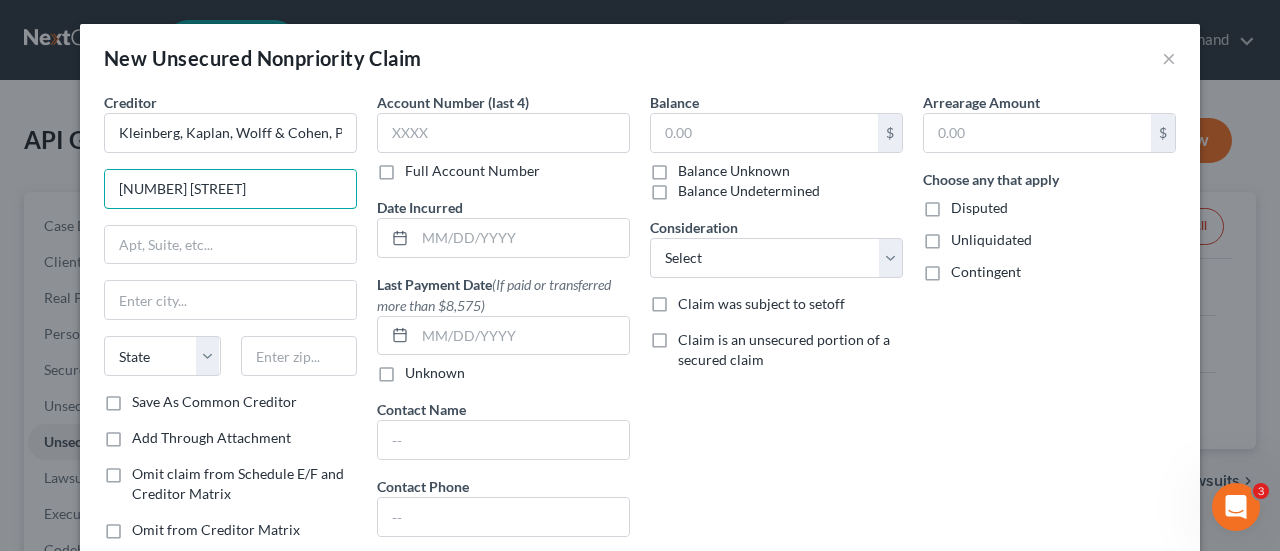 type on "[NUMBER] [STREET]" 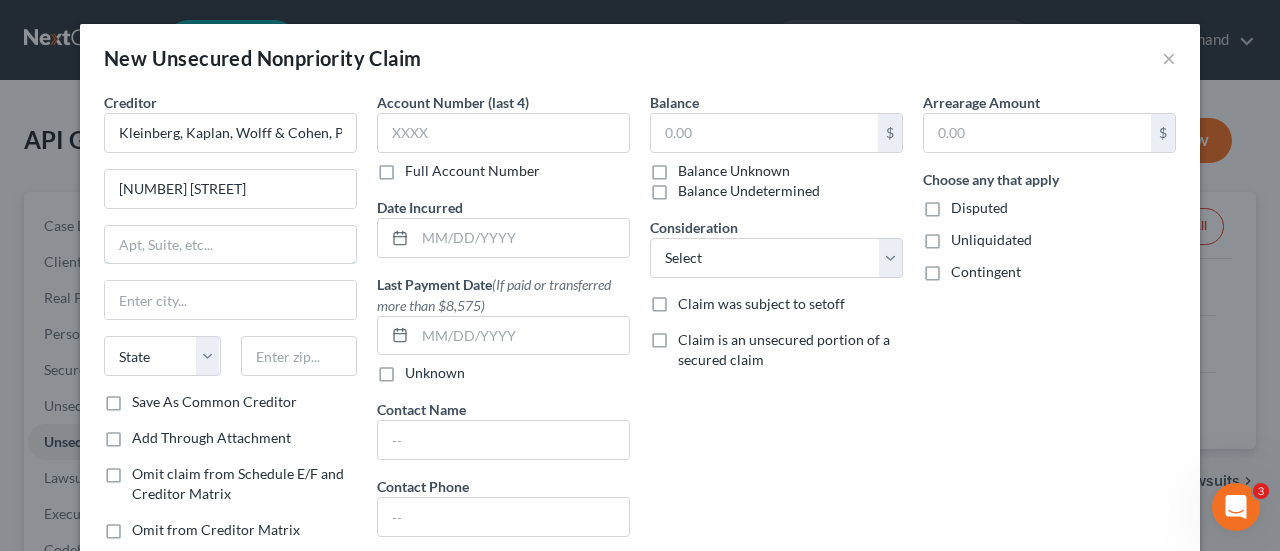 drag, startPoint x: 263, startPoint y: 229, endPoint x: 104, endPoint y: 305, distance: 176.22997 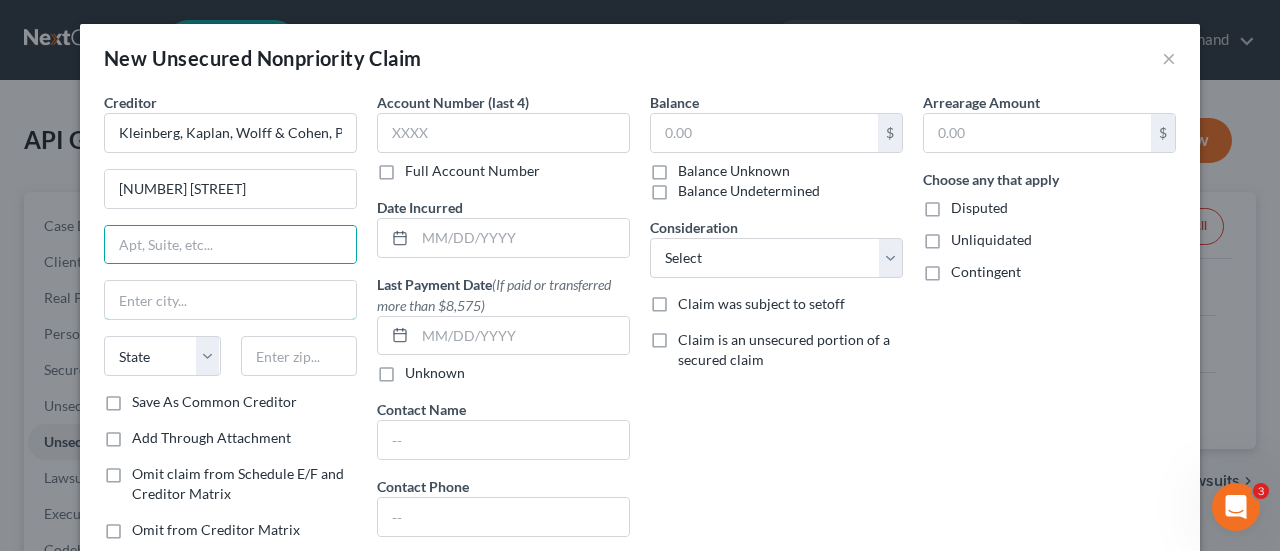 click at bounding box center (230, 300) 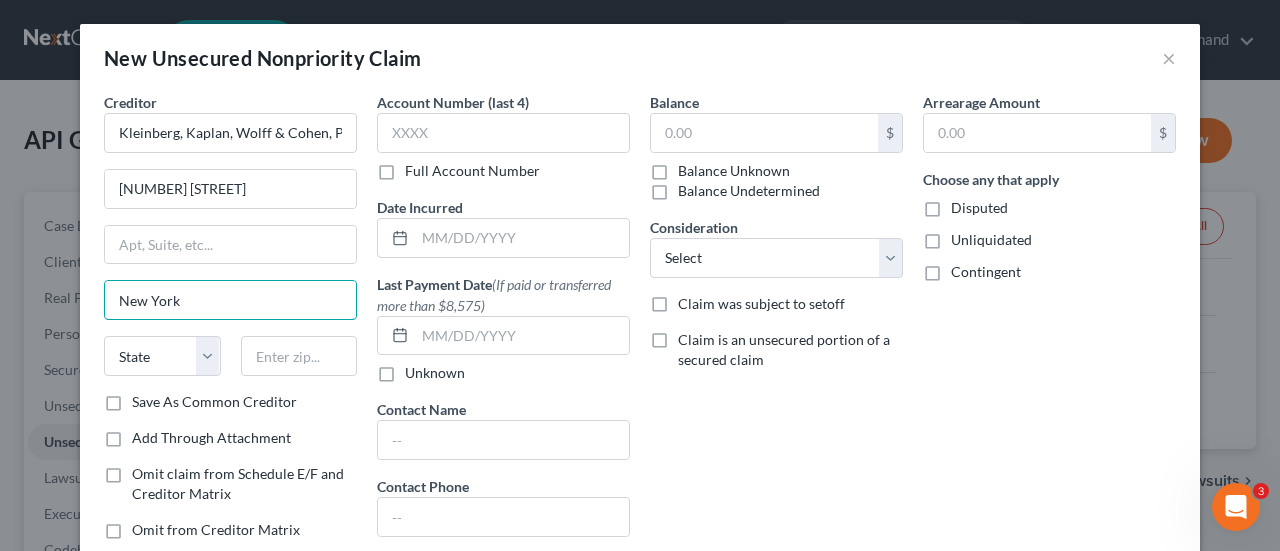 type on "New York" 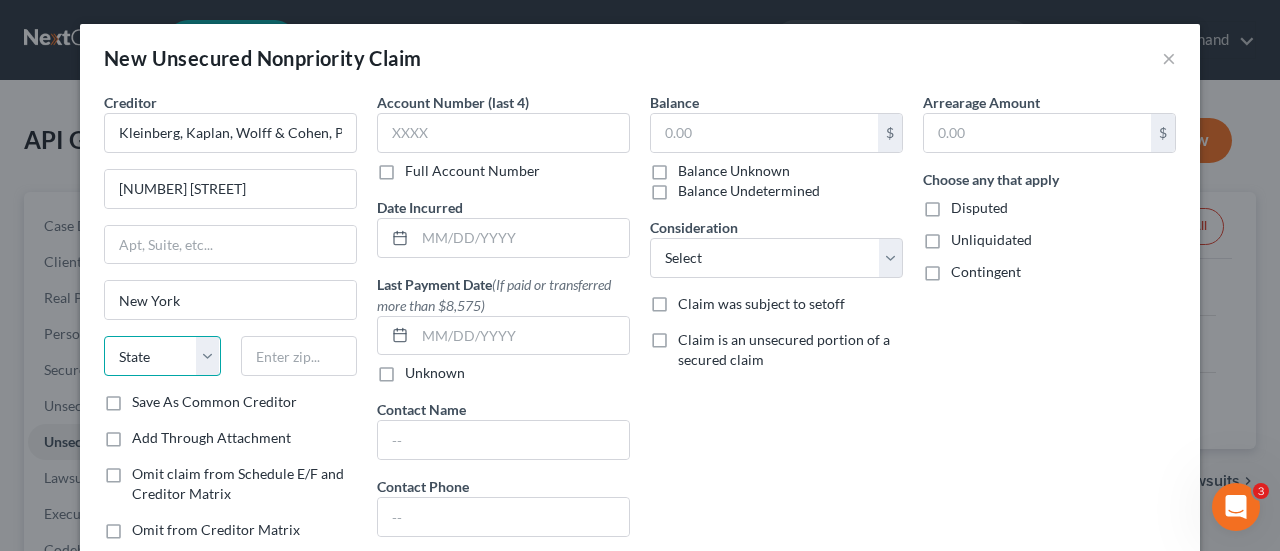 drag, startPoint x: 196, startPoint y: 363, endPoint x: 170, endPoint y: 335, distance: 38.209946 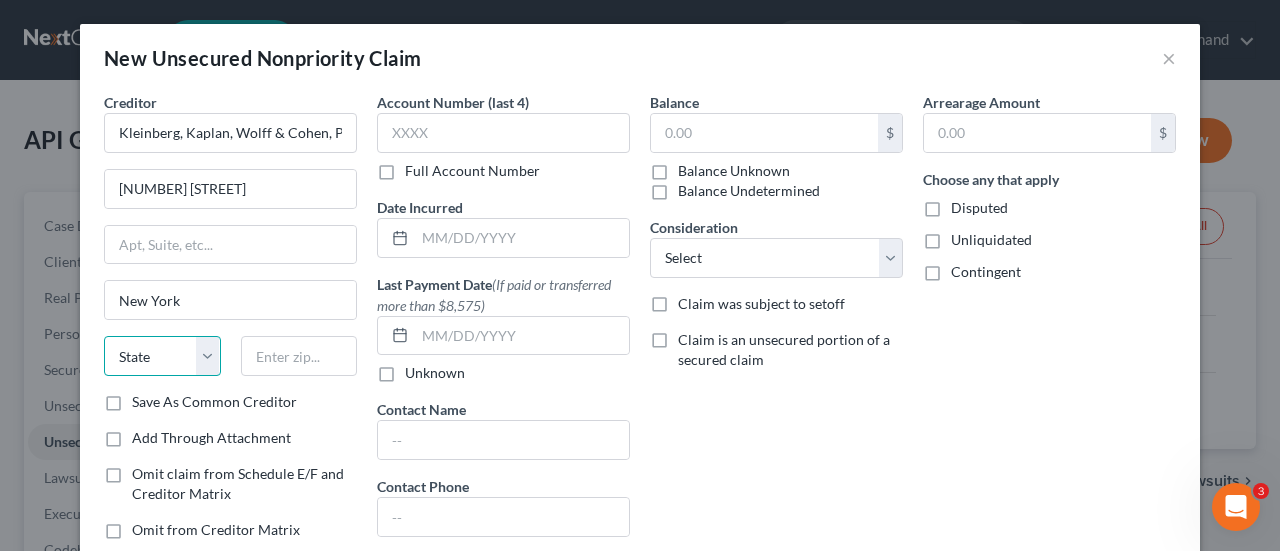 select on "35" 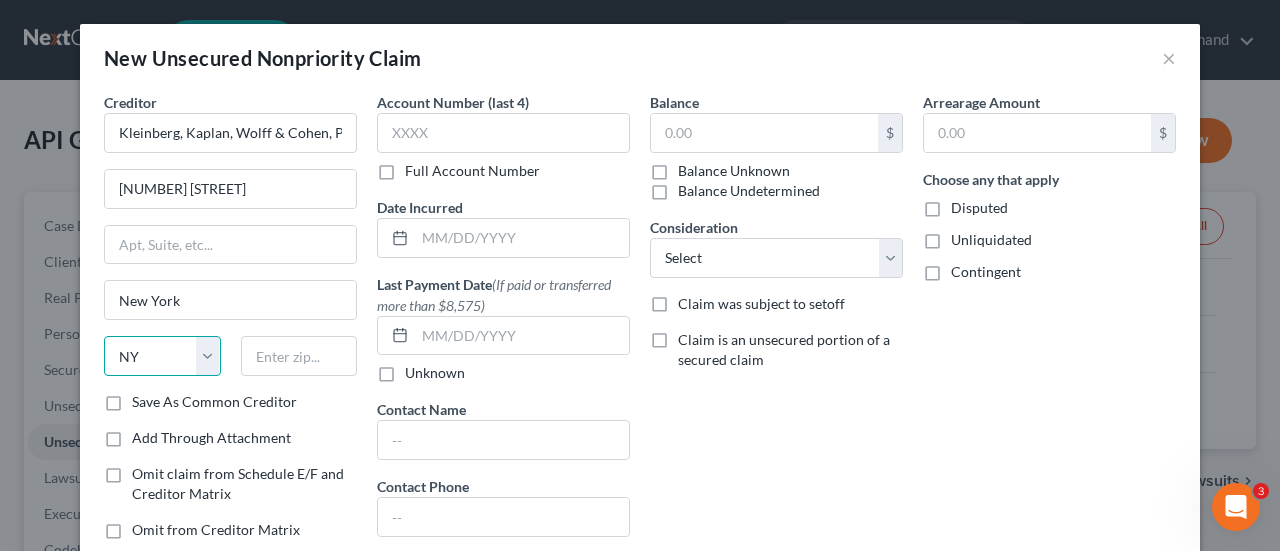 click on "State AL AK AR AZ CA CO CT DE DC FL GA GU HI ID IL IN IA KS KY LA ME MD MA MI MN MS MO MT NC ND NE NV NH NJ NM NY OH OK OR PA PR RI SC SD TN TX UT VI VA VT WA WV WI WY" at bounding box center (162, 356) 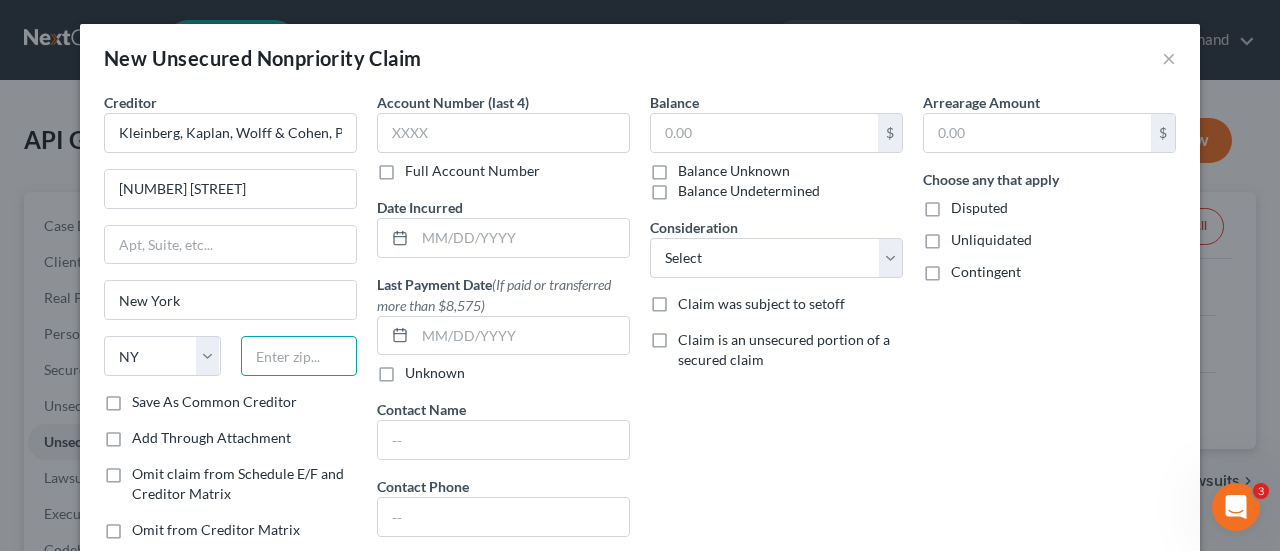click at bounding box center (299, 356) 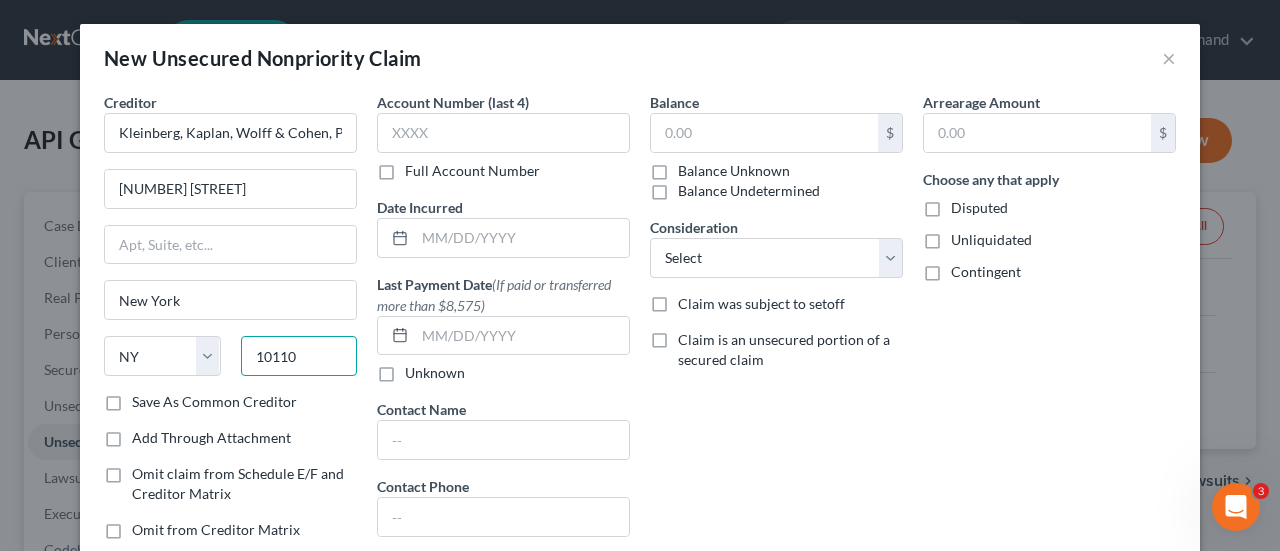 type on "10110" 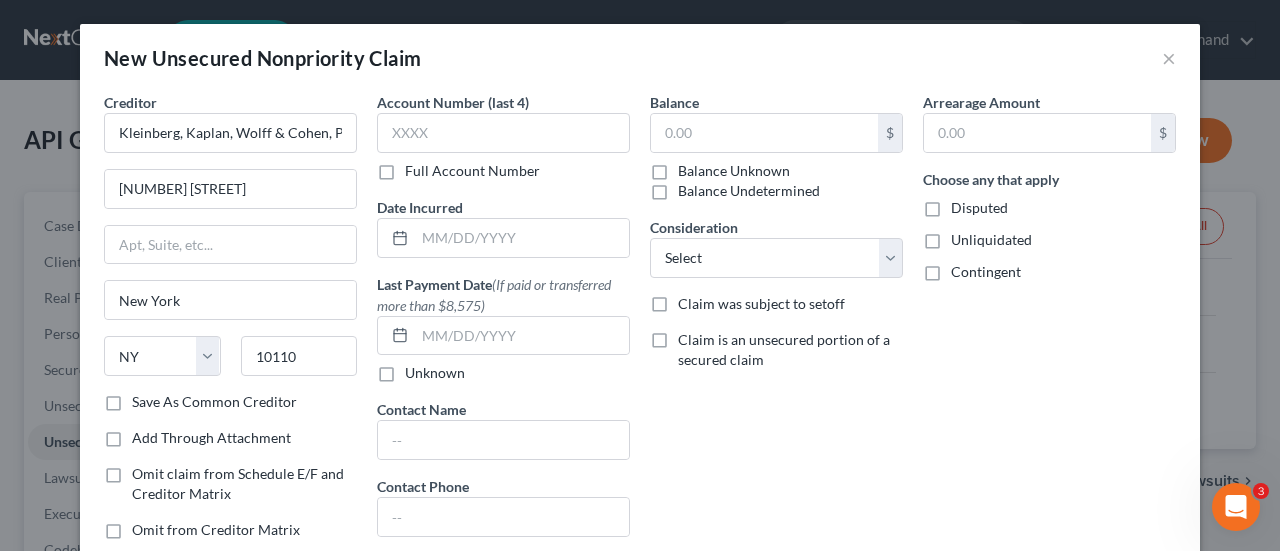 click on "Balance Unknown" at bounding box center [734, 171] 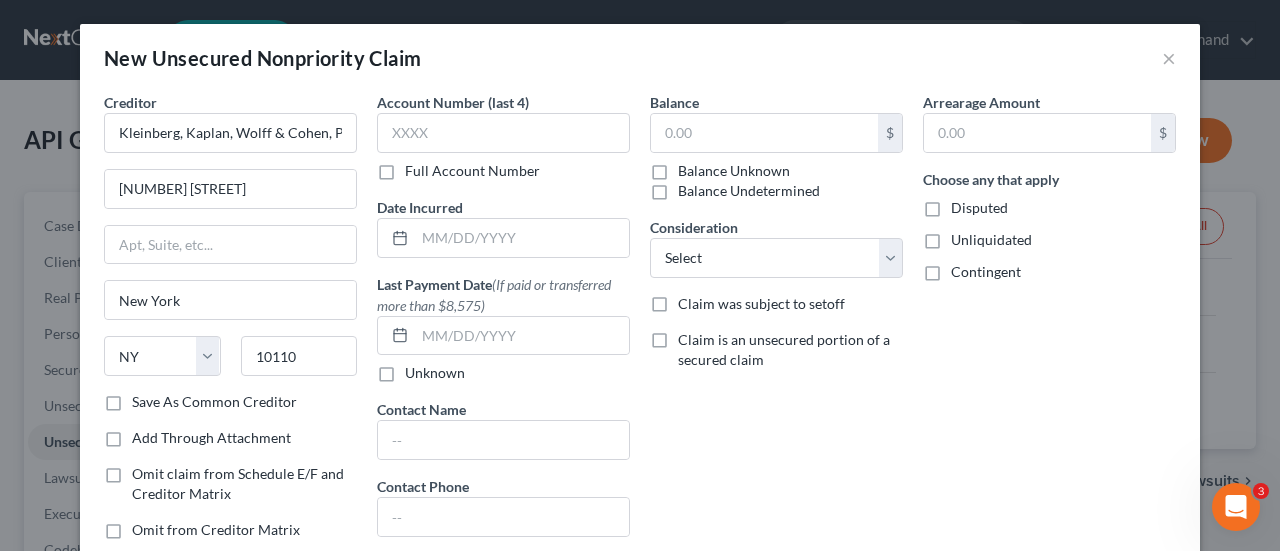 click on "Balance Unknown" at bounding box center [692, 167] 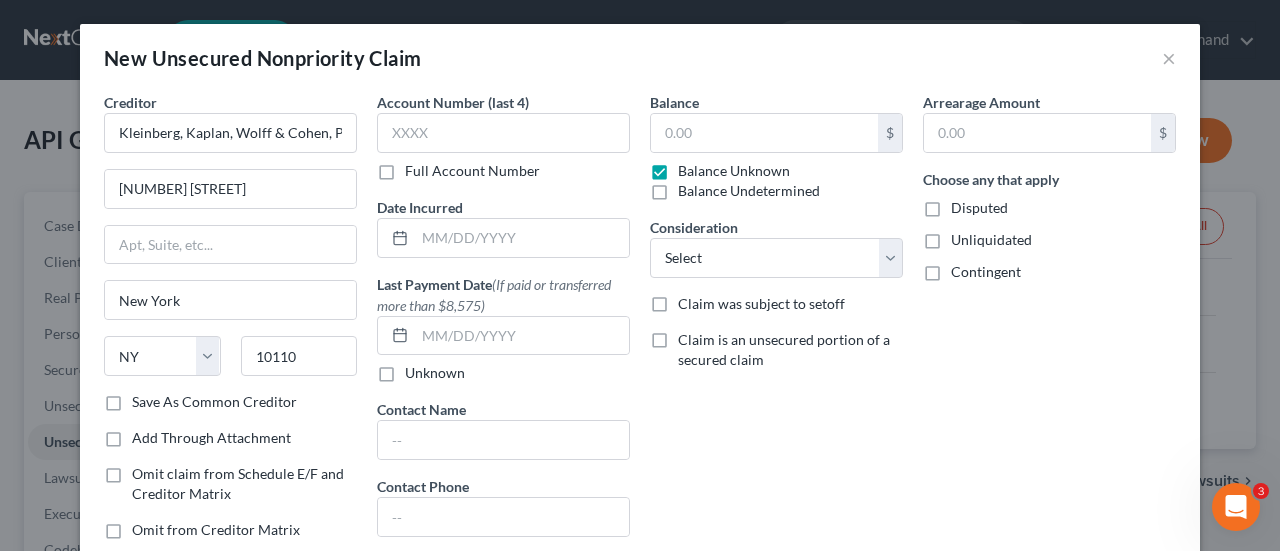 type on "0.00" 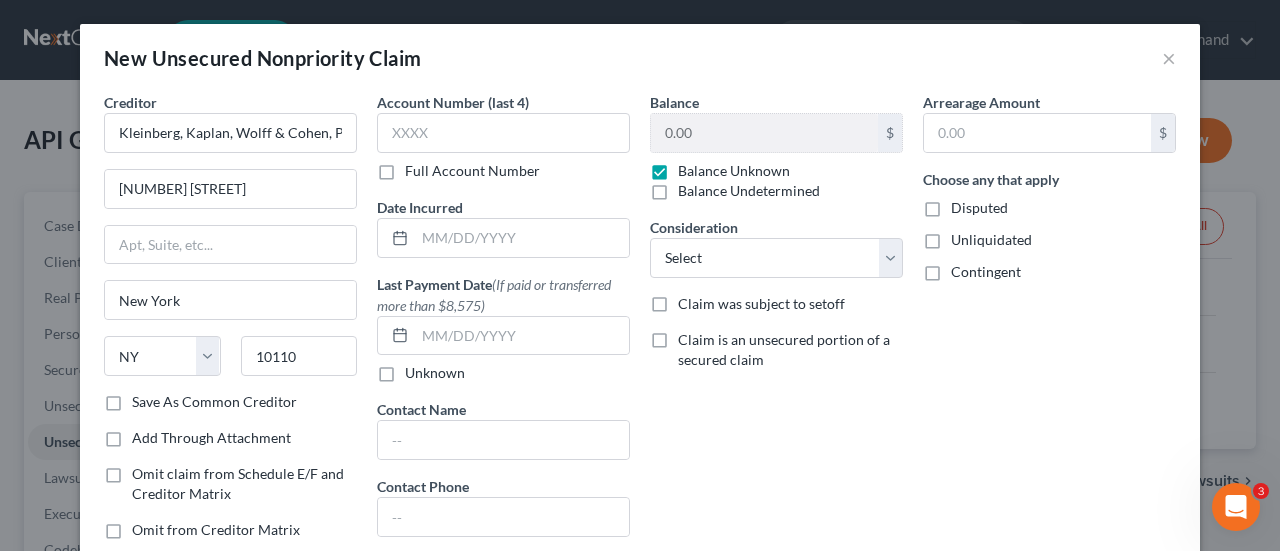 click on "Arrearage Amount $ Choose any that apply Disputed Unliquidated Contingent" at bounding box center (1049, 361) 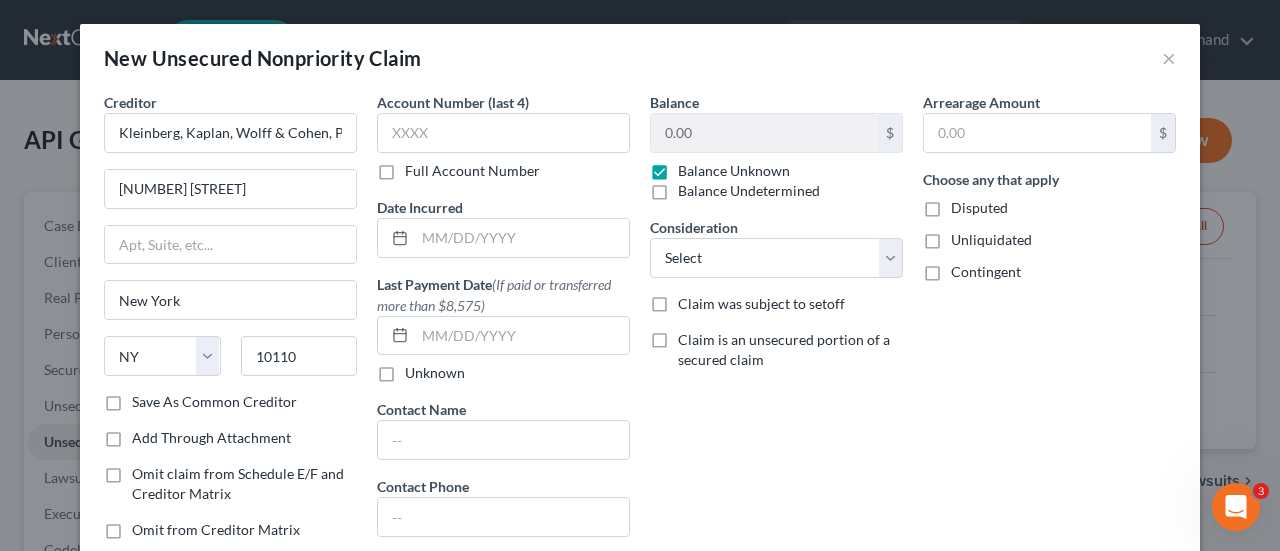 scroll, scrollTop: 100, scrollLeft: 0, axis: vertical 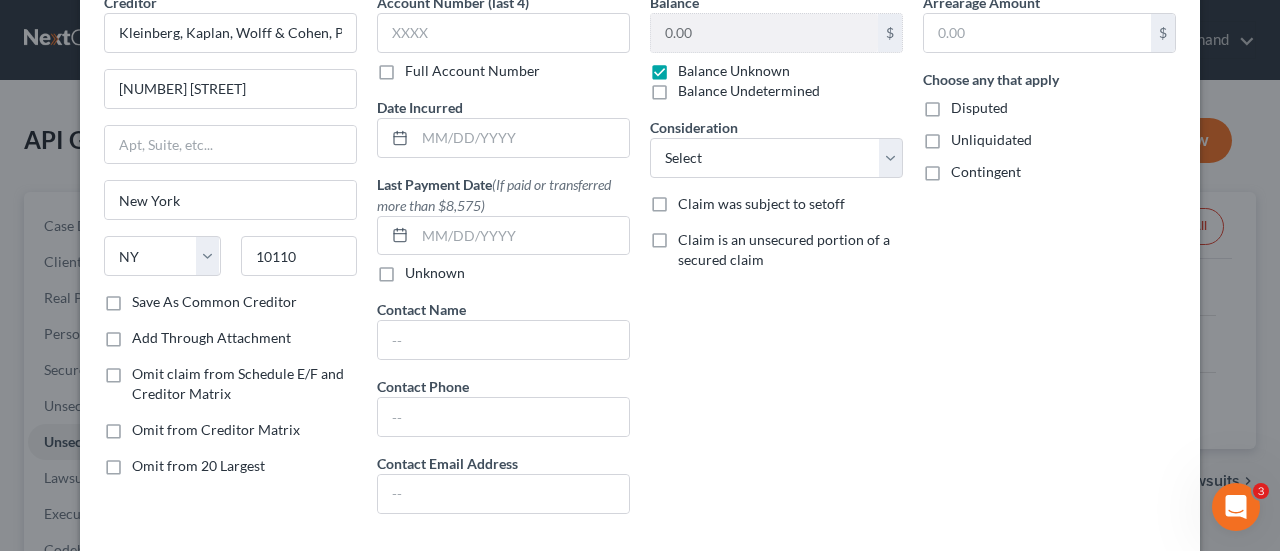 click on "Save As Common Creditor" at bounding box center [214, 302] 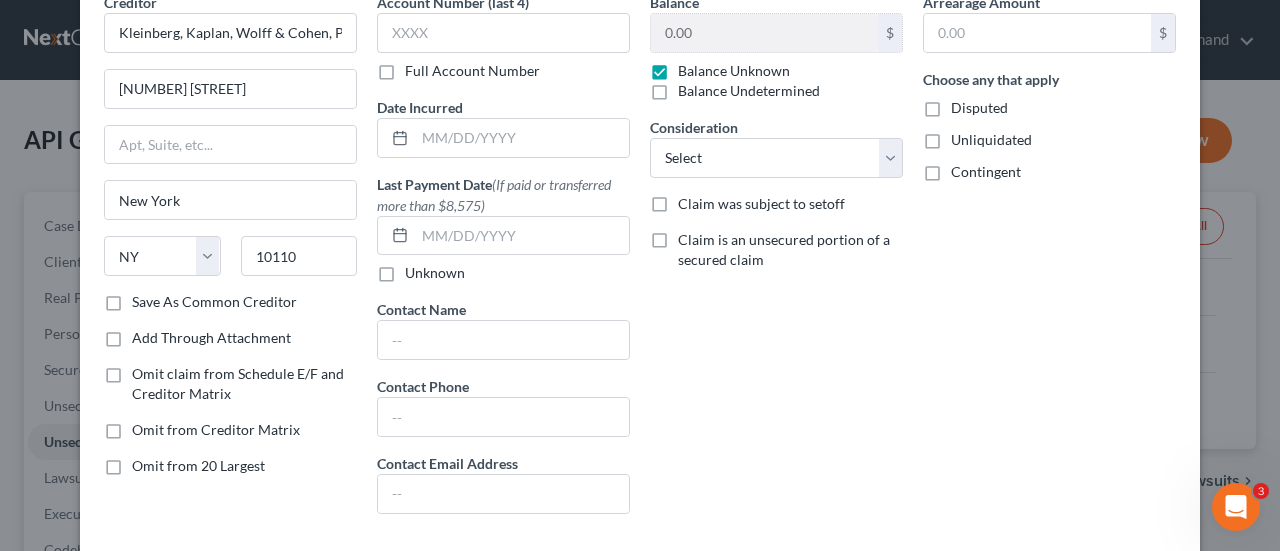 click on "Save As Common Creditor" at bounding box center [146, 298] 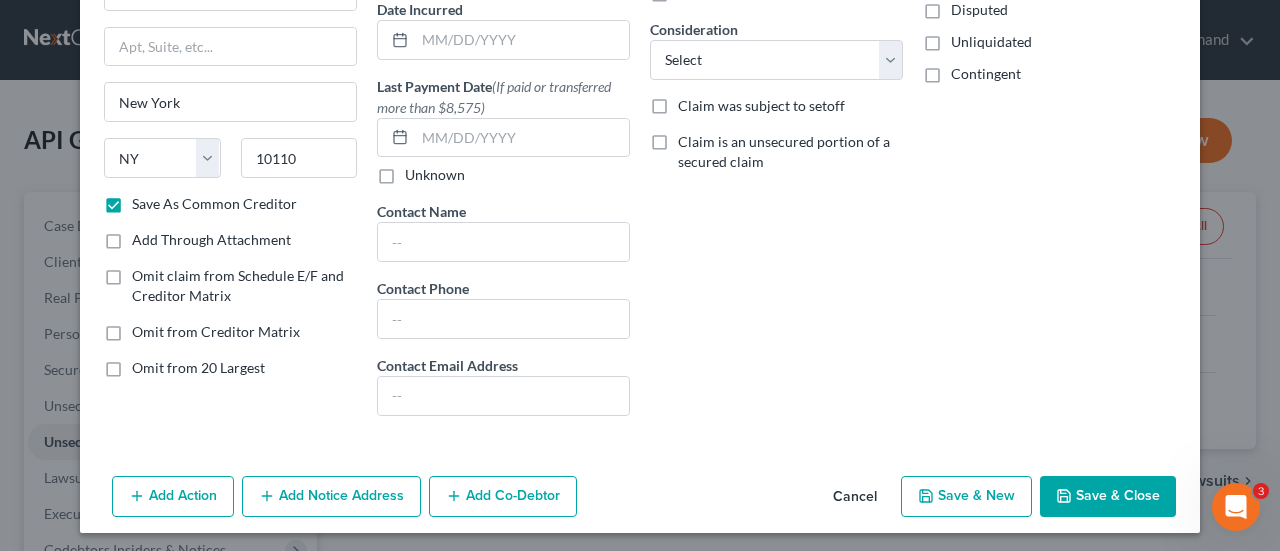 scroll, scrollTop: 200, scrollLeft: 0, axis: vertical 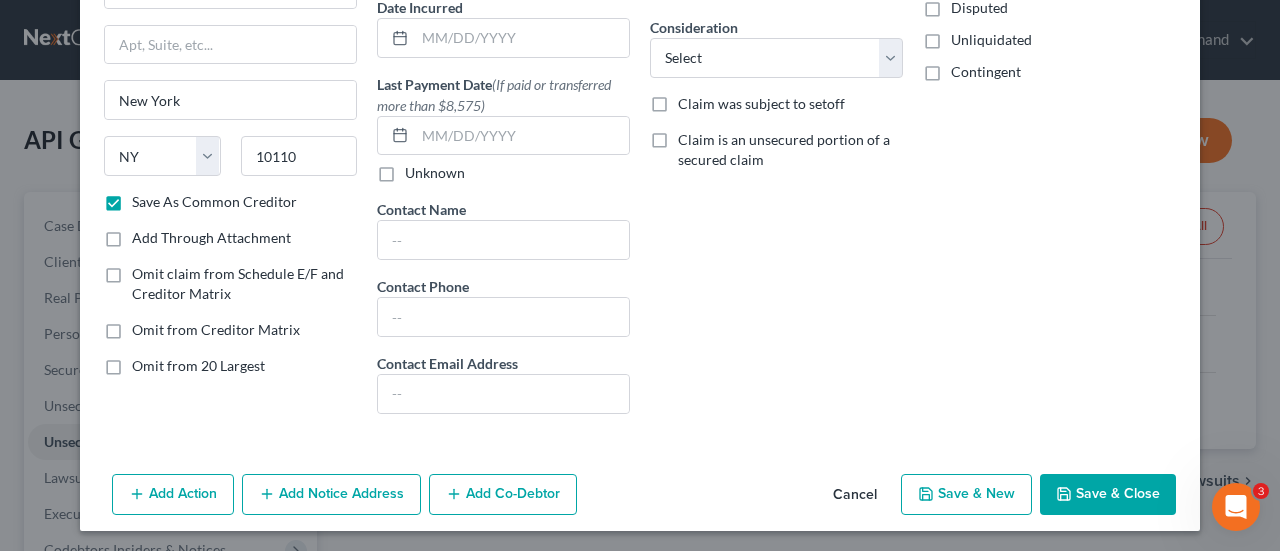 click on "Save & Close" at bounding box center (1108, 495) 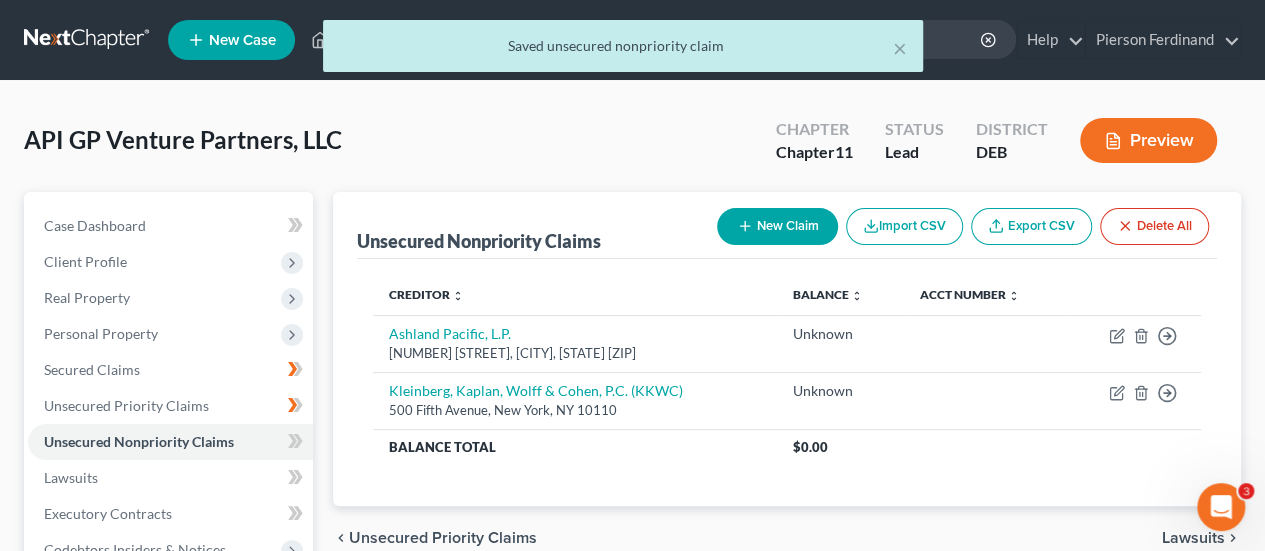 click on "Preview" at bounding box center (1148, 140) 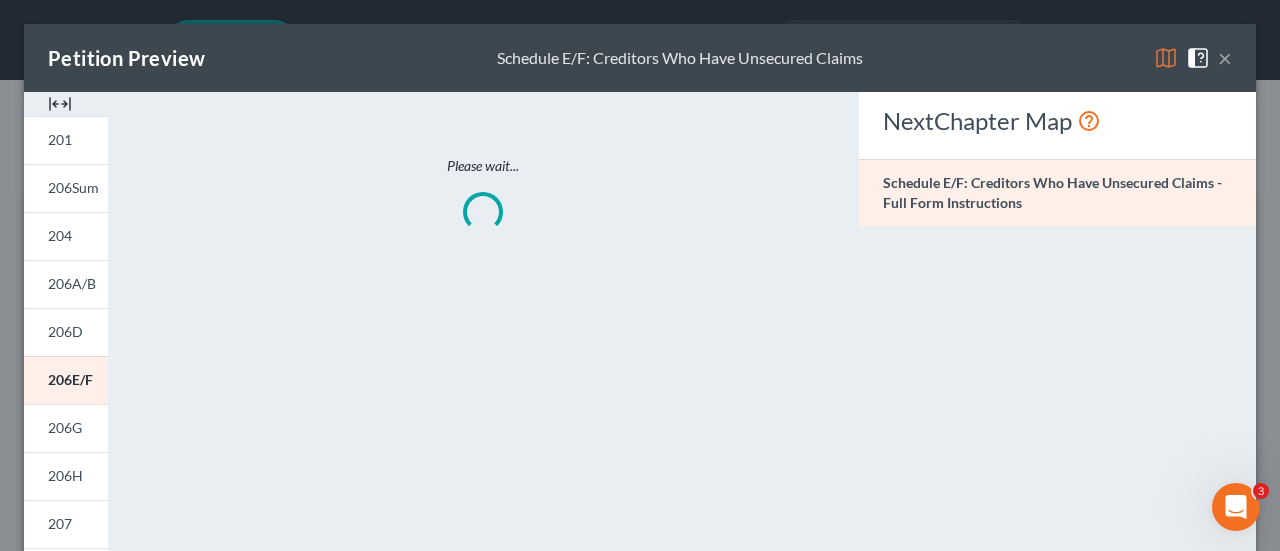 click on "204" at bounding box center (66, 236) 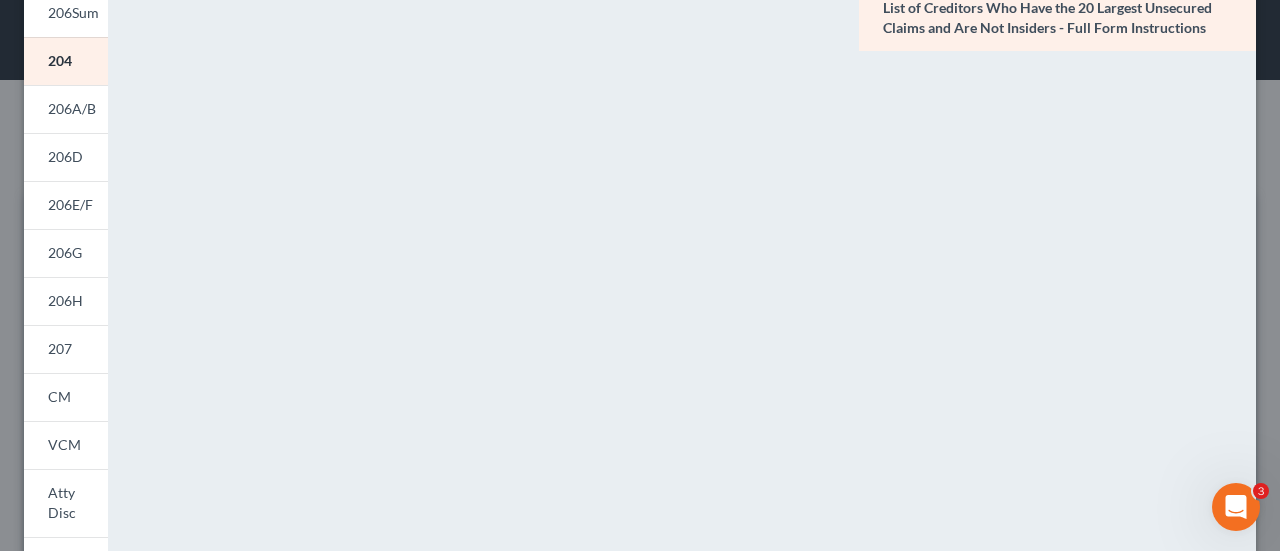 scroll, scrollTop: 0, scrollLeft: 0, axis: both 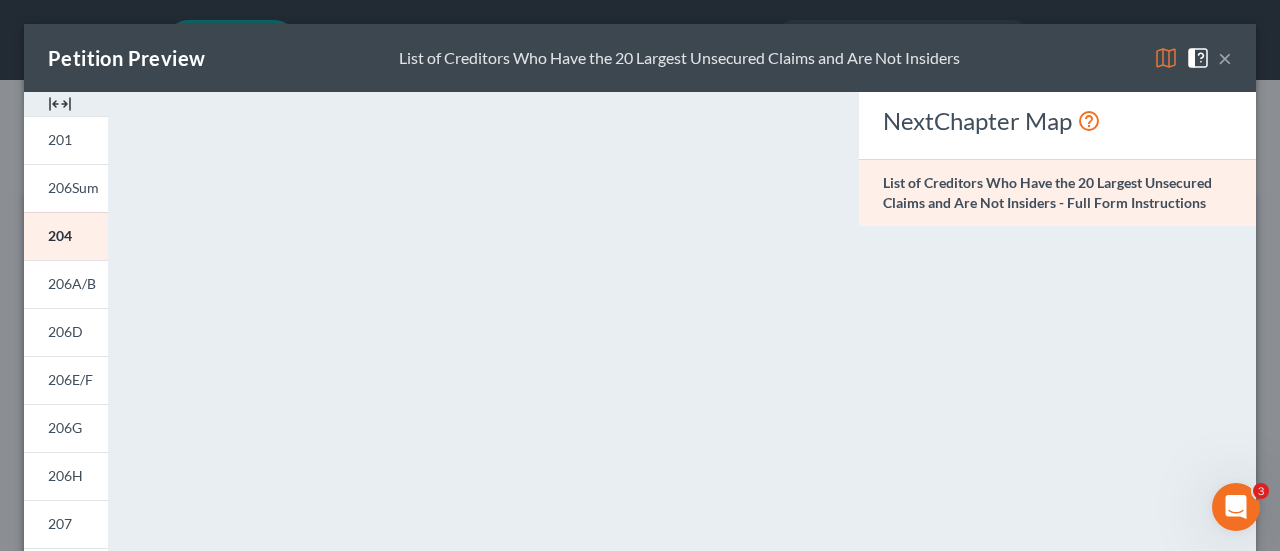 click on "×" at bounding box center (1225, 58) 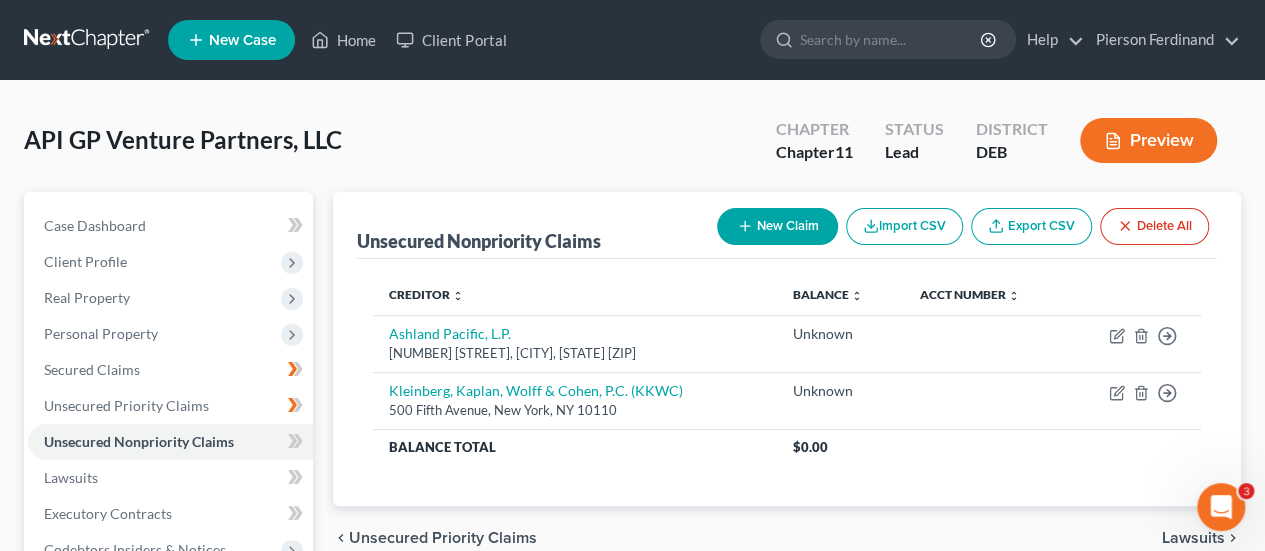 click on "Preview" at bounding box center [1148, 140] 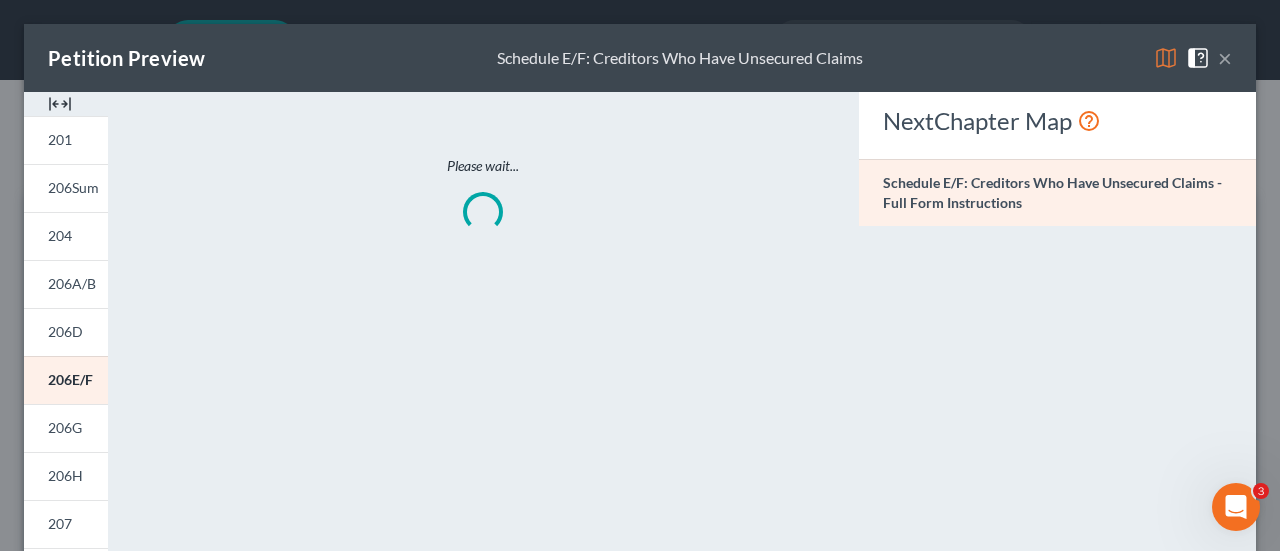 click on "201" at bounding box center (66, 140) 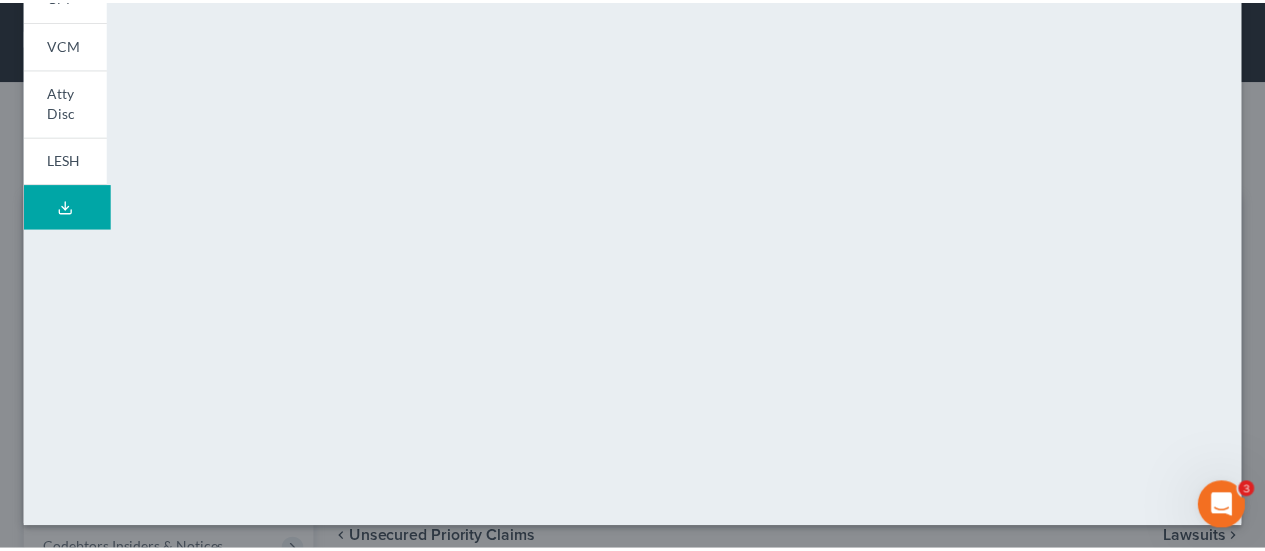 scroll, scrollTop: 0, scrollLeft: 0, axis: both 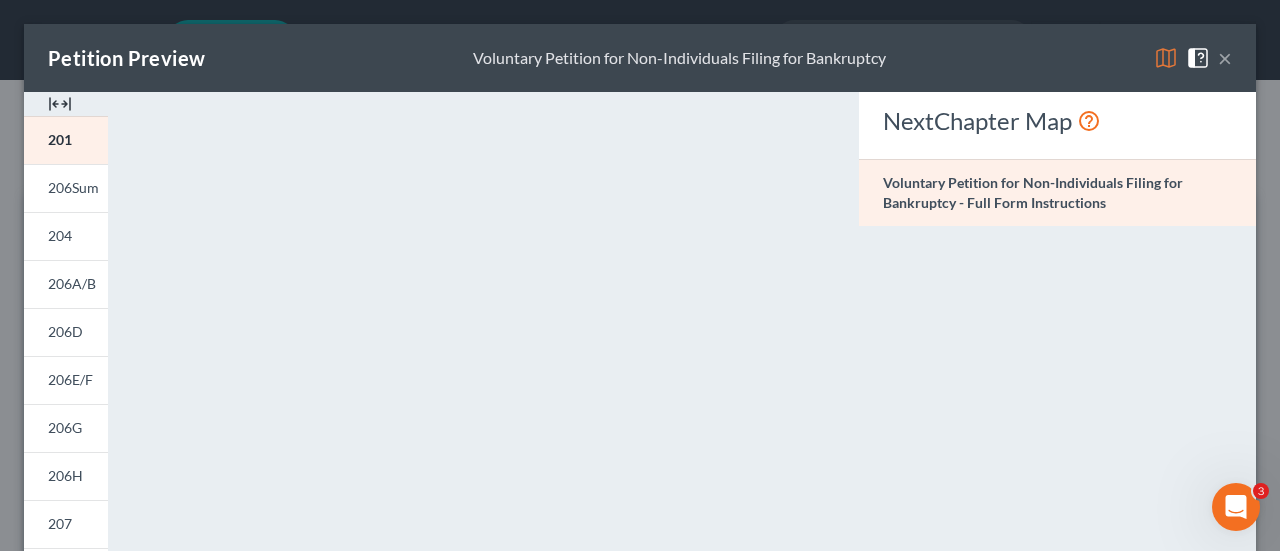 click on "×" at bounding box center [1225, 58] 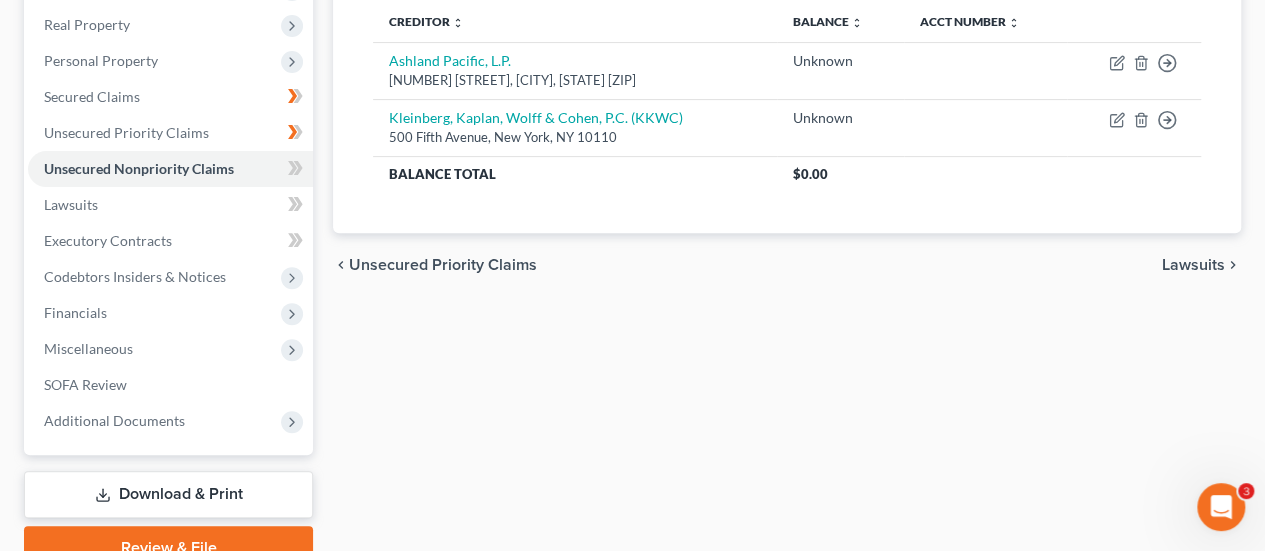 scroll, scrollTop: 365, scrollLeft: 0, axis: vertical 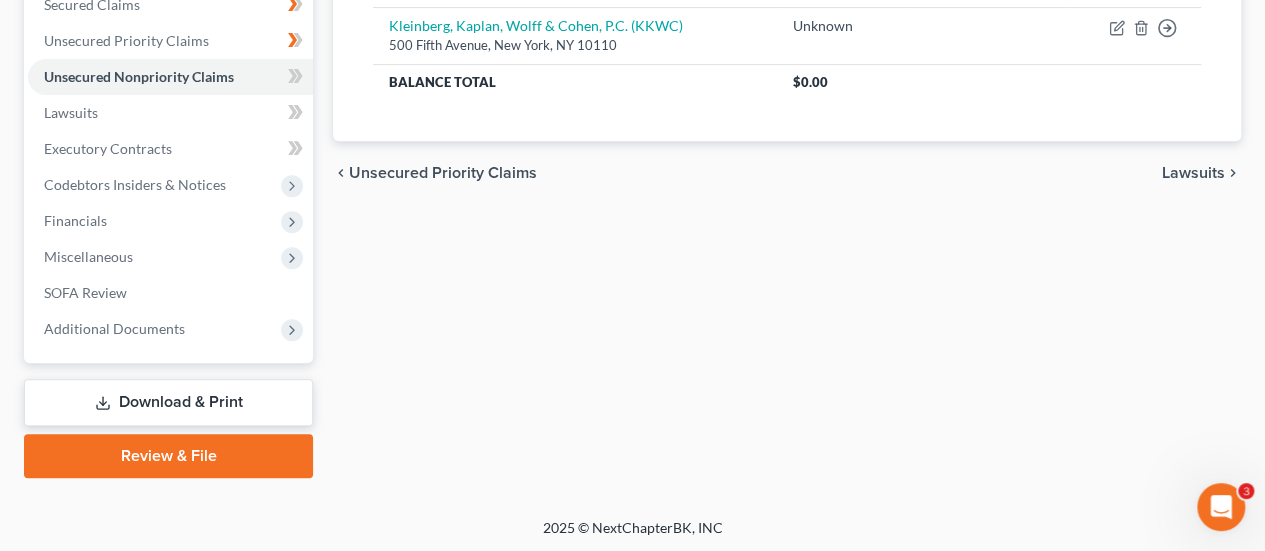 click on "Additional Documents" at bounding box center [114, 328] 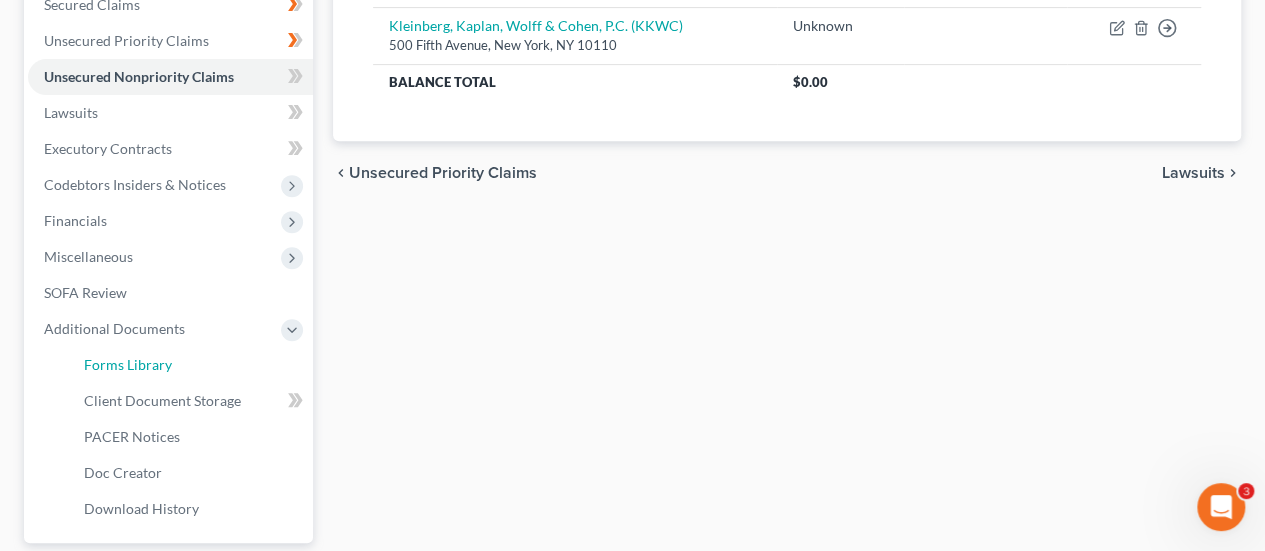 click on "Forms Library" at bounding box center [128, 364] 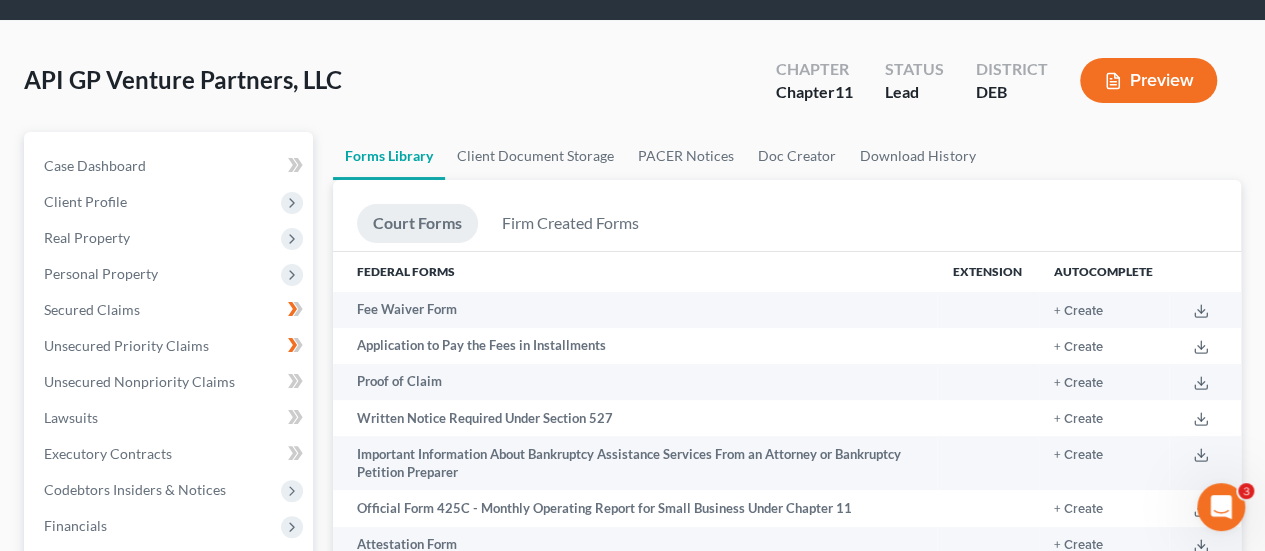 scroll, scrollTop: 0, scrollLeft: 0, axis: both 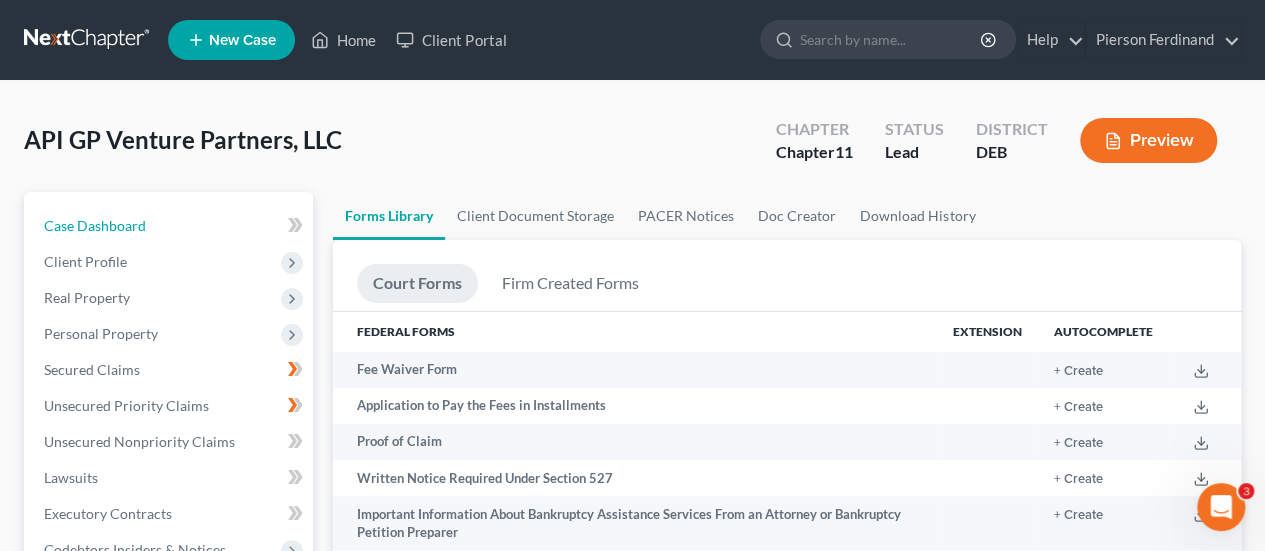 click on "Case Dashboard" at bounding box center (95, 225) 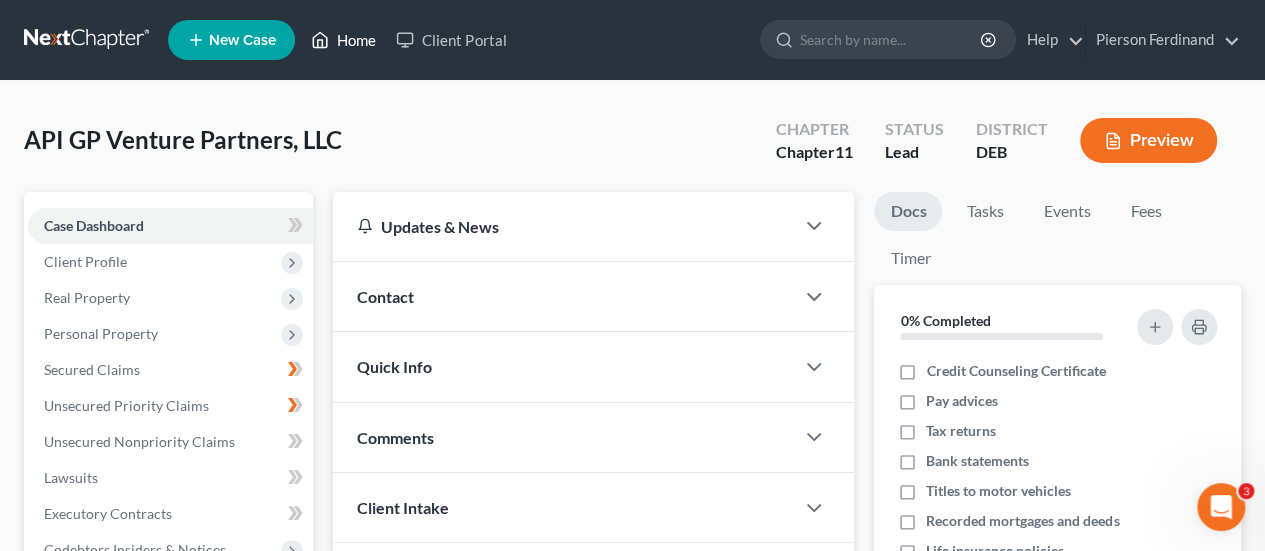 drag, startPoint x: 347, startPoint y: 44, endPoint x: 354, endPoint y: 198, distance: 154.15901 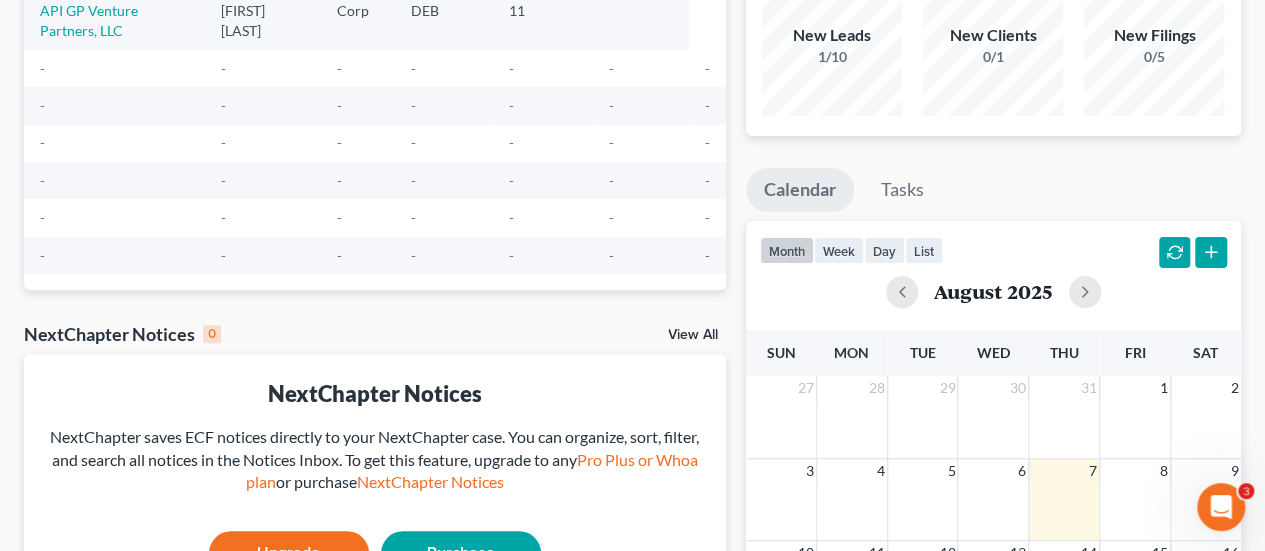scroll, scrollTop: 0, scrollLeft: 0, axis: both 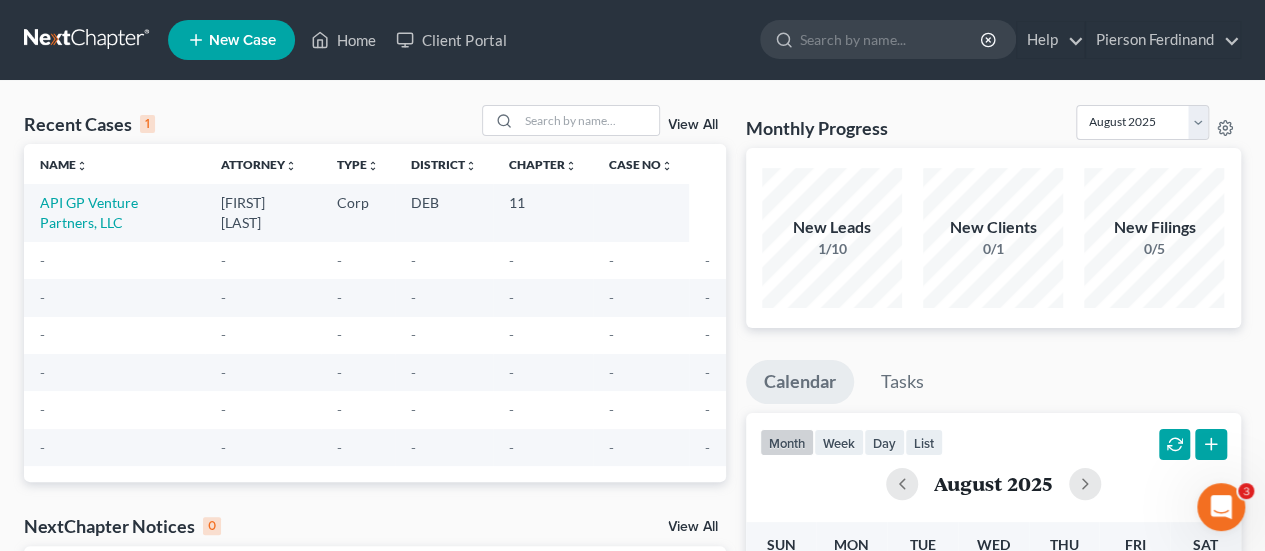 click on "Recent Cases 1         View All" at bounding box center (375, 124) 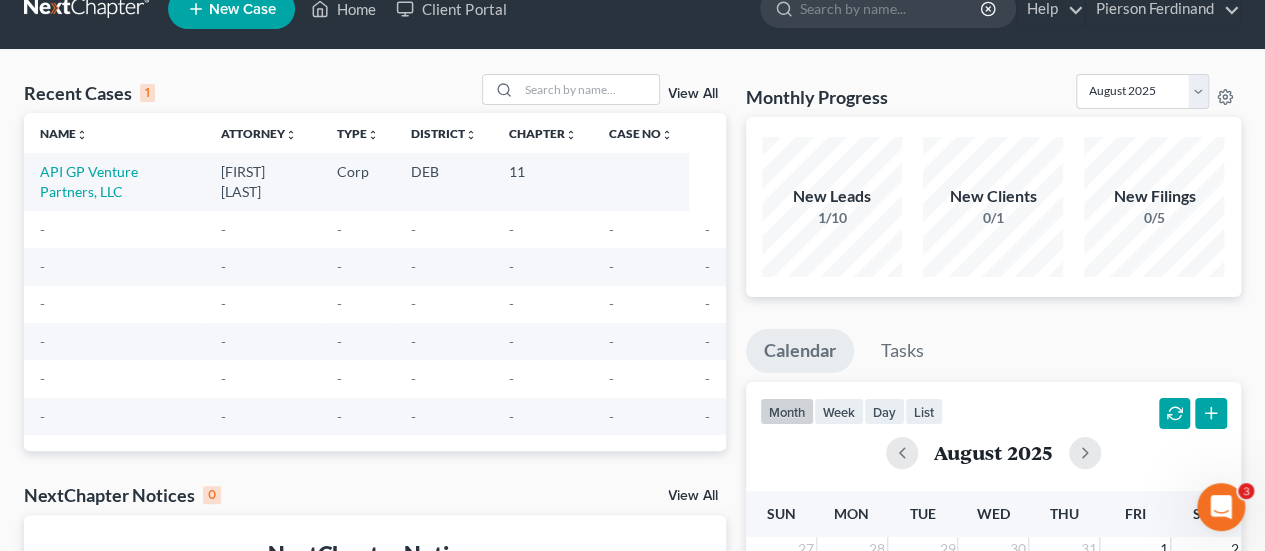 scroll, scrollTop: 0, scrollLeft: 0, axis: both 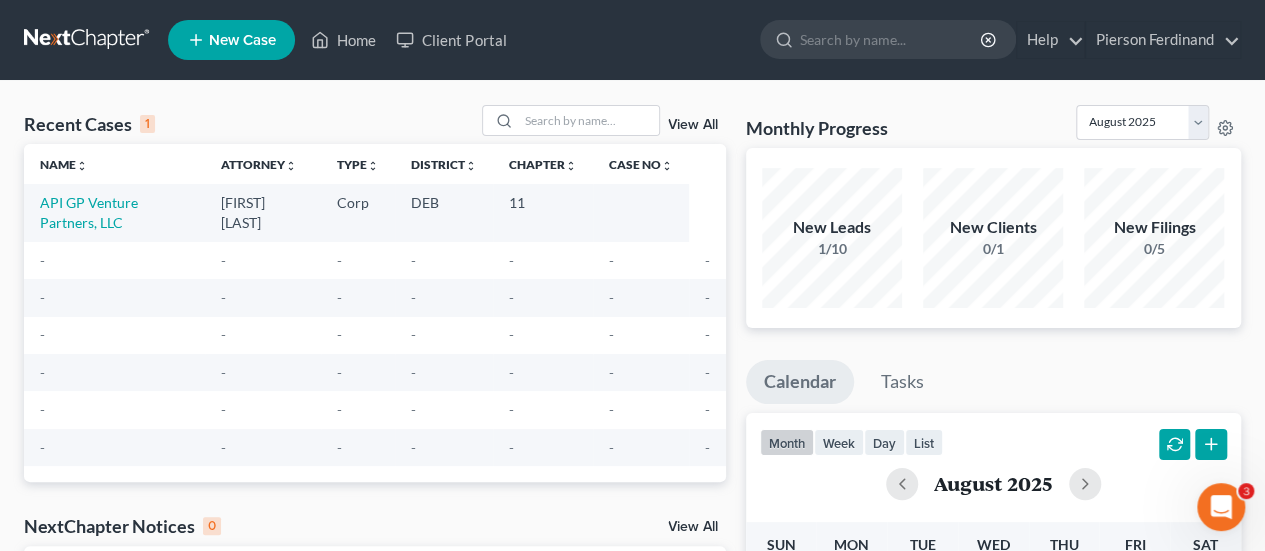 click on "New Case" at bounding box center [242, 40] 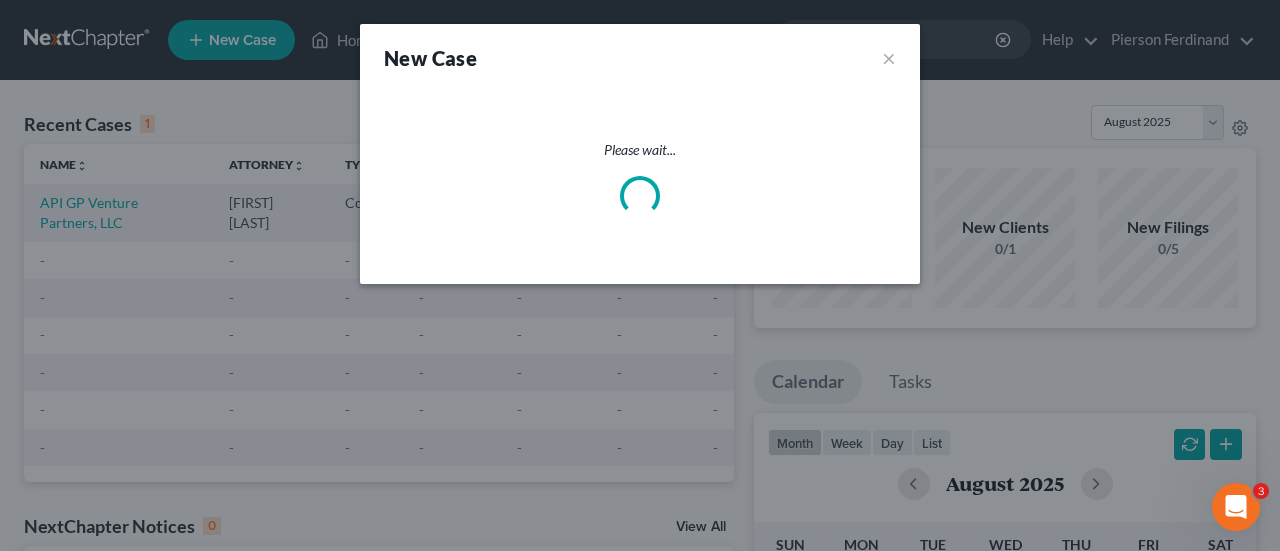 select on "13" 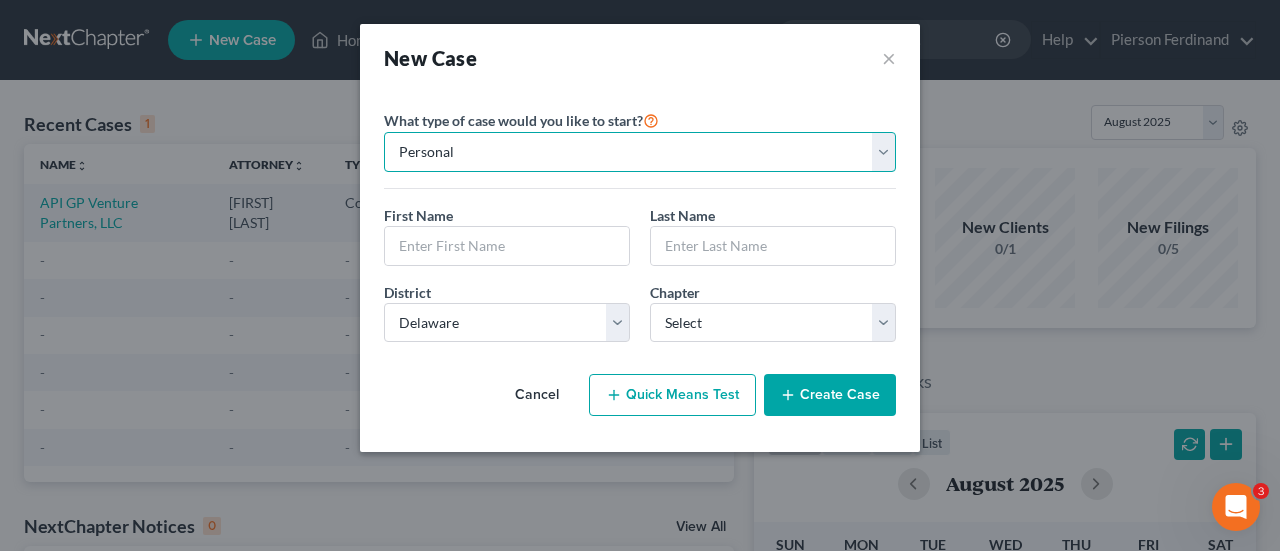 drag, startPoint x: 539, startPoint y: 152, endPoint x: 530, endPoint y: 167, distance: 17.492855 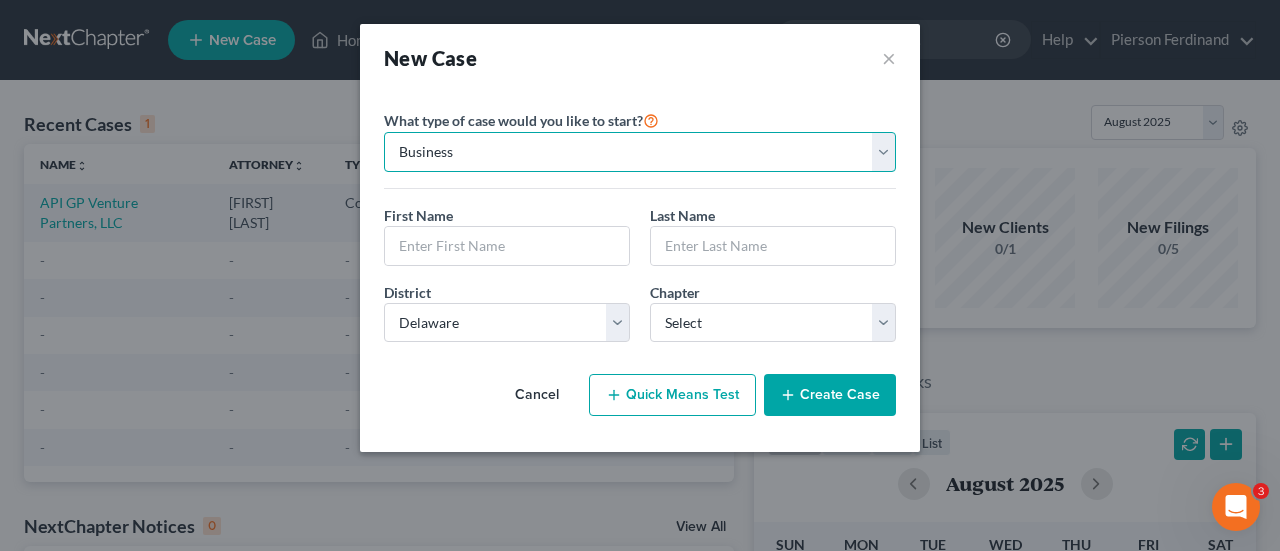click on "Personal Business" at bounding box center [640, 152] 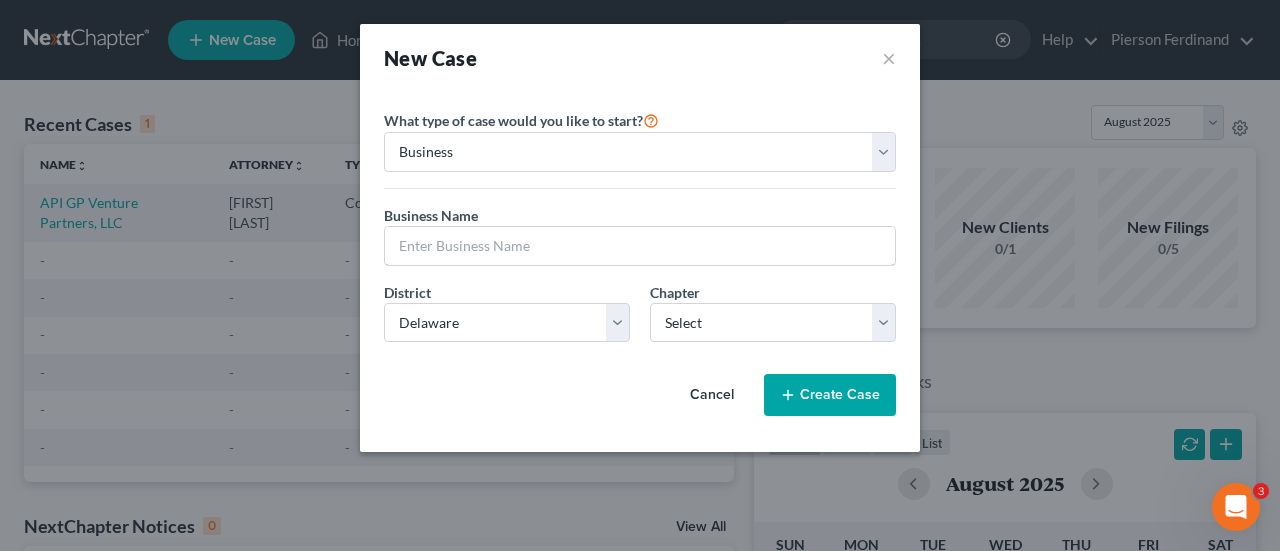 click at bounding box center (640, 246) 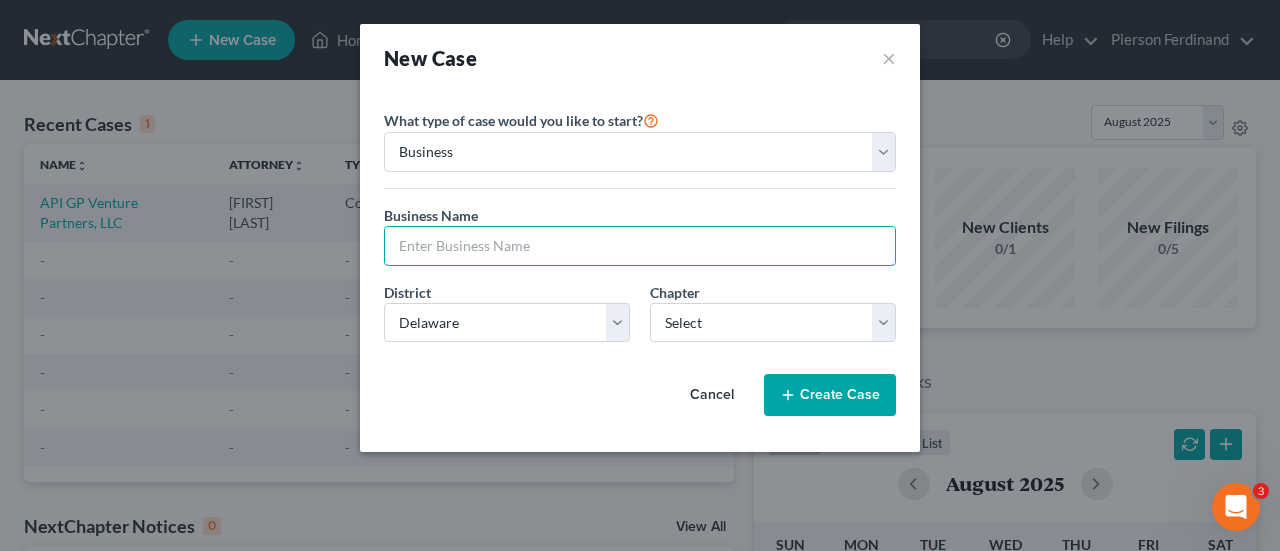 paste on "o	[COMPANY_NAME]" 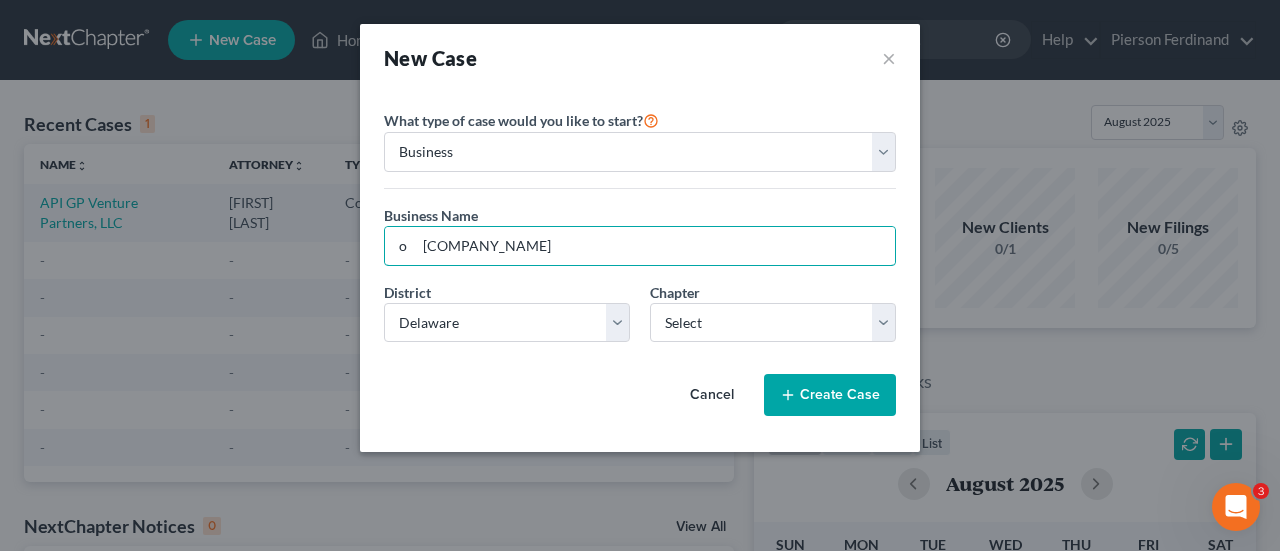 drag, startPoint x: 422, startPoint y: 244, endPoint x: 311, endPoint y: 247, distance: 111.040535 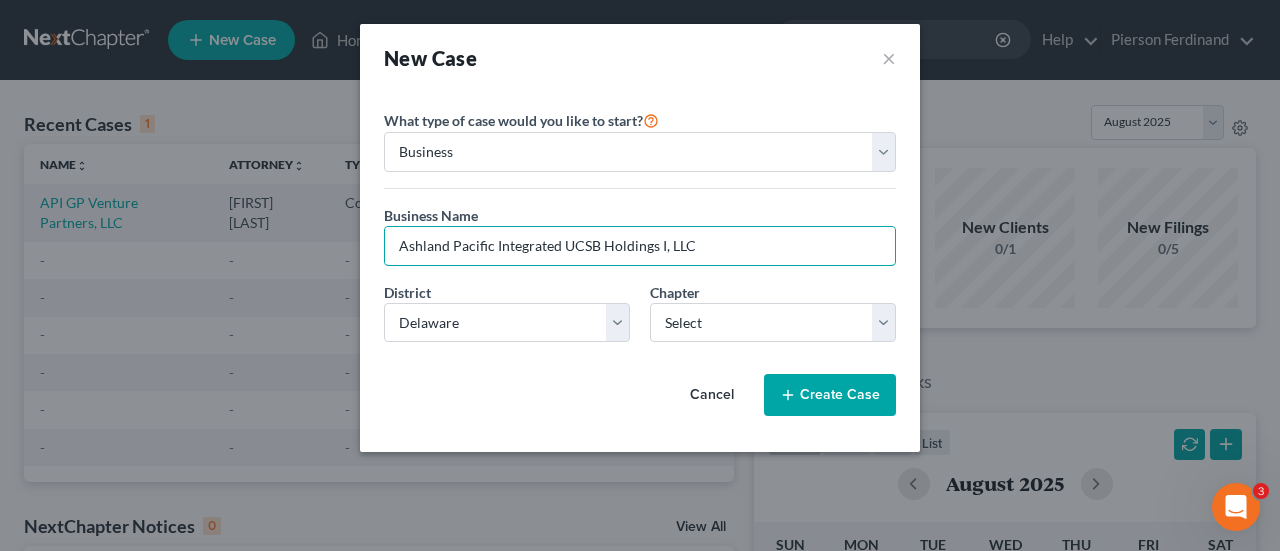 type on "Ashland Pacific Integrated UCSB Holdings I, LLC" 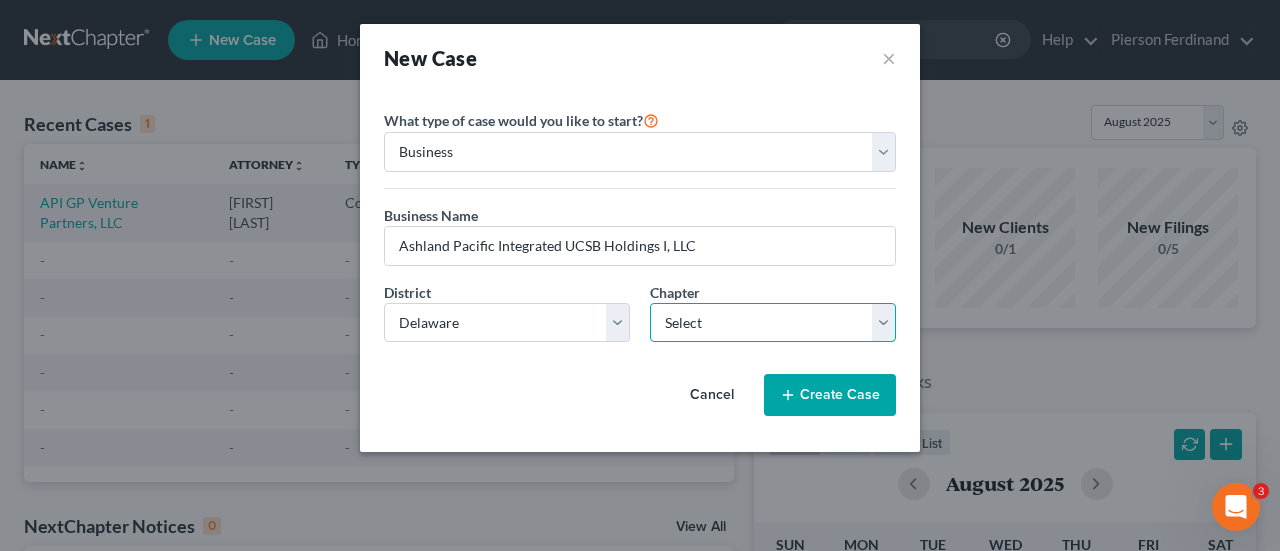click on "Select 7 11 12" at bounding box center (773, 323) 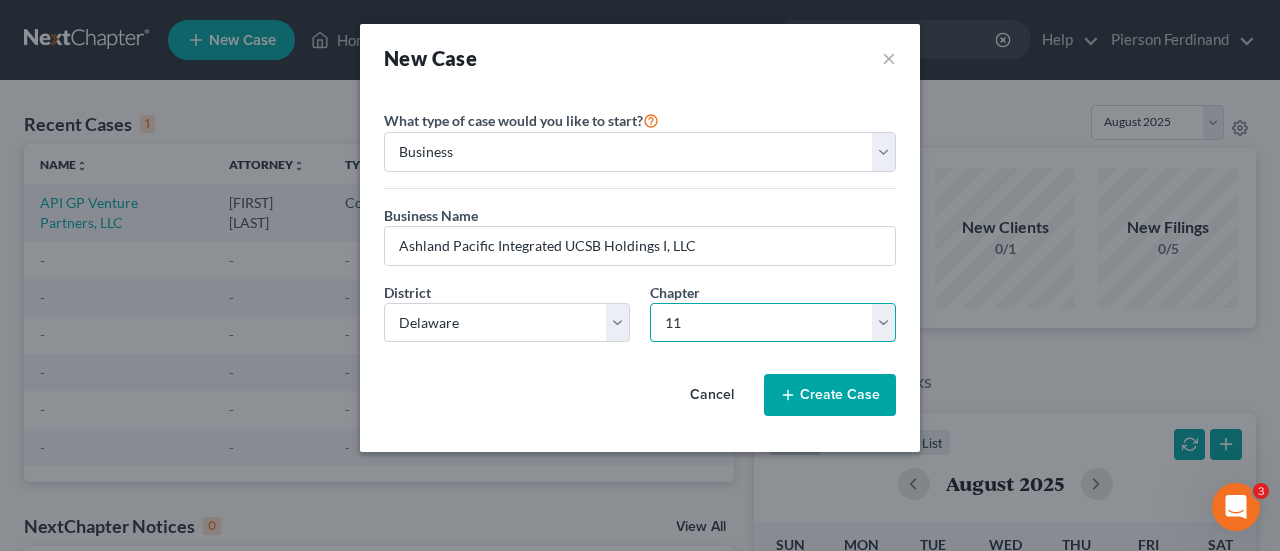 click on "Select 7 11 12" at bounding box center (773, 323) 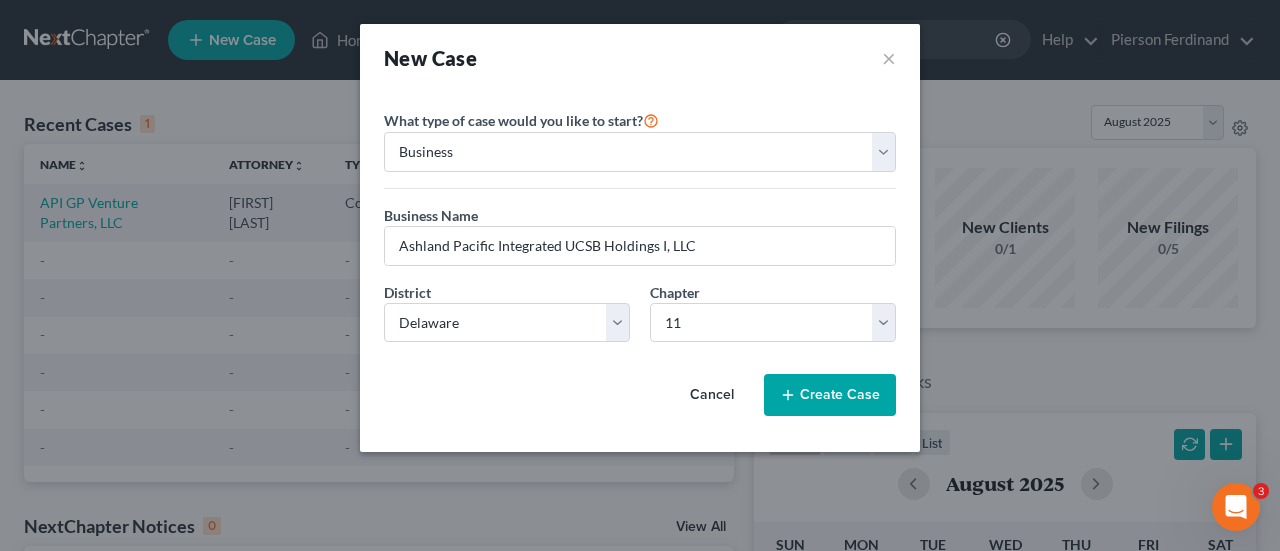 click on "Create Case" at bounding box center [830, 395] 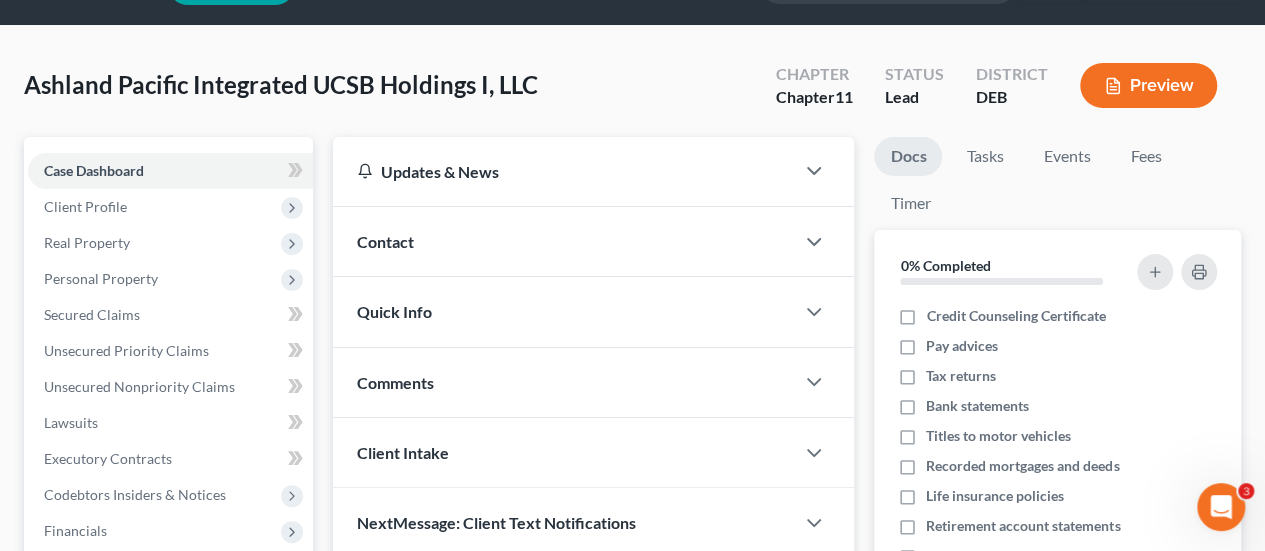 scroll, scrollTop: 100, scrollLeft: 0, axis: vertical 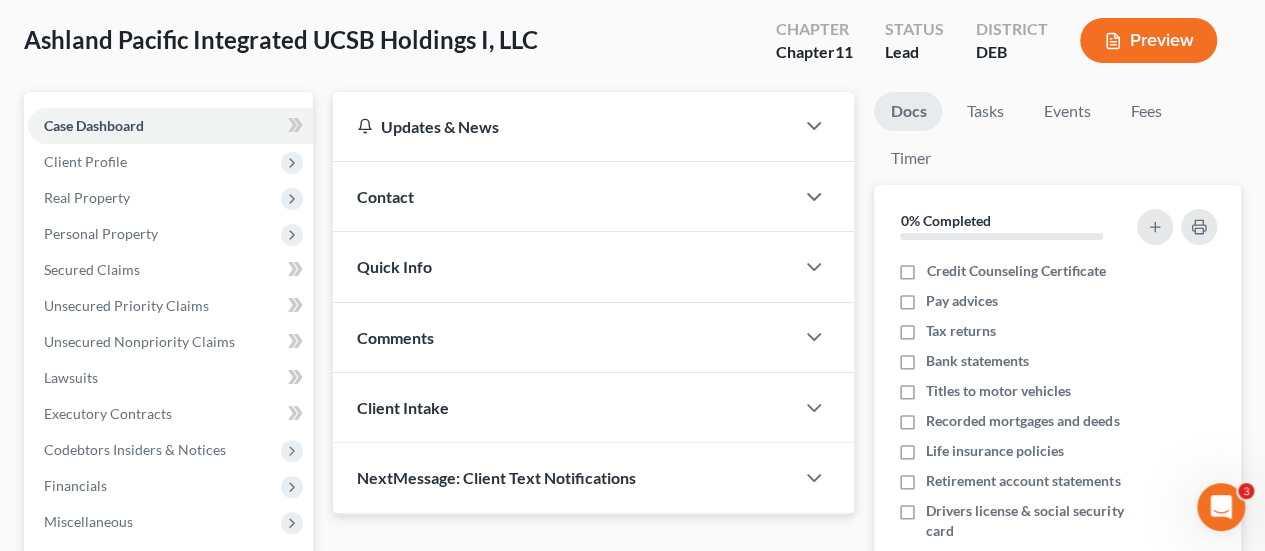 click on "Client Profile" at bounding box center [170, 162] 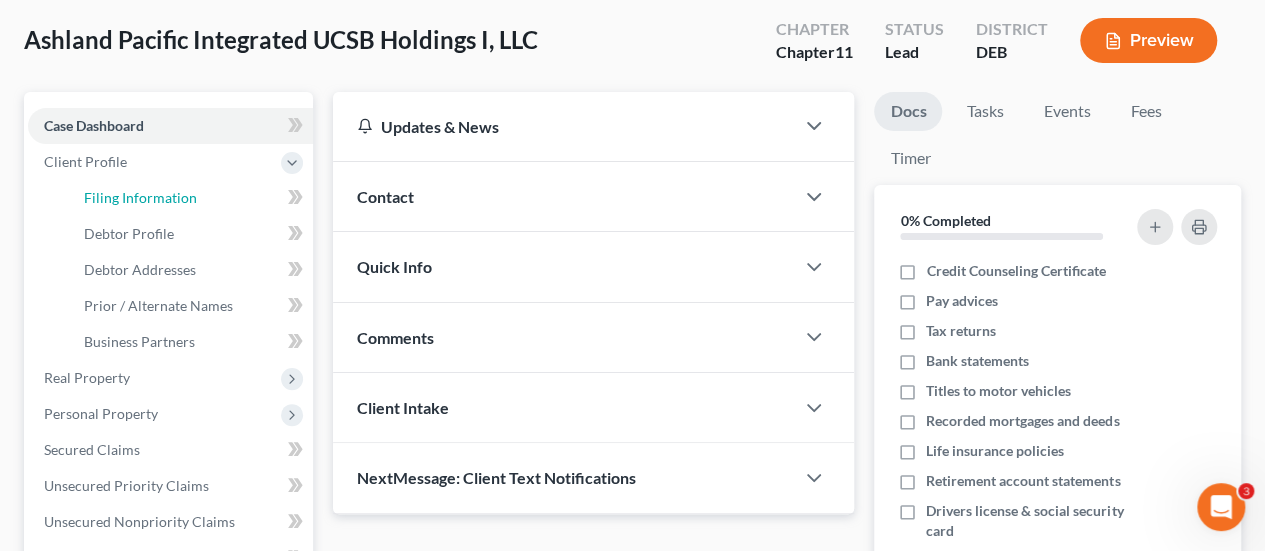 click on "Filing Information" at bounding box center (140, 197) 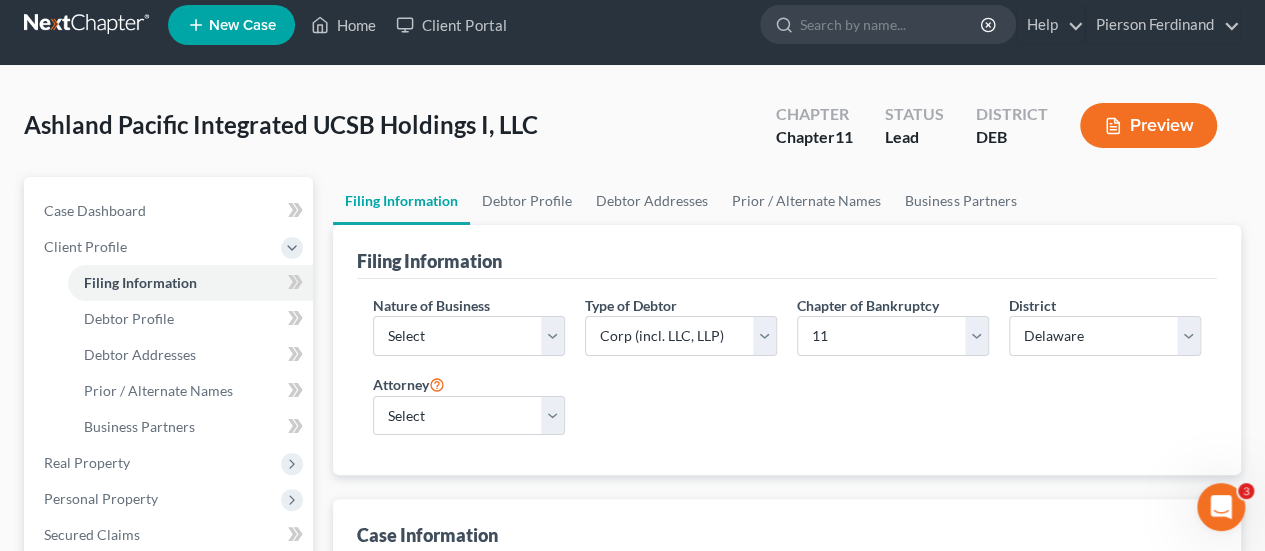 scroll, scrollTop: 200, scrollLeft: 0, axis: vertical 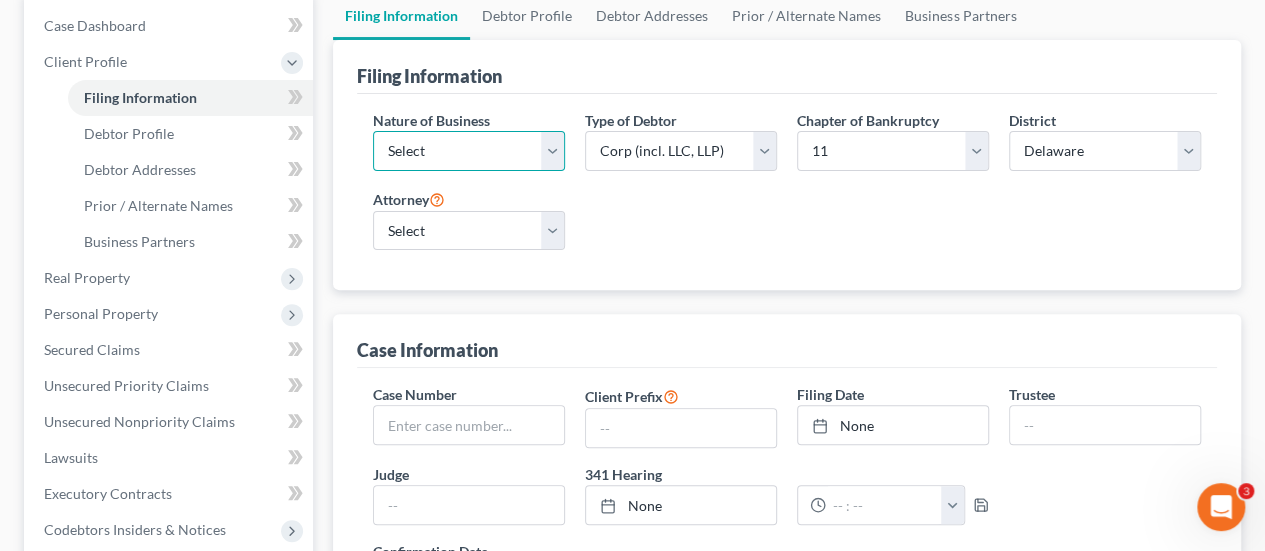 click on "Select Clearing Bank Commodity Broker Health Care Business Other Railroad Single Asset Real Estate As Defined In 11 USC § 101(51B) Stockbroker" at bounding box center [469, 151] 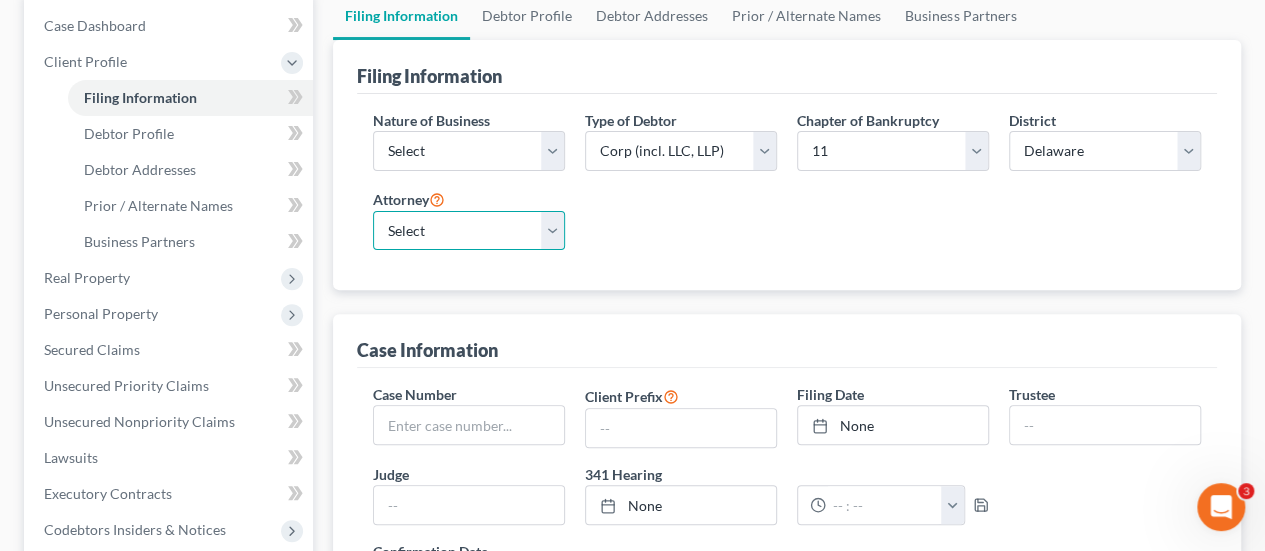 drag, startPoint x: 552, startPoint y: 224, endPoint x: 498, endPoint y: 239, distance: 56.044624 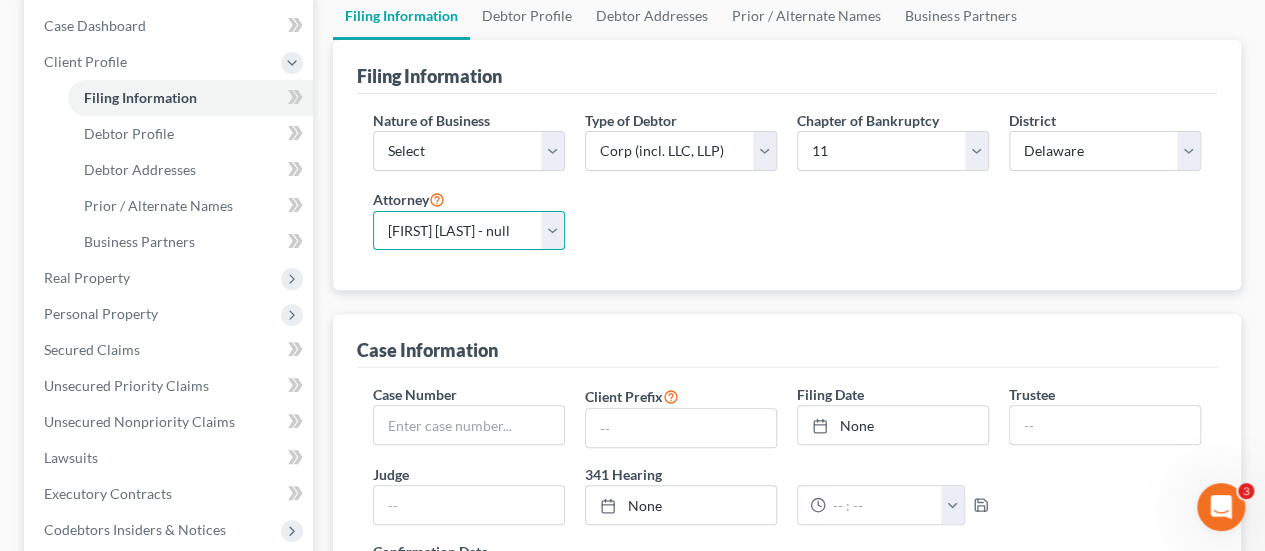 click on "Select [PERSON] - null" at bounding box center [469, 231] 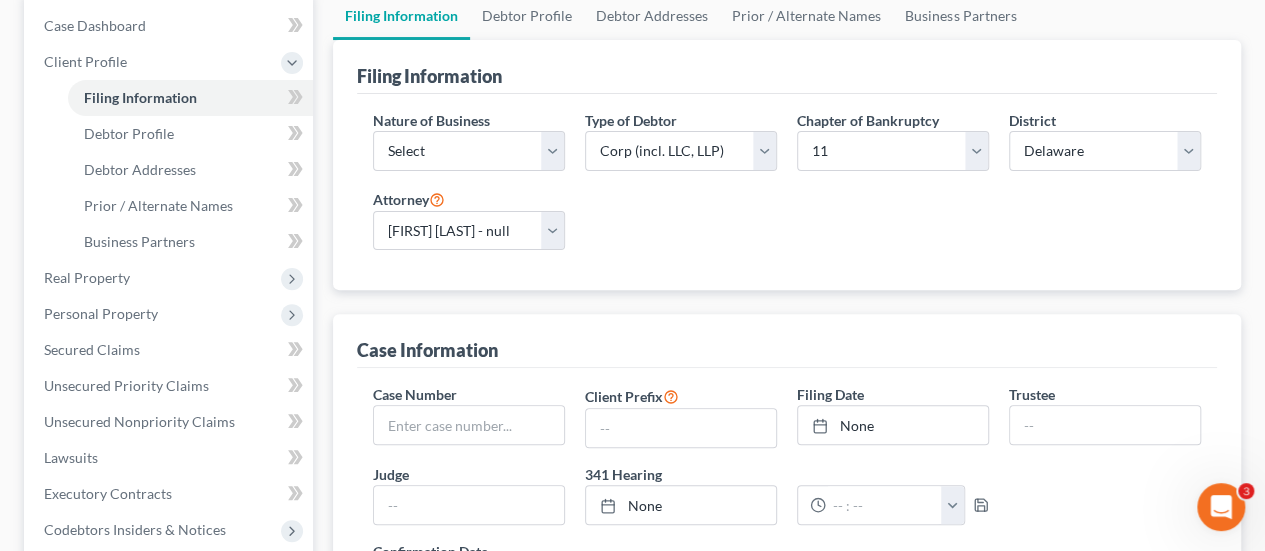 click on "Nature of Business Select Clearing Bank Commodity Broker Health Care Business Other Railroad Single Asset Real Estate As Defined In 11 USC § 101(51B) Stockbroker Type of Debtor Select Partnership Corp (incl. LLC, LLP) Other Chapter of Bankruptcy Select 7 11 12 District Select Alabama - Middle Alabama - Northern Alabama - Southern Alaska Arizona Arkansas - Eastern Arkansas - Western California - Central California - Eastern California - Northern California - Southern Colorado Connecticut Delaware District of Columbia Florida - Middle Florida - Northern Florida - Southern Georgia - Middle Georgia - Northern Georgia - Southern Guam Hawaii Idaho Illinois - Central Illinois - Northern Illinois - Southern Indiana - Northern Indiana - Southern Iowa - Northern Iowa - Southern Kansas Kentucky - Eastern Kentucky - Western Louisiana - Eastern Louisiana - Middle Louisiana - Western Maine Maryland Massachusetts Michigan - Eastern Michigan - Western Minnesota Mississippi - Northern Mississippi - Southern Montana Nebraska" at bounding box center [787, 188] 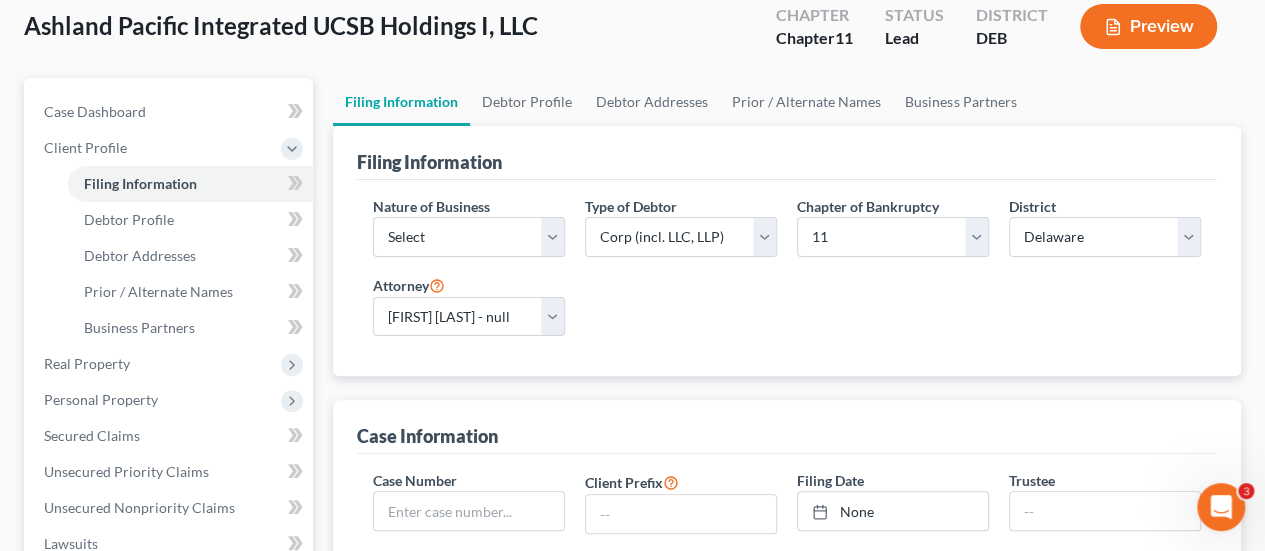 scroll, scrollTop: 100, scrollLeft: 0, axis: vertical 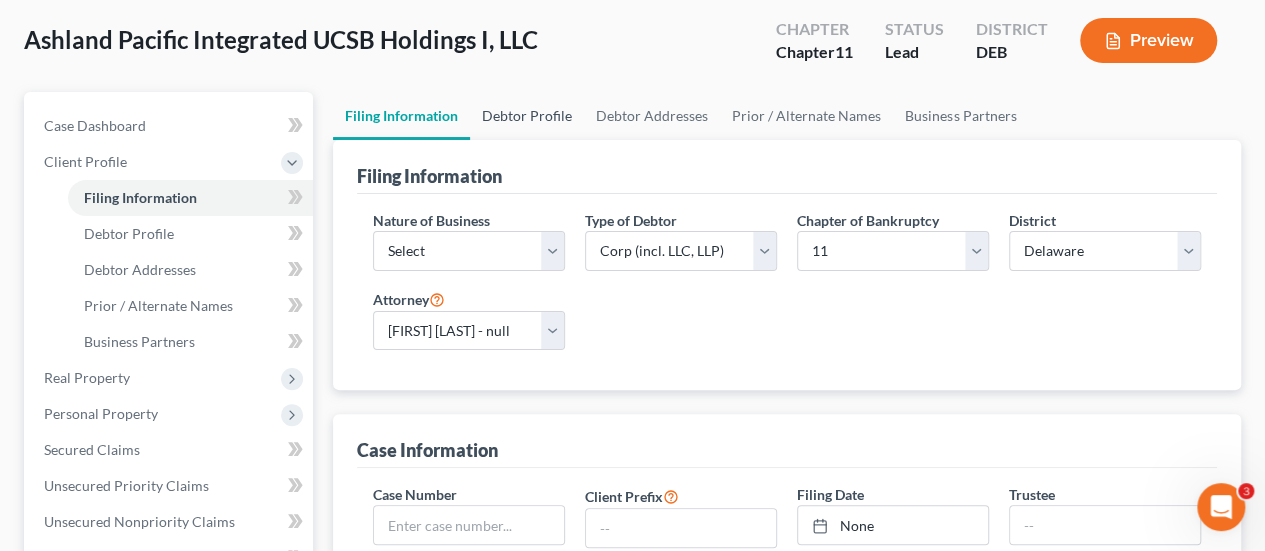 click on "Debtor Profile" at bounding box center (527, 116) 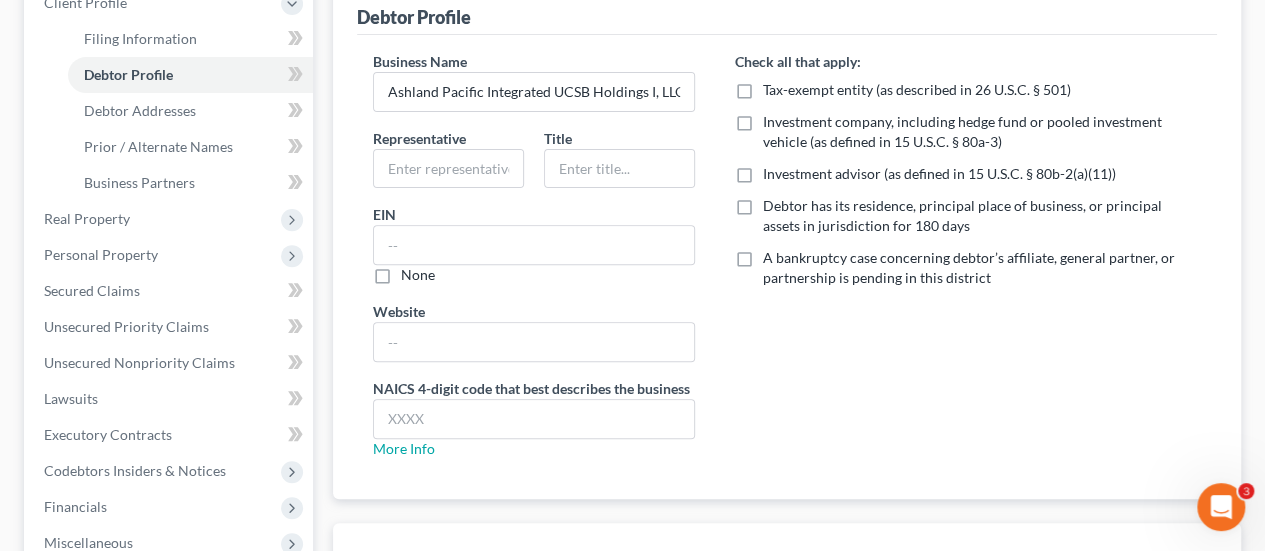 scroll, scrollTop: 300, scrollLeft: 0, axis: vertical 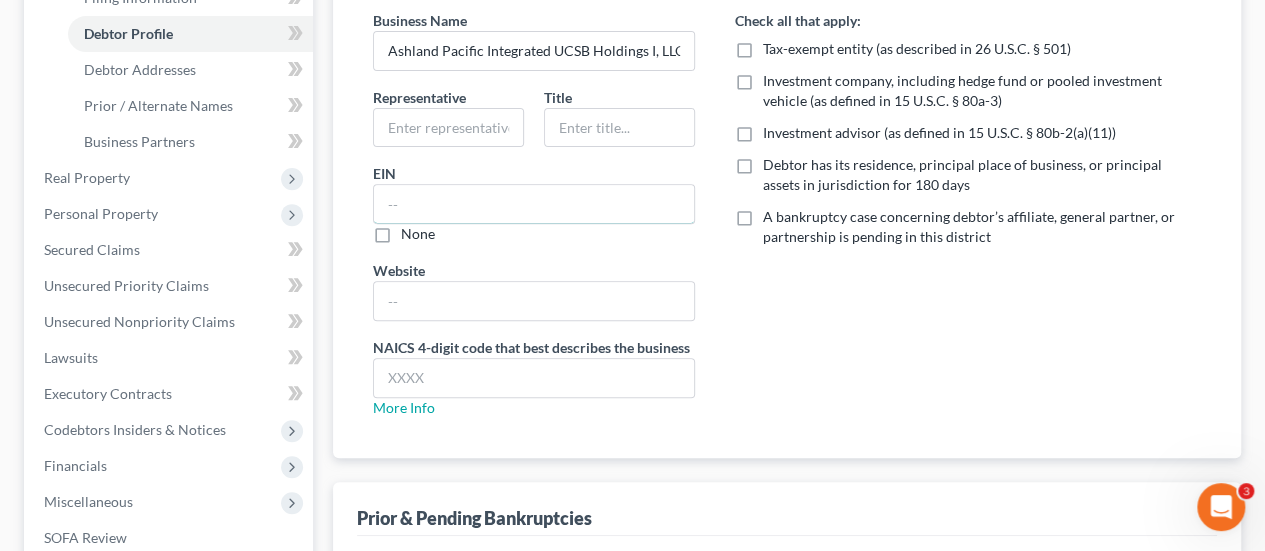 click at bounding box center [534, 204] 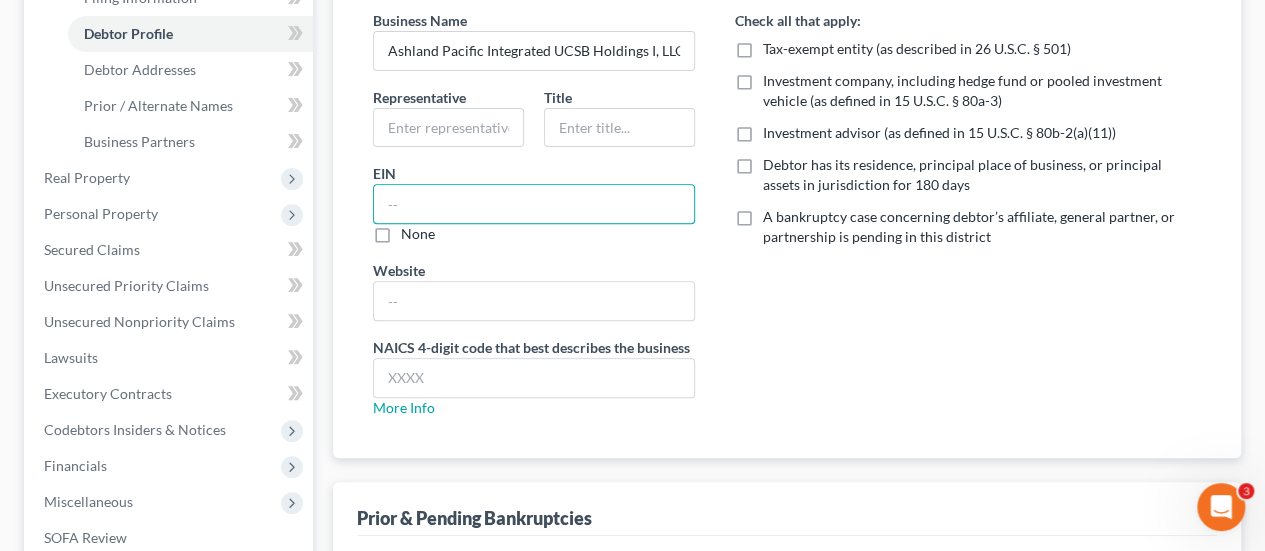 paste on "[TAX_ID]" 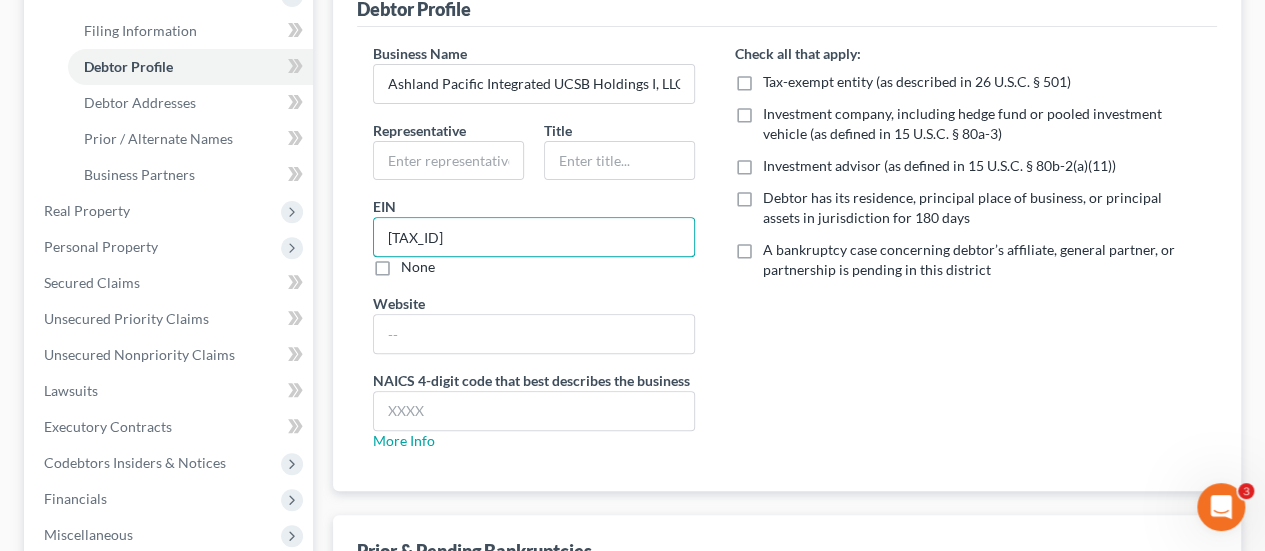scroll, scrollTop: 0, scrollLeft: 0, axis: both 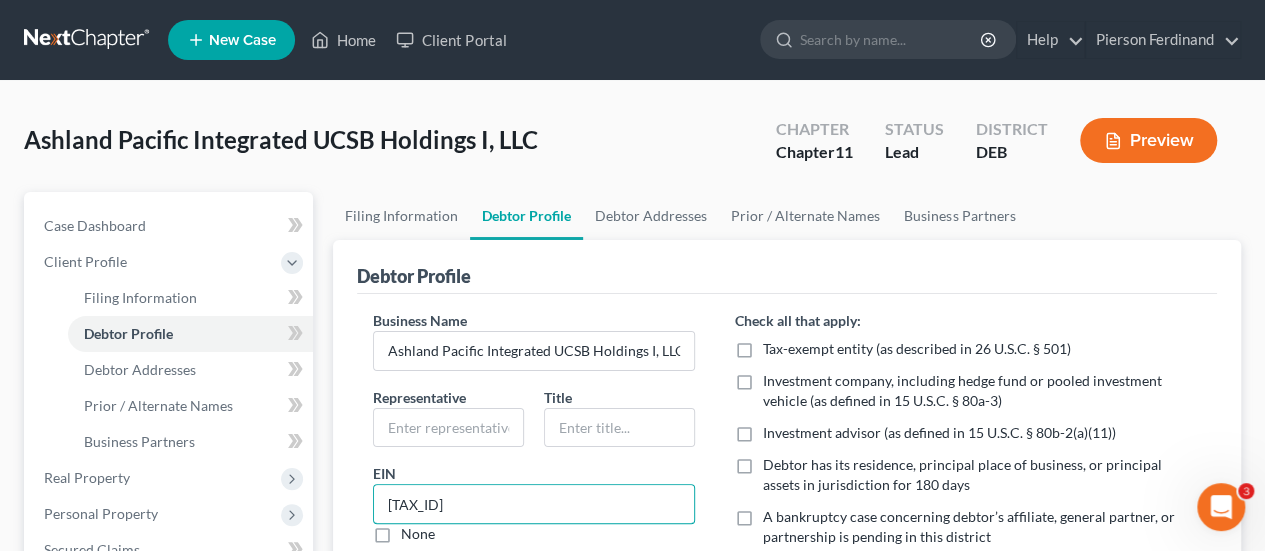type on "[TAX_ID]" 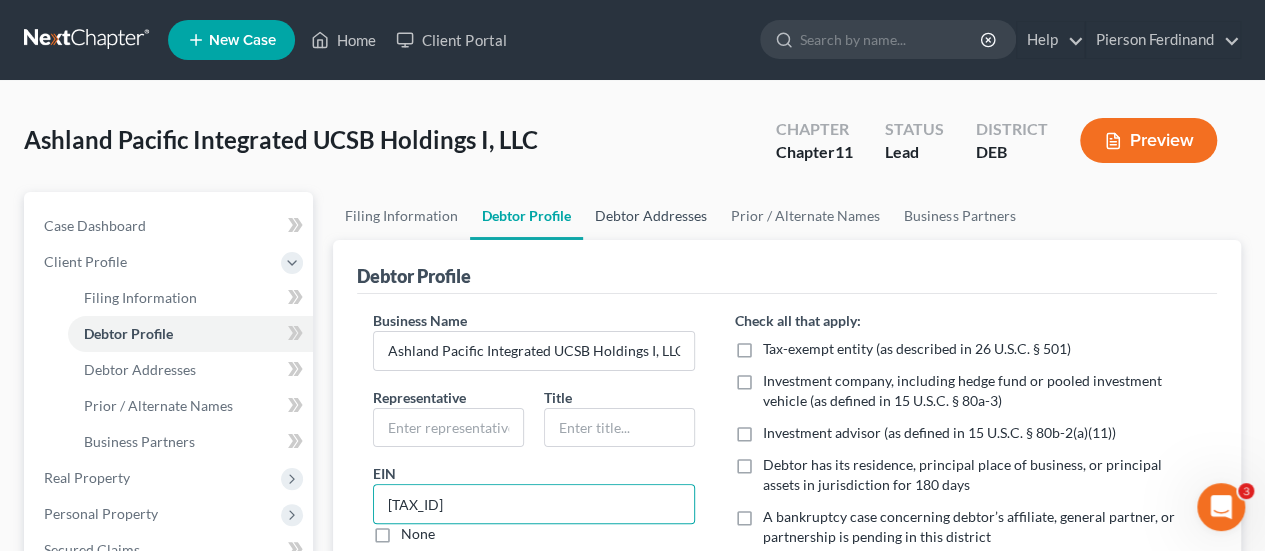 click on "Debtor Addresses" at bounding box center [651, 216] 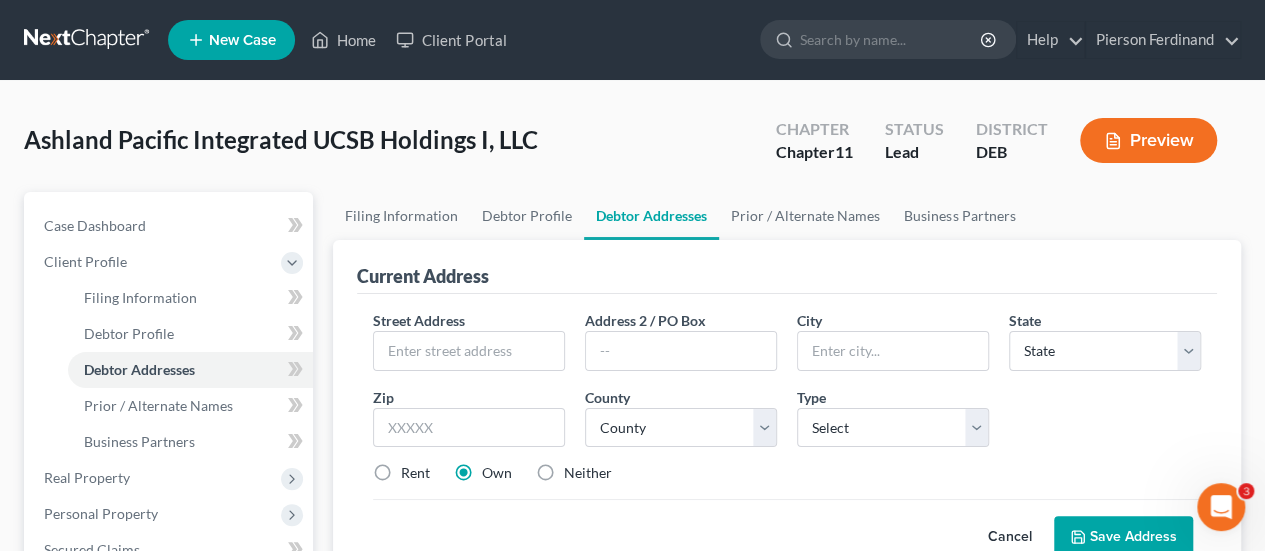 scroll, scrollTop: 200, scrollLeft: 0, axis: vertical 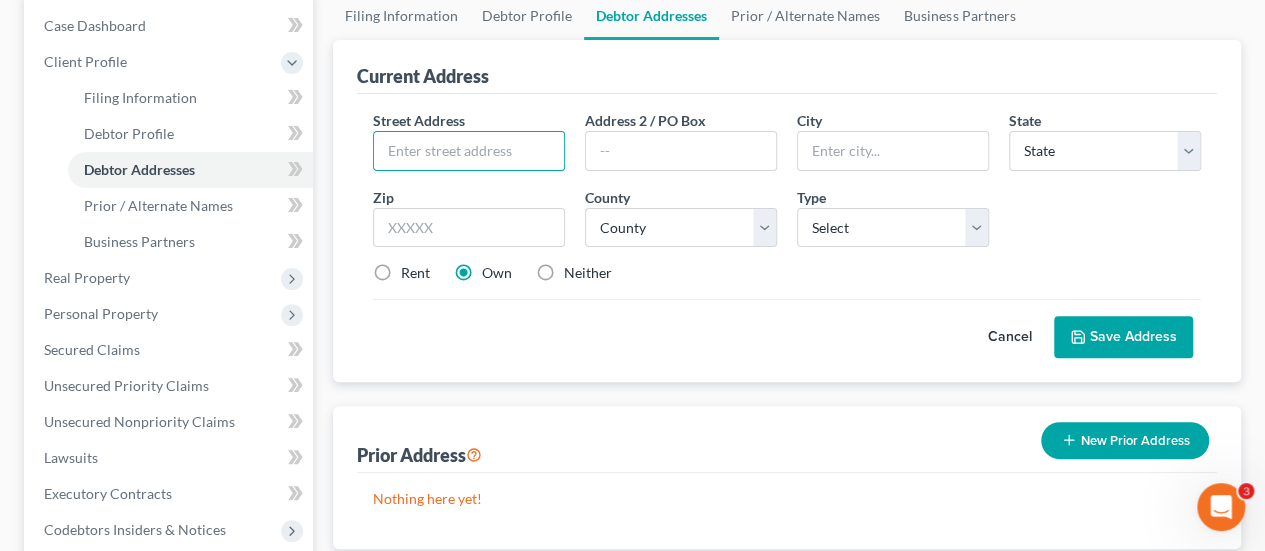 click at bounding box center [469, 151] 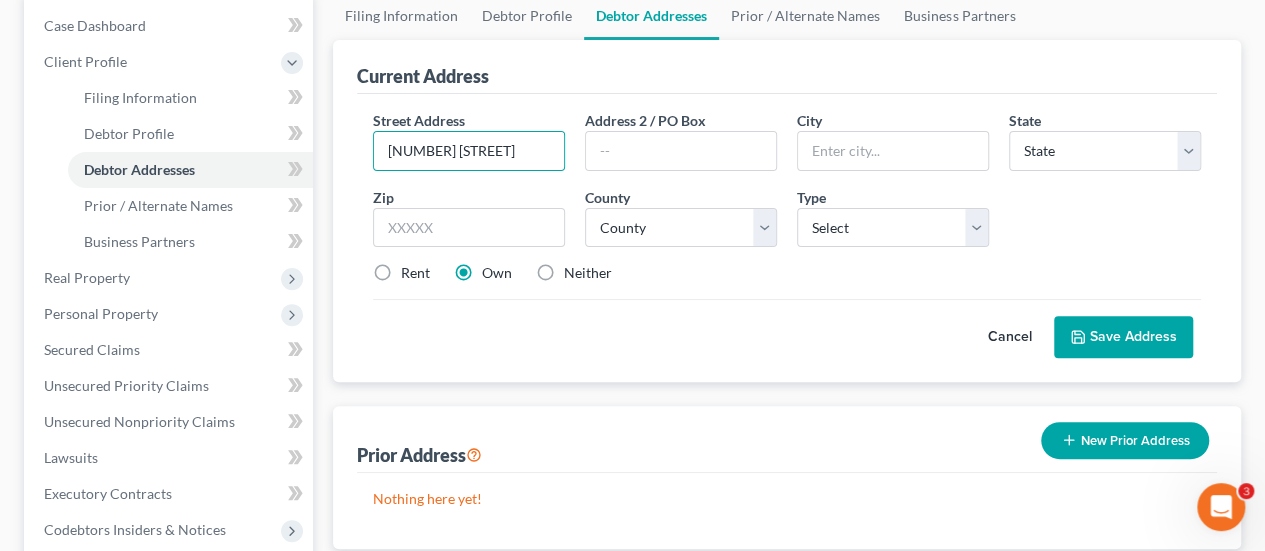 type on "[NUMBER] [STREET]" 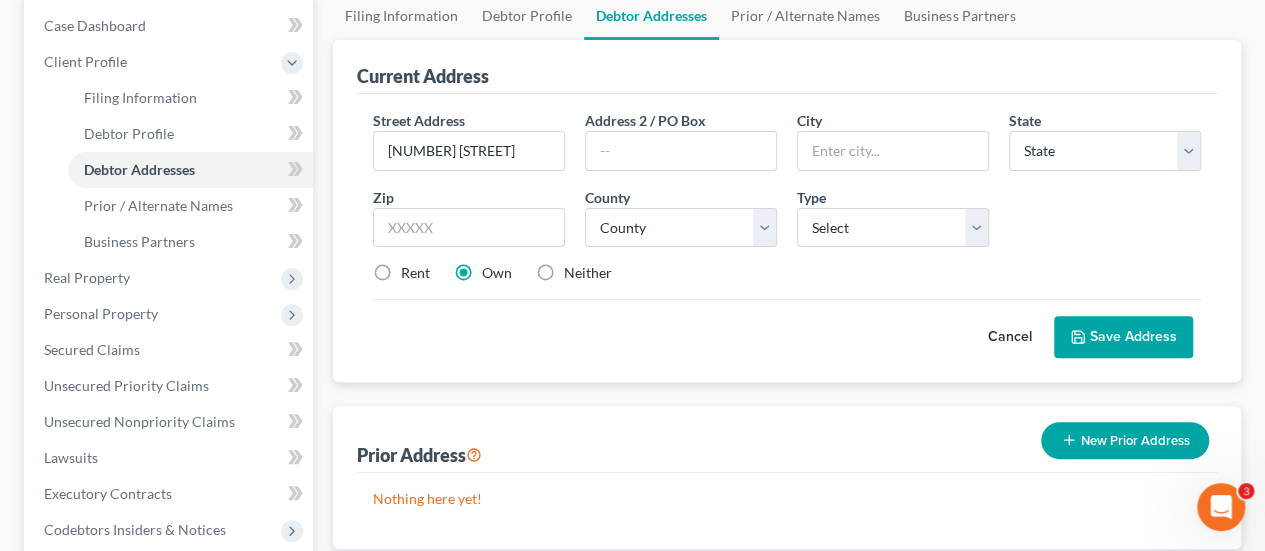 drag, startPoint x: 688, startPoint y: 142, endPoint x: 698, endPoint y: 143, distance: 10.049875 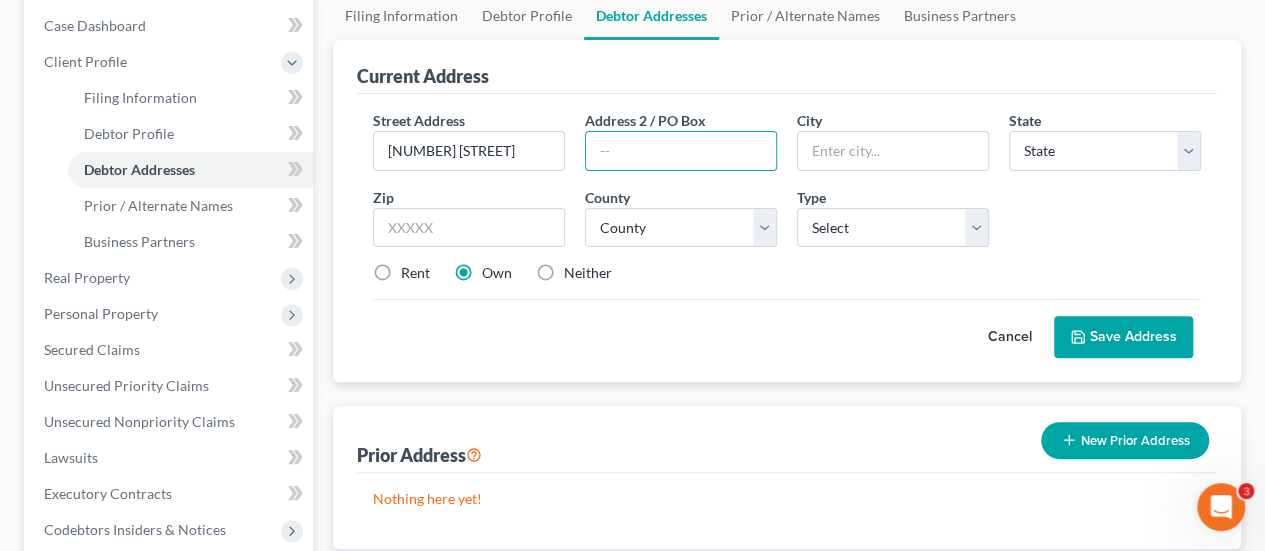 paste on "10th Floor" 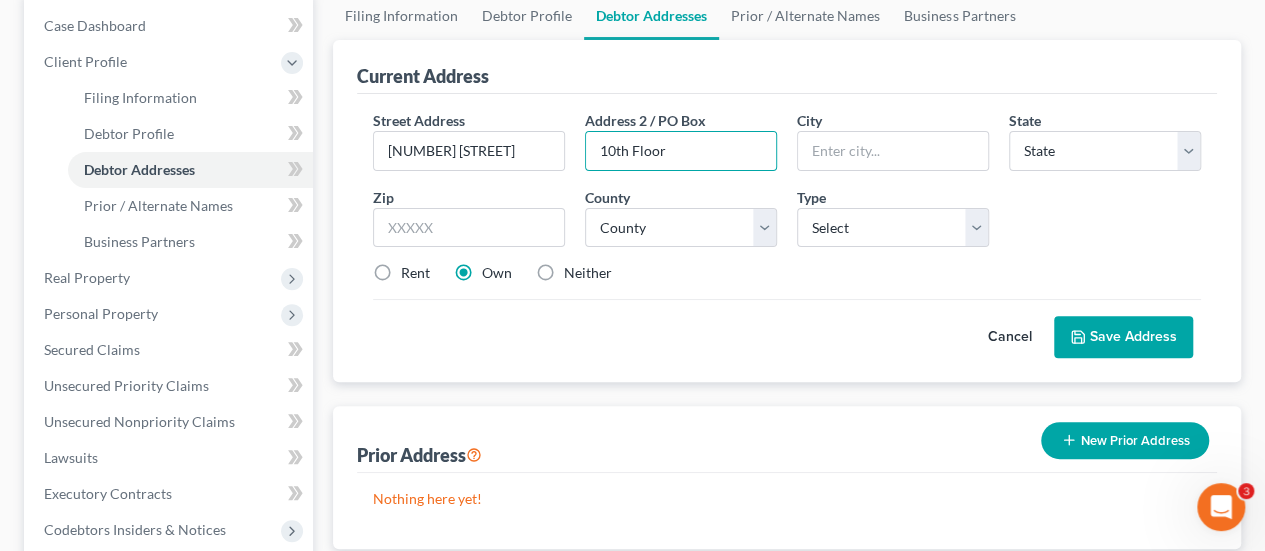 type on "10th Floor" 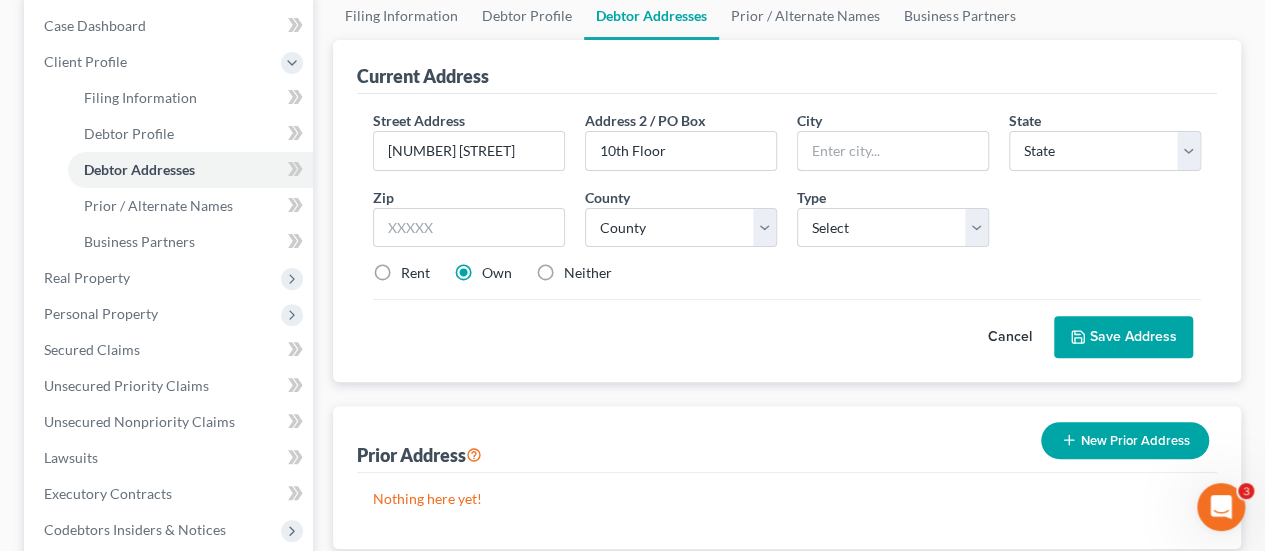 click at bounding box center (893, 151) 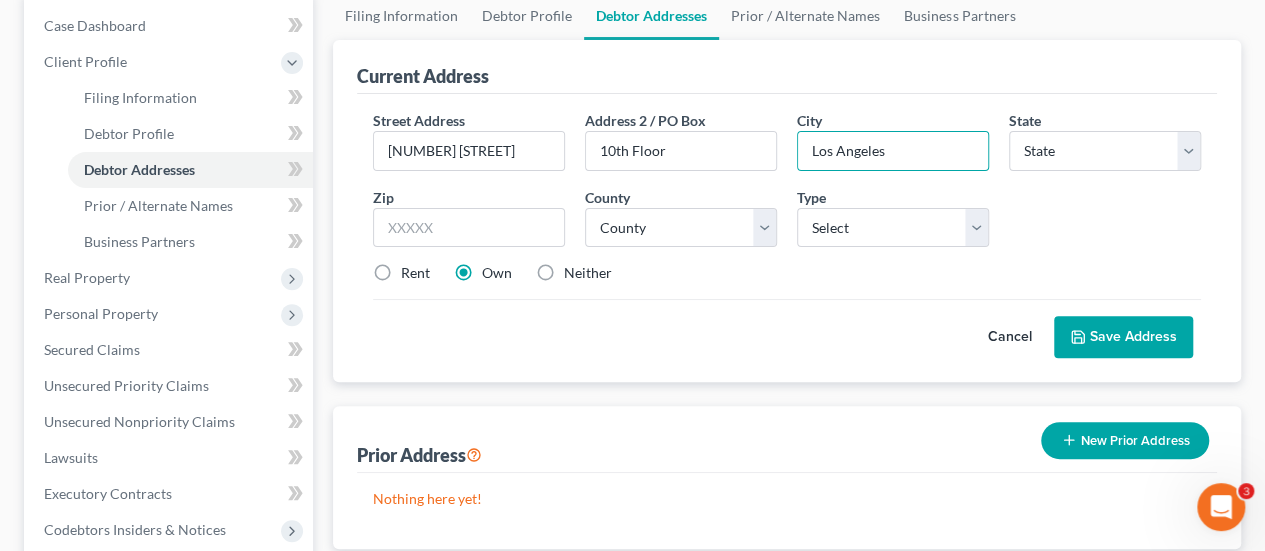 type on "Los Angeles" 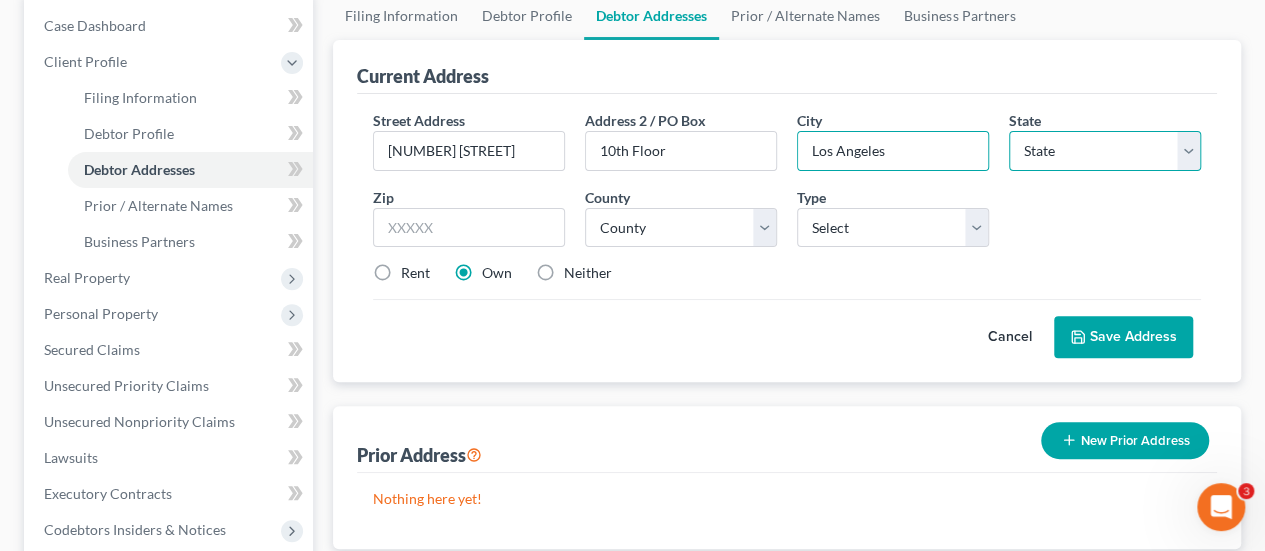 click on "State AL AK AR AZ CA CO CT DE DC FL GA GU HI ID IL IN IA KS KY LA ME MD MA MI MN MS MO MT NC ND NE NV NH NJ NM NY OH OK OR PA PR RI SC SD TN TX UT VI VA VT WA WV WI WY" at bounding box center [1105, 151] 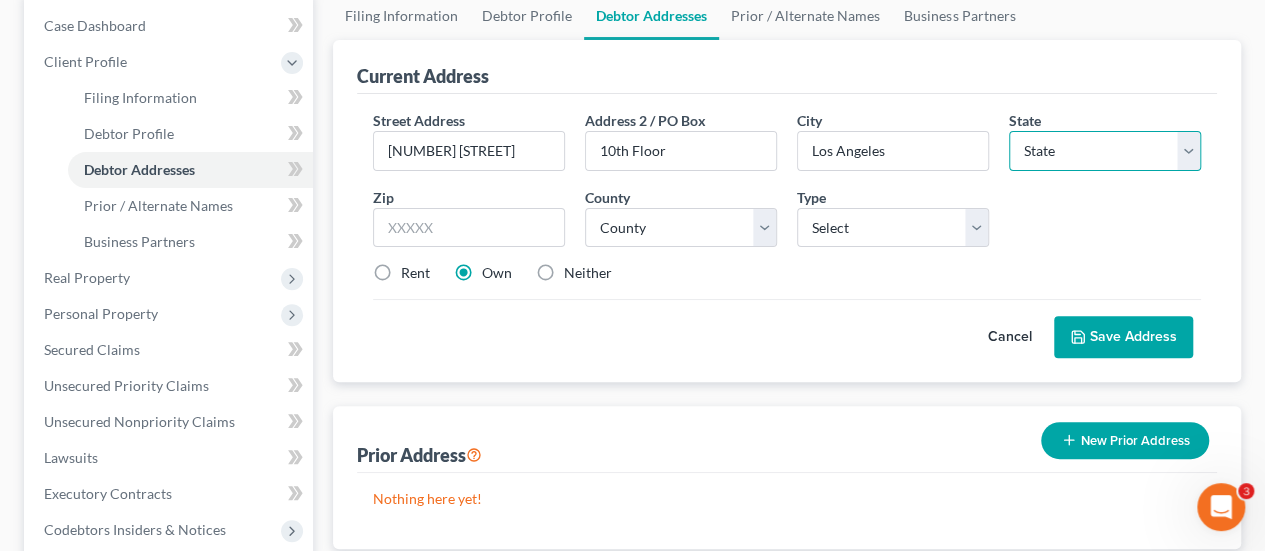 select on "4" 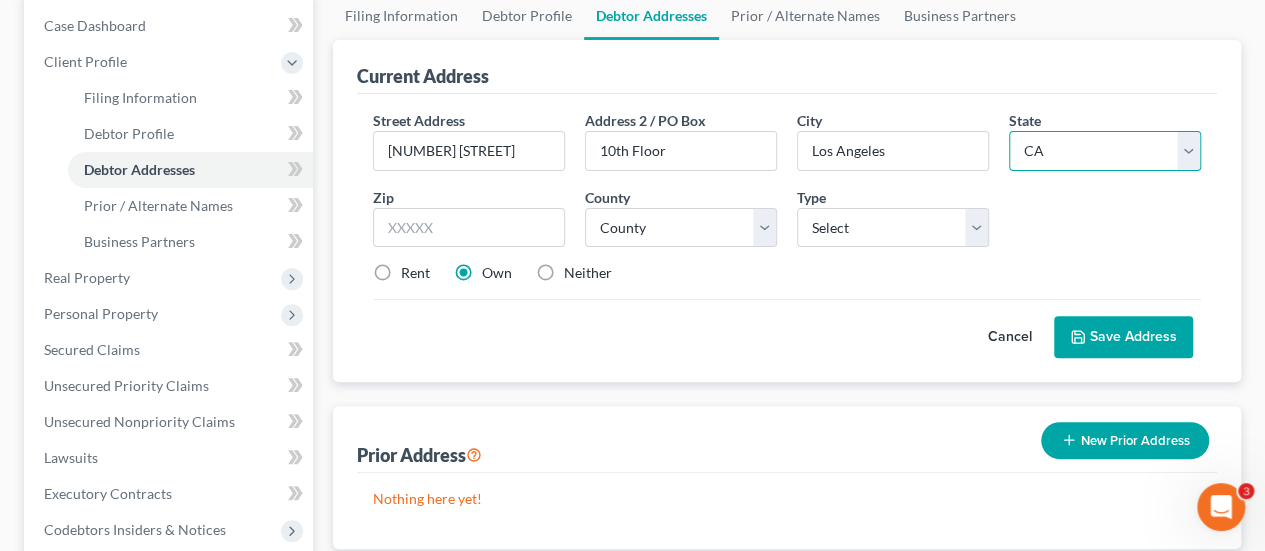 click on "State AL AK AR AZ CA CO CT DE DC FL GA GU HI ID IL IN IA KS KY LA ME MD MA MI MN MS MO MT NC ND NE NV NH NJ NM NY OH OK OR PA PR RI SC SD TN TX UT VI VA VT WA WV WI WY" at bounding box center [1105, 151] 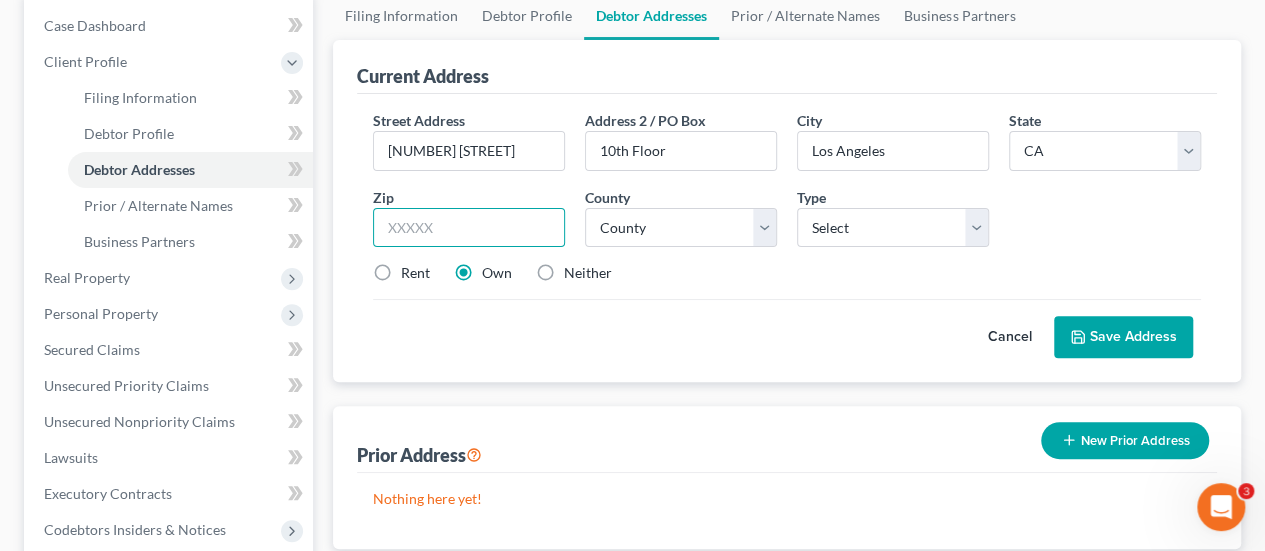 click at bounding box center (469, 228) 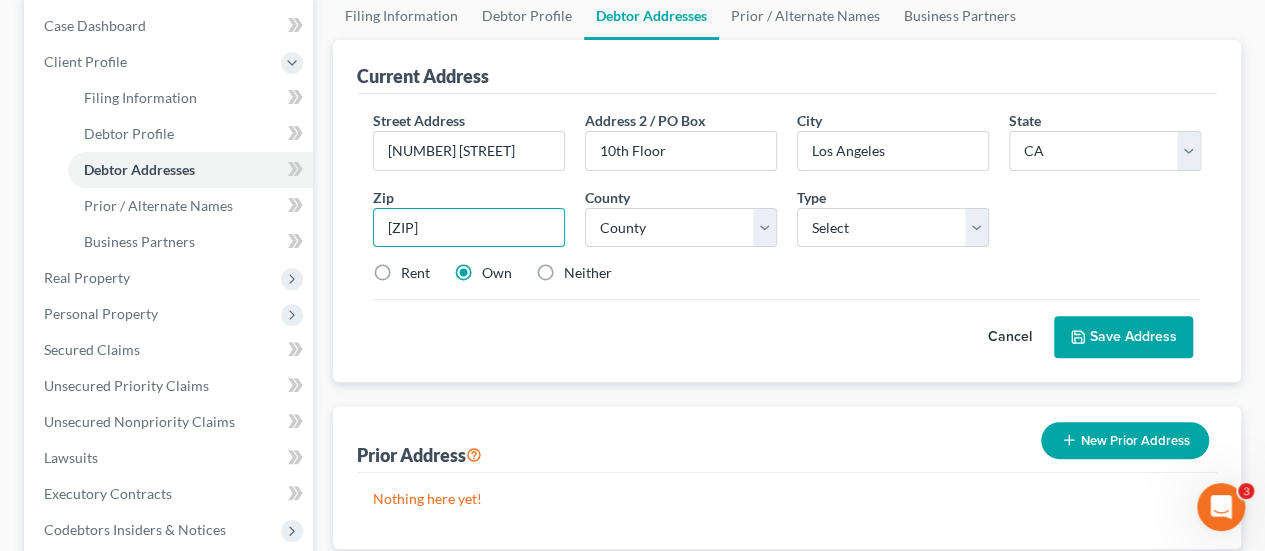 type on "[ZIP]" 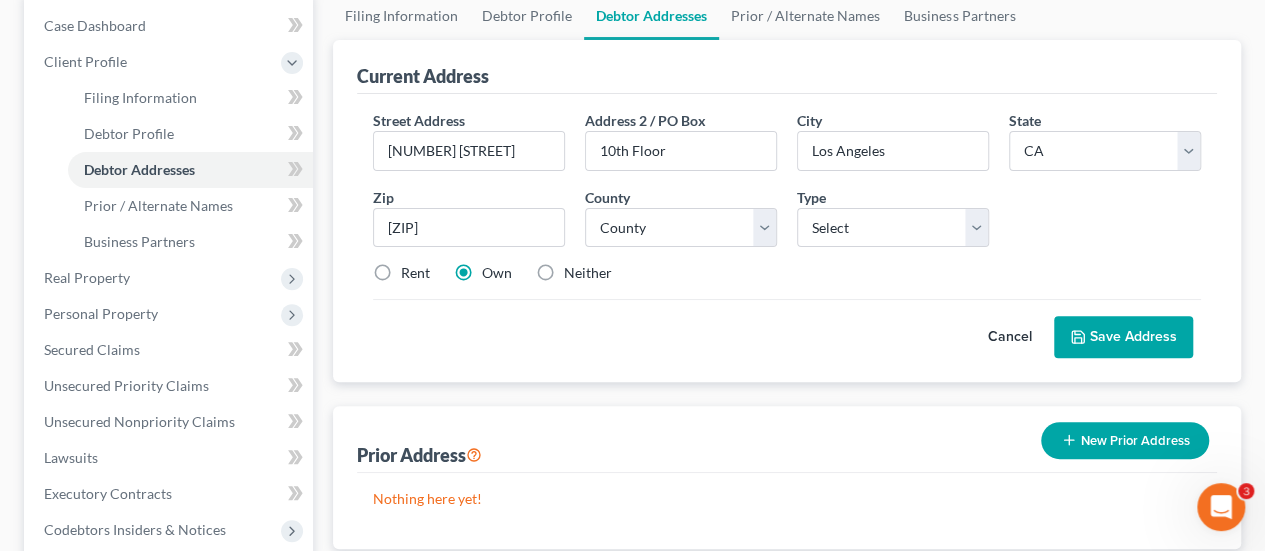 click on "Rent" at bounding box center [415, 273] 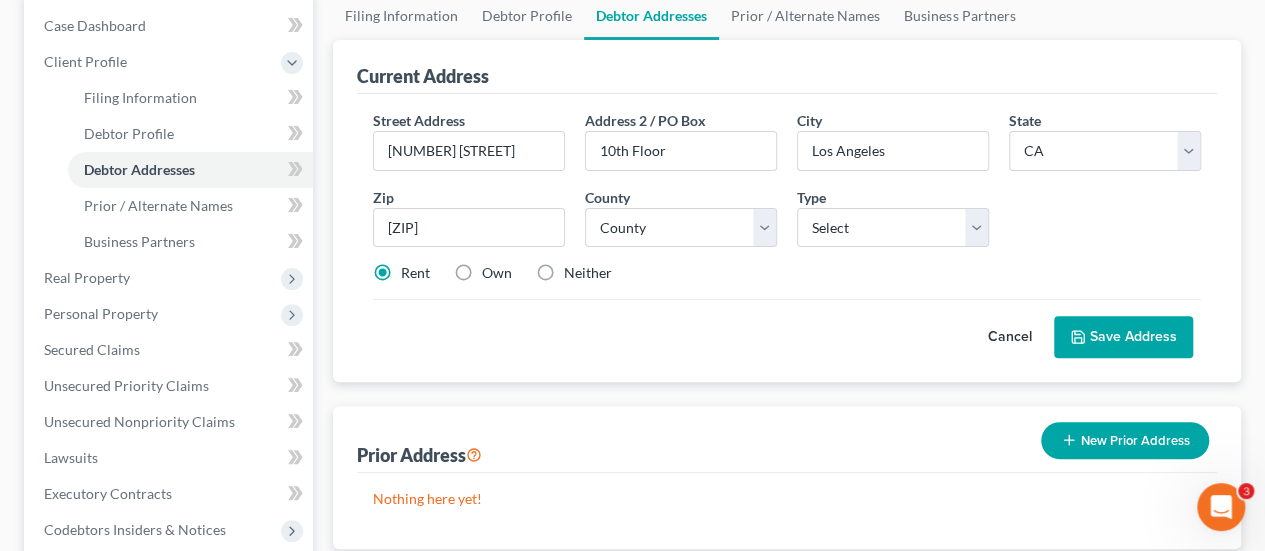 click on "Neither" at bounding box center [588, 273] 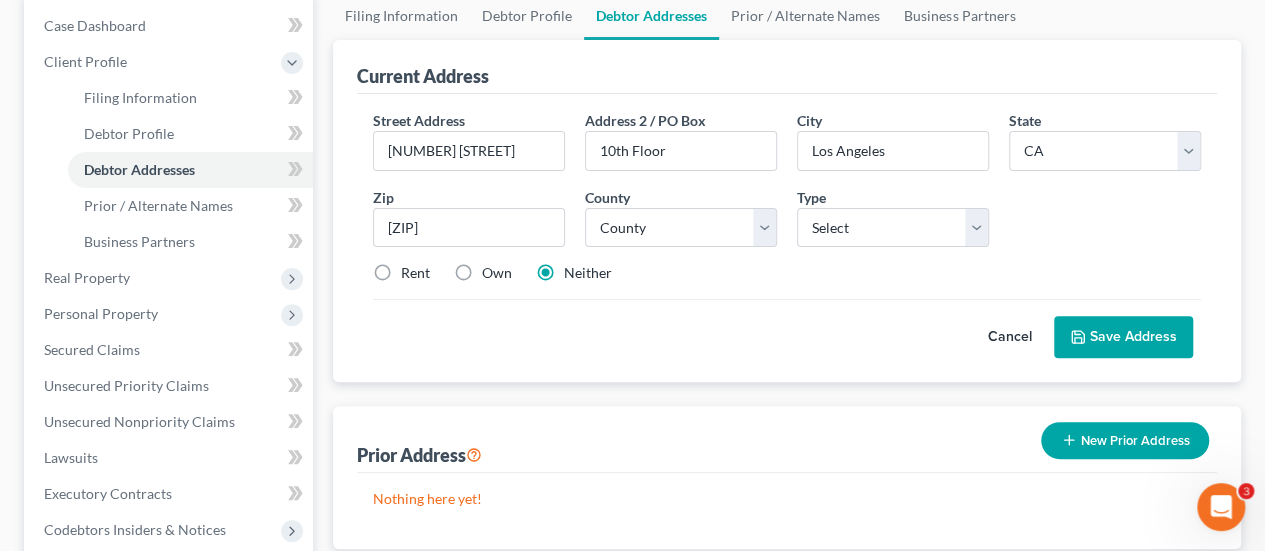 click on "Rent" at bounding box center [415, 273] 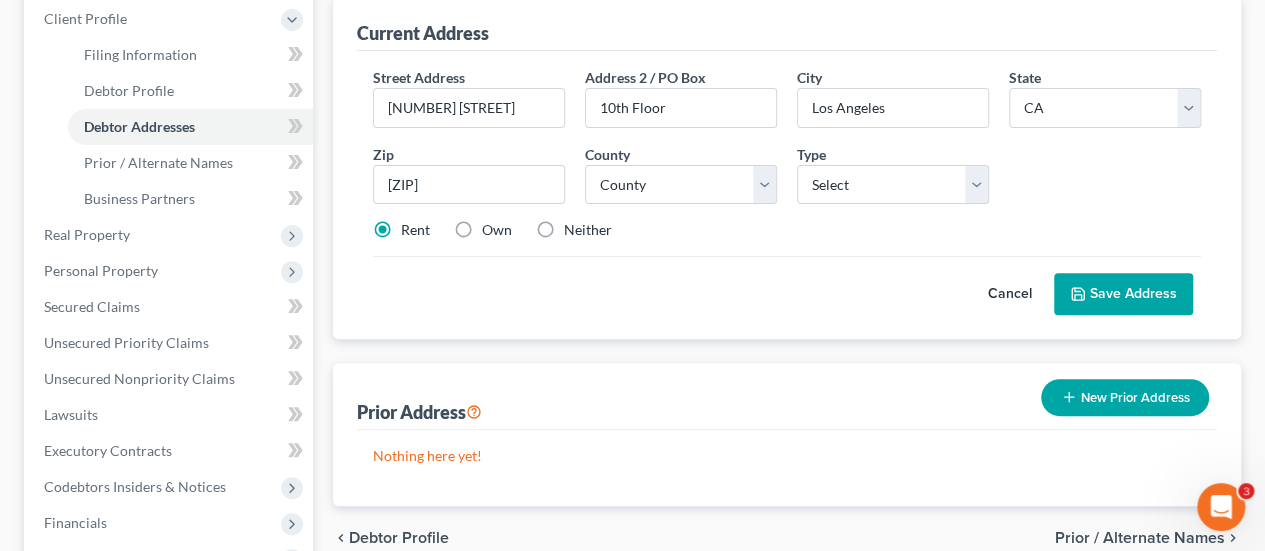 scroll, scrollTop: 200, scrollLeft: 0, axis: vertical 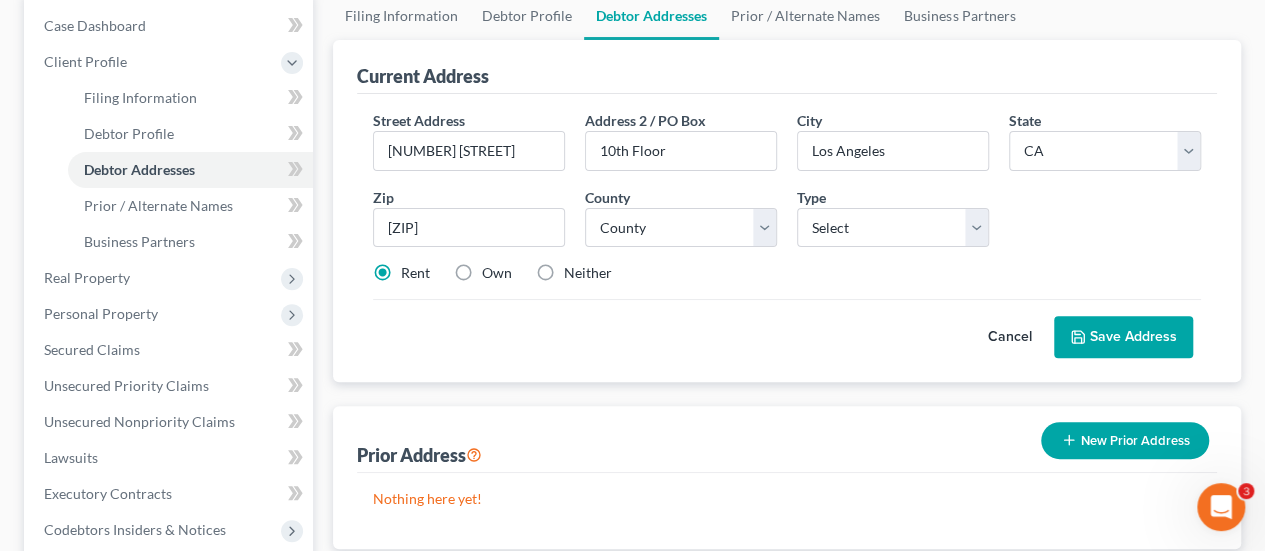 click on "Neither" at bounding box center [588, 273] 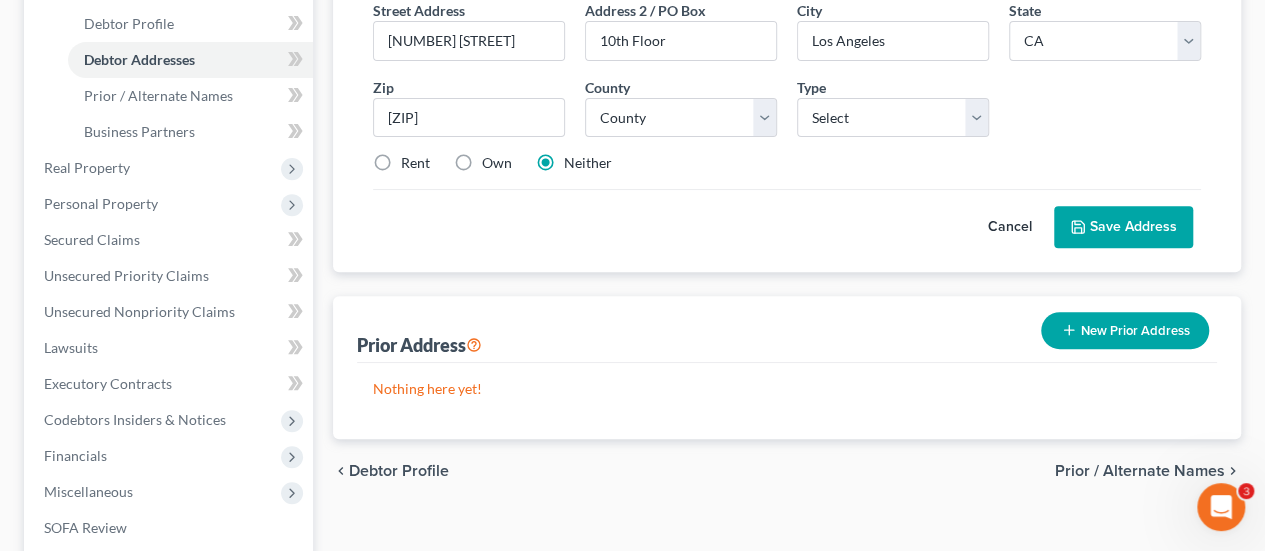 scroll, scrollTop: 200, scrollLeft: 0, axis: vertical 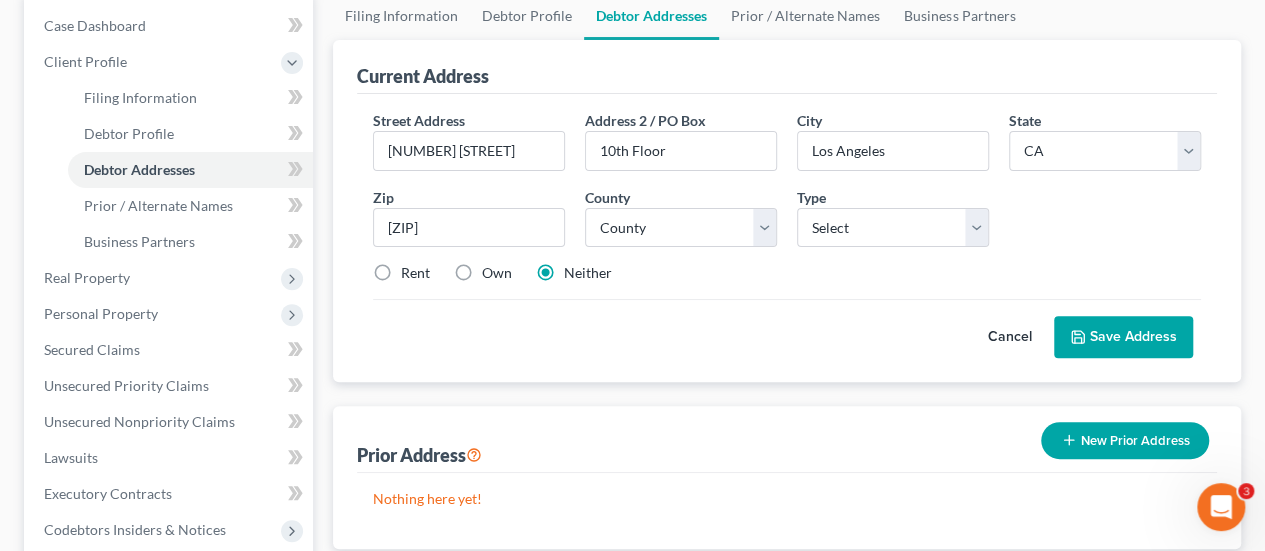 click on "Save Address" at bounding box center [1123, 337] 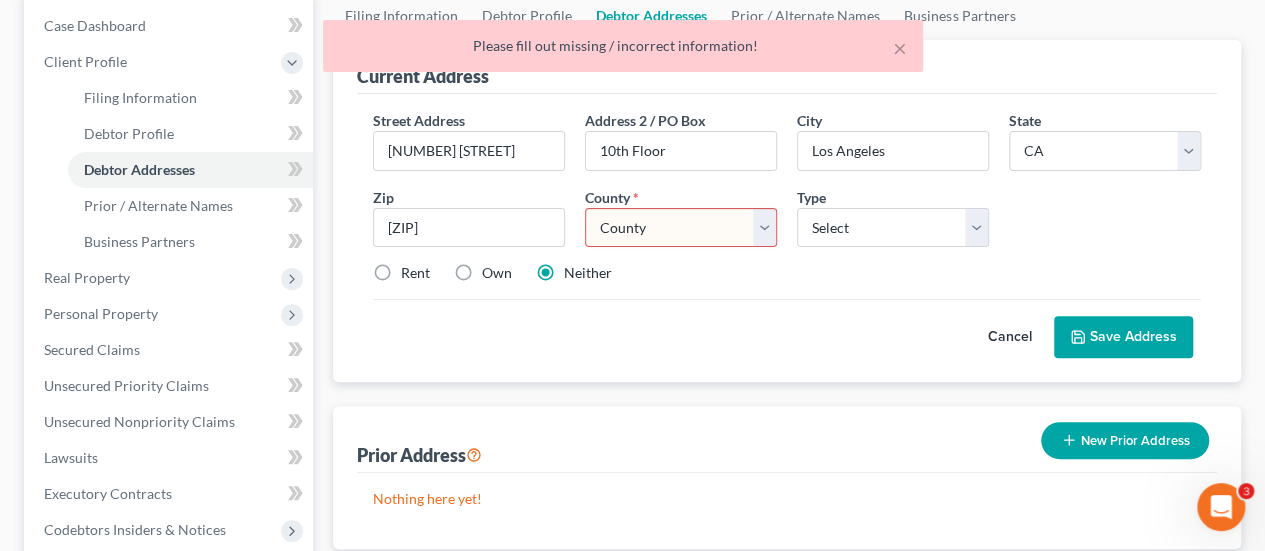 click on "County Alameda County Alpine County Amador County Butte County Calaveras County Colusa County Contra Costa County Del Norte County El Dorado County Fresno County Glenn County Humboldt County Imperial County Inyo County Kern County Kings County Lake County Lassen County Los Angeles County Madera County Marin County Mariposa County Mendocino County Merced County Modoc County Mono County Monterey County Napa County Nevada County Orange County Placer County Plumas County Riverside County Sacramento County San Benito County San Bernardino County San Diego County San Francisco County San Joaquin County San Luis Obispo County San Mateo County Santa Barbara County Santa Clara County Santa Cruz County Shasta County Sierra County Siskiyou County Solano County Sonoma County Stanislaus County Sutter County Tehama County Trinity County Tulare County Tuolumne County Ventura County Yolo County Yuba County" at bounding box center (681, 228) 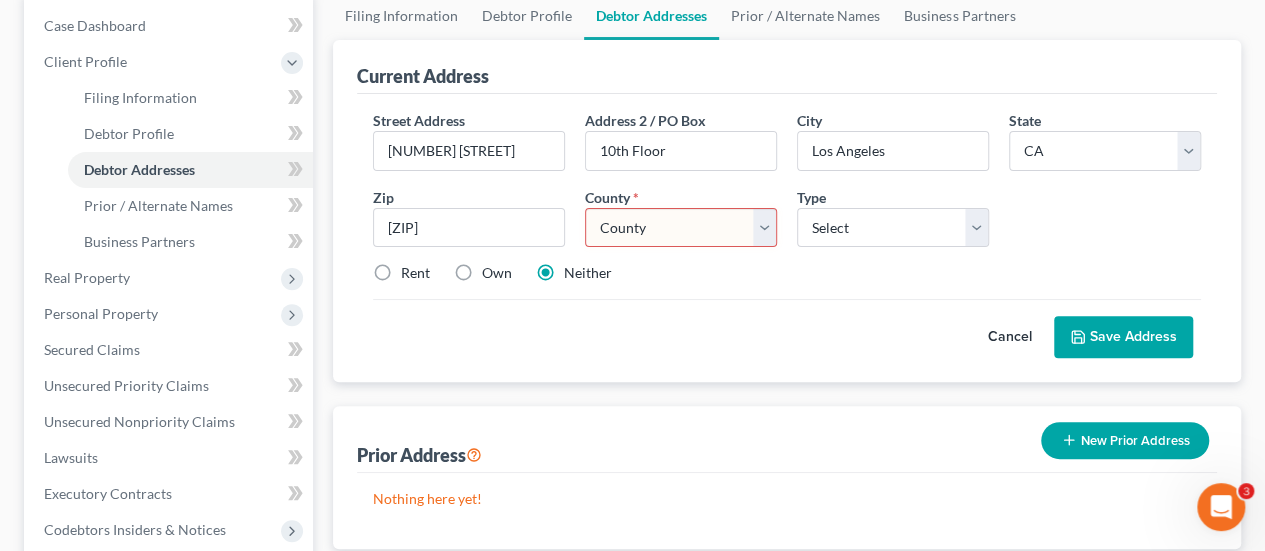 select on "18" 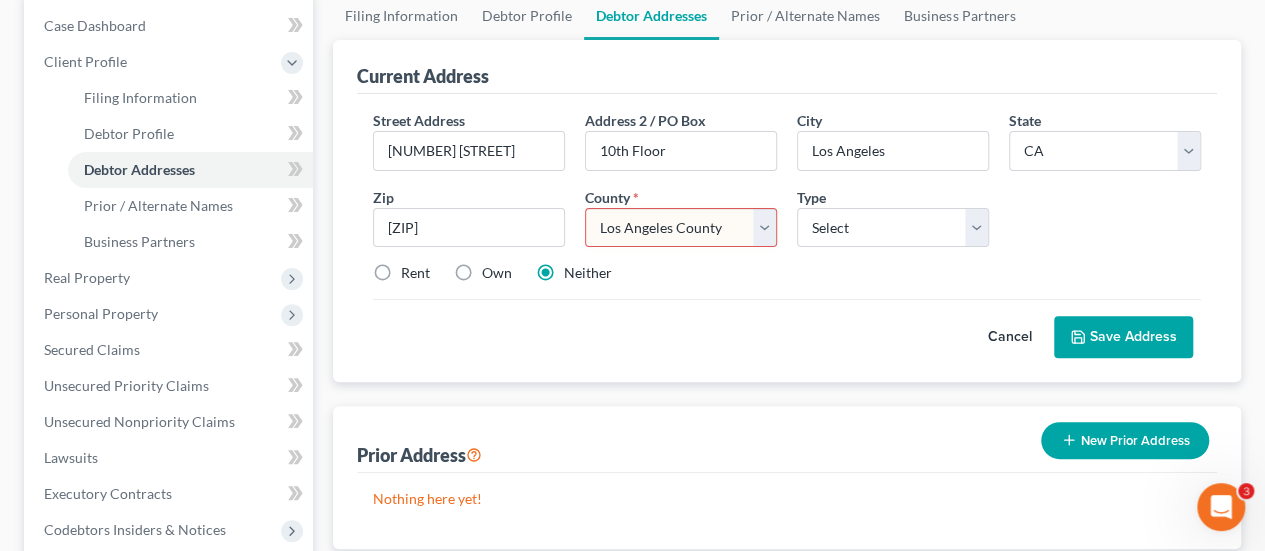 click on "County Alameda County Alpine County Amador County Butte County Calaveras County Colusa County Contra Costa County Del Norte County El Dorado County Fresno County Glenn County Humboldt County Imperial County Inyo County Kern County Kings County Lake County Lassen County Los Angeles County Madera County Marin County Mariposa County Mendocino County Merced County Modoc County Mono County Monterey County Napa County Nevada County Orange County Placer County Plumas County Riverside County Sacramento County San Benito County San Bernardino County San Diego County San Francisco County San Joaquin County San Luis Obispo County San Mateo County Santa Barbara County Santa Clara County Santa Cruz County Shasta County Sierra County Siskiyou County Solano County Sonoma County Stanislaus County Sutter County Tehama County Trinity County Tulare County Tuolumne County Ventura County Yolo County Yuba County" at bounding box center (681, 228) 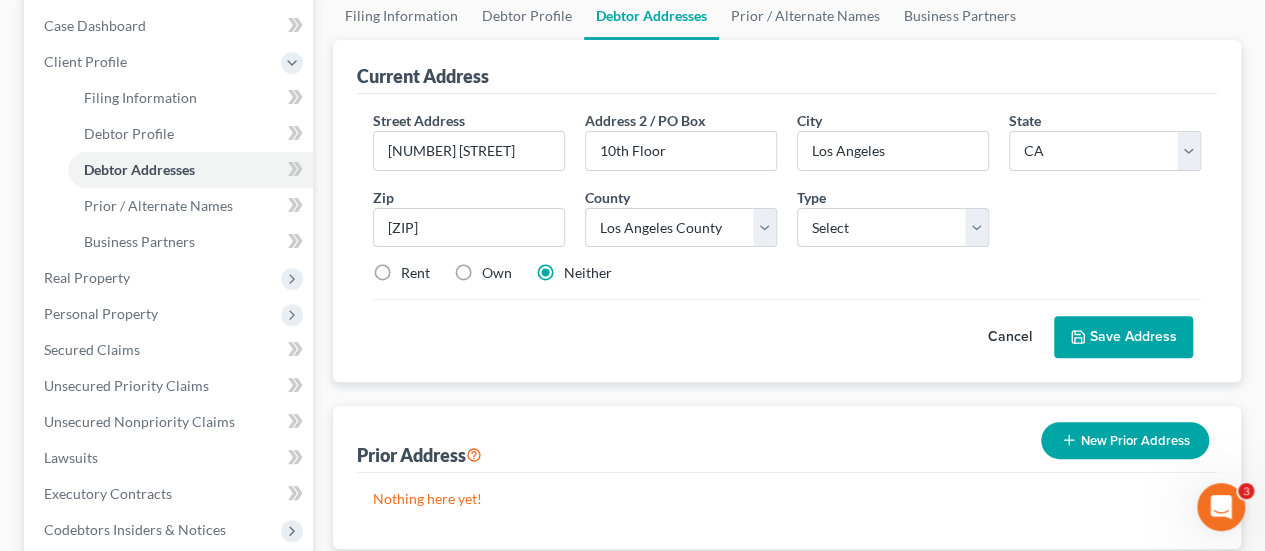 click on "Save Address" at bounding box center [1123, 337] 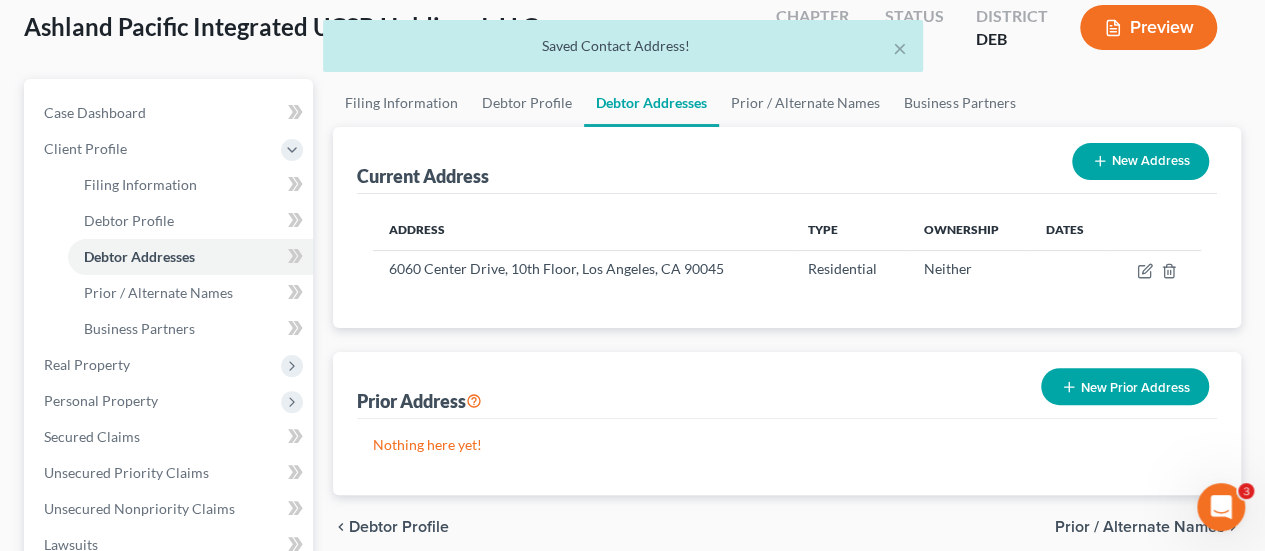 scroll, scrollTop: 0, scrollLeft: 0, axis: both 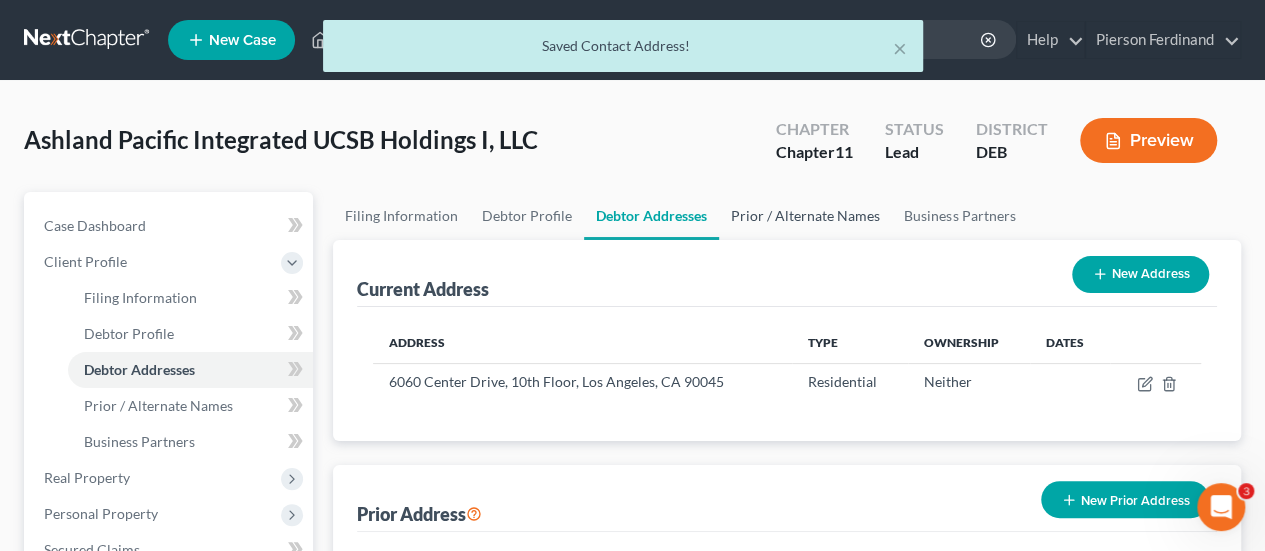 click on "Prior / Alternate Names" at bounding box center (805, 216) 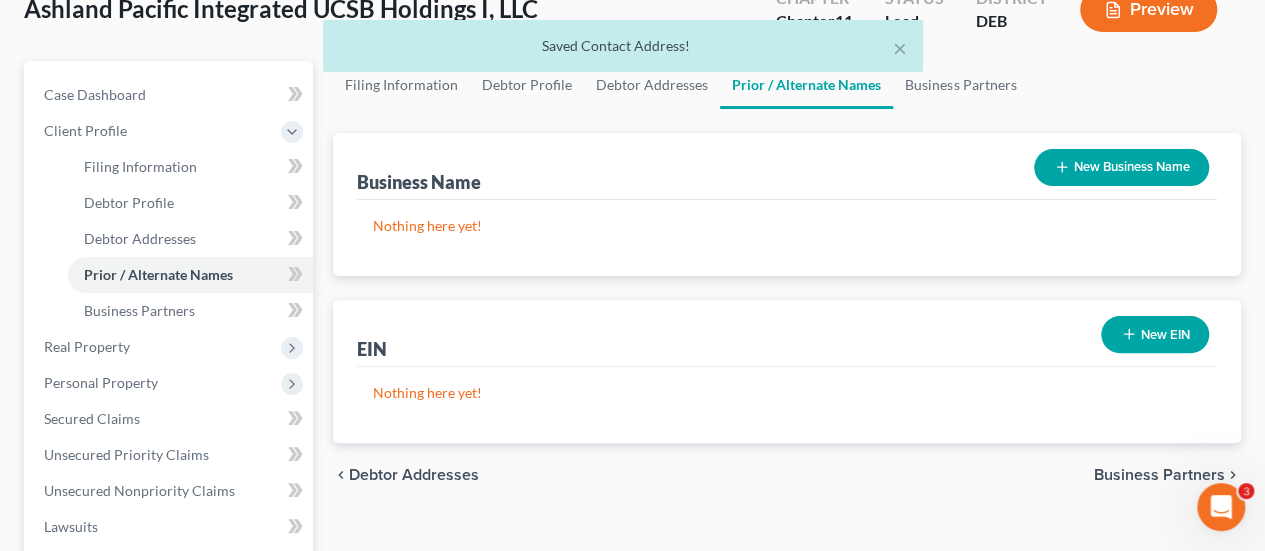 scroll, scrollTop: 100, scrollLeft: 0, axis: vertical 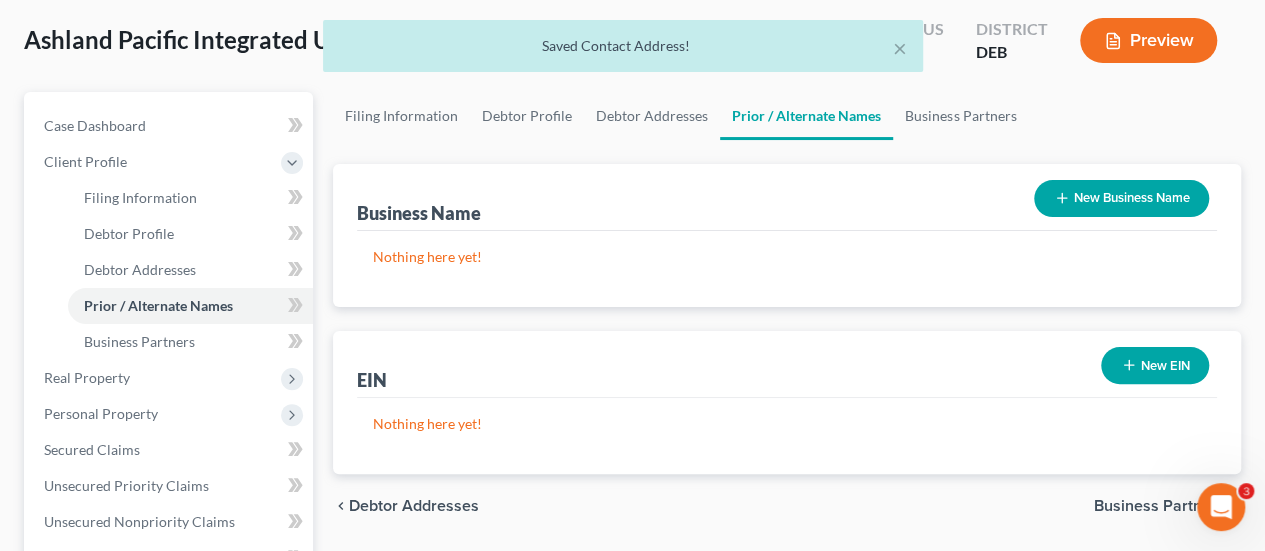 click on "New Business Name" at bounding box center (1121, 198) 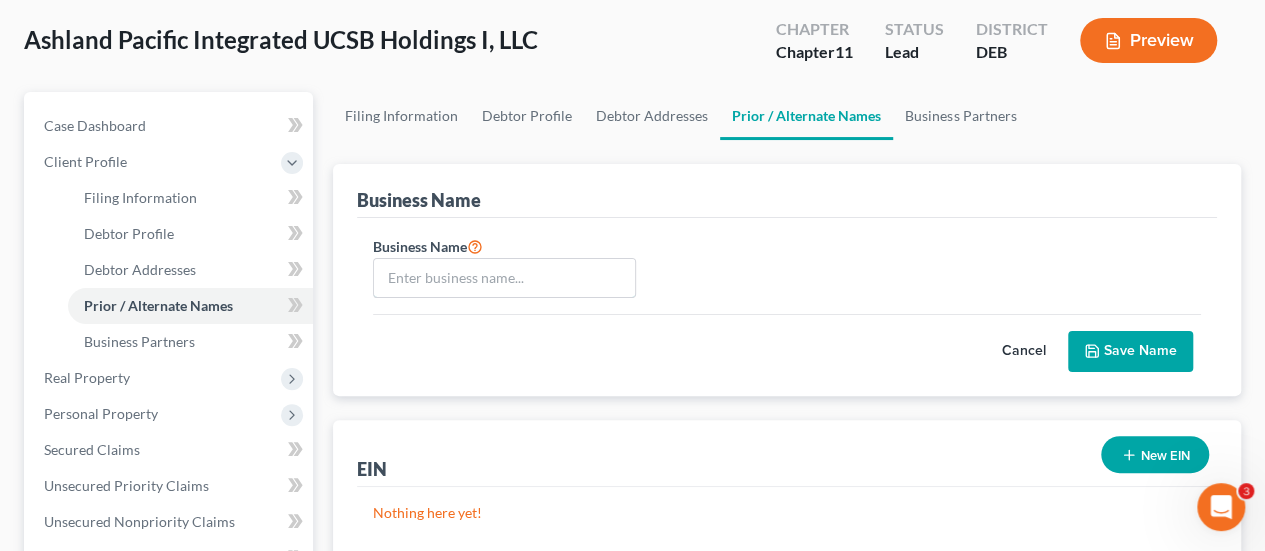 click at bounding box center [504, 278] 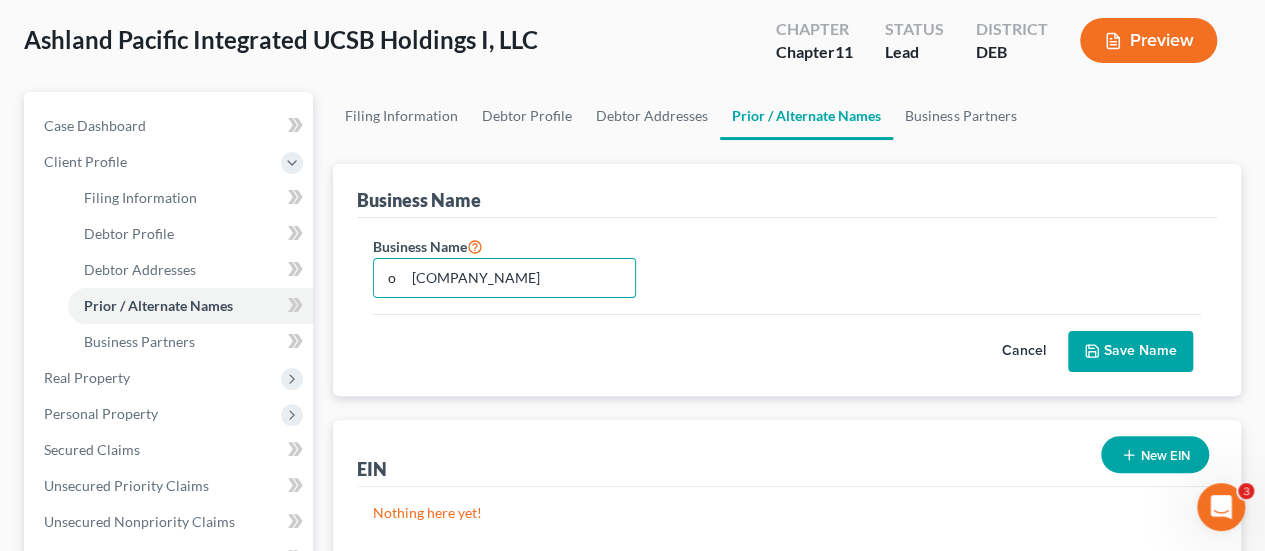 scroll, scrollTop: 0, scrollLeft: 80, axis: horizontal 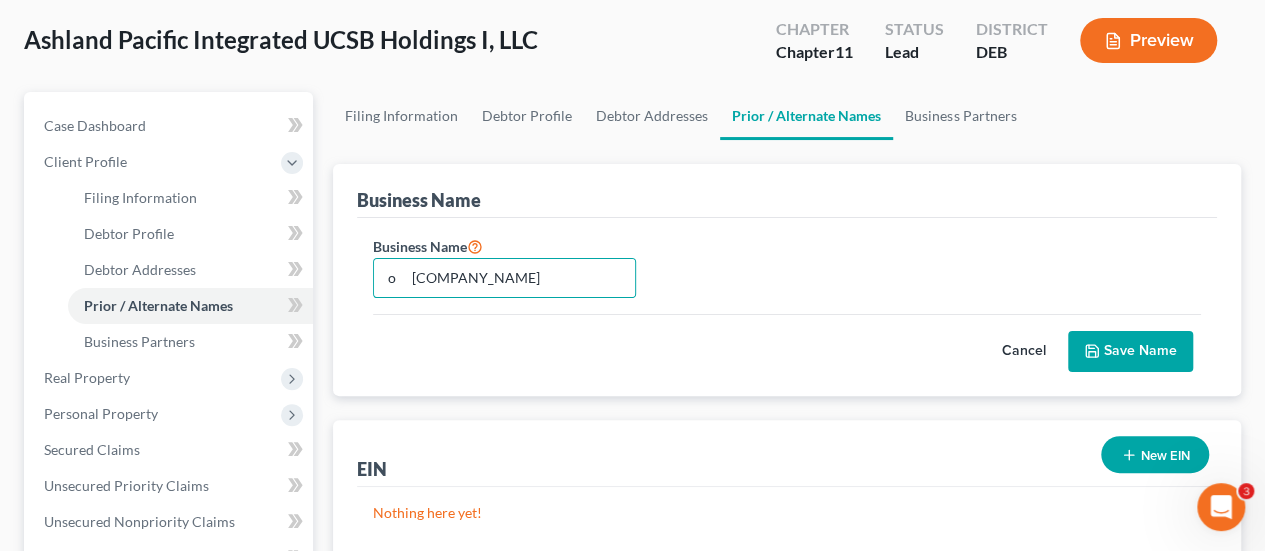 click on "Save Name" at bounding box center (1130, 352) 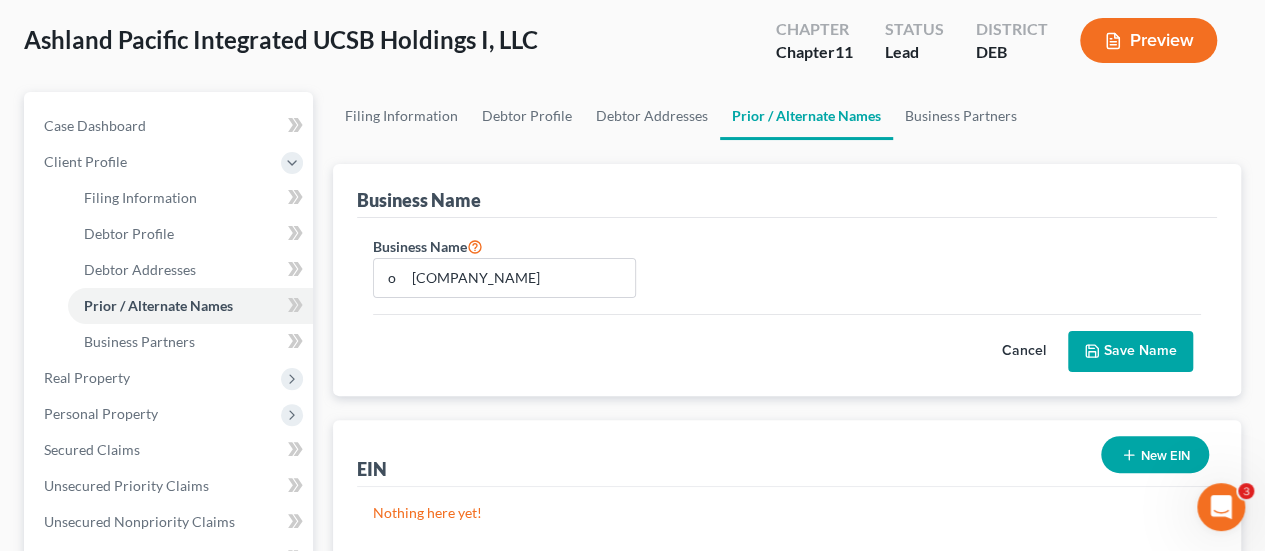 scroll, scrollTop: 0, scrollLeft: 0, axis: both 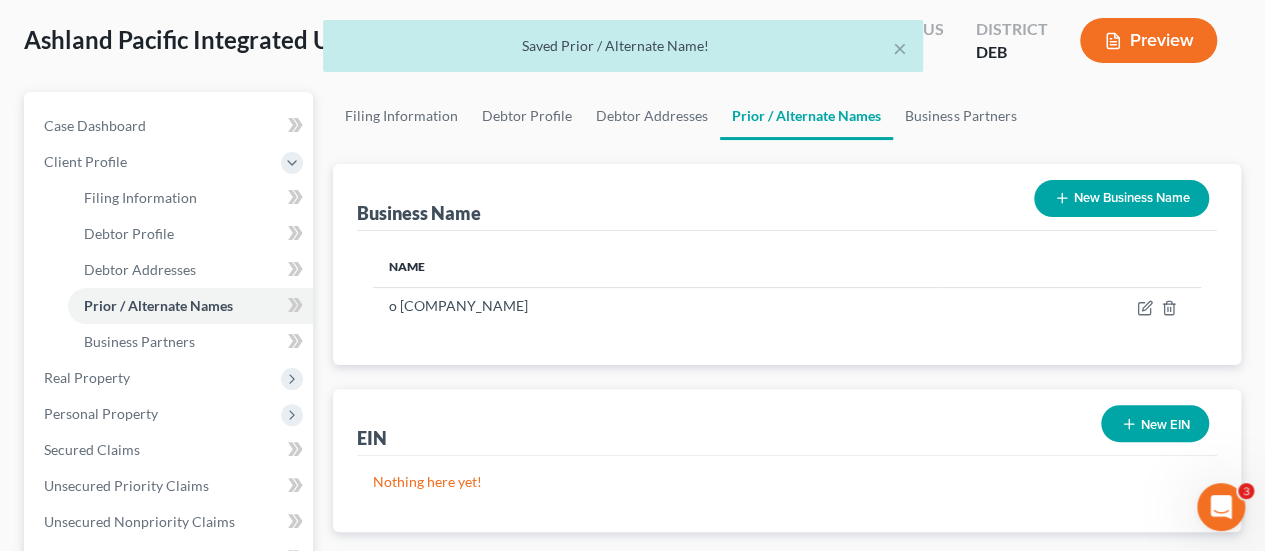 click on "New EIN" at bounding box center [1155, 423] 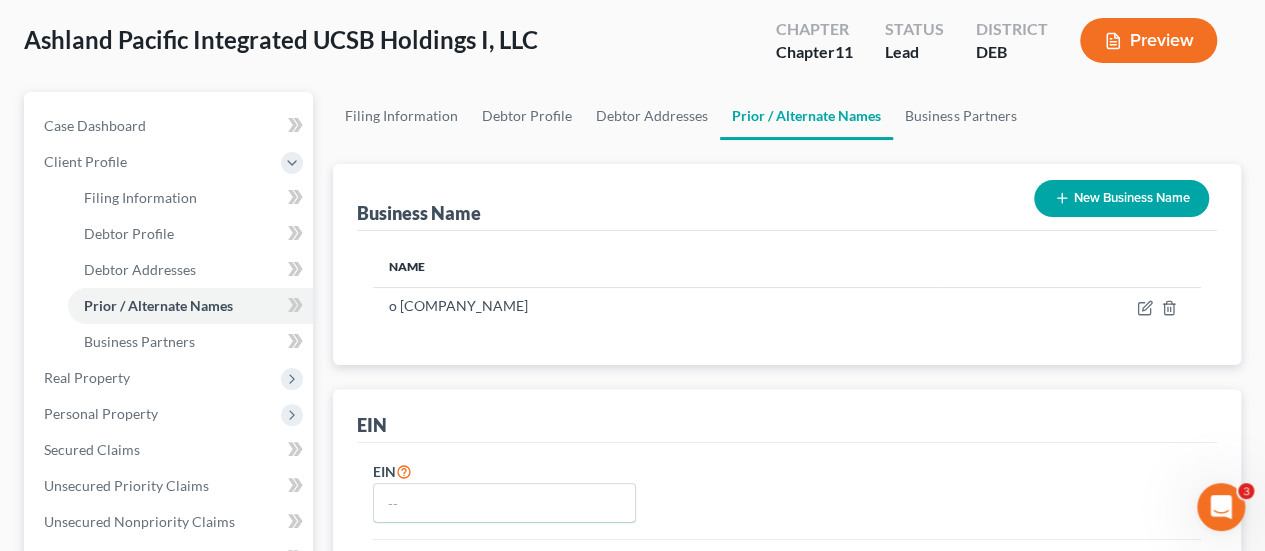 click at bounding box center (504, 503) 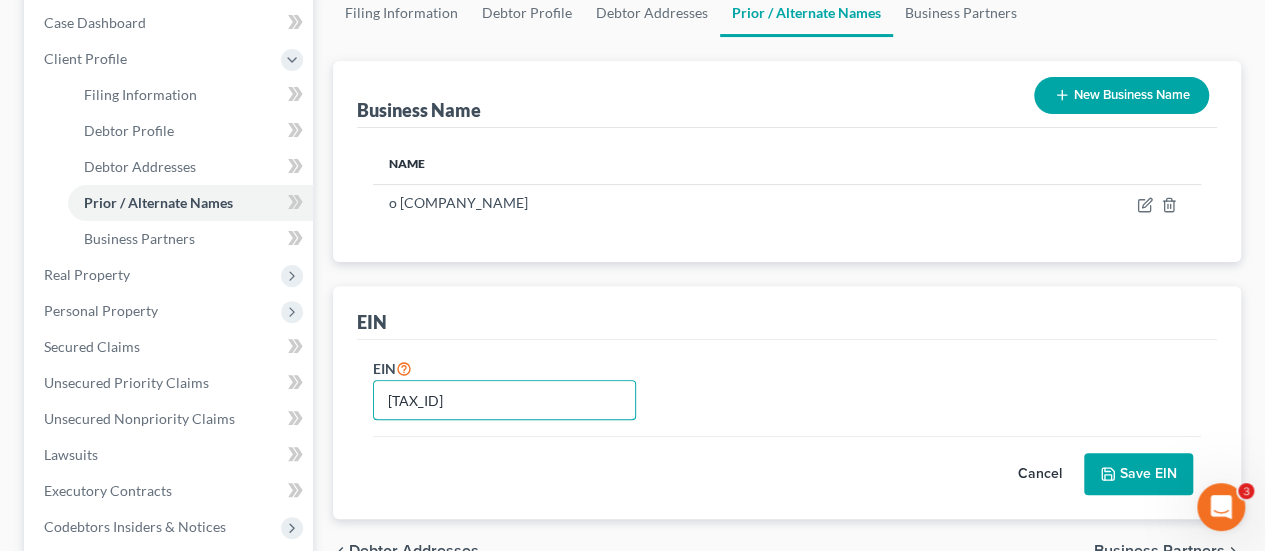 scroll, scrollTop: 300, scrollLeft: 0, axis: vertical 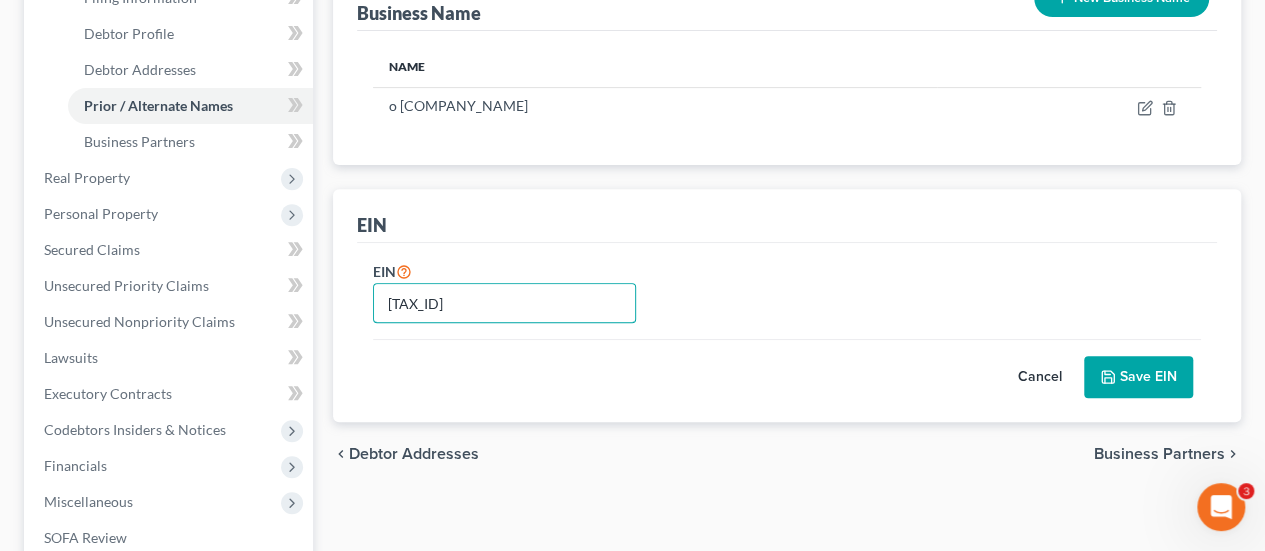 type on "[TAX_ID]" 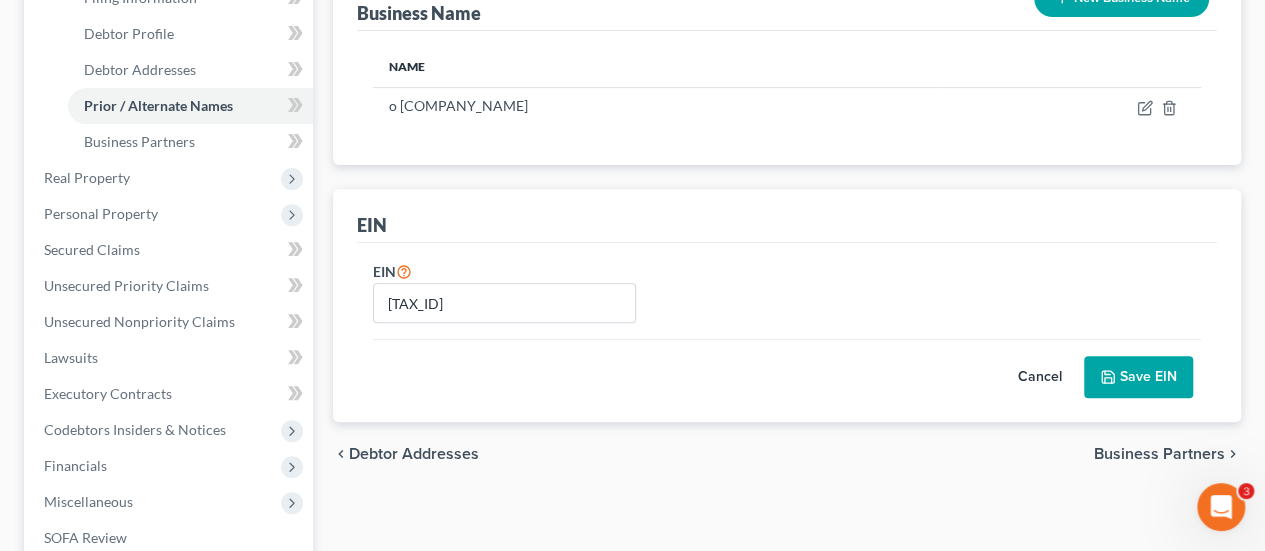 click on "Save EIN" at bounding box center (1138, 377) 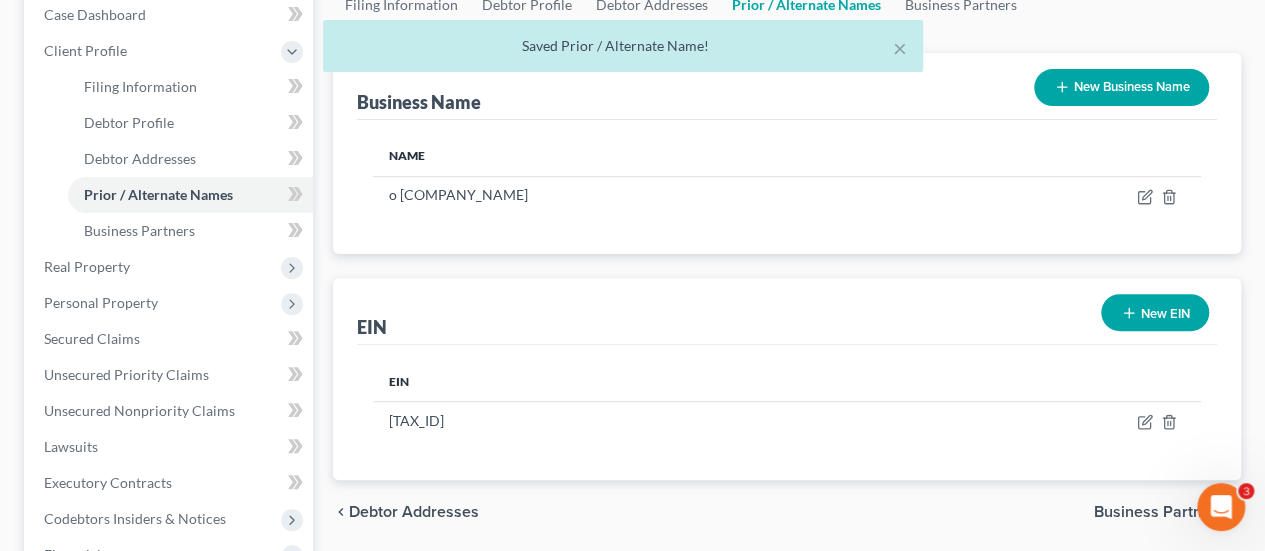 scroll, scrollTop: 100, scrollLeft: 0, axis: vertical 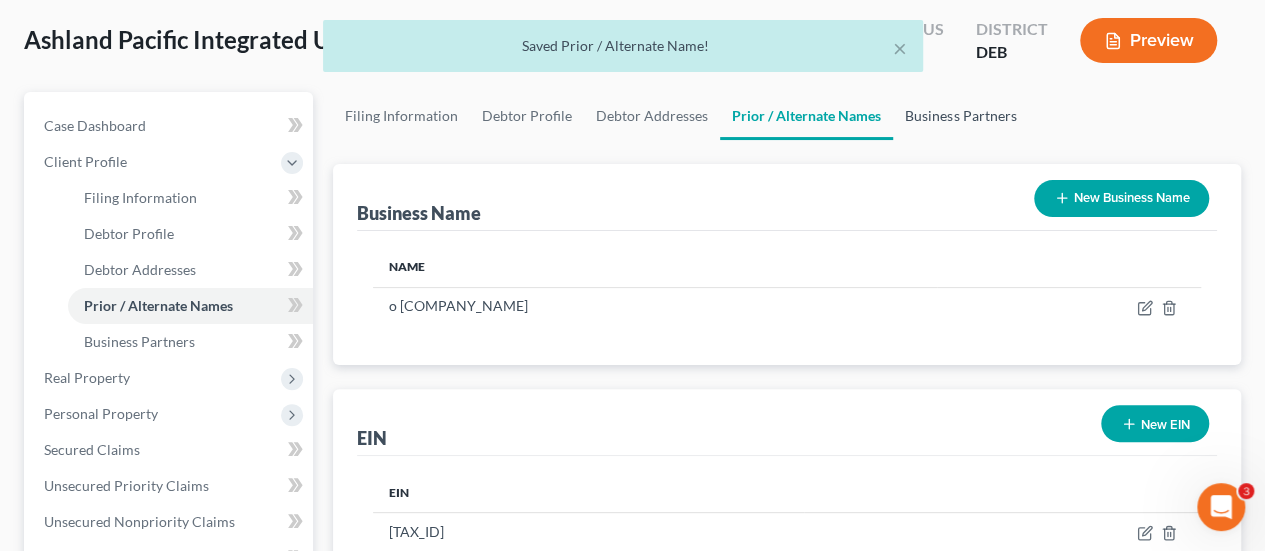 click on "Business Partners" at bounding box center (960, 116) 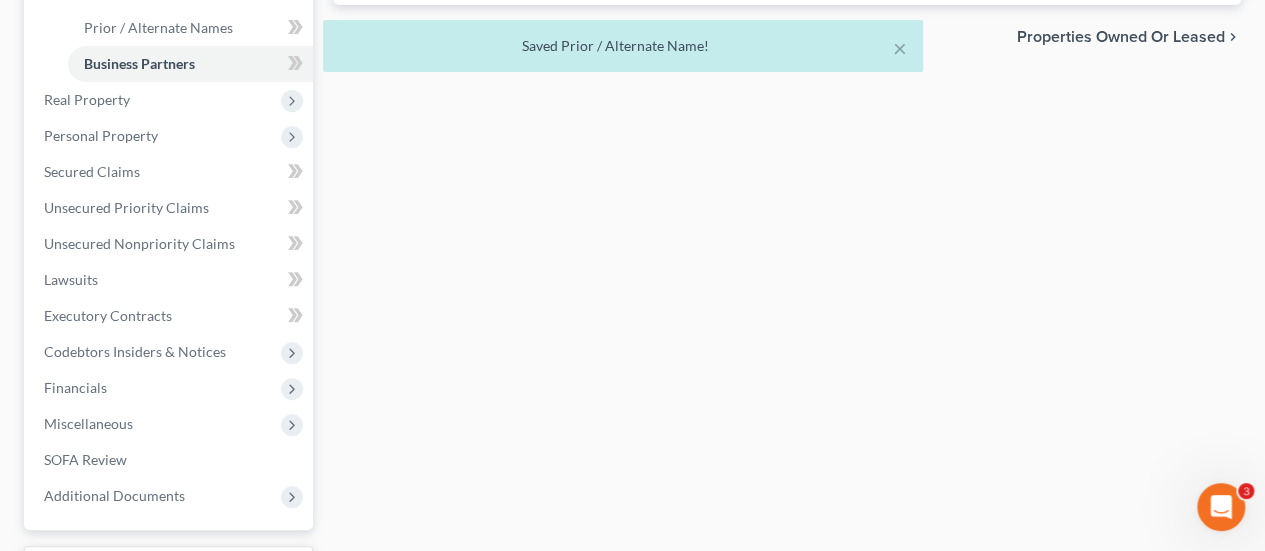 scroll, scrollTop: 400, scrollLeft: 0, axis: vertical 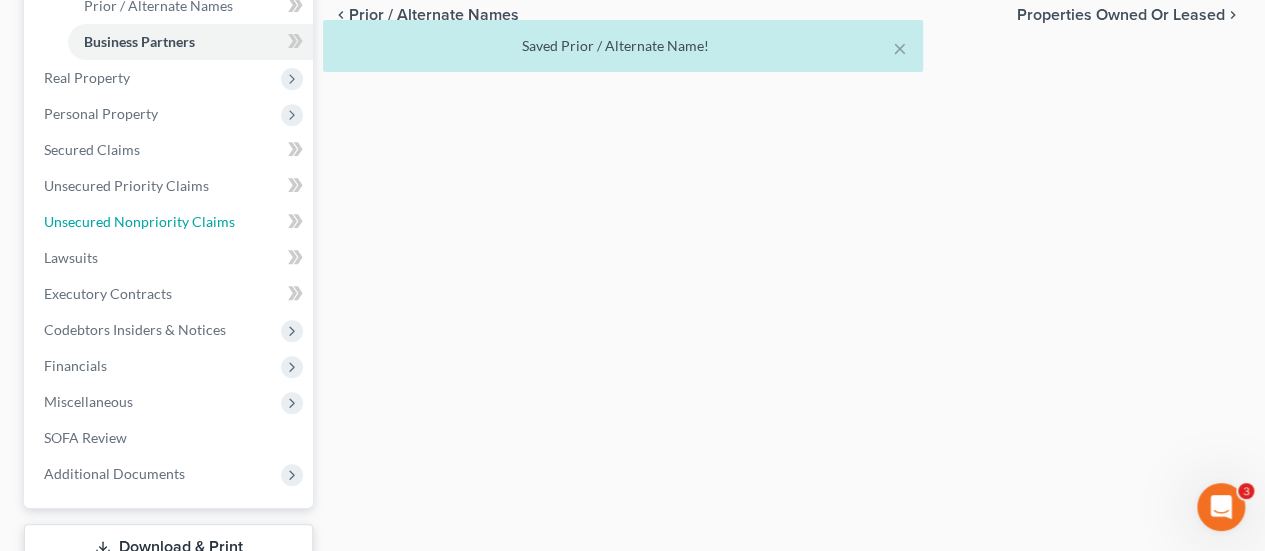 click on "Unsecured Nonpriority Claims" at bounding box center [139, 221] 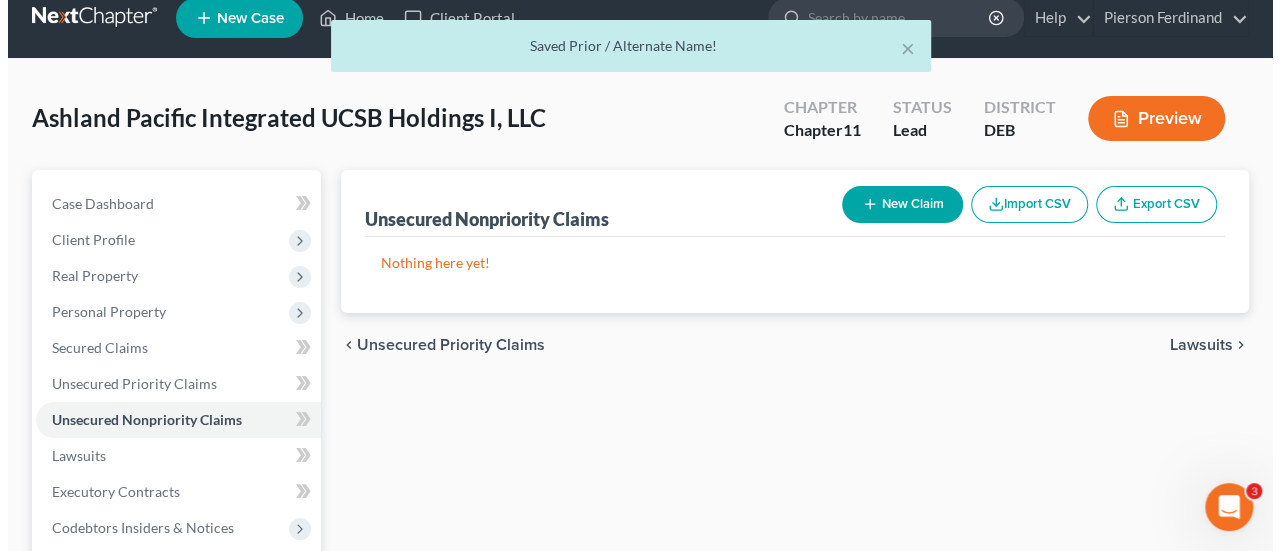 scroll, scrollTop: 0, scrollLeft: 0, axis: both 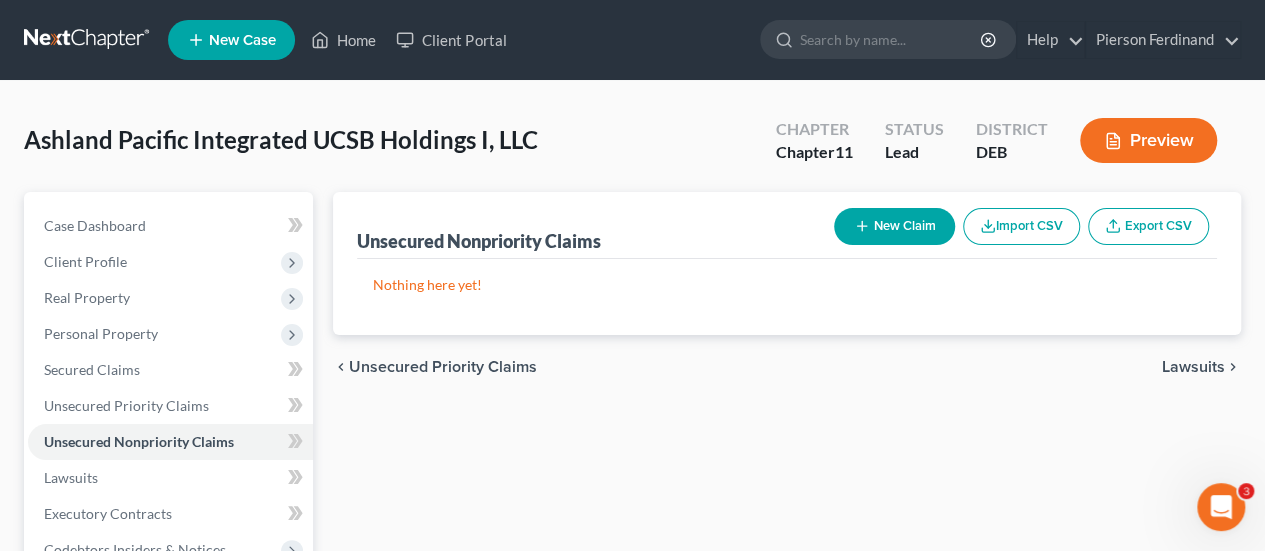 click 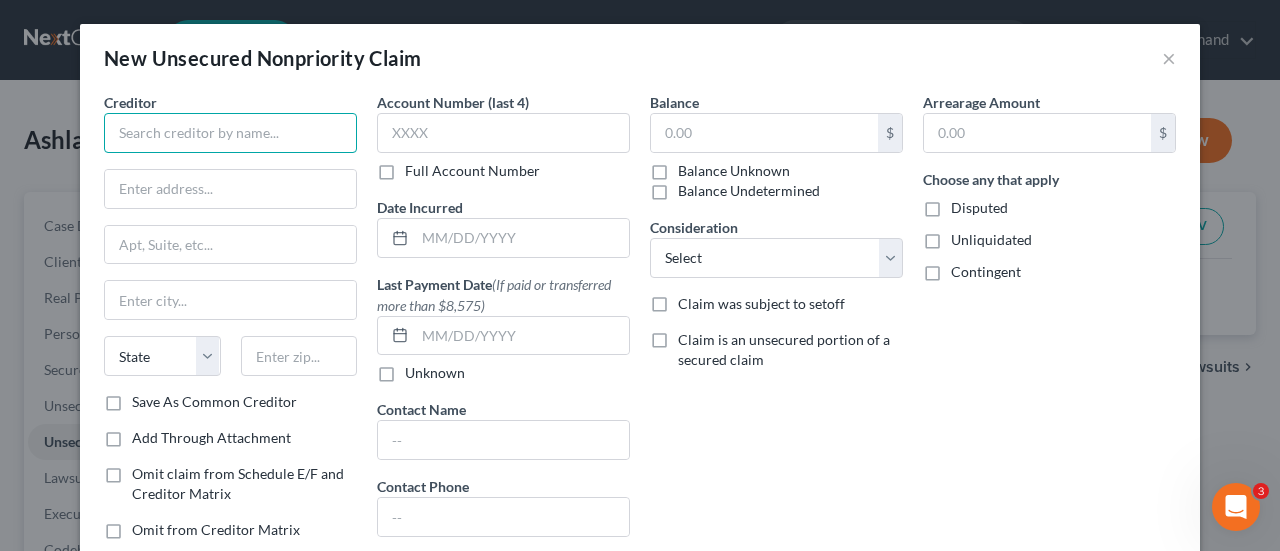 drag, startPoint x: 244, startPoint y: 134, endPoint x: 7, endPoint y: 165, distance: 239.01883 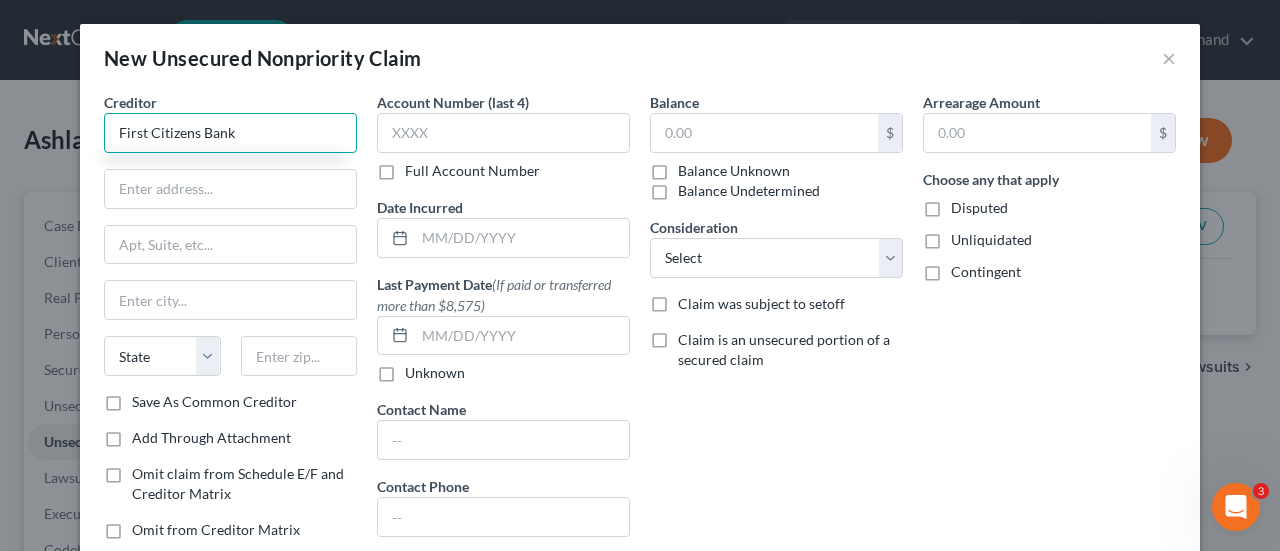 type on "First Citizens Bank" 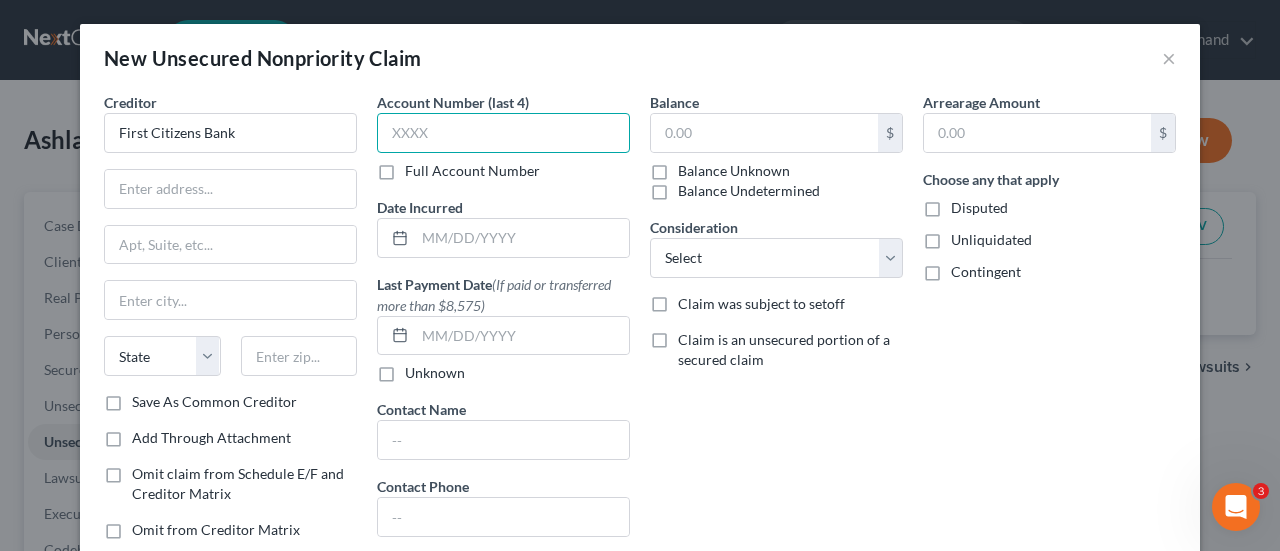 drag, startPoint x: 452, startPoint y: 136, endPoint x: 418, endPoint y: 155, distance: 38.948685 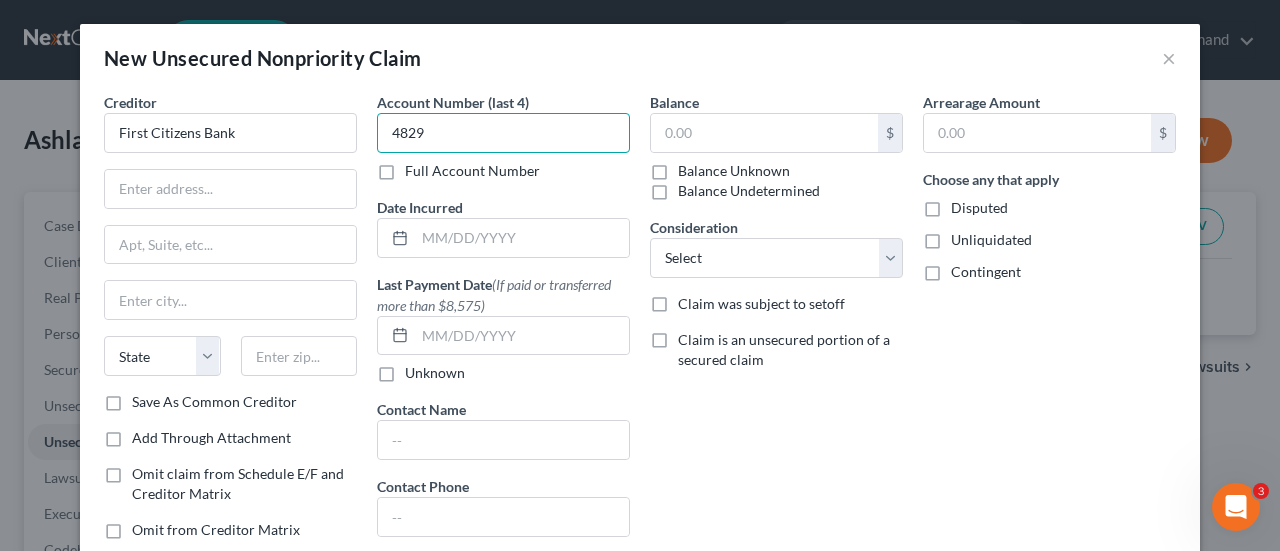 type on "4829" 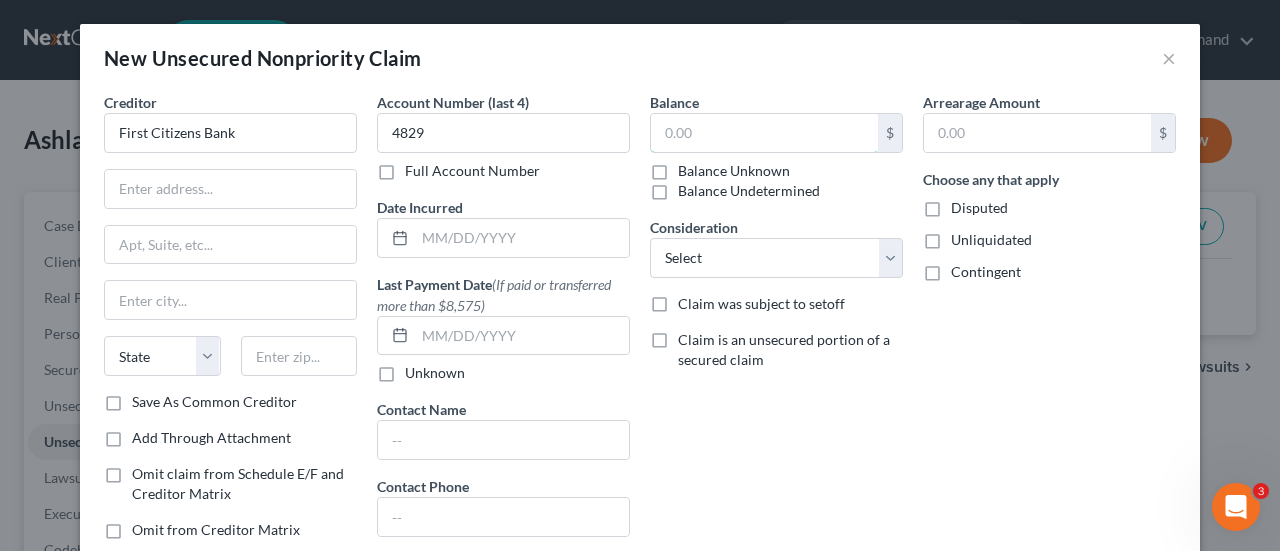 click at bounding box center [764, 133] 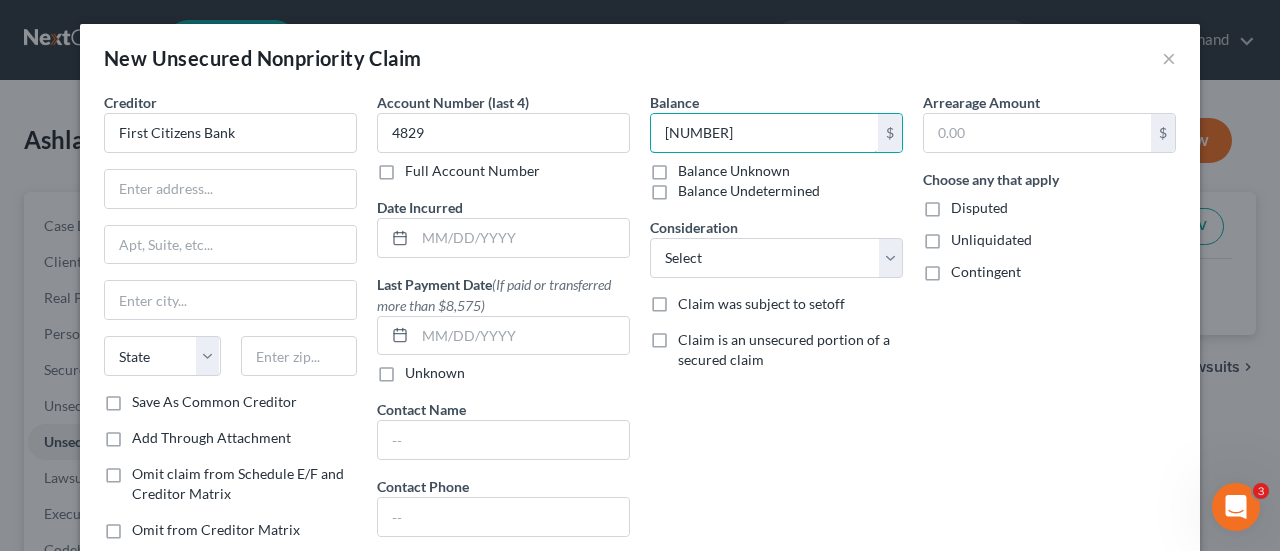 type on "[NUMBER]" 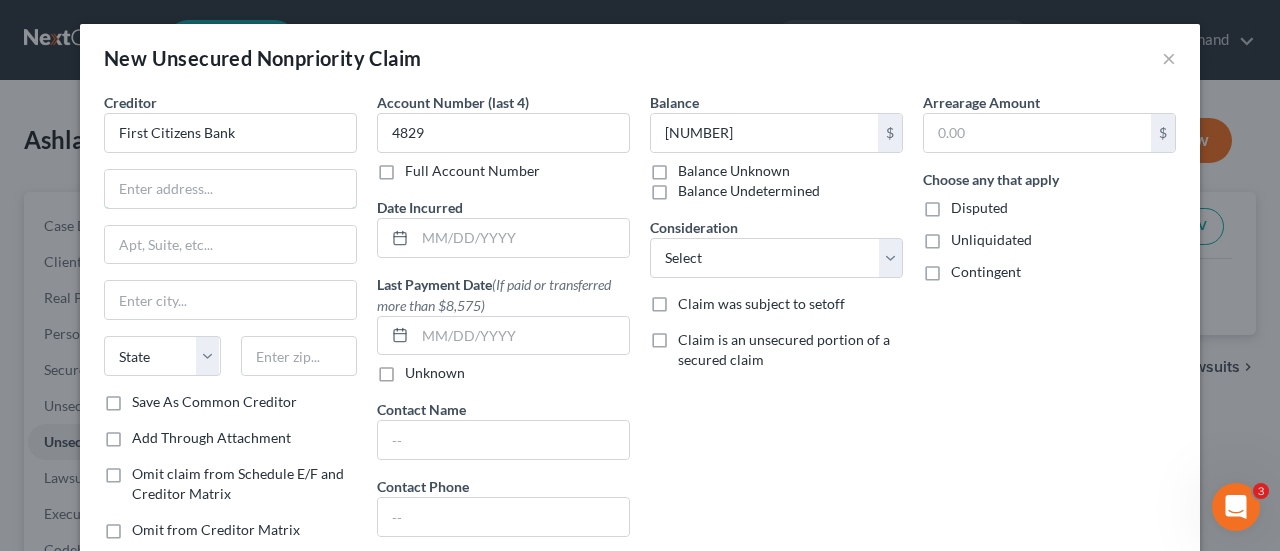 click at bounding box center (230, 189) 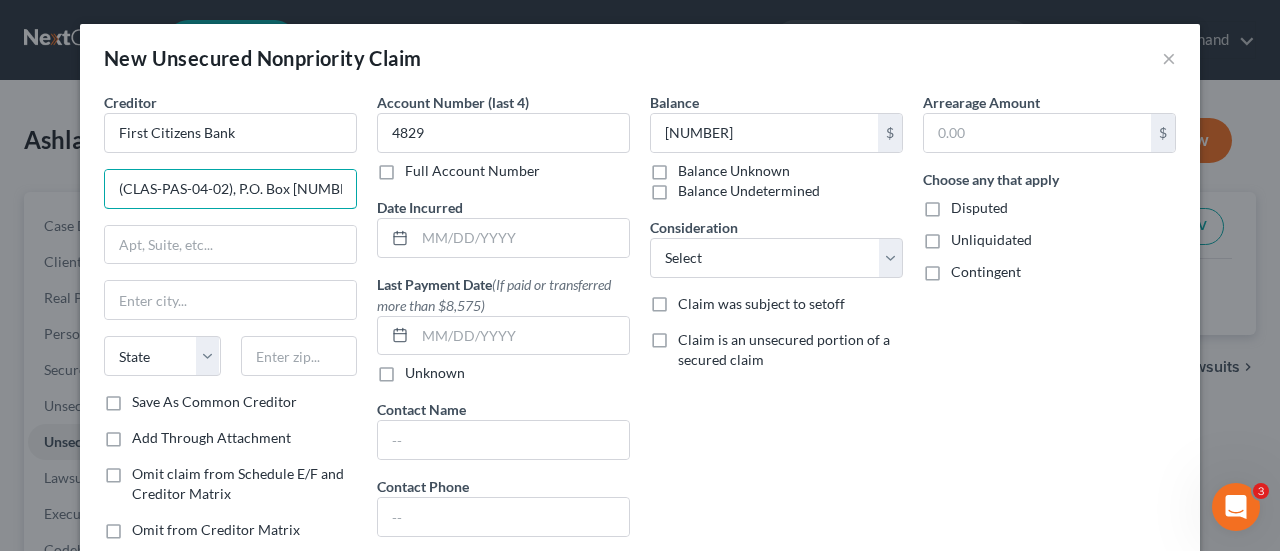 drag, startPoint x: 322, startPoint y: 192, endPoint x: 229, endPoint y: 187, distance: 93.13431 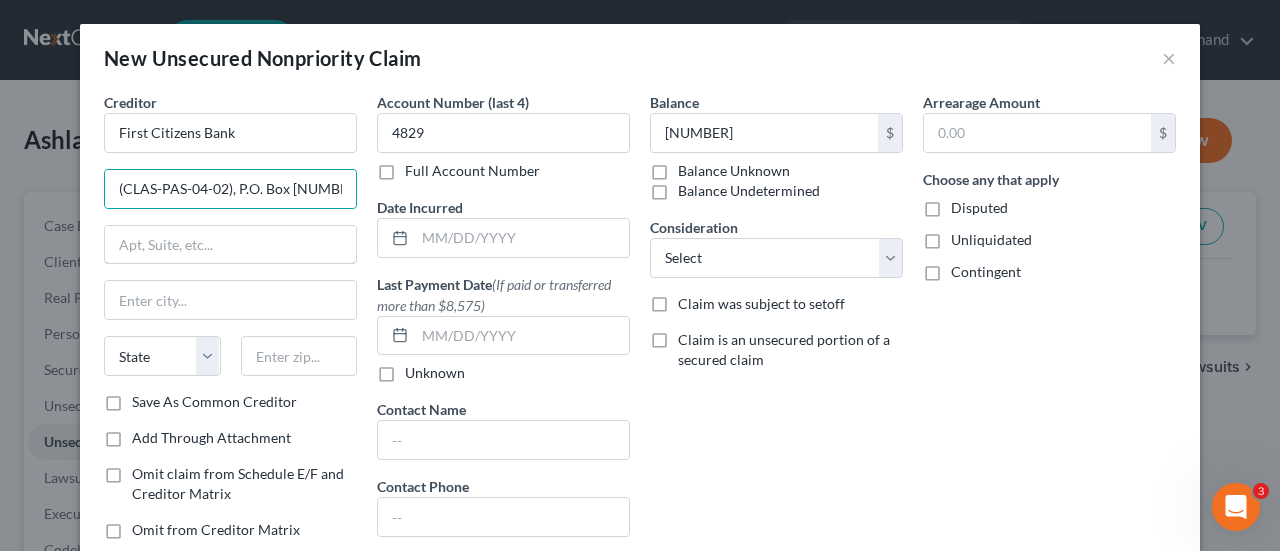 click at bounding box center (230, 245) 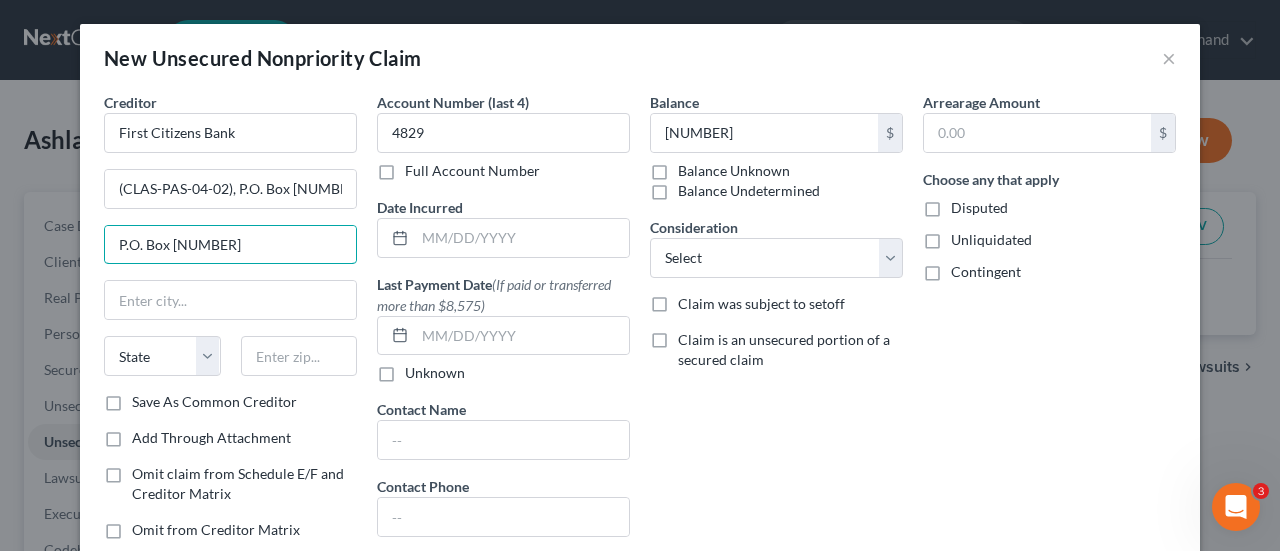 type on "P.O. Box [NUMBER]" 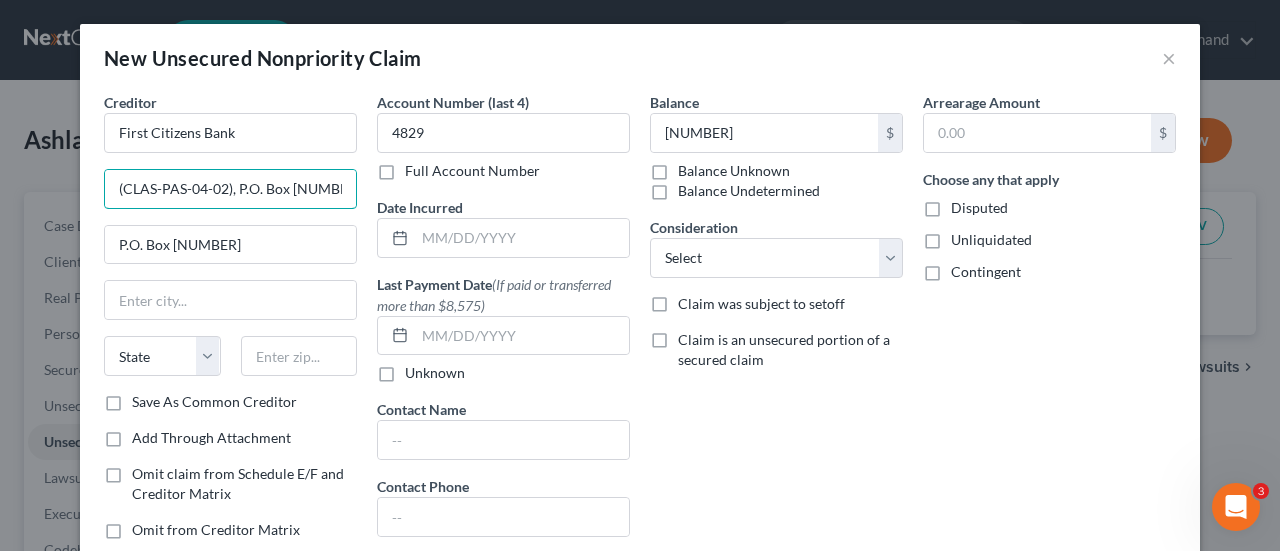 drag, startPoint x: 334, startPoint y: 191, endPoint x: 228, endPoint y: 185, distance: 106.16968 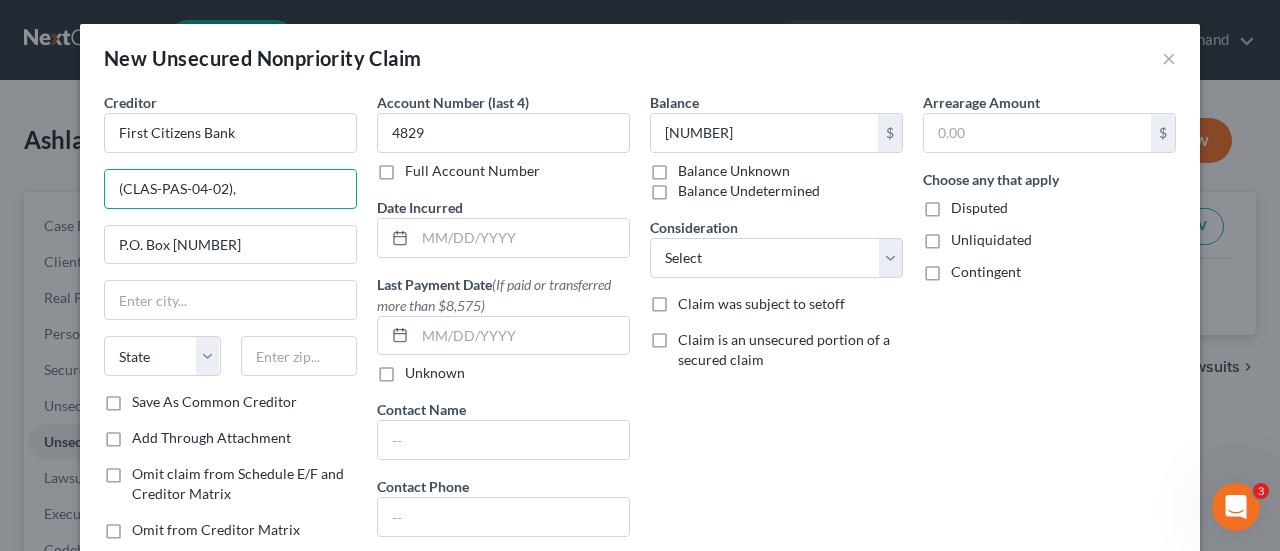 type on "(CLAS-PAS-04-02)," 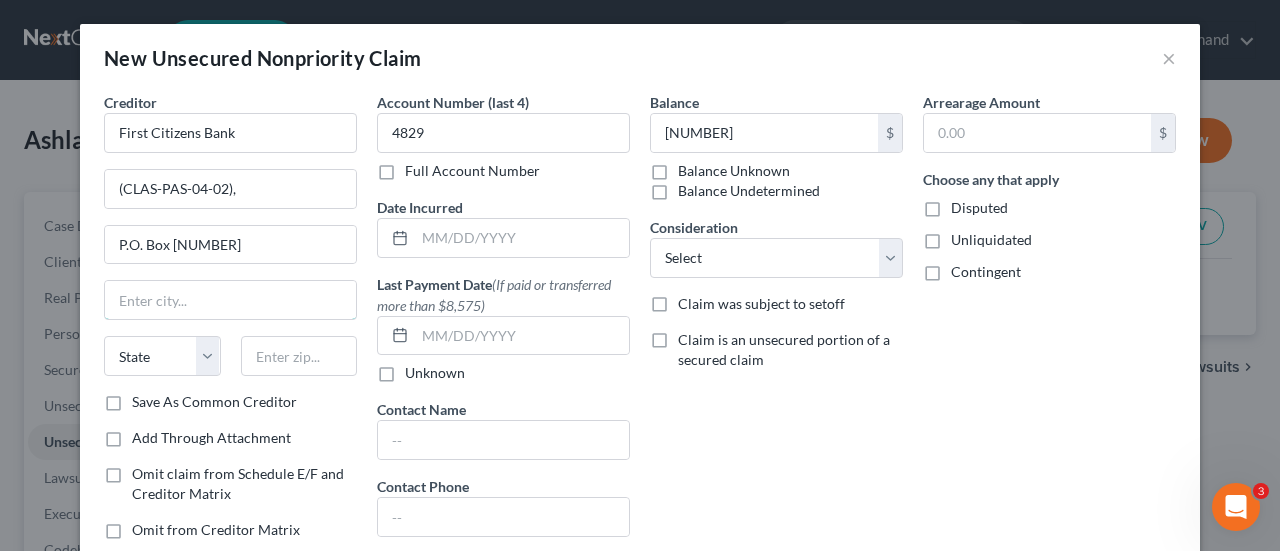 drag, startPoint x: 244, startPoint y: 301, endPoint x: 224, endPoint y: 317, distance: 25.612497 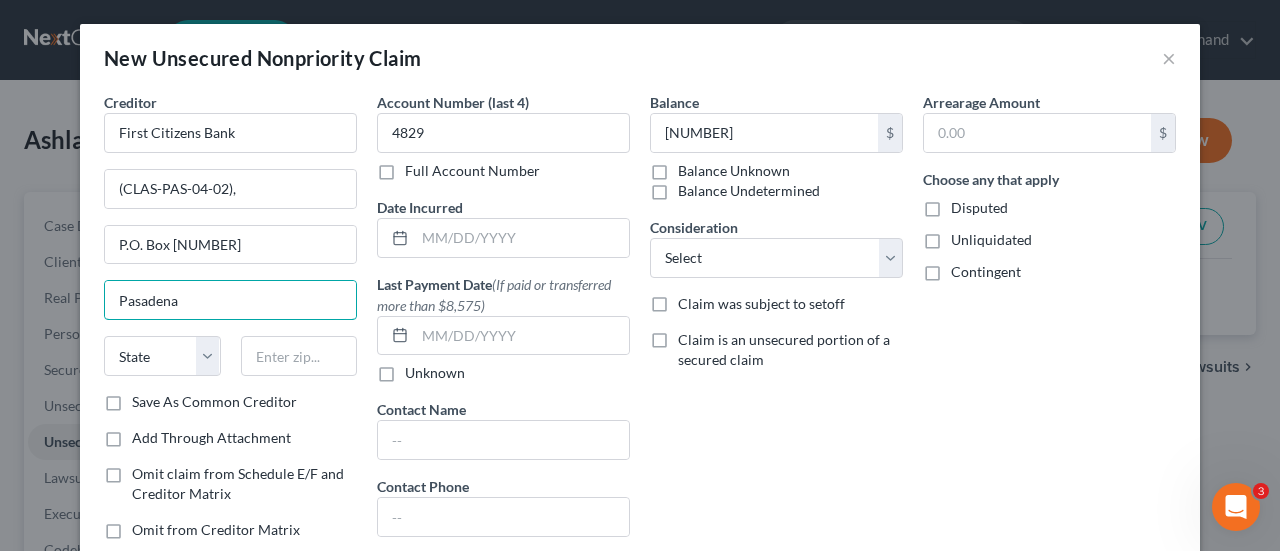type on "Pasadena" 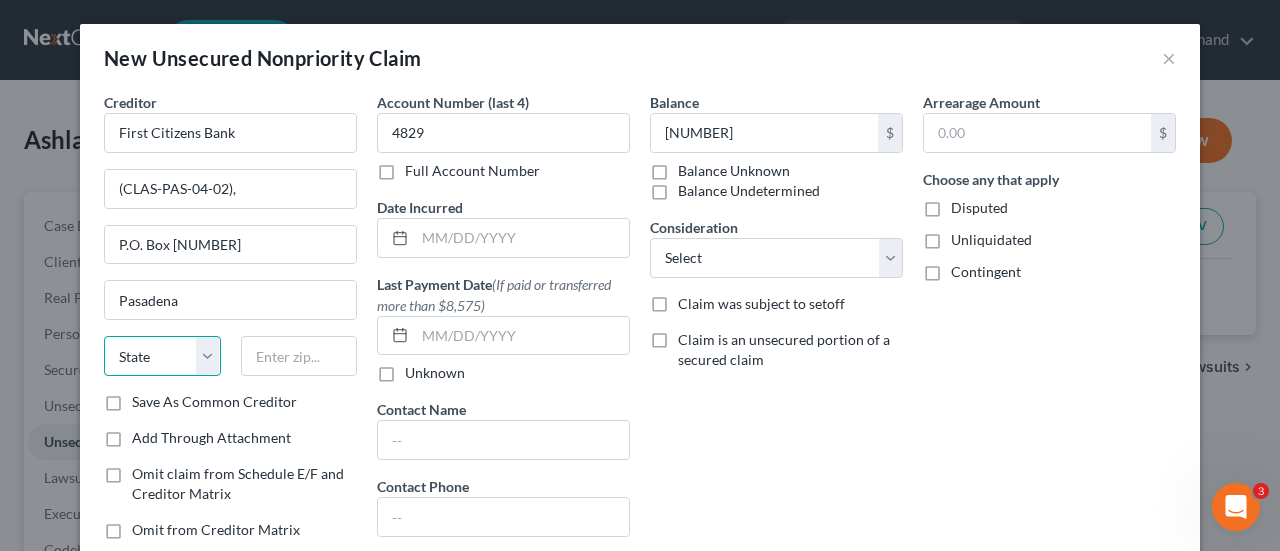 click on "State AL AK AR AZ CA CO CT DE DC FL GA GU HI ID IL IN IA KS KY LA ME MD MA MI MN MS MO MT NC ND NE NV NH NJ NM NY OH OK OR PA PR RI SC SD TN TX UT VI VA VT WA WV WI WY" at bounding box center [162, 356] 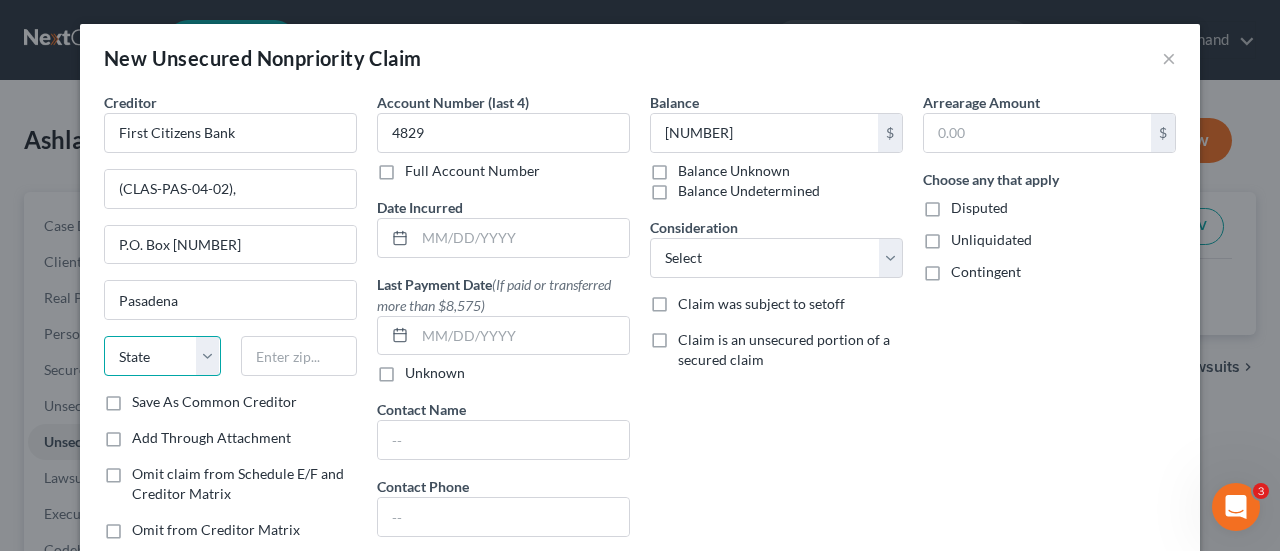 select on "4" 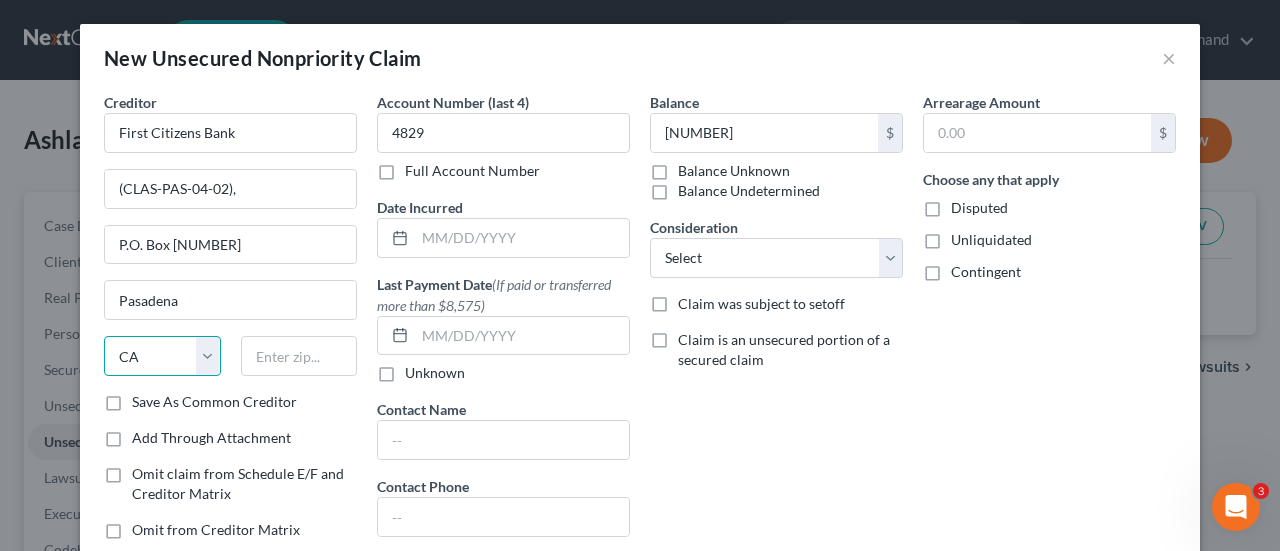 click on "State AL AK AR AZ CA CO CT DE DC FL GA GU HI ID IL IN IA KS KY LA ME MD MA MI MN MS MO MT NC ND NE NV NH NJ NM NY OH OK OR PA PR RI SC SD TN TX UT VI VA VT WA WV WI WY" at bounding box center (162, 356) 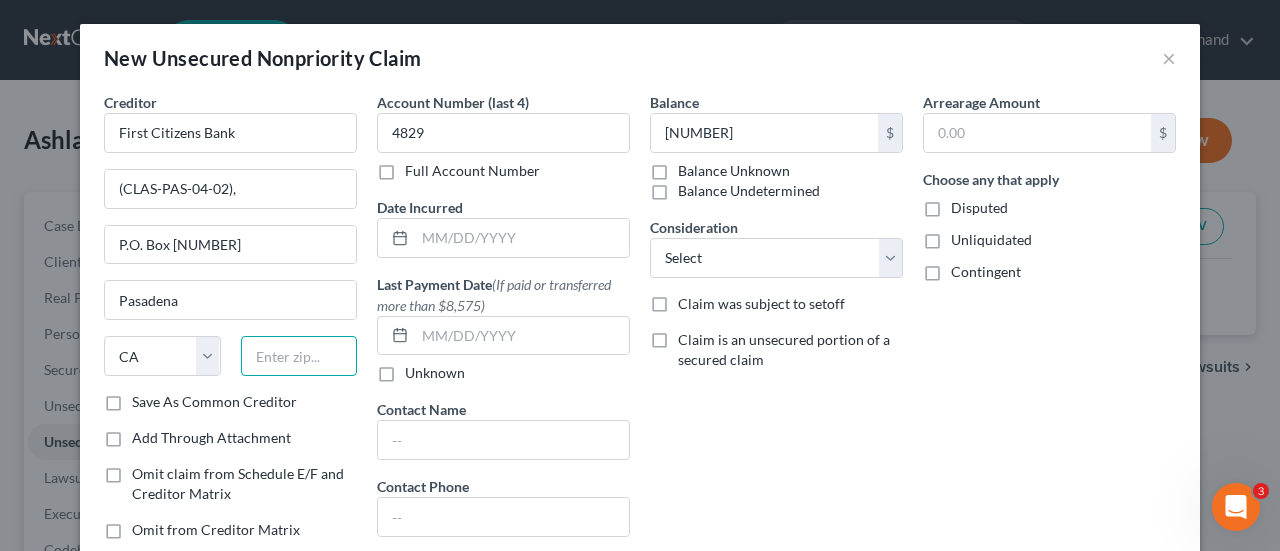 click at bounding box center [299, 356] 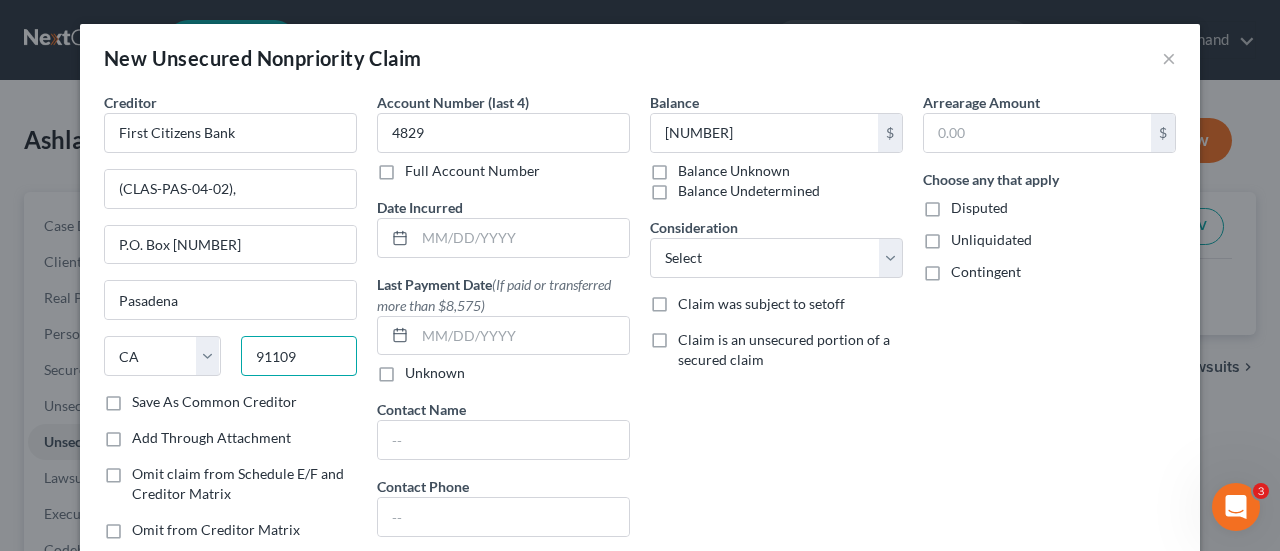 type on "91109" 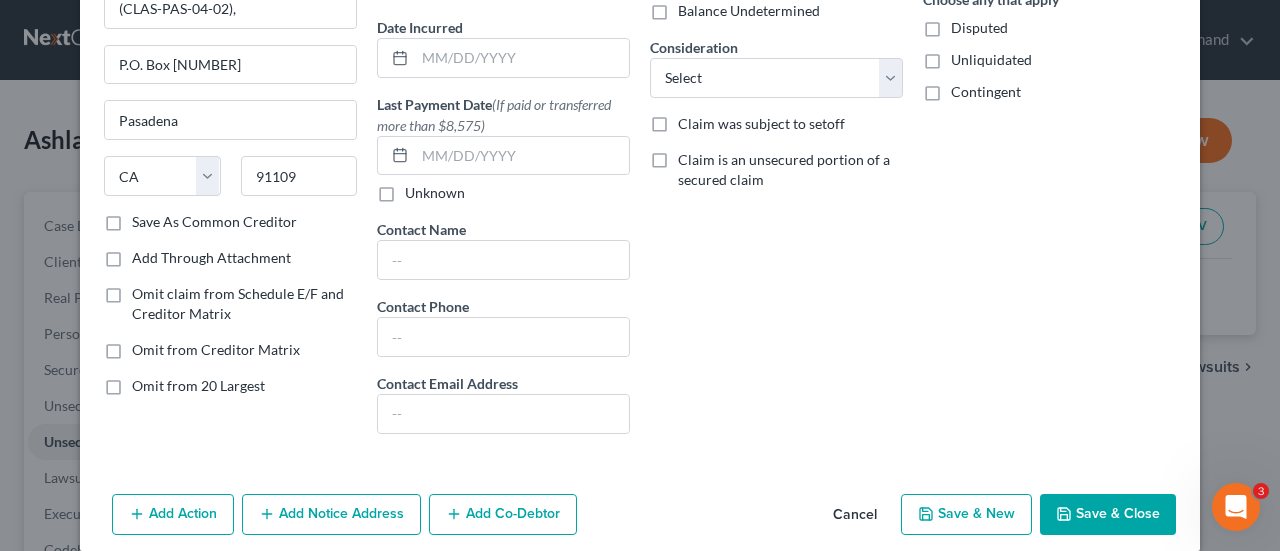 scroll, scrollTop: 200, scrollLeft: 0, axis: vertical 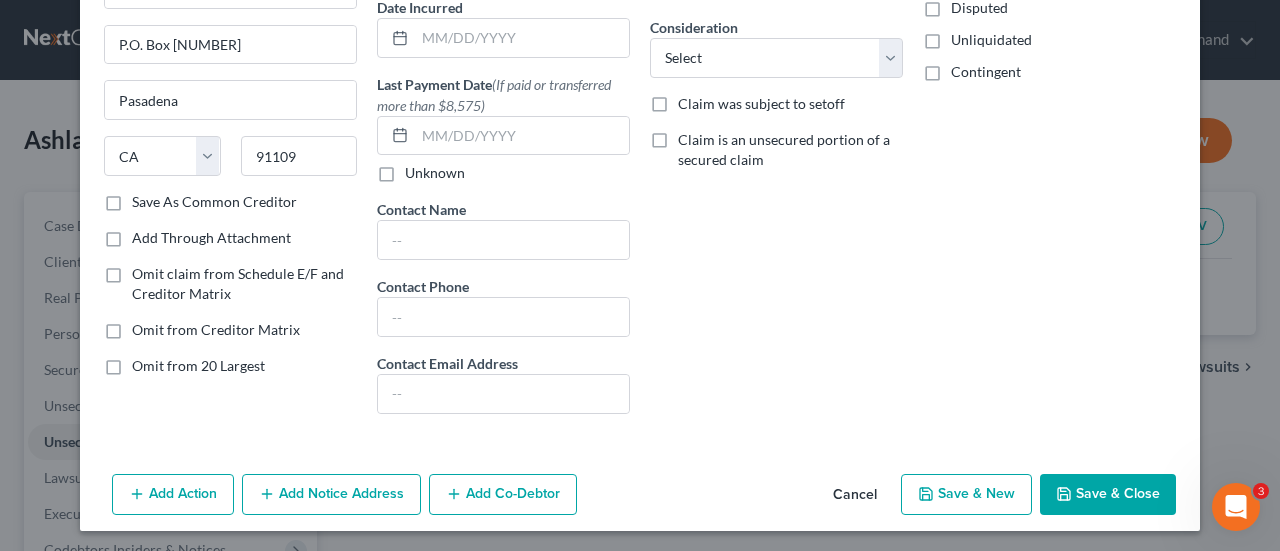 drag, startPoint x: 108, startPoint y: 197, endPoint x: 440, endPoint y: 273, distance: 340.58774 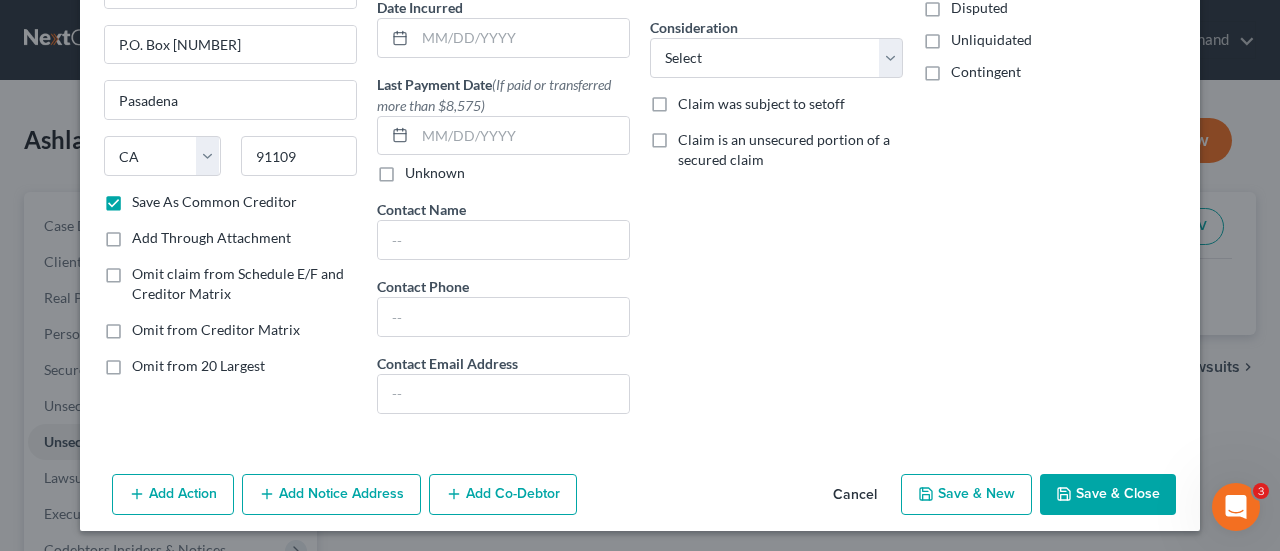 scroll, scrollTop: 0, scrollLeft: 0, axis: both 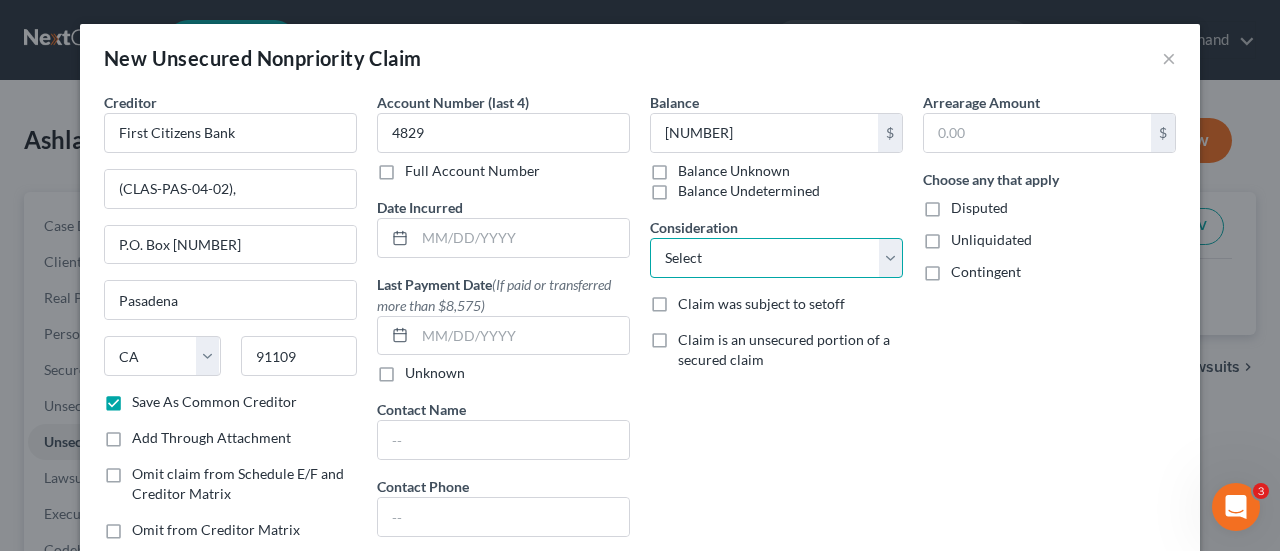 click on "Select Cable / Satellite Services Collection Agency Credit Card Debt Debt Counseling / Attorneys Deficiency Balance Home / Car Repairs Income Taxes Judgment Liens Monies Loaned / Advanced Mortgage Obligation To Pensions Other Overdrawn Bank Account Promised To Help Pay Creditors Services Suppliers Or Vendors Telephone / Internet Services Unsecured Loan Repayments Utility Services" at bounding box center (776, 258) 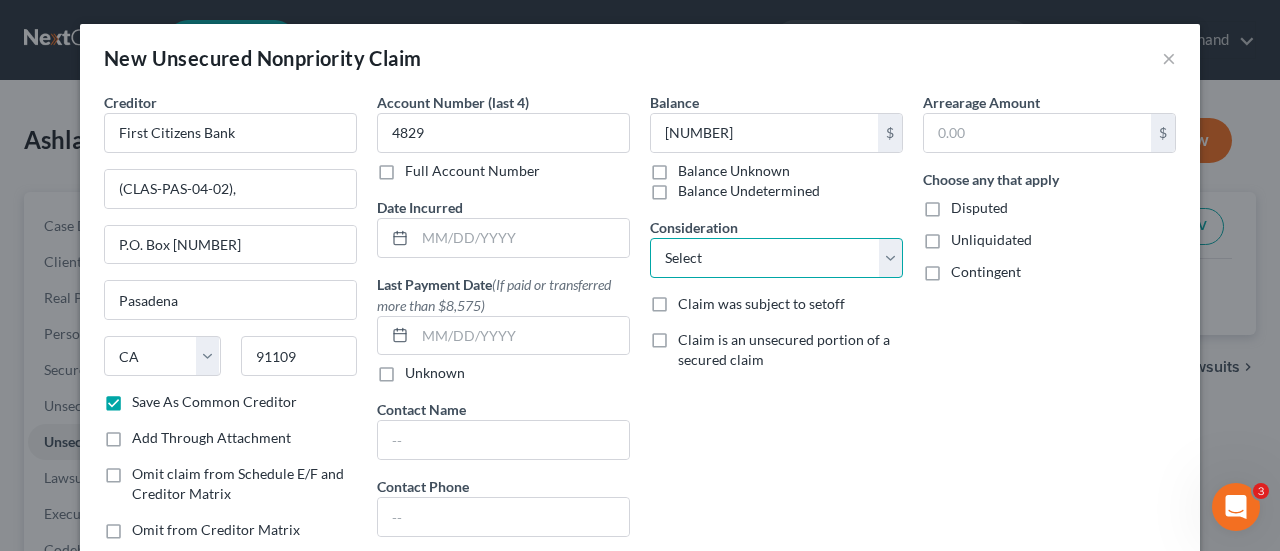 click on "Select Cable / Satellite Services Collection Agency Credit Card Debt Debt Counseling / Attorneys Deficiency Balance Home / Car Repairs Income Taxes Judgment Liens Monies Loaned / Advanced Mortgage Obligation To Pensions Other Overdrawn Bank Account Promised To Help Pay Creditors Services Suppliers Or Vendors Telephone / Internet Services Unsecured Loan Repayments Utility Services" at bounding box center (776, 258) 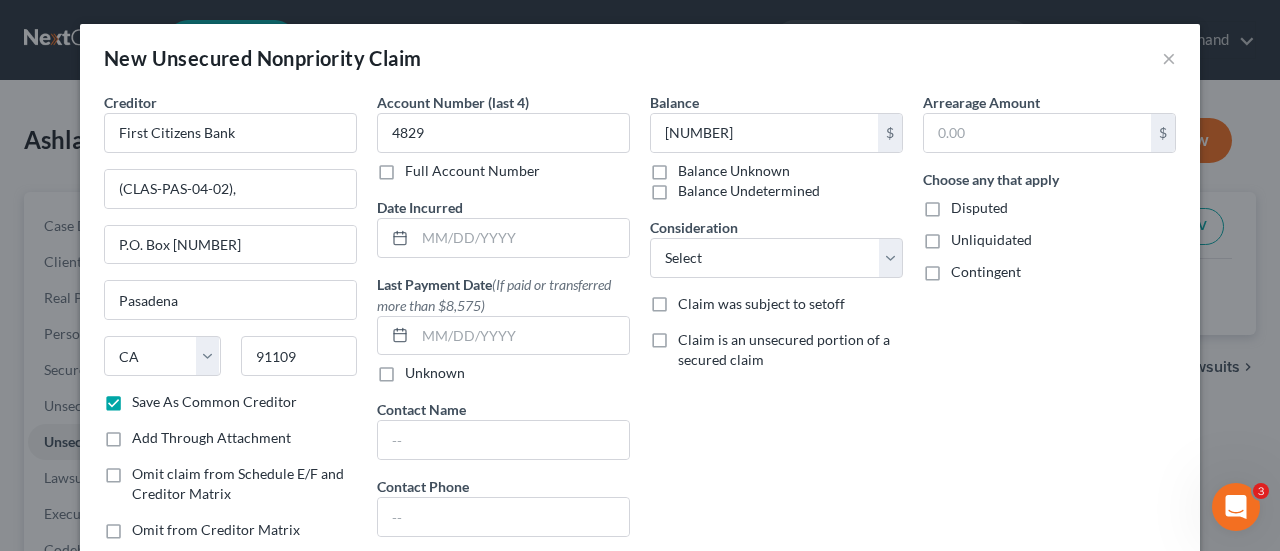 click on "Balance
4,162,500 $
Balance Unknown
Balance Undetermined
4,162,500.00 $
Balance Unknown
Consideration Select Cable / Satellite Services Collection Agency Credit Card Debt Debt Counseling / Attorneys Deficiency Balance Home / Car Repairs Income Taxes Judgment Liens Monies Loaned / Advanced Mortgage Obligation To Pensions Other Overdrawn Bank Account Promised To Help Pay Creditors Services Suppliers Or Vendors Telephone / Internet Services Unsecured Loan Repayments Utility Services Claim was subject to setoff Claim is an unsecured portion of a secured claim" at bounding box center [776, 361] 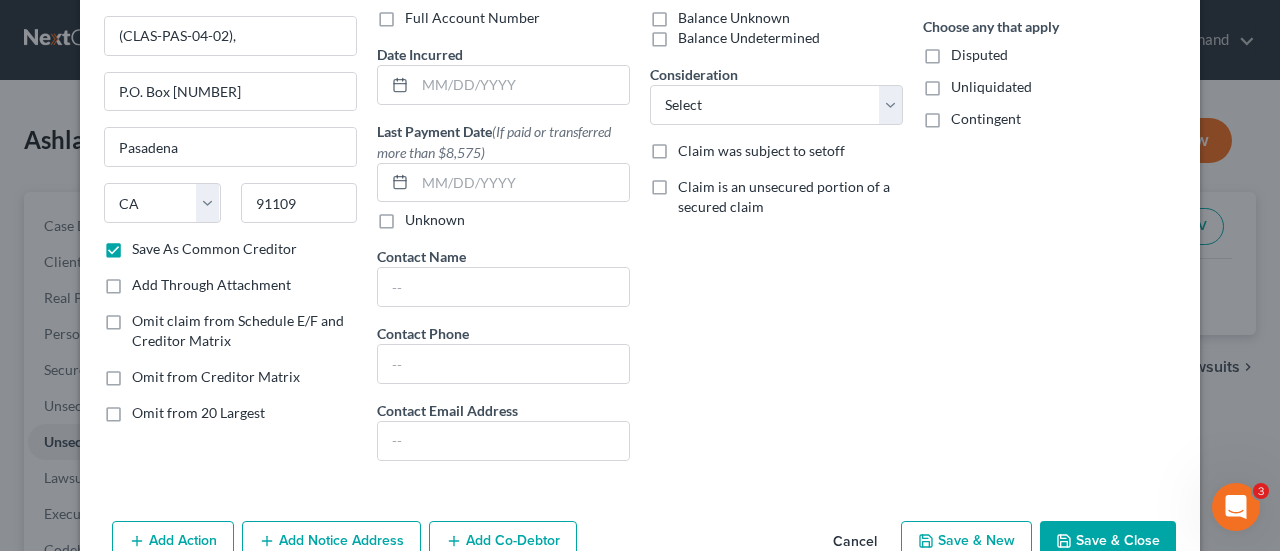 scroll, scrollTop: 200, scrollLeft: 0, axis: vertical 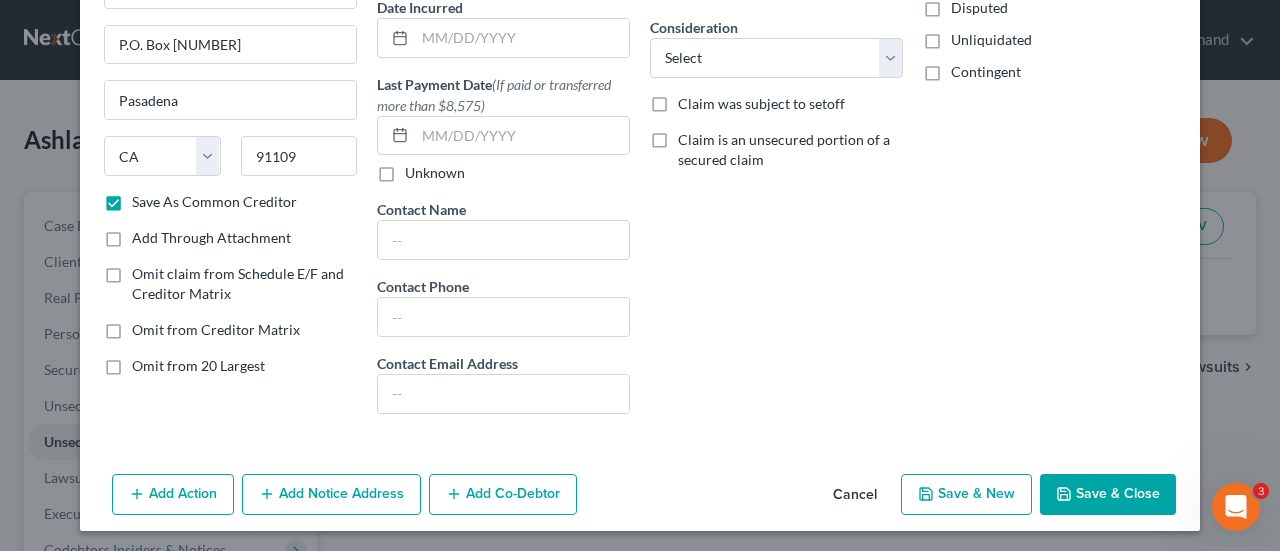 click on "Save & New" at bounding box center (966, 495) 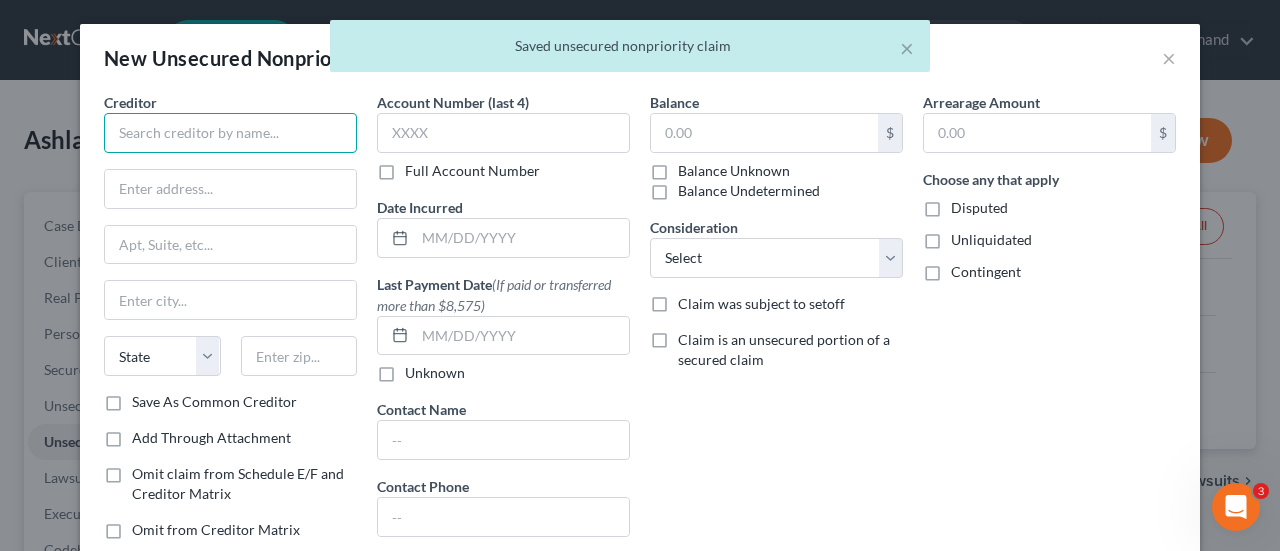 drag, startPoint x: 164, startPoint y: 152, endPoint x: 169, endPoint y: 143, distance: 10.29563 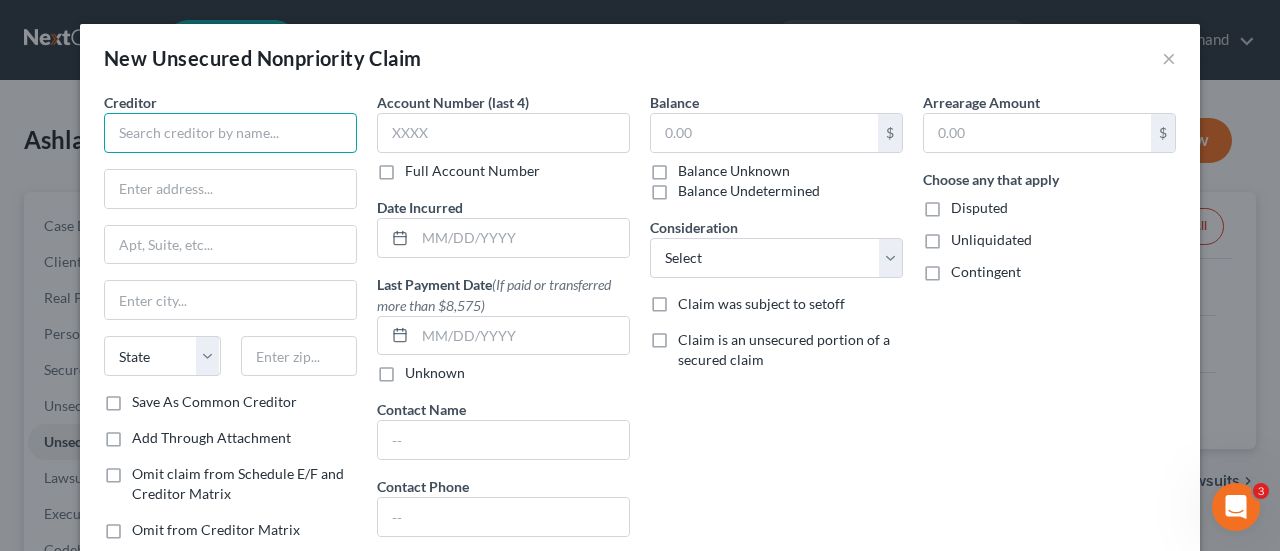 paste on "First Citizens Bank" 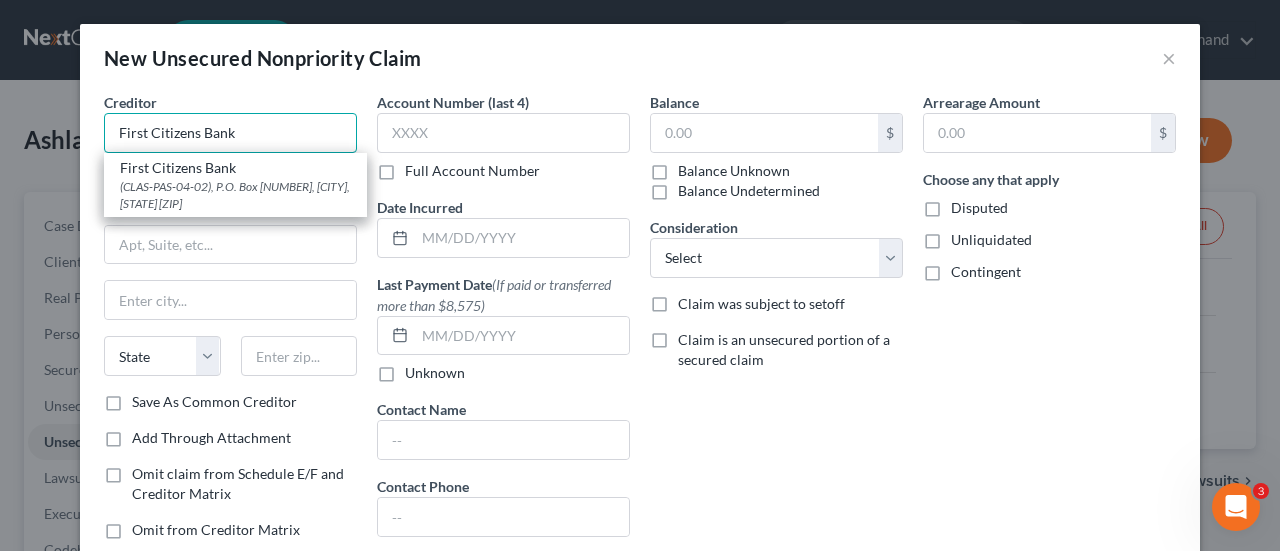 type on "First Citizens Bank" 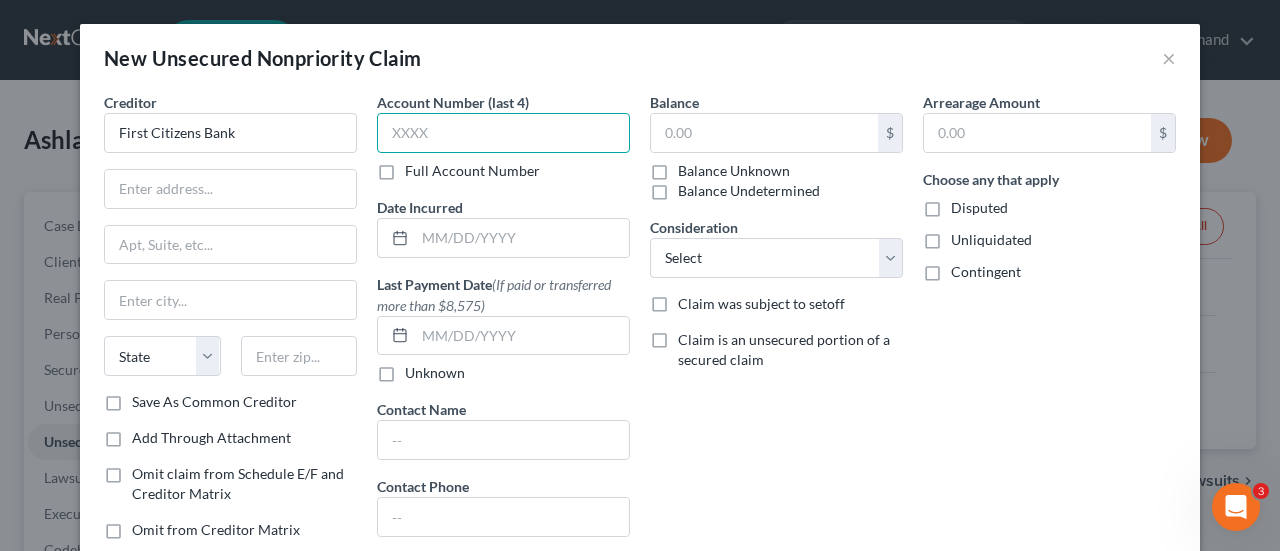 click at bounding box center [503, 133] 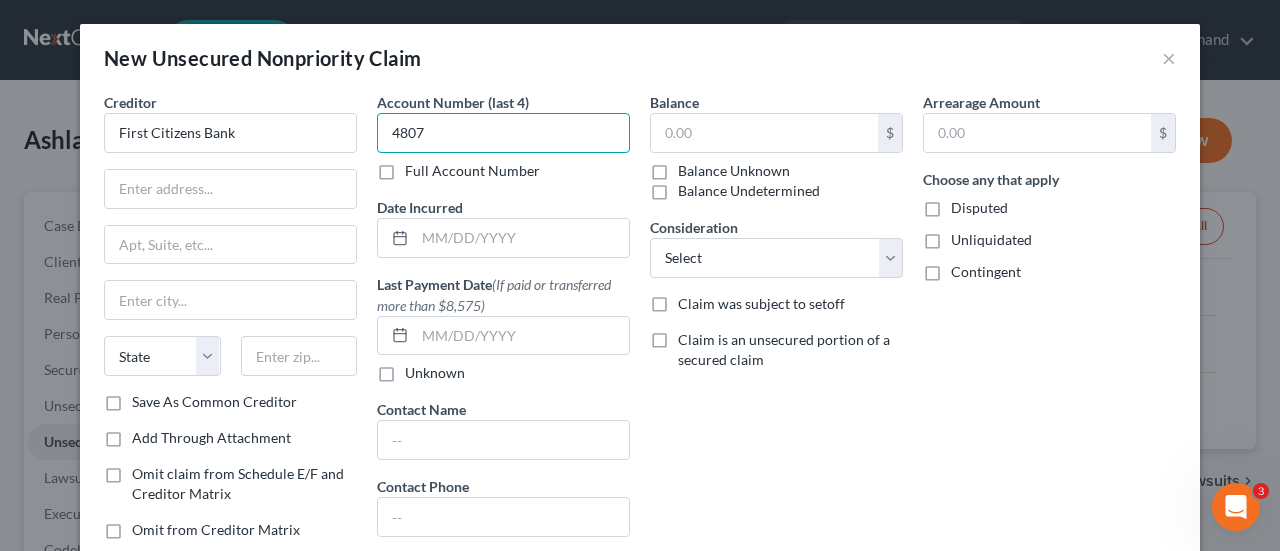 type on "4807" 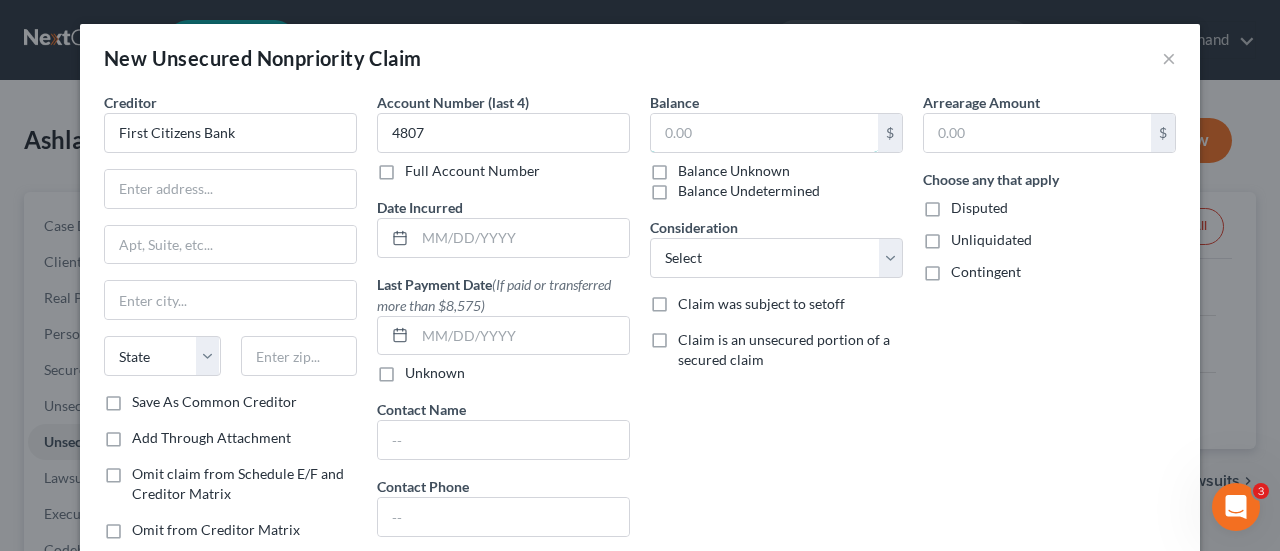 click at bounding box center [764, 133] 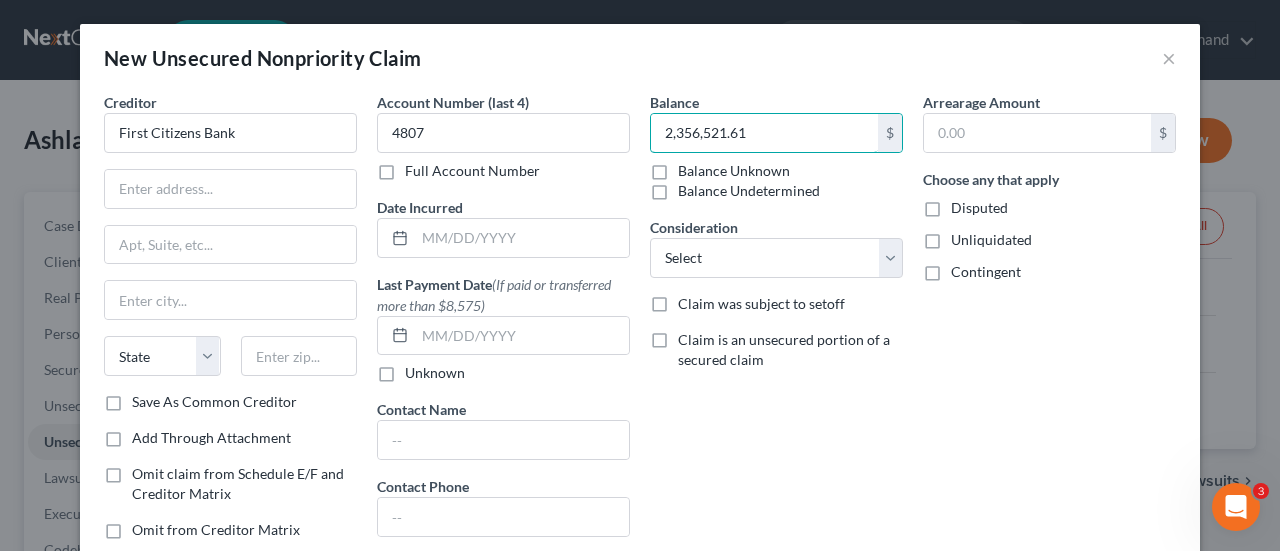 type on "2,356,521.61" 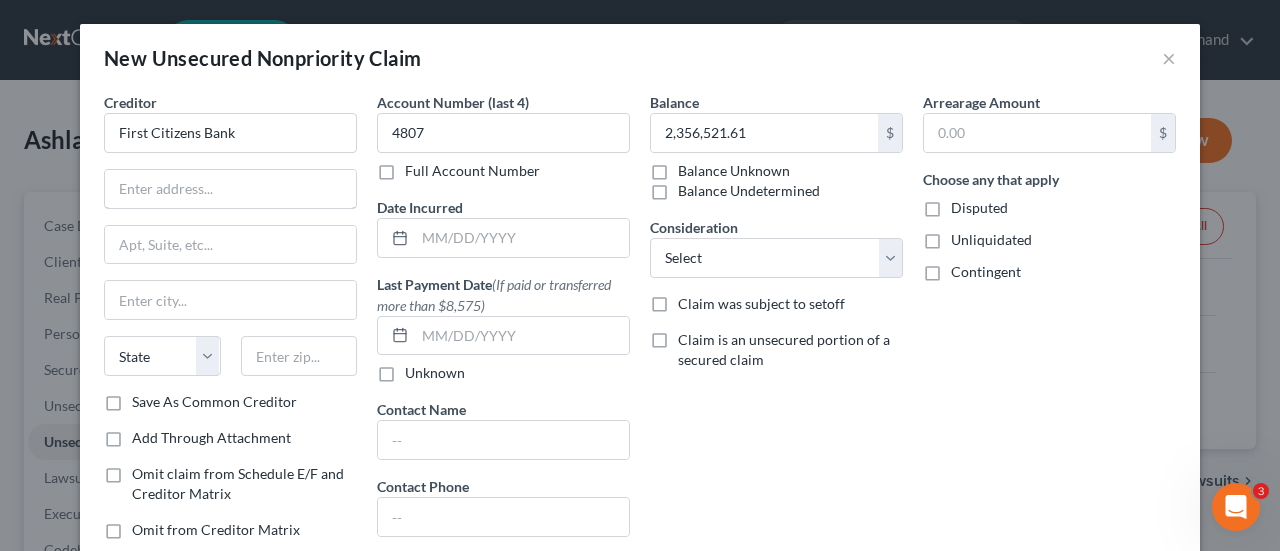 click at bounding box center (230, 189) 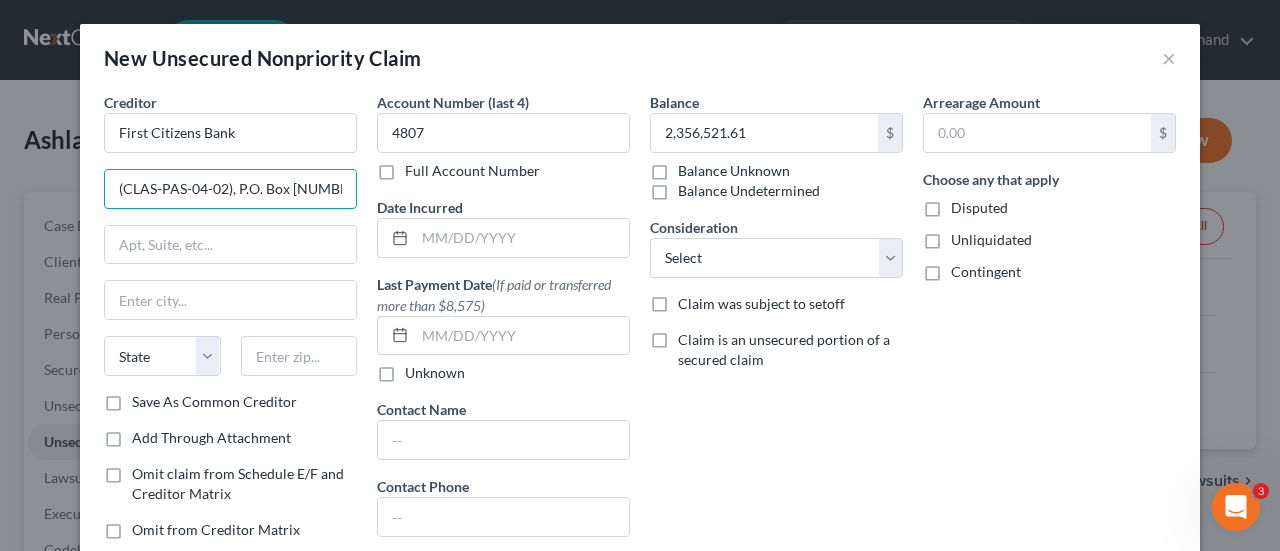 type on "(CLAS-PAS-04-02), P.O. Box [NUMBER]" 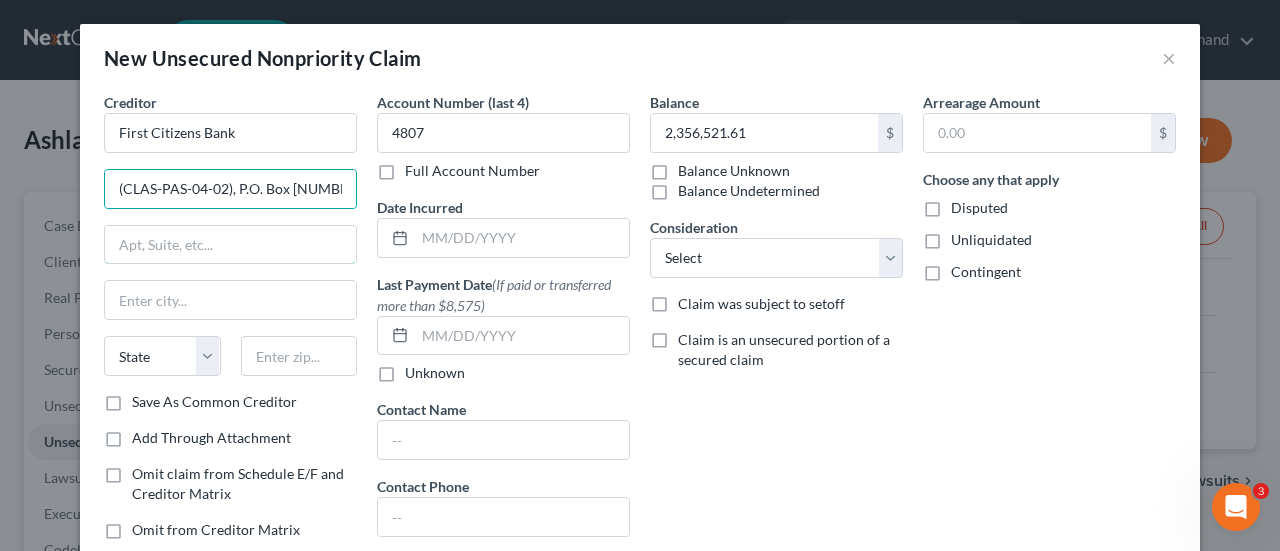 click at bounding box center (230, 245) 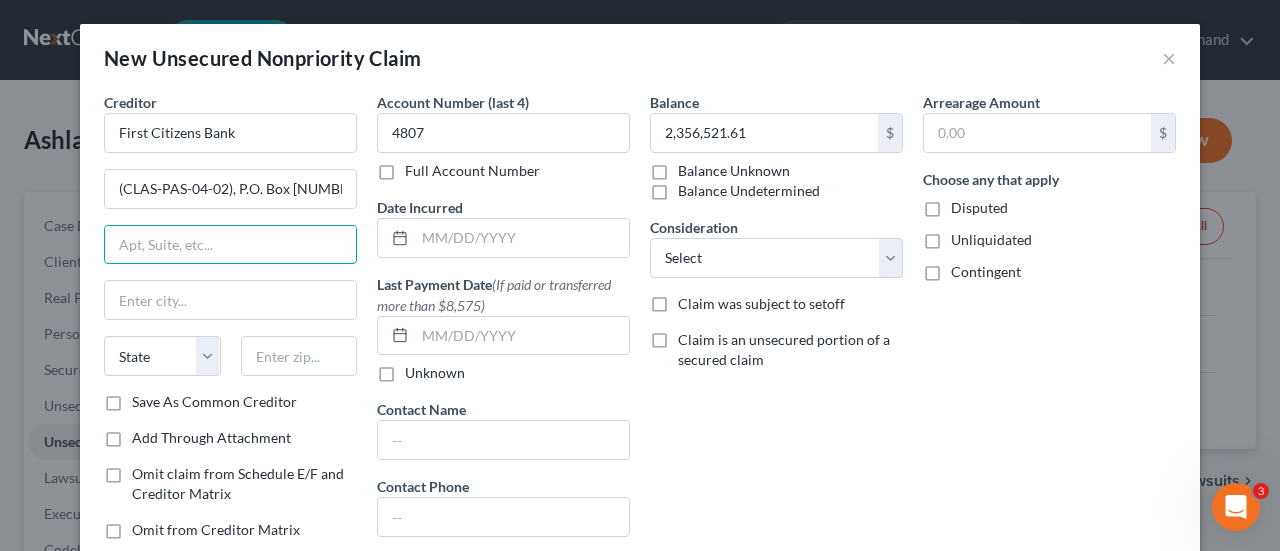 paste on "(CLAS-PAS-04-02), P.O. Box [NUMBER]" 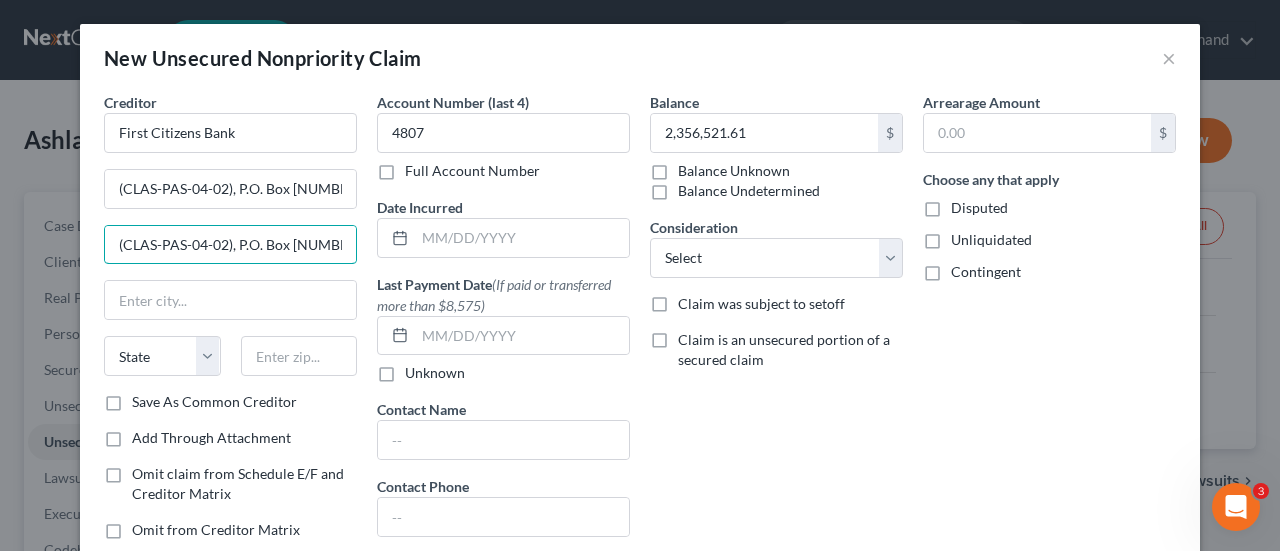 type on "(CLAS-PAS-04-02), P.O. Box [NUMBER]" 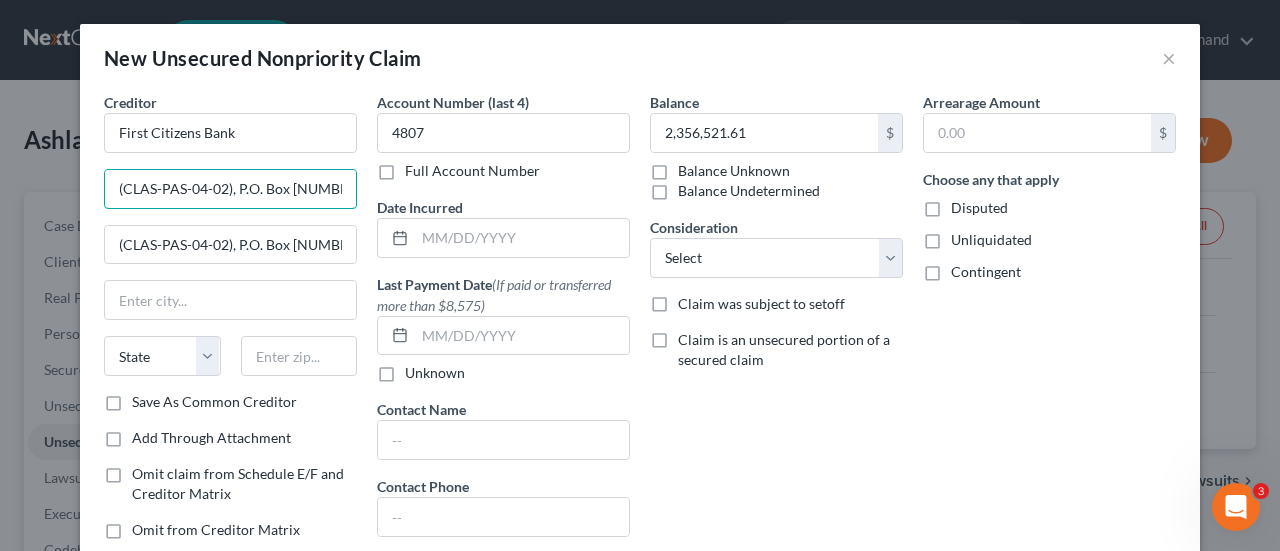 drag, startPoint x: 339, startPoint y: 191, endPoint x: 226, endPoint y: 190, distance: 113.004425 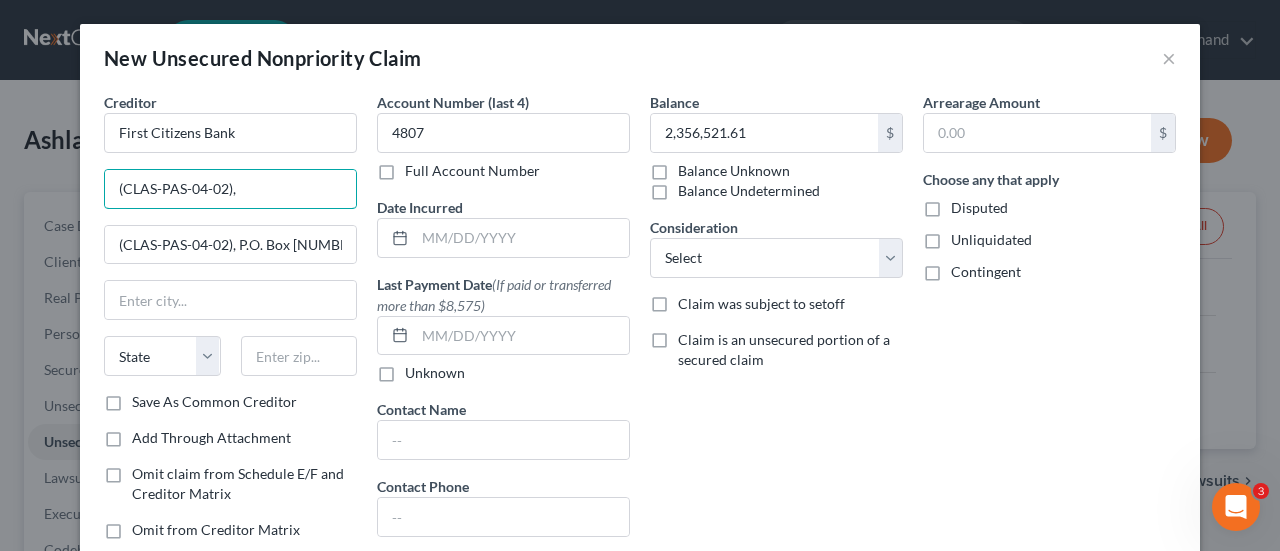 type on "(CLAS-PAS-04-02)," 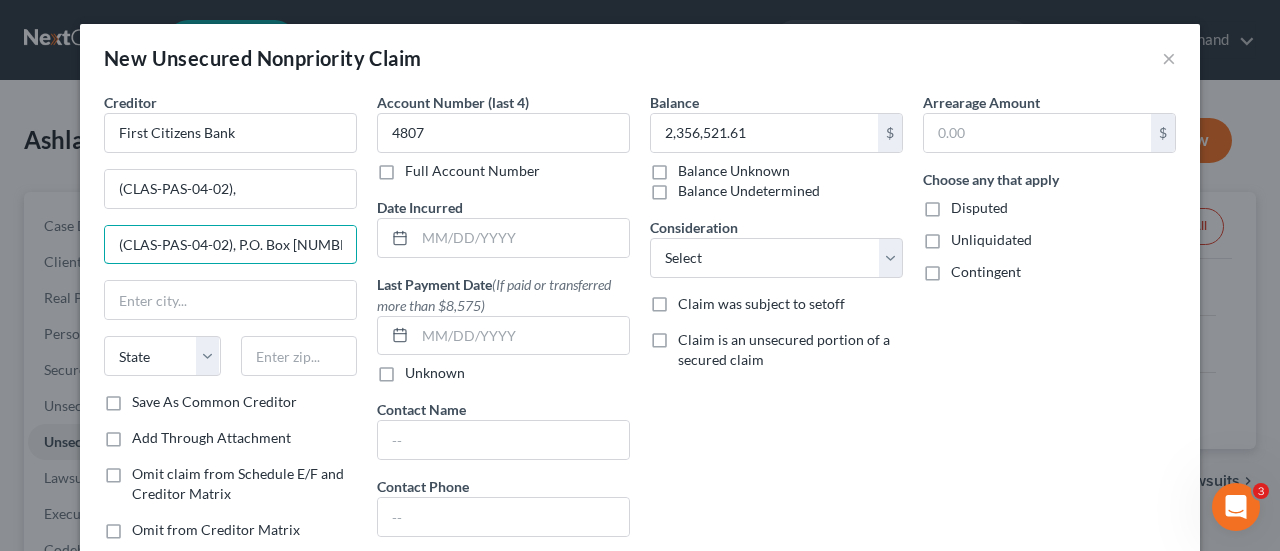drag, startPoint x: 234, startPoint y: 245, endPoint x: -11, endPoint y: 266, distance: 245.89835 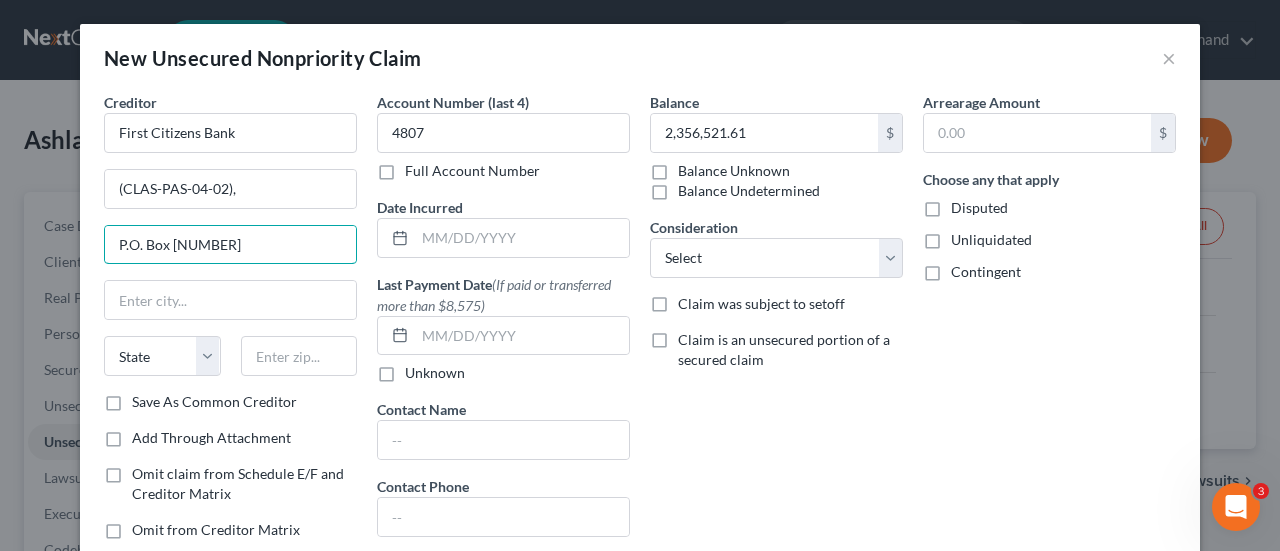 type on "P.O. Box [NUMBER]" 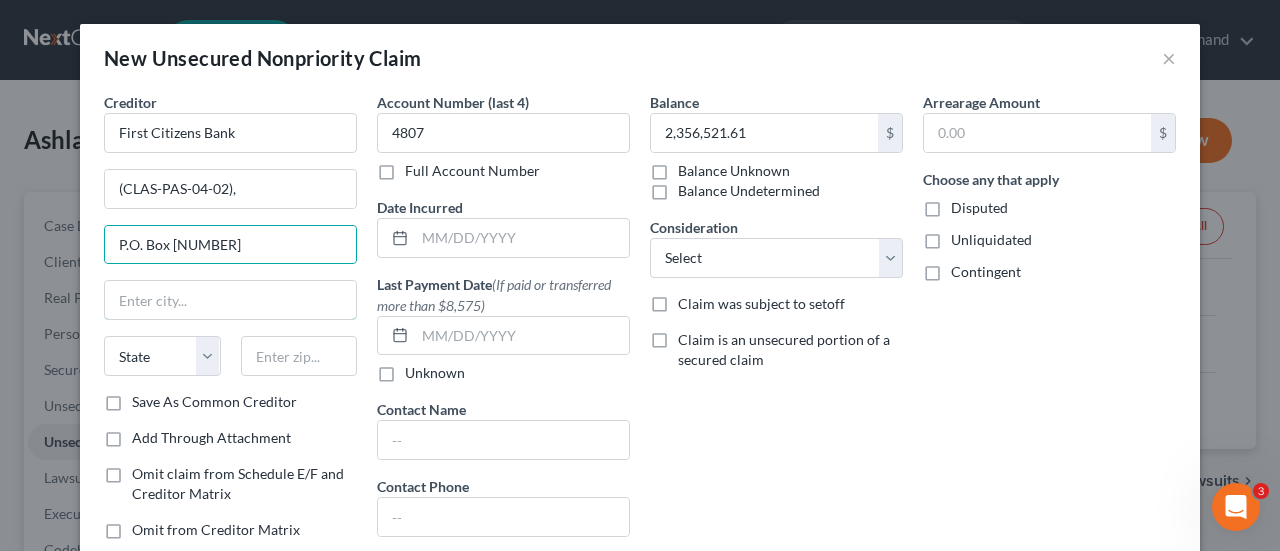 click at bounding box center [230, 300] 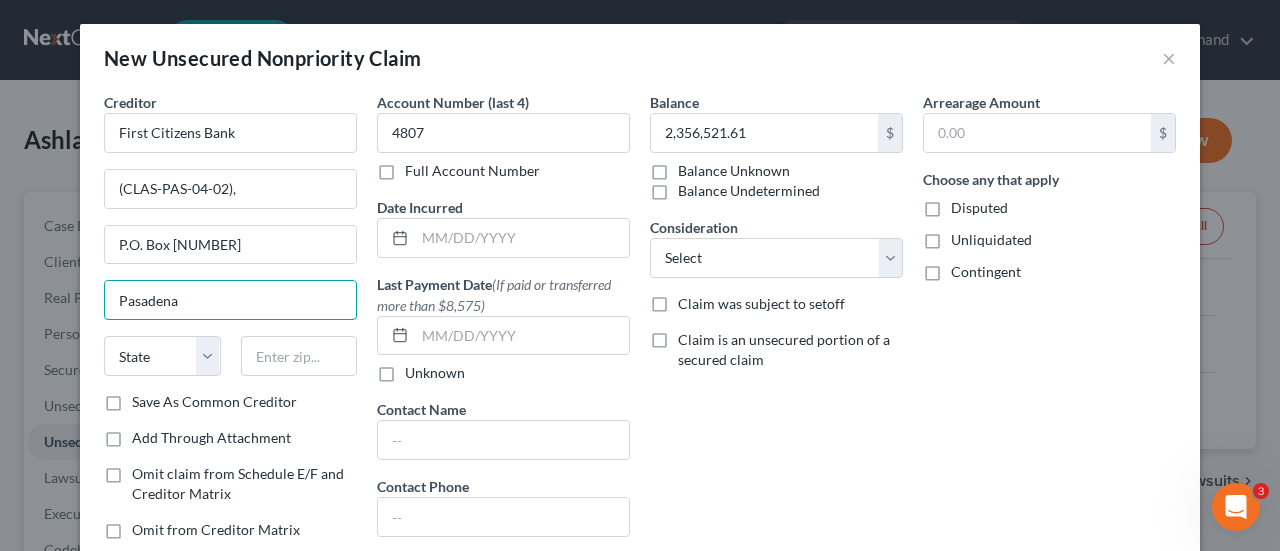 type on "Pasadena" 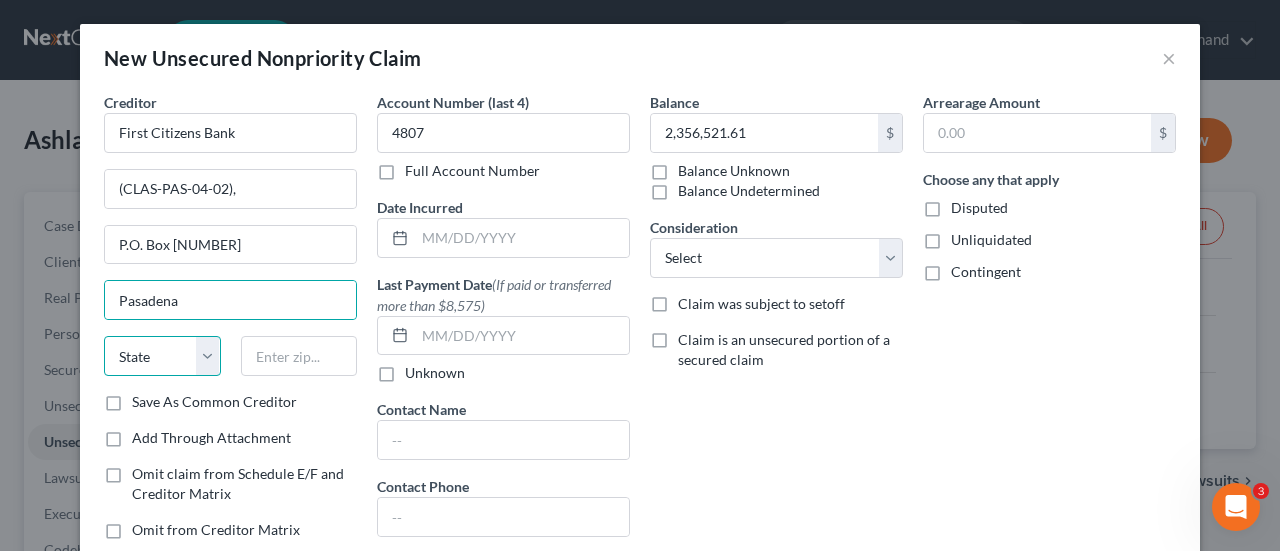 drag, startPoint x: 191, startPoint y: 355, endPoint x: 185, endPoint y: 334, distance: 21.84033 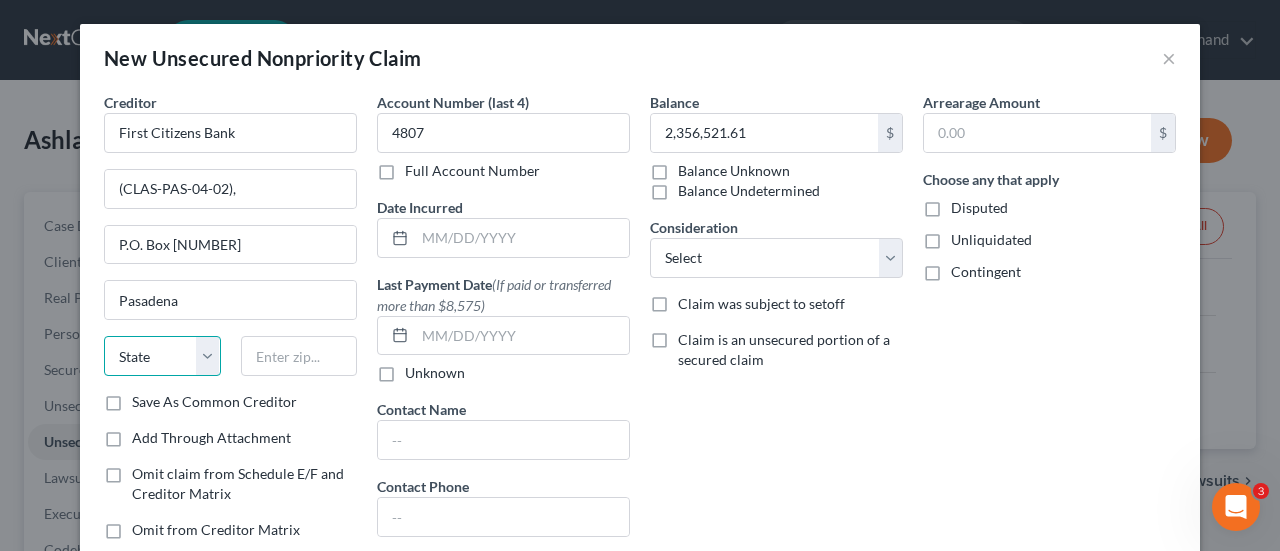 select on "4" 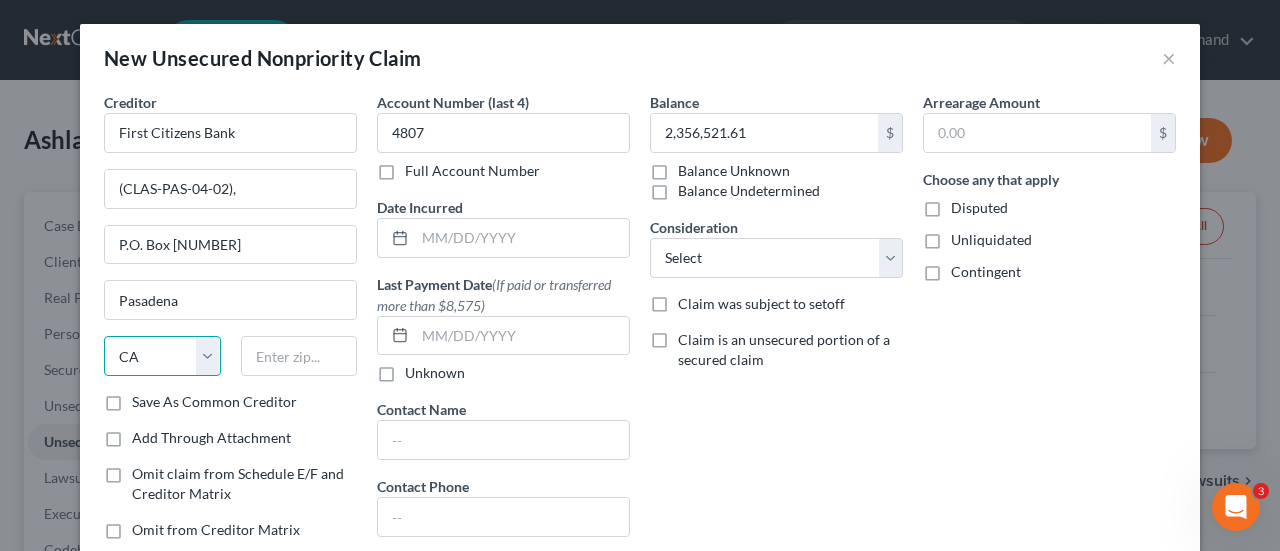 click on "State AL AK AR AZ CA CO CT DE DC FL GA GU HI ID IL IN IA KS KY LA ME MD MA MI MN MS MO MT NC ND NE NV NH NJ NM NY OH OK OR PA PR RI SC SD TN TX UT VI VA VT WA WV WI WY" at bounding box center (162, 356) 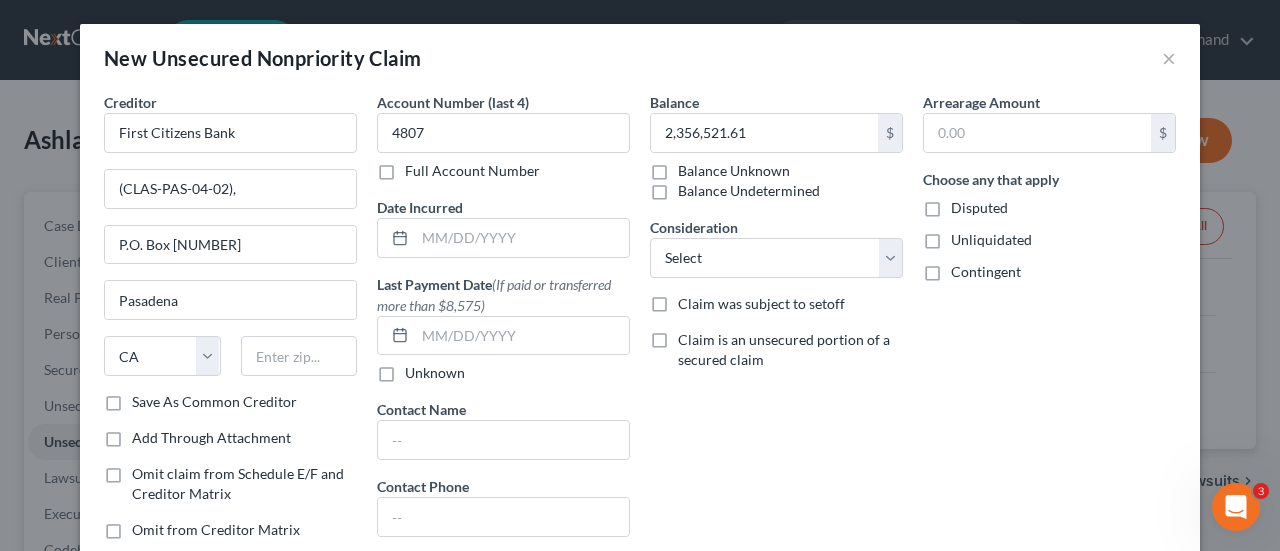 click on "Save As Common Creditor" at bounding box center [214, 402] 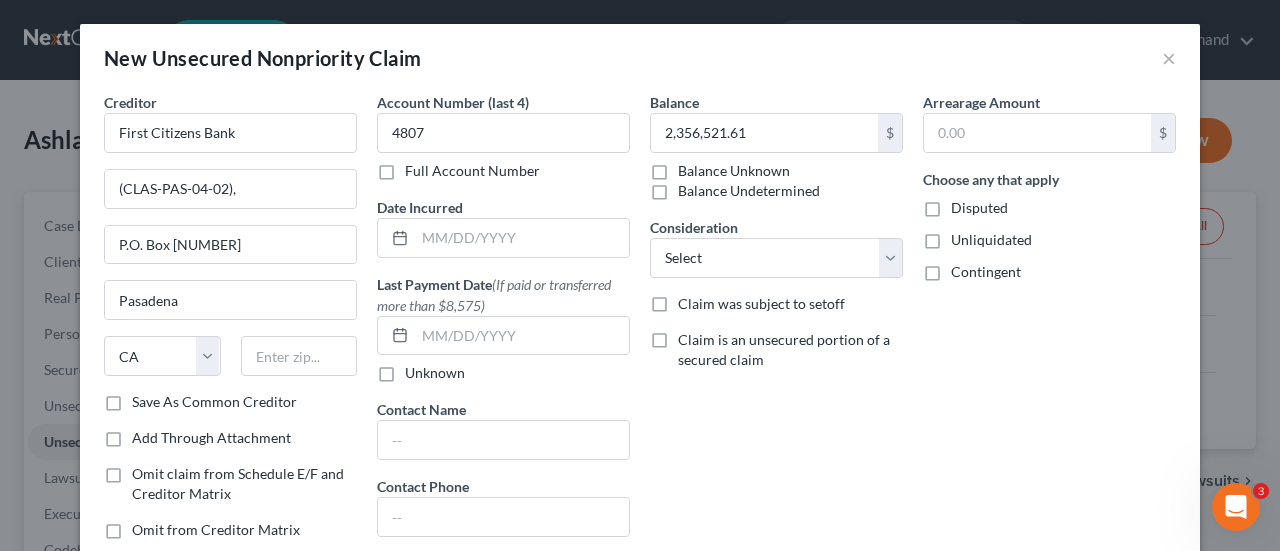 click on "Save As Common Creditor" at bounding box center [146, 398] 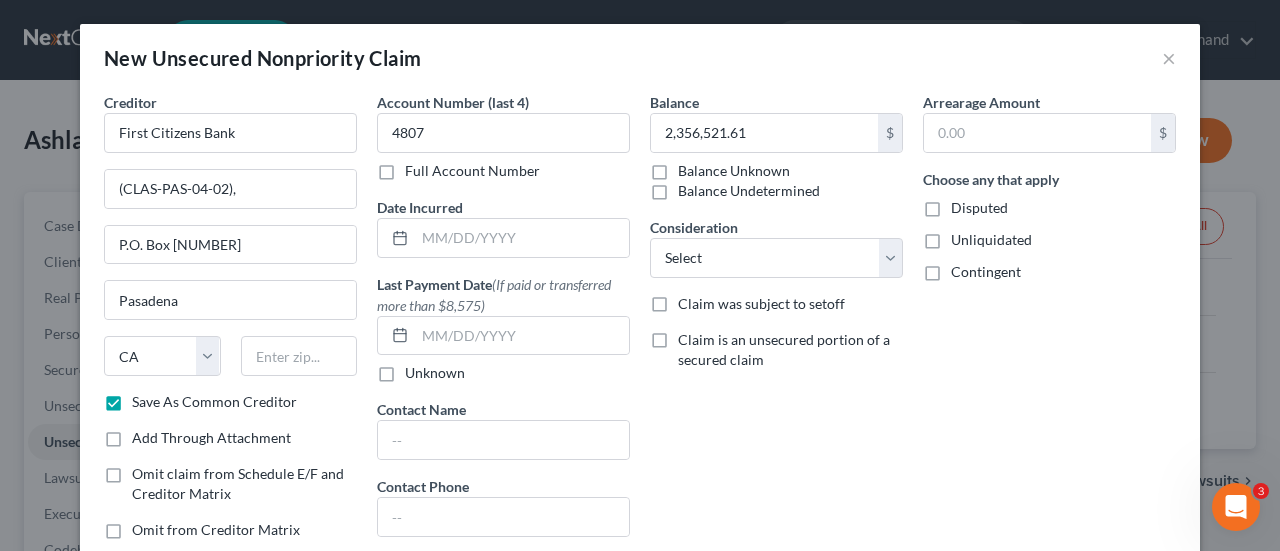 click on "Balance
2,356,521.61 $
Balance Unknown
Balance Undetermined
2,356,521.61 $
Balance Unknown
Consideration Select Cable / Satellite Services Collection Agency Credit Card Debt Debt Counseling / Attorneys Deficiency Balance Home / Car Repairs Income Taxes Judgment Liens Monies Loaned / Advanced Mortgage Obligation To Pensions Other Overdrawn Bank Account Promised To Help Pay Creditors Services Suppliers Or Vendors Telephone / Internet Services Unsecured Loan Repayments Utility Services Claim was subject to setoff Claim is an unsecured portion of a secured claim" at bounding box center [776, 361] 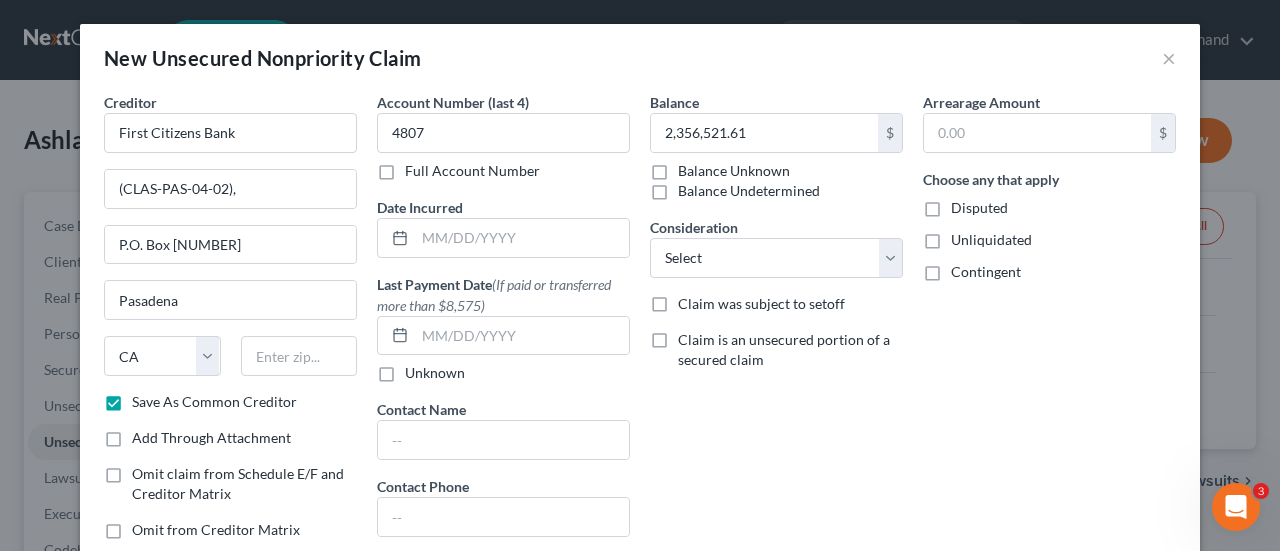 click on "Unknown" at bounding box center [435, 373] 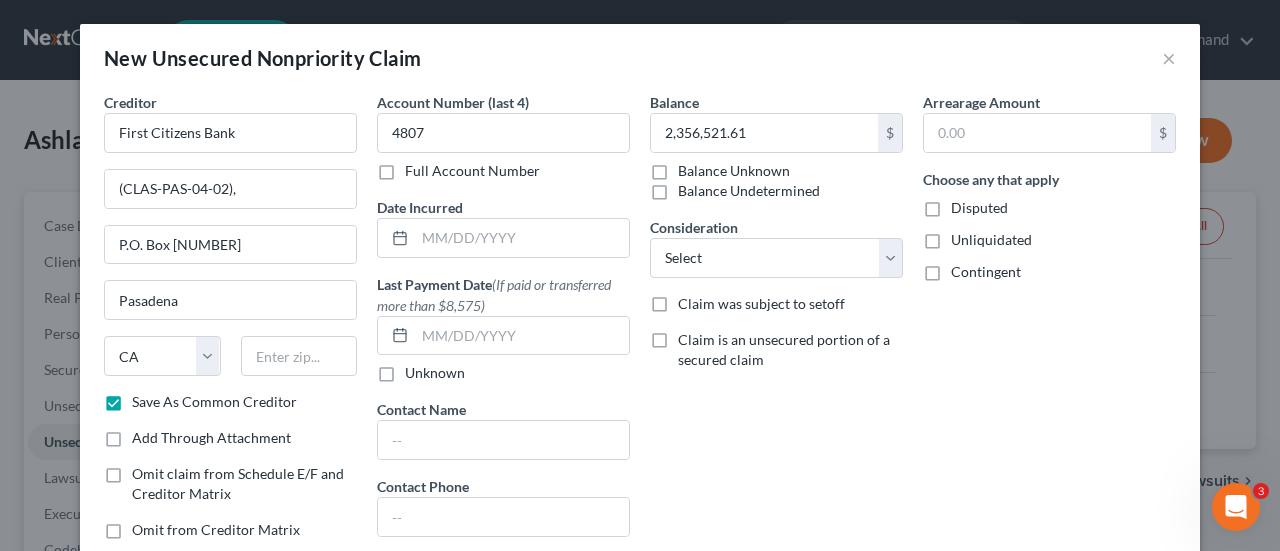 click on "Unknown" at bounding box center (419, 369) 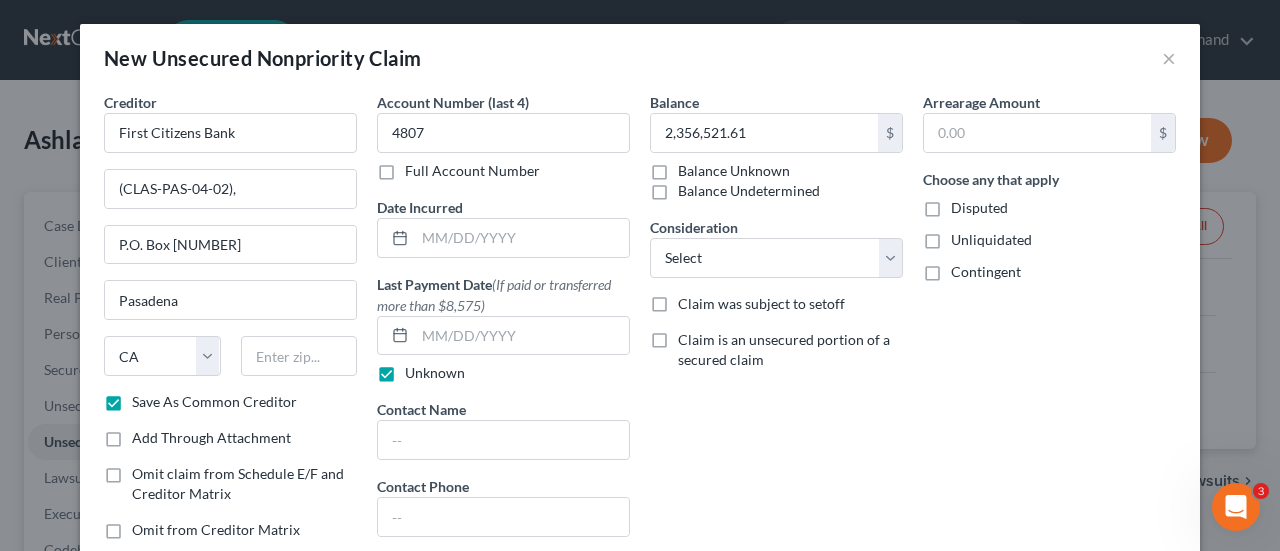 click on "Unknown" at bounding box center (435, 373) 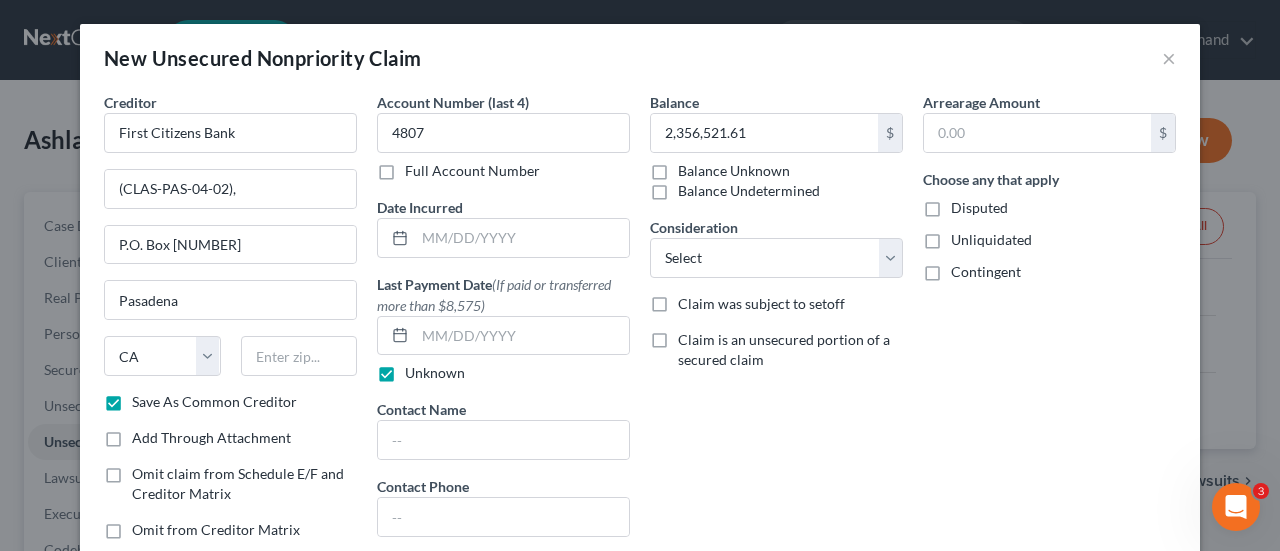 click on "Unknown" at bounding box center (419, 369) 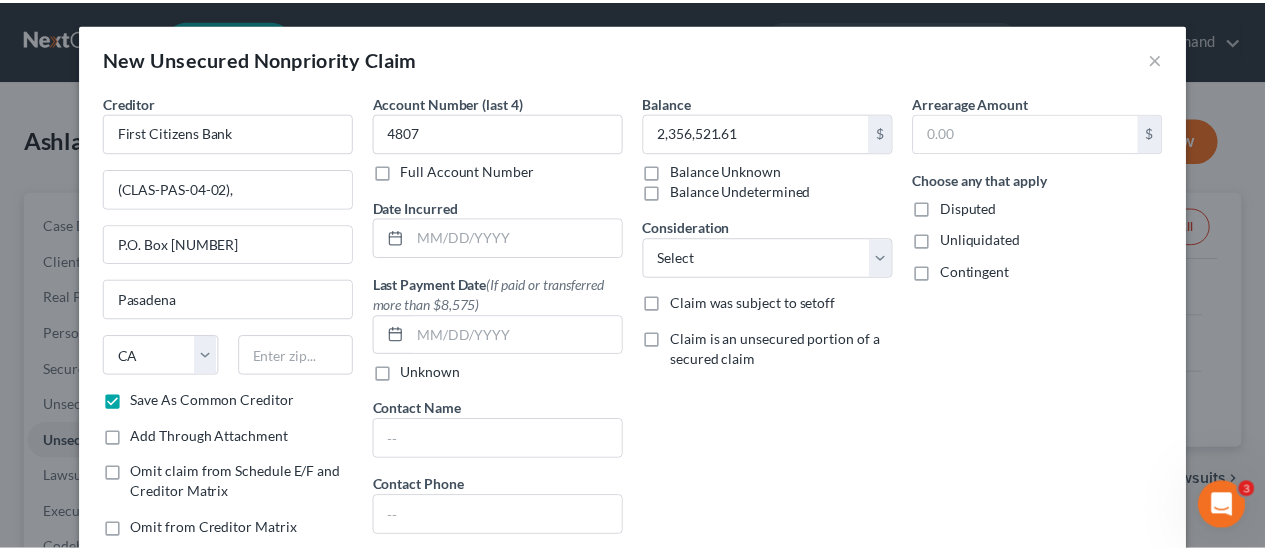 scroll, scrollTop: 200, scrollLeft: 0, axis: vertical 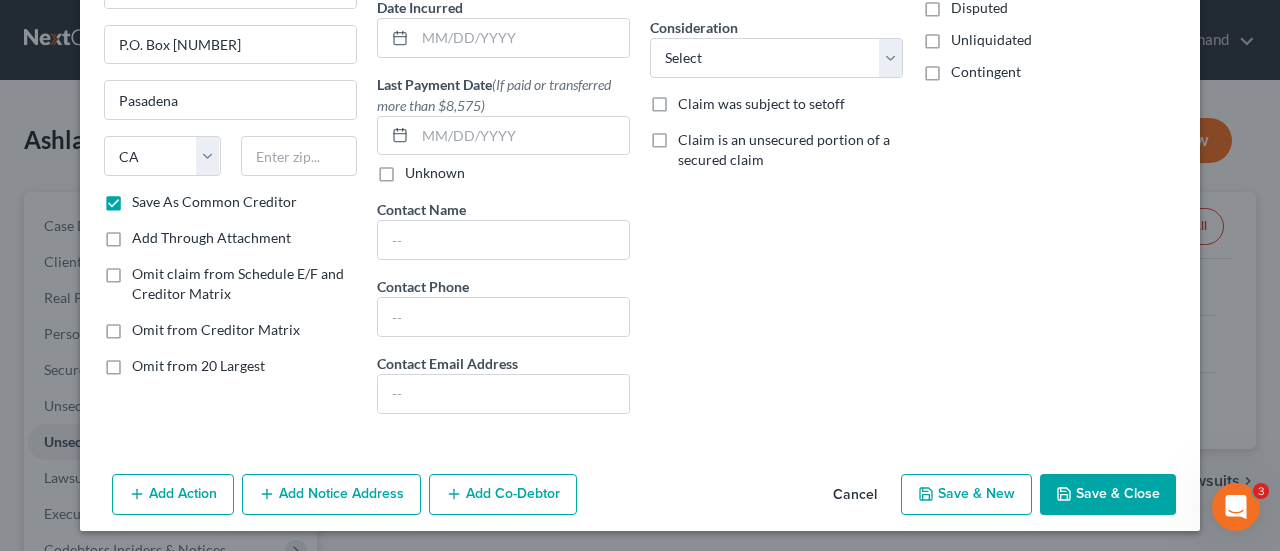 click on "Save & Close" at bounding box center (1108, 495) 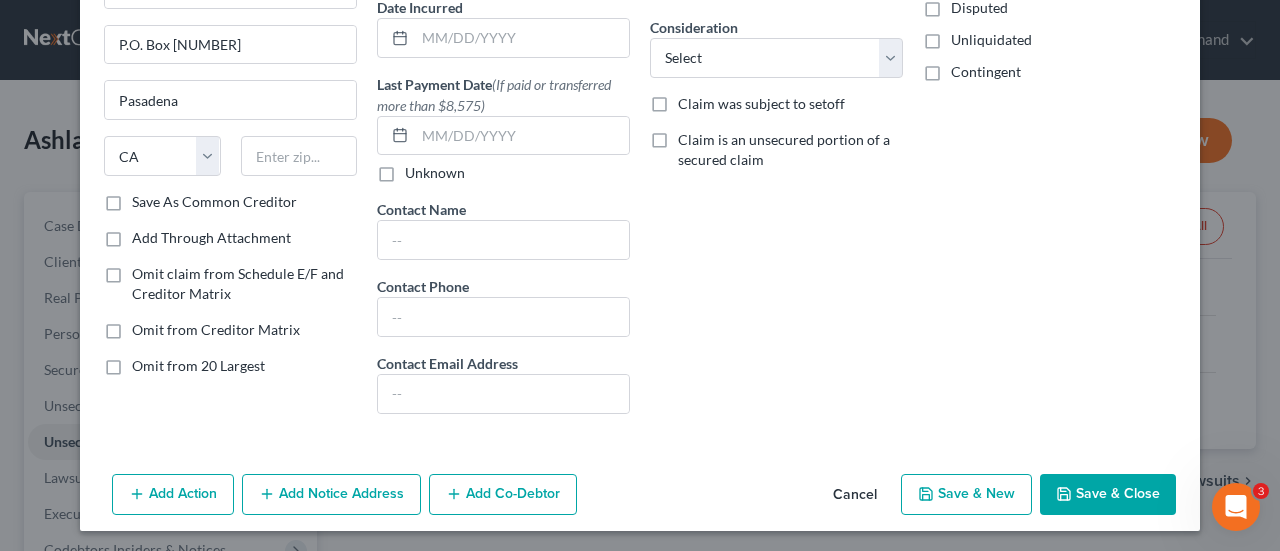 checkbox on "false" 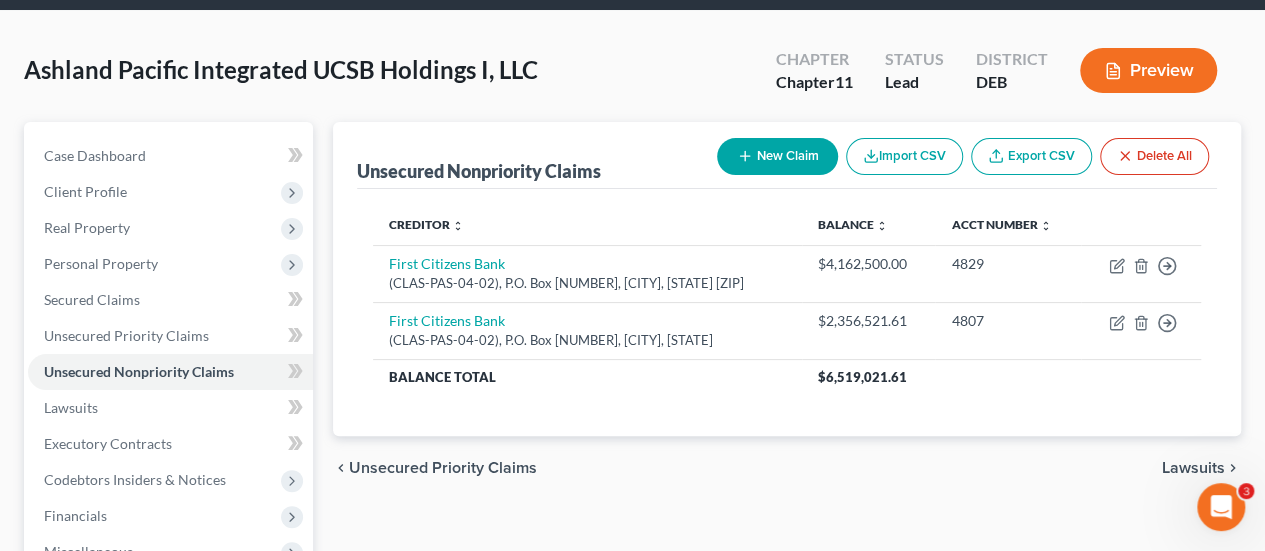 scroll, scrollTop: 0, scrollLeft: 0, axis: both 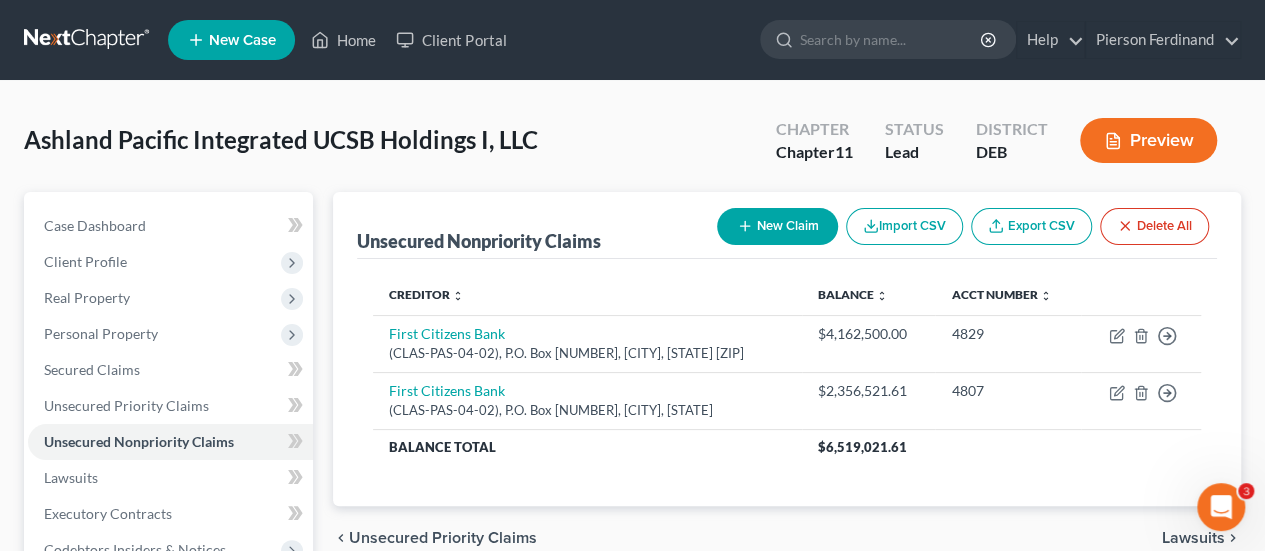 click on "Preview" at bounding box center [1148, 140] 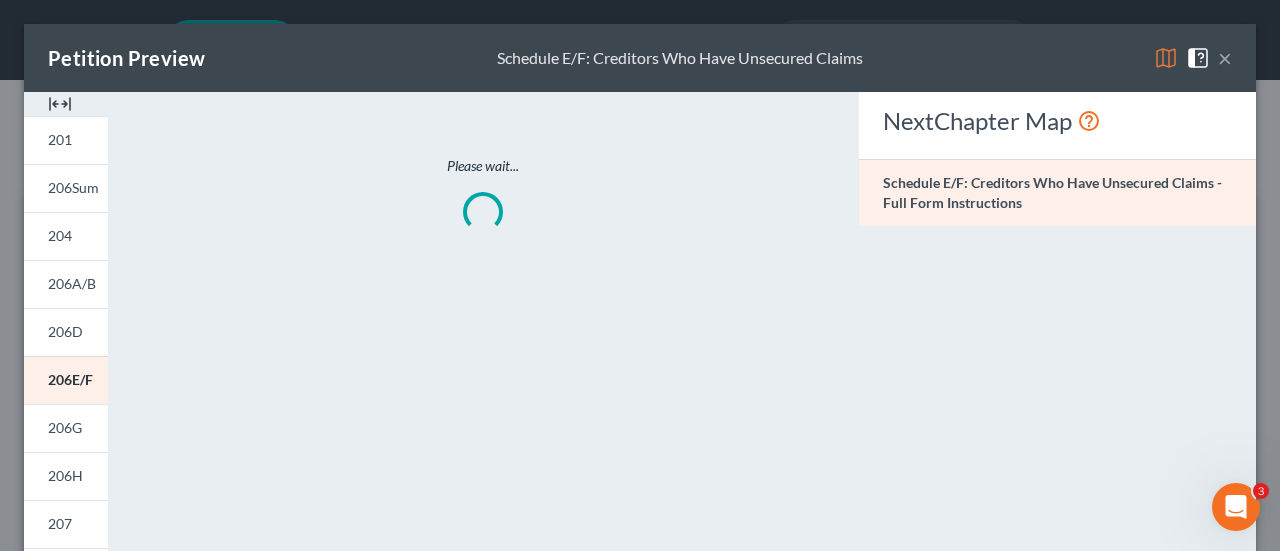 click on "201" at bounding box center (66, 140) 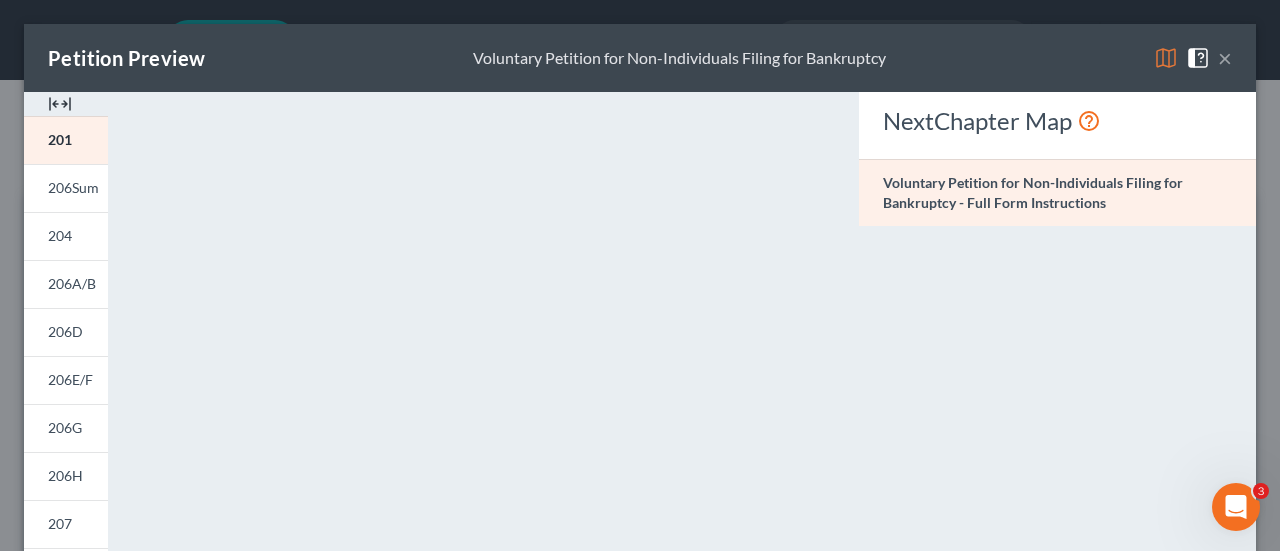 click on "×" at bounding box center [1225, 58] 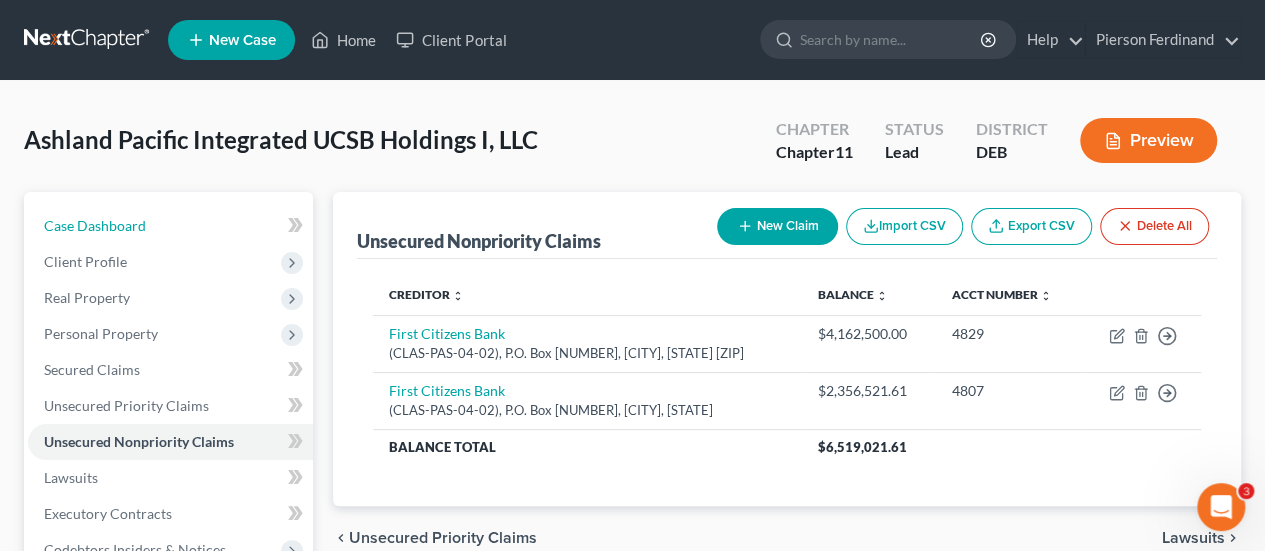 click on "Case Dashboard" at bounding box center (95, 225) 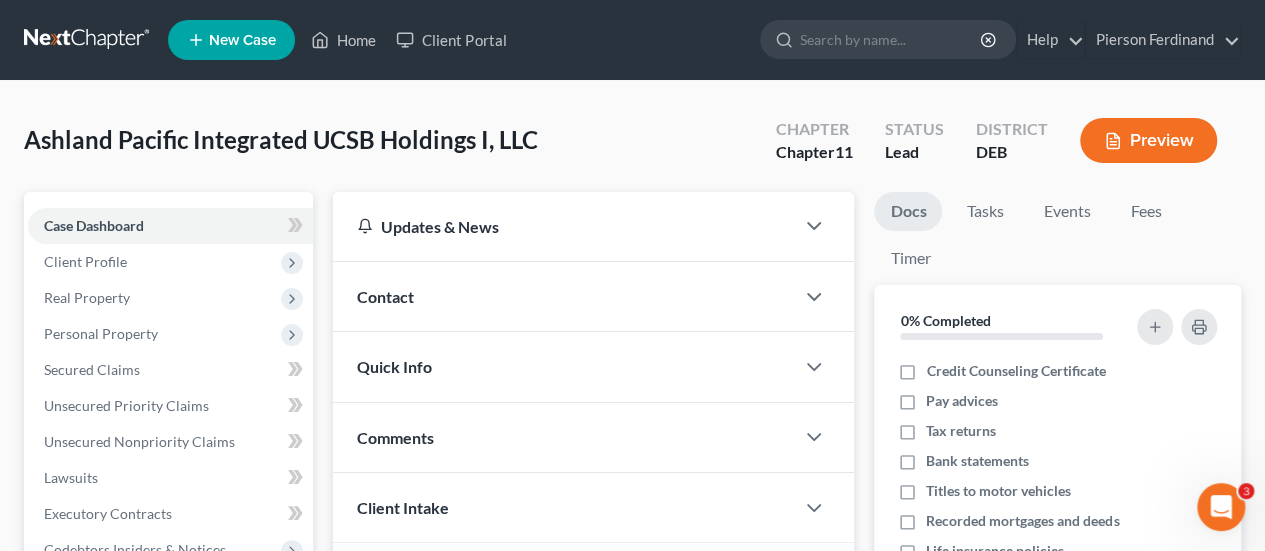 drag, startPoint x: 405, startPoint y: 294, endPoint x: 486, endPoint y: 279, distance: 82.37718 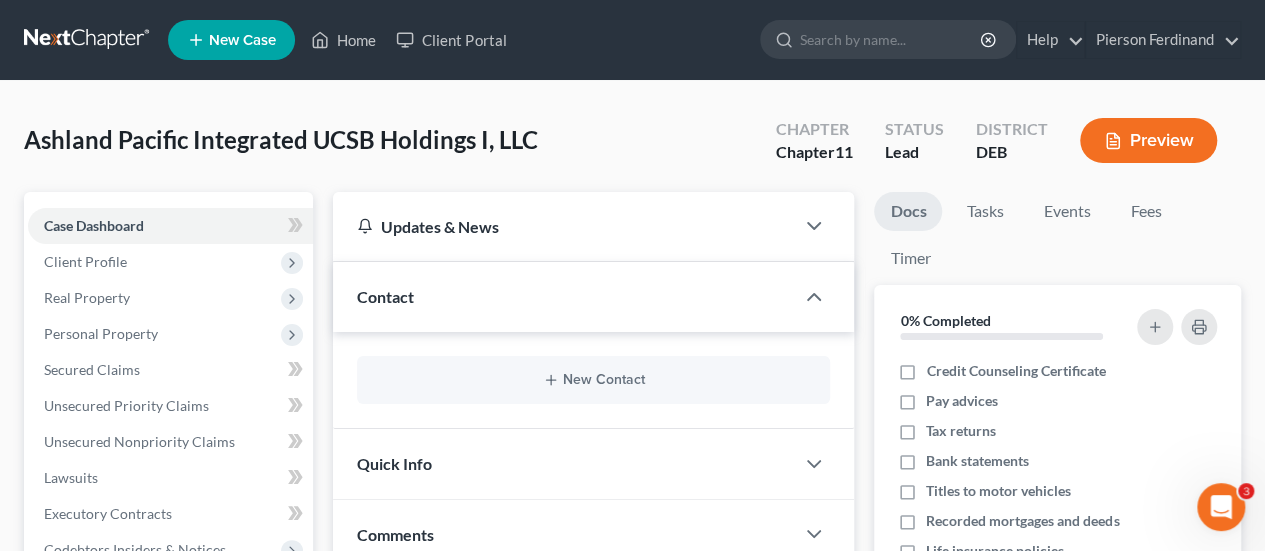 click on "Client Profile" at bounding box center (85, 261) 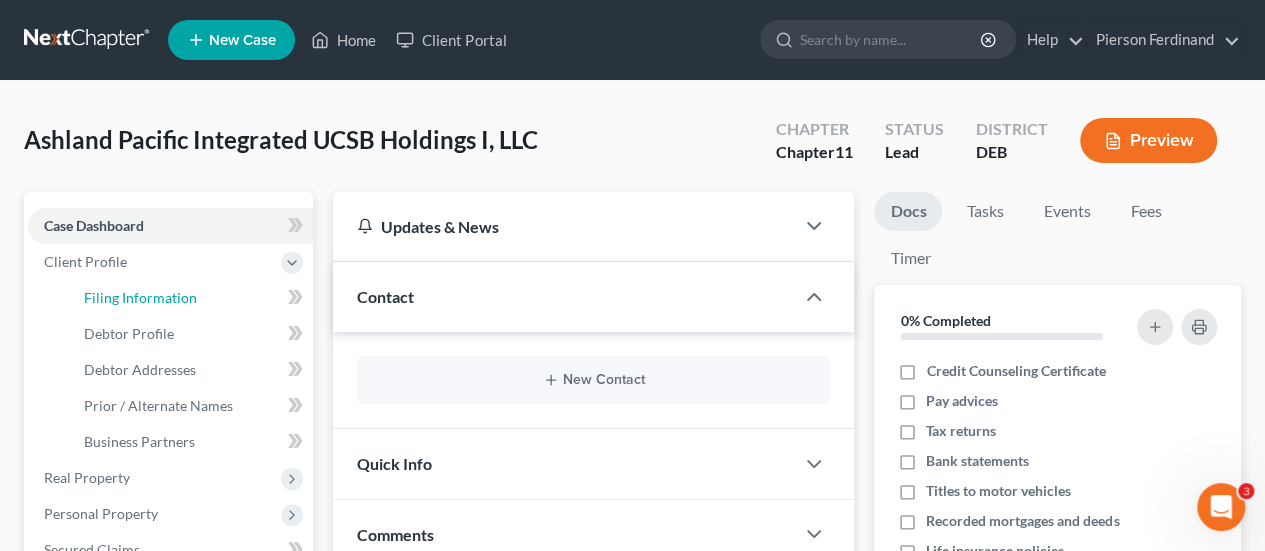 click on "Filing Information" at bounding box center (140, 297) 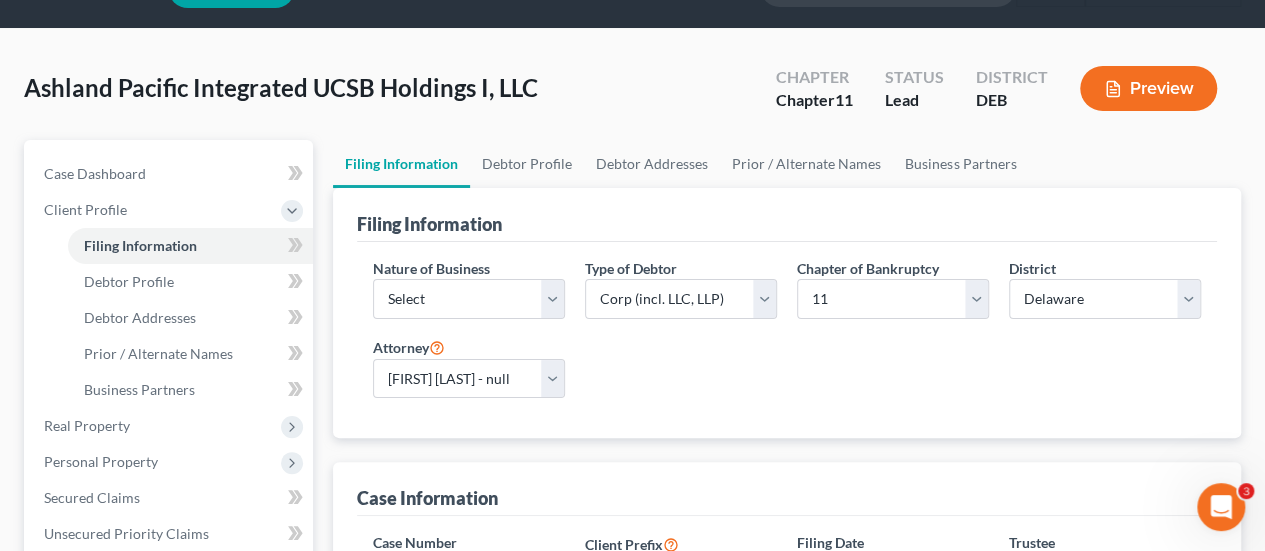 scroll, scrollTop: 0, scrollLeft: 0, axis: both 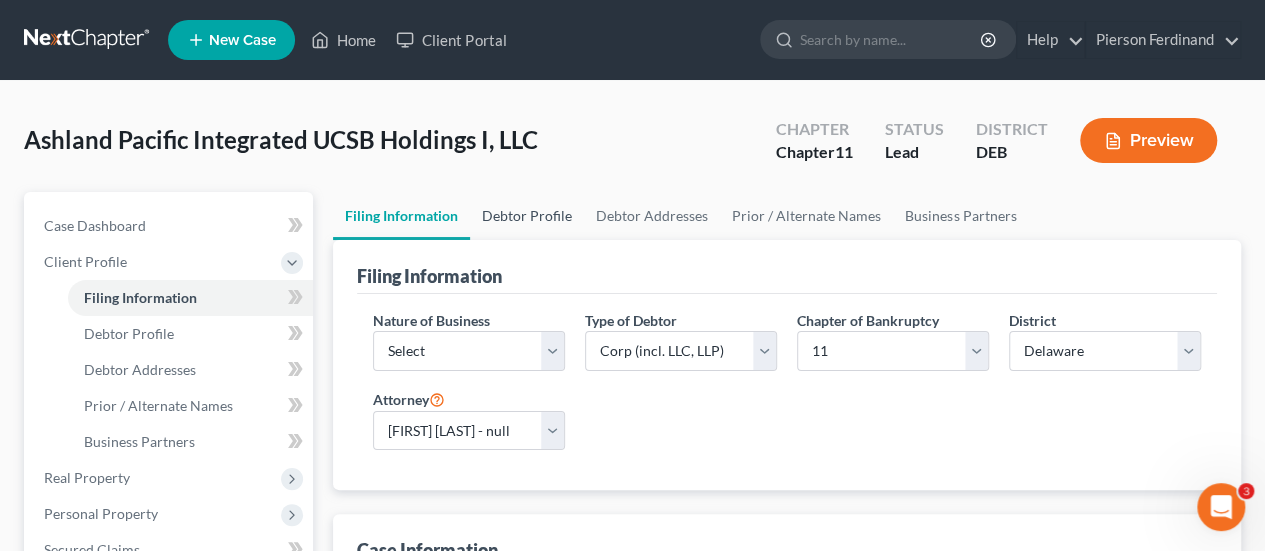 click on "Debtor Profile" at bounding box center (527, 216) 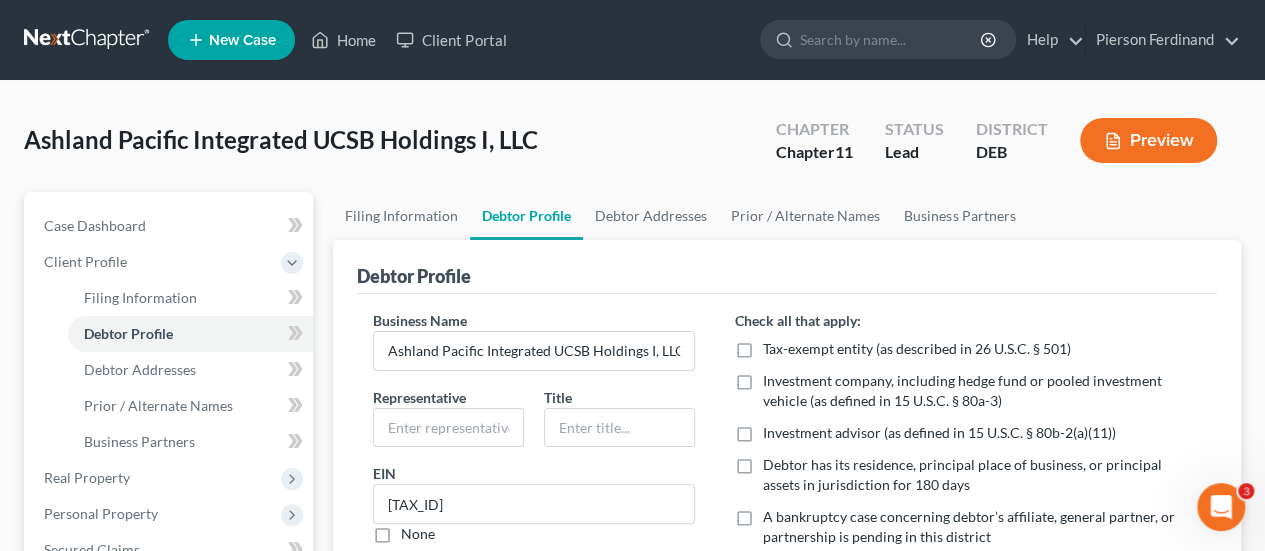 click on "Ashland Pacific Integrated UCSB Holdings I, LLC" at bounding box center (534, 351) 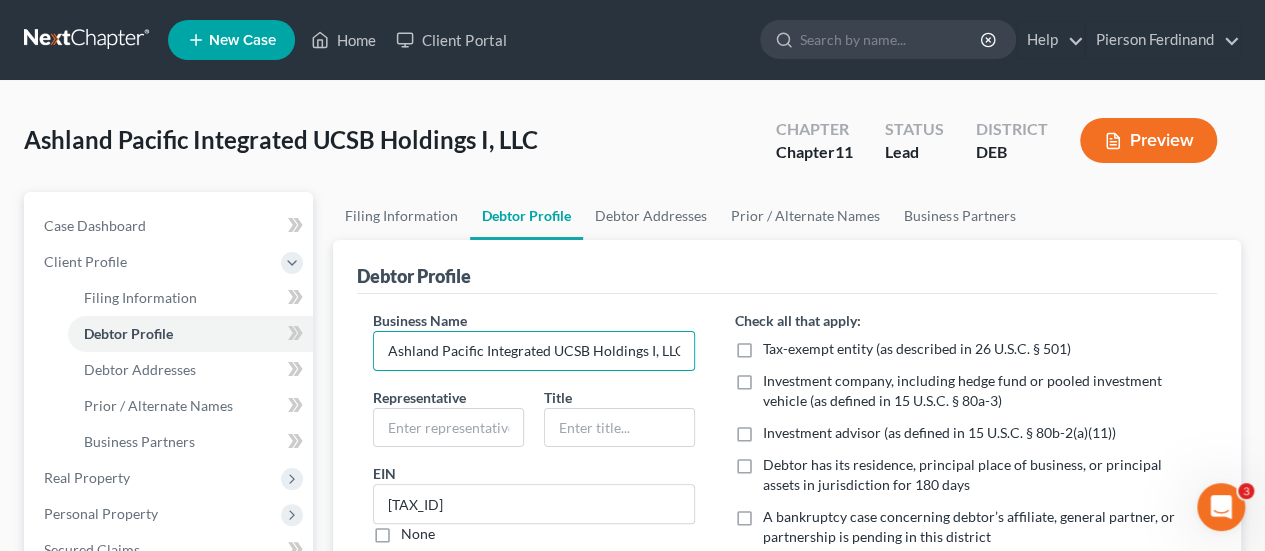 click on "Ashland Pacific Integrated UCSB Holdings I, LLC" at bounding box center (534, 351) 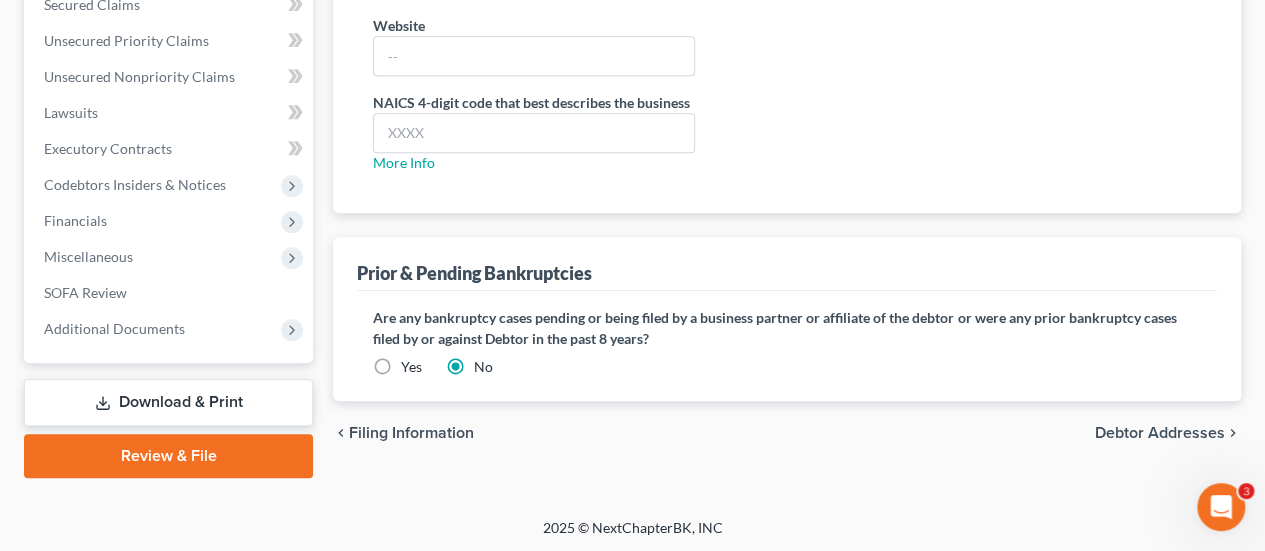 scroll, scrollTop: 45, scrollLeft: 0, axis: vertical 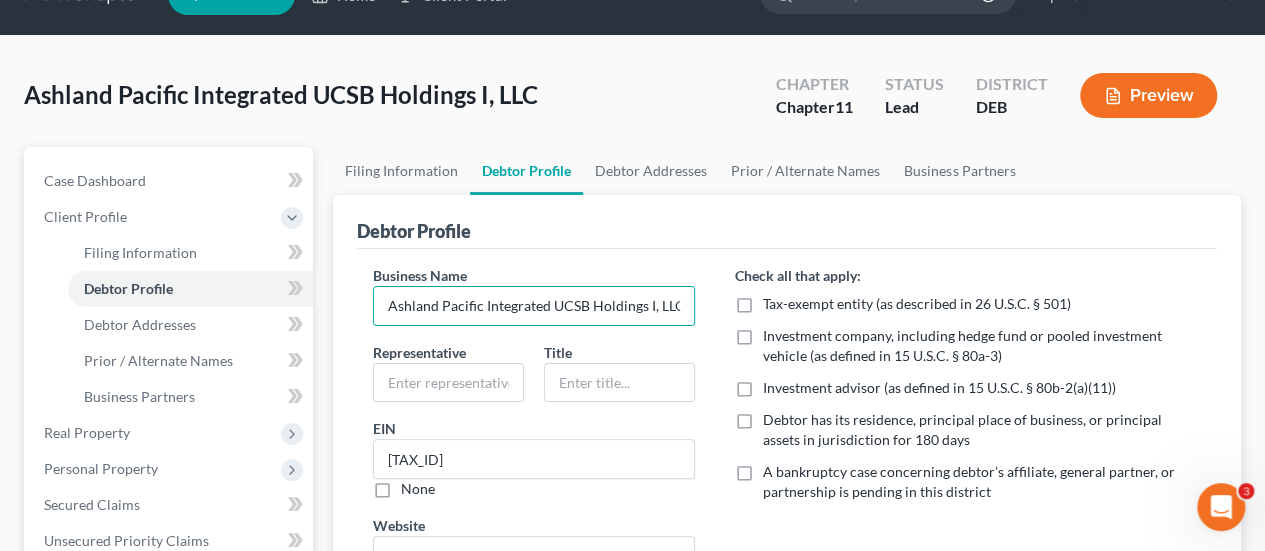 click on "Debtor Profile" at bounding box center (190, 289) 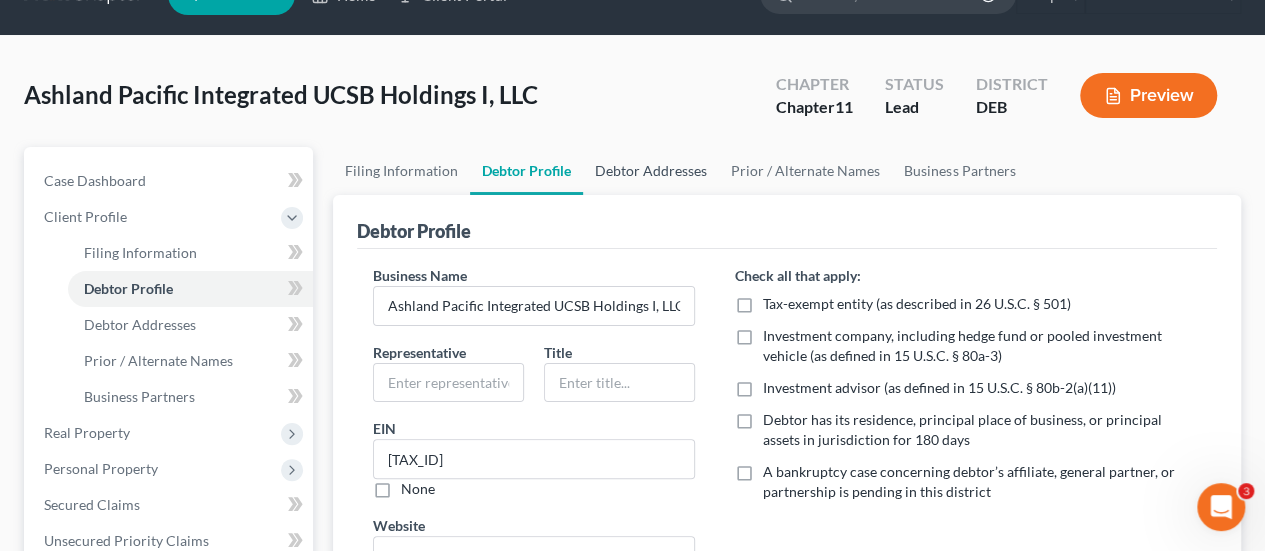 click on "Debtor Addresses" at bounding box center [651, 171] 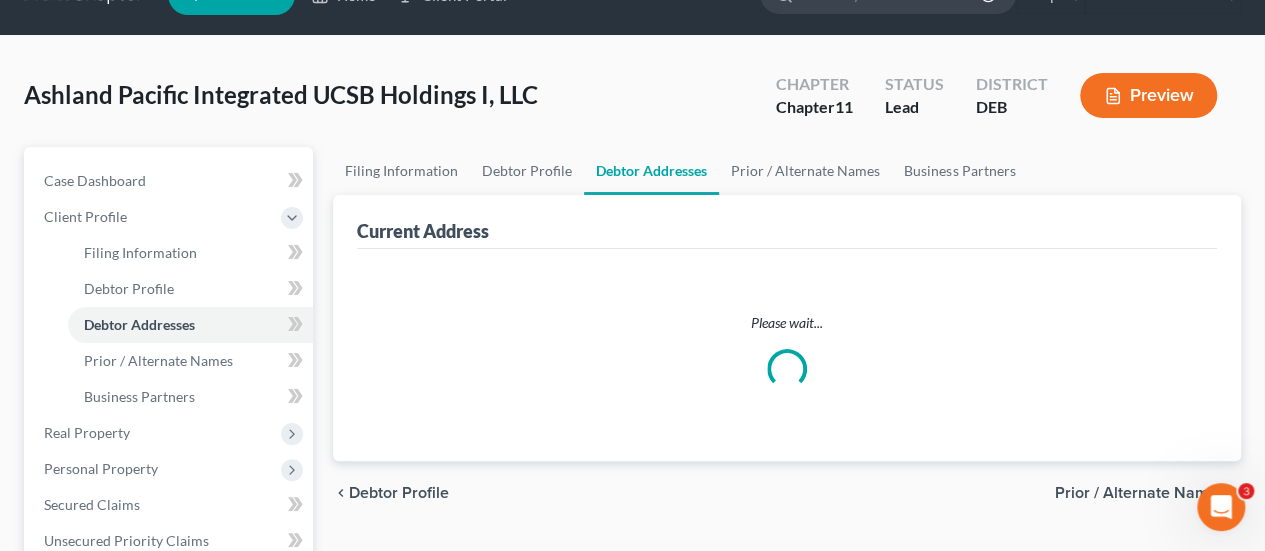 scroll, scrollTop: 0, scrollLeft: 0, axis: both 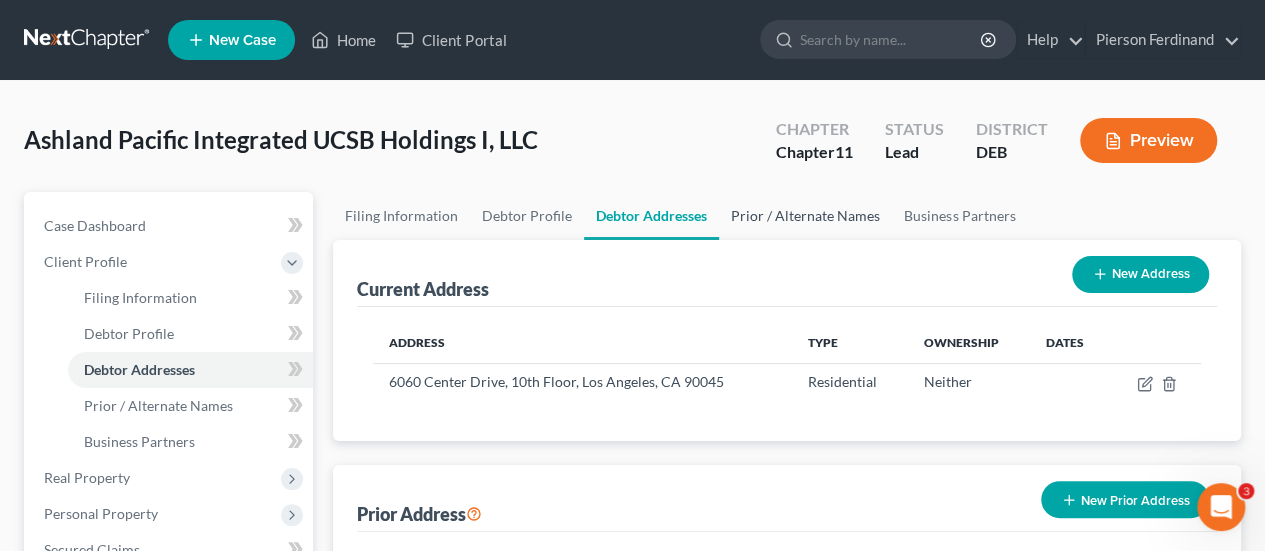 click on "Prior / Alternate Names" at bounding box center [805, 216] 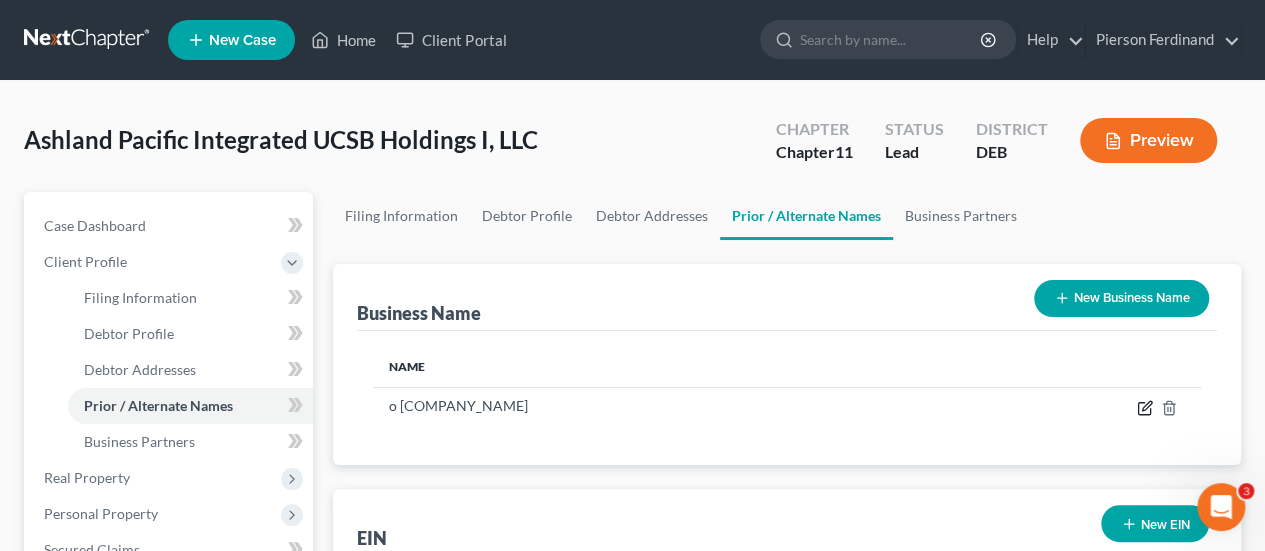 click 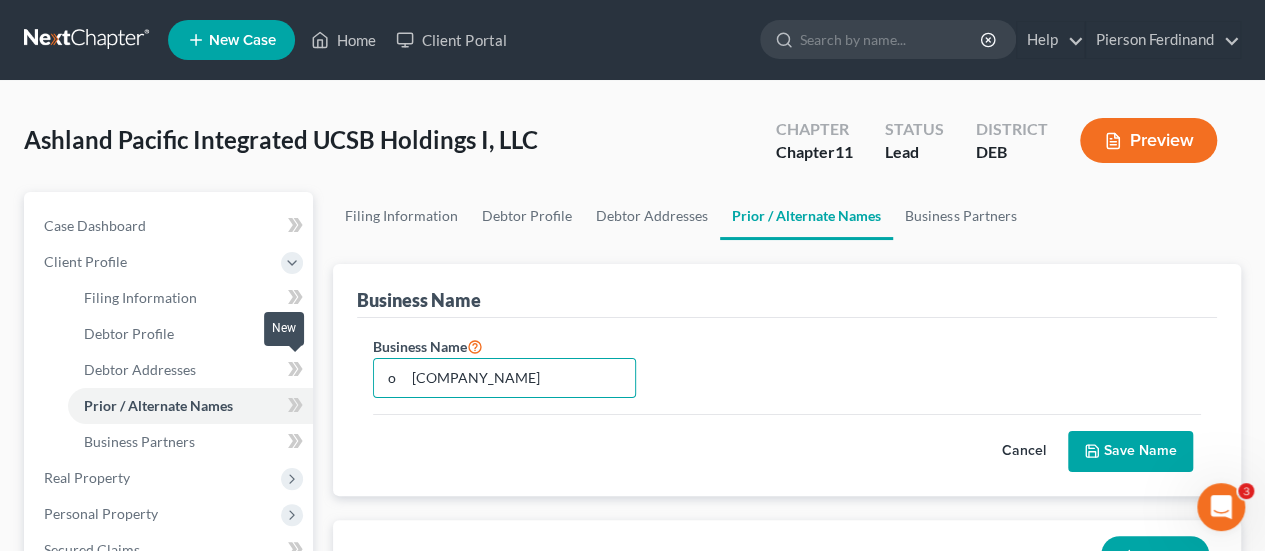 drag, startPoint x: 411, startPoint y: 381, endPoint x: 196, endPoint y: 383, distance: 215.00931 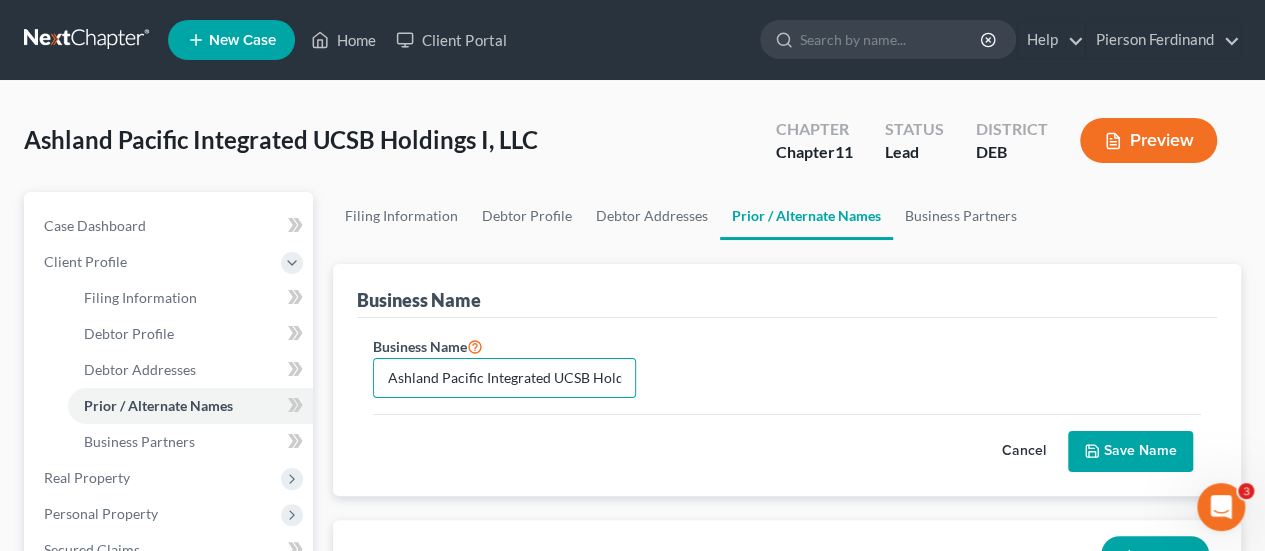 type on "Ashland Pacific Integrated UCSB Holdings I, LLC" 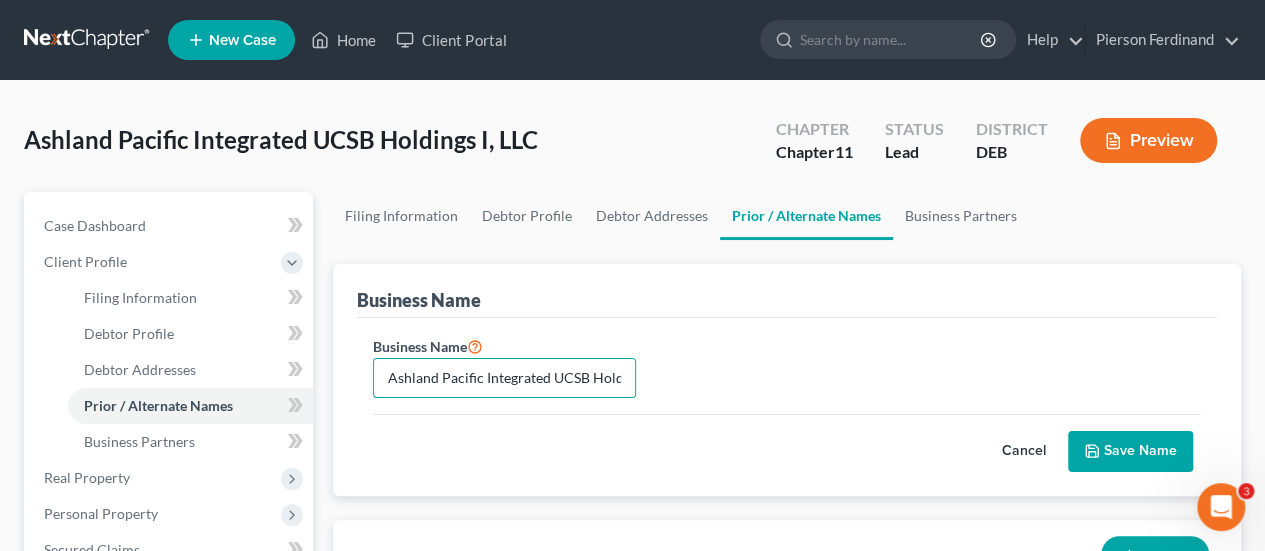 click on "Save Name" at bounding box center (1130, 452) 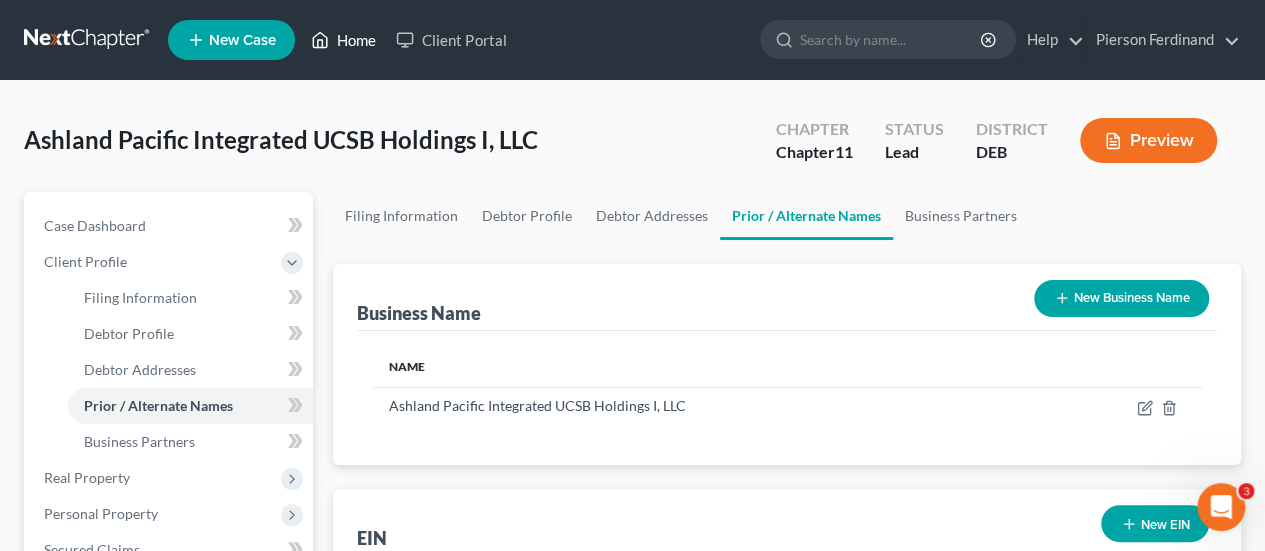 drag, startPoint x: 340, startPoint y: 39, endPoint x: 209, endPoint y: 41, distance: 131.01526 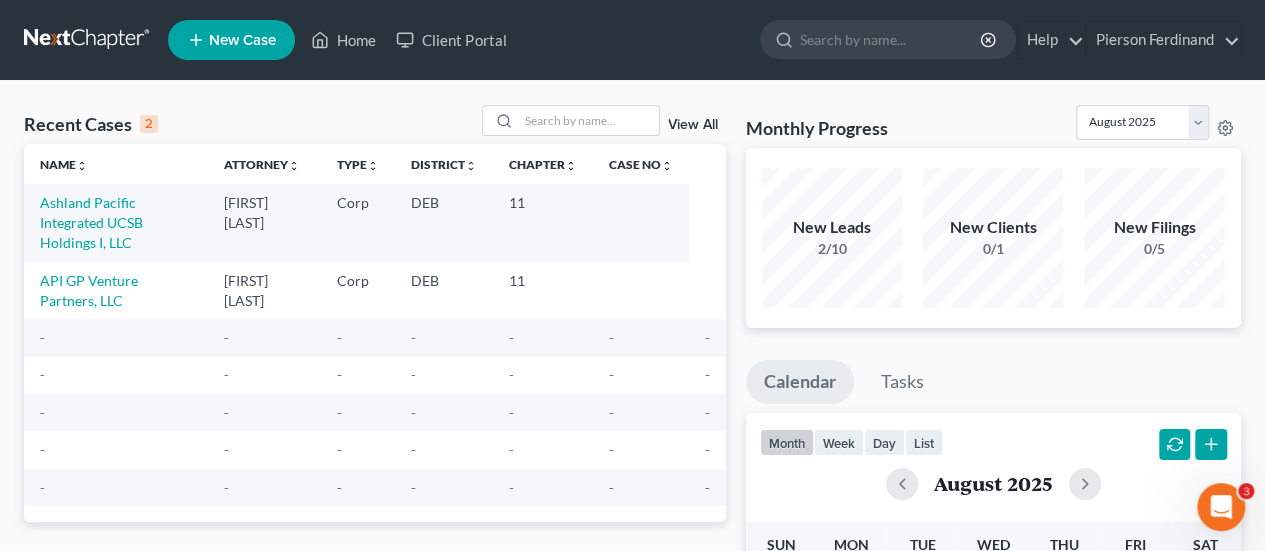 click on "New Case" at bounding box center (242, 40) 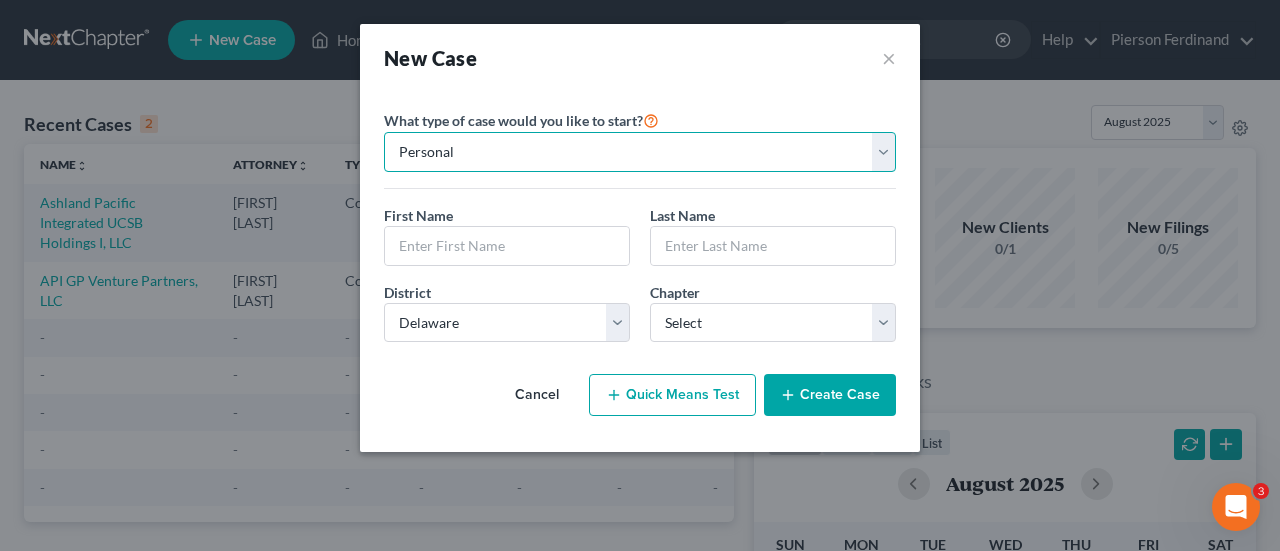 drag, startPoint x: 482, startPoint y: 162, endPoint x: 474, endPoint y: 169, distance: 10.630146 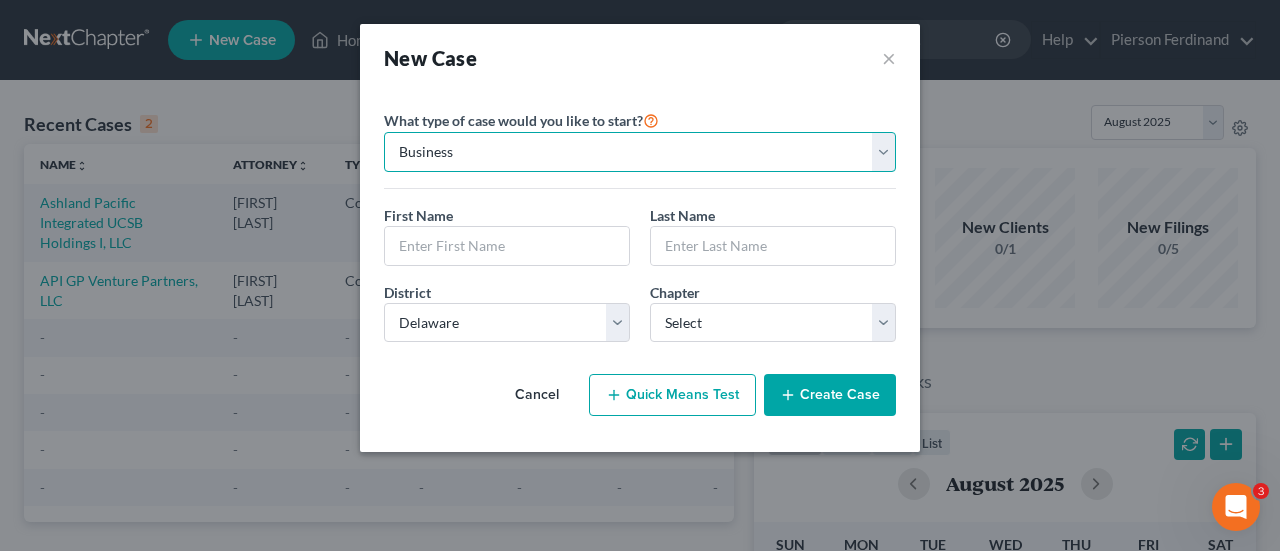 click on "Personal Business" at bounding box center [640, 152] 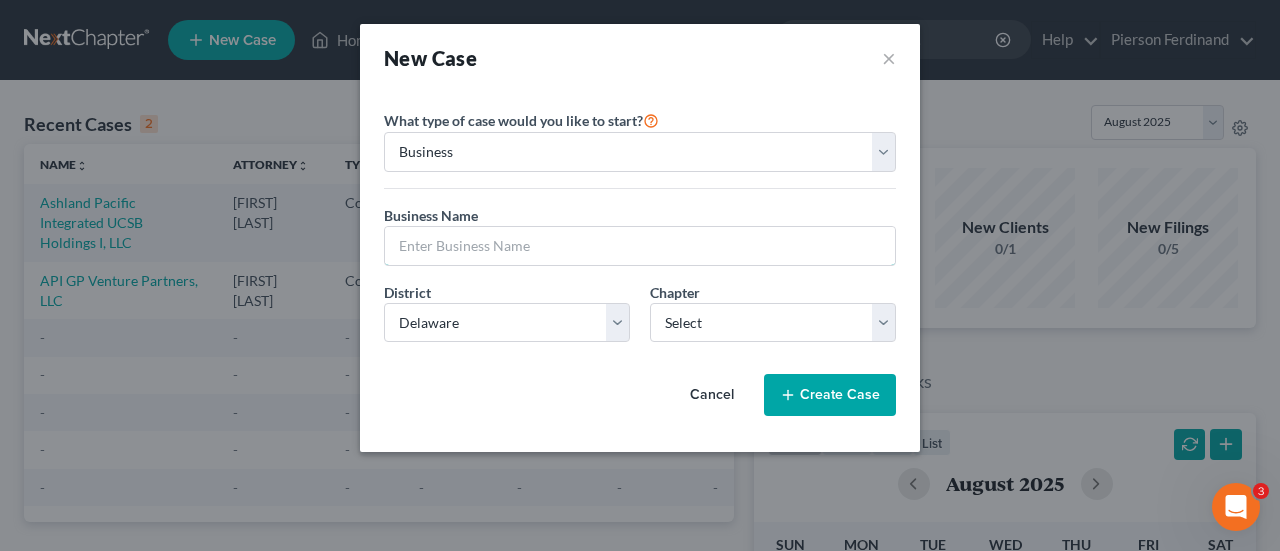 click at bounding box center [640, 246] 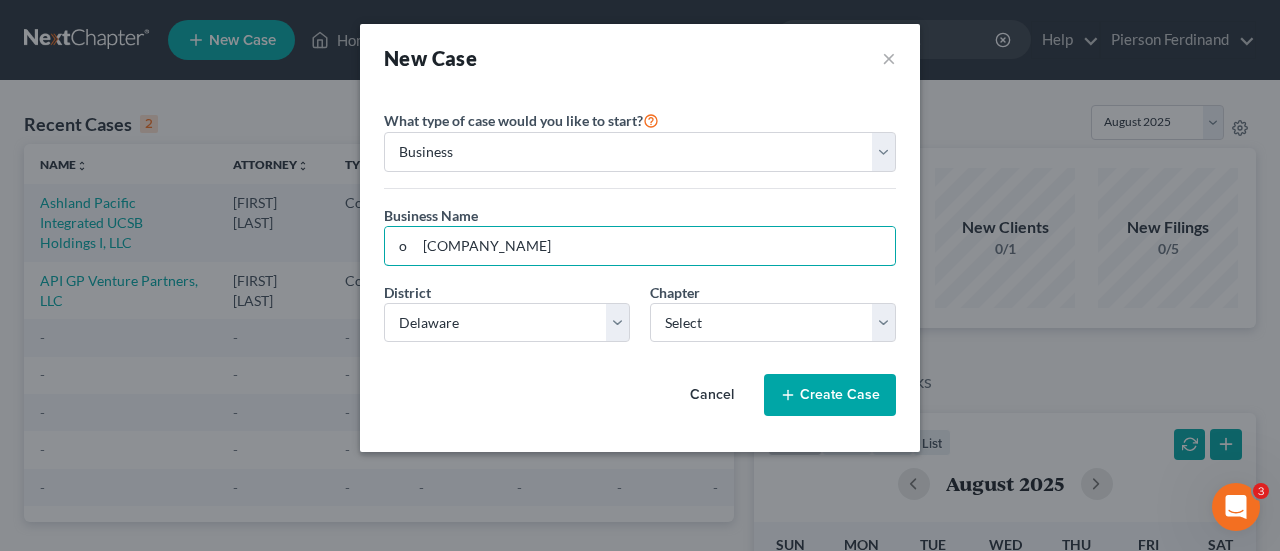 type on "o	[COMPANY_NAME]" 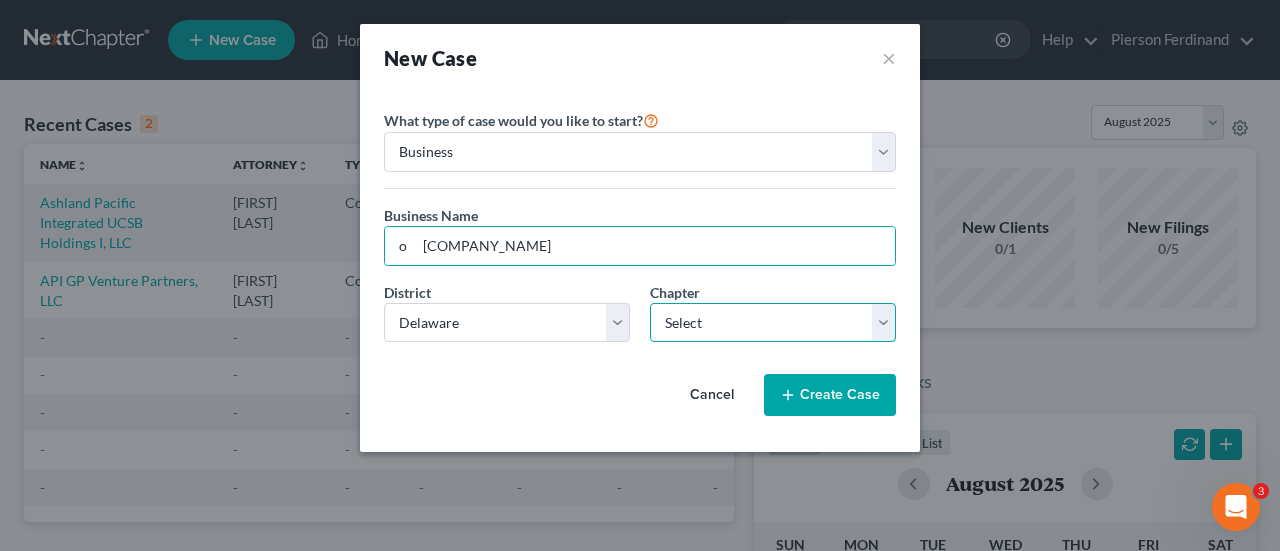 click on "Select 7 11 12" at bounding box center [773, 323] 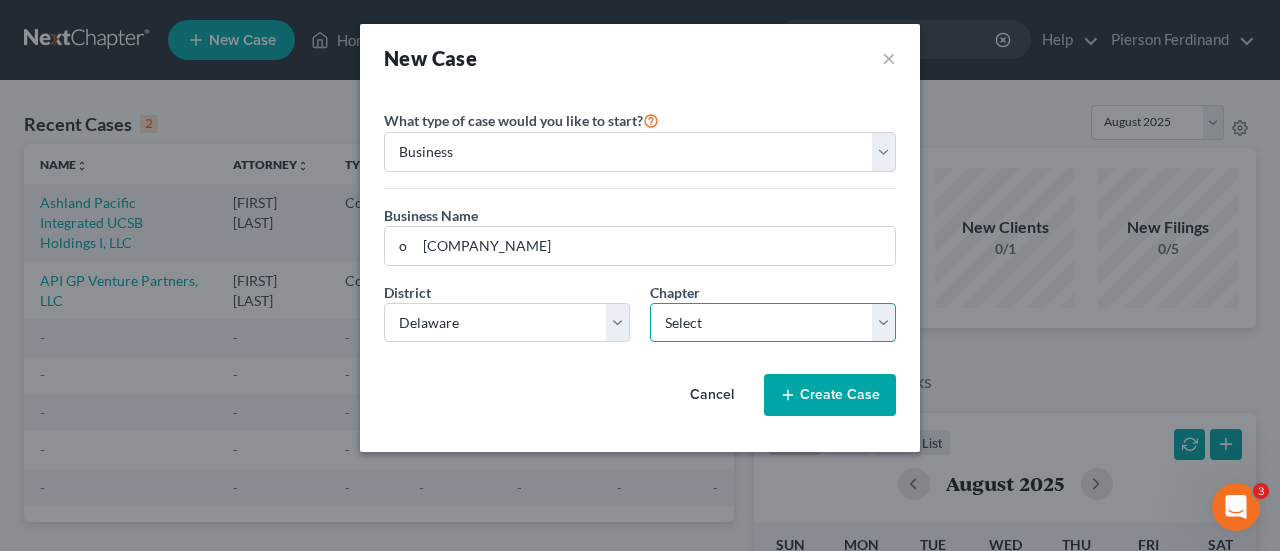 select on "1" 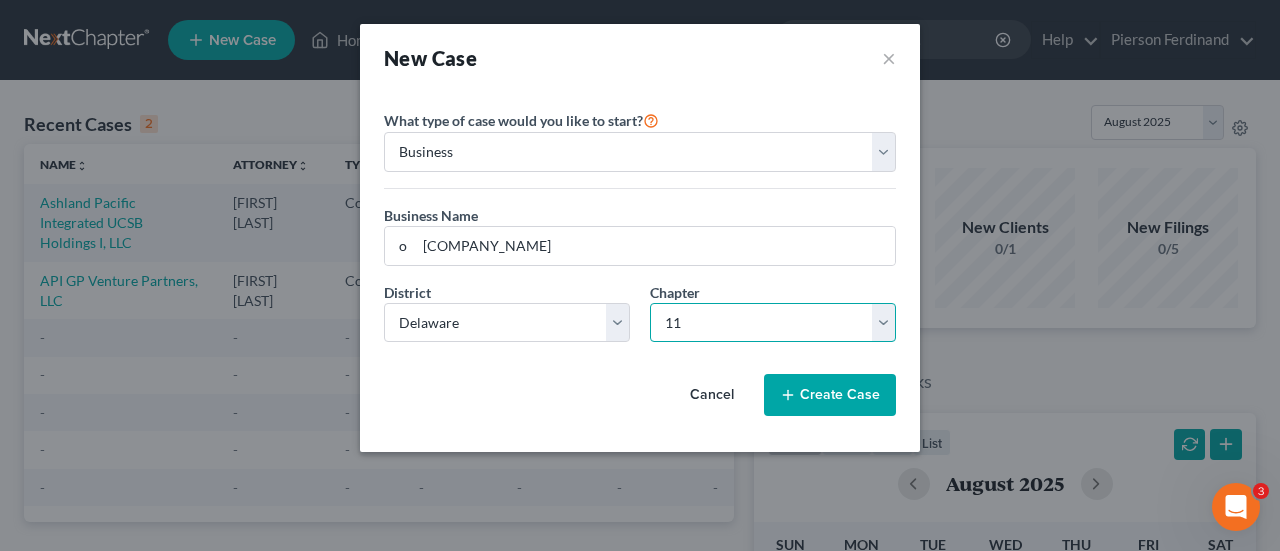 click on "Select 7 11 12" at bounding box center (773, 323) 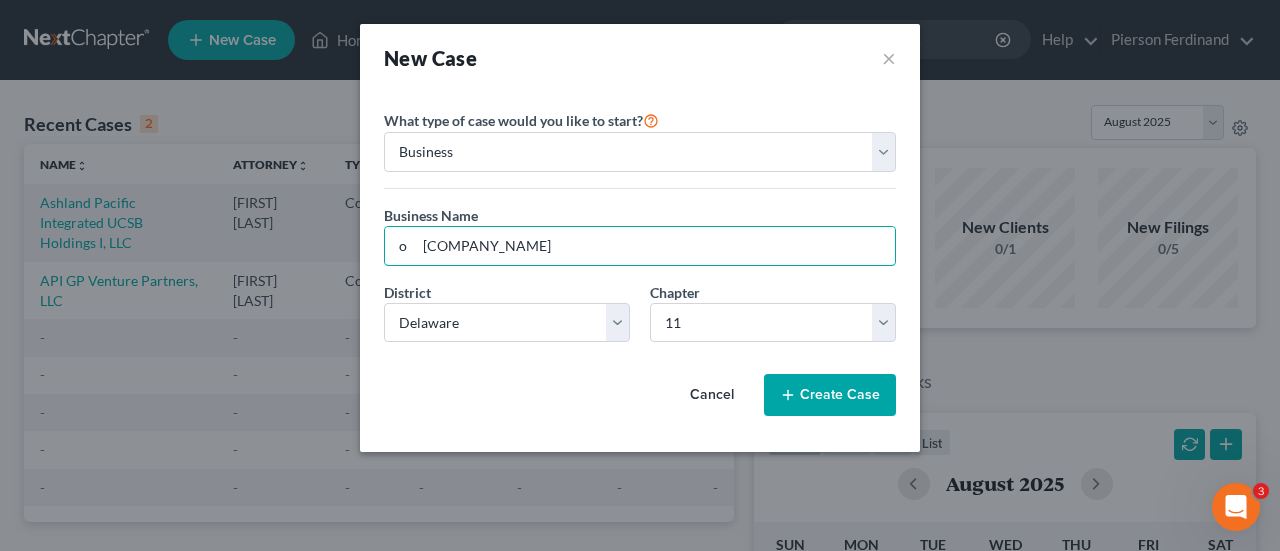 drag, startPoint x: 422, startPoint y: 249, endPoint x: 148, endPoint y: 257, distance: 274.11676 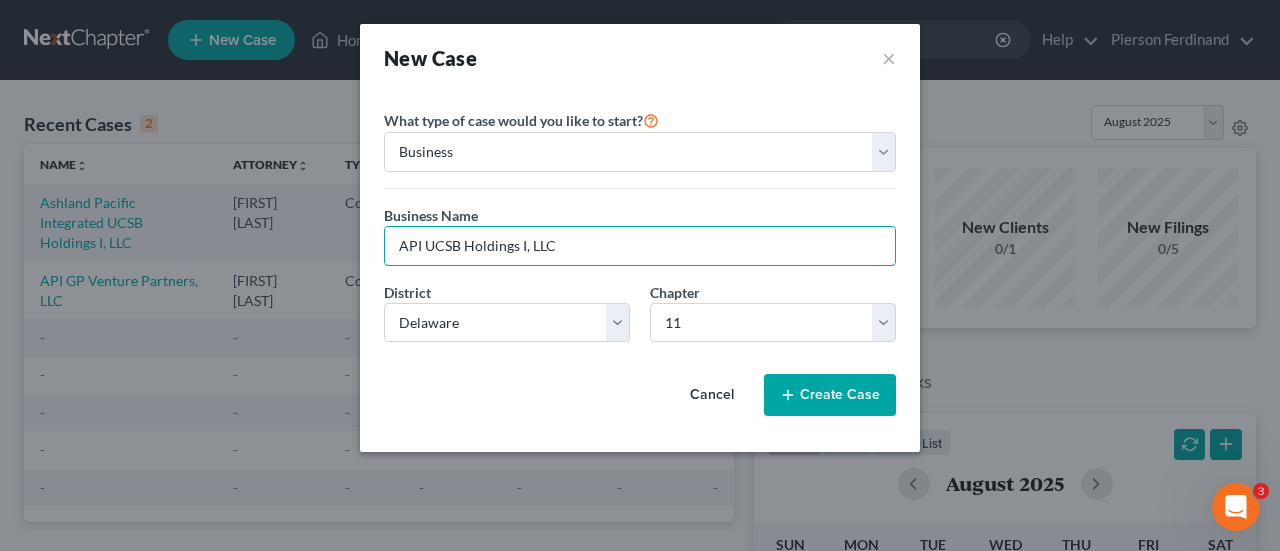 type on "API UCSB Holdings I, LLC" 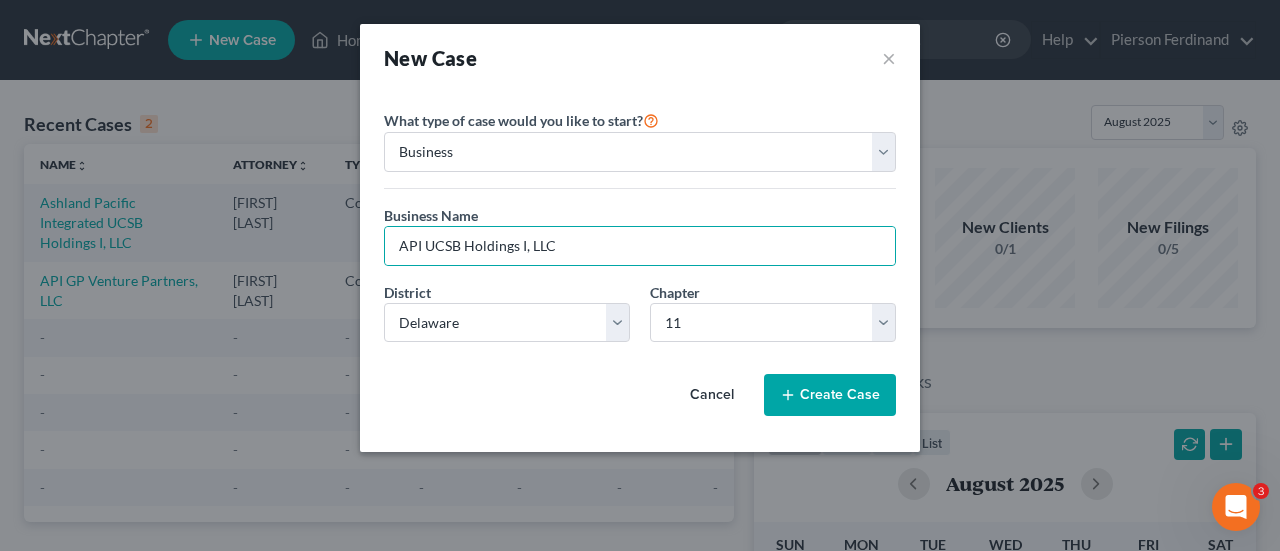 click on "Create Case" at bounding box center [830, 395] 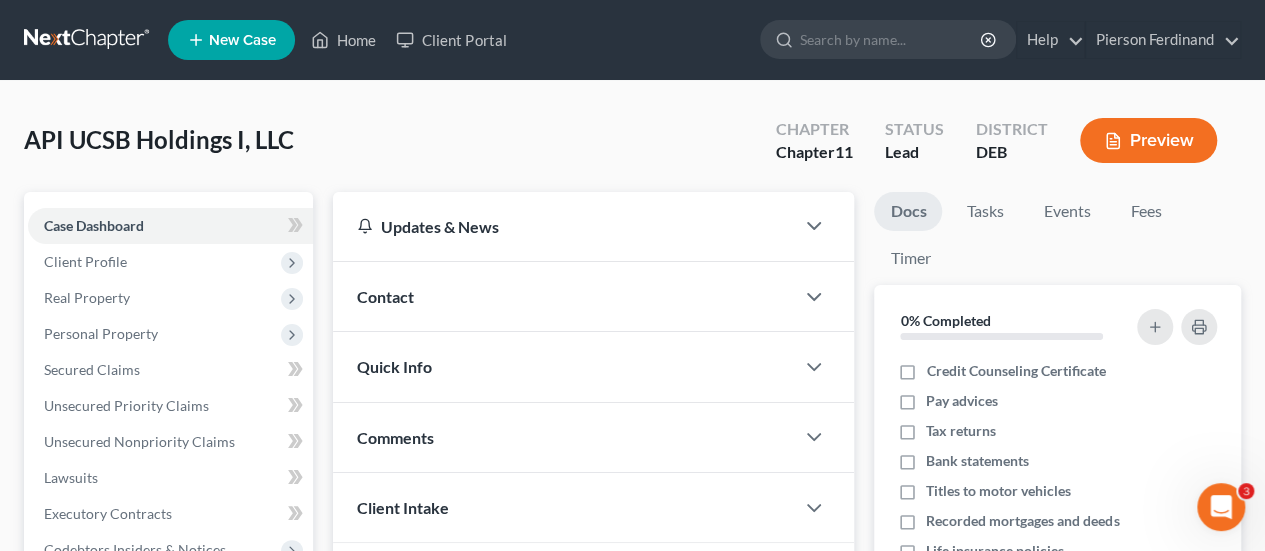 click on "Client Profile" at bounding box center [85, 261] 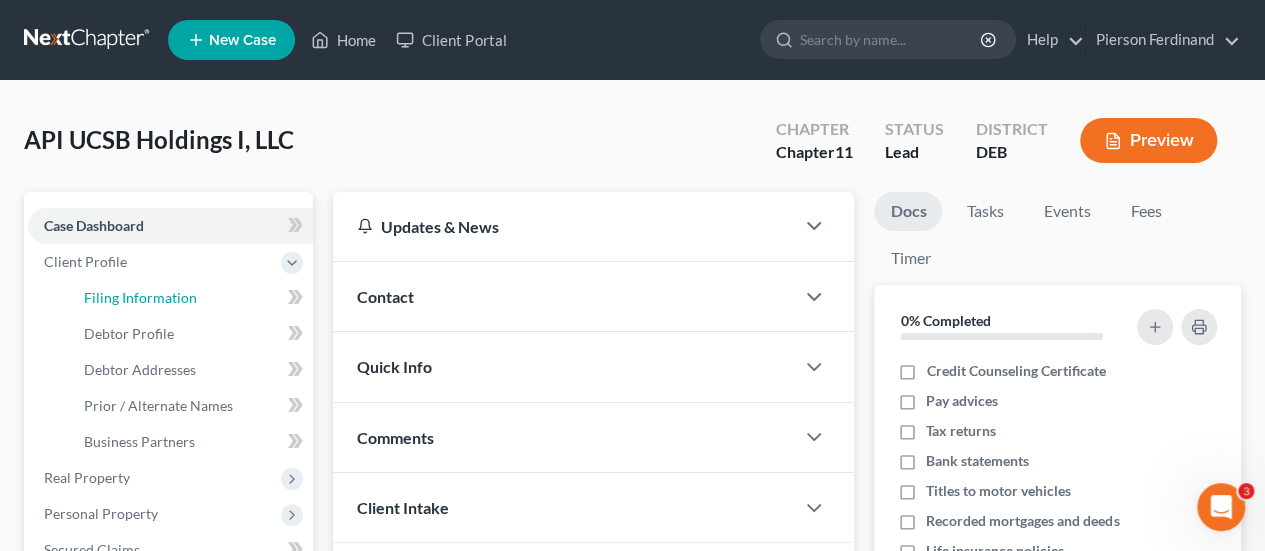 click on "Filing Information" at bounding box center (140, 297) 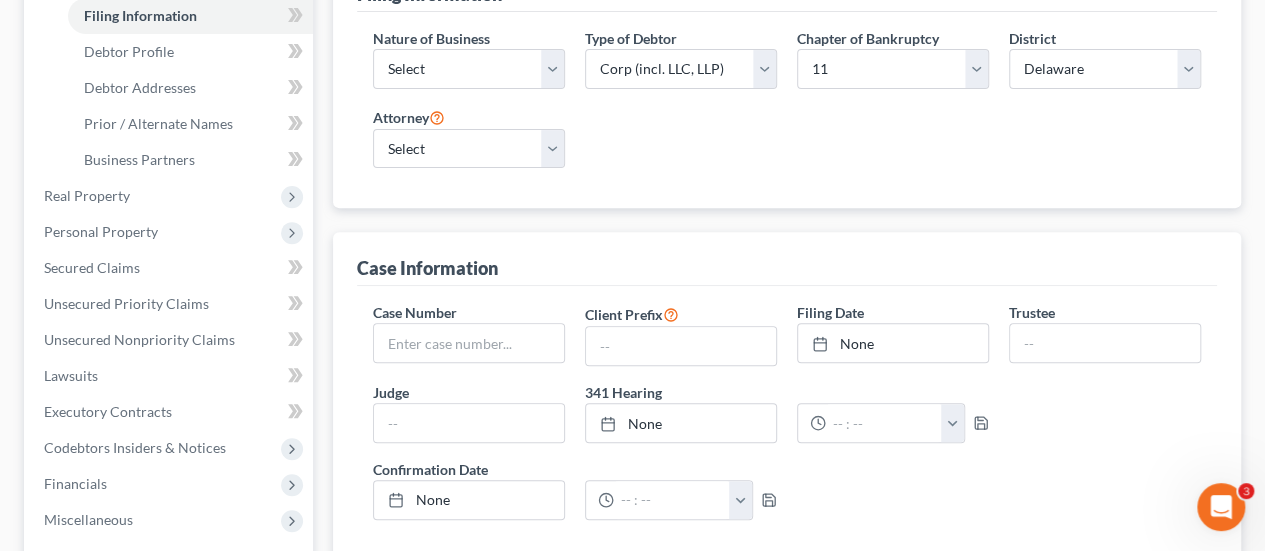 scroll, scrollTop: 300, scrollLeft: 0, axis: vertical 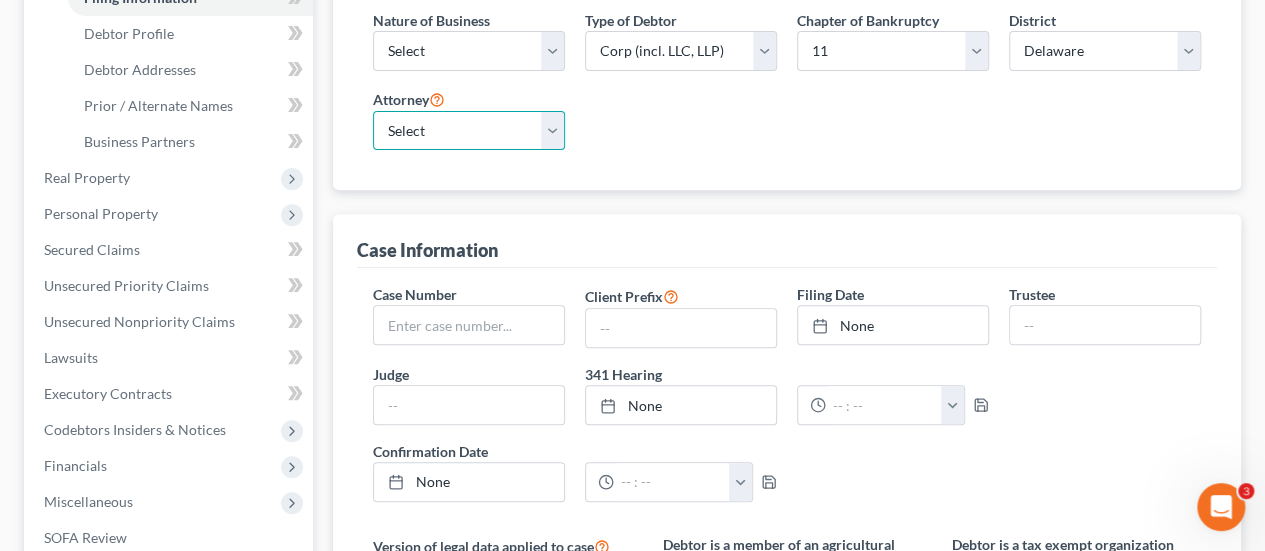 drag, startPoint x: 552, startPoint y: 128, endPoint x: 552, endPoint y: 143, distance: 15 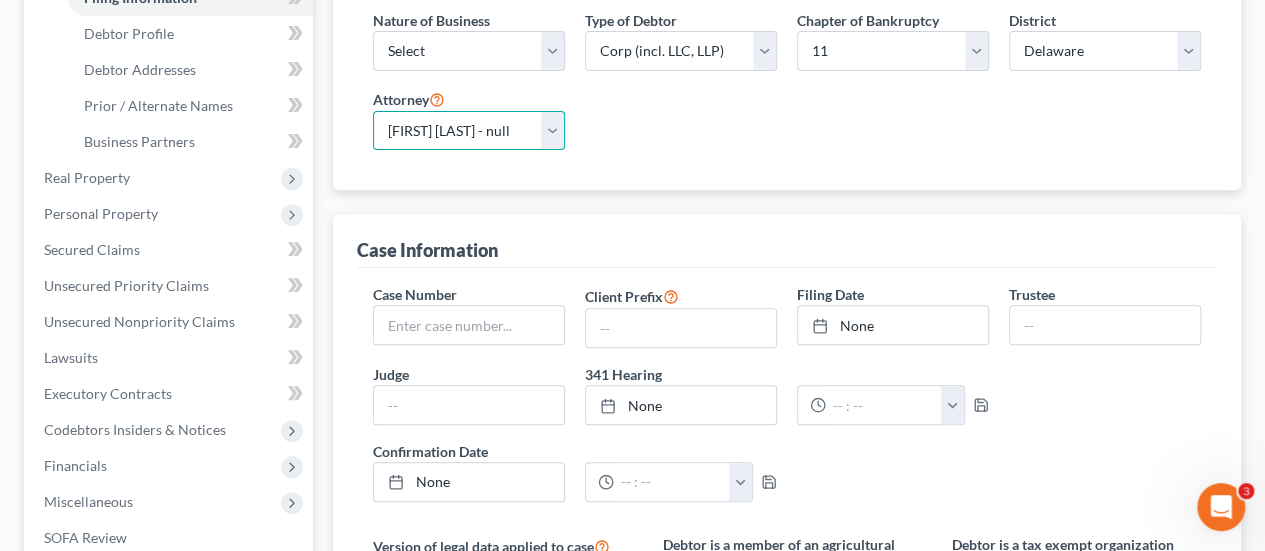 click on "Select [PERSON] - null" at bounding box center [469, 131] 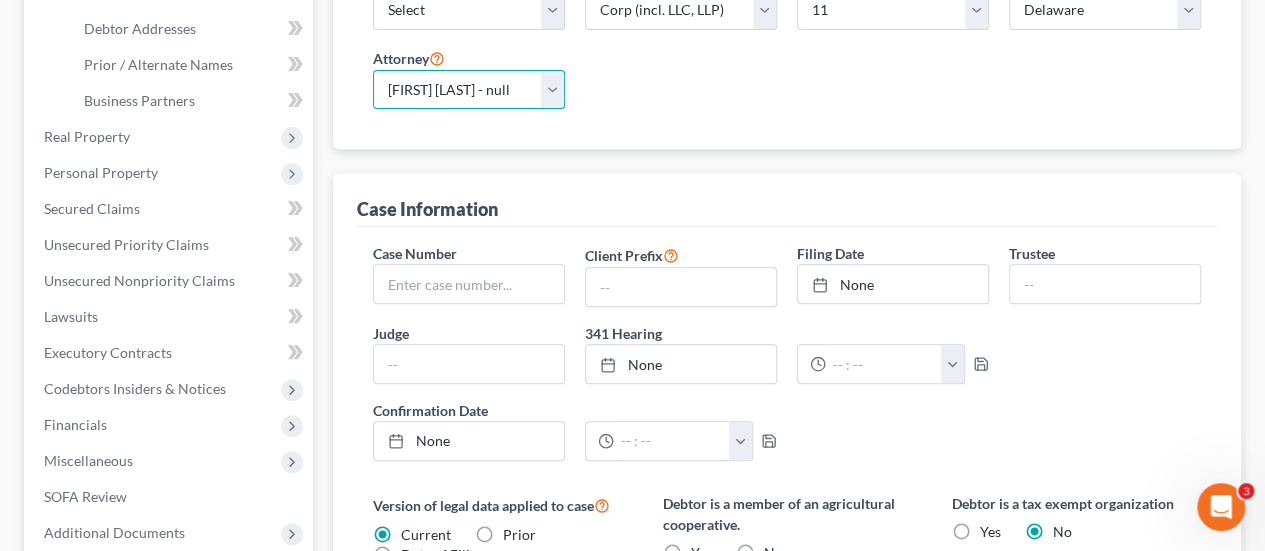 scroll, scrollTop: 100, scrollLeft: 0, axis: vertical 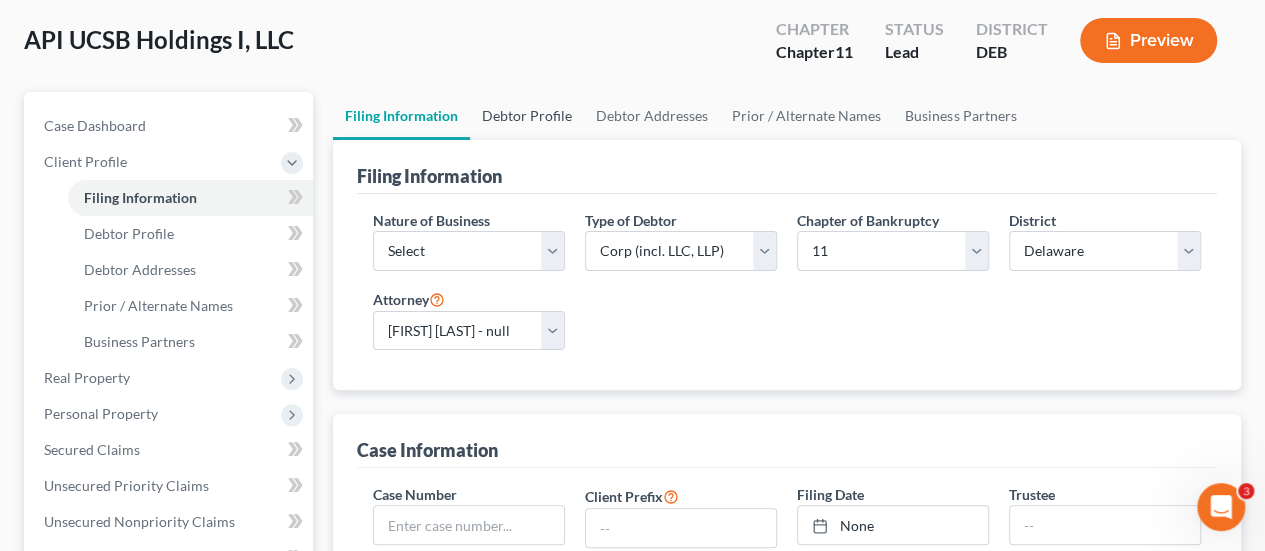click on "Debtor Profile" at bounding box center [527, 116] 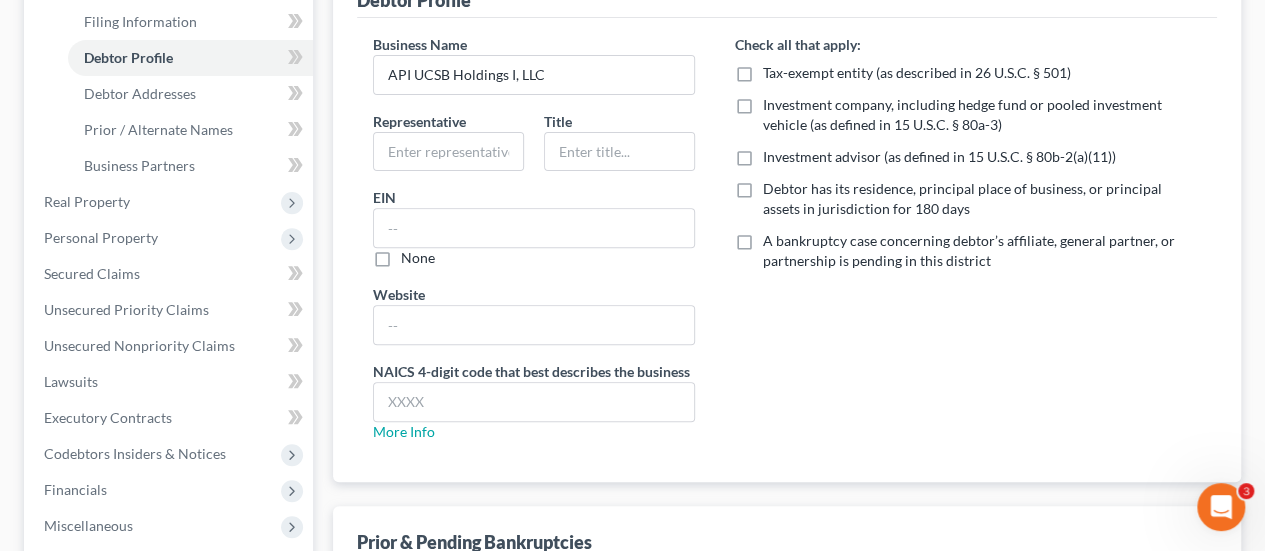 scroll, scrollTop: 0, scrollLeft: 0, axis: both 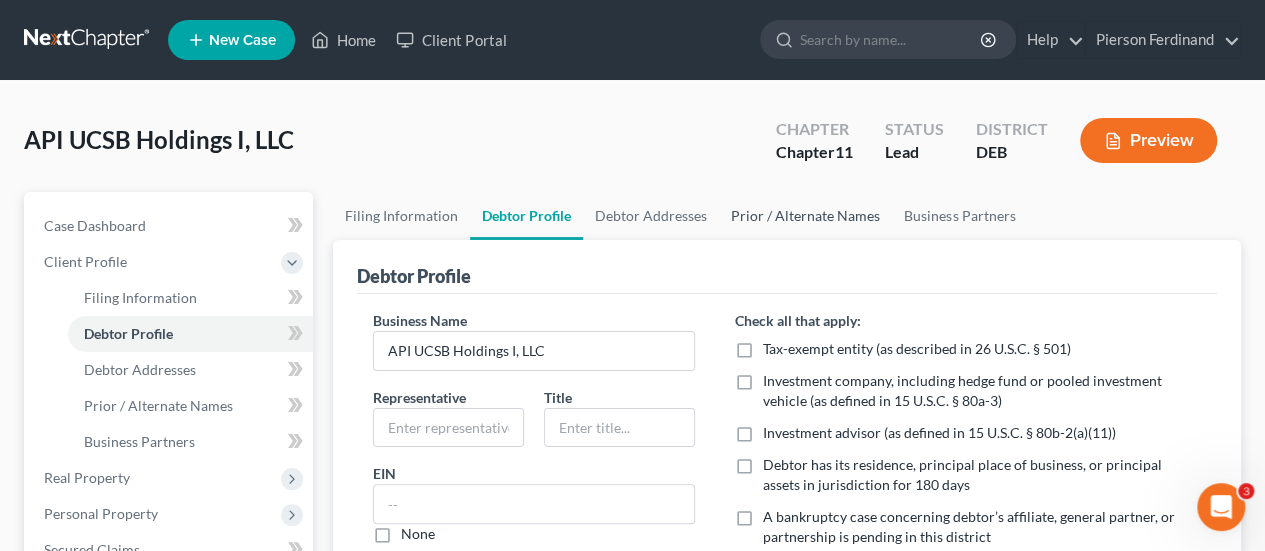 click on "Prior / Alternate Names" at bounding box center [805, 216] 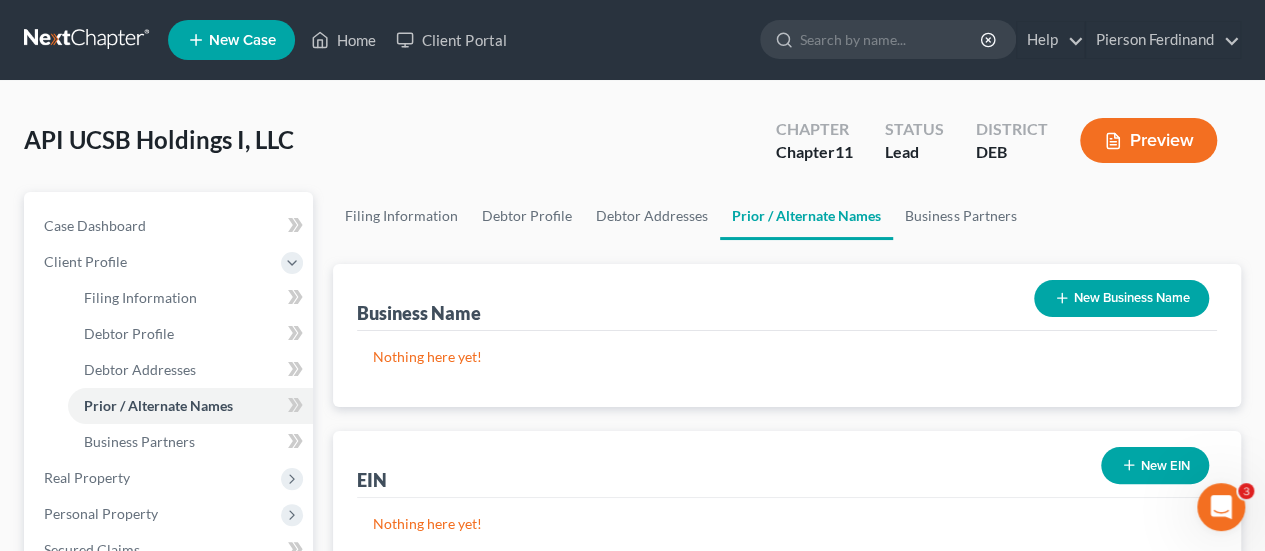 click on "New Business Name" at bounding box center [1121, 298] 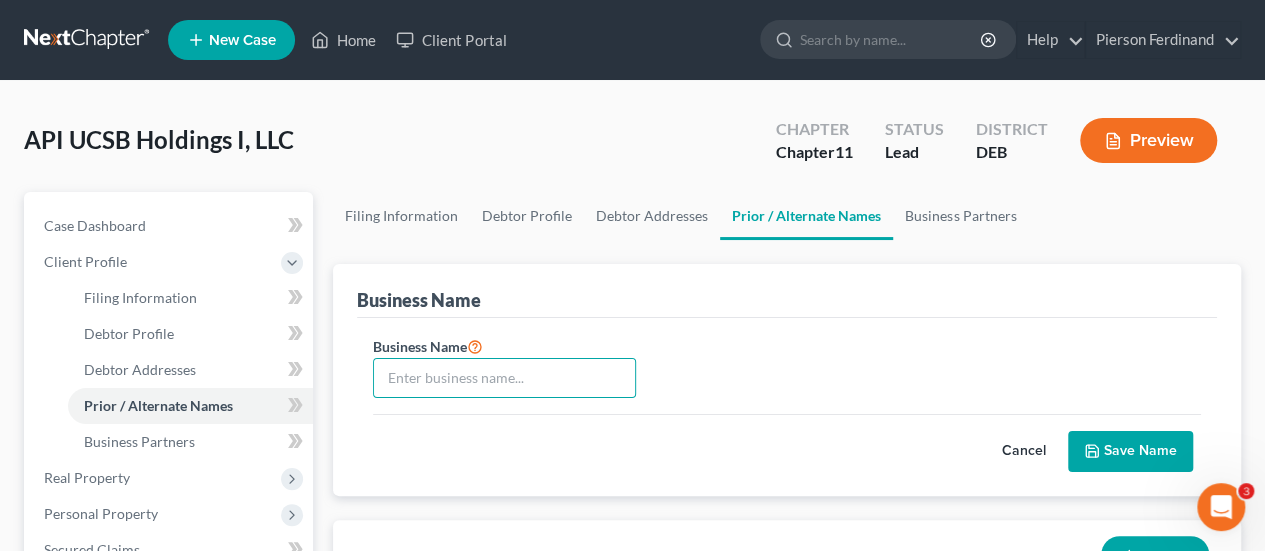 click at bounding box center [504, 378] 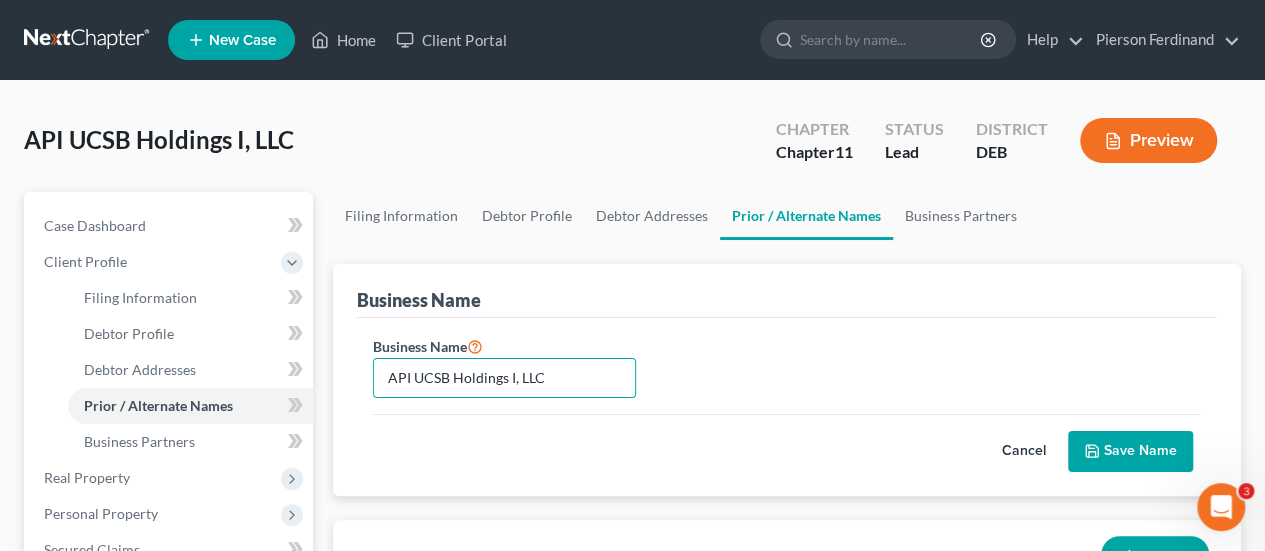 type on "API UCSB Holdings I, LLC" 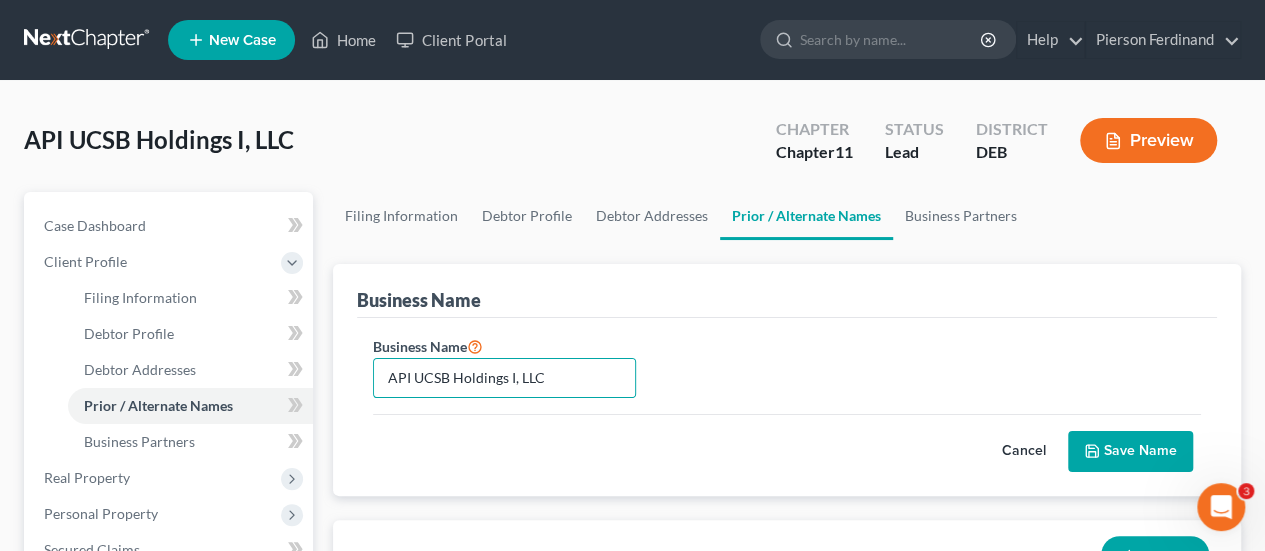 click on "Save Name" at bounding box center [1130, 452] 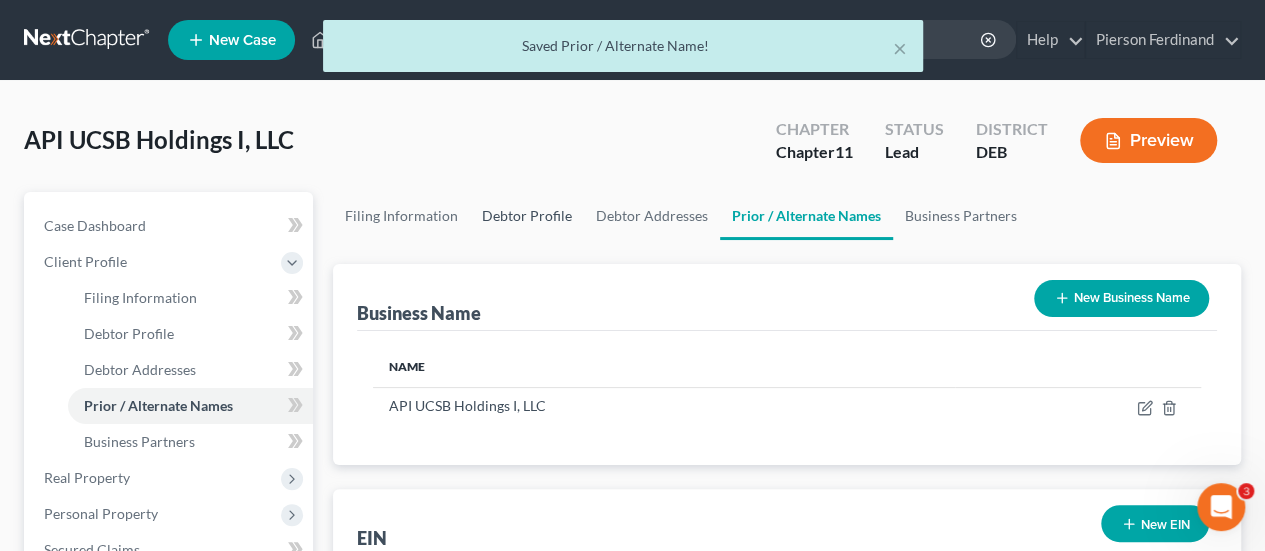 click on "Debtor Profile" at bounding box center [527, 216] 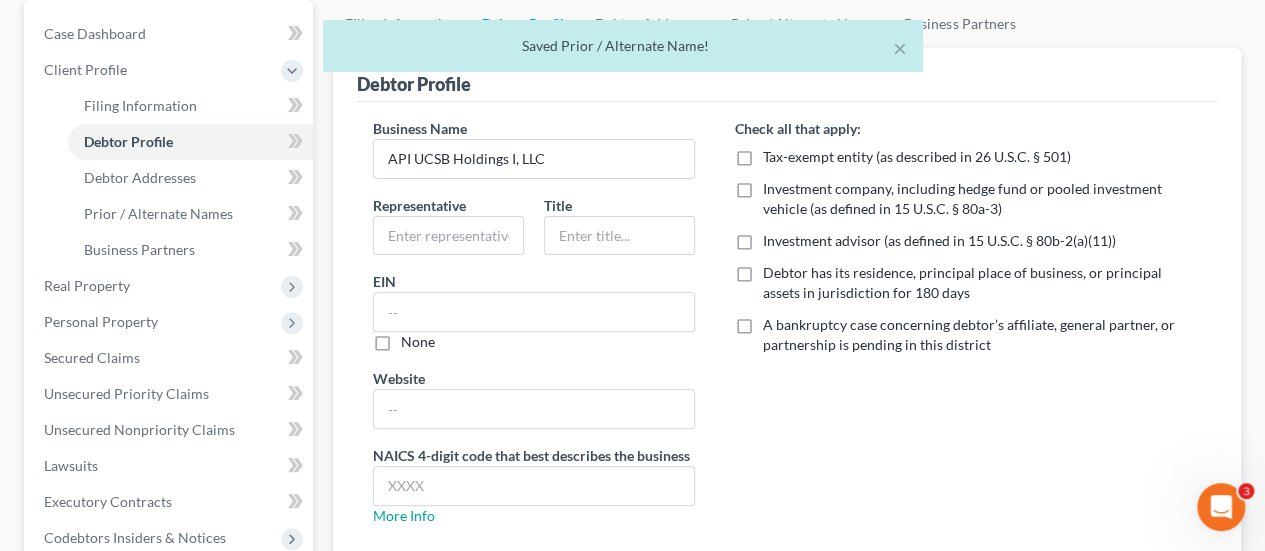 scroll, scrollTop: 200, scrollLeft: 0, axis: vertical 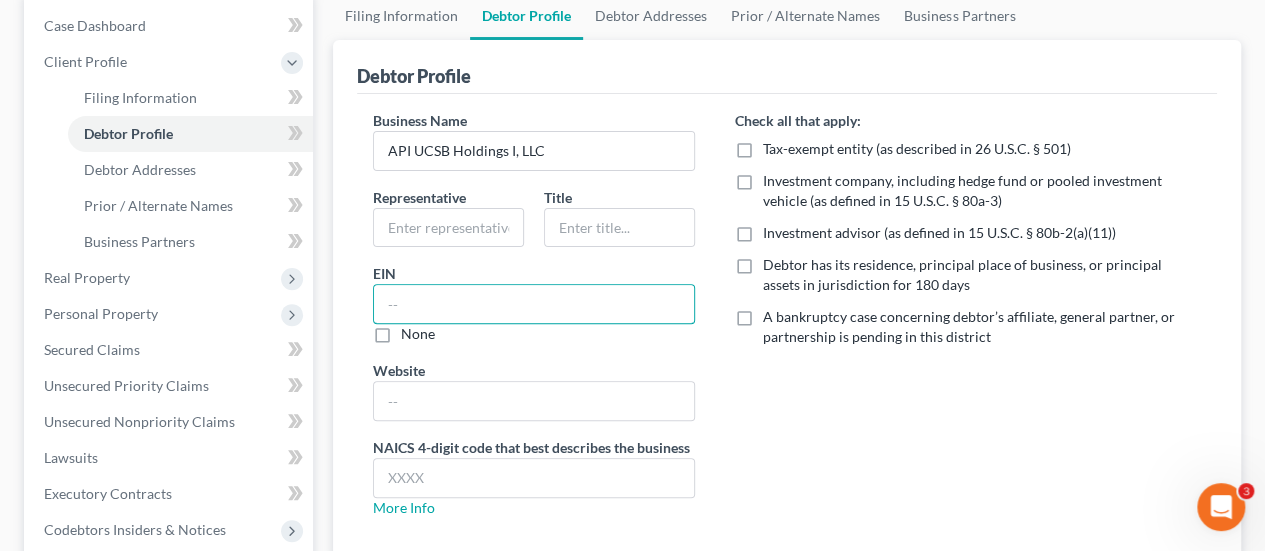 click at bounding box center [534, 304] 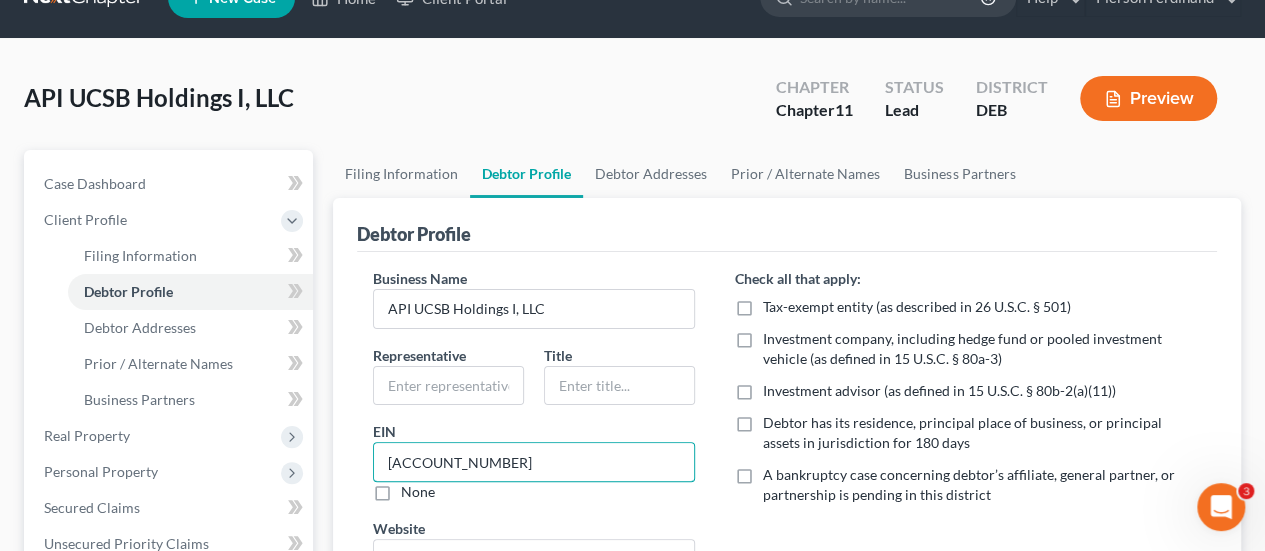scroll, scrollTop: 0, scrollLeft: 0, axis: both 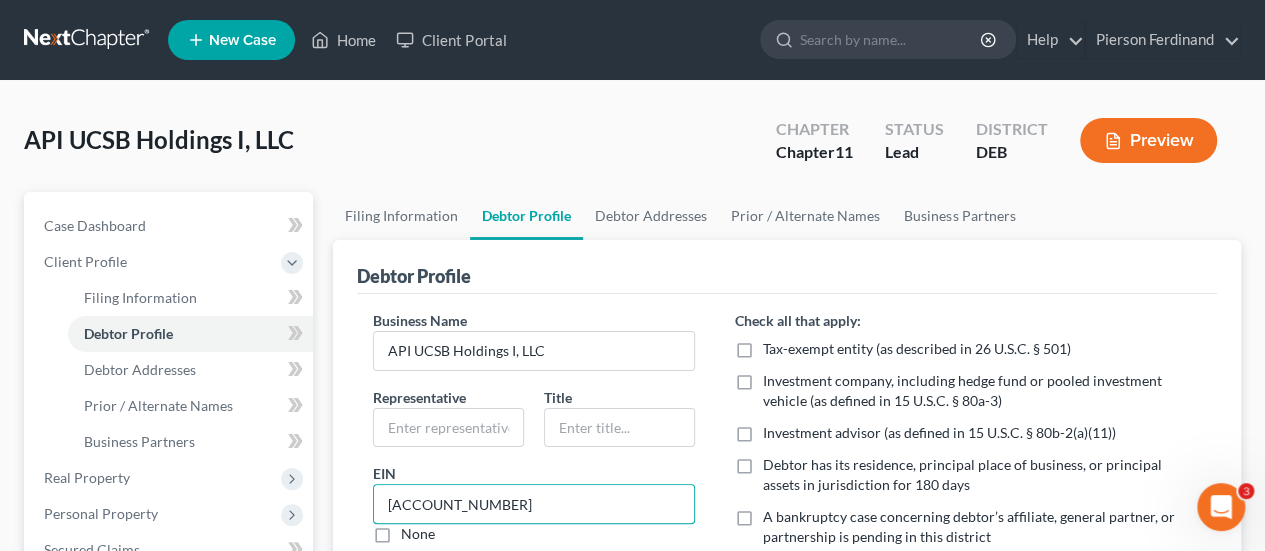 type on "[ACCOUNT_NUMBER]" 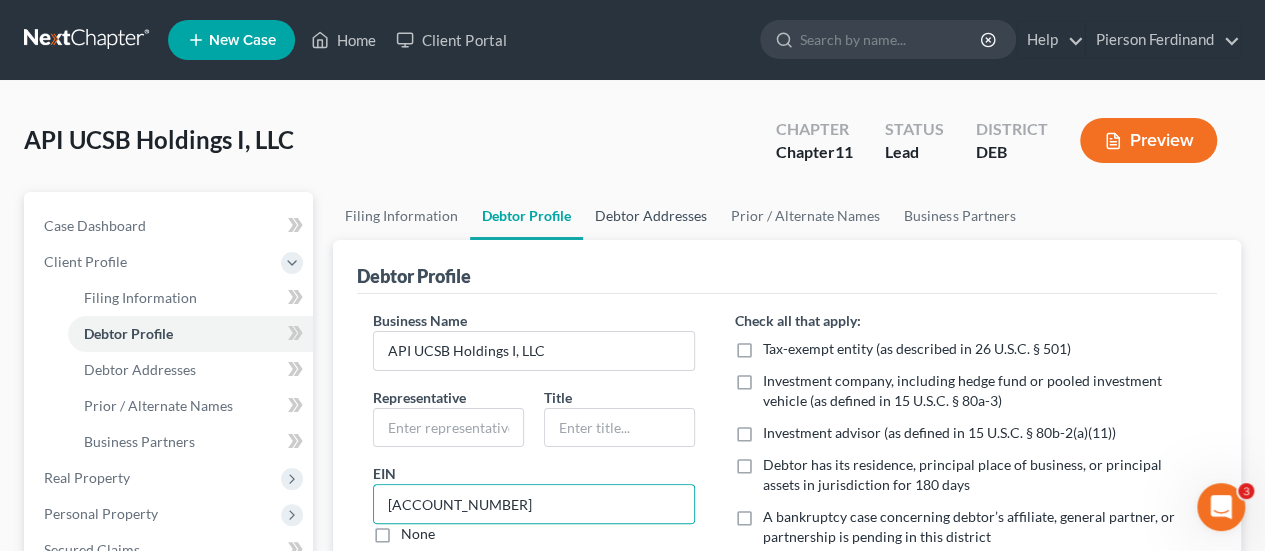 click on "Debtor Addresses" at bounding box center (651, 216) 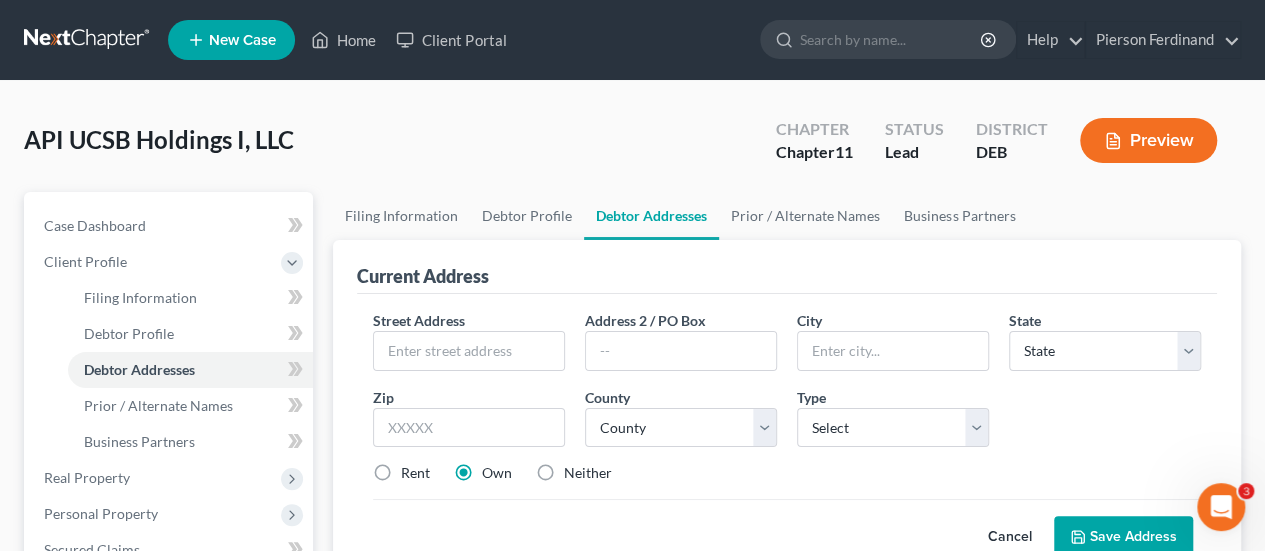 scroll, scrollTop: 100, scrollLeft: 0, axis: vertical 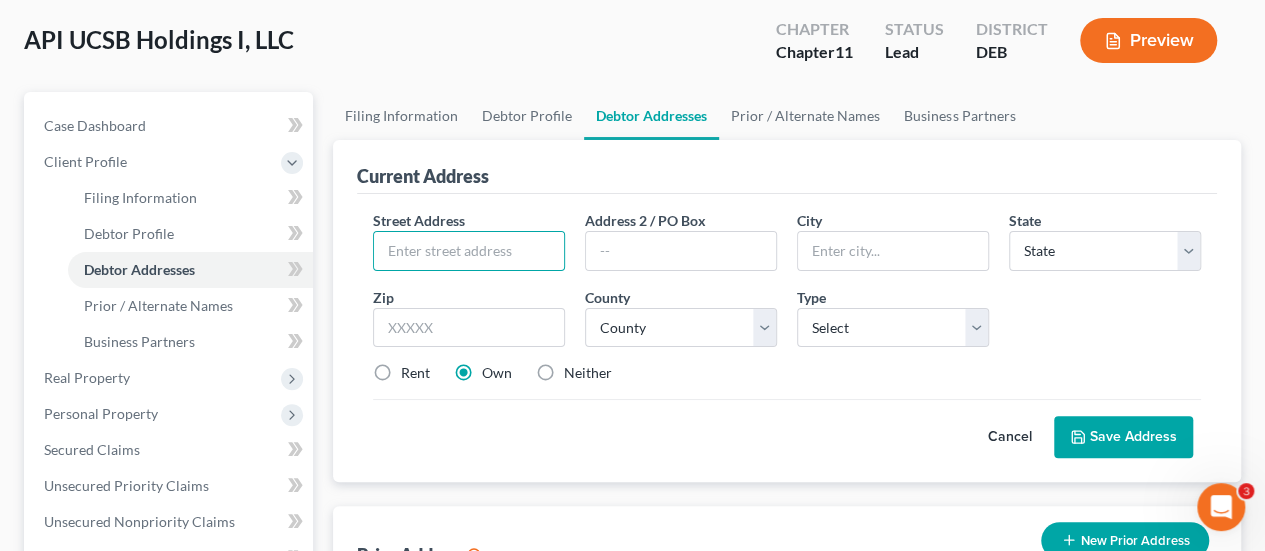 click at bounding box center (469, 251) 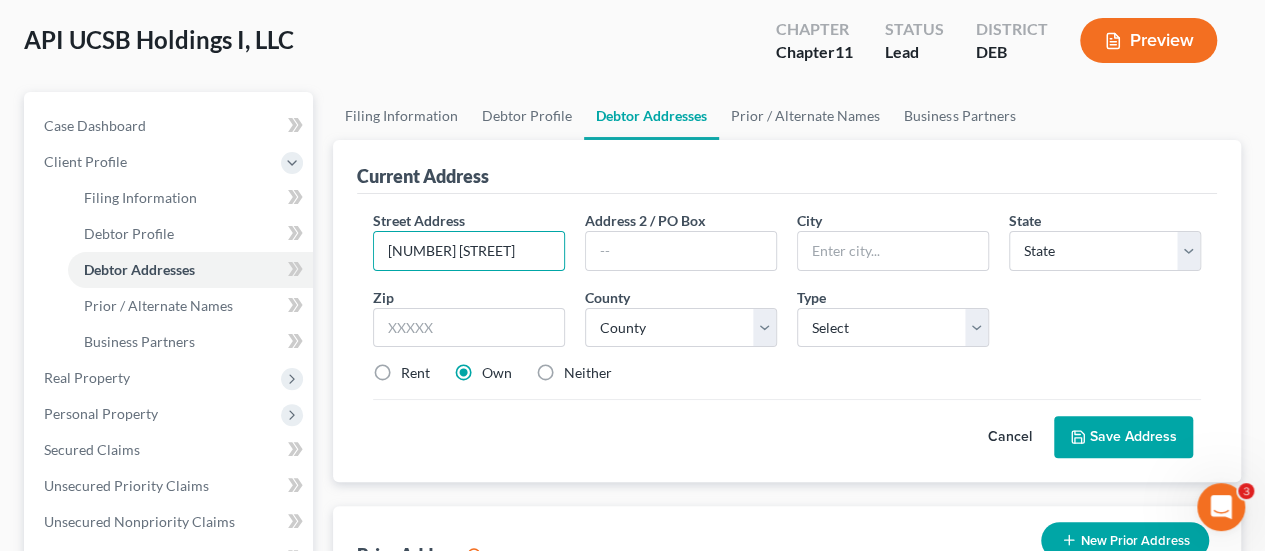 type on "[NUMBER] [STREET]" 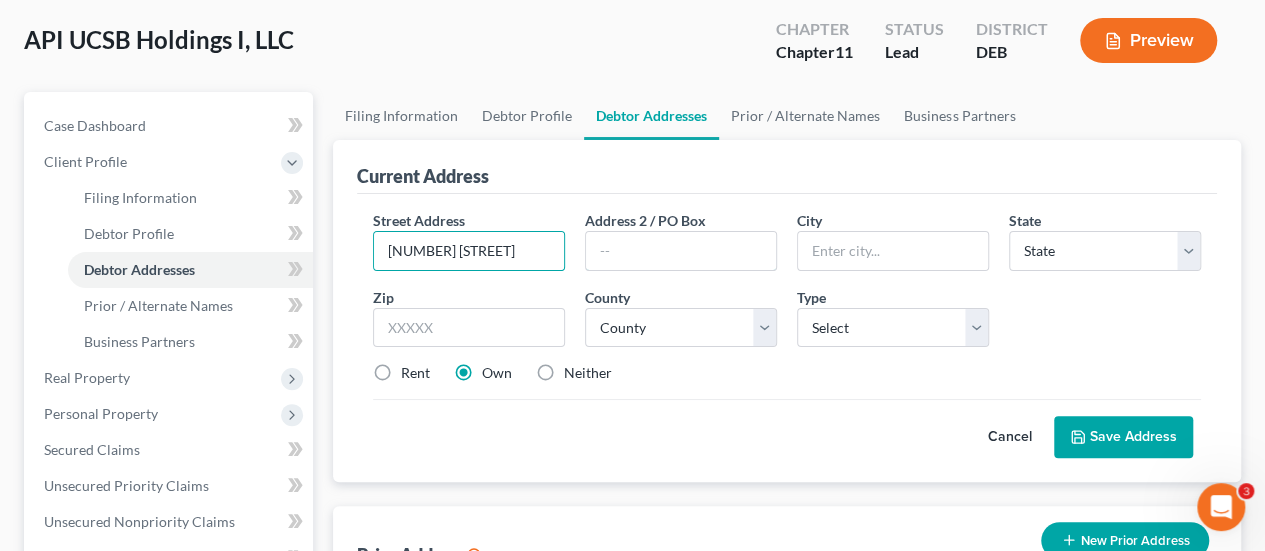 click at bounding box center (681, 251) 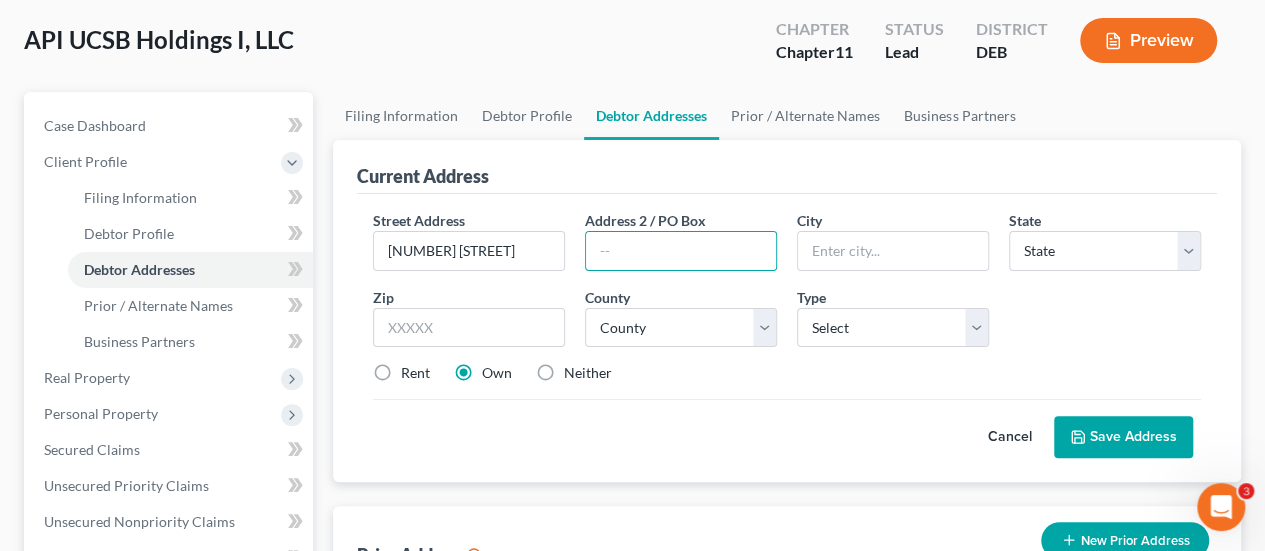 type on "1" 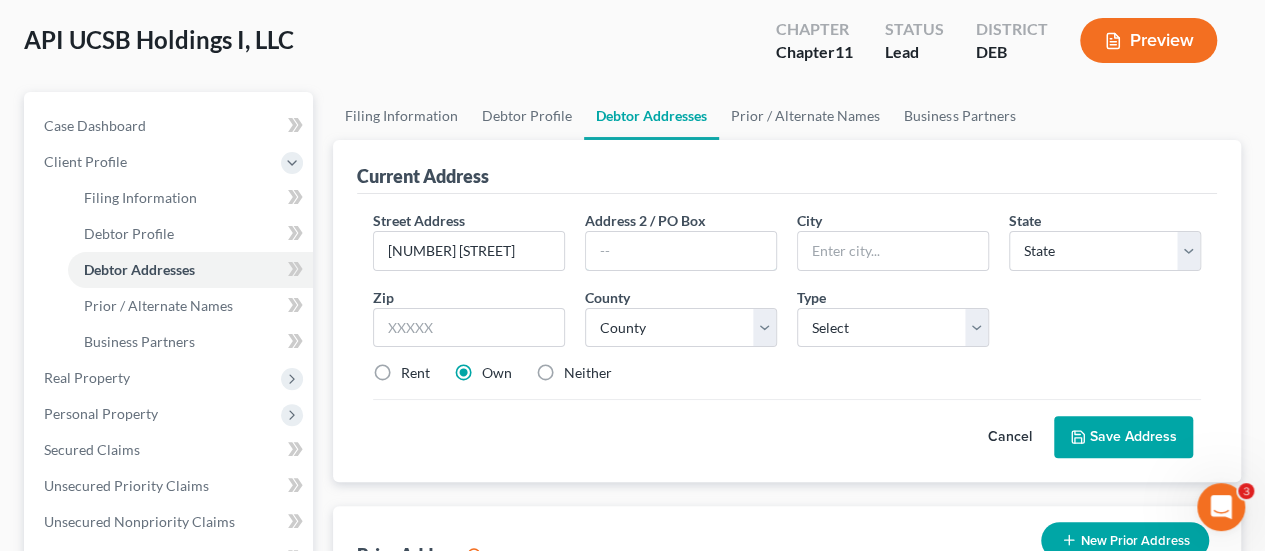 click at bounding box center (681, 251) 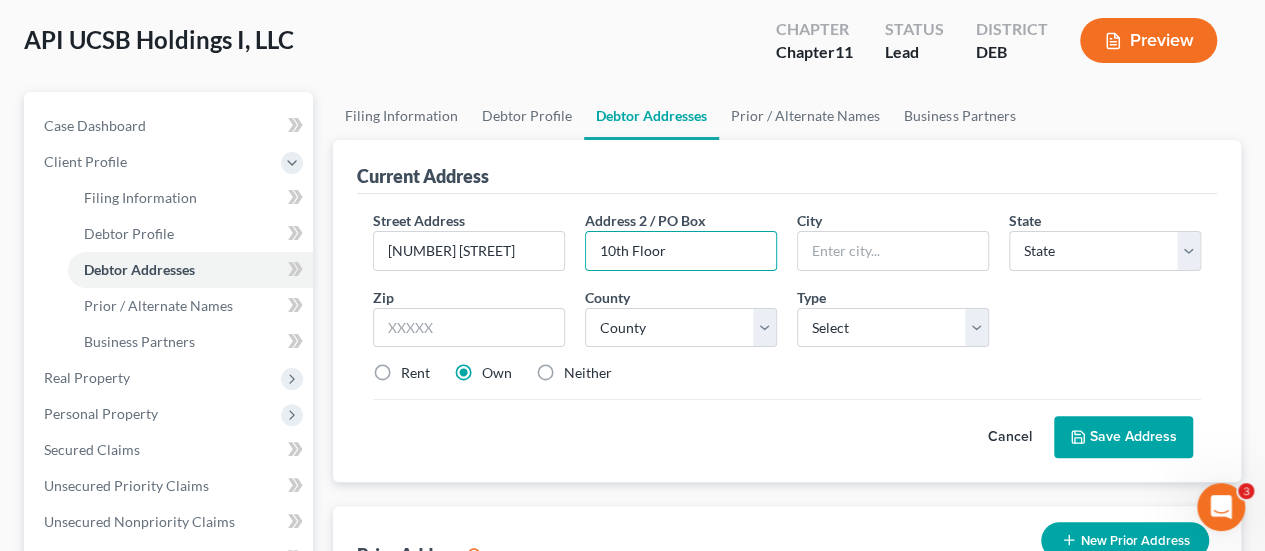 type on "10th Floor" 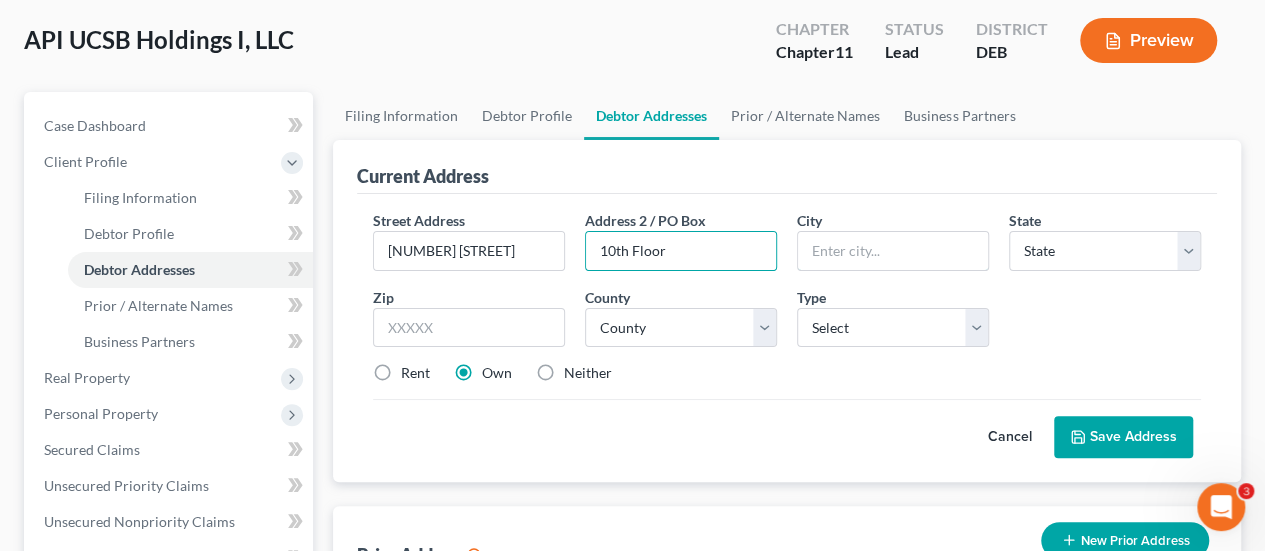 click at bounding box center (893, 251) 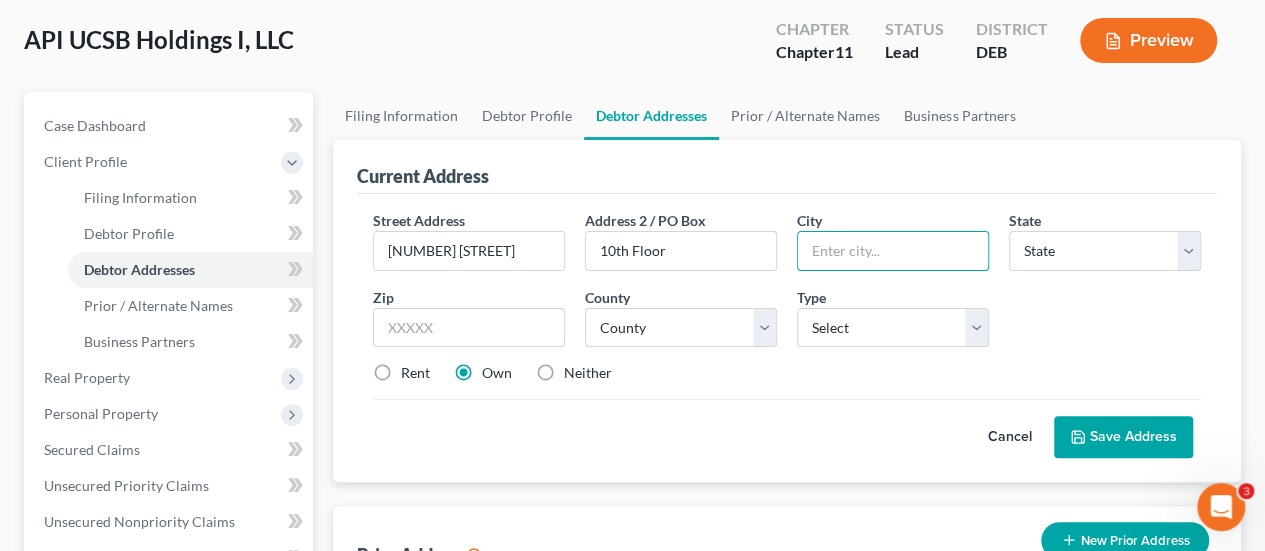 type on "Los Angeles" 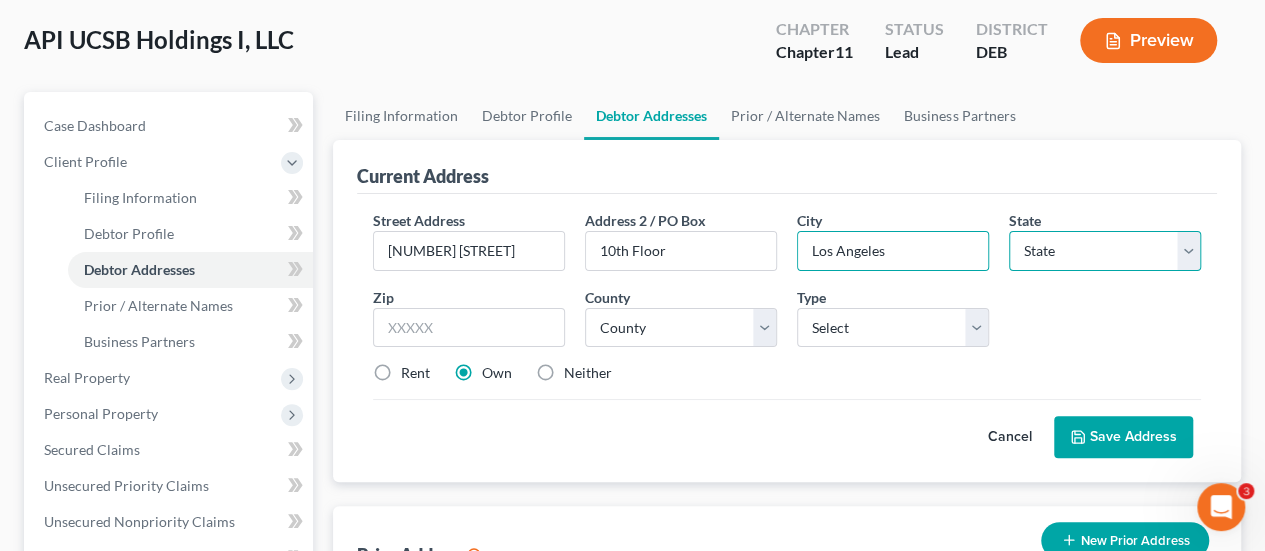 drag, startPoint x: 1046, startPoint y: 241, endPoint x: 1050, endPoint y: 291, distance: 50.159744 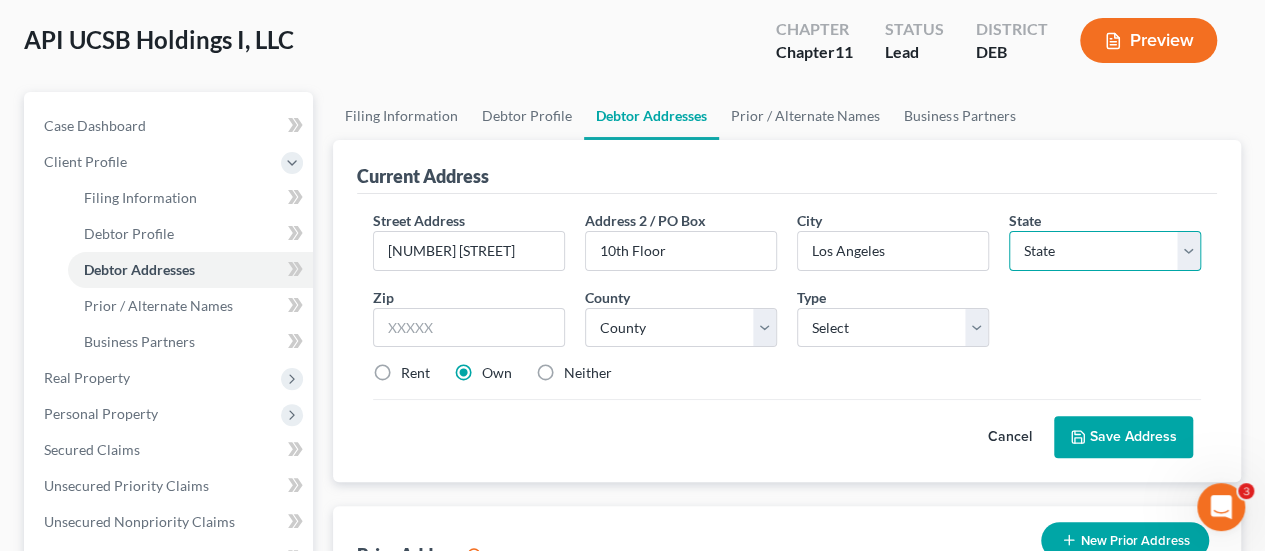 select on "4" 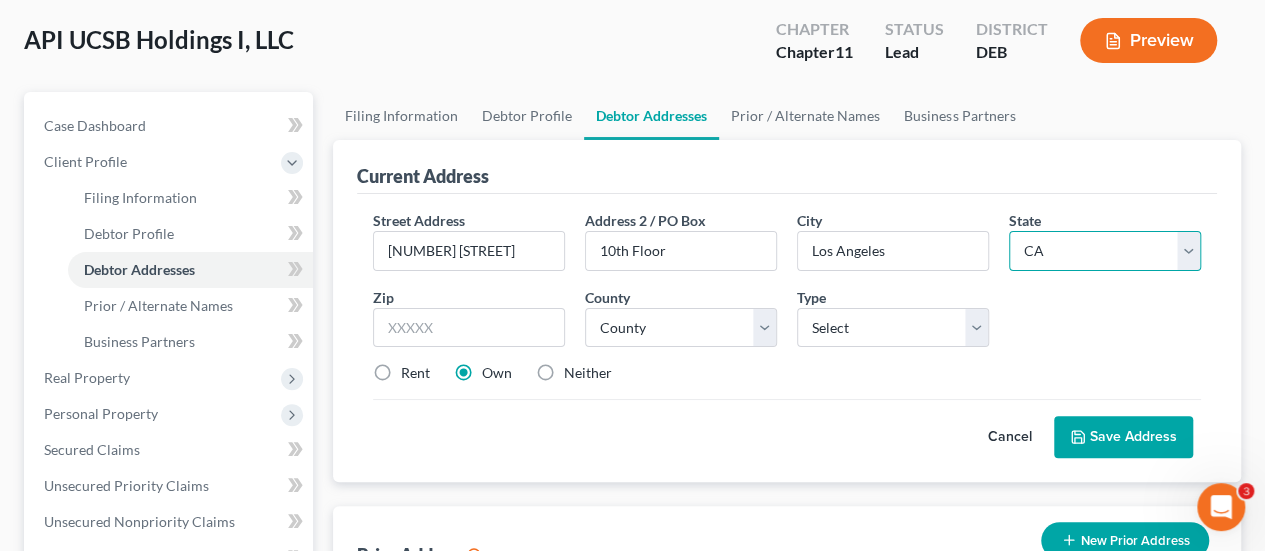 click on "State AL AK AR AZ CA CO CT DE DC FL GA GU HI ID IL IN IA KS KY LA ME MD MA MI MN MS MO MT NC ND NE NV NH NJ NM NY OH OK OR PA PR RI SC SD TN TX UT VI VA VT WA WV WI WY" at bounding box center (1105, 251) 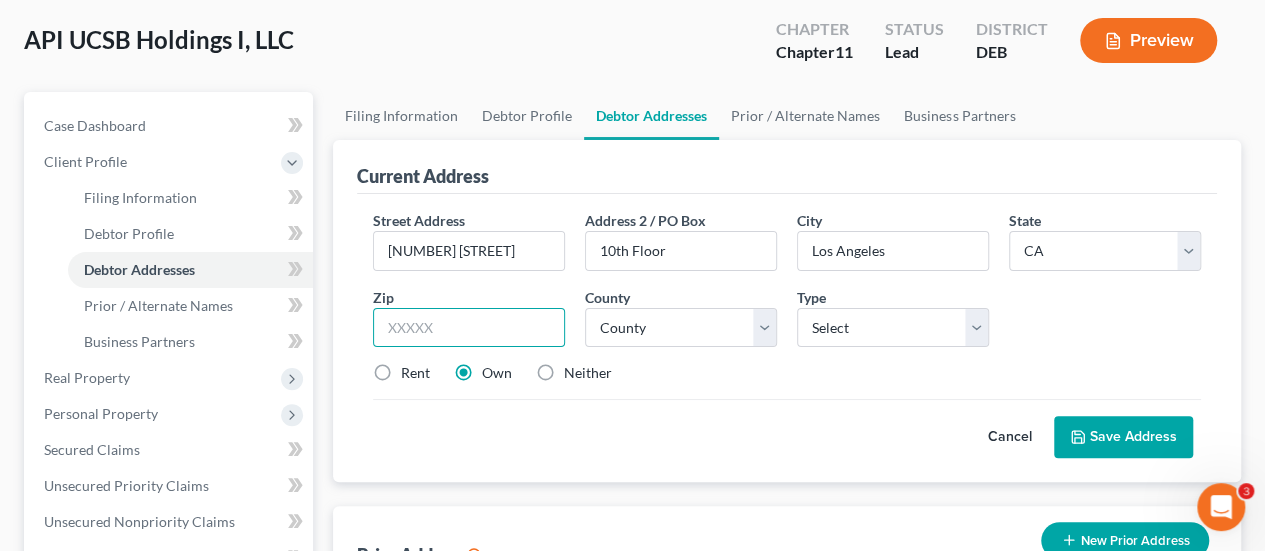click at bounding box center (469, 328) 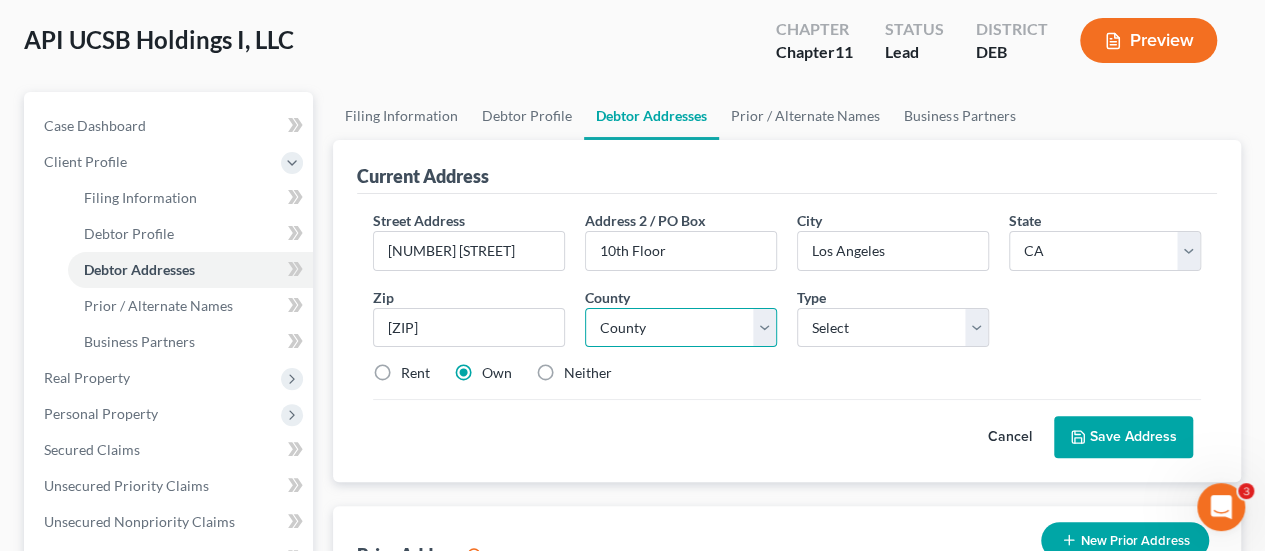click on "County Alameda County Alpine County Amador County Butte County Calaveras County Colusa County Contra Costa County Del Norte County El Dorado County Fresno County Glenn County Humboldt County Imperial County Inyo County Kern County Kings County Lake County Lassen County Los Angeles County Madera County Marin County Mariposa County Mendocino County Merced County Modoc County Mono County Monterey County Napa County Nevada County Orange County Placer County Plumas County Riverside County Sacramento County San Benito County San Bernardino County San Diego County San Francisco County San Joaquin County San Luis Obispo County San Mateo County Santa Barbara County Santa Clara County Santa Cruz County Shasta County Sierra County Siskiyou County Solano County Sonoma County Stanislaus County Sutter County Tehama County Trinity County Tulare County Tuolumne County Ventura County Yolo County Yuba County" at bounding box center [681, 328] 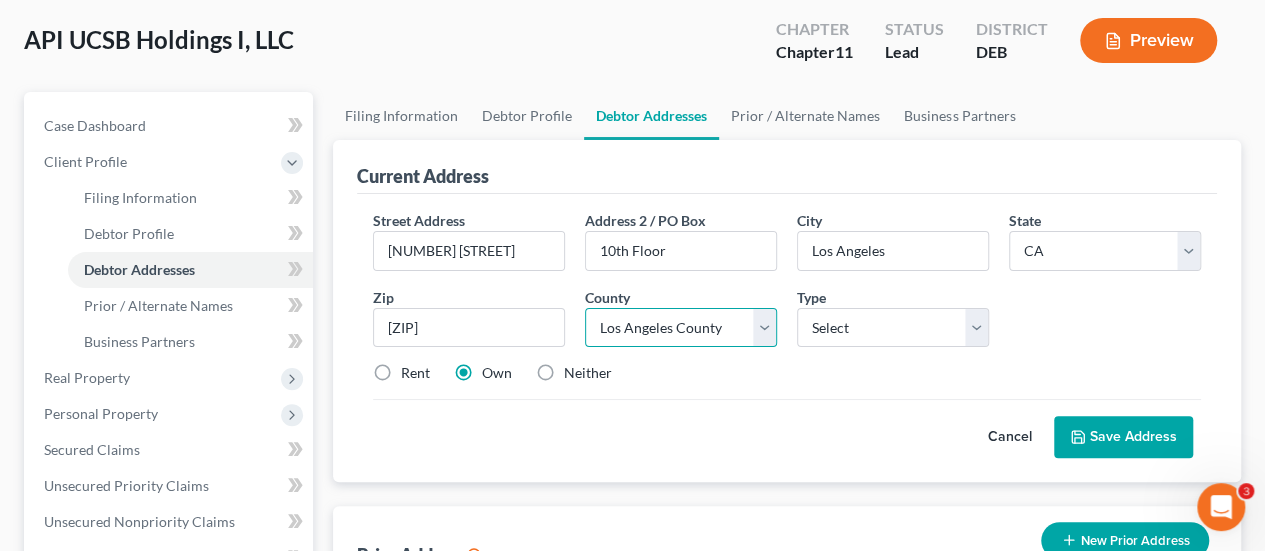 click on "County Alameda County Alpine County Amador County Butte County Calaveras County Colusa County Contra Costa County Del Norte County El Dorado County Fresno County Glenn County Humboldt County Imperial County Inyo County Kern County Kings County Lake County Lassen County Los Angeles County Madera County Marin County Mariposa County Mendocino County Merced County Modoc County Mono County Monterey County Napa County Nevada County Orange County Placer County Plumas County Riverside County Sacramento County San Benito County San Bernardino County San Diego County San Francisco County San Joaquin County San Luis Obispo County San Mateo County Santa Barbara County Santa Clara County Santa Cruz County Shasta County Sierra County Siskiyou County Solano County Sonoma County Stanislaus County Sutter County Tehama County Trinity County Tulare County Tuolumne County Ventura County Yolo County Yuba County" at bounding box center (681, 328) 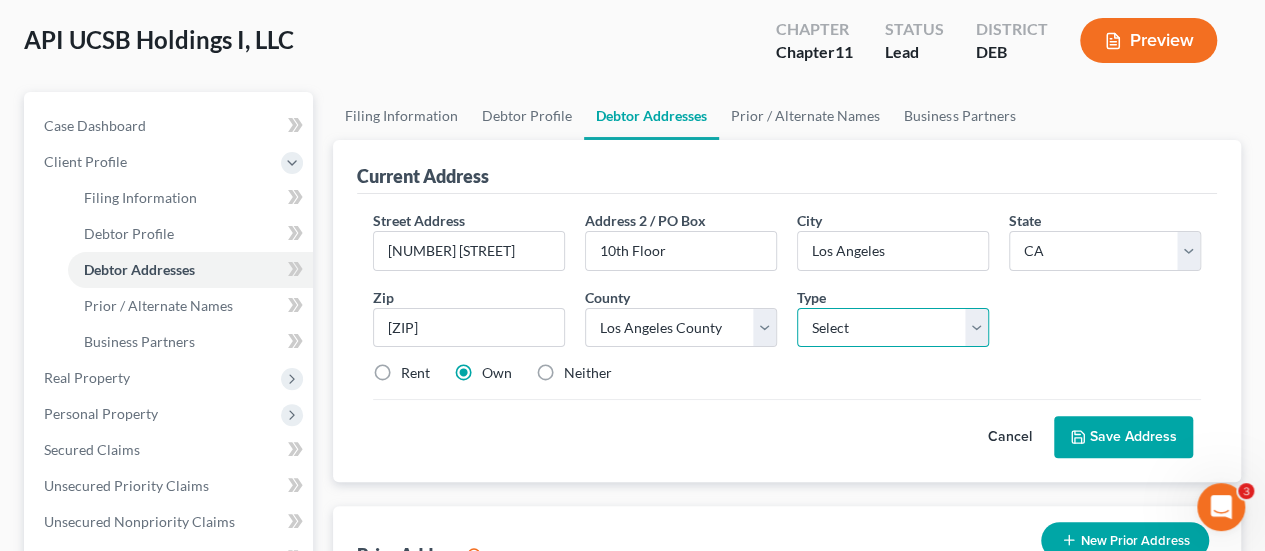 click on "Select Business Mailing Location of Assets" at bounding box center [893, 328] 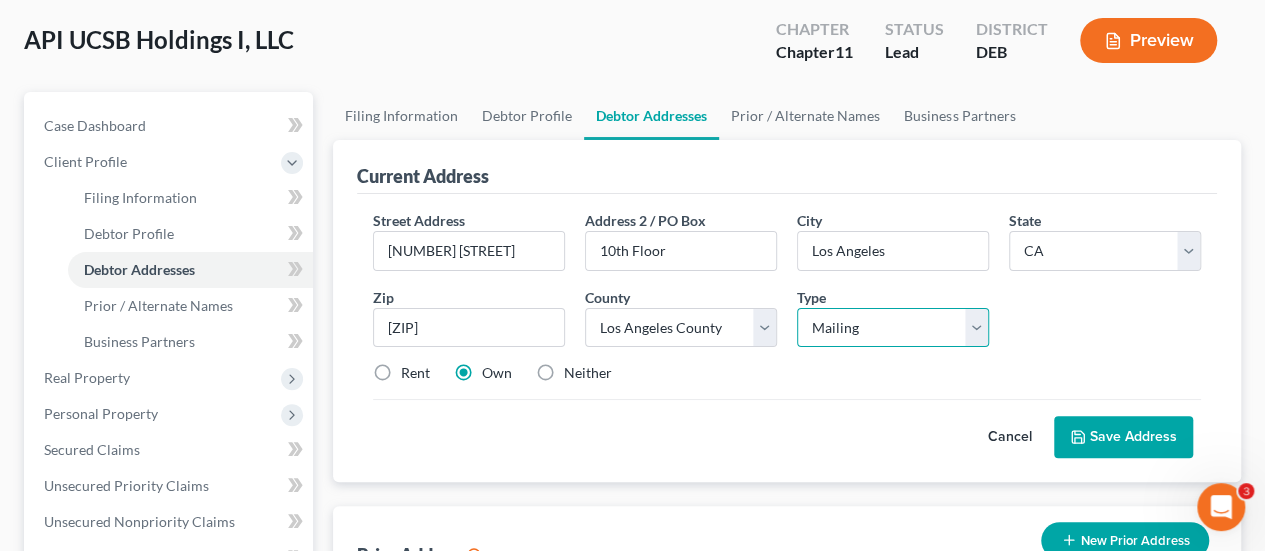 click on "Select Business Mailing Location of Assets" at bounding box center (893, 328) 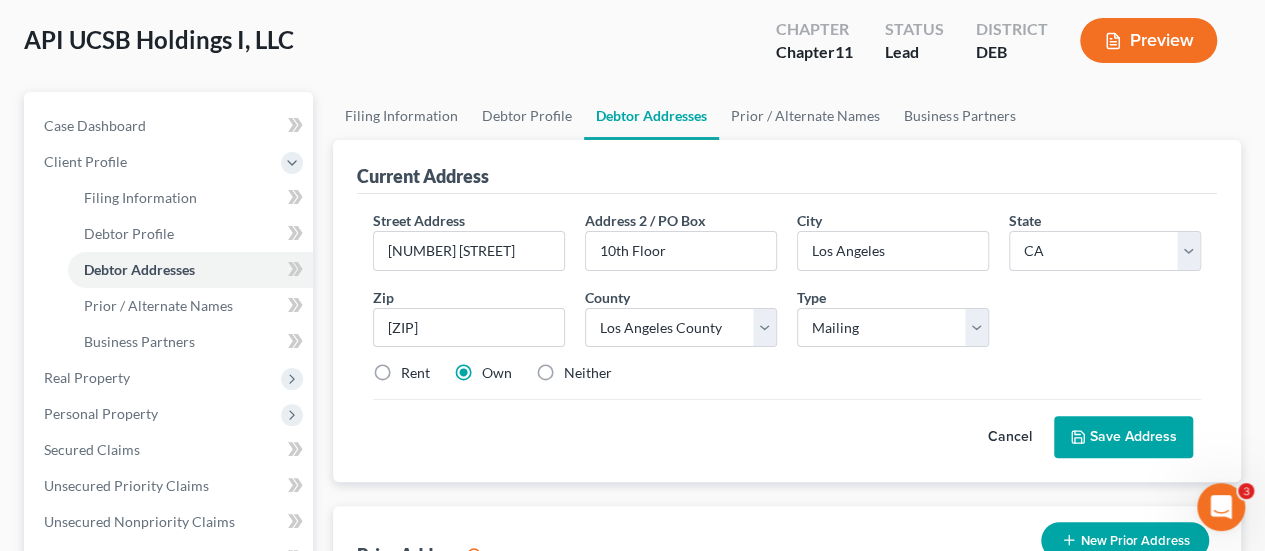 click on "Neither" at bounding box center (588, 373) 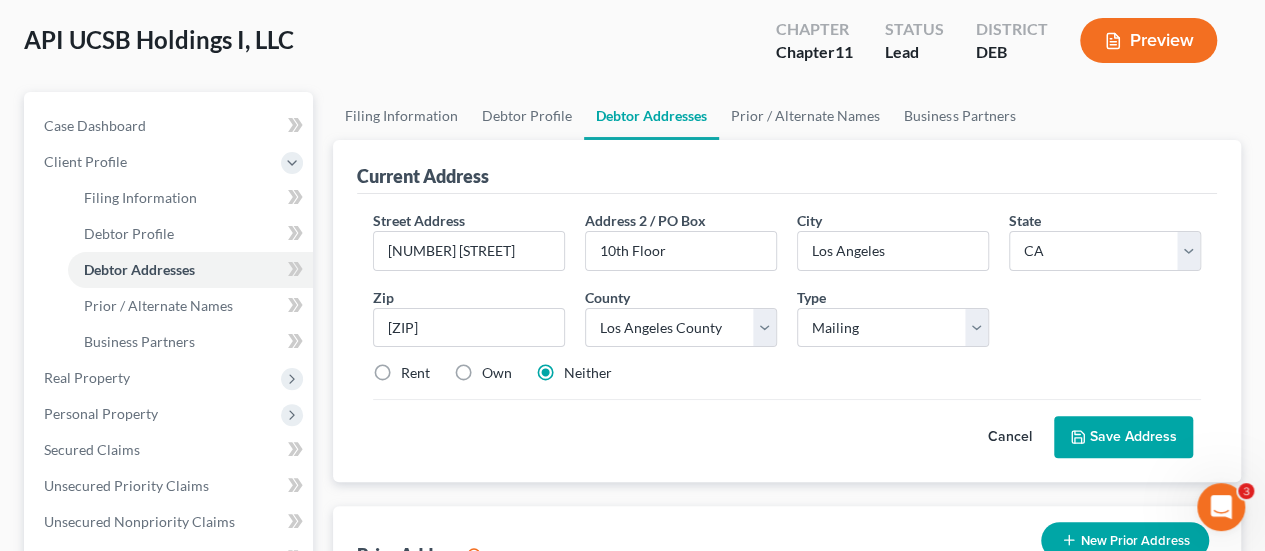 click on "Save Address" at bounding box center (1123, 437) 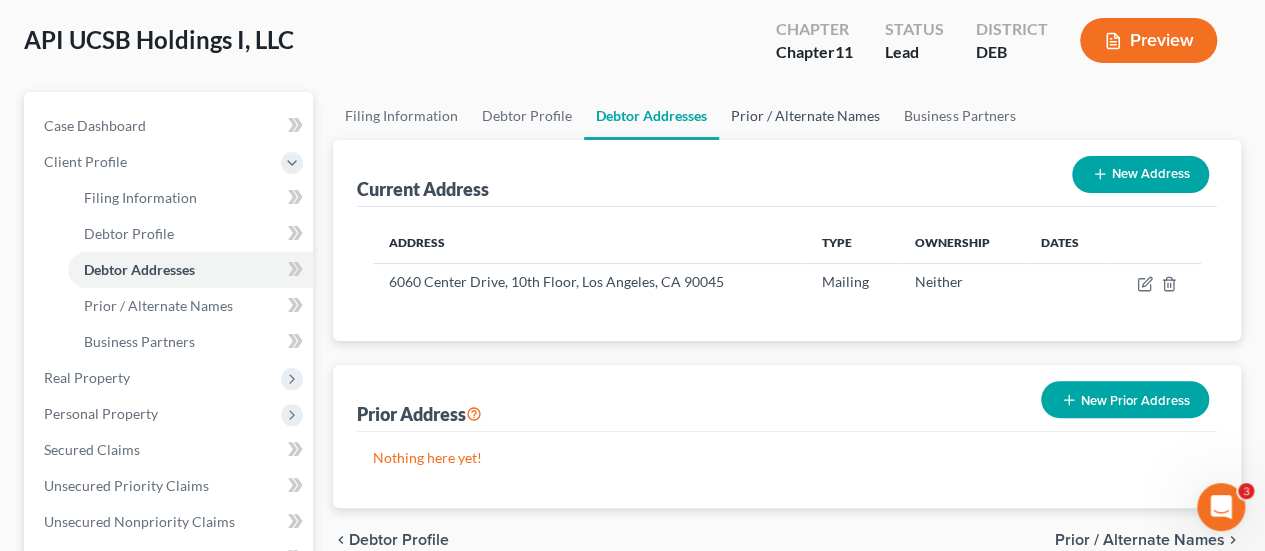 click on "Prior / Alternate Names" at bounding box center [805, 116] 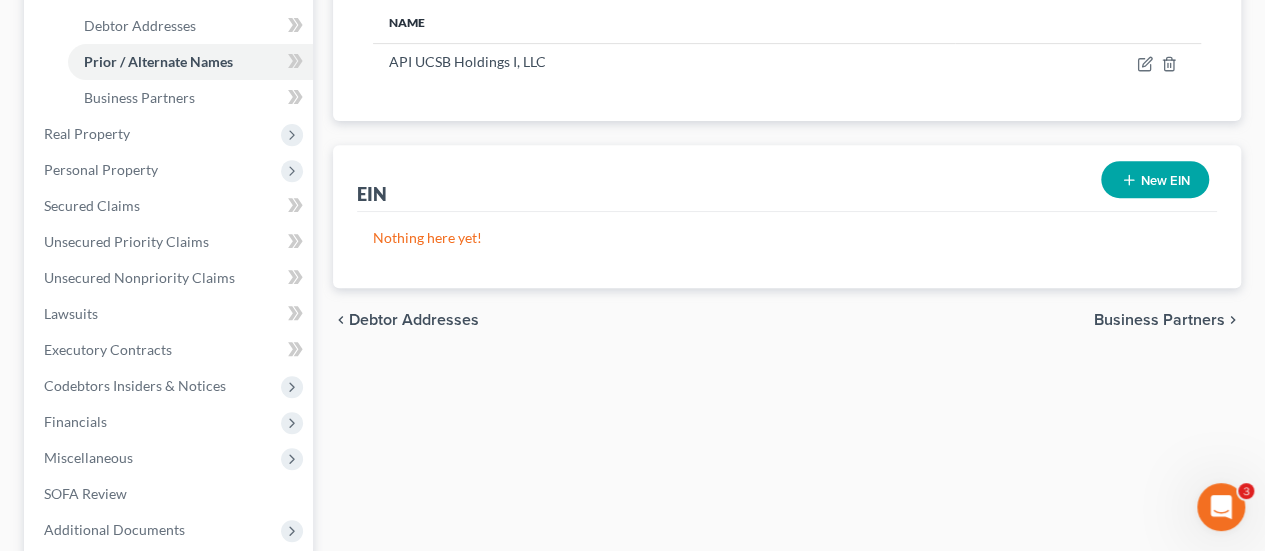 scroll, scrollTop: 400, scrollLeft: 0, axis: vertical 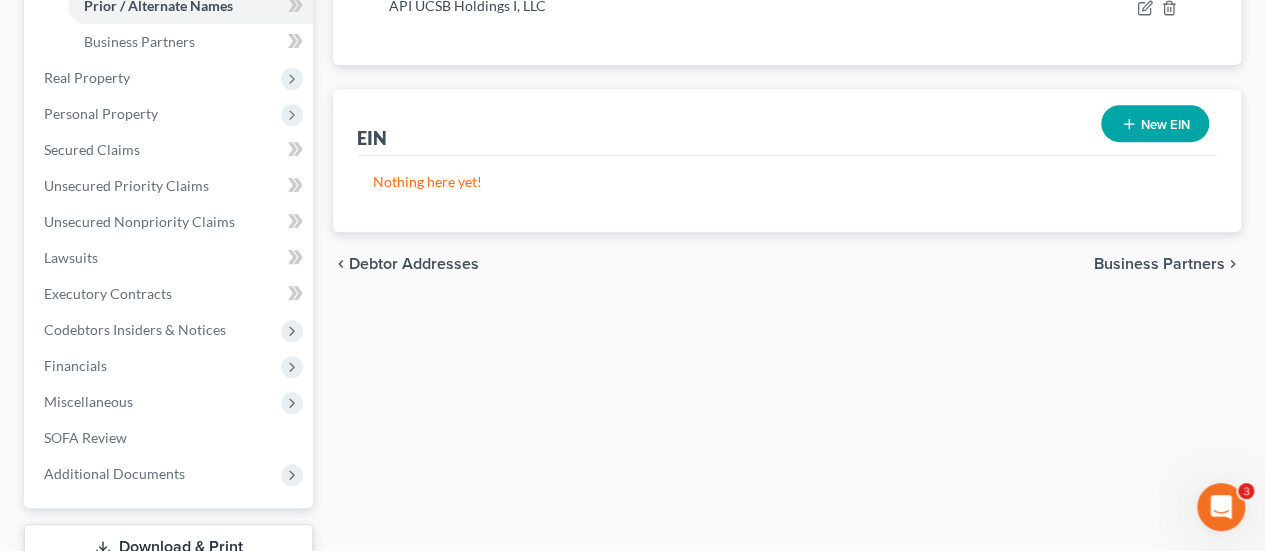 click on "New EIN" at bounding box center (1155, 123) 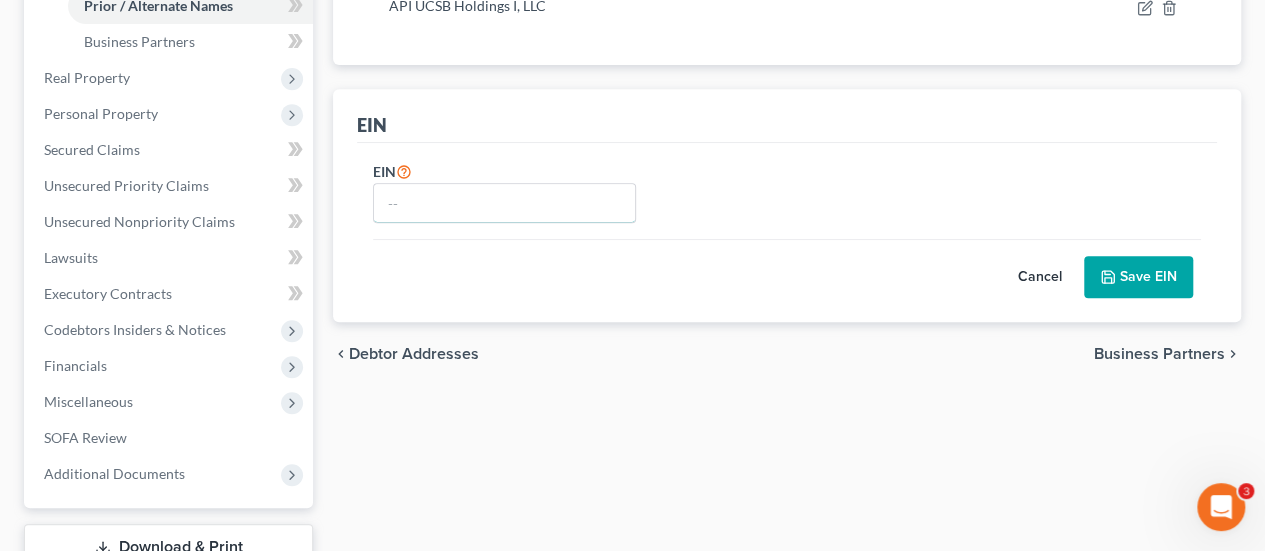 click at bounding box center (504, 203) 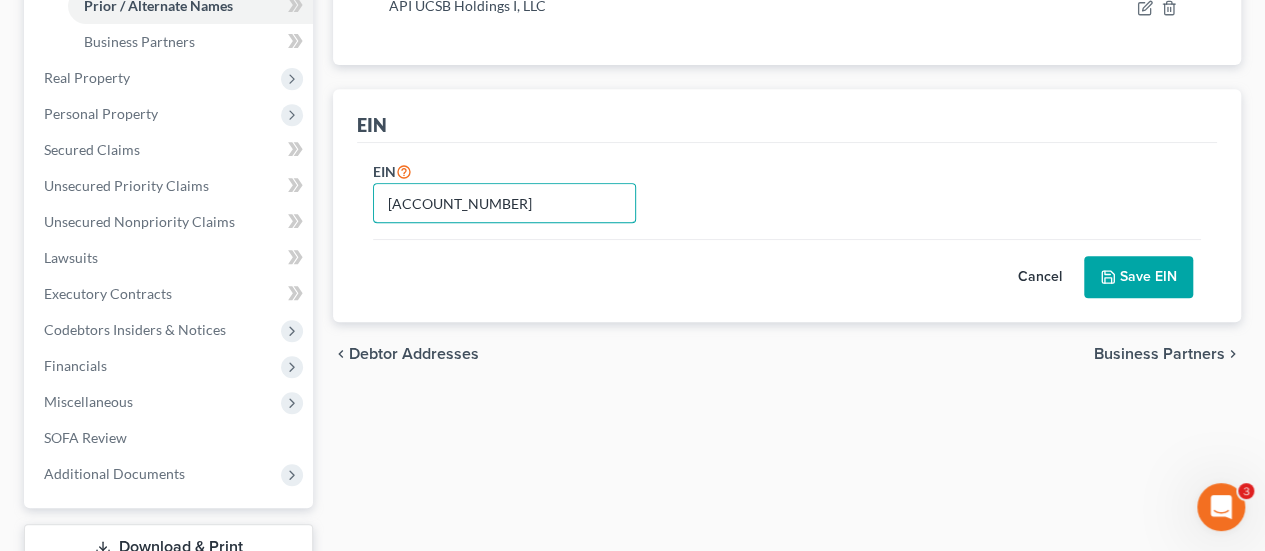 type on "[ACCOUNT_NUMBER]" 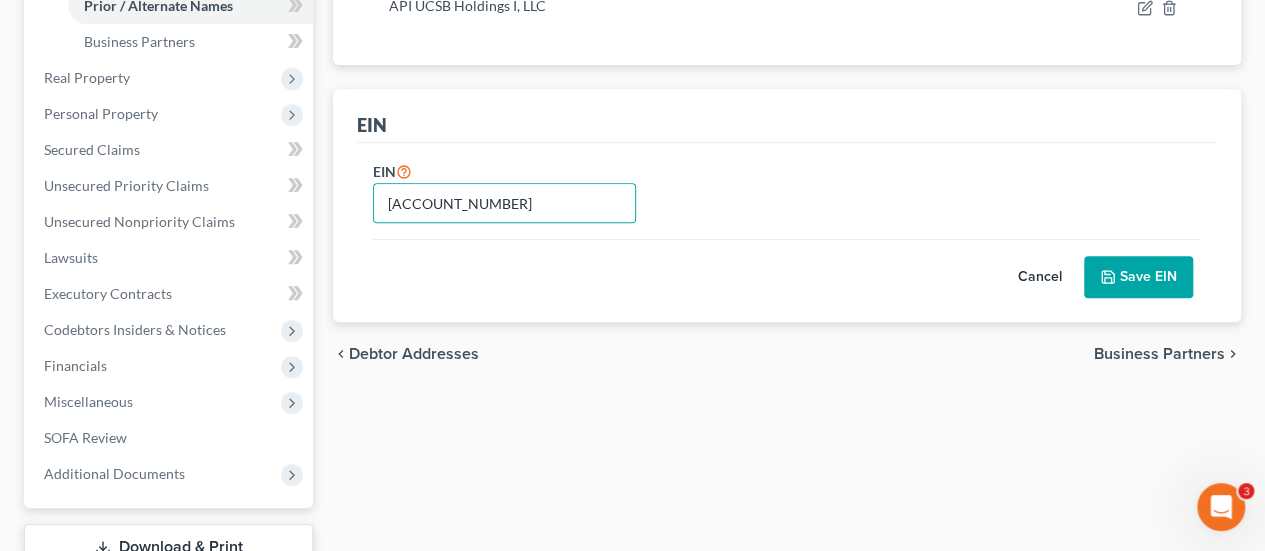 drag, startPoint x: 1153, startPoint y: 279, endPoint x: 860, endPoint y: 327, distance: 296.9057 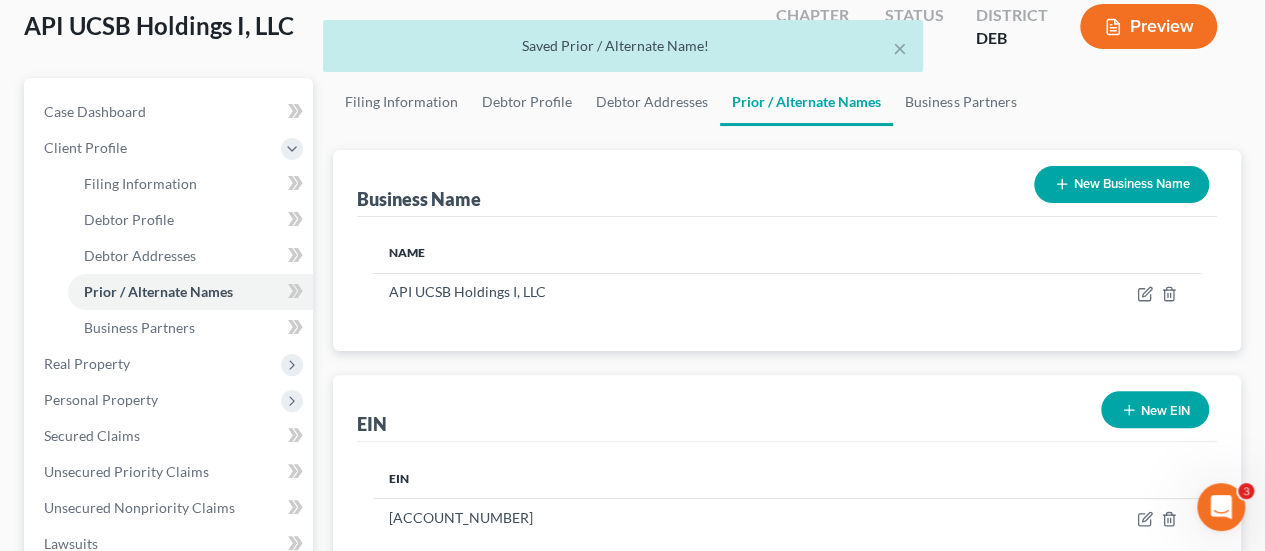 scroll, scrollTop: 100, scrollLeft: 0, axis: vertical 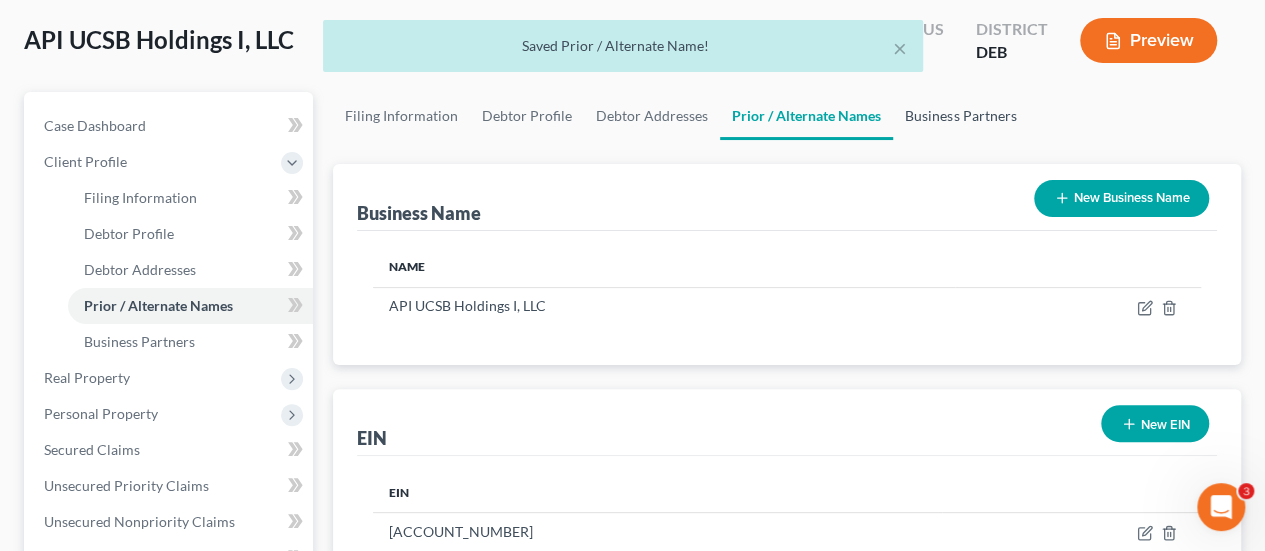 click on "Business Partners" at bounding box center [960, 116] 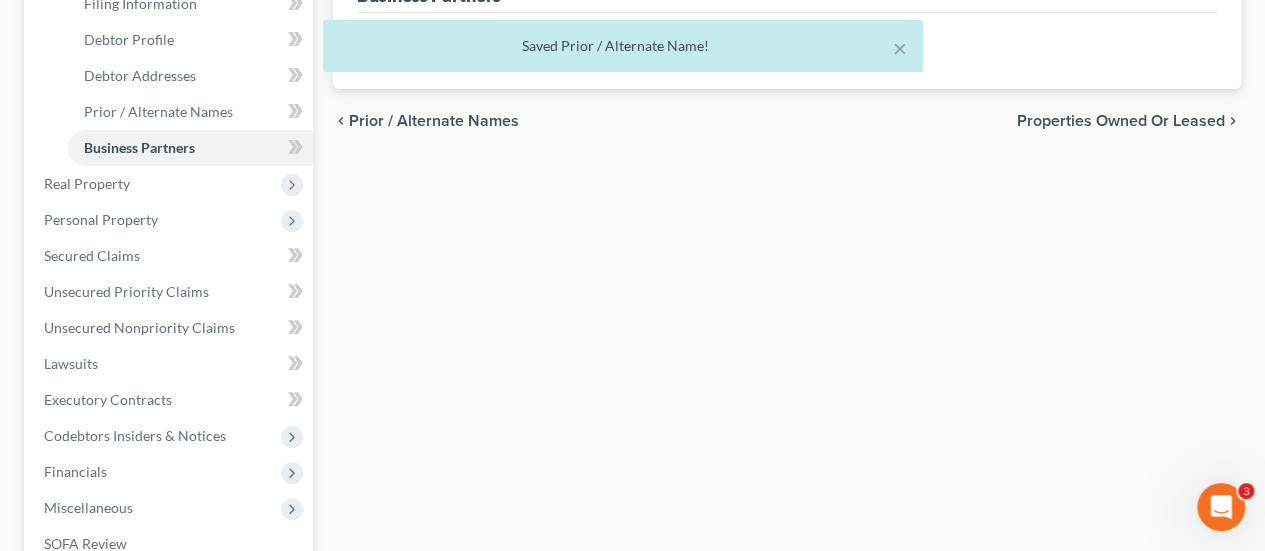 scroll, scrollTop: 300, scrollLeft: 0, axis: vertical 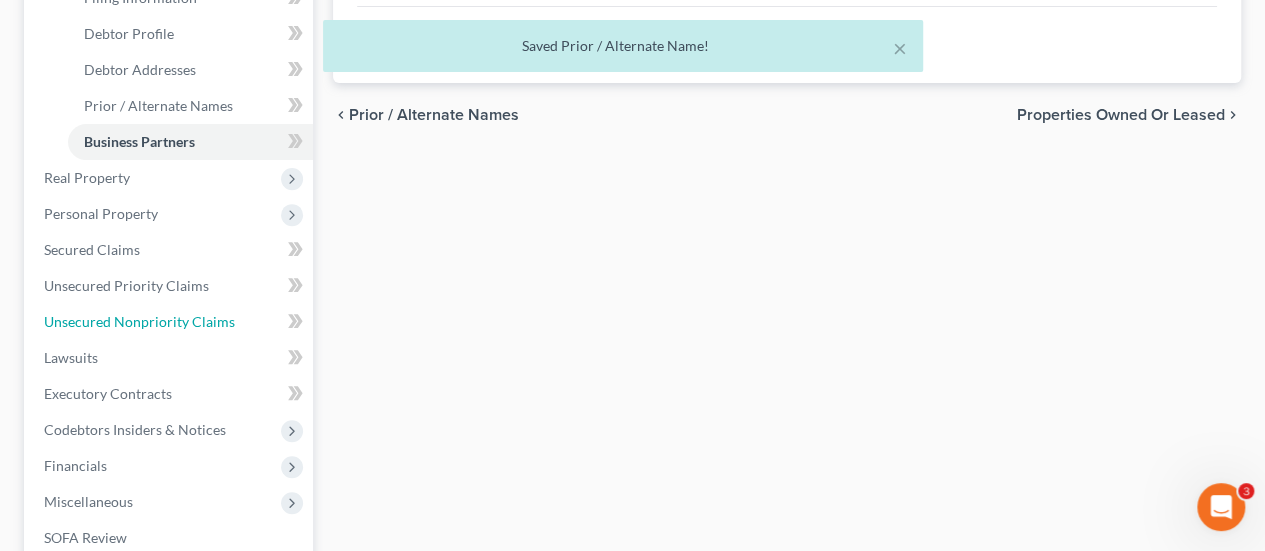 click on "Unsecured Nonpriority Claims" at bounding box center (139, 321) 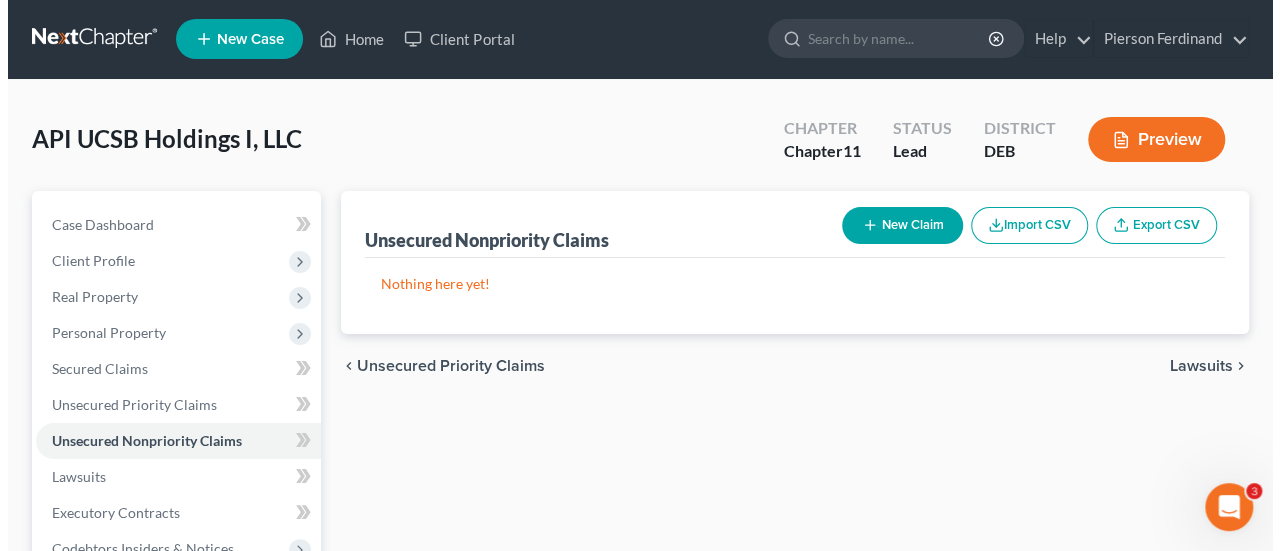 scroll, scrollTop: 0, scrollLeft: 0, axis: both 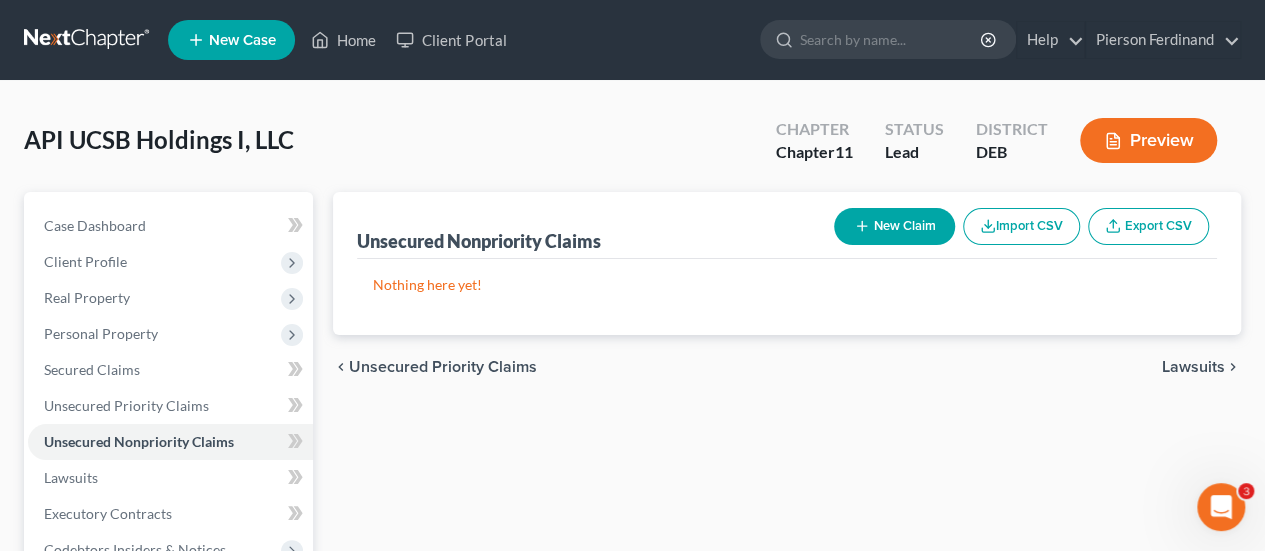 click on "New Claim" at bounding box center (894, 226) 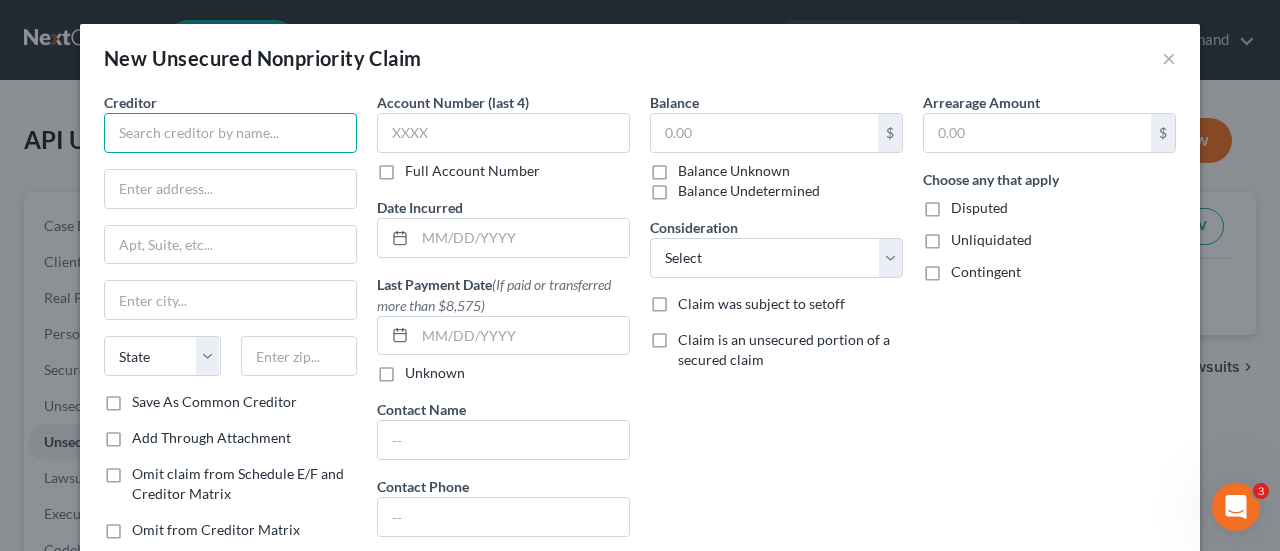 click at bounding box center (230, 133) 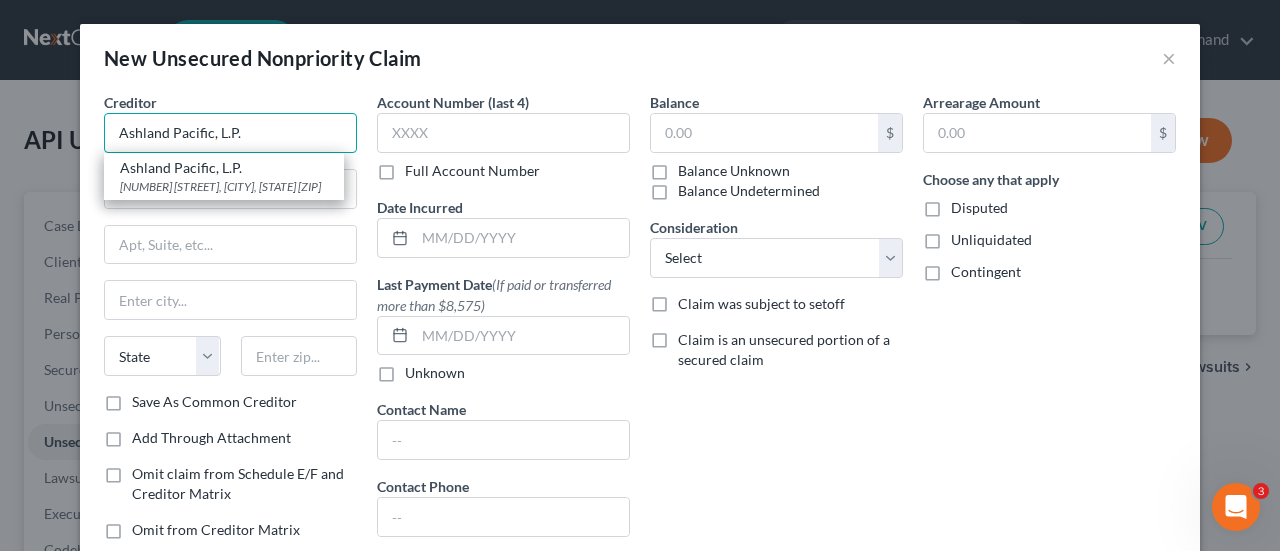 type on "Ashland Pacific, L.P." 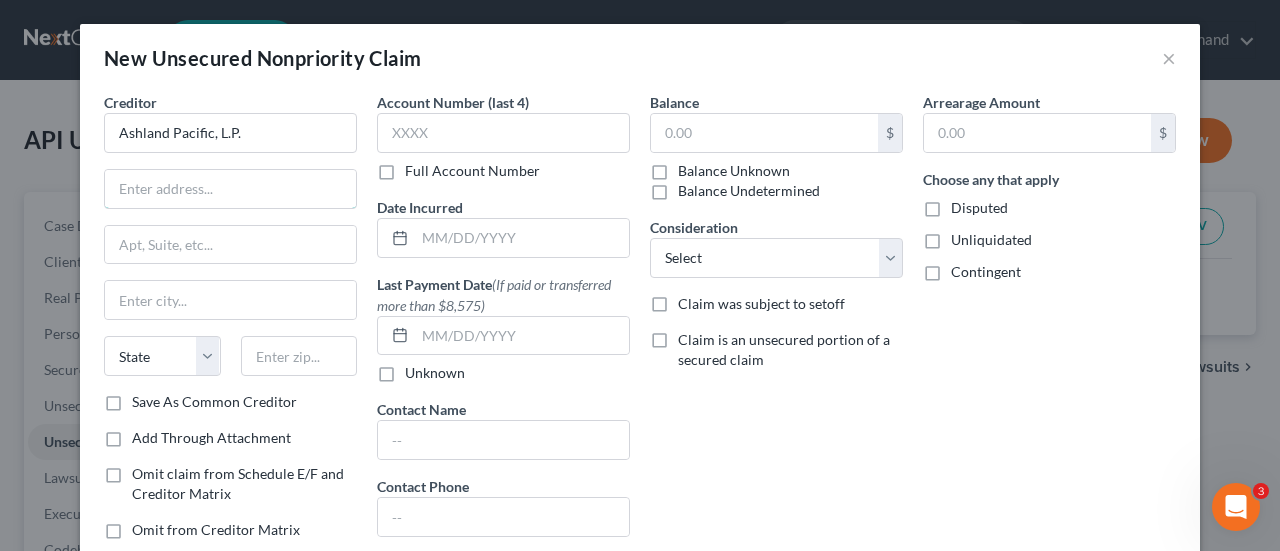 click at bounding box center [230, 189] 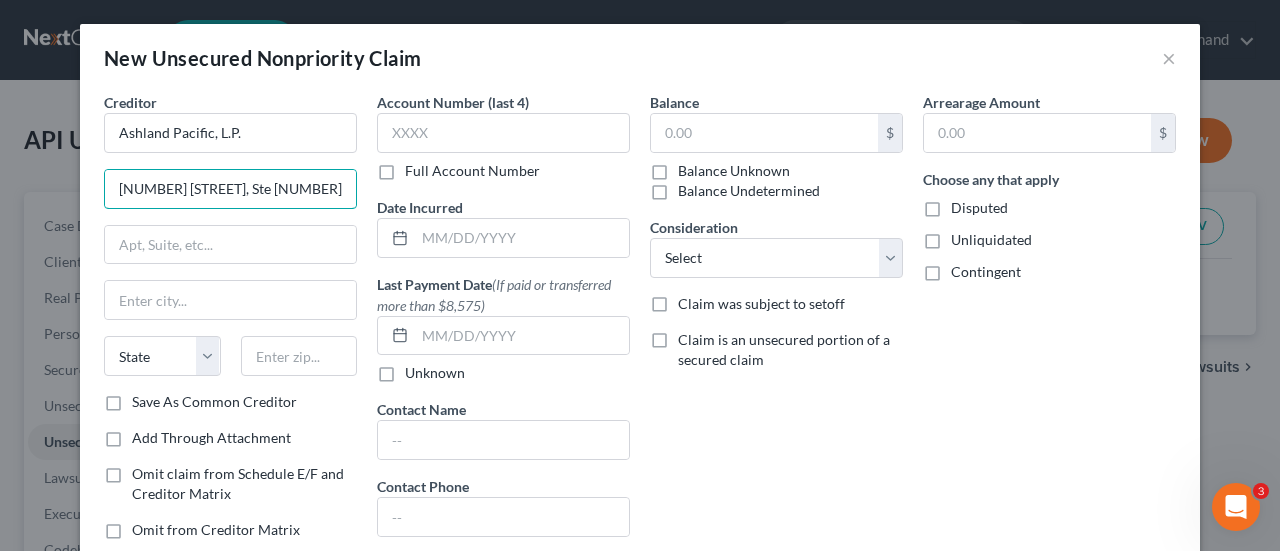 type on "[NUMBER] [STREET], Ste [NUMBER]" 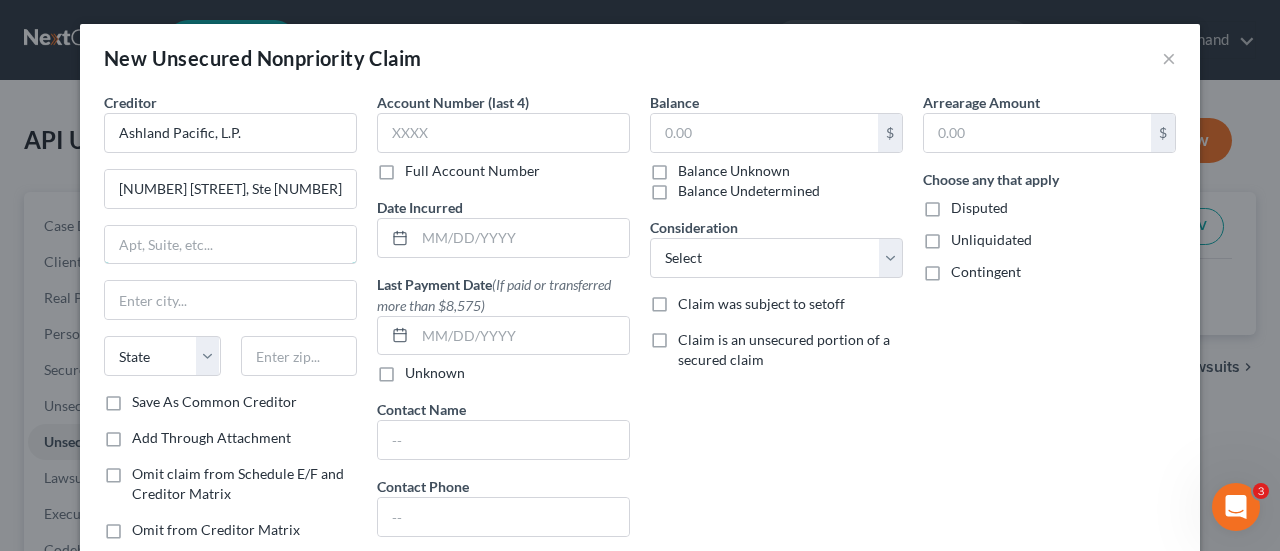 click at bounding box center [230, 245] 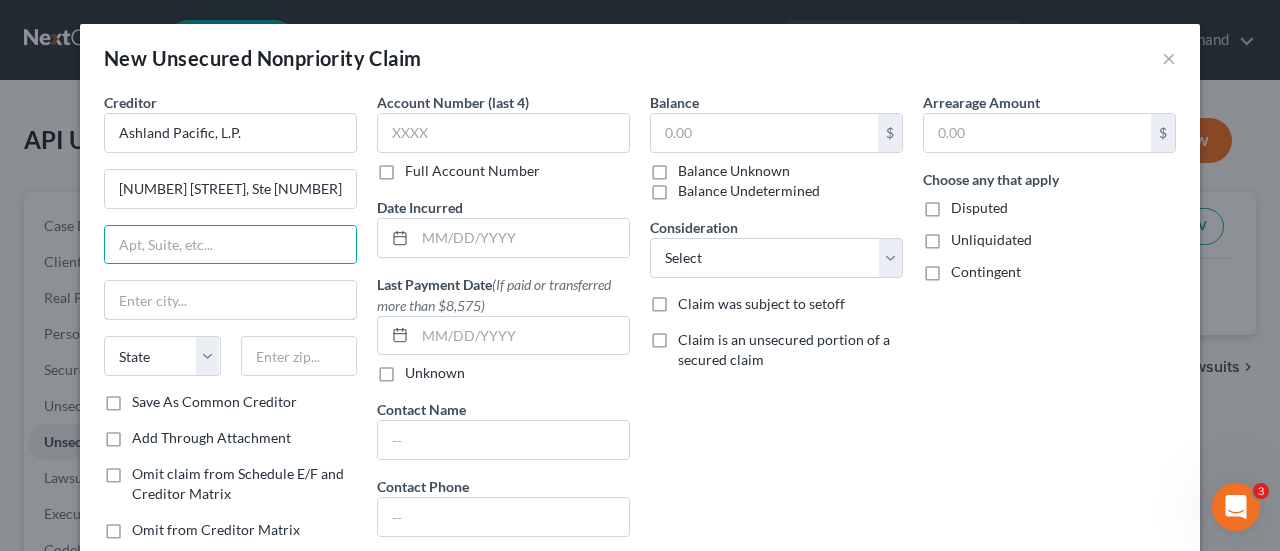 click at bounding box center [230, 300] 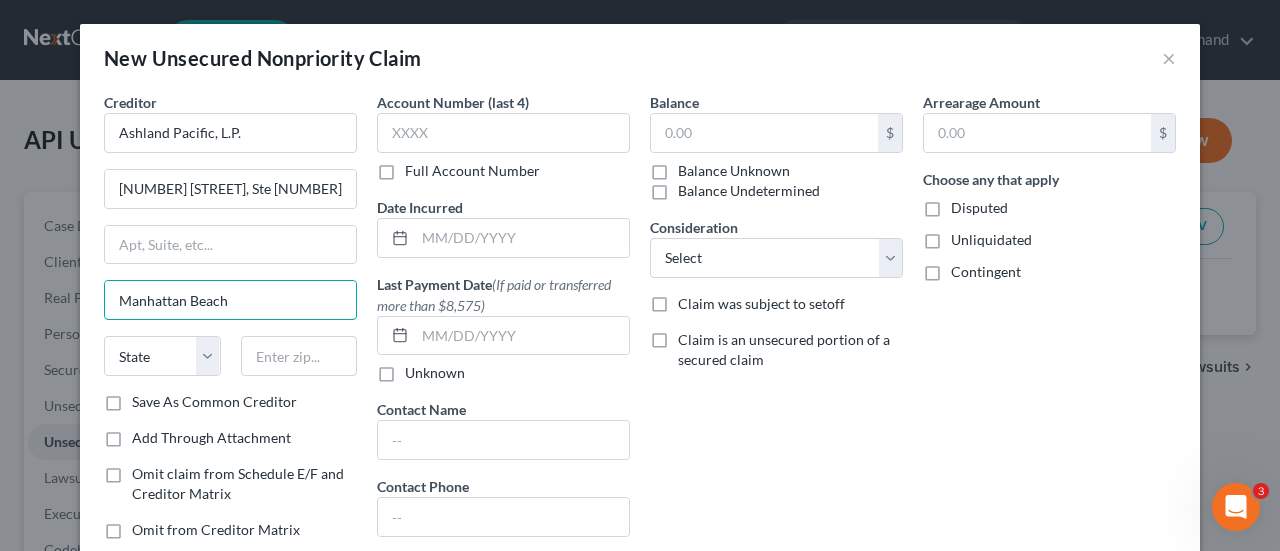 type on "Manhattan Beach" 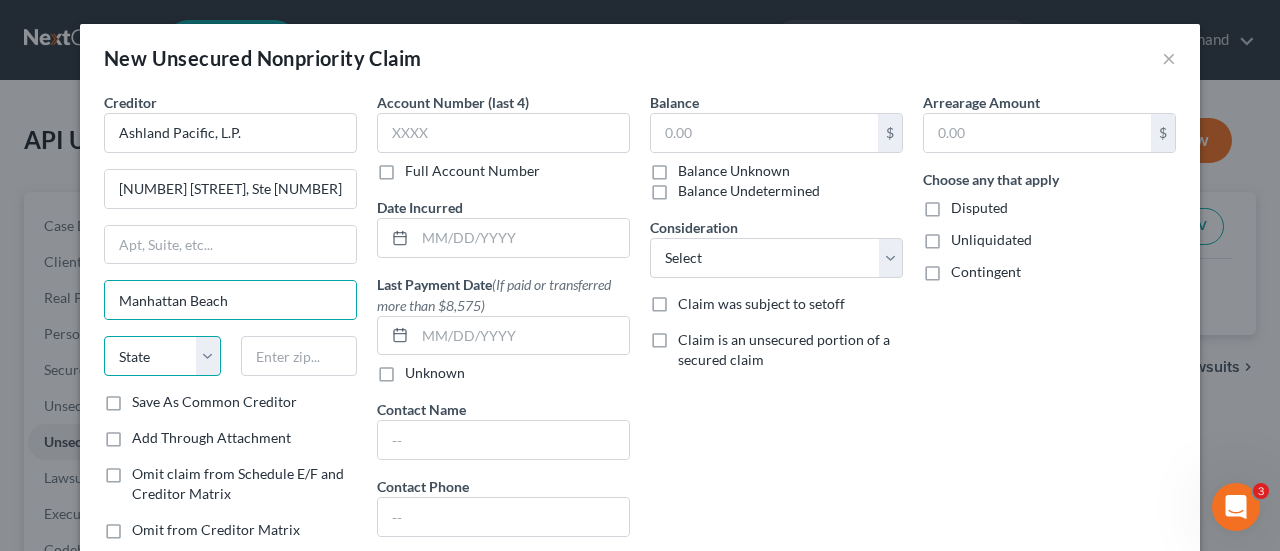 drag, startPoint x: 160, startPoint y: 359, endPoint x: 161, endPoint y: 335, distance: 24.020824 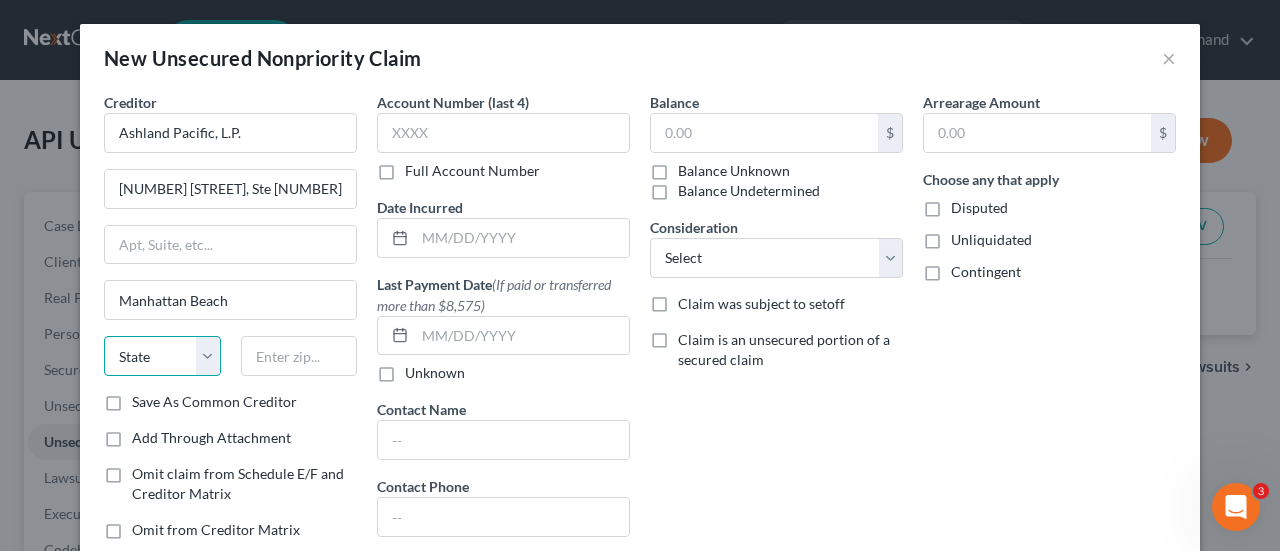 select on "4" 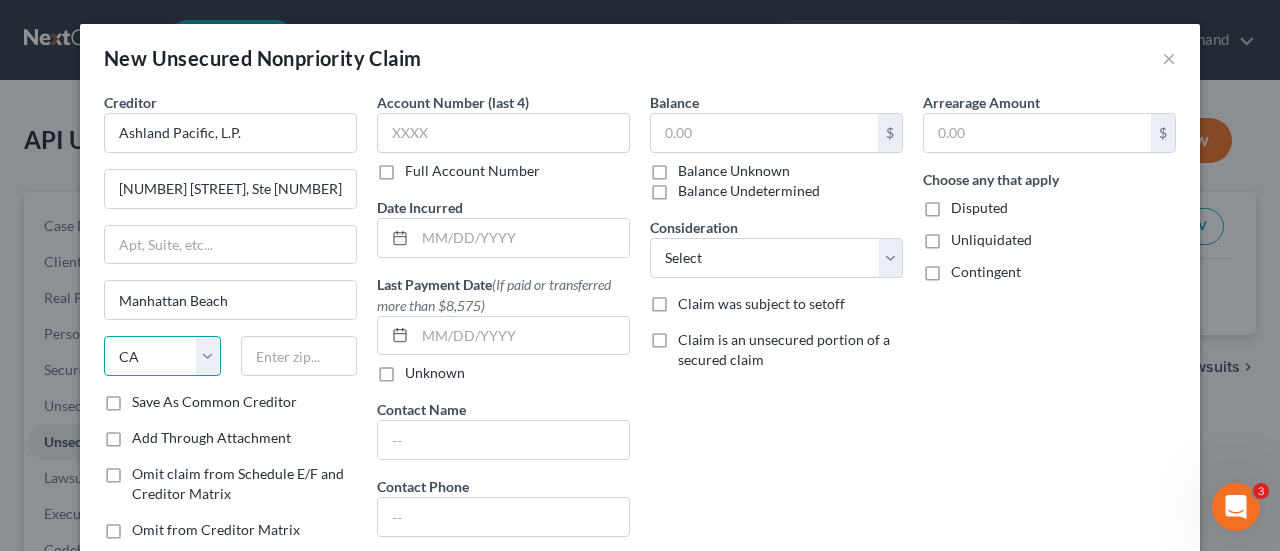click on "State AL AK AR AZ CA CO CT DE DC FL GA GU HI ID IL IN IA KS KY LA ME MD MA MI MN MS MO MT NC ND NE NV NH NJ NM NY OH OK OR PA PR RI SC SD TN TX UT VI VA VT WA WV WI WY" at bounding box center (162, 356) 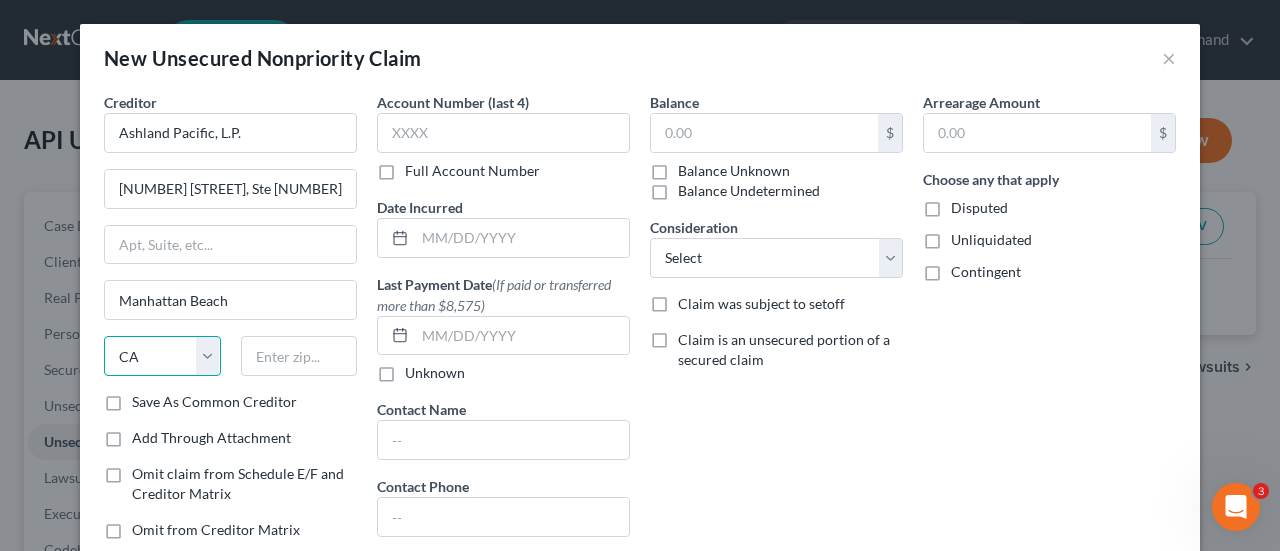 click on "State AL AK AR AZ CA CO CT DE DC FL GA GU HI ID IL IN IA KS KY LA ME MD MA MI MN MS MO MT NC ND NE NV NH NJ NM NY OH OK OR PA PR RI SC SD TN TX UT VI VA VT WA WV WI WY" at bounding box center [162, 356] 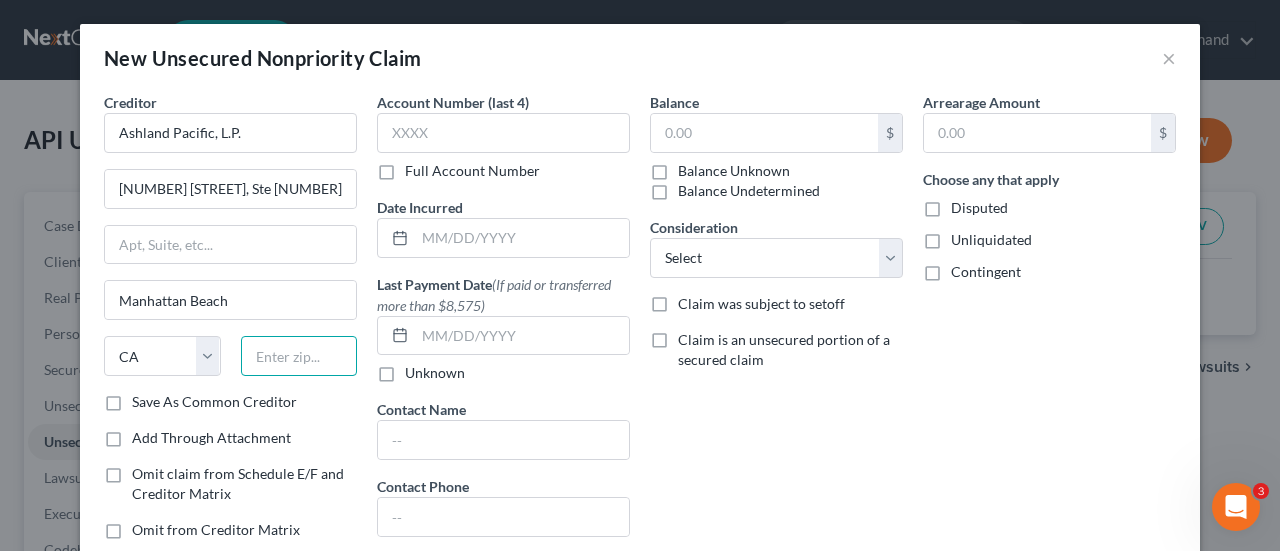 click at bounding box center (299, 356) 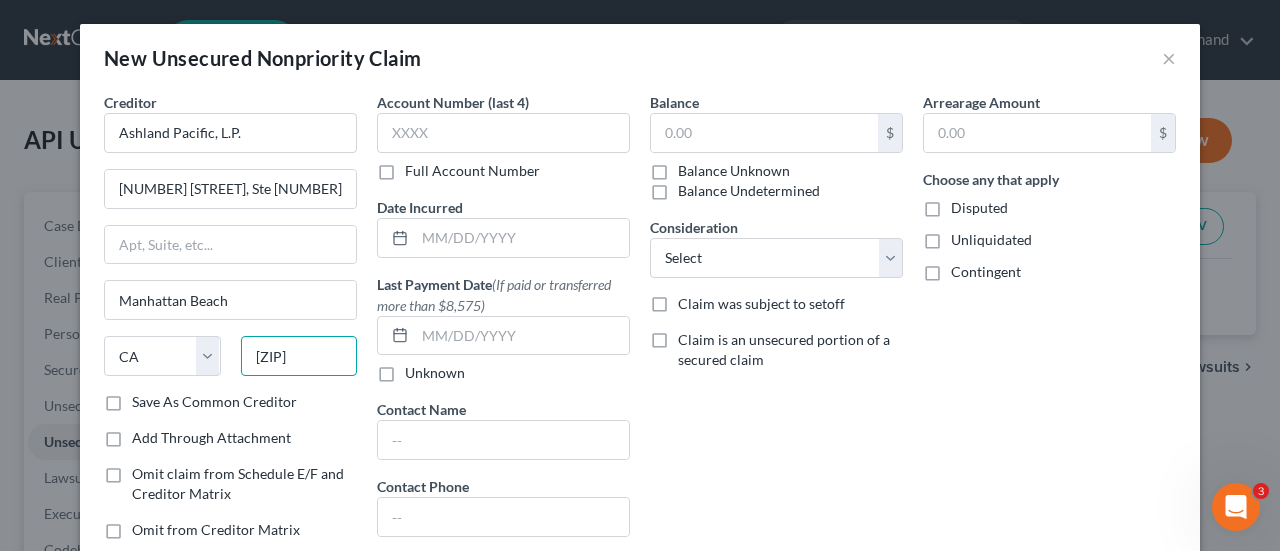 type on "[ZIP]" 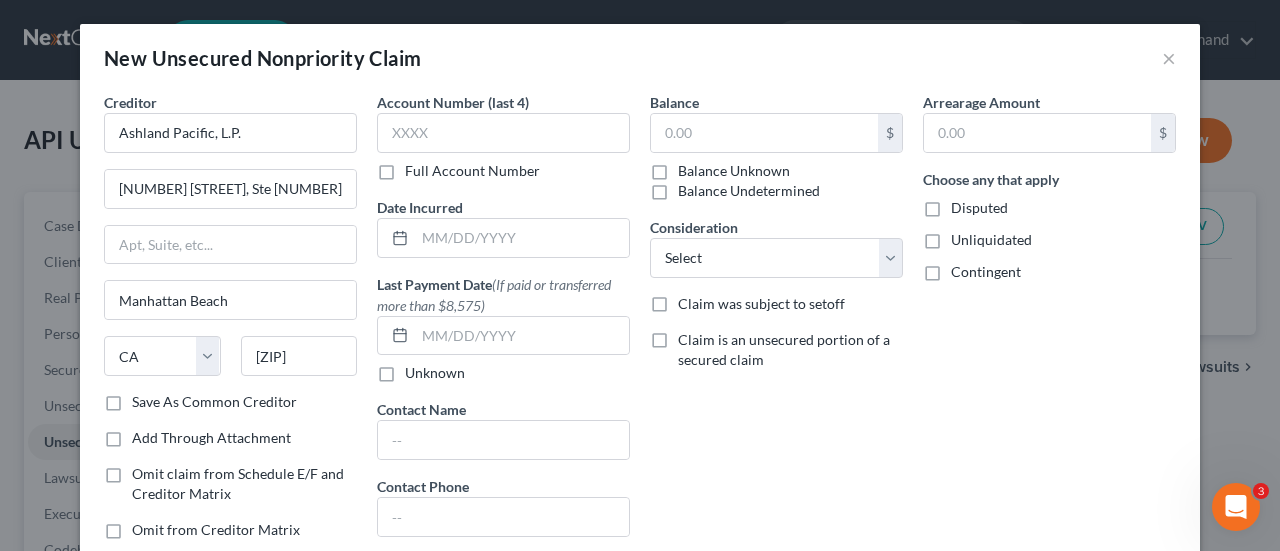 click on "Balance Unknown" at bounding box center [734, 171] 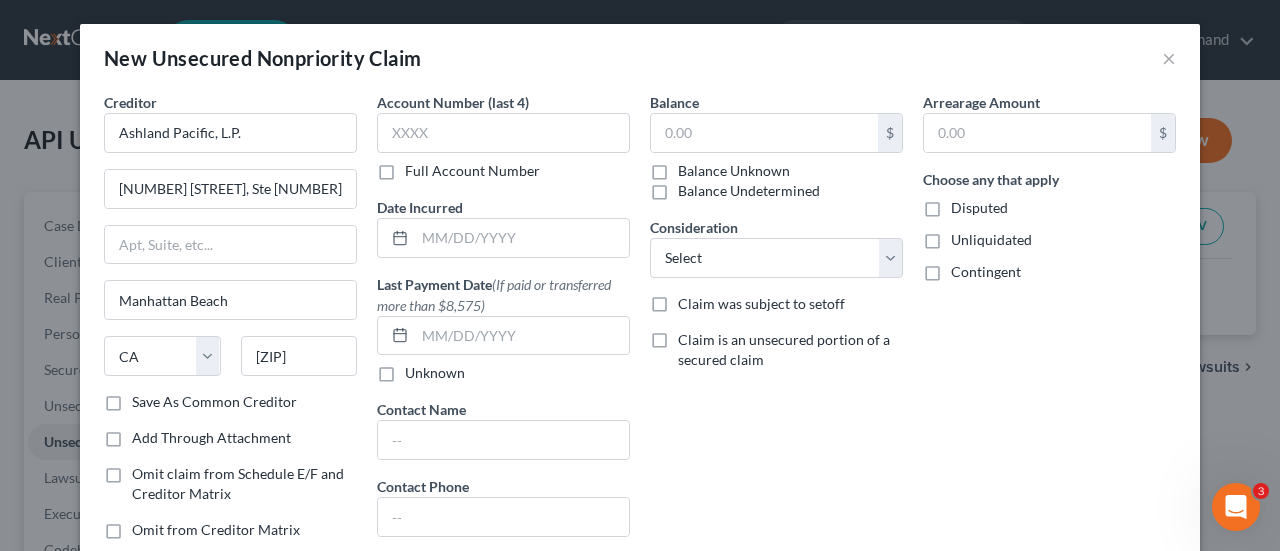 click on "Balance Unknown" at bounding box center [692, 167] 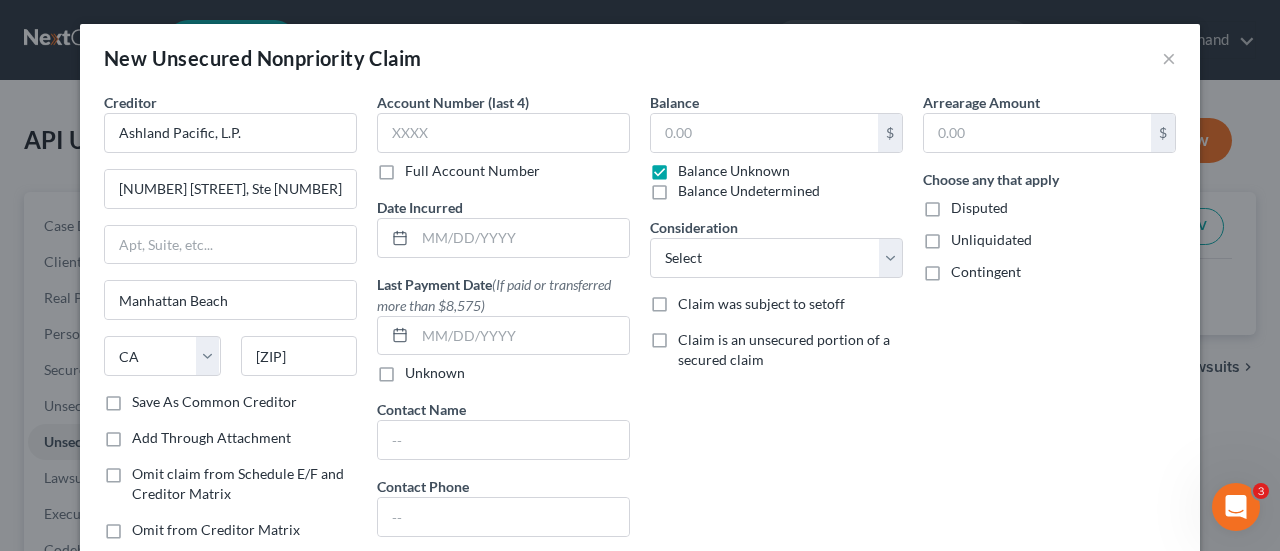 type on "0.00" 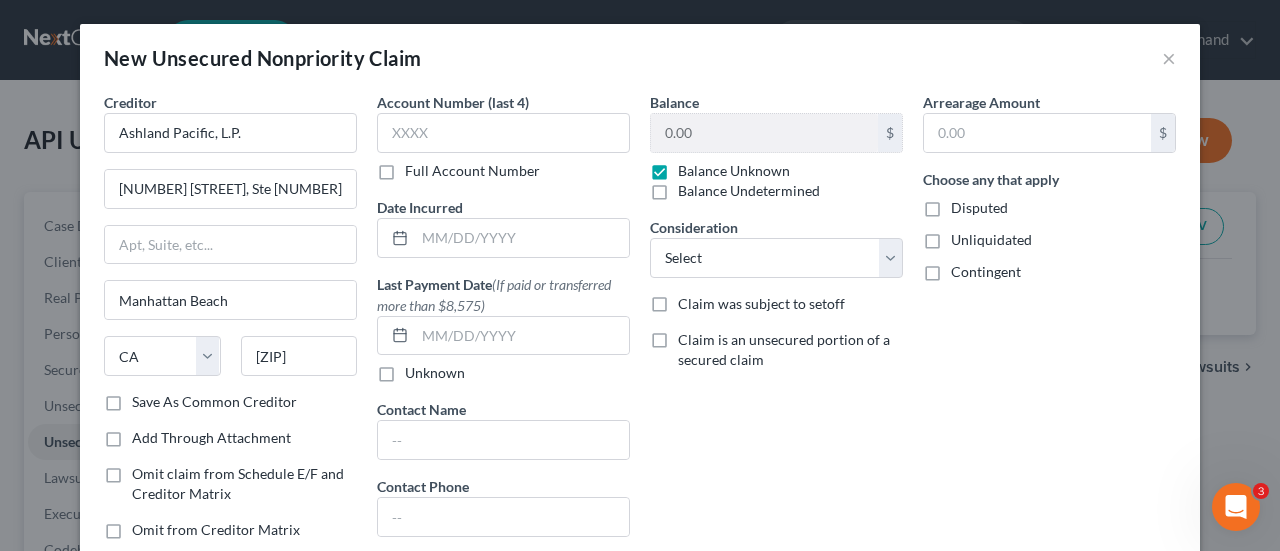 drag, startPoint x: 136, startPoint y: 401, endPoint x: 698, endPoint y: 433, distance: 562.9103 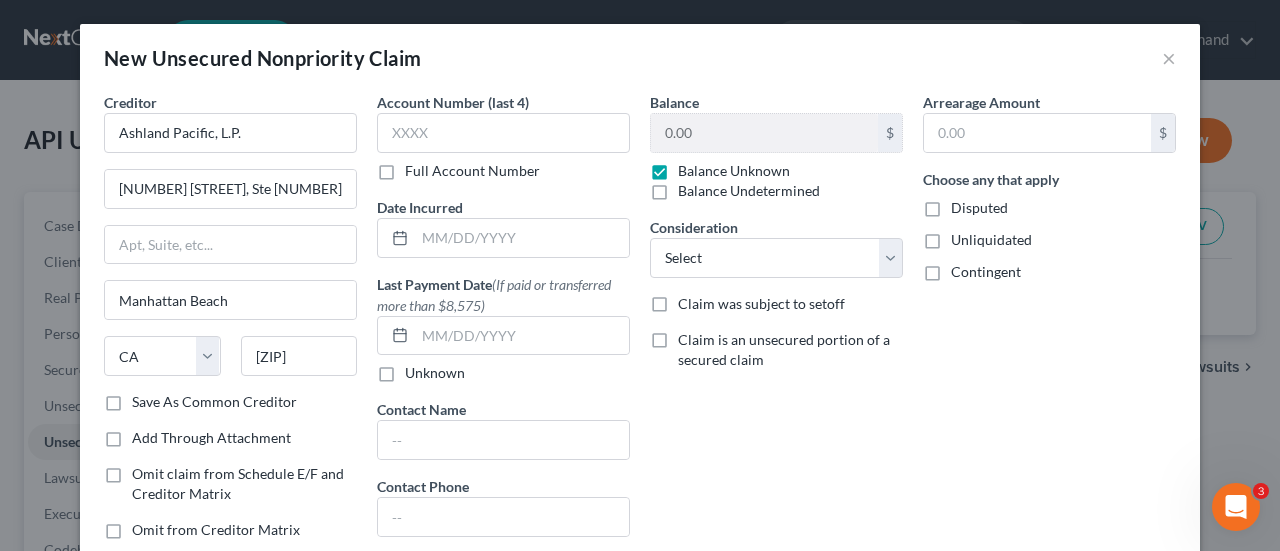 click on "Save As Common Creditor" at bounding box center [146, 398] 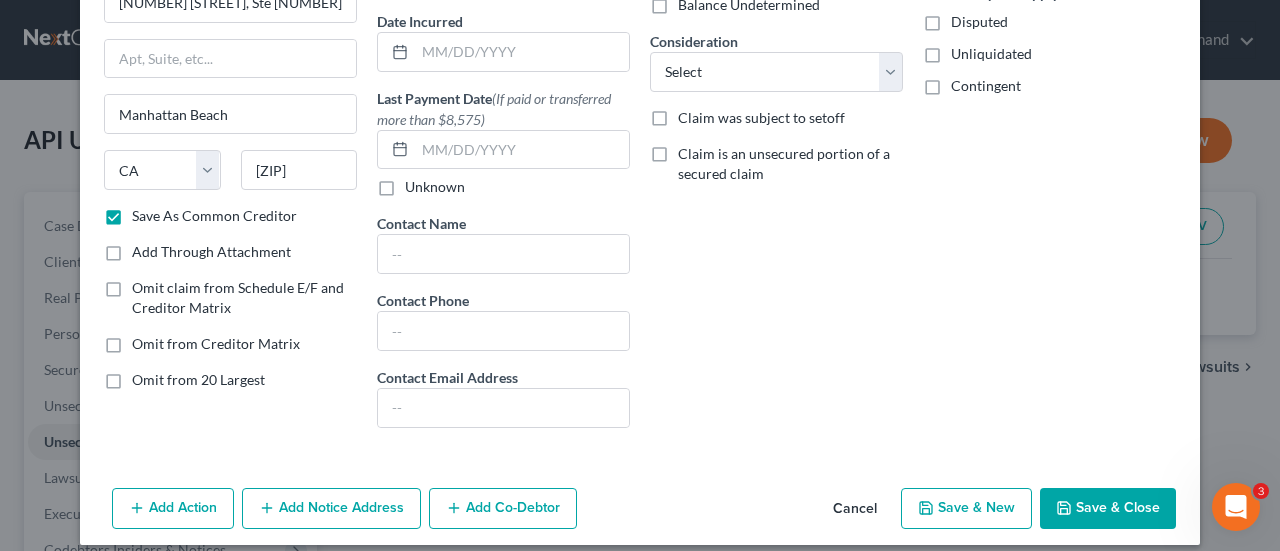 scroll, scrollTop: 200, scrollLeft: 0, axis: vertical 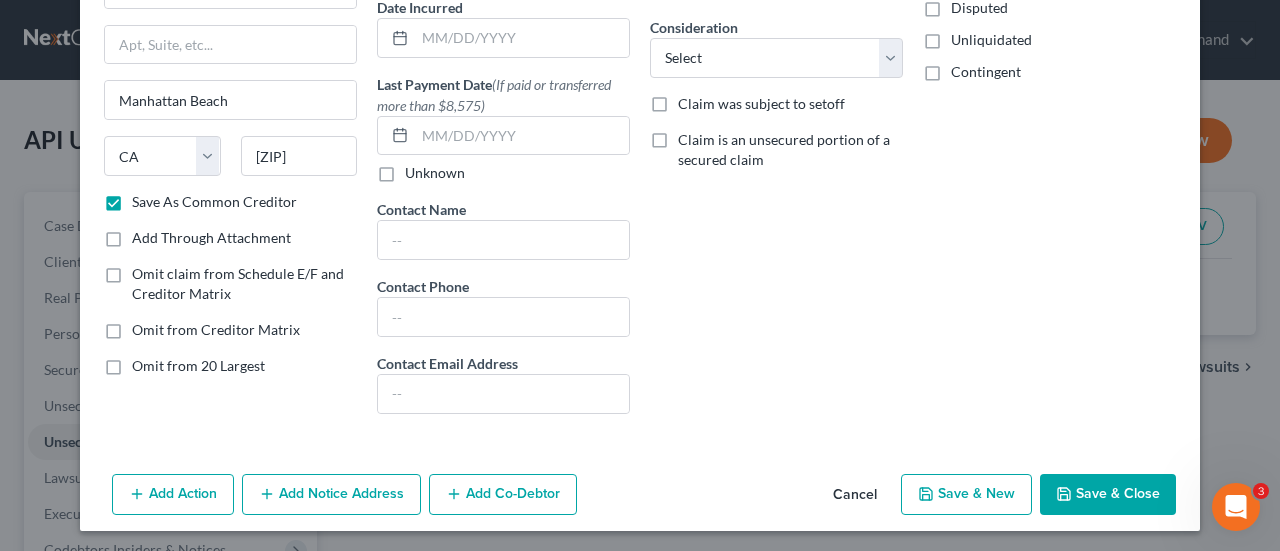 click on "Save & New" at bounding box center (966, 495) 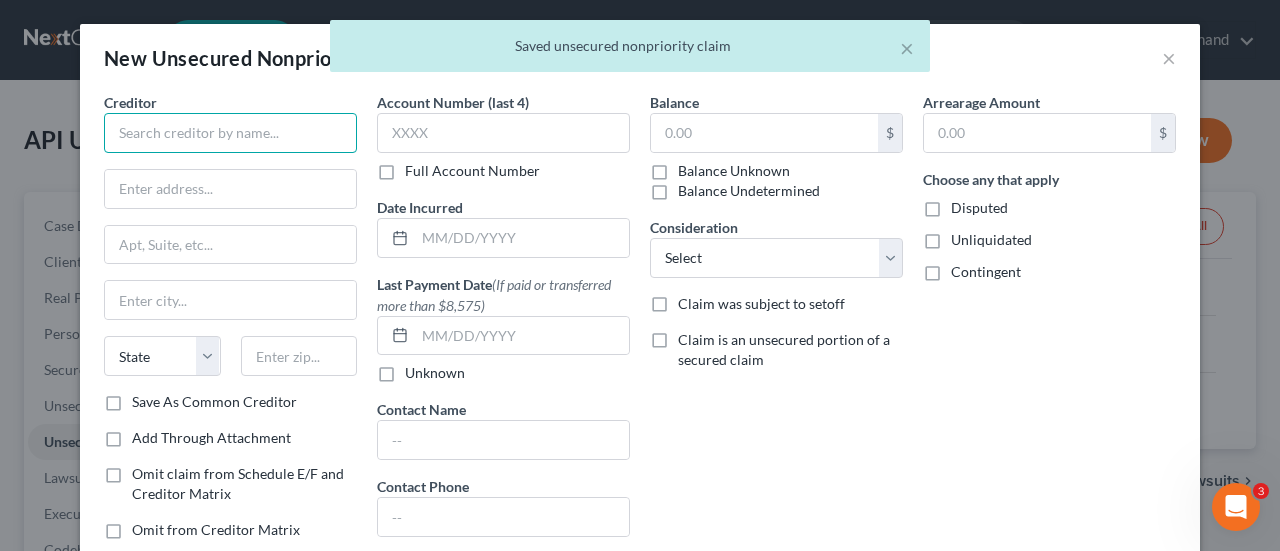 click at bounding box center [230, 133] 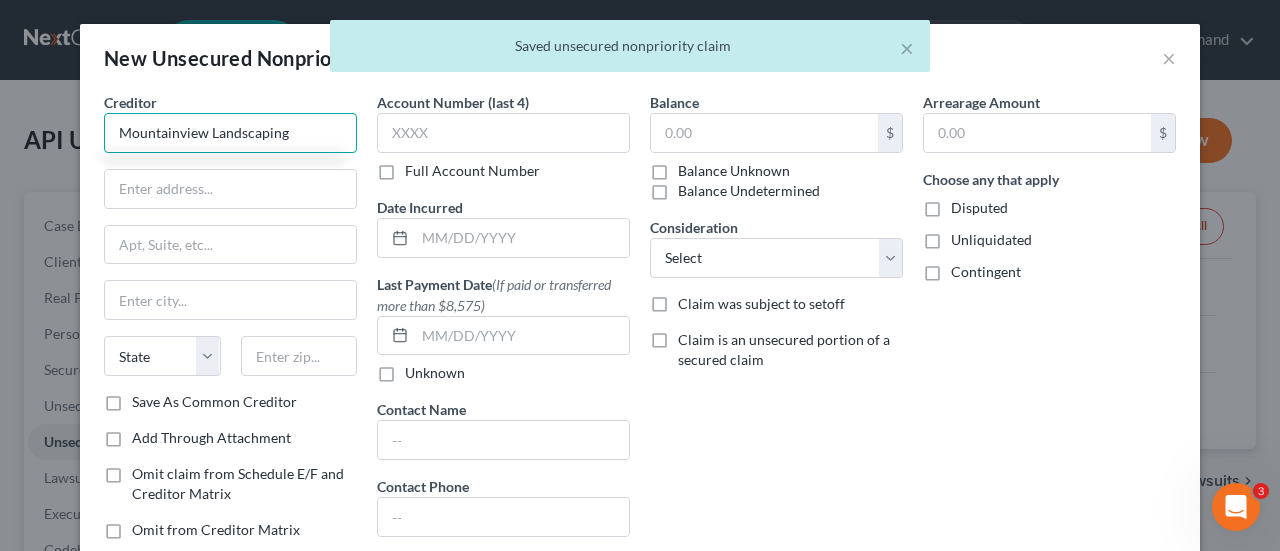 type on "Mountainview Landscaping" 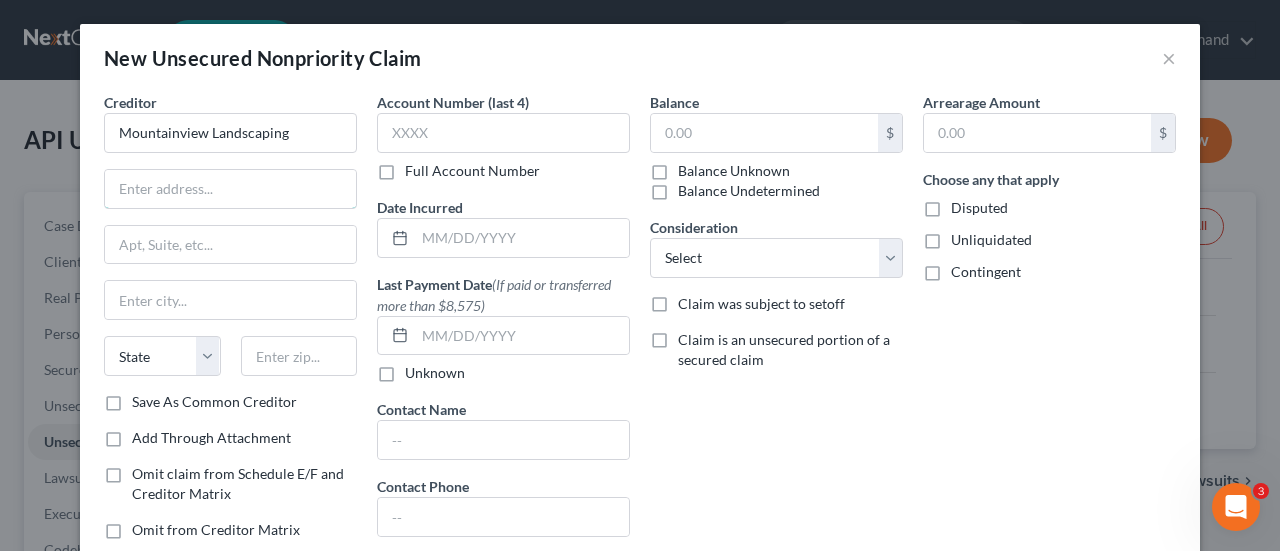 click at bounding box center [230, 189] 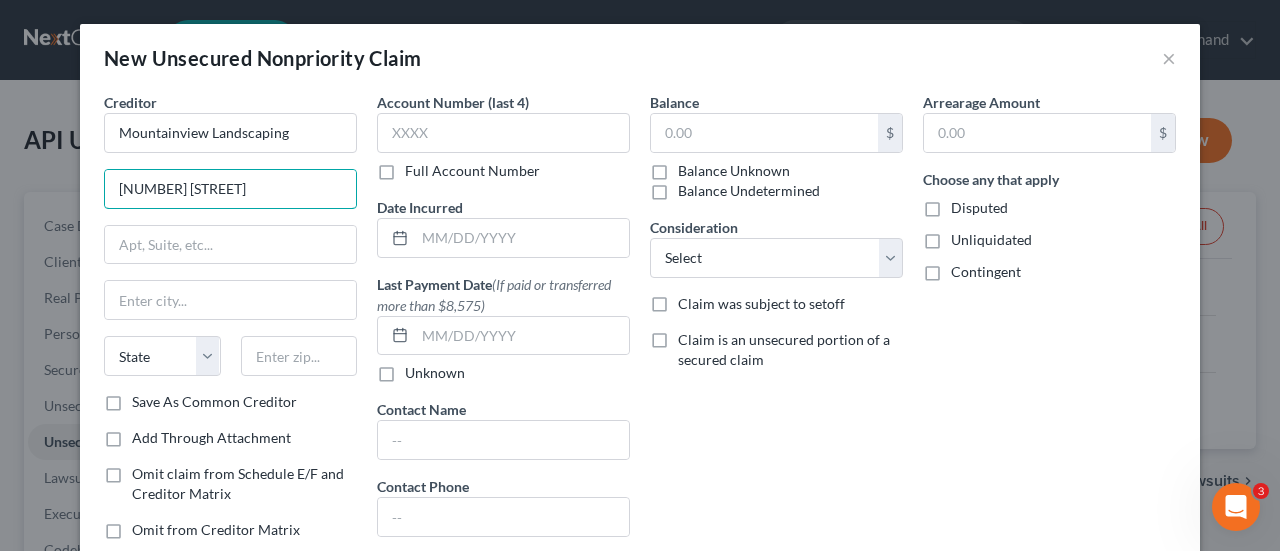 type on "[NUMBER] [STREET]" 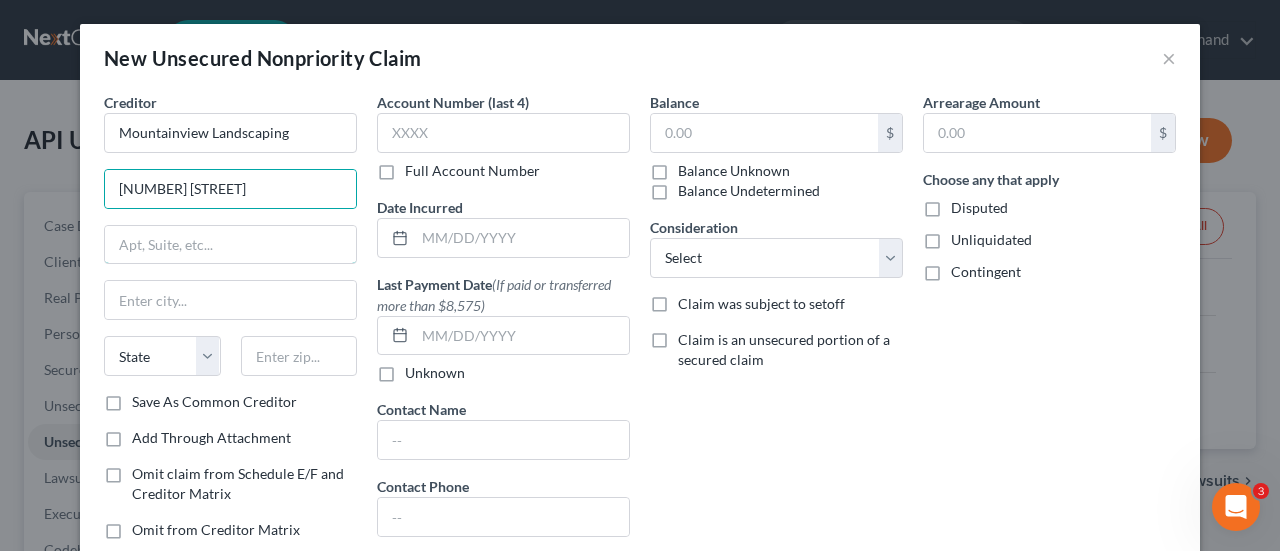 click at bounding box center (230, 245) 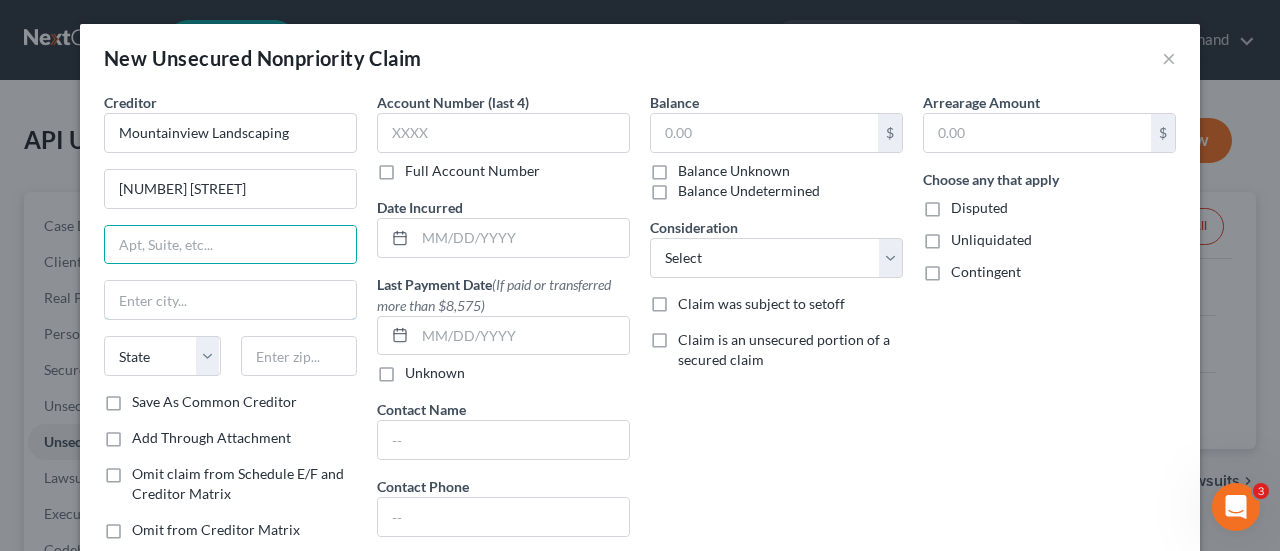 click at bounding box center (230, 300) 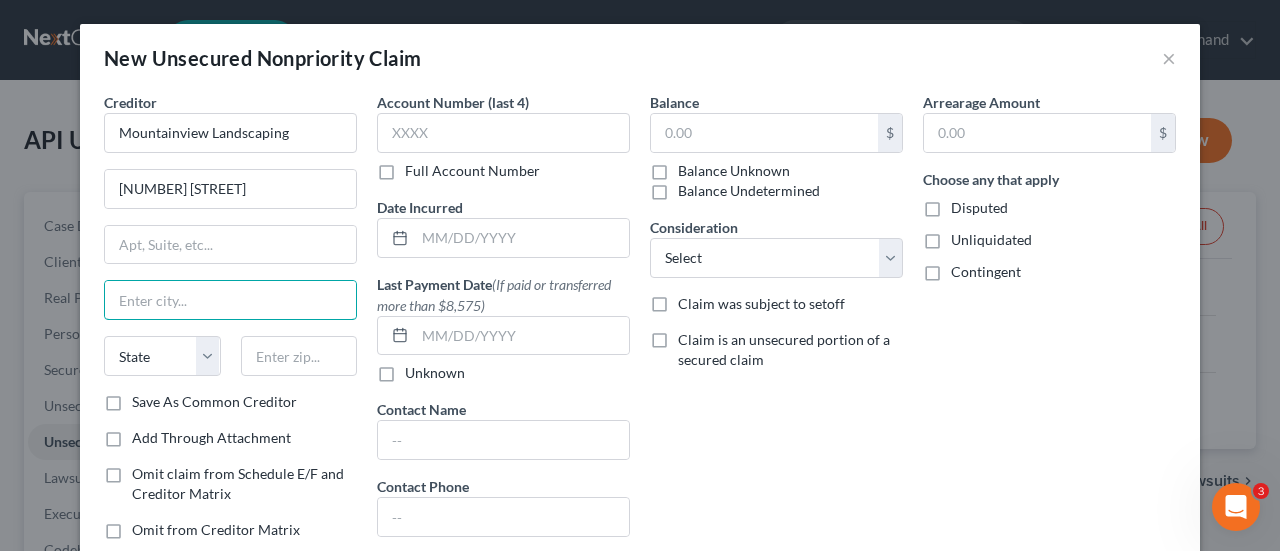 paste on "Santa Barbara" 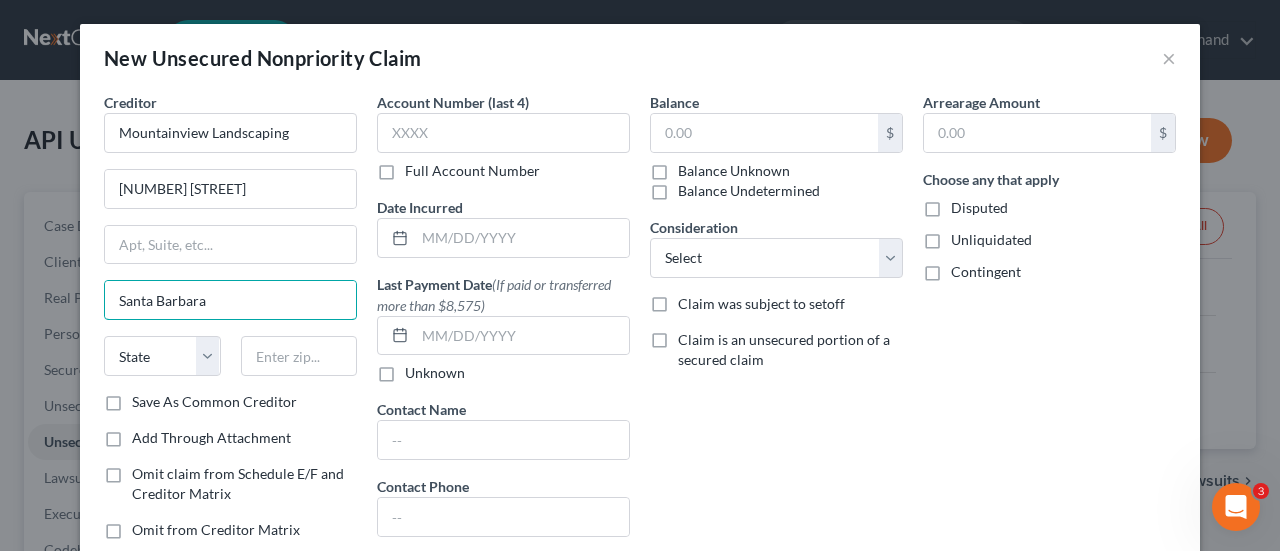 type on "Santa Barbara" 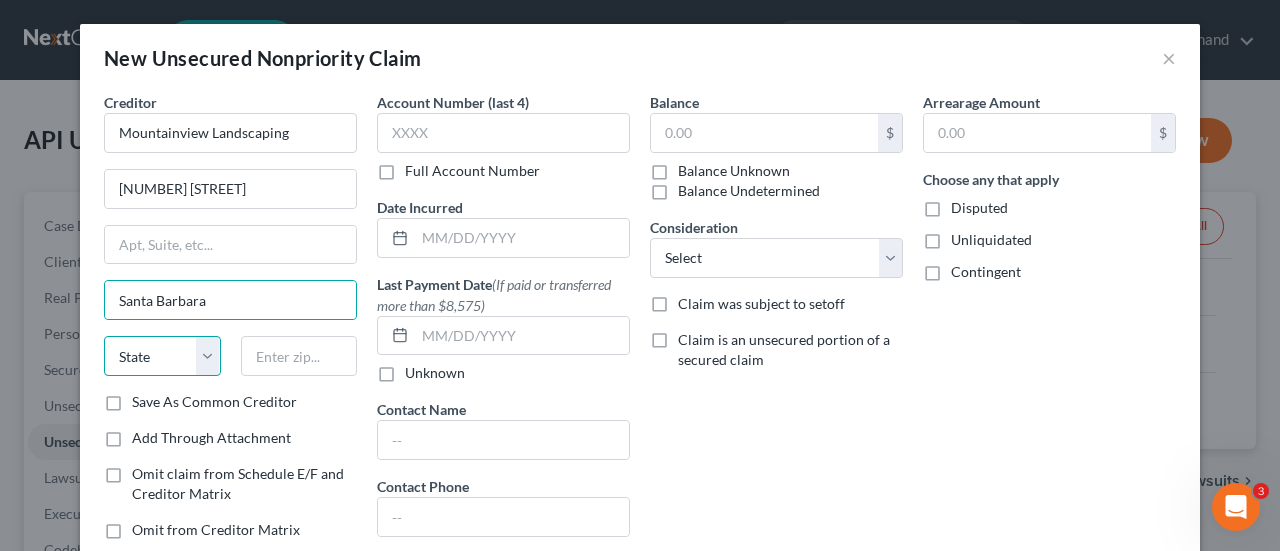 drag, startPoint x: 144, startPoint y: 355, endPoint x: 161, endPoint y: 337, distance: 24.758837 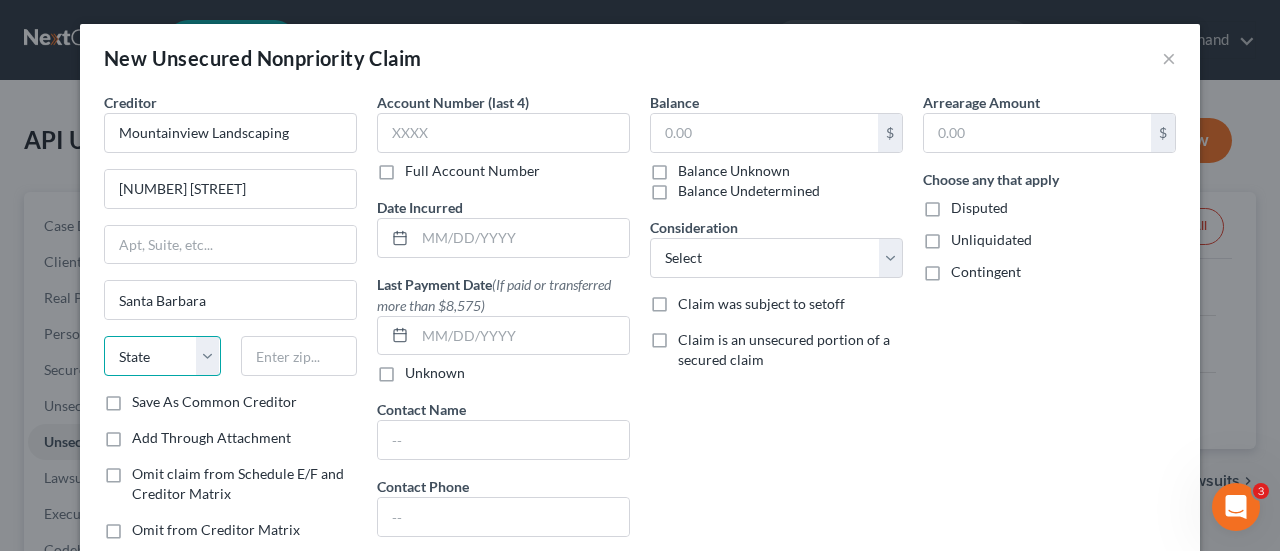 select on "4" 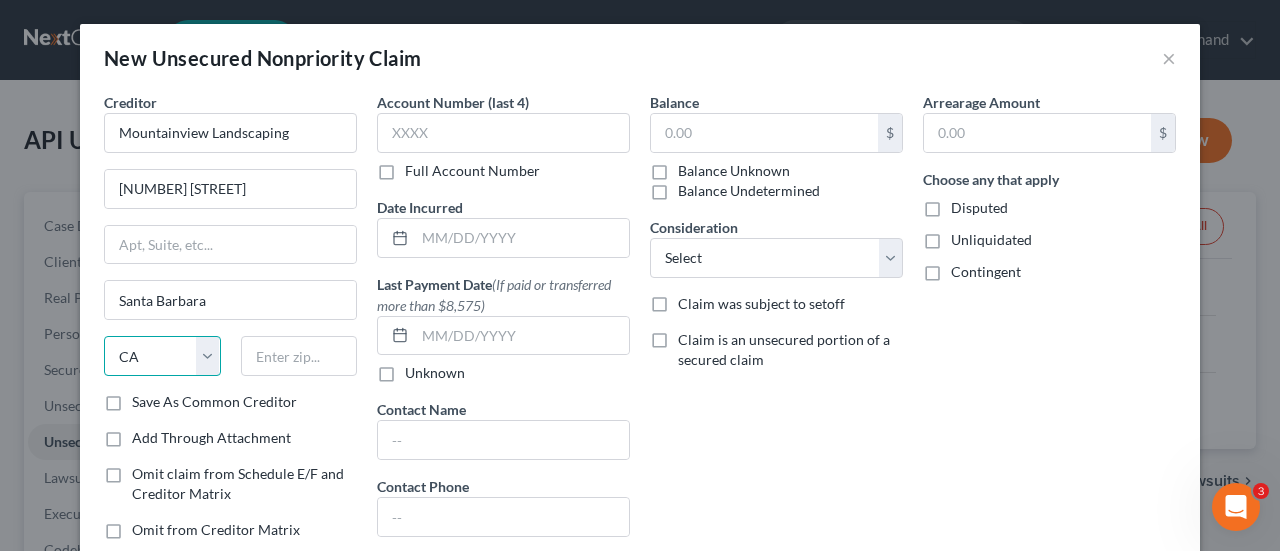 click on "State AL AK AR AZ CA CO CT DE DC FL GA GU HI ID IL IN IA KS KY LA ME MD MA MI MN MS MO MT NC ND NE NV NH NJ NM NY OH OK OR PA PR RI SC SD TN TX UT VI VA VT WA WV WI WY" at bounding box center [162, 356] 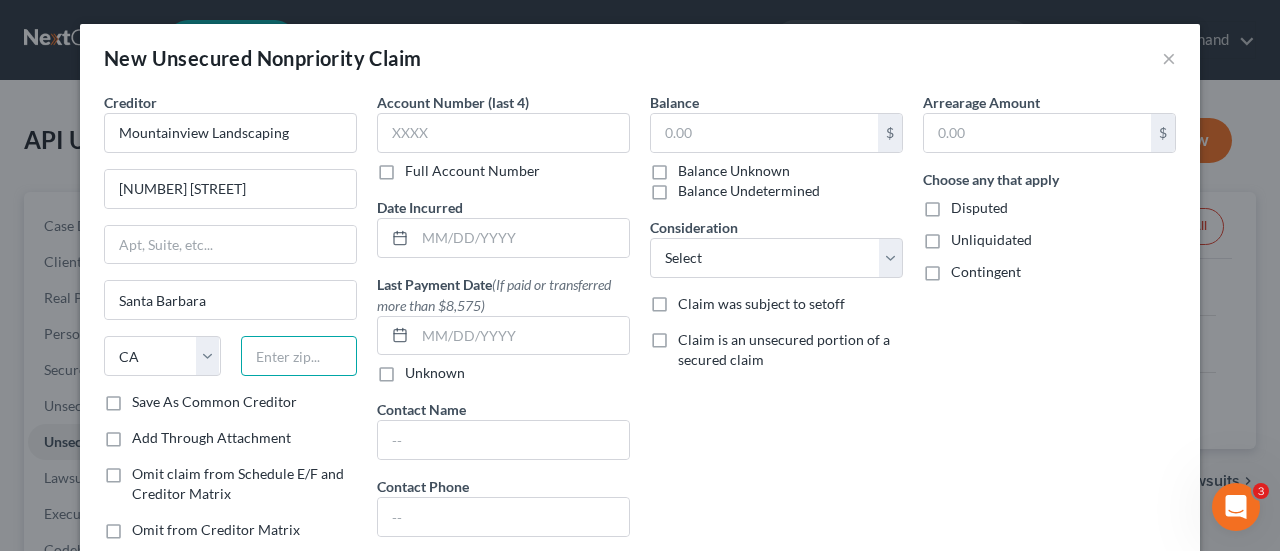 click at bounding box center (299, 356) 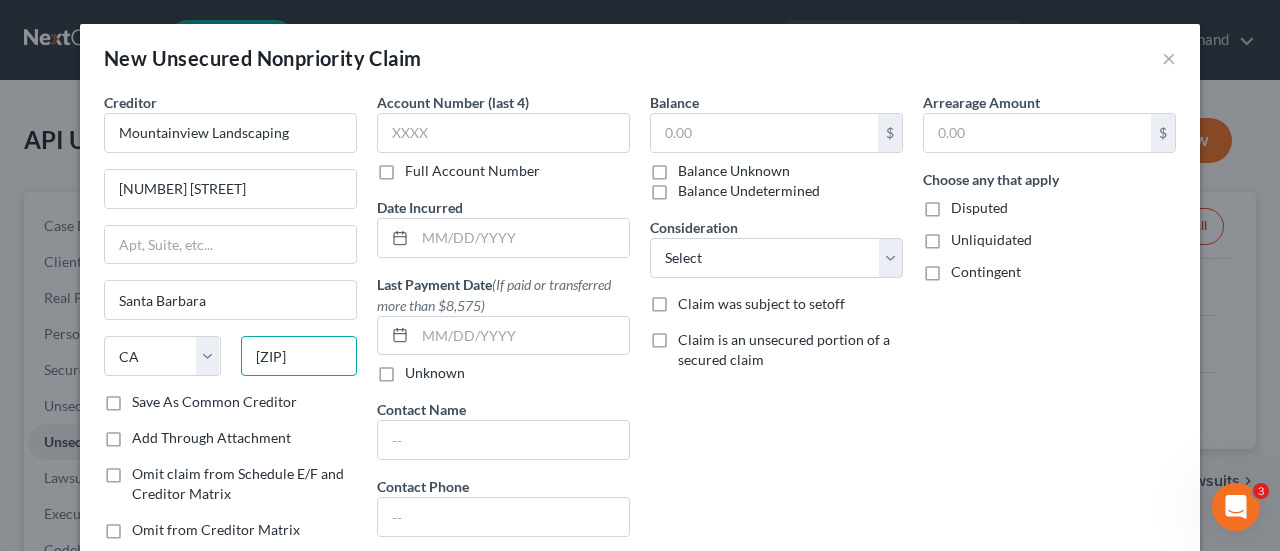 type on "[ZIP]" 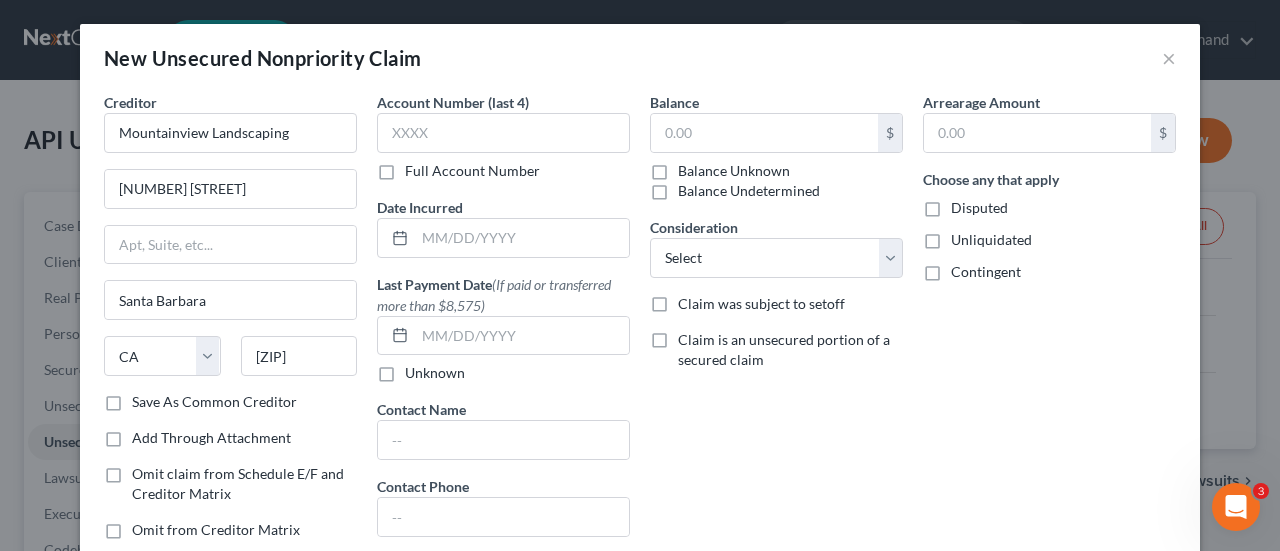 click on "Save As Common Creditor" at bounding box center [214, 402] 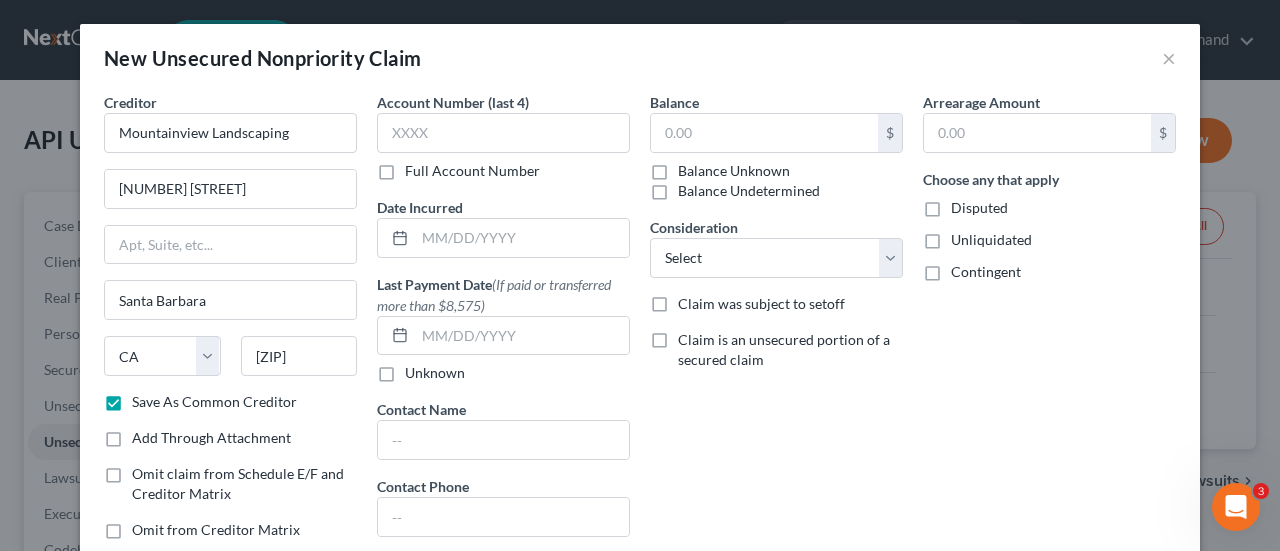 click on "Balance Unknown" at bounding box center [734, 171] 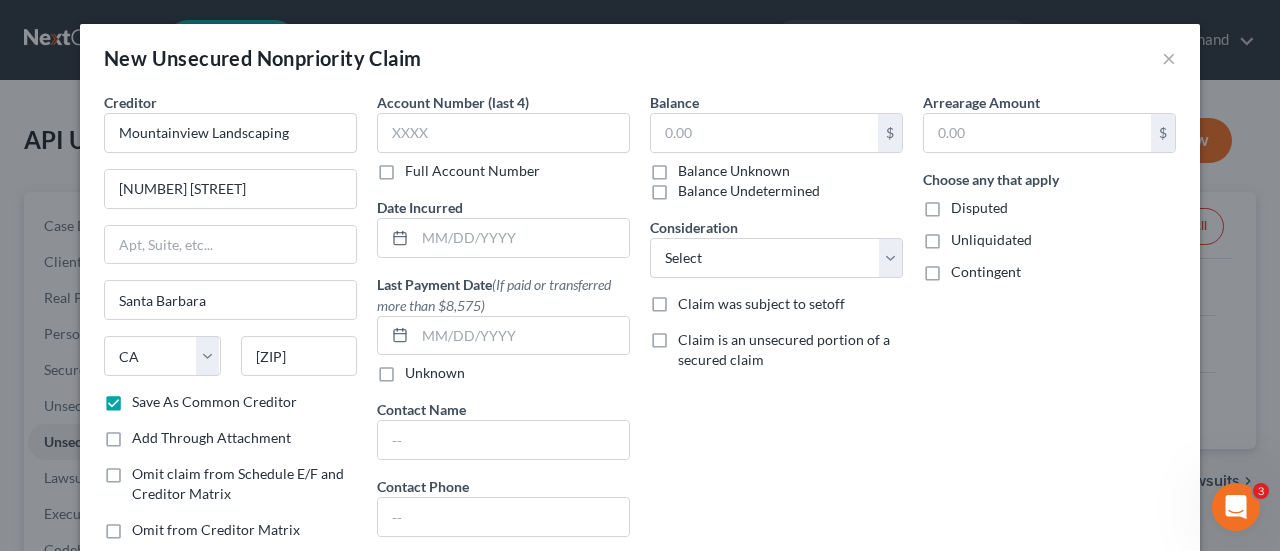 click on "Balance Unknown" at bounding box center [692, 167] 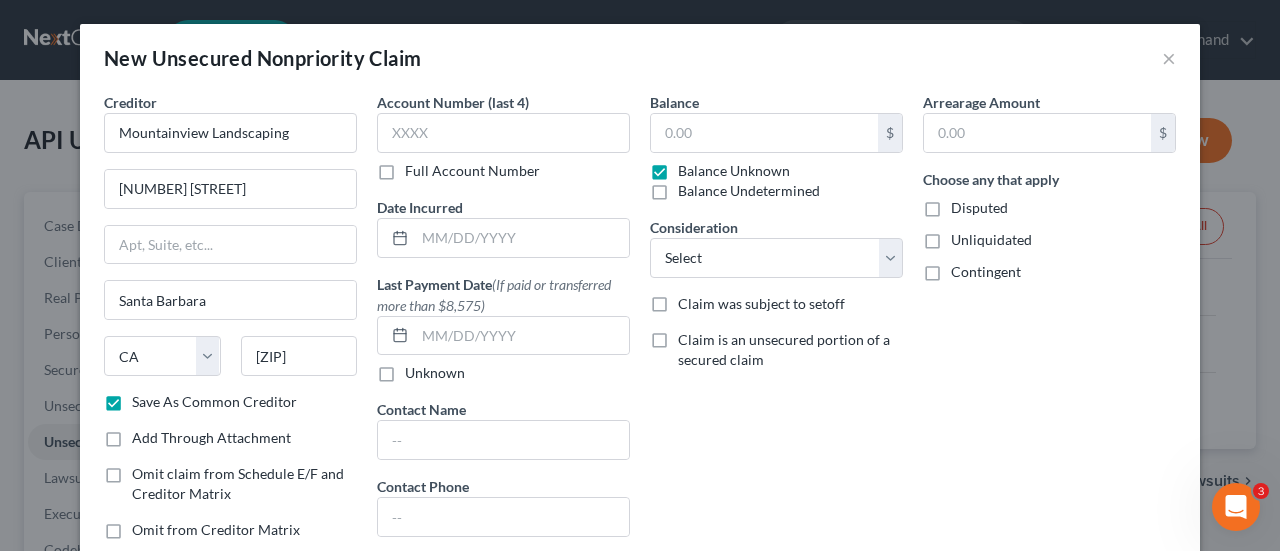 type on "0.00" 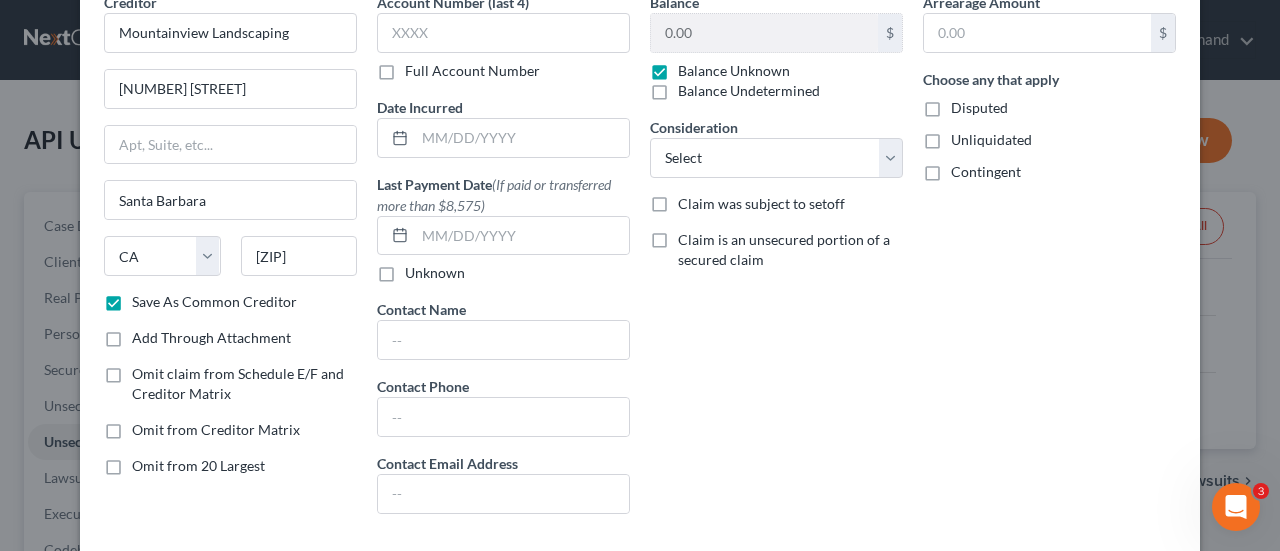 scroll, scrollTop: 200, scrollLeft: 0, axis: vertical 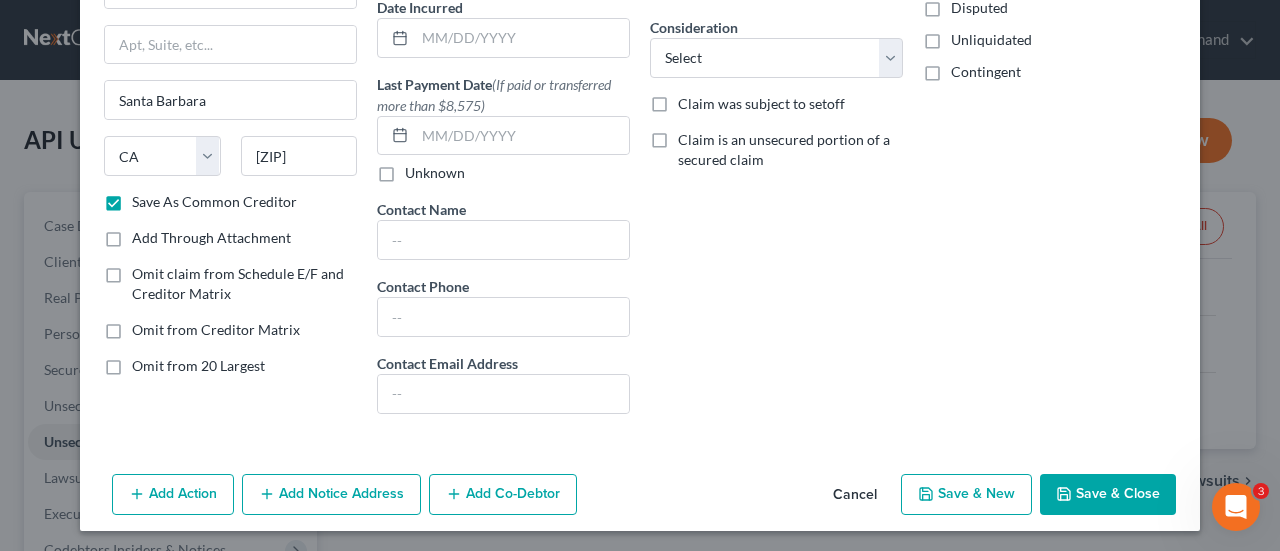 click 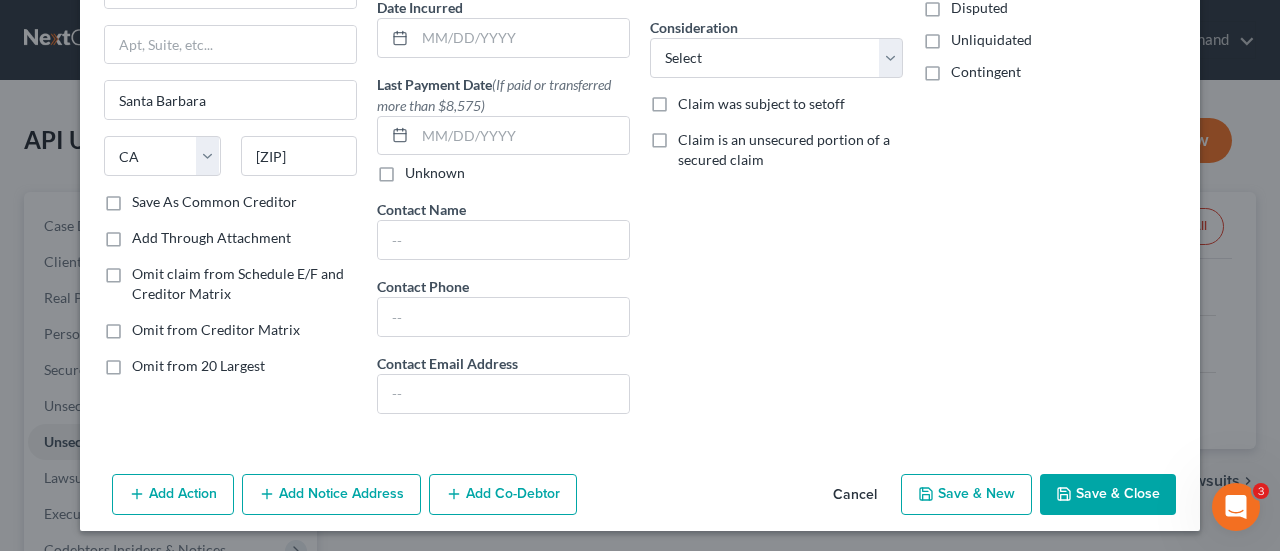 checkbox on "false" 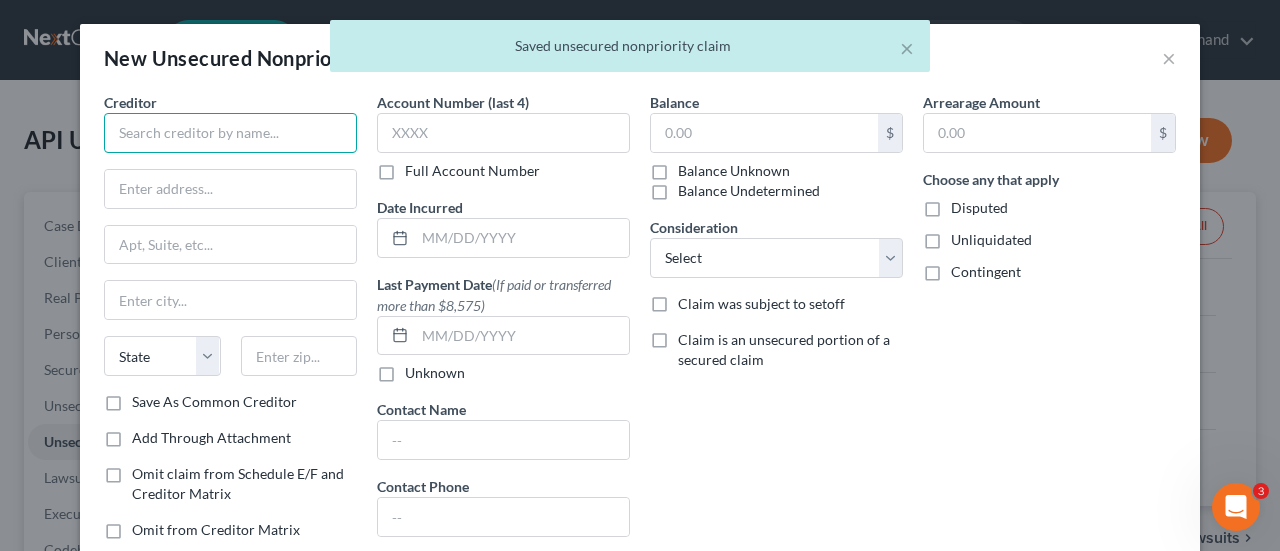click at bounding box center (230, 133) 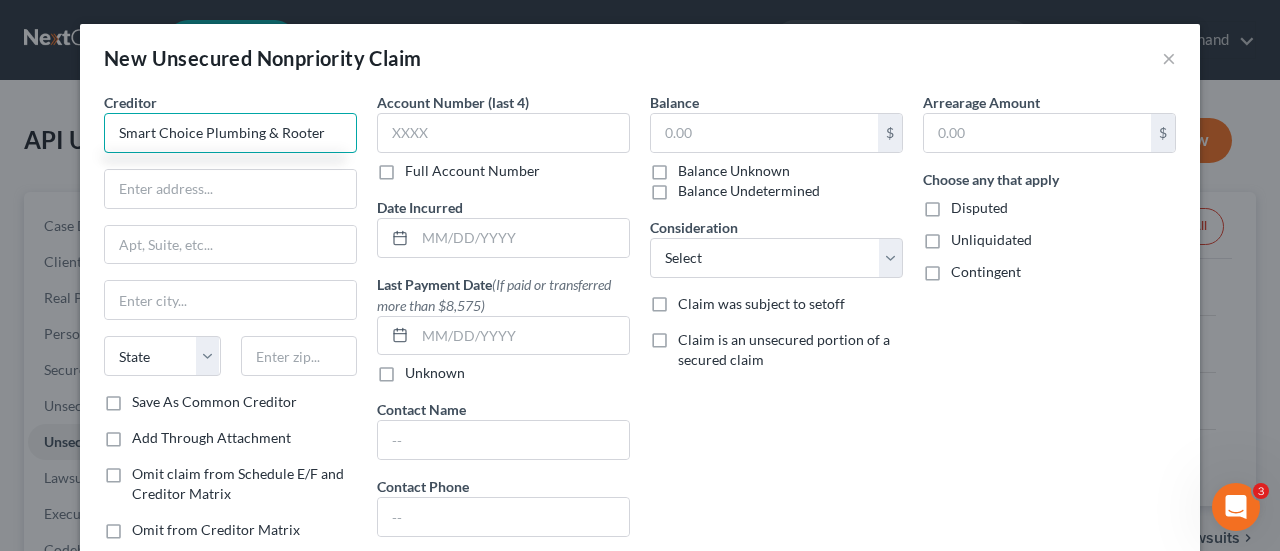 type on "Smart Choice Plumbing & Rooter" 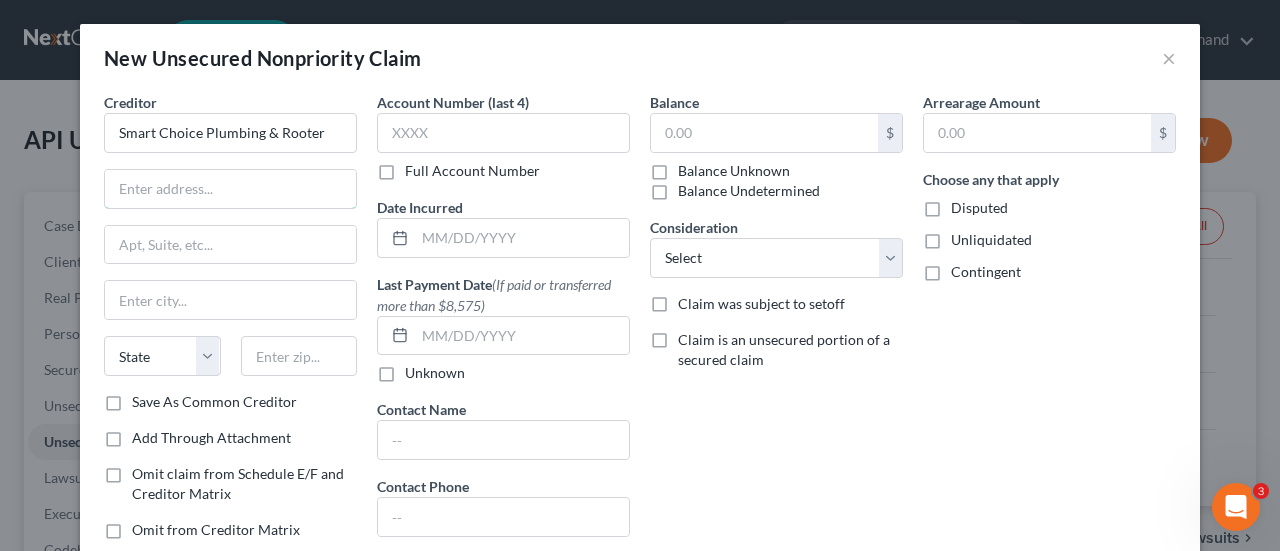 click at bounding box center [230, 189] 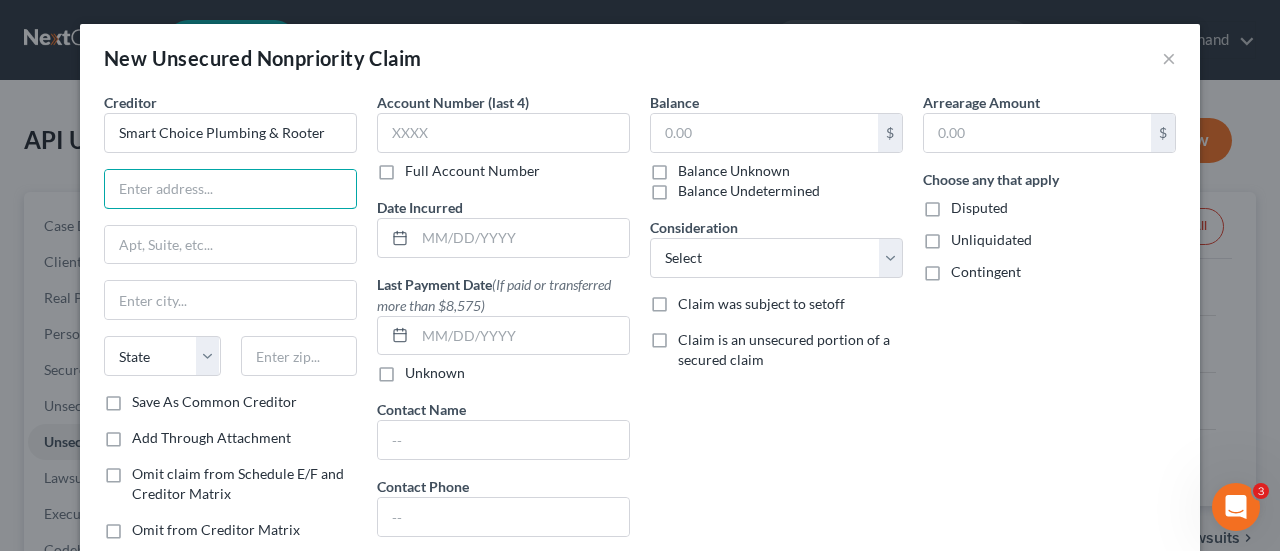 paste on "[NUMBER] [STREET]" 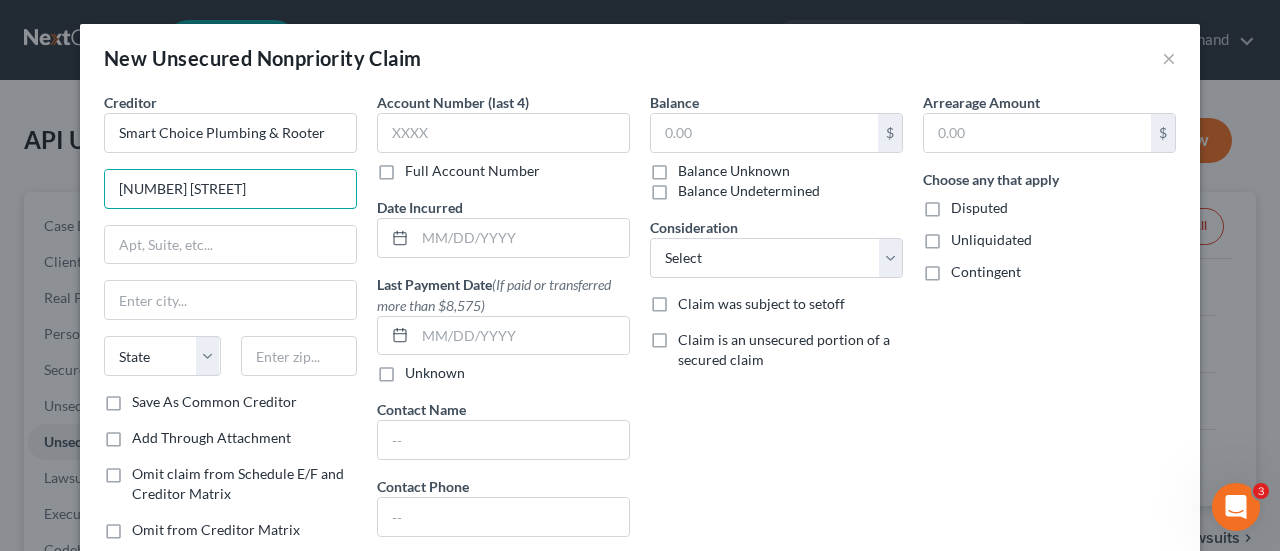 type on "[NUMBER] [STREET]" 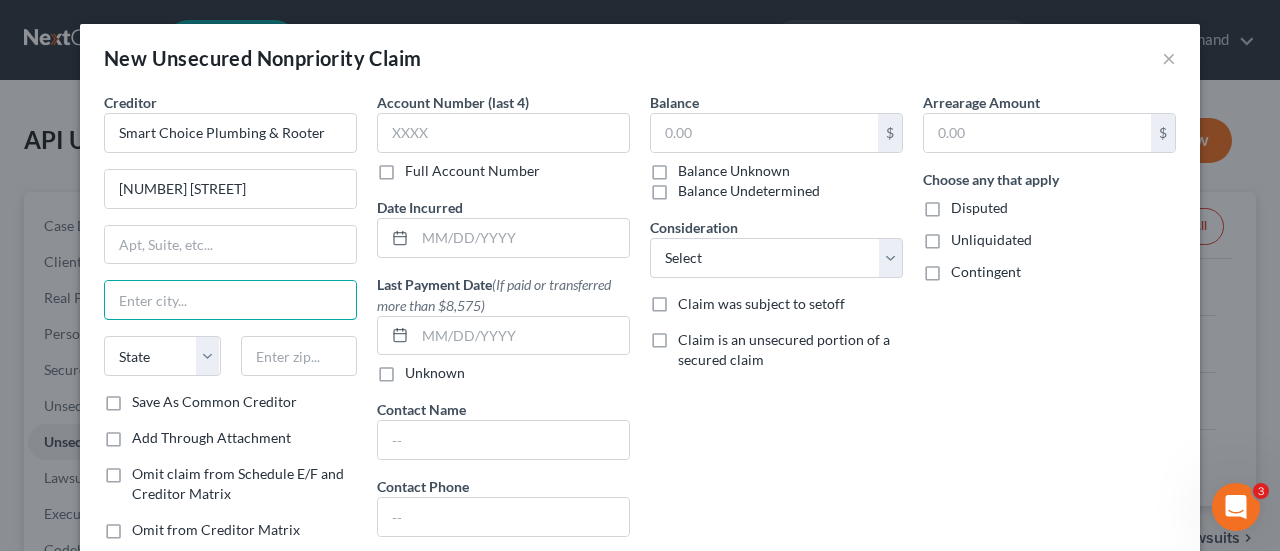 click at bounding box center (230, 300) 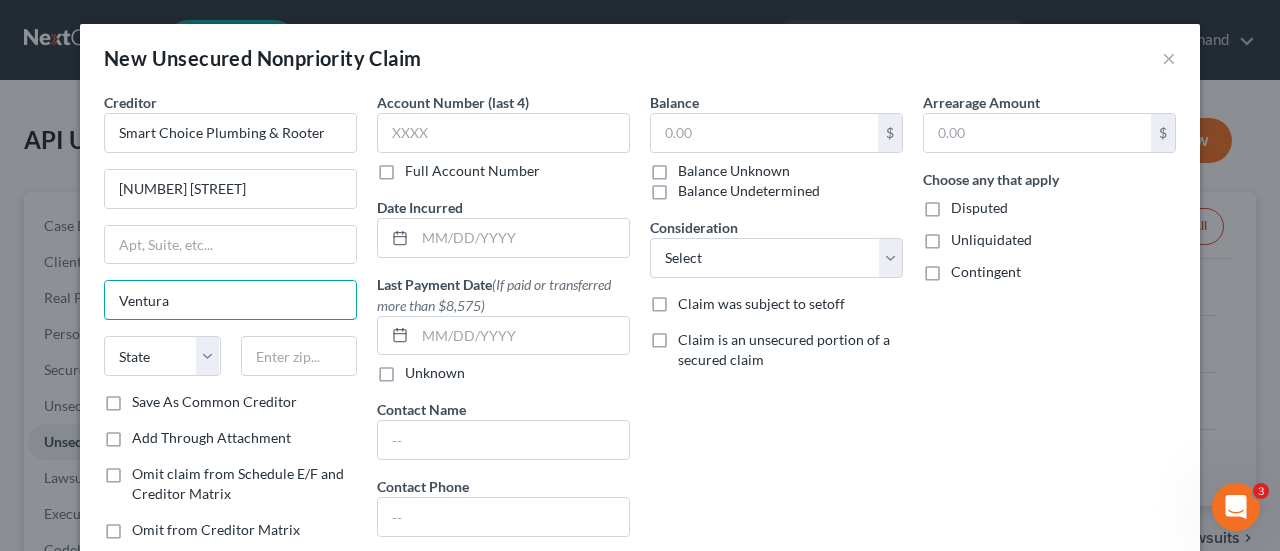 type on "Ventura" 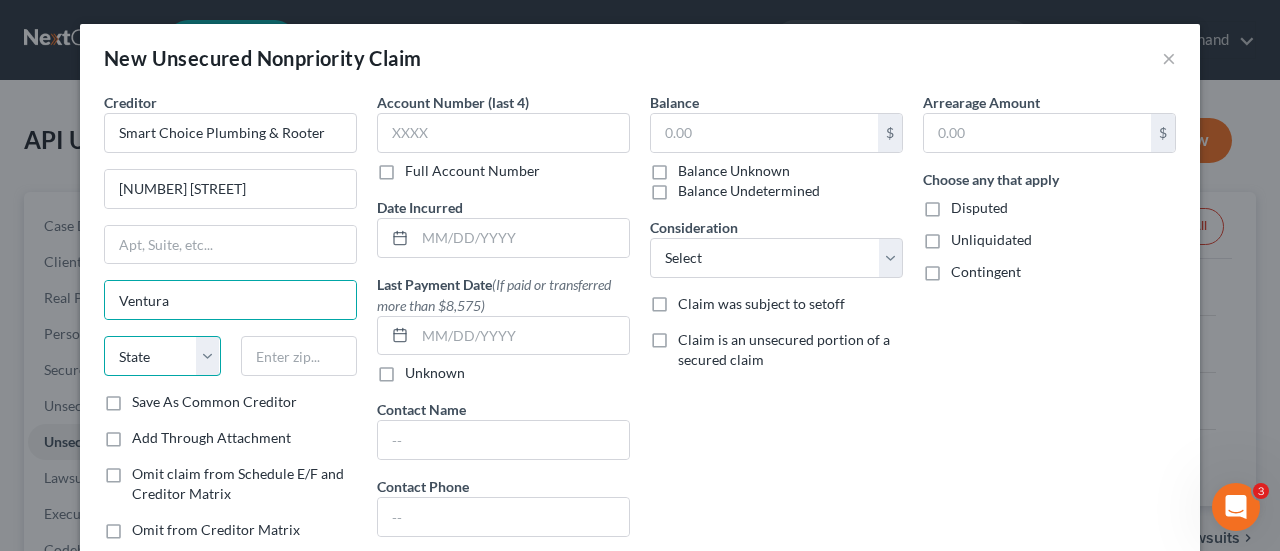 drag, startPoint x: 198, startPoint y: 361, endPoint x: 218, endPoint y: 255, distance: 107.87029 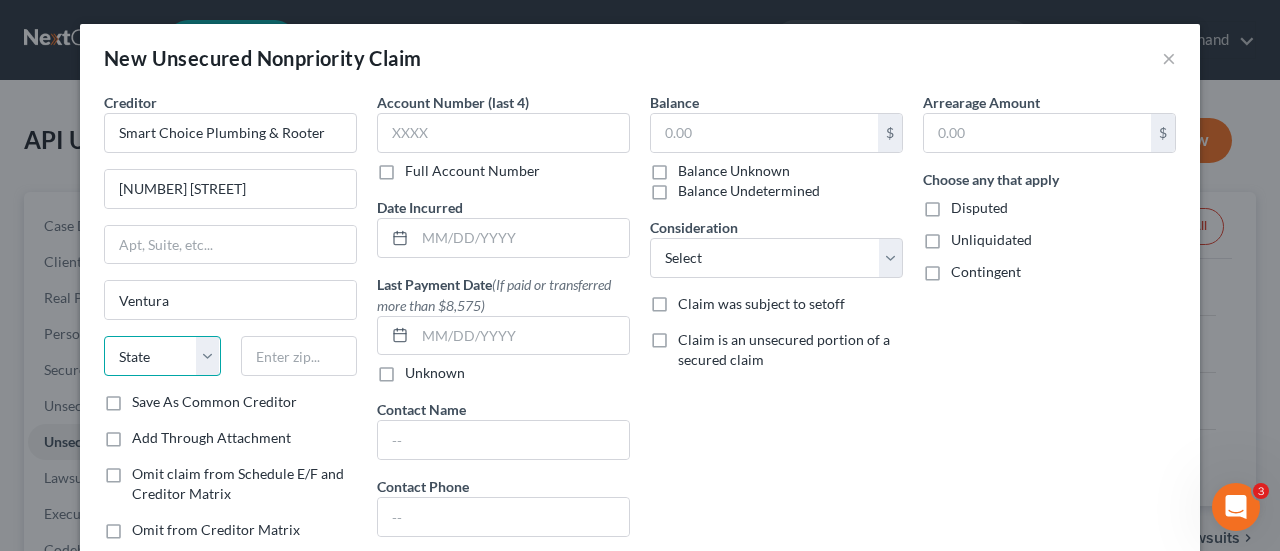 select on "4" 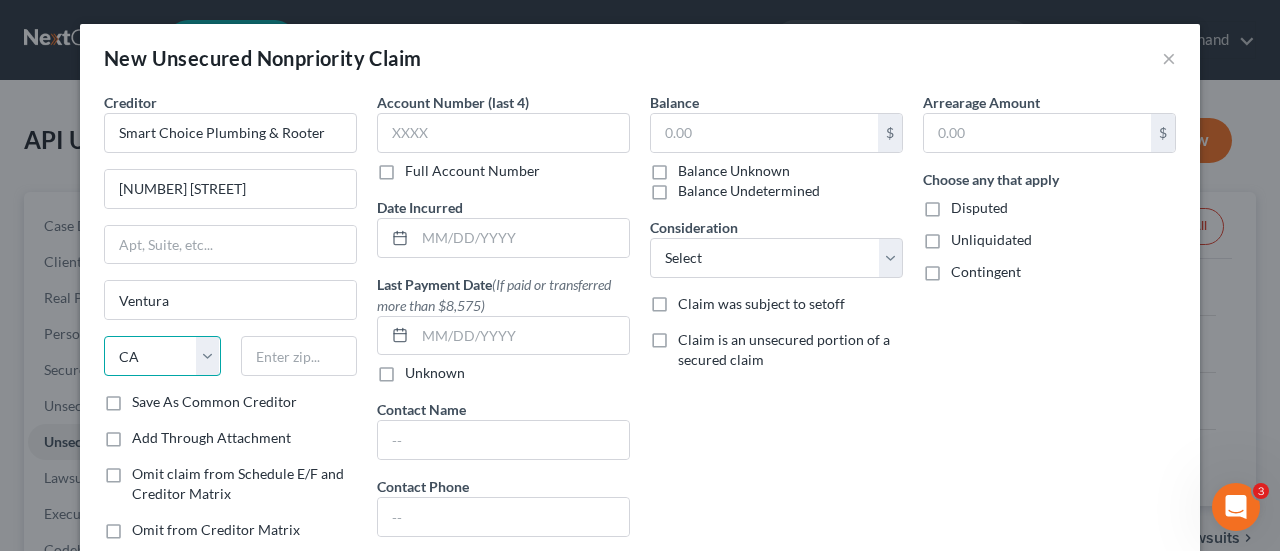 click on "State AL AK AR AZ CA CO CT DE DC FL GA GU HI ID IL IN IA KS KY LA ME MD MA MI MN MS MO MT NC ND NE NV NH NJ NM NY OH OK OR PA PR RI SC SD TN TX UT VI VA VT WA WV WI WY" at bounding box center (162, 356) 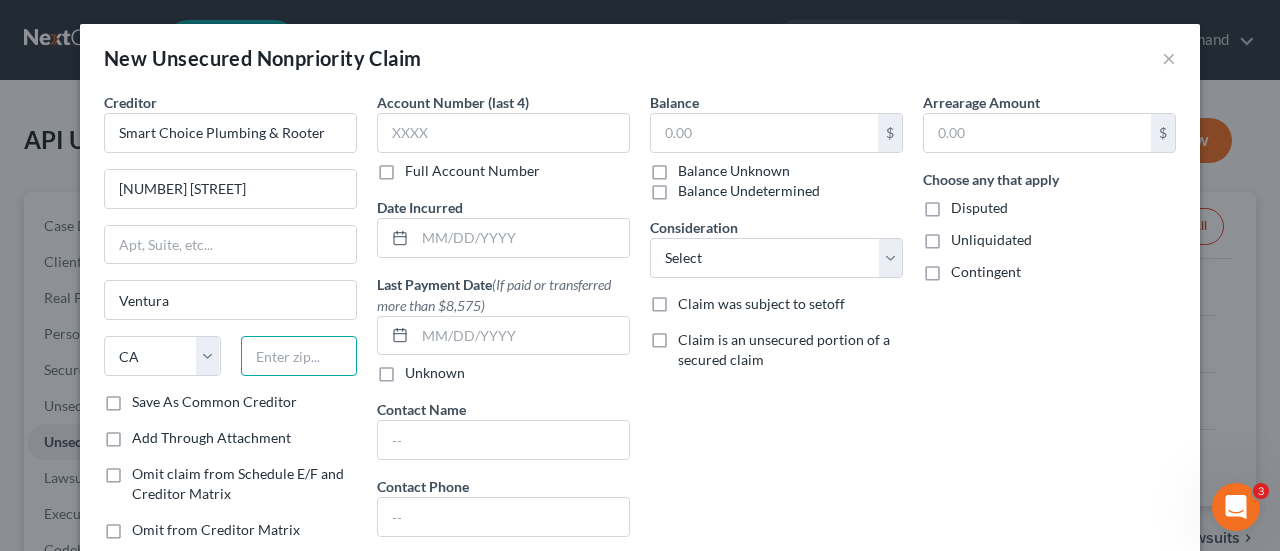 click at bounding box center [299, 356] 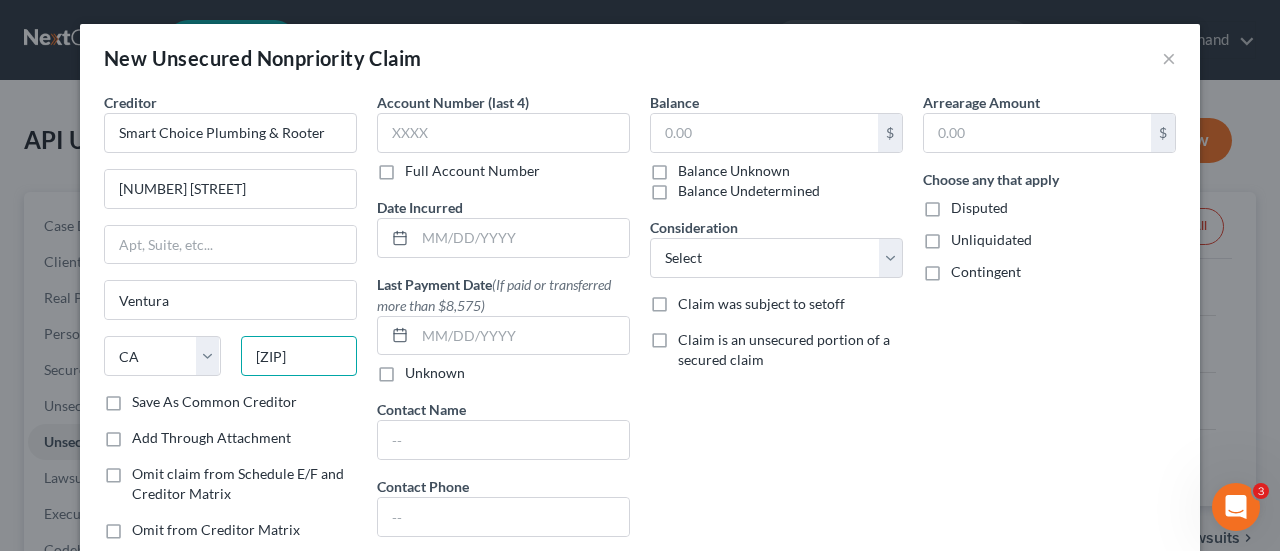 type on "[ZIP]" 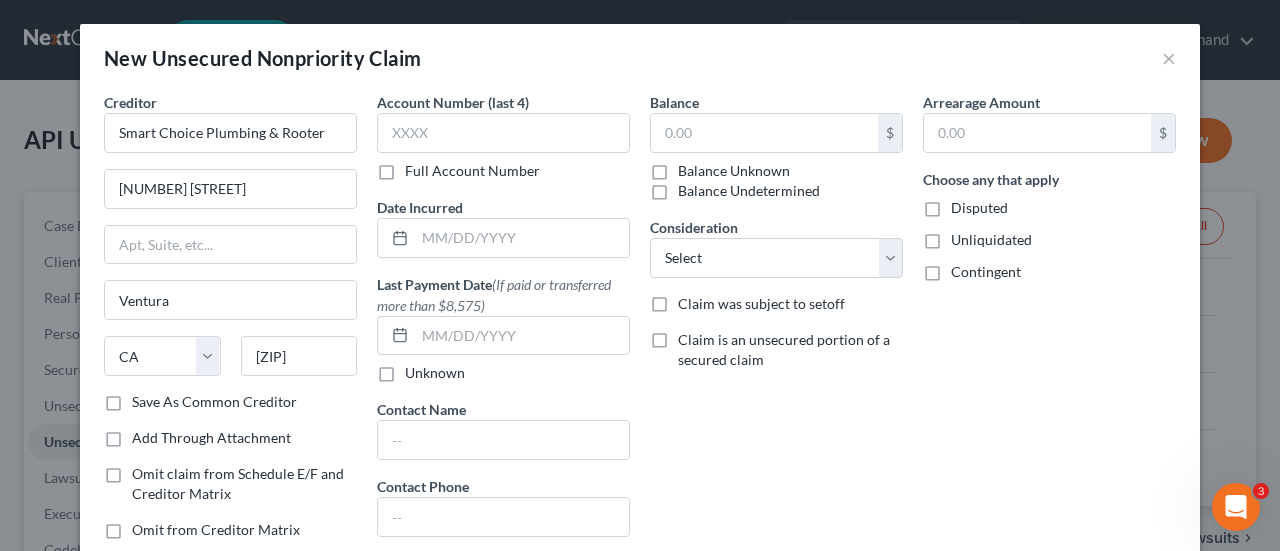 click on "Save As Common Creditor" at bounding box center (214, 402) 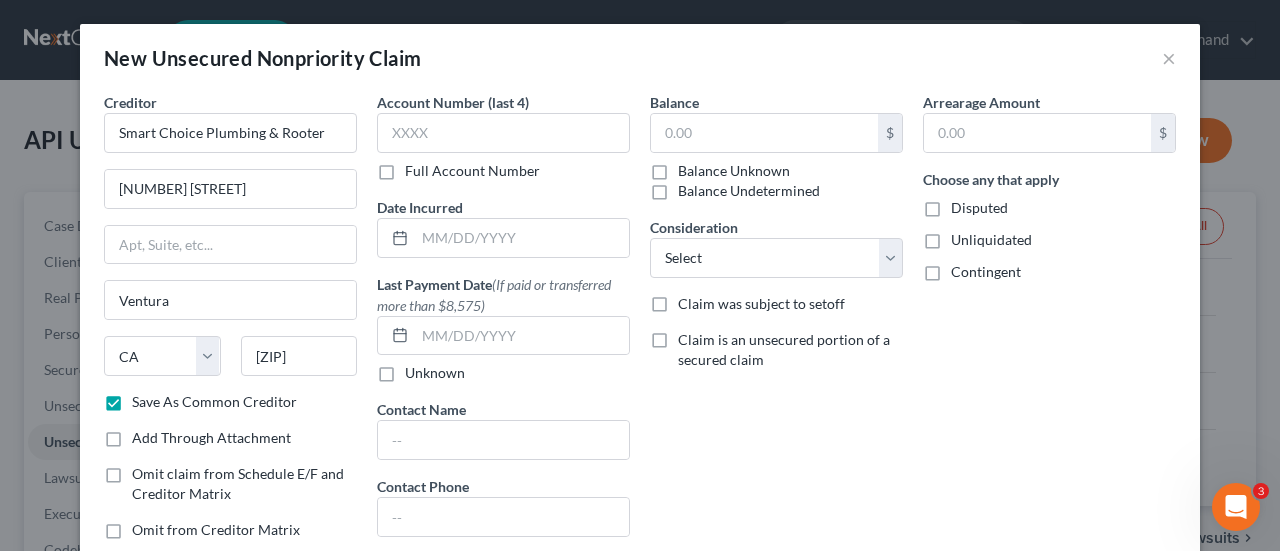 click on "Balance Unknown" at bounding box center (734, 171) 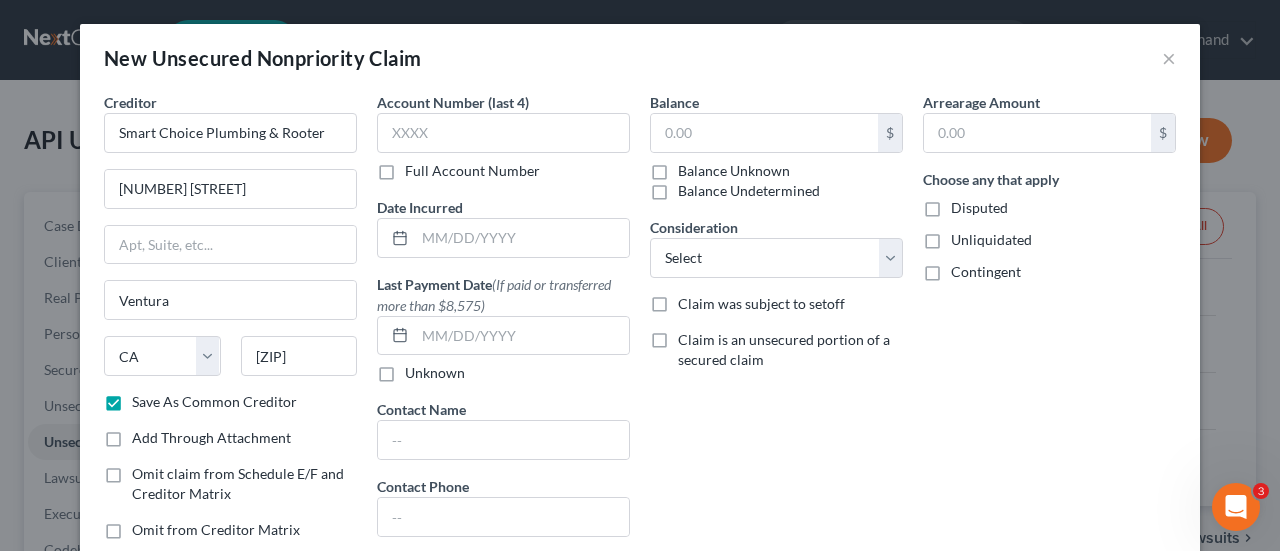 click on "Balance Unknown" at bounding box center [692, 167] 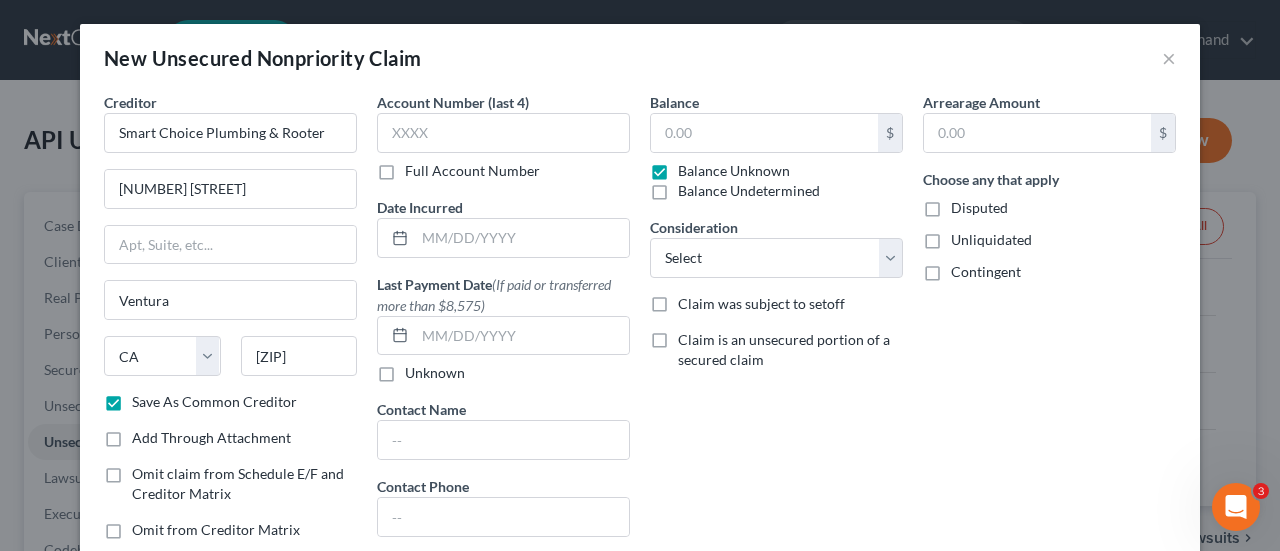 type on "0.00" 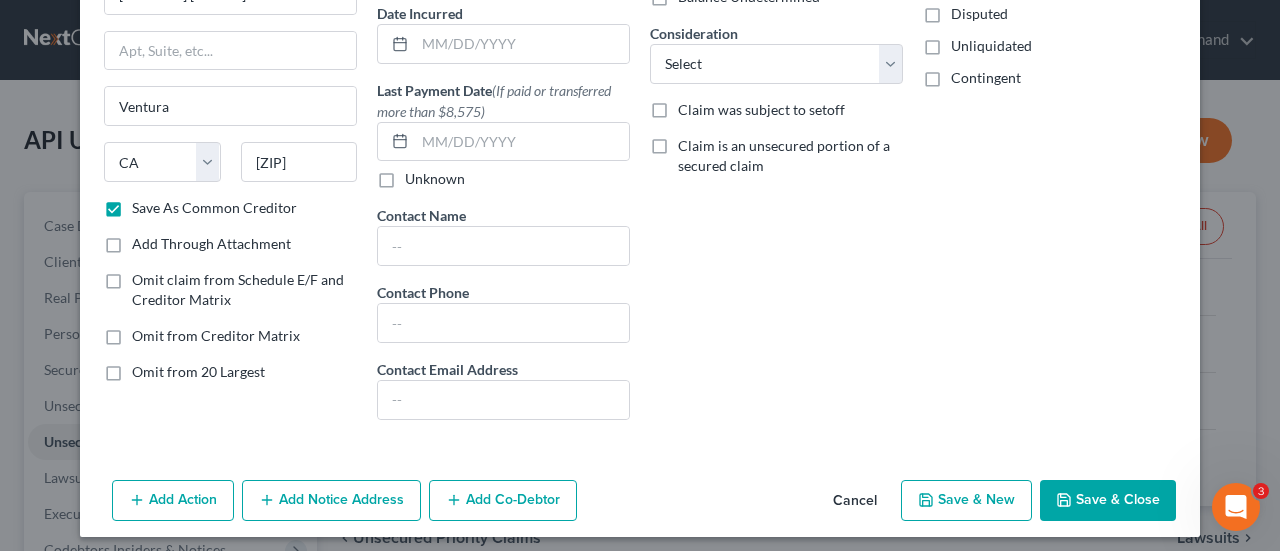 scroll, scrollTop: 200, scrollLeft: 0, axis: vertical 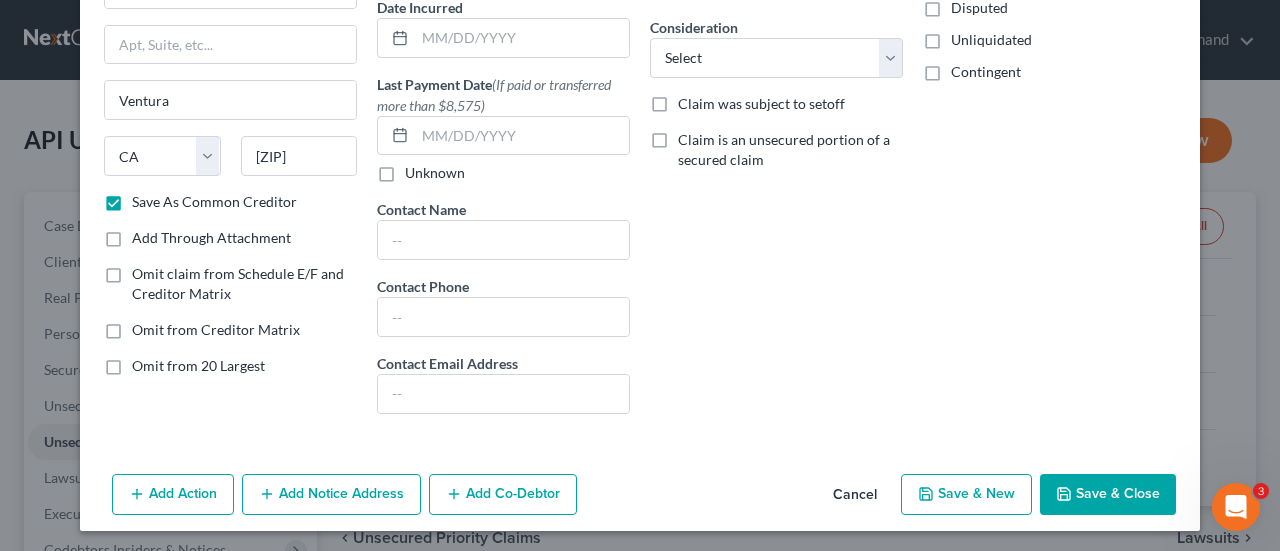 click on "Save & New" at bounding box center (966, 495) 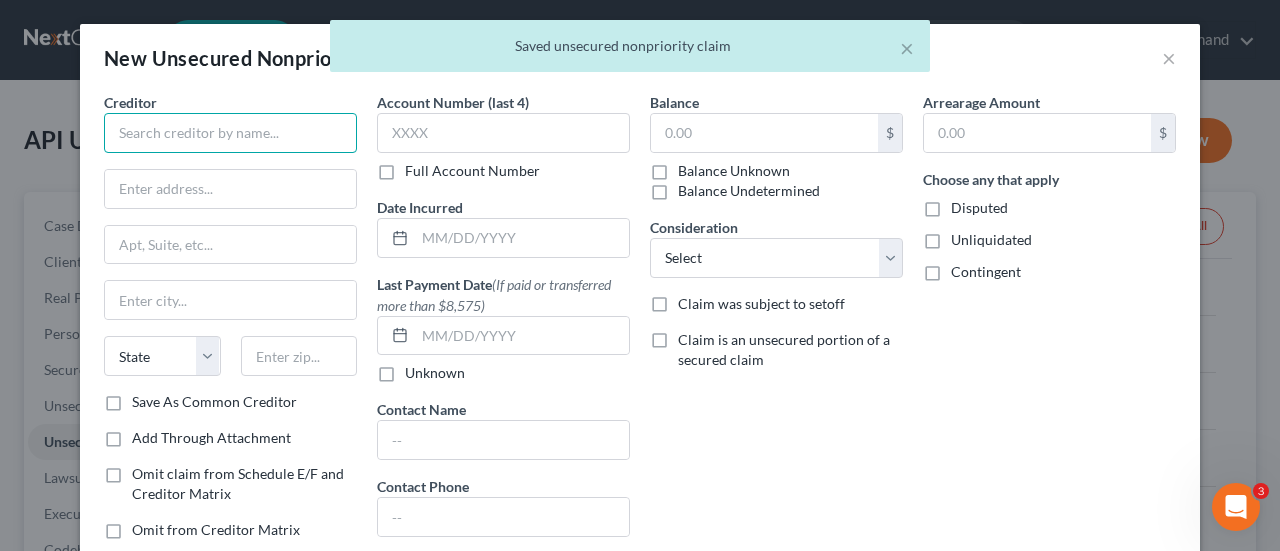 drag, startPoint x: 203, startPoint y: 134, endPoint x: 109, endPoint y: 150, distance: 95.35198 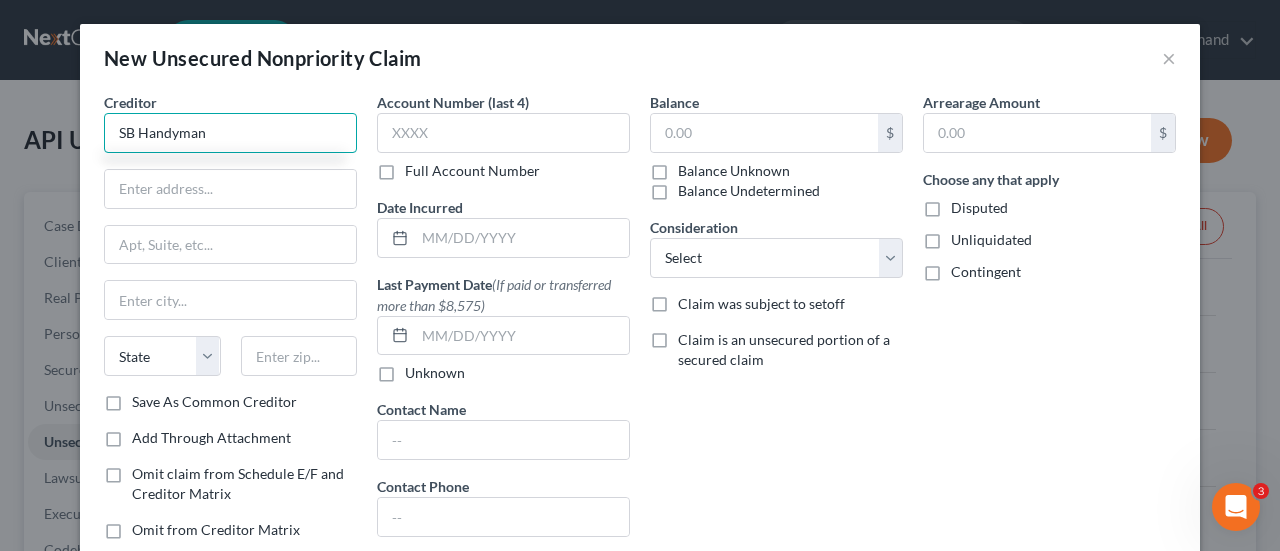 type on "SB Handyman" 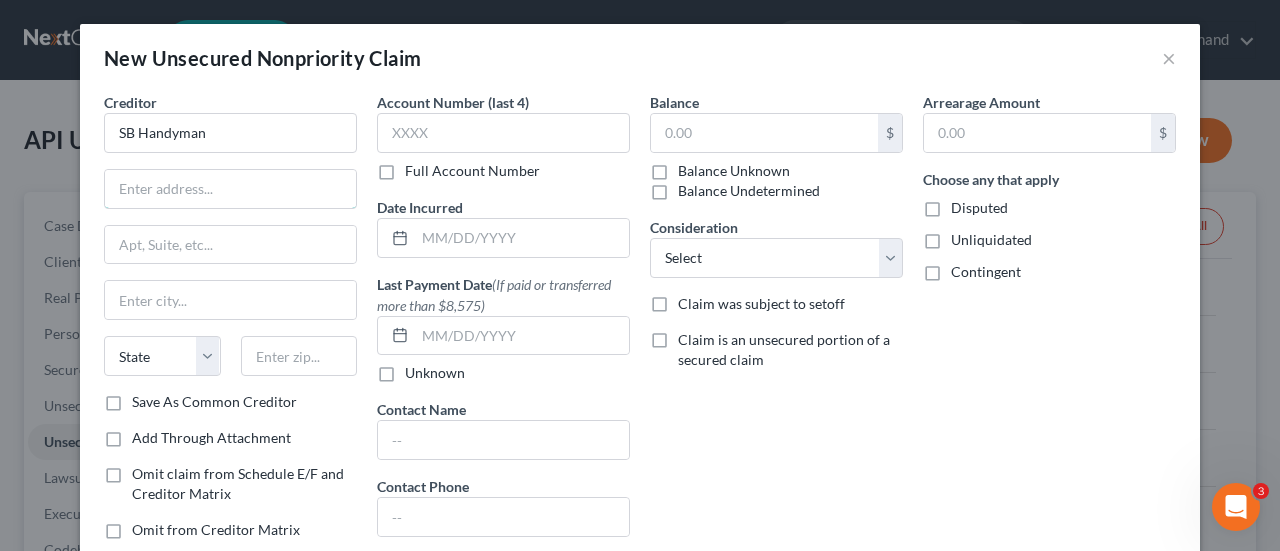 click at bounding box center [230, 189] 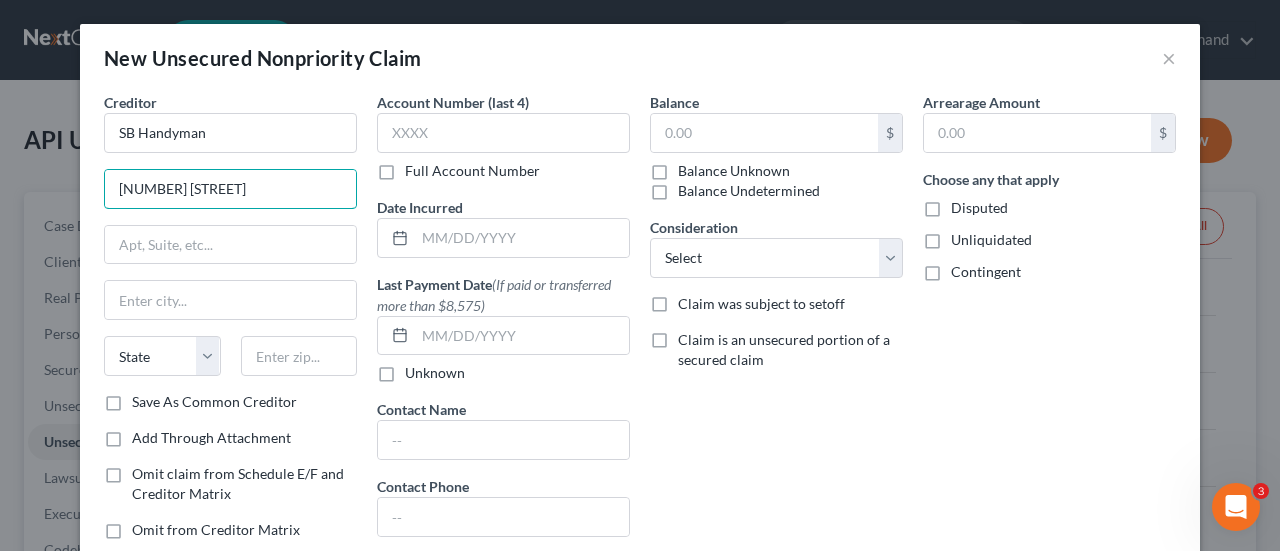 type on "[NUMBER] [STREET]" 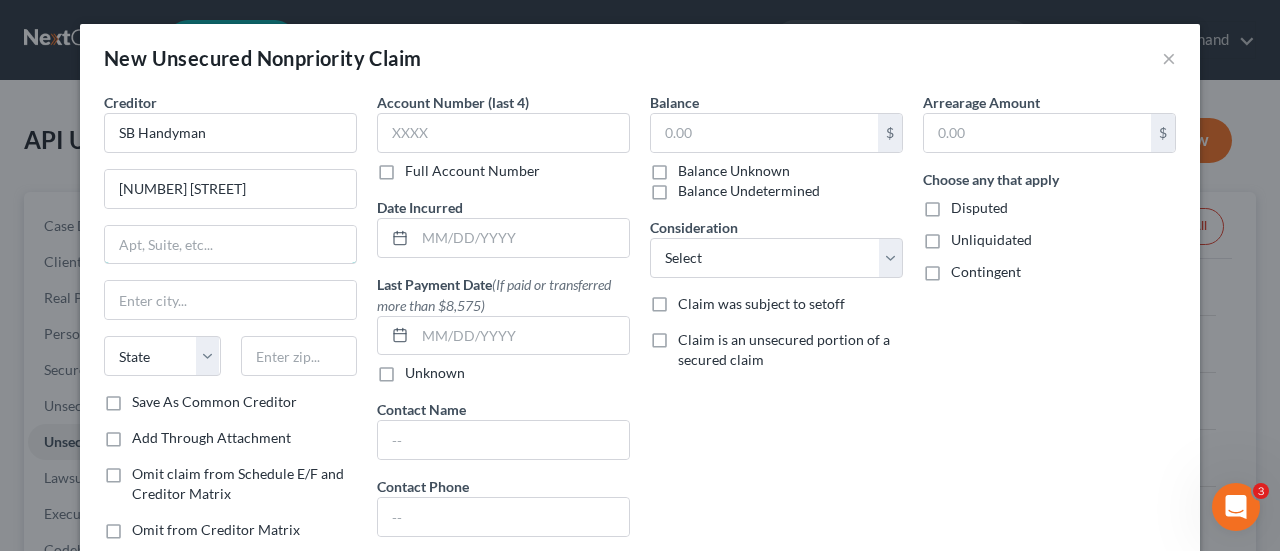 click at bounding box center (230, 245) 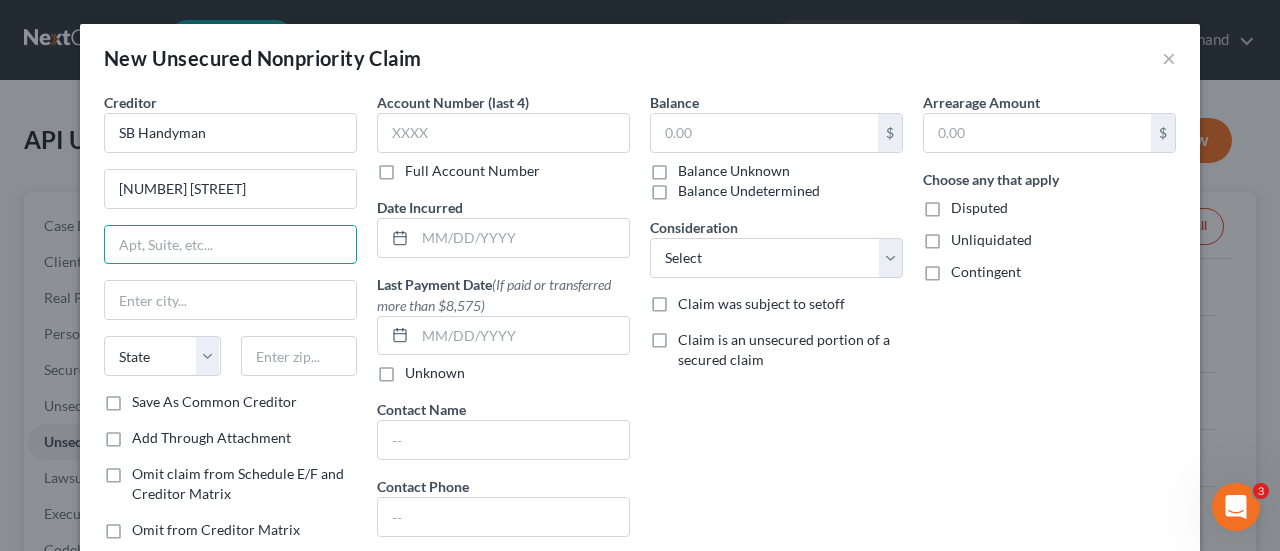 paste on "Santa Barbara" 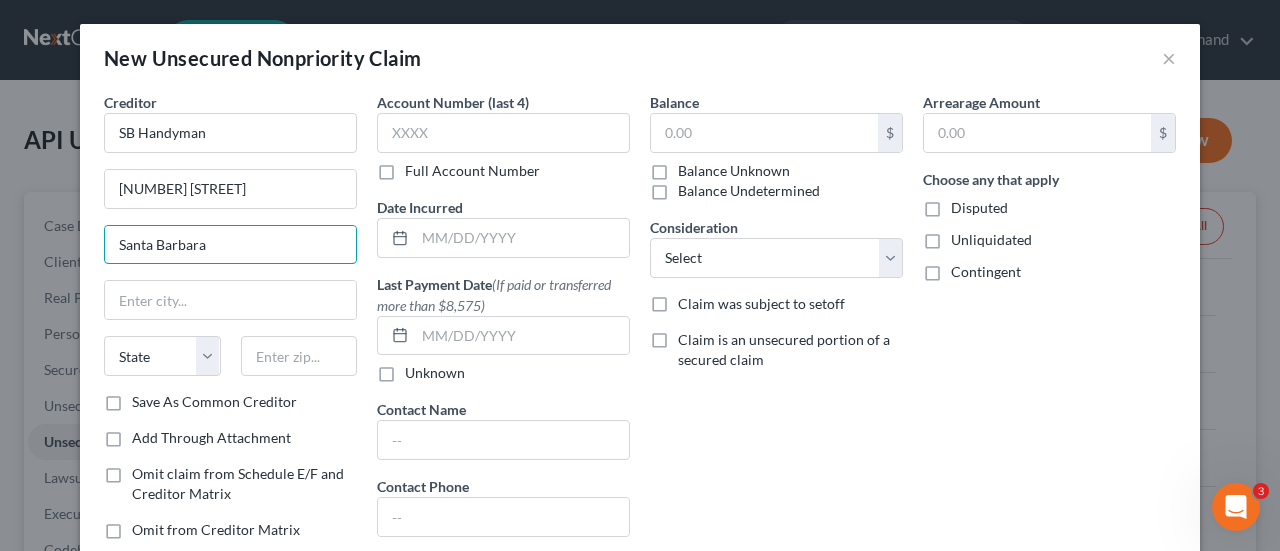 type on "Santa Barbara" 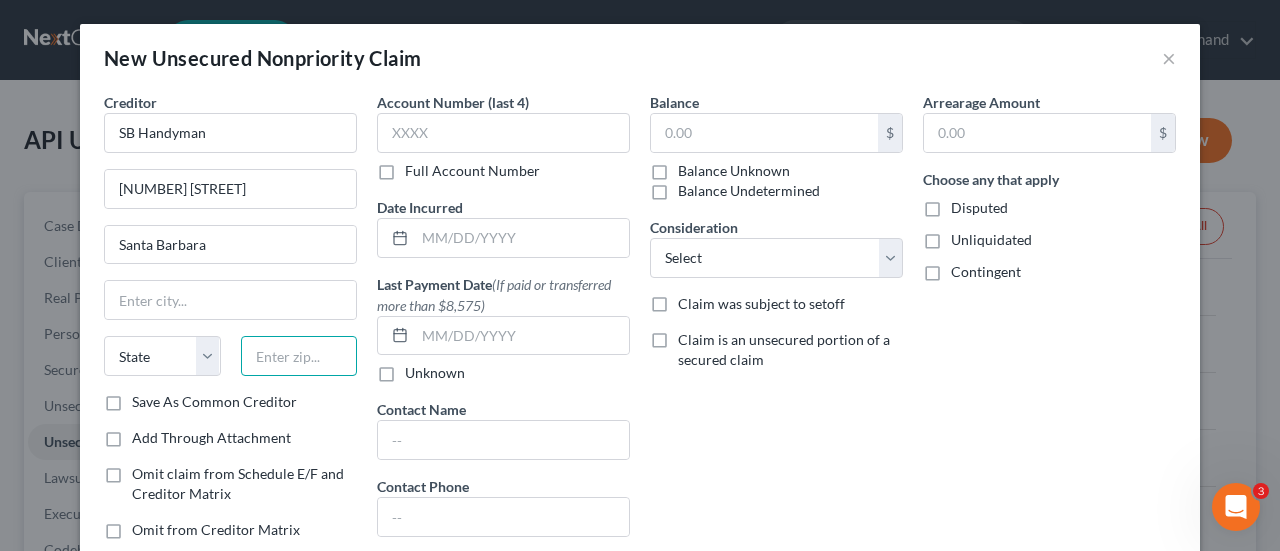 click at bounding box center (299, 356) 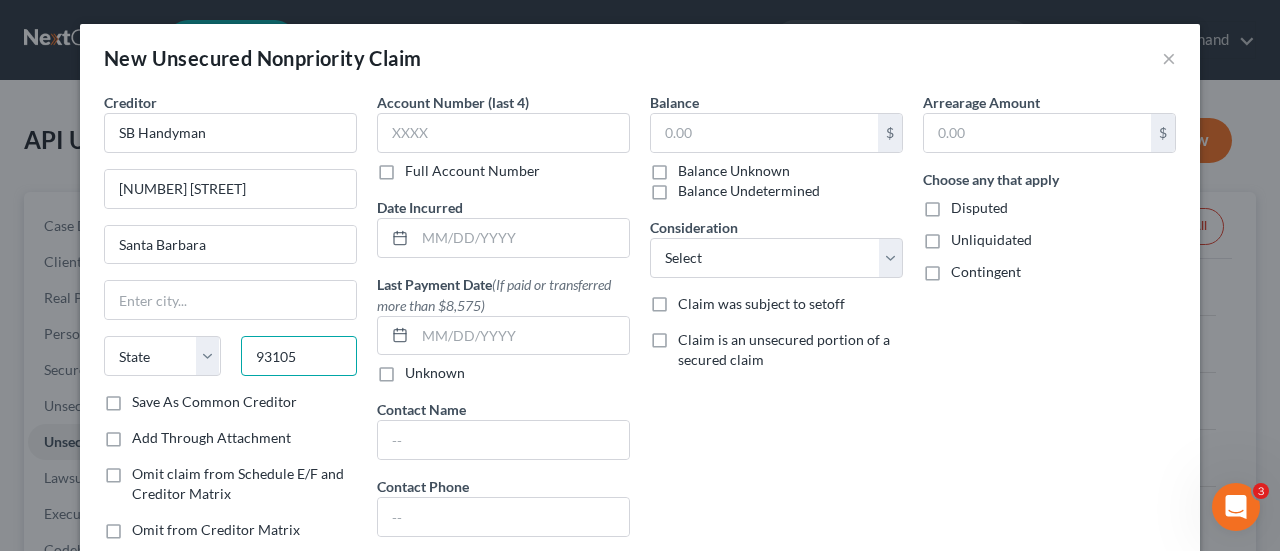 type on "93105" 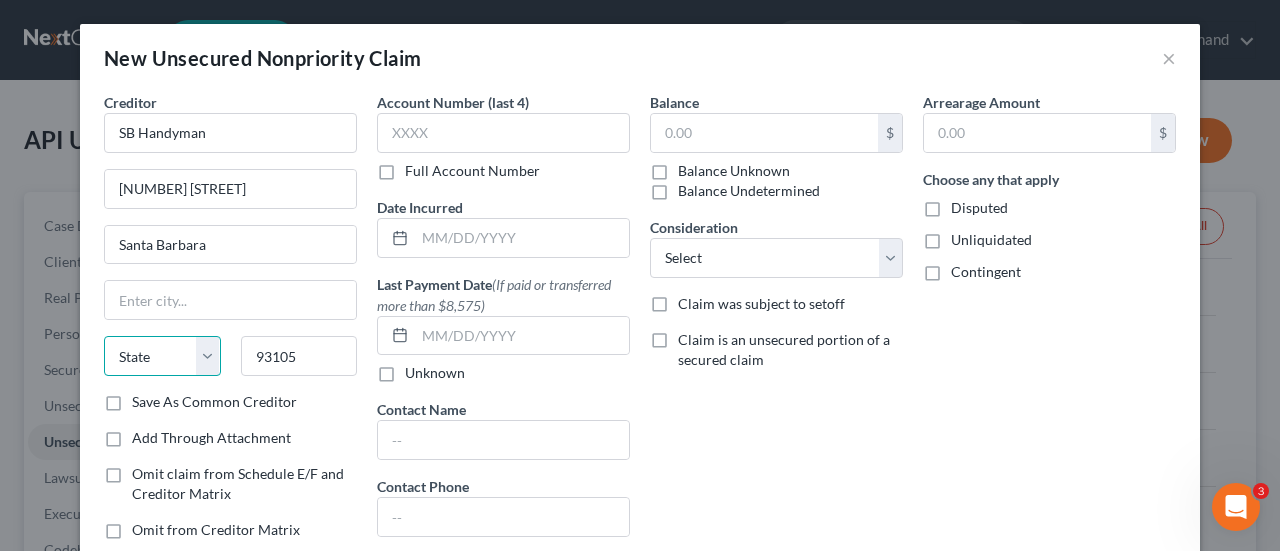 click on "State AL AK AR AZ CA CO CT DE DC FL GA GU HI ID IL IN IA KS KY LA ME MD MA MI MN MS MO MT NC ND NE NV NH NJ NM NY OH OK OR PA PR RI SC SD TN TX UT VI VA VT WA WV WI WY" at bounding box center [162, 356] 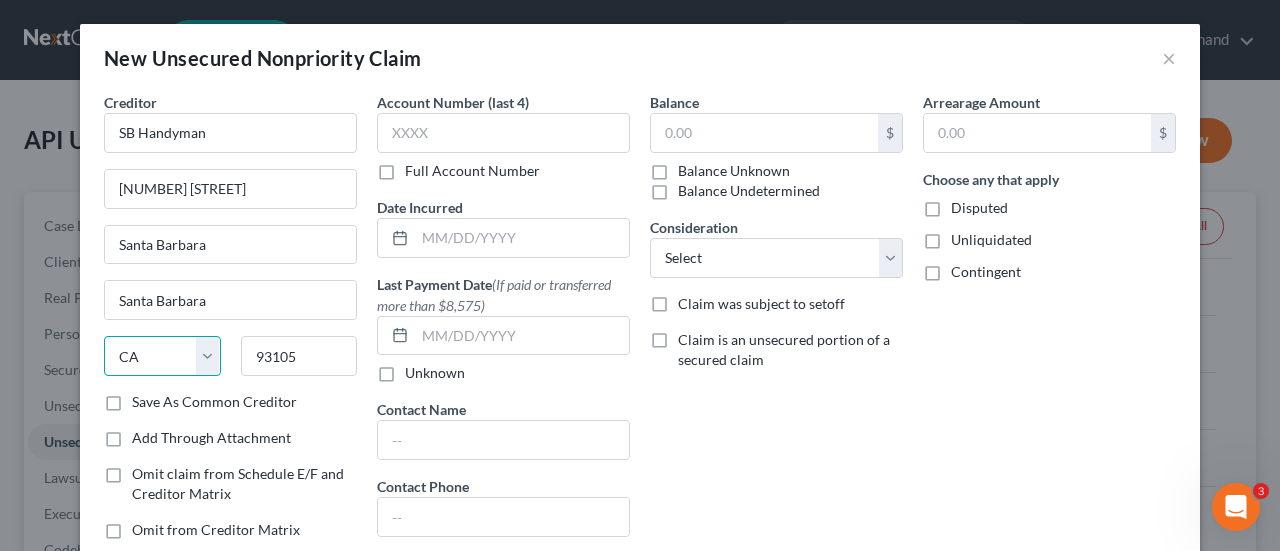 click on "State AL AK AR AZ CA CO CT DE DC FL GA GU HI ID IL IN IA KS KY LA ME MD MA MI MN MS MO MT NC ND NE NV NH NJ NM NY OH OK OR PA PR RI SC SD TN TX UT VI VA VT WA WV WI WY" at bounding box center [162, 356] 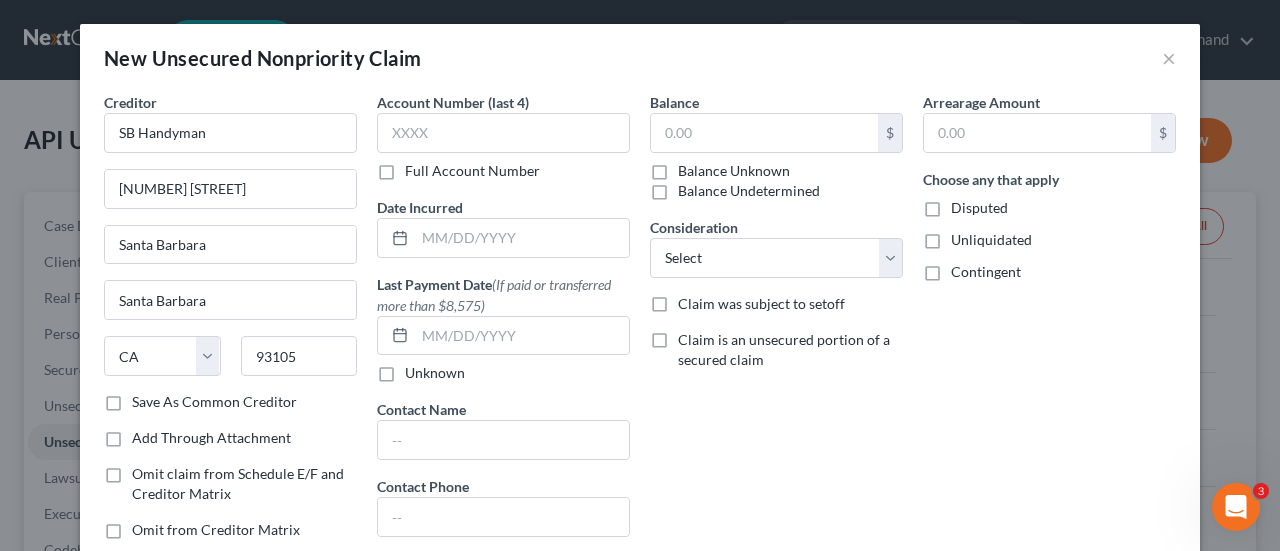 click on "Balance Unknown" at bounding box center (734, 171) 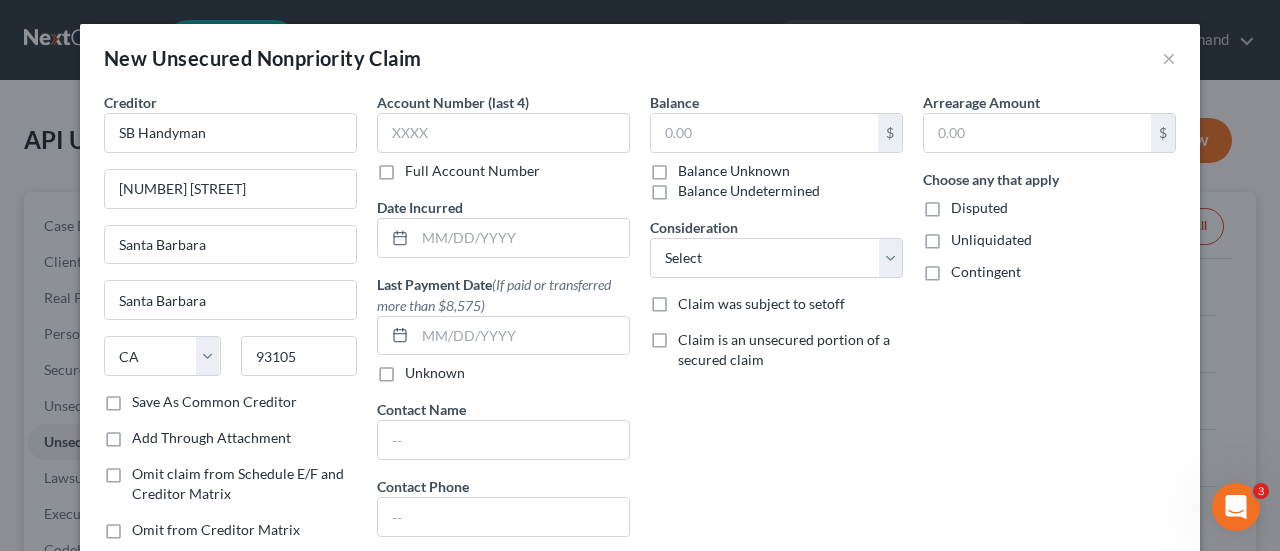 click on "Balance Unknown" at bounding box center [692, 167] 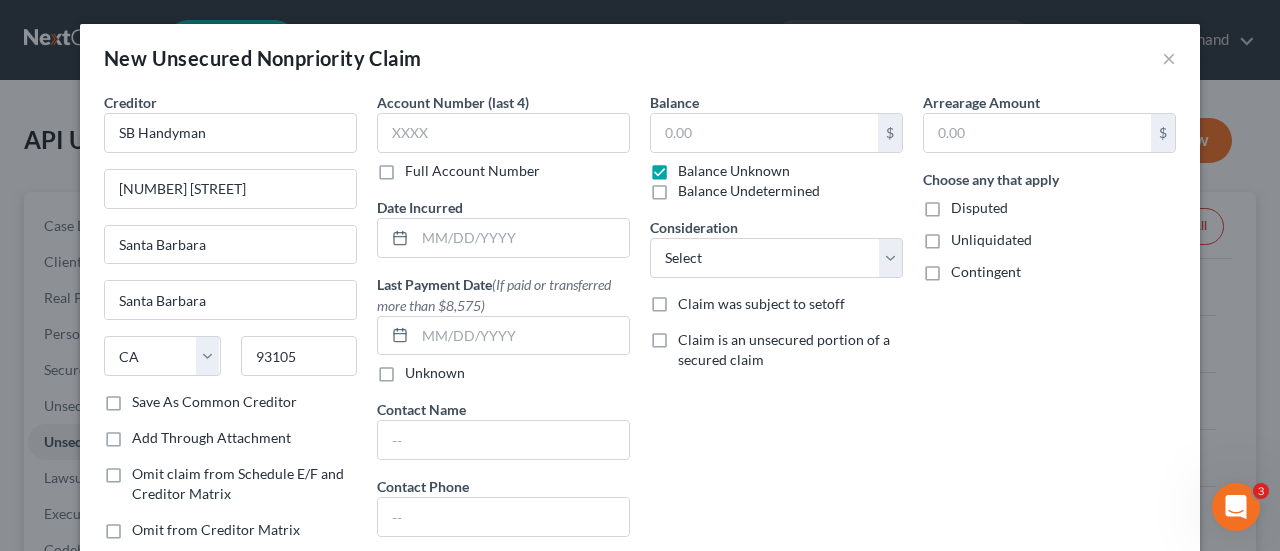 type on "0.00" 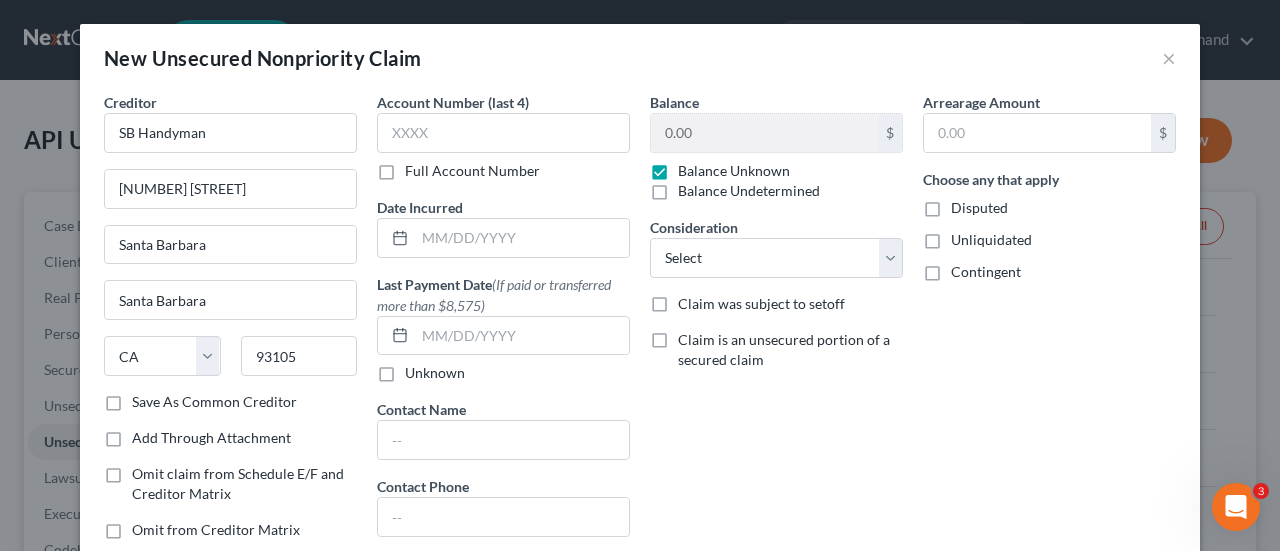 click on "Save As Common Creditor" at bounding box center (214, 402) 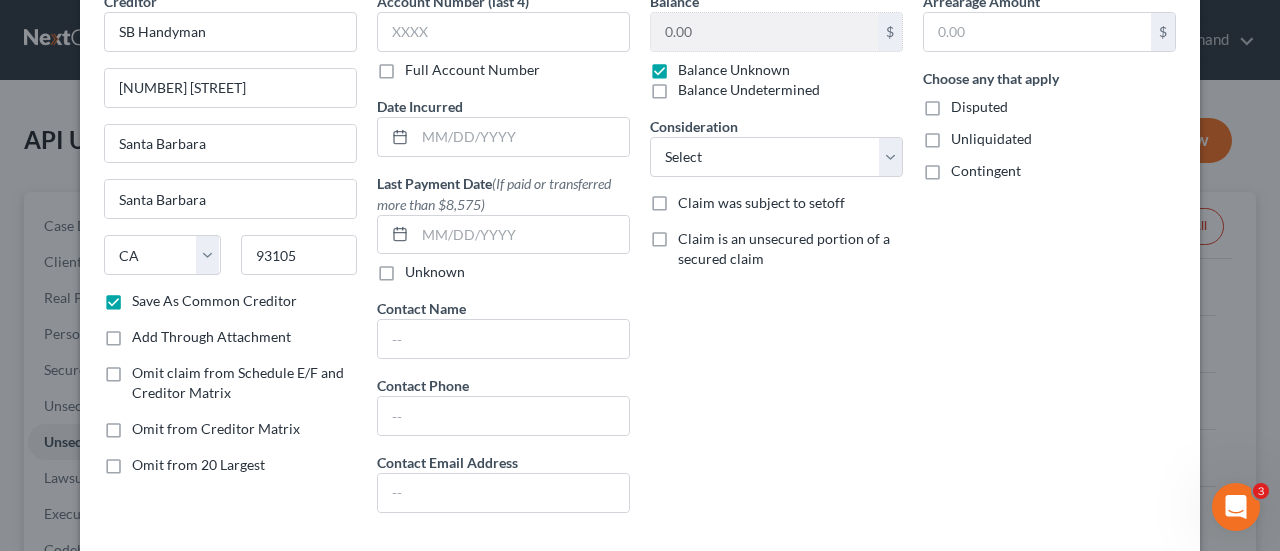 scroll, scrollTop: 200, scrollLeft: 0, axis: vertical 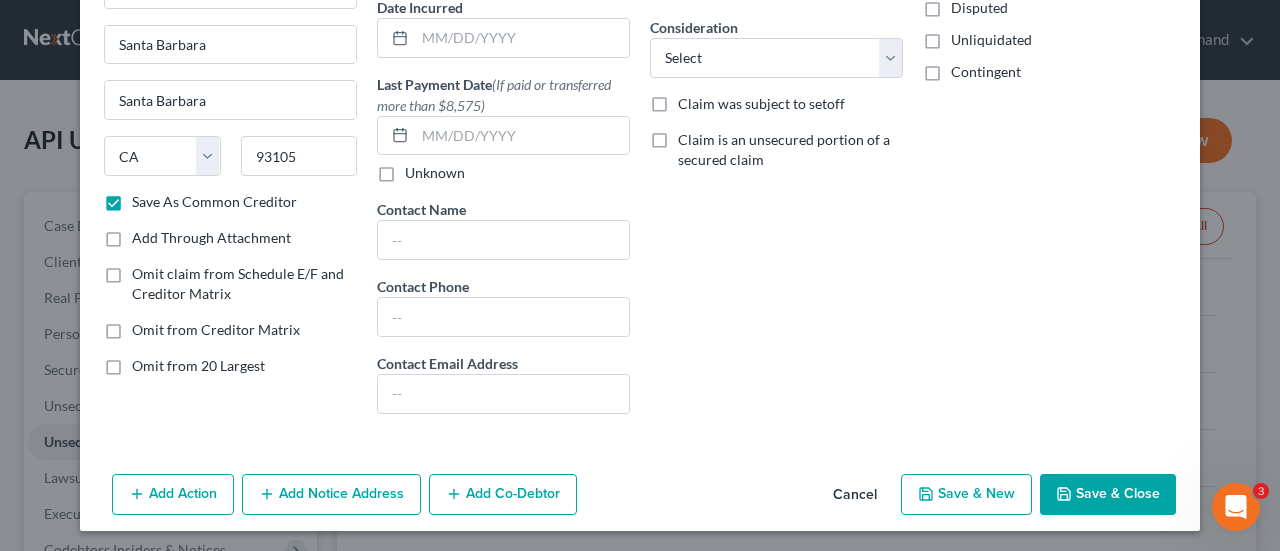 click on "Save & New" at bounding box center [966, 495] 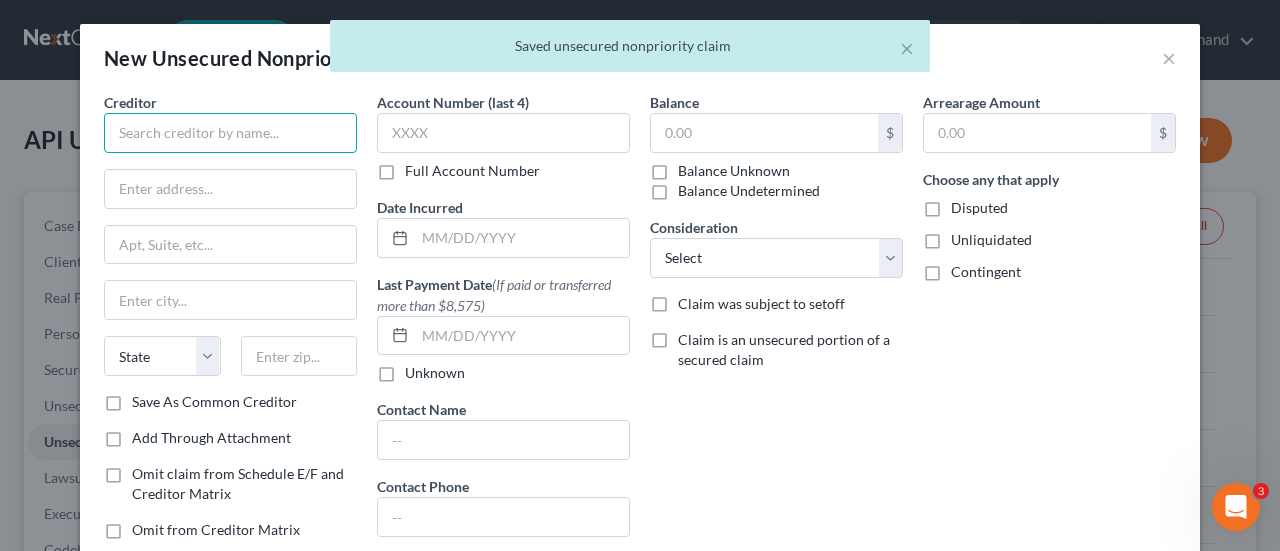 click at bounding box center [230, 133] 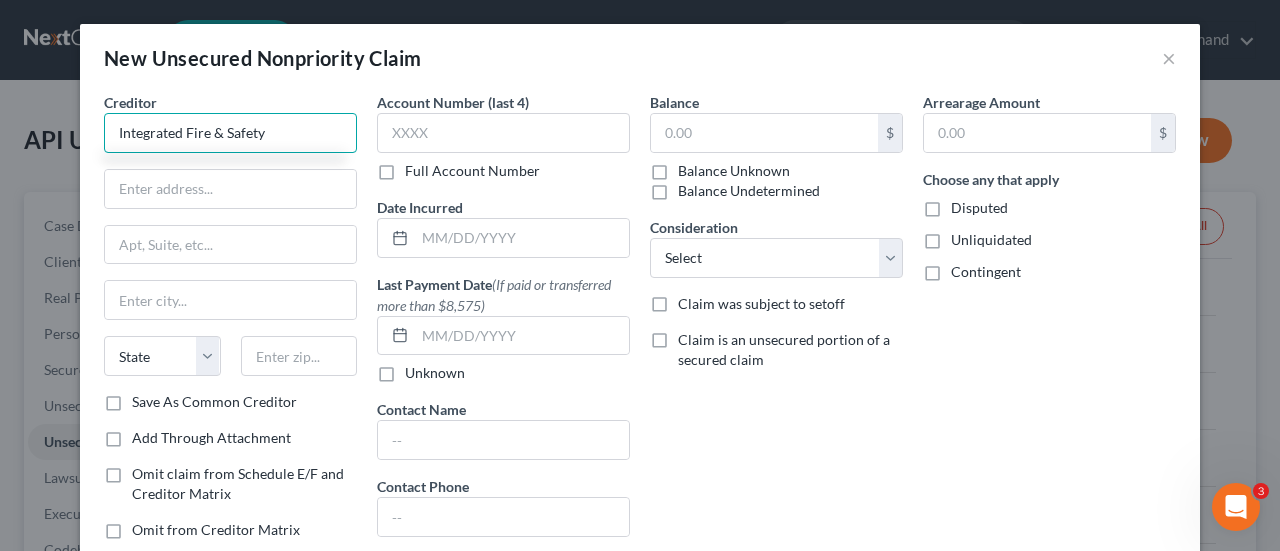 type on "Integrated Fire & Safety" 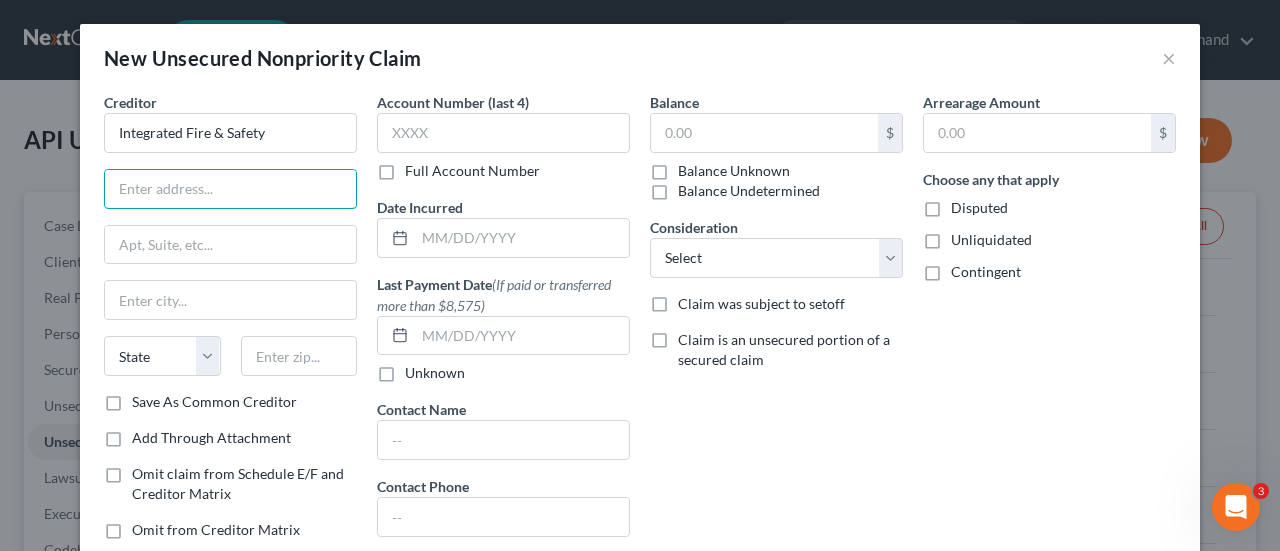 click at bounding box center (230, 189) 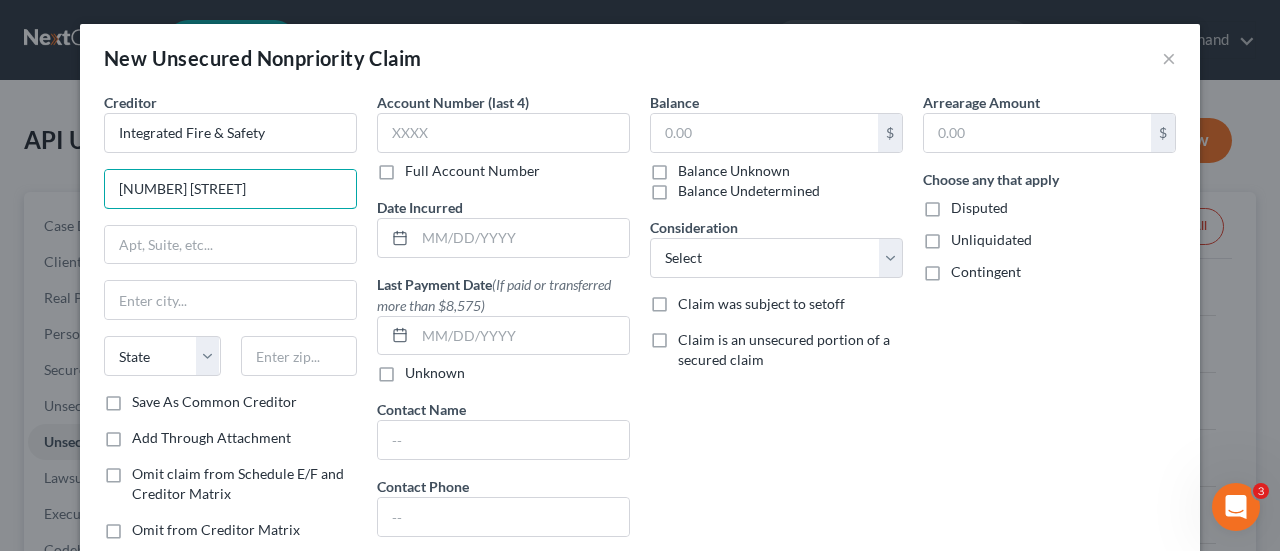 type on "[NUMBER] [STREET]" 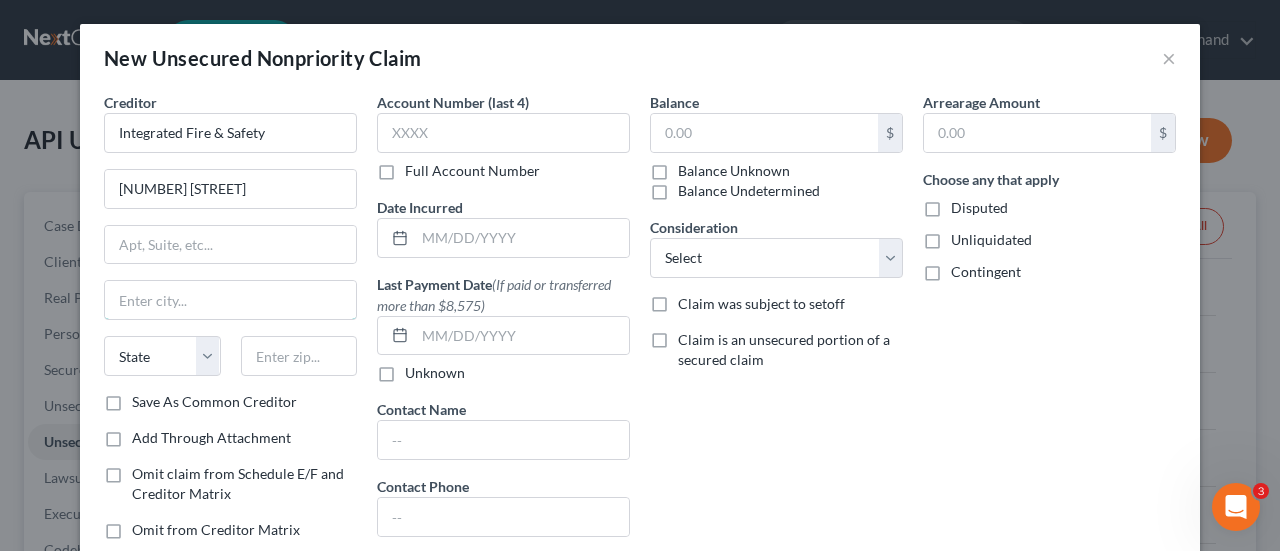 drag, startPoint x: 117, startPoint y: 298, endPoint x: 242, endPoint y: 287, distance: 125.48307 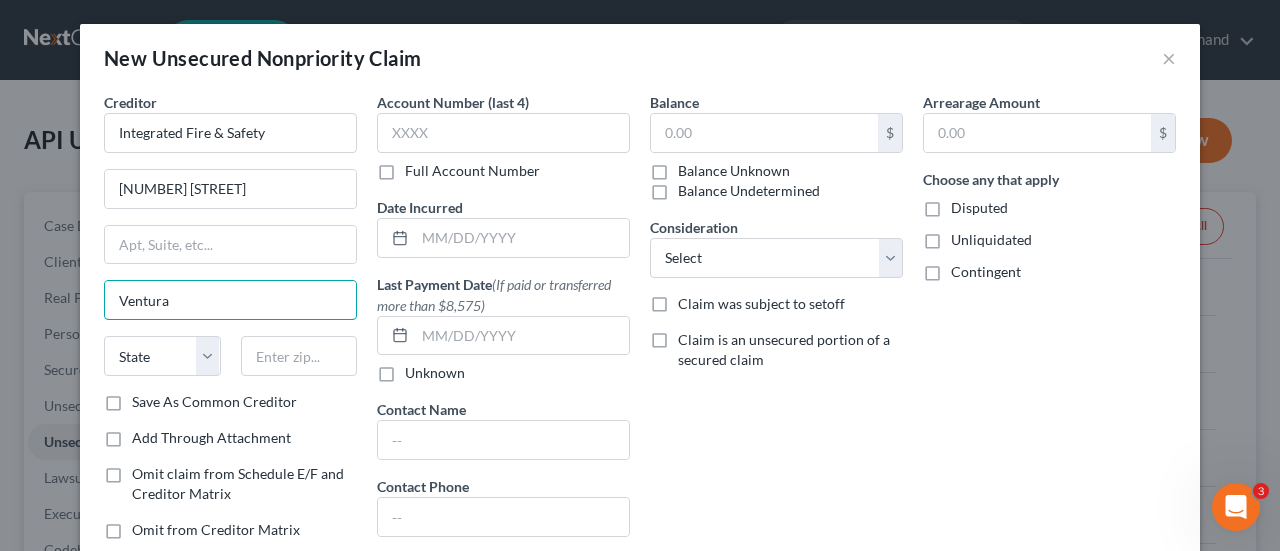 type on "Ventura" 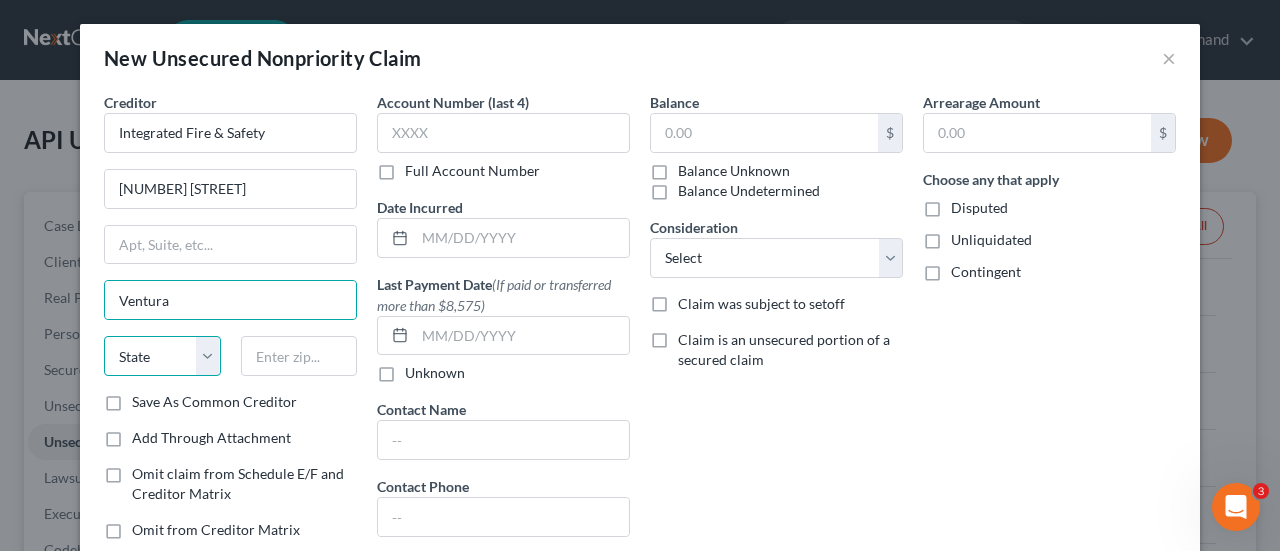 drag, startPoint x: 190, startPoint y: 355, endPoint x: 212, endPoint y: 250, distance: 107.28001 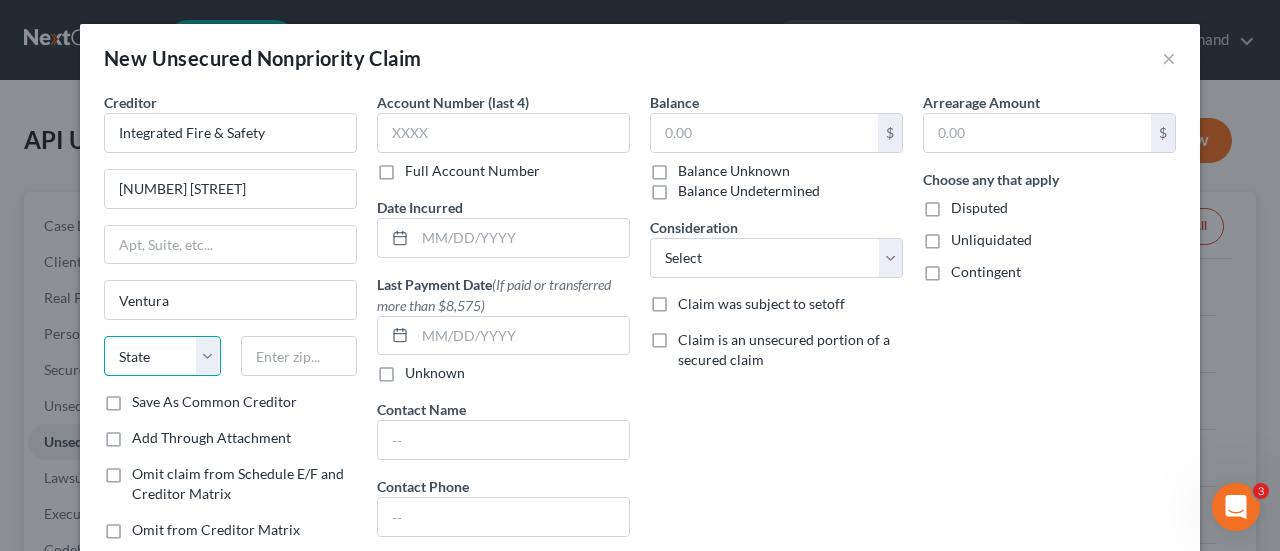 select on "4" 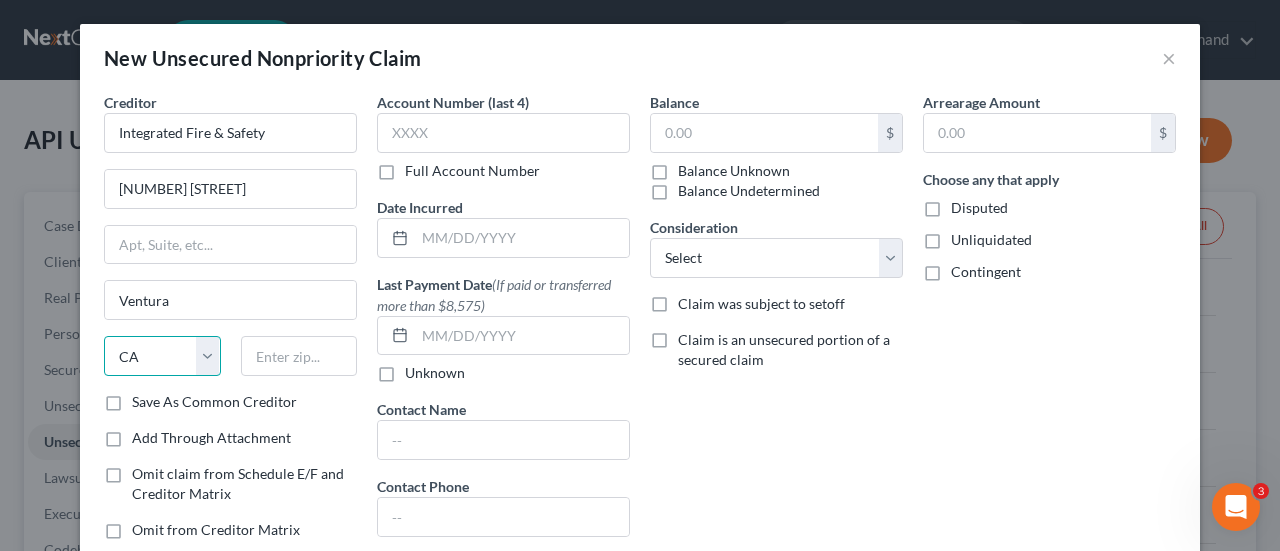 click on "State AL AK AR AZ CA CO CT DE DC FL GA GU HI ID IL IN IA KS KY LA ME MD MA MI MN MS MO MT NC ND NE NV NH NJ NM NY OH OK OR PA PR RI SC SD TN TX UT VI VA VT WA WV WI WY" at bounding box center [162, 356] 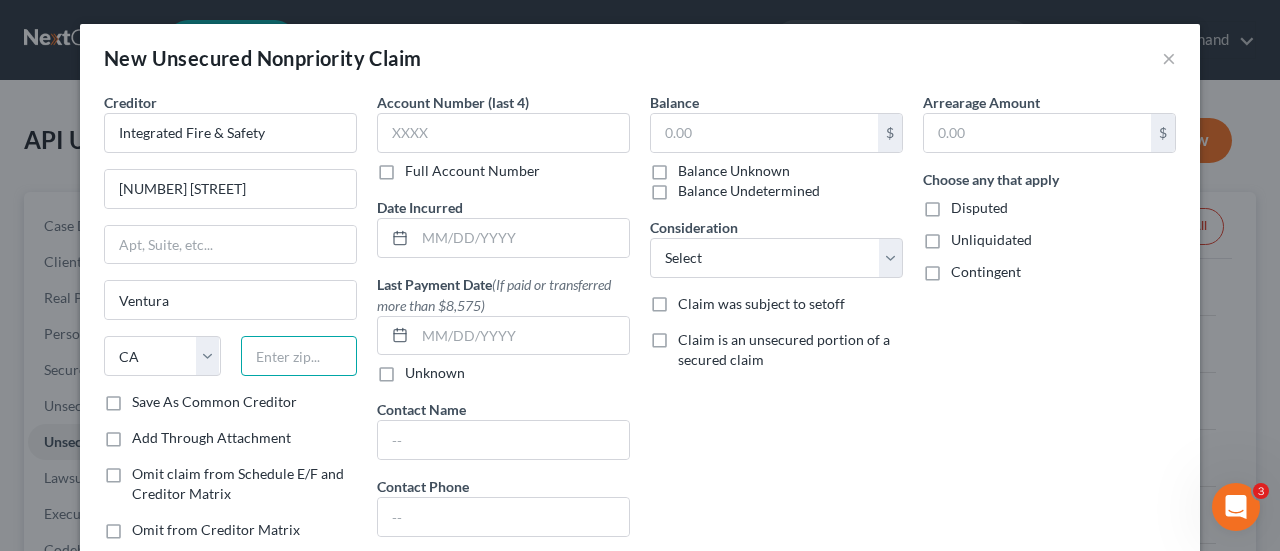 click at bounding box center [299, 356] 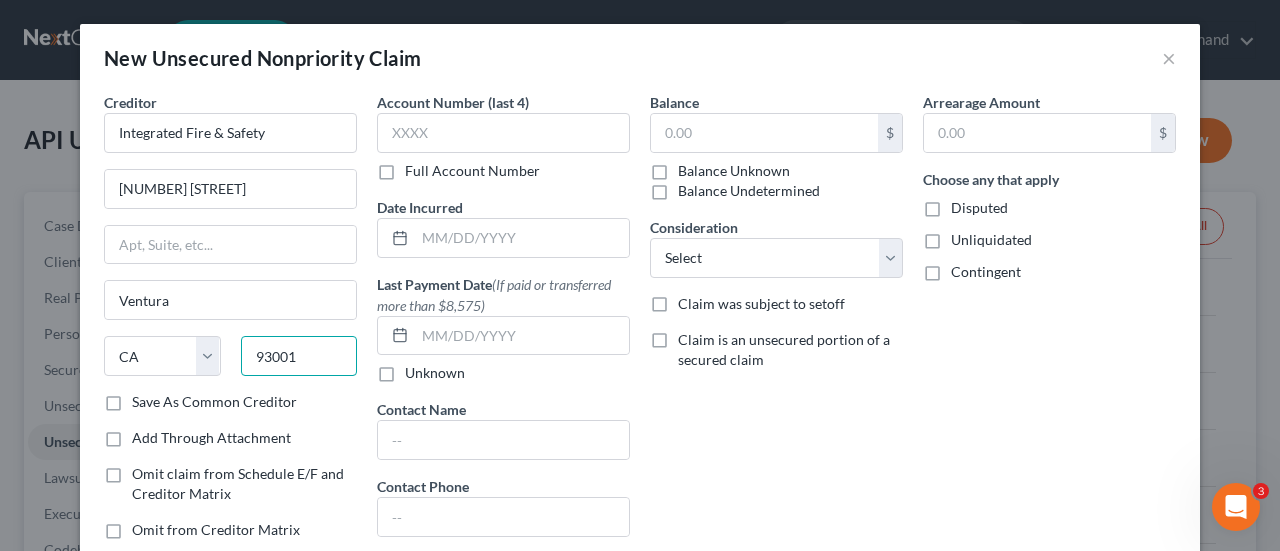 type on "93001" 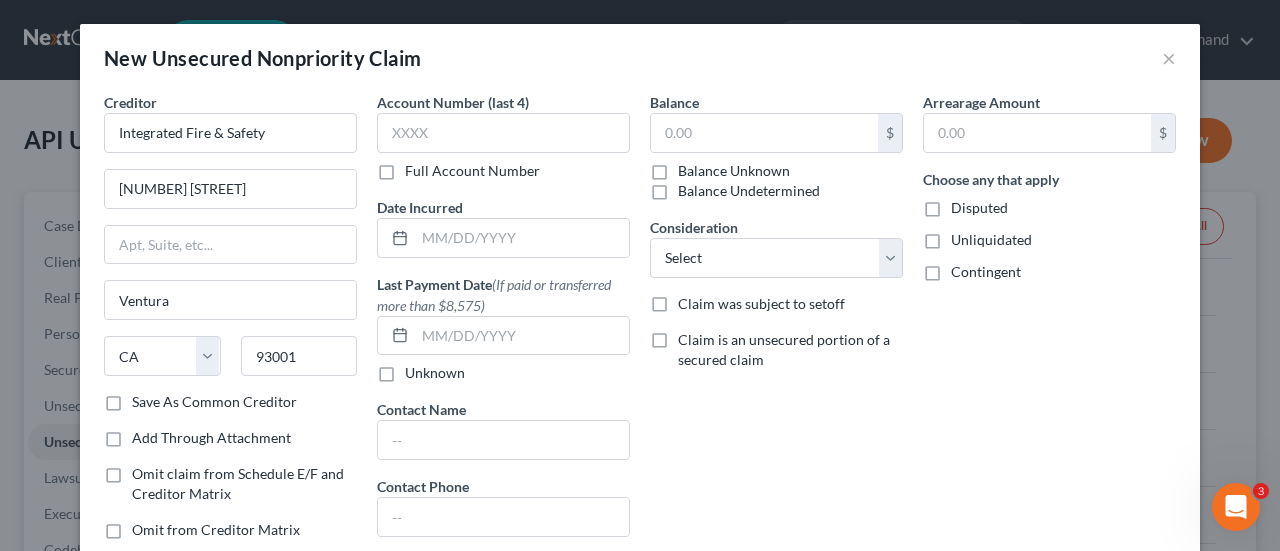 click on "Balance Unknown" at bounding box center (734, 171) 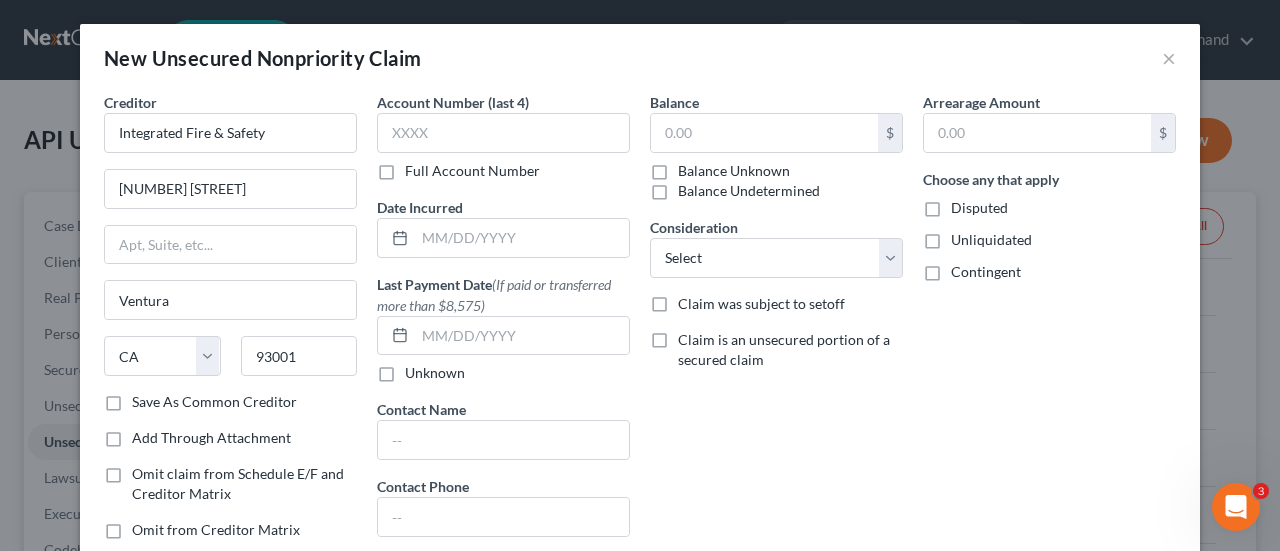 click on "Balance Unknown" at bounding box center [692, 167] 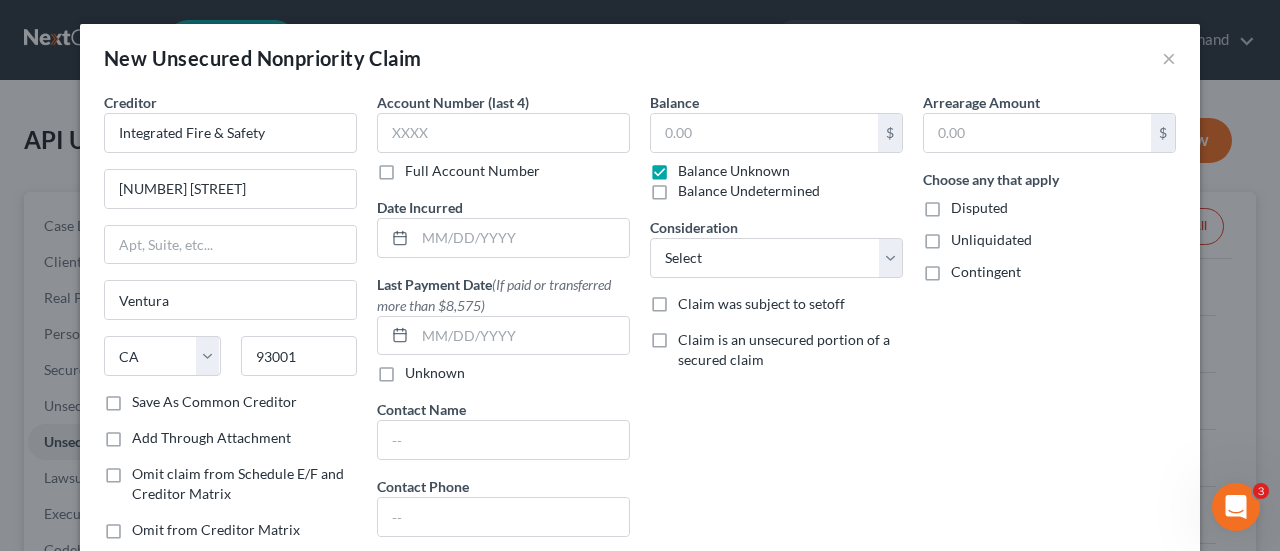 type on "0.00" 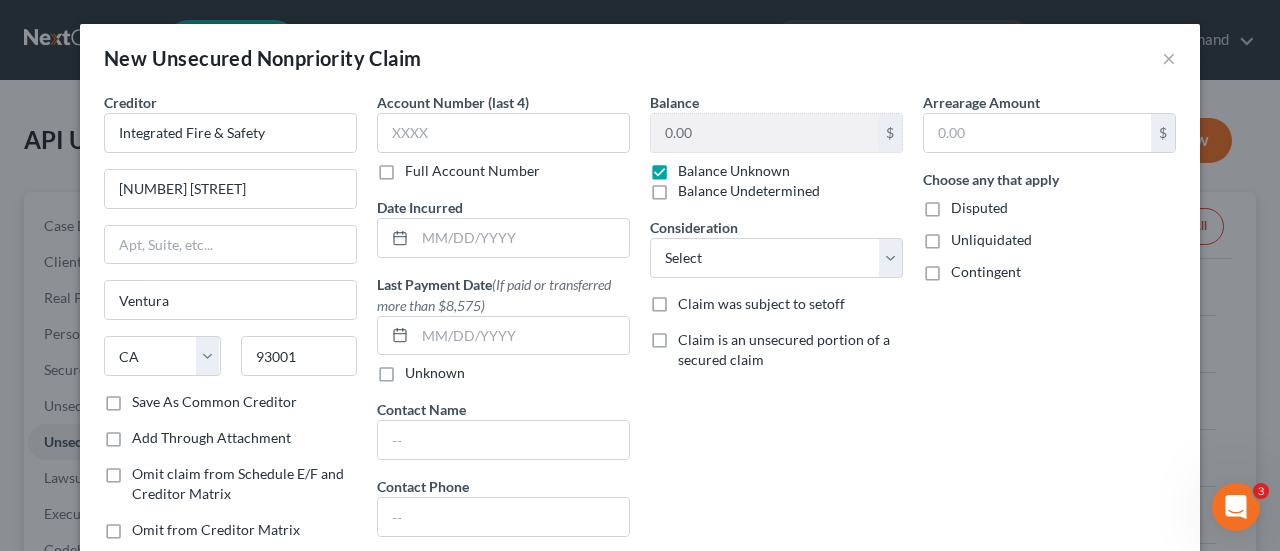 click on "Save As Common Creditor" at bounding box center (214, 402) 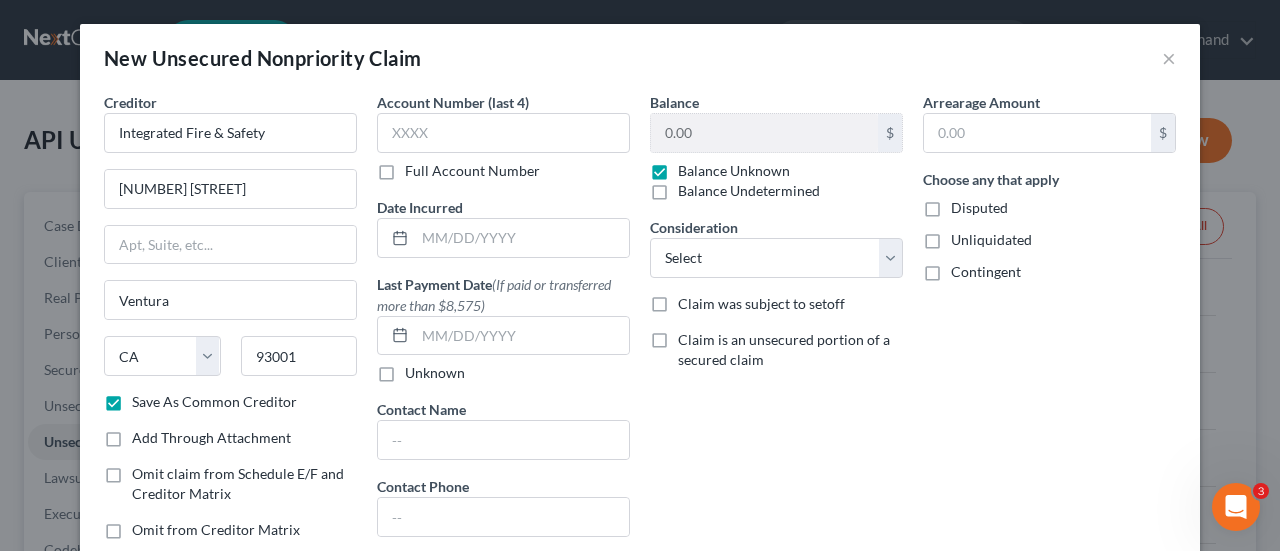 scroll, scrollTop: 200, scrollLeft: 0, axis: vertical 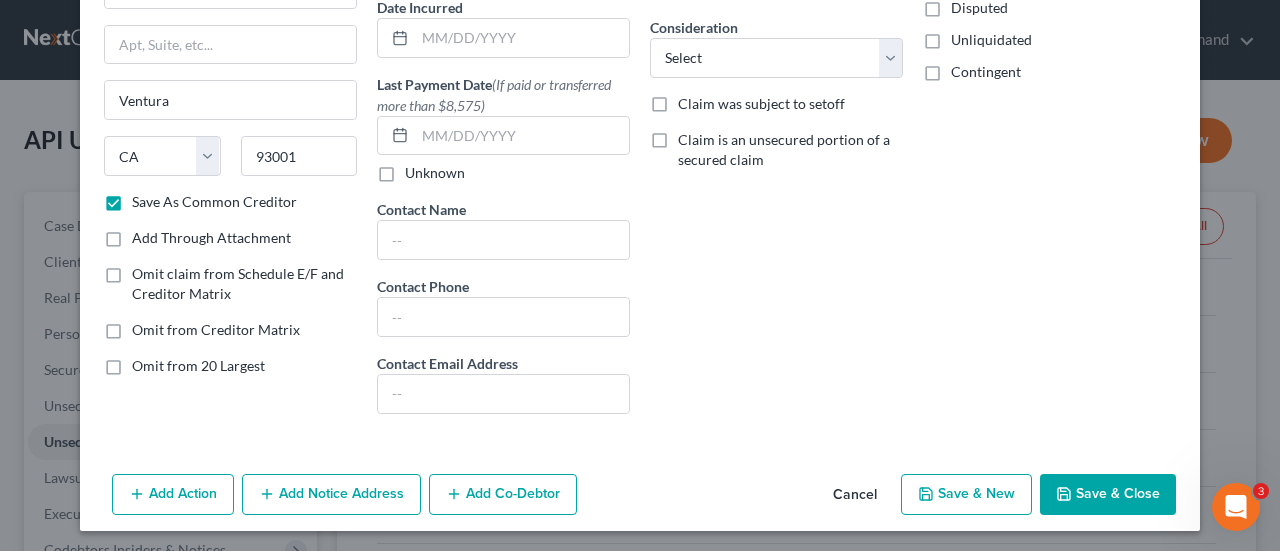 click on "Save & Close" at bounding box center (1108, 495) 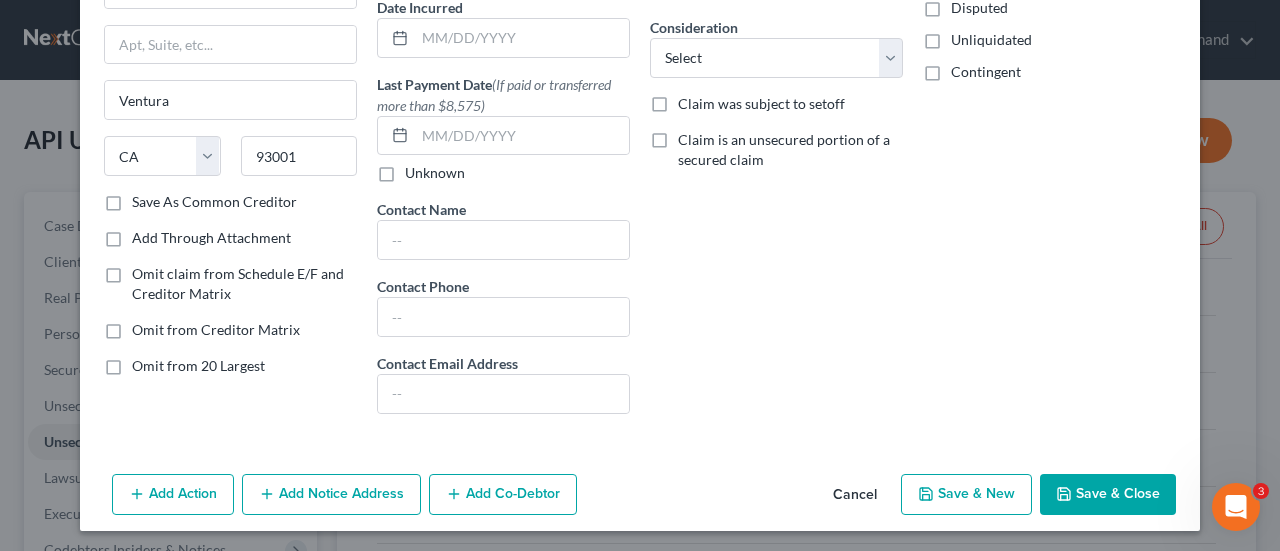 checkbox on "false" 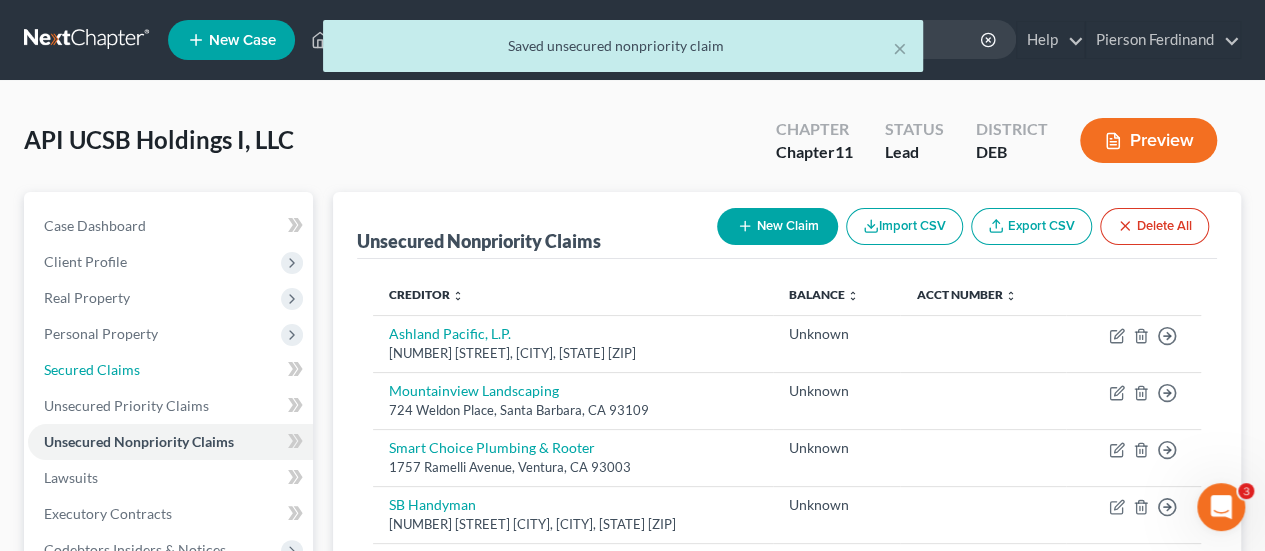 drag, startPoint x: 120, startPoint y: 370, endPoint x: 590, endPoint y: 289, distance: 476.9287 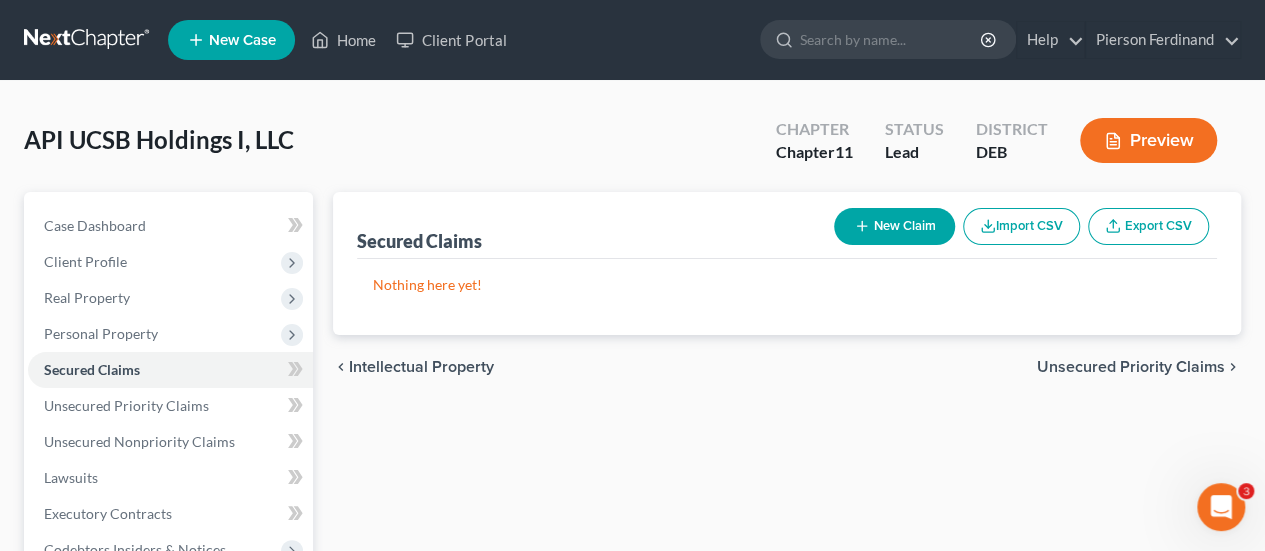 click on "New Claim" at bounding box center (894, 226) 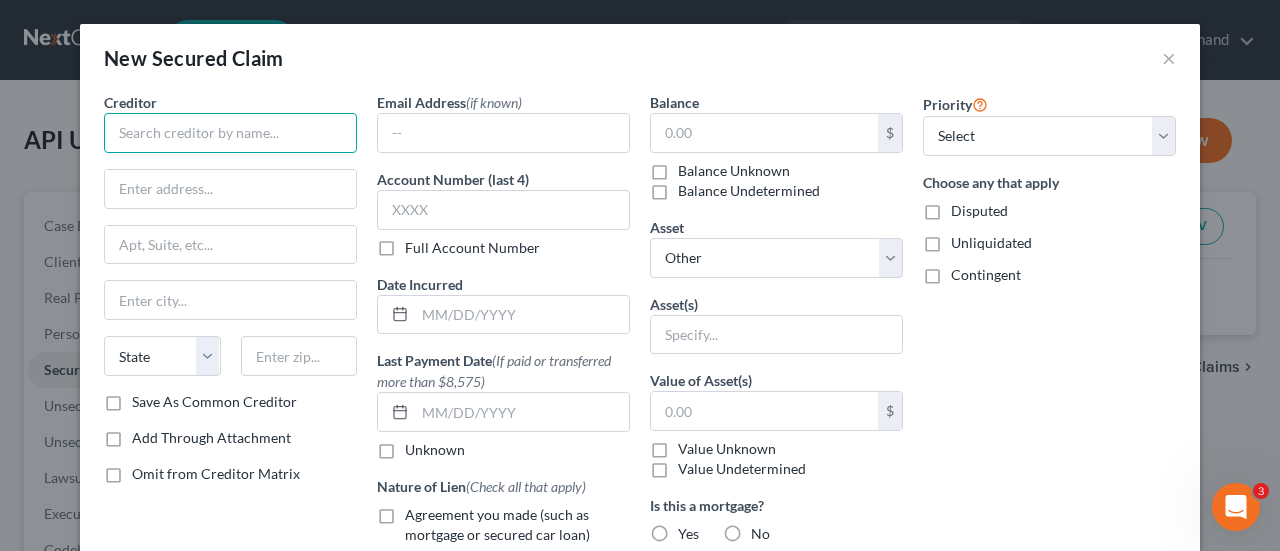 drag, startPoint x: 154, startPoint y: 127, endPoint x: 151, endPoint y: 141, distance: 14.3178215 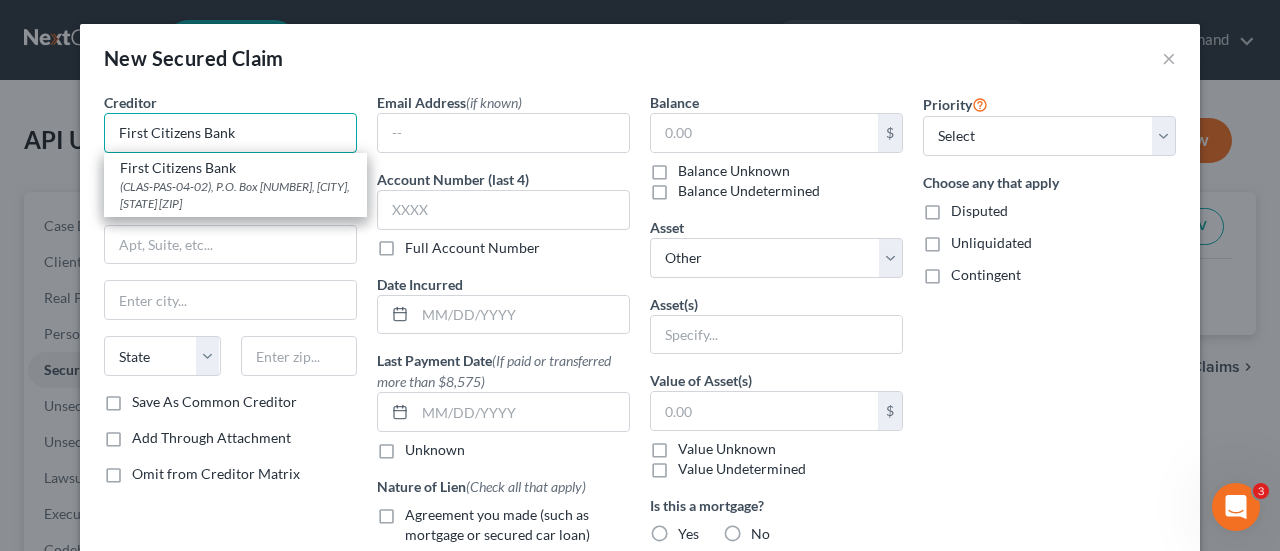 type on "First Citizens Bank" 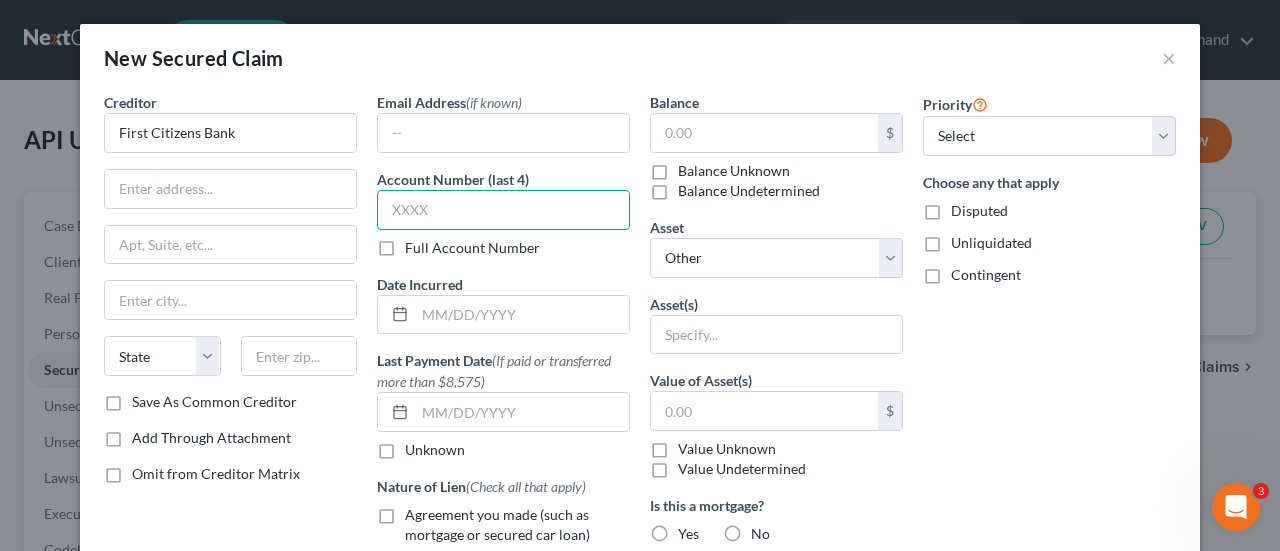 click at bounding box center [503, 210] 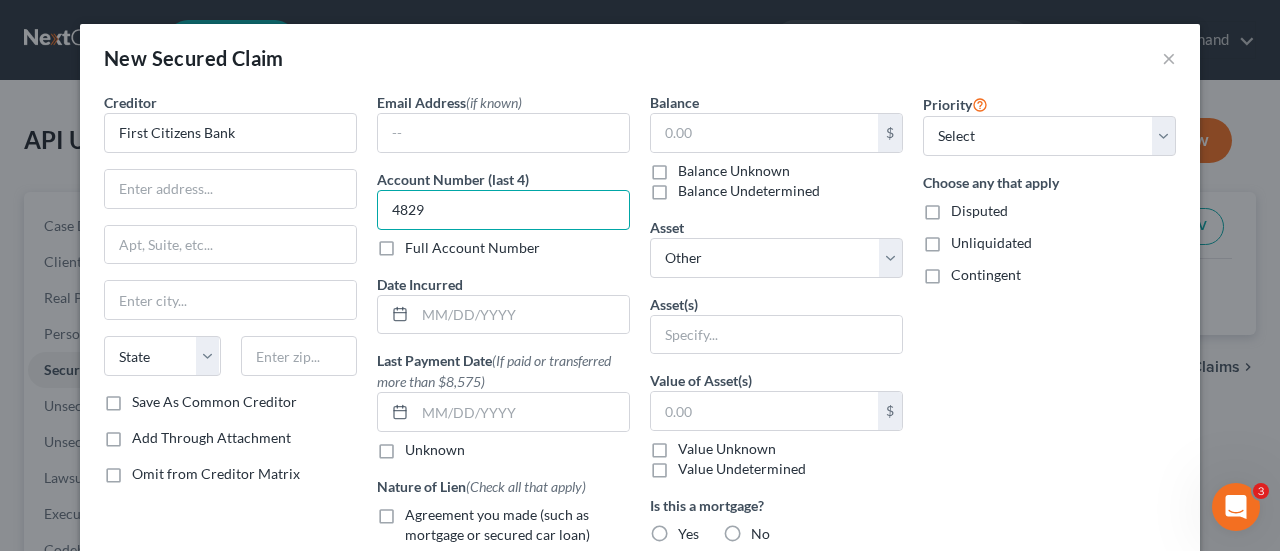type on "4829" 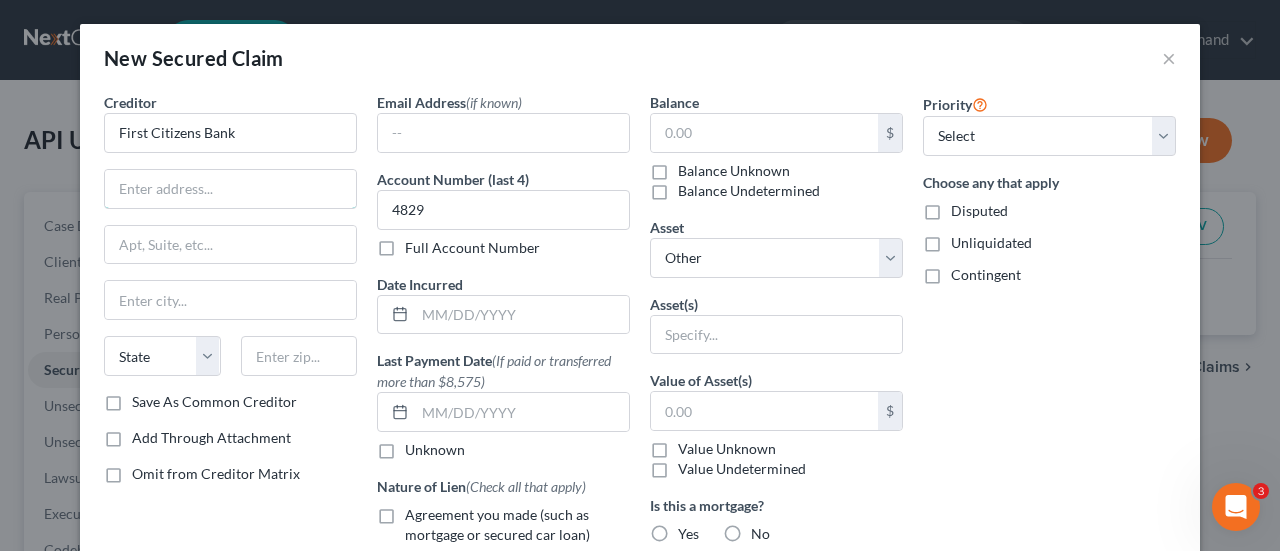 click at bounding box center [230, 189] 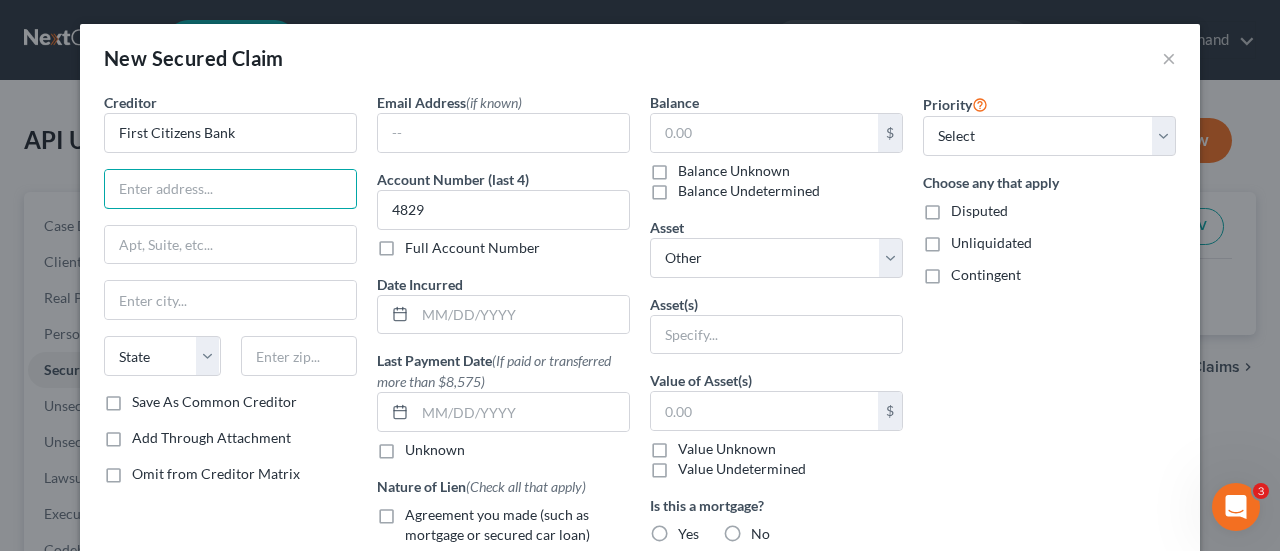paste on "(CLAS-PAS-04-02), P.O. Box [NUMBER]" 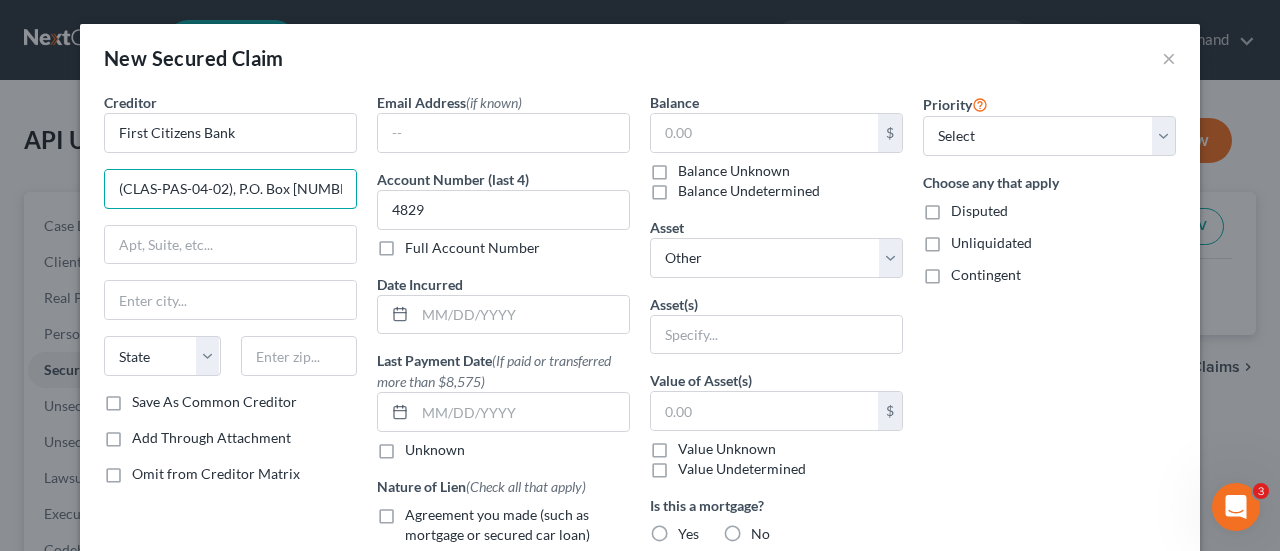 type on "(CLAS-PAS-04-02), P.O. Box [NUMBER]" 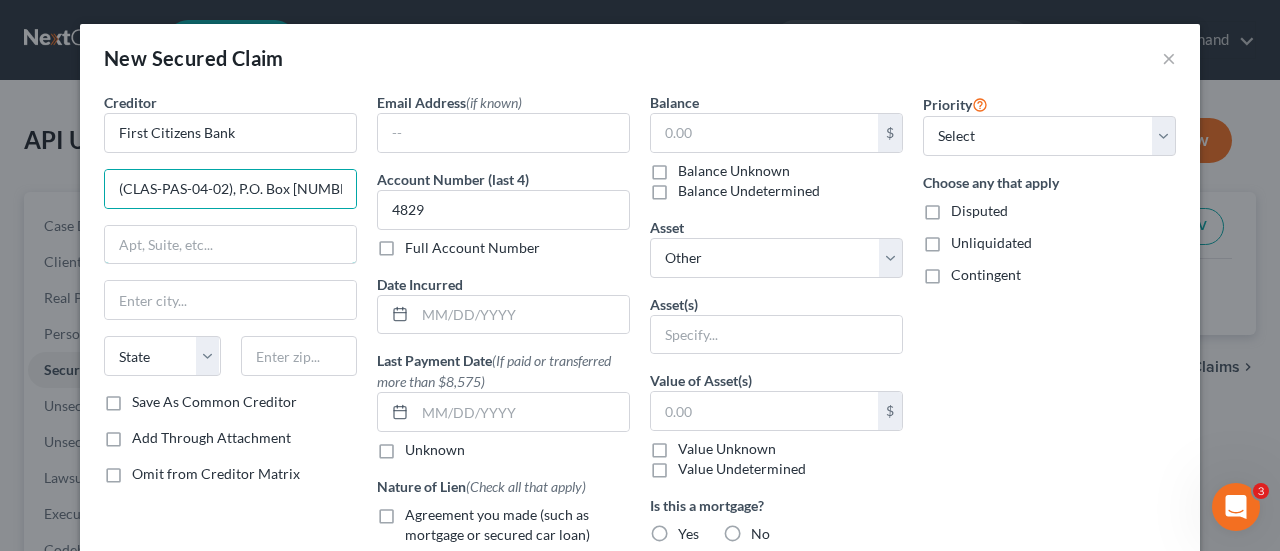 click at bounding box center [230, 245] 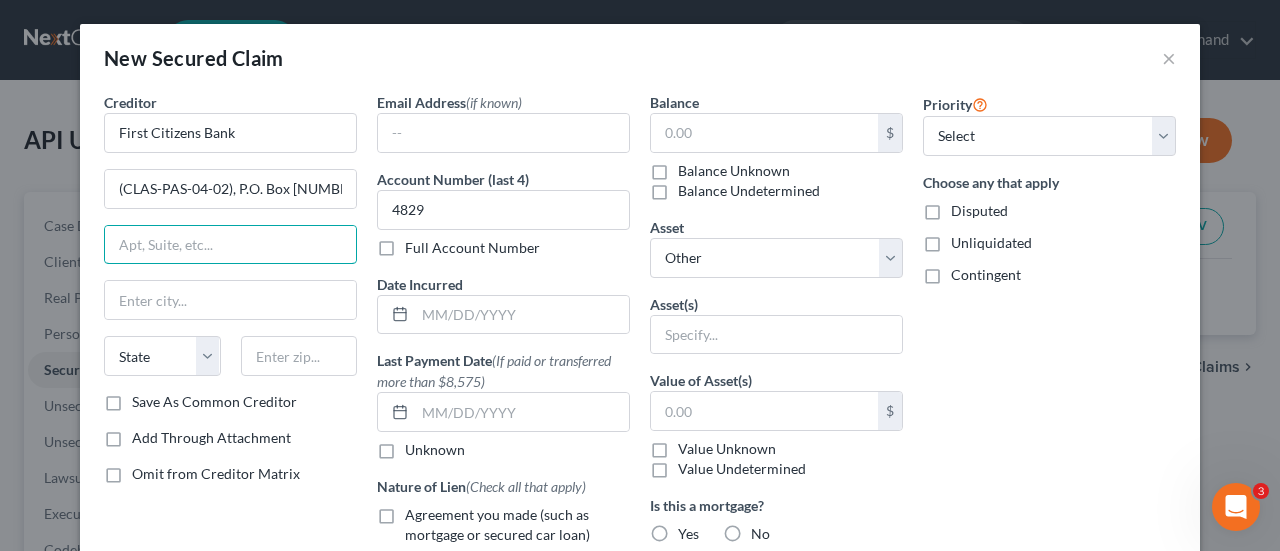 paste on "(CLAS-PAS-04-02), P.O. Box [NUMBER]" 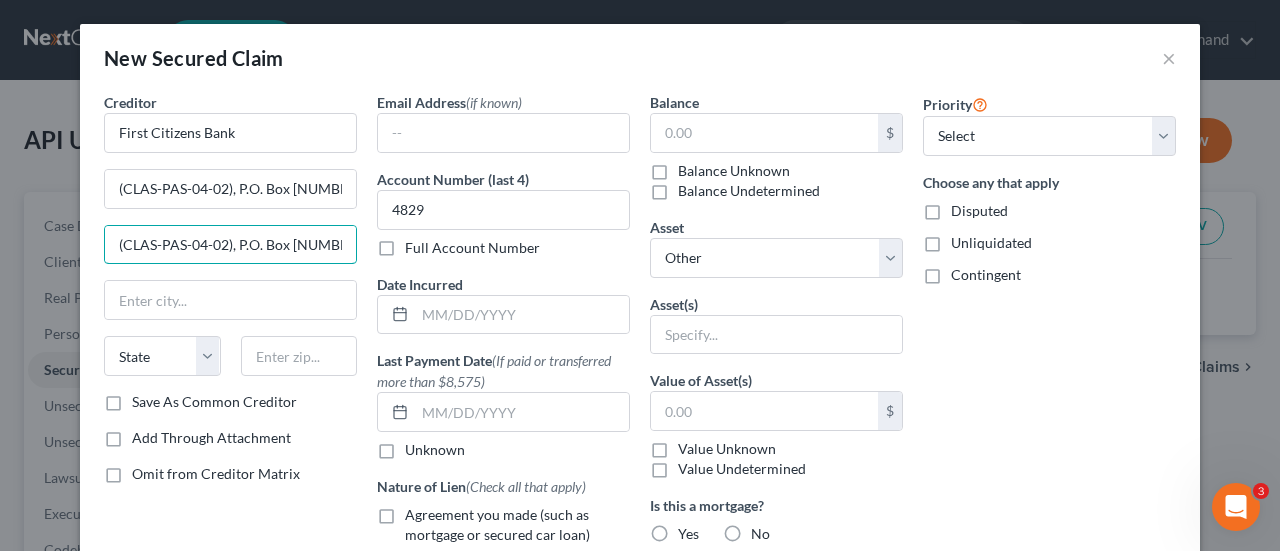 type on "(CLAS-PAS-04-02), P.O. Box [NUMBER]" 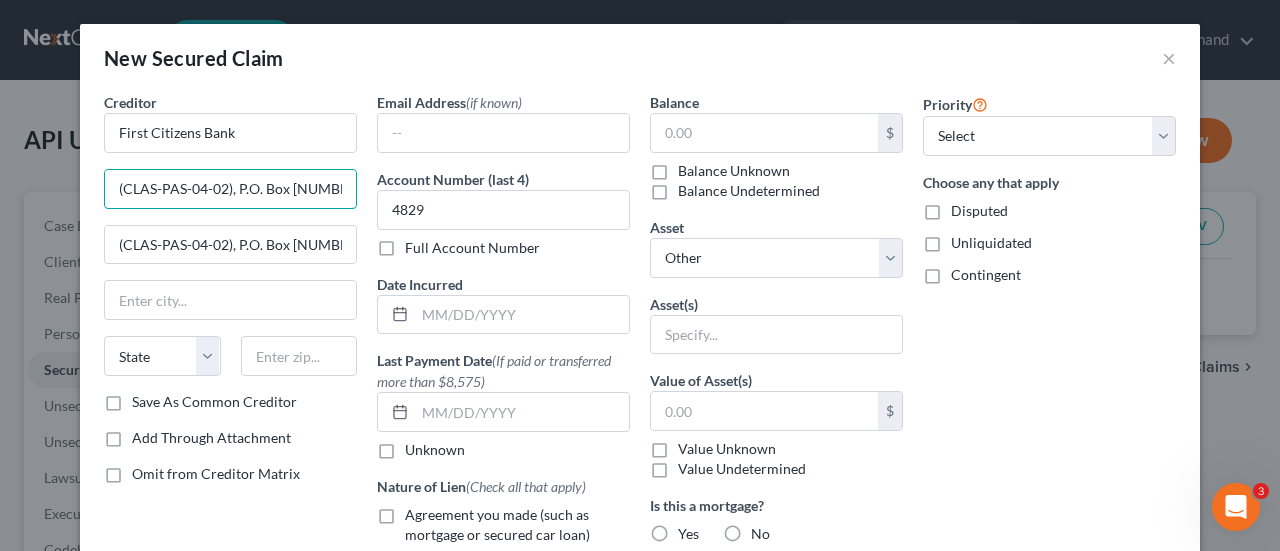 drag, startPoint x: 229, startPoint y: 184, endPoint x: 392, endPoint y: 188, distance: 163.04907 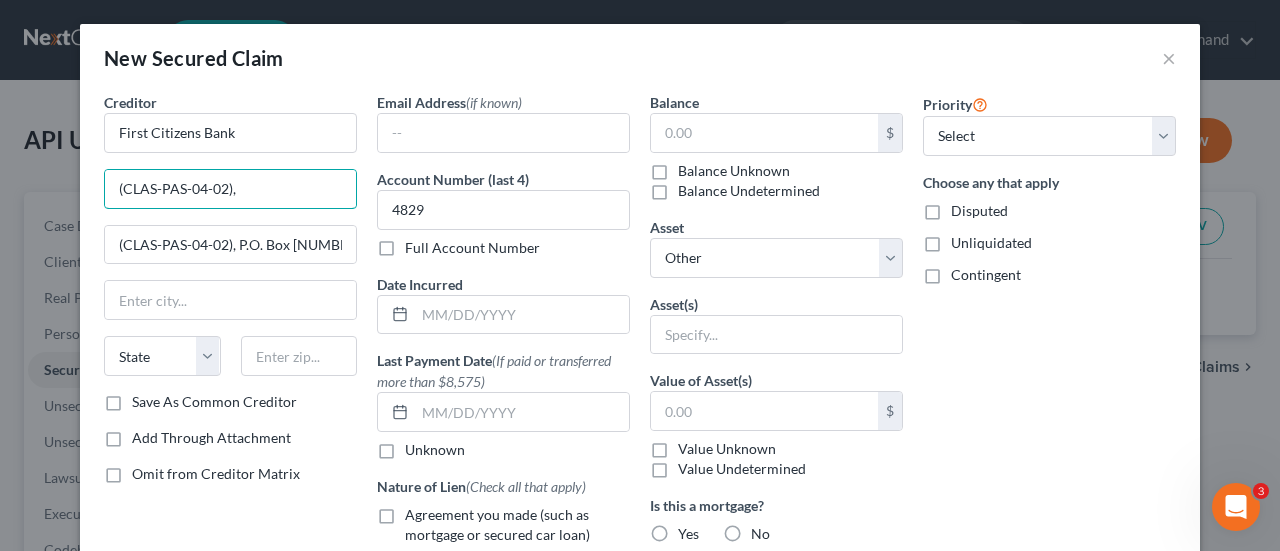 type on "(CLAS-PAS-04-02)," 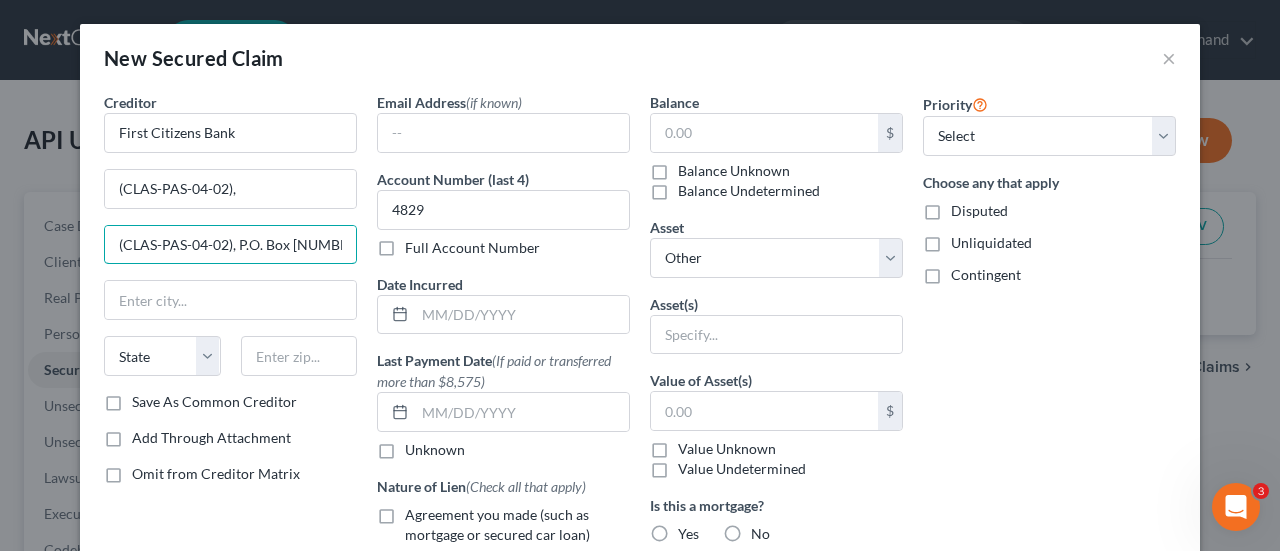 drag, startPoint x: 231, startPoint y: 246, endPoint x: -53, endPoint y: 247, distance: 284.00177 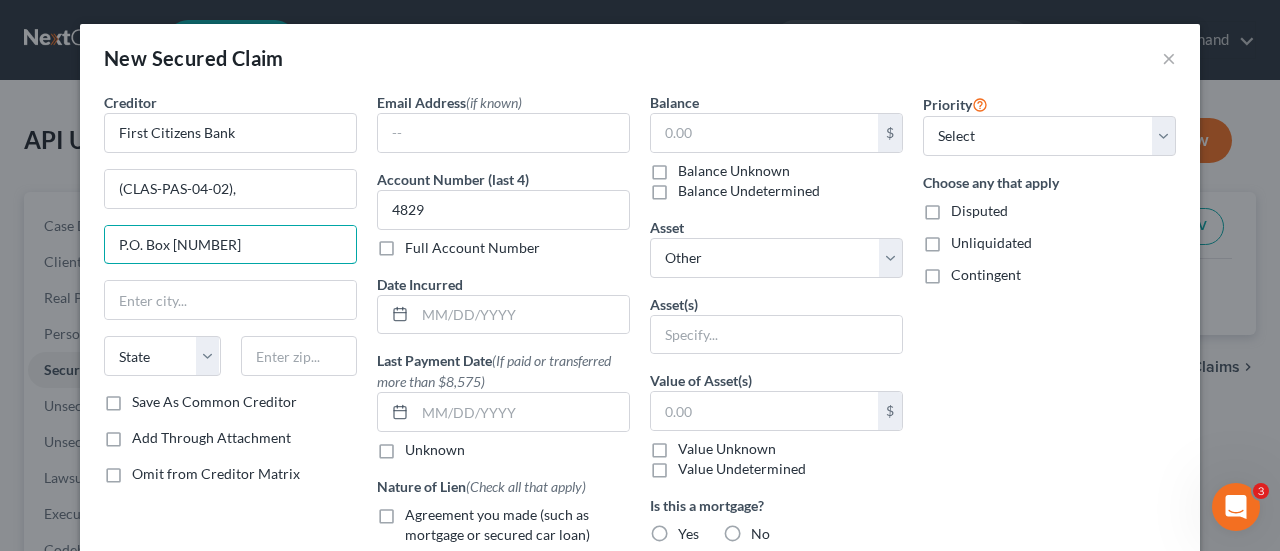 type on "P.O. Box [NUMBER]" 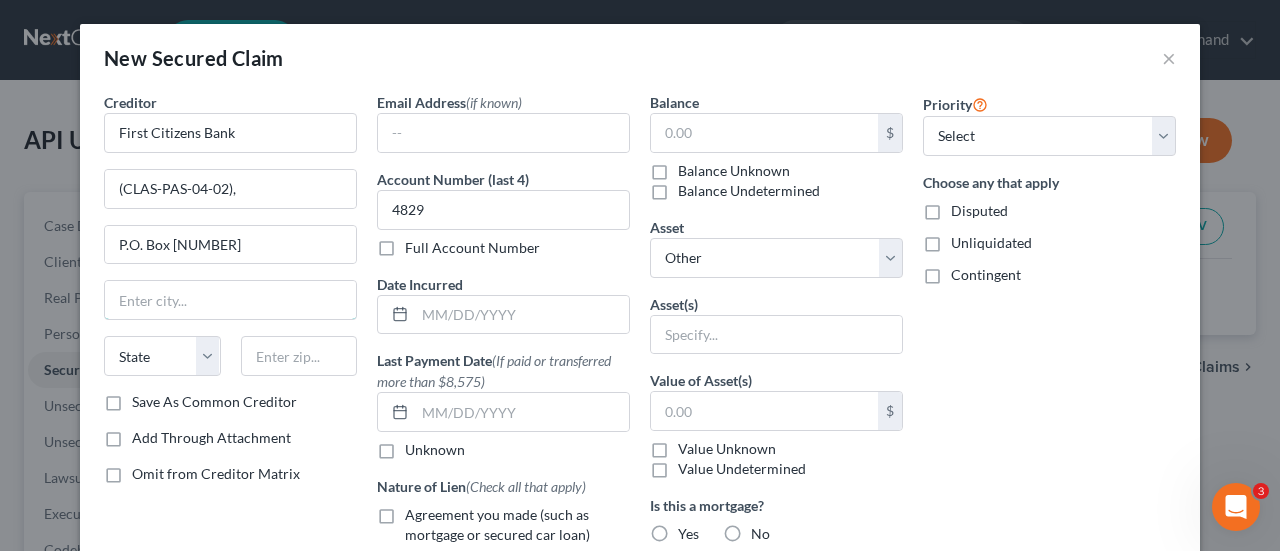 drag, startPoint x: 186, startPoint y: 309, endPoint x: 185, endPoint y: 330, distance: 21.023796 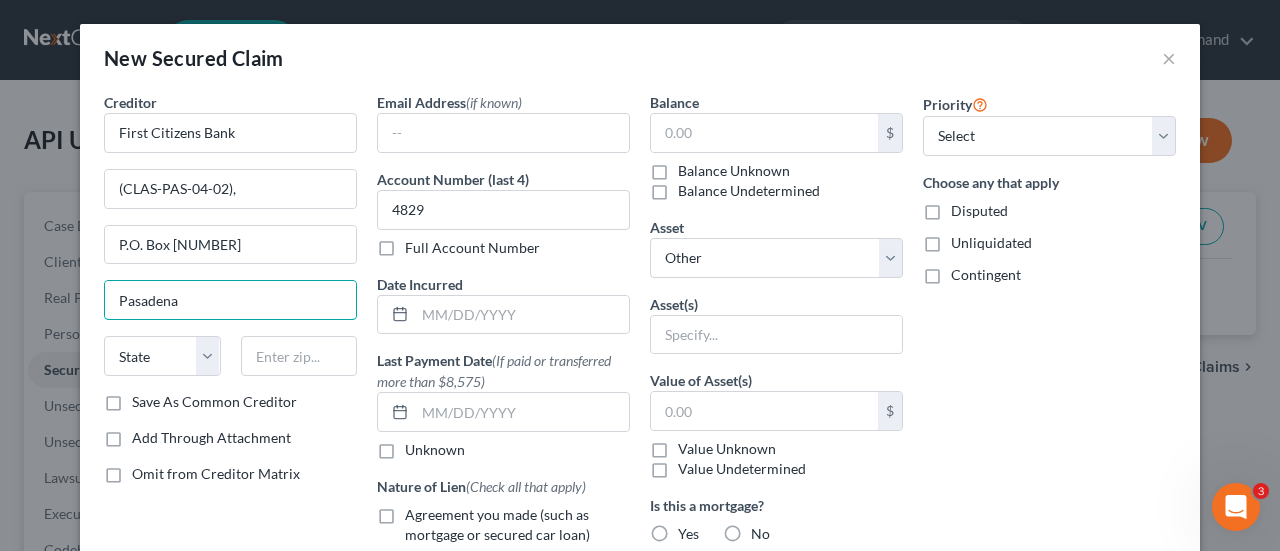 type on "Pasadena" 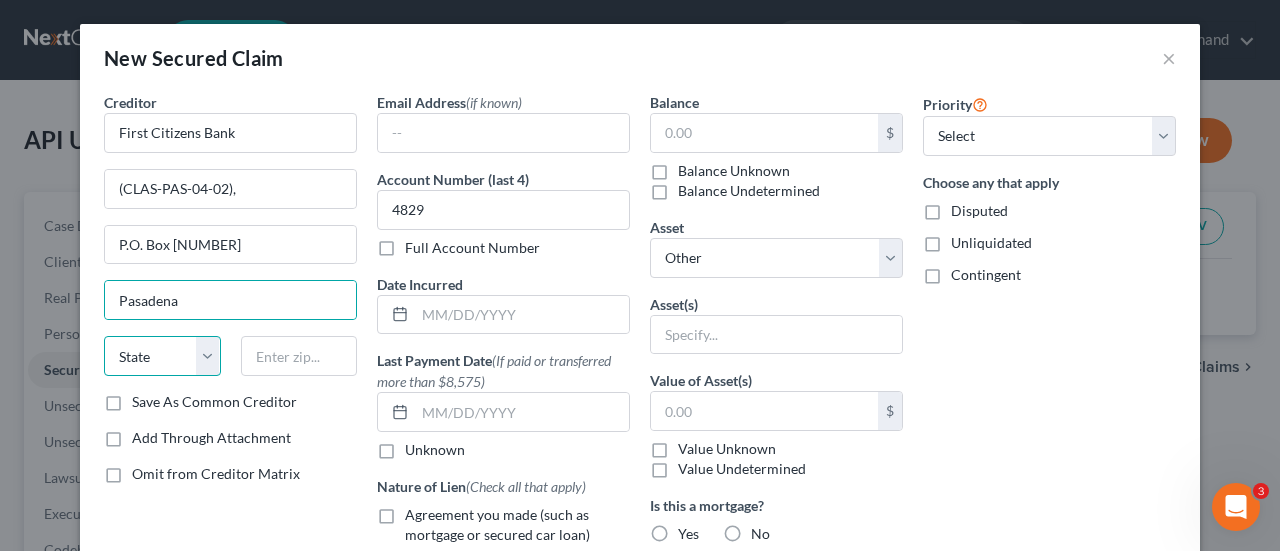 drag, startPoint x: 194, startPoint y: 365, endPoint x: 196, endPoint y: 338, distance: 27.073973 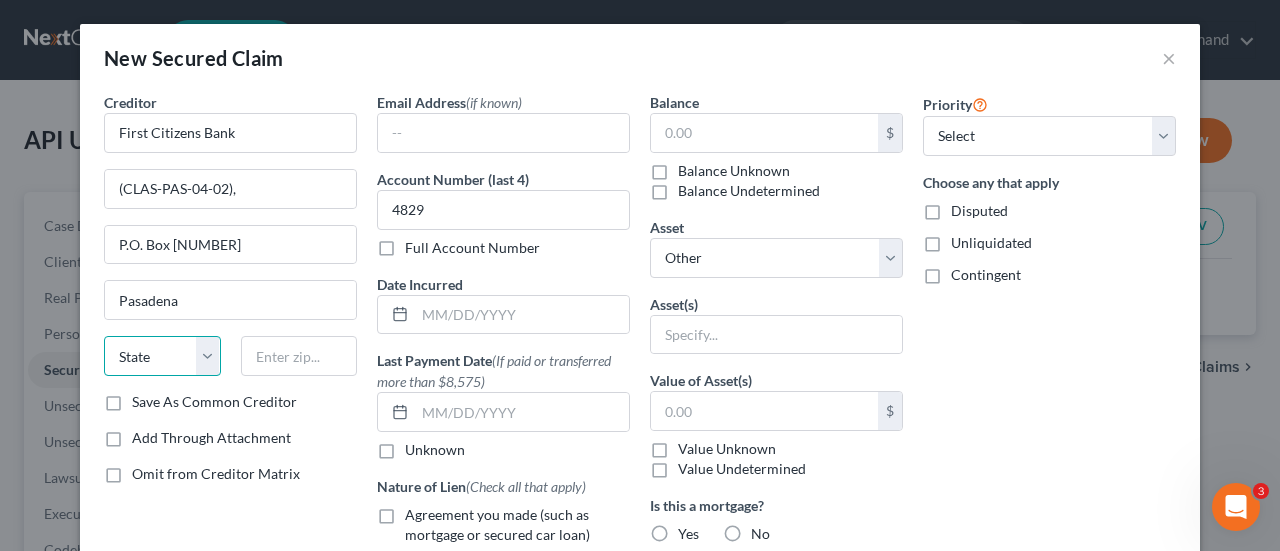 select on "4" 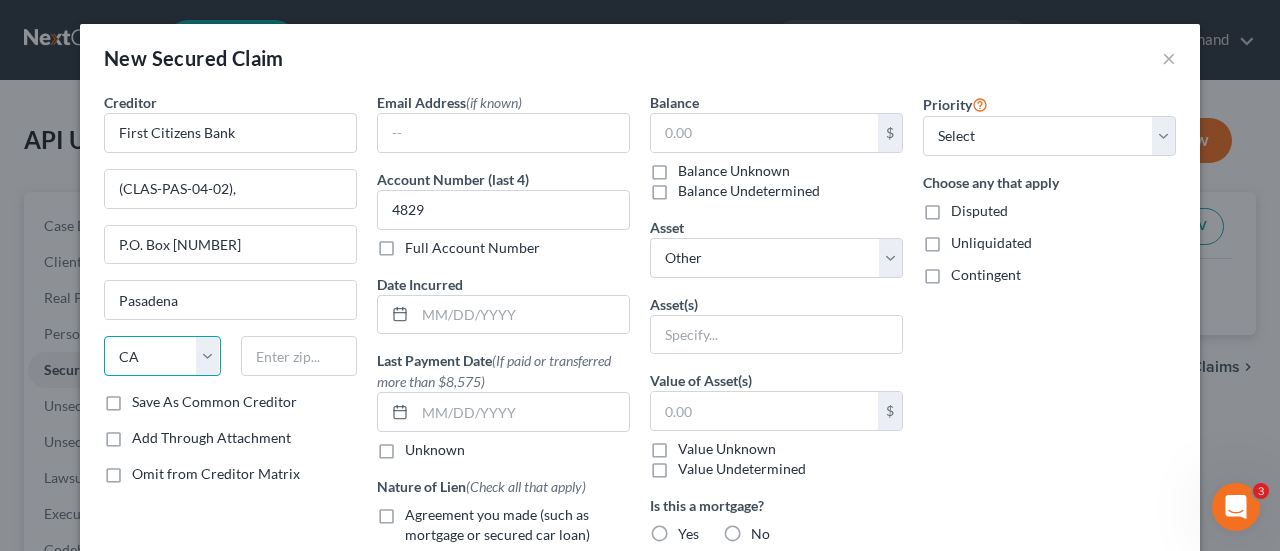 click on "State AL AK AR AZ CA CO CT DE DC FL GA GU HI ID IL IN IA KS KY LA ME MD MA MI MN MS MO MT NC ND NE NV NH NJ NM NY OH OK OR PA PR RI SC SD TN TX UT VI VA VT WA WV WI WY" at bounding box center [162, 356] 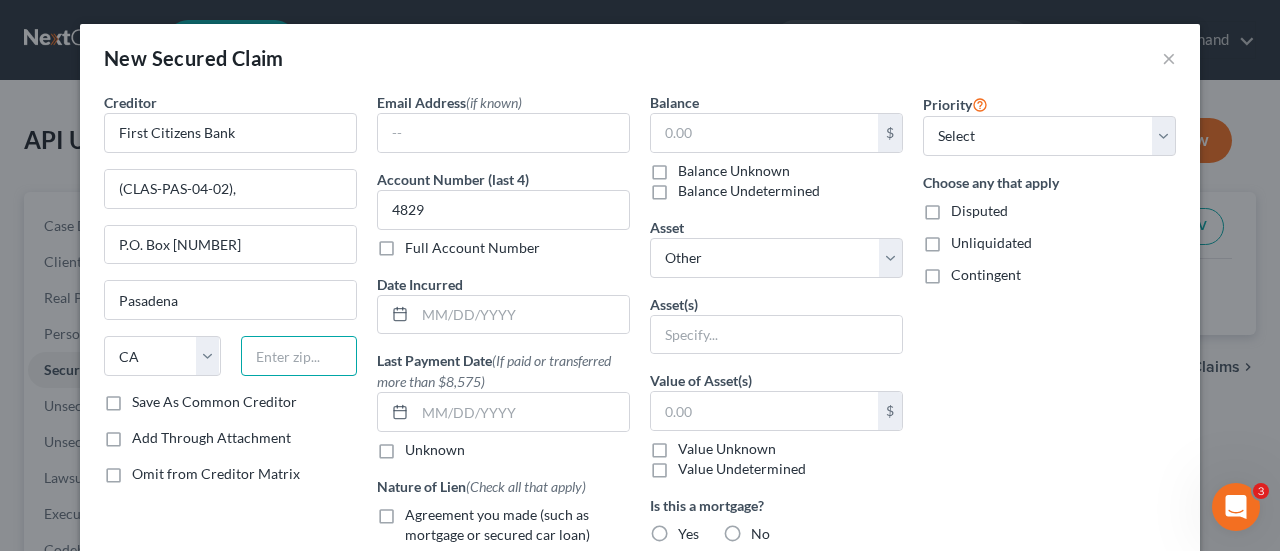 click at bounding box center (299, 356) 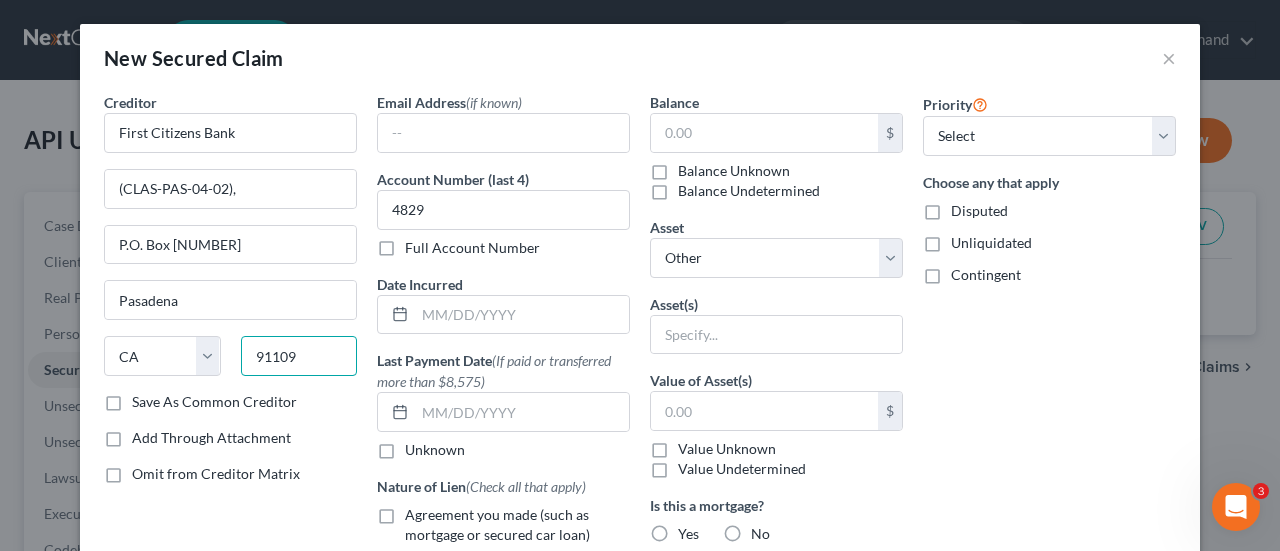 type on "91109" 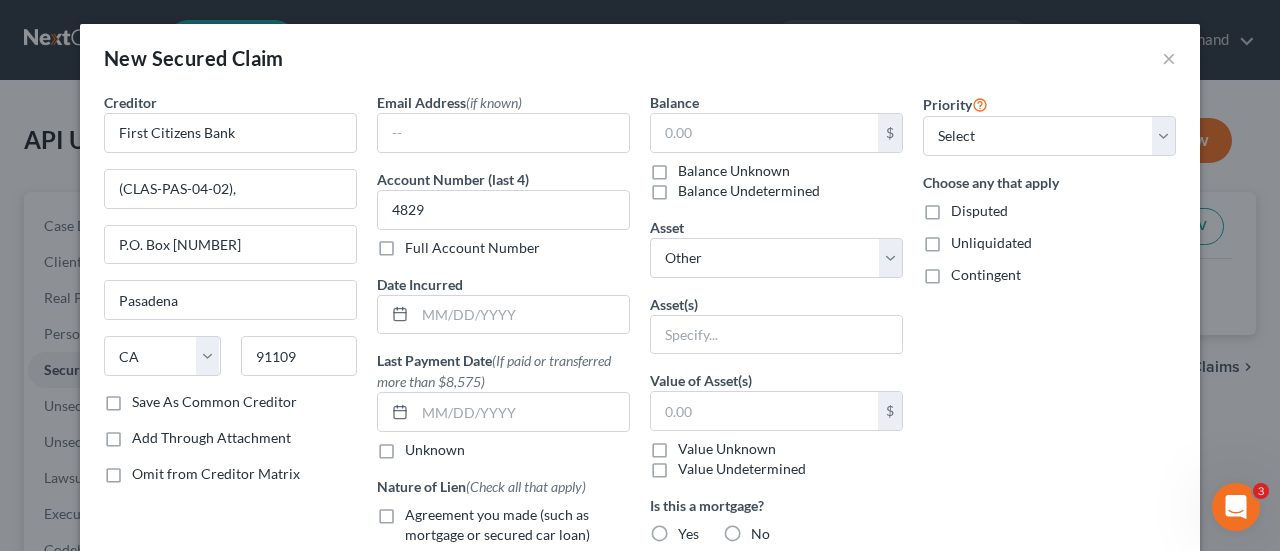 click on "Save As Common Creditor" at bounding box center (214, 402) 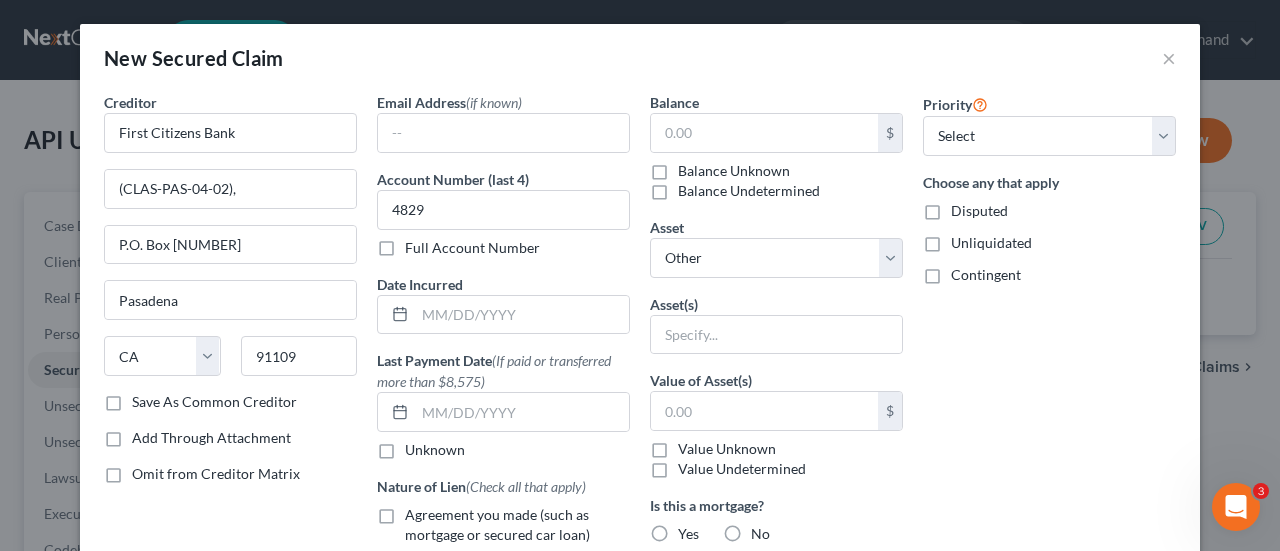 click on "Save As Common Creditor" at bounding box center [146, 398] 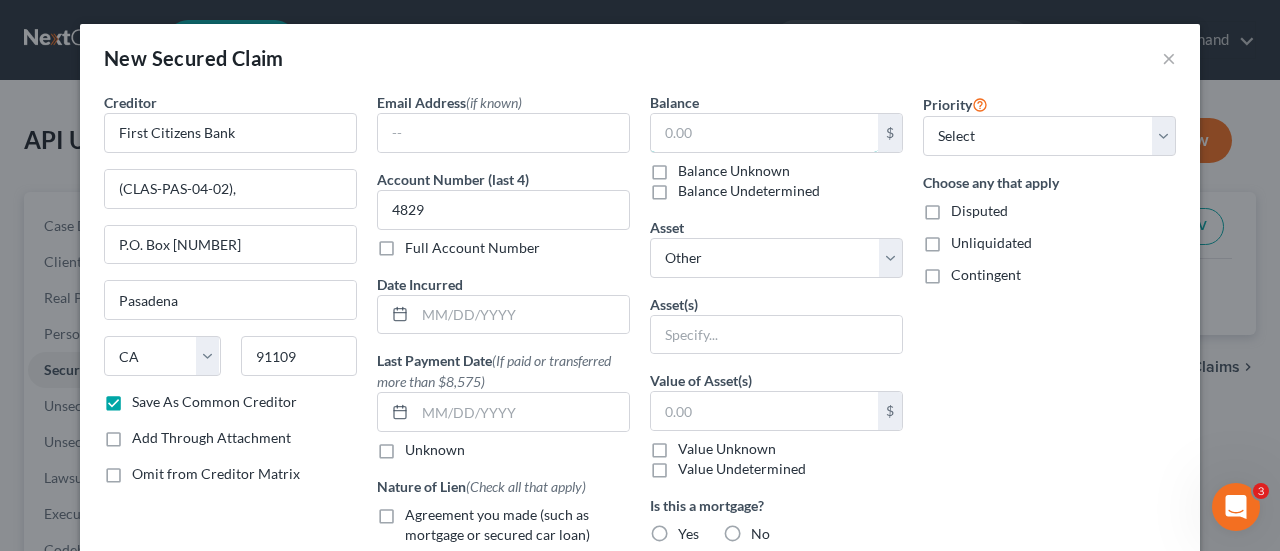click at bounding box center [764, 133] 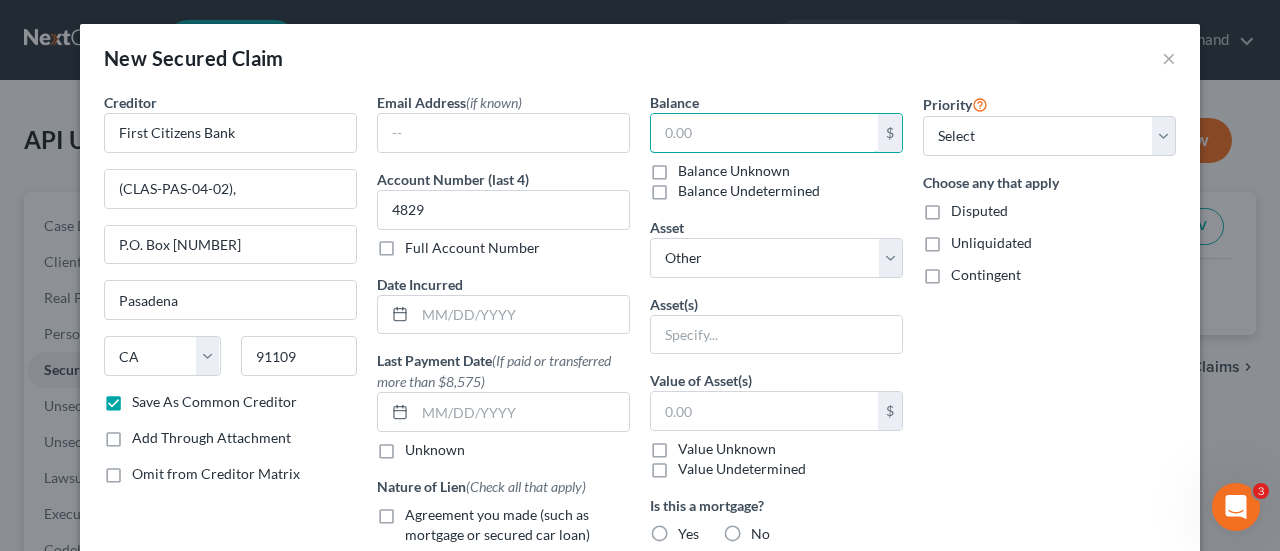 paste on "$4,162,500.00" 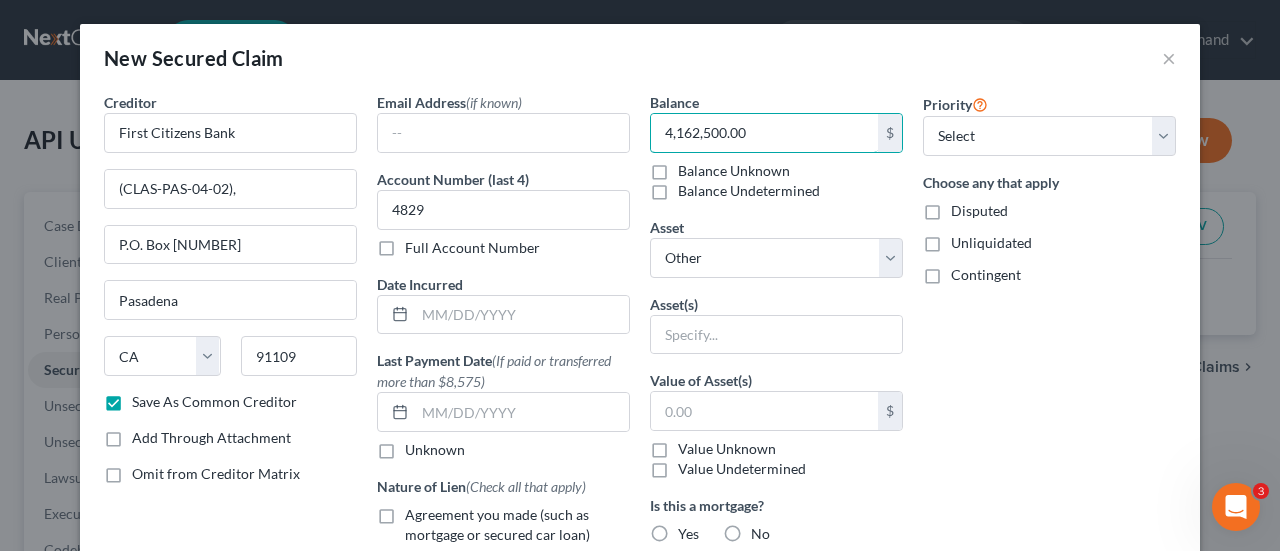 type on "4,162,500.00" 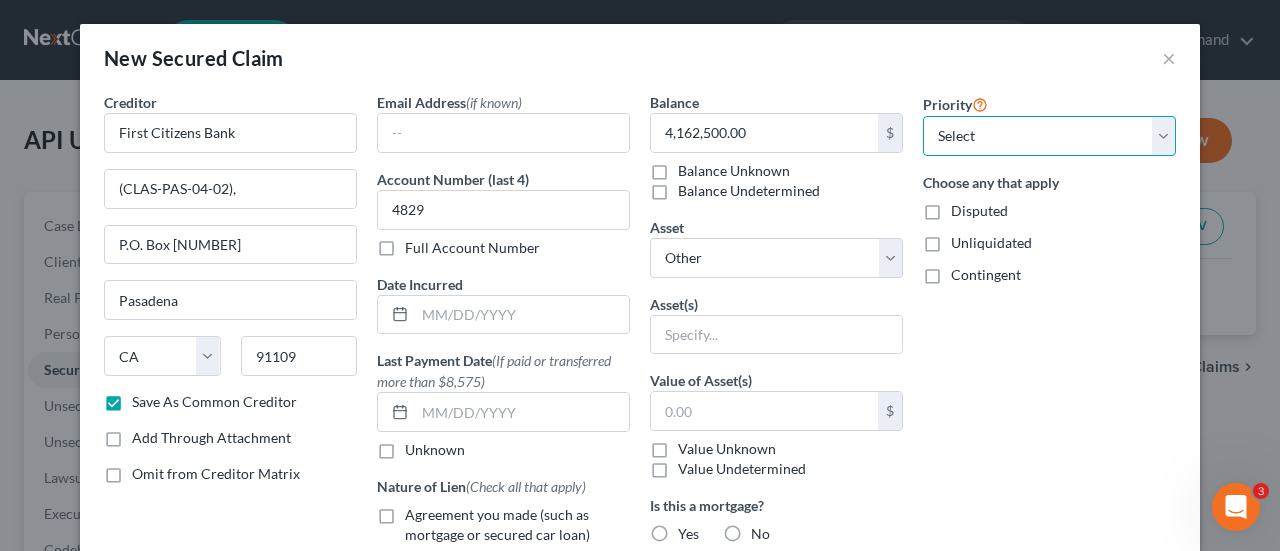 click on "Select 1st 2nd 3rd 4th 5th 6th 7th 8th 9th 10th 11th 12th 13th 14th 15th 16th 17th 18th 19th 20th 21th 22th 23th 24th 25th 26th 27th 28th 29th 30th" at bounding box center (1049, 136) 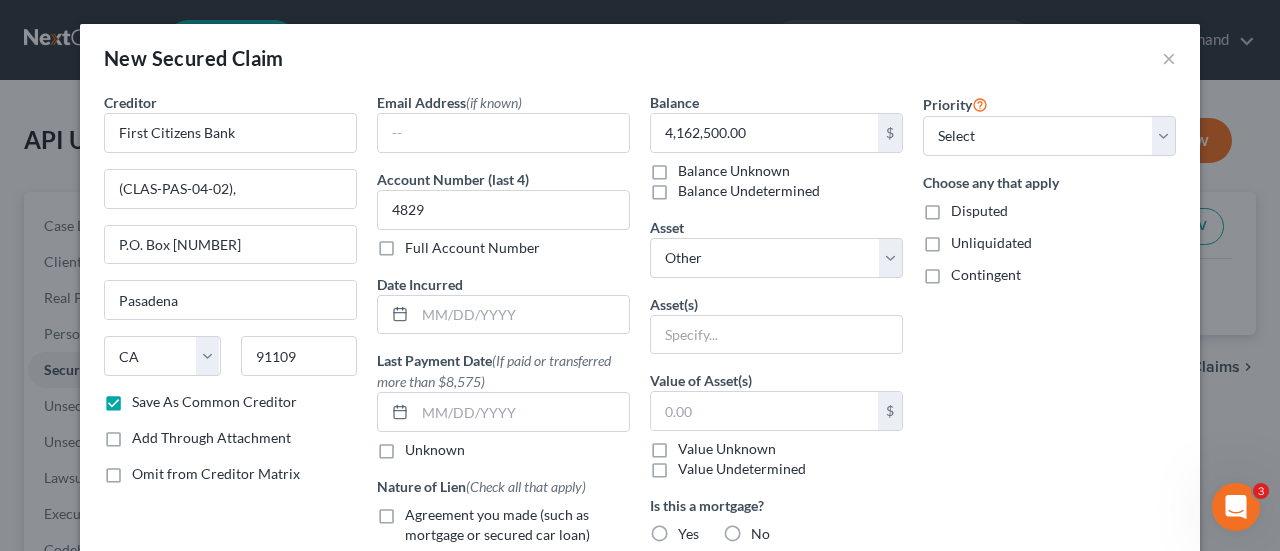 click on "Contingent" at bounding box center (1049, 275) 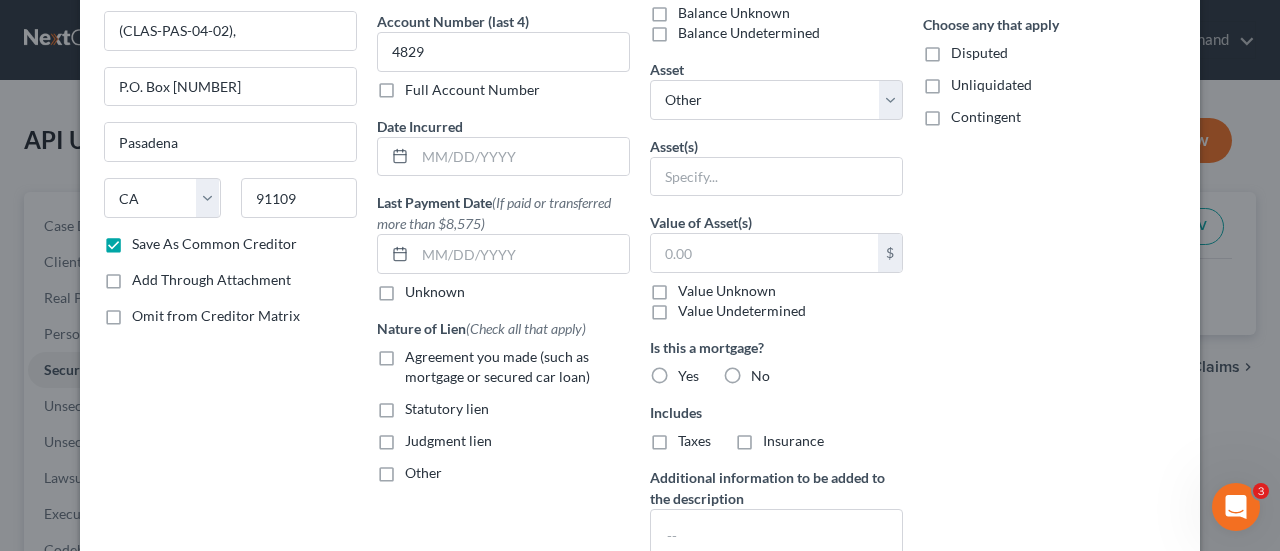 scroll, scrollTop: 200, scrollLeft: 0, axis: vertical 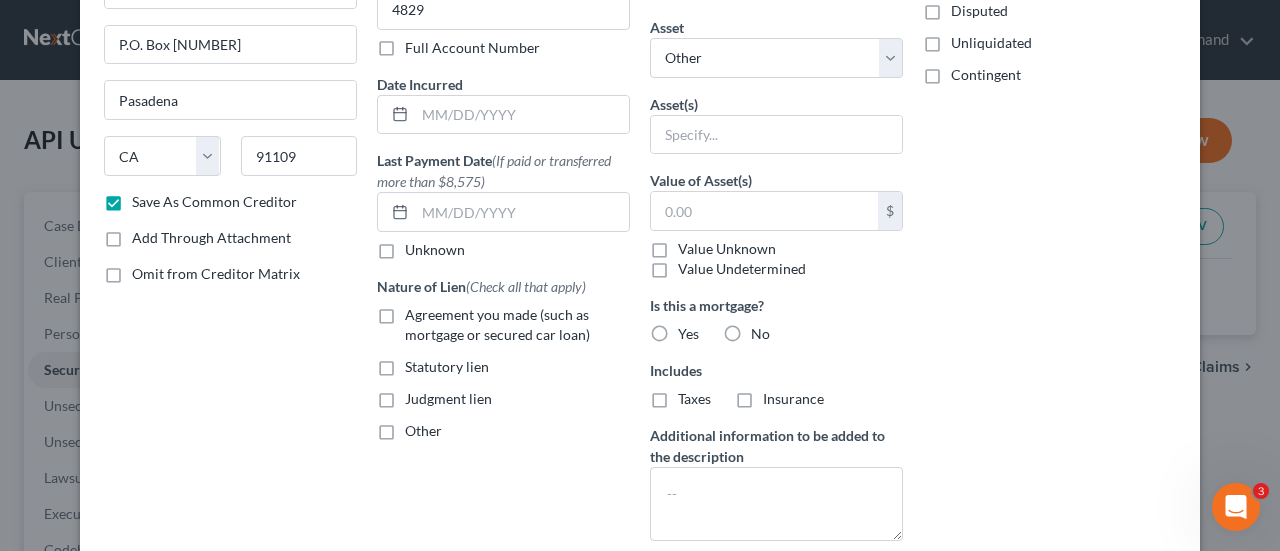 click on "Unknown" at bounding box center (435, 250) 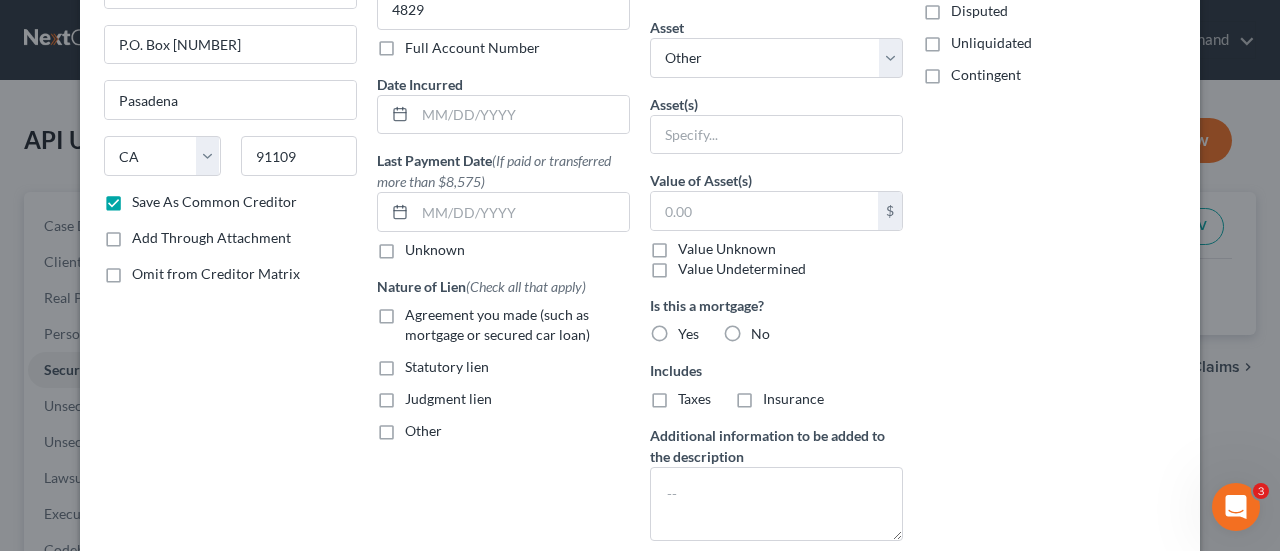 click on "Unknown" at bounding box center (419, 246) 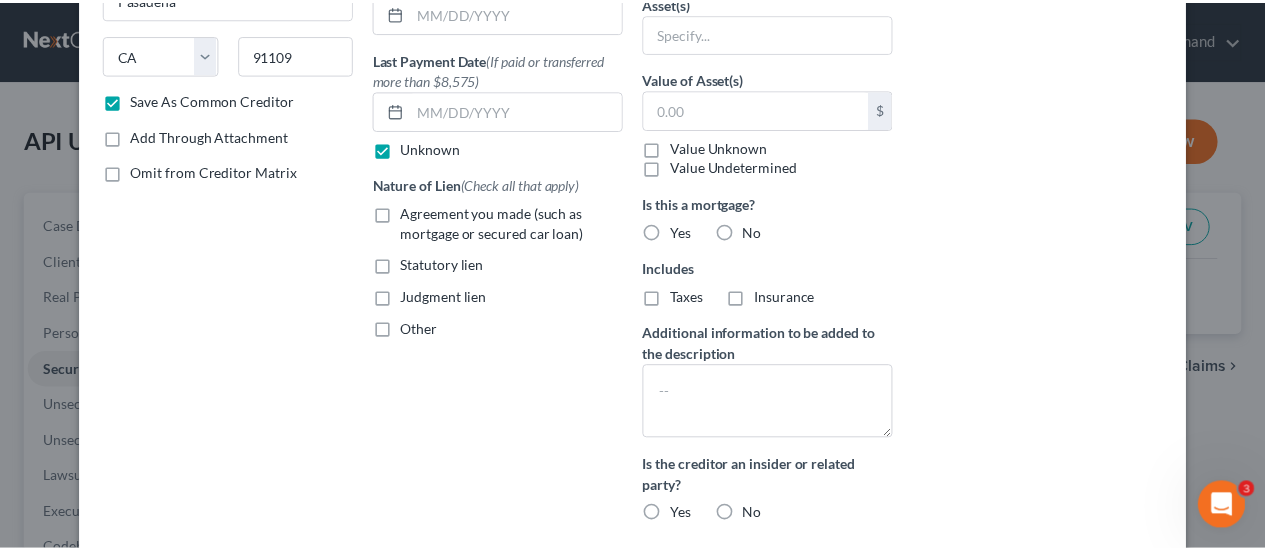 scroll, scrollTop: 414, scrollLeft: 0, axis: vertical 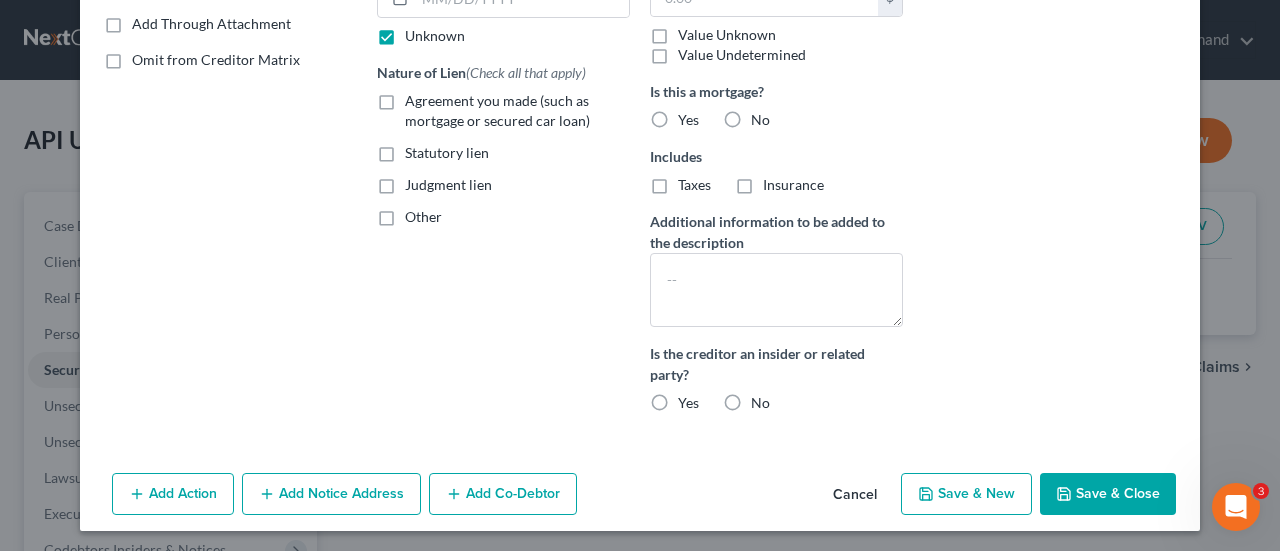 click on "Save & Close" at bounding box center [1108, 494] 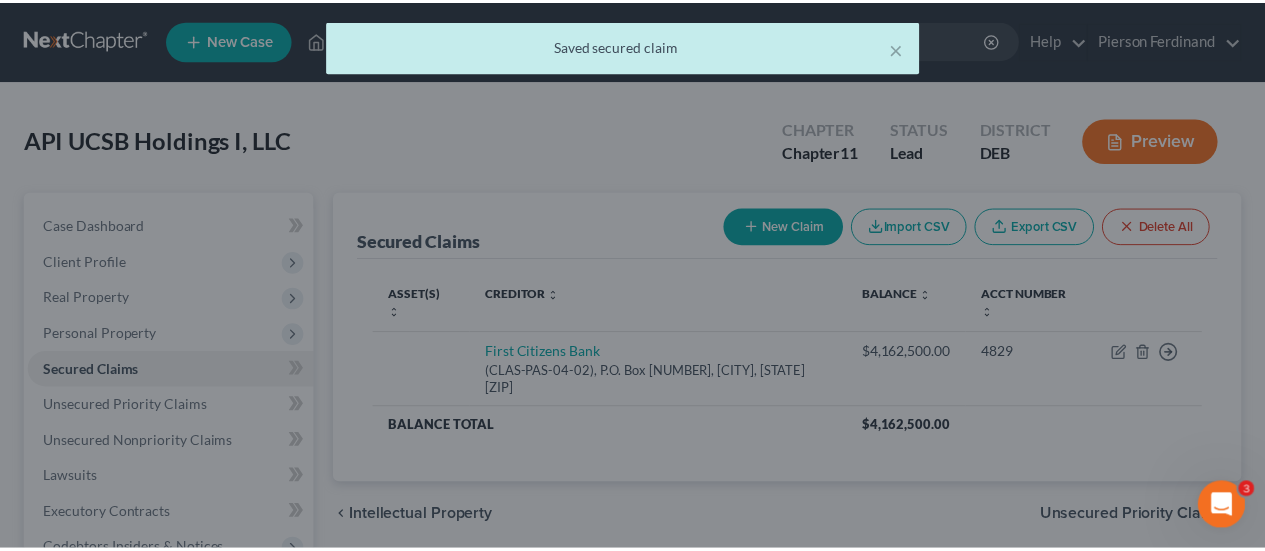 scroll, scrollTop: 0, scrollLeft: 0, axis: both 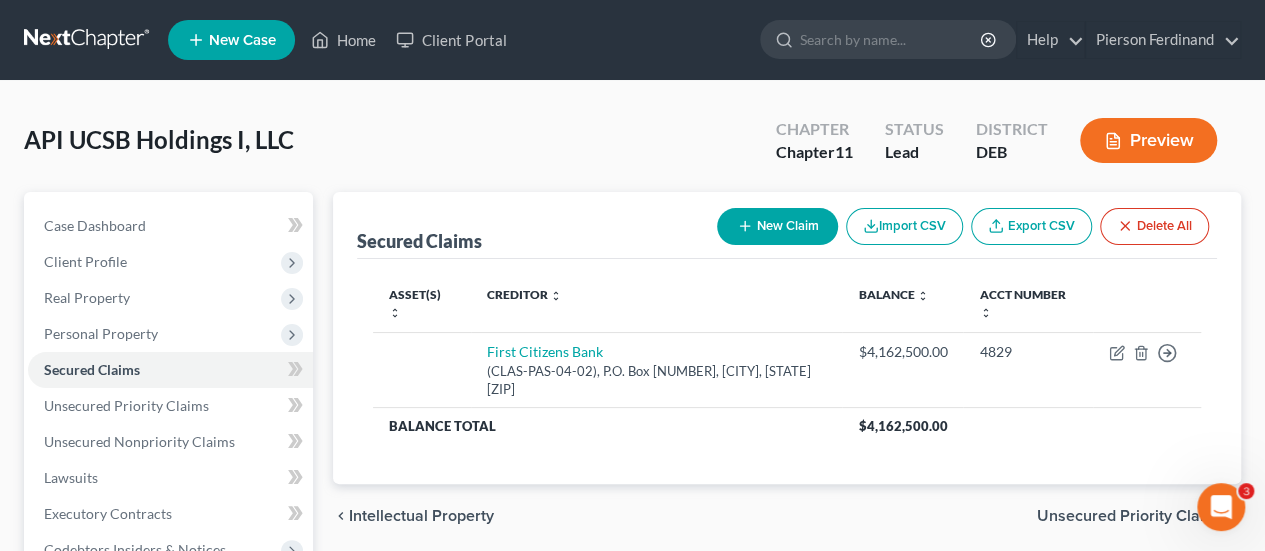drag, startPoint x: 102, startPoint y: 255, endPoint x: 952, endPoint y: 239, distance: 850.1506 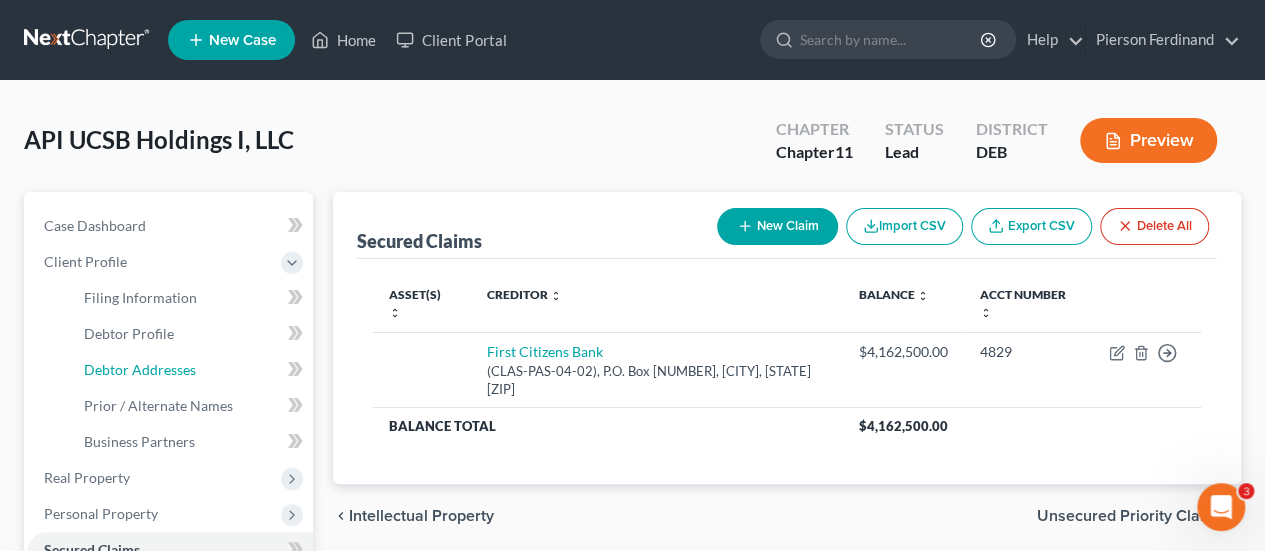click on "Debtor Addresses" at bounding box center [140, 369] 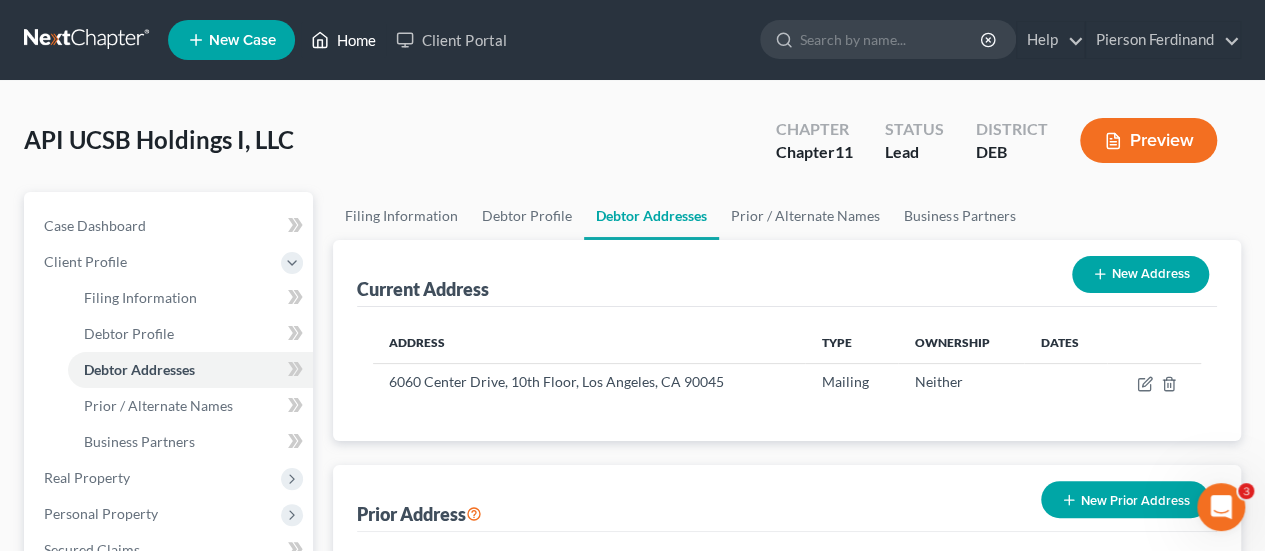 click on "Home" at bounding box center [343, 40] 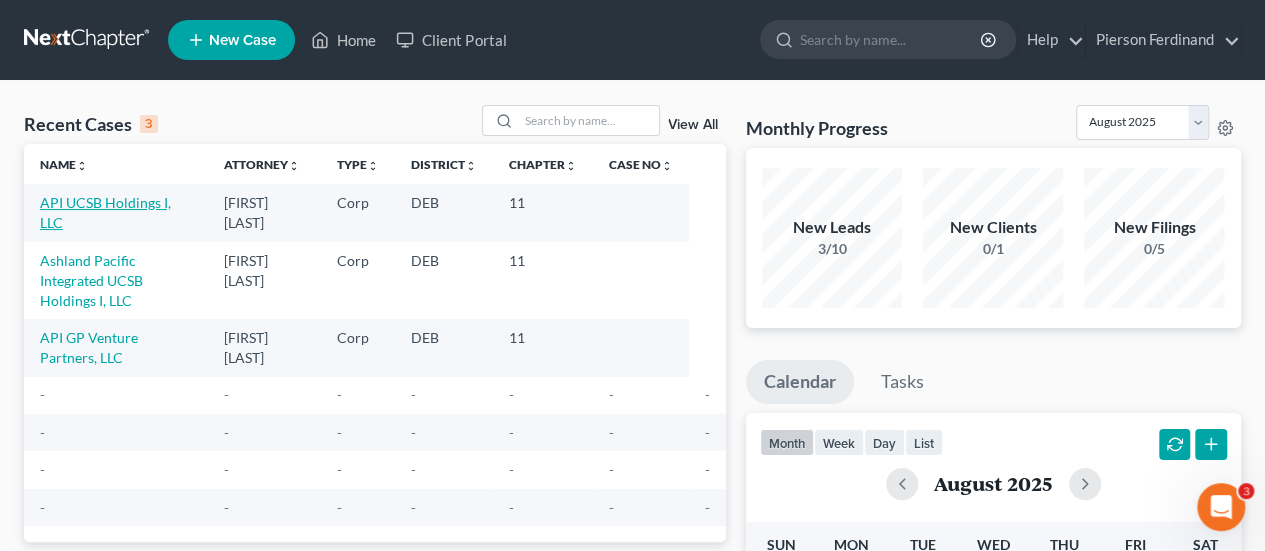 click on "API UCSB Holdings I, LLC" at bounding box center (105, 212) 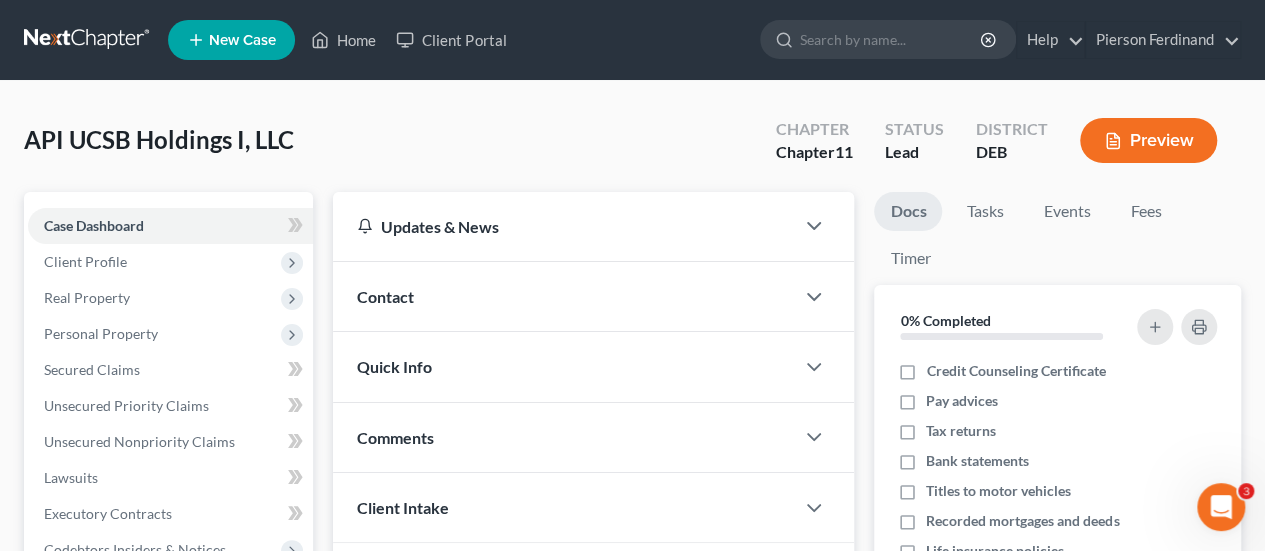click on "Client Profile" at bounding box center (85, 261) 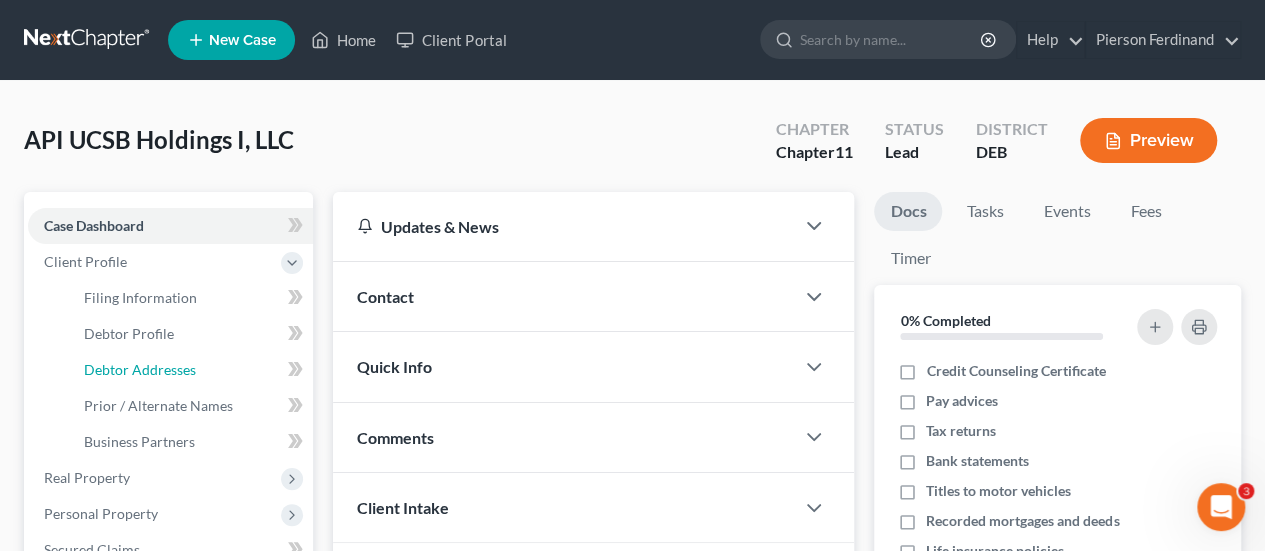 click on "Debtor Addresses" at bounding box center (140, 369) 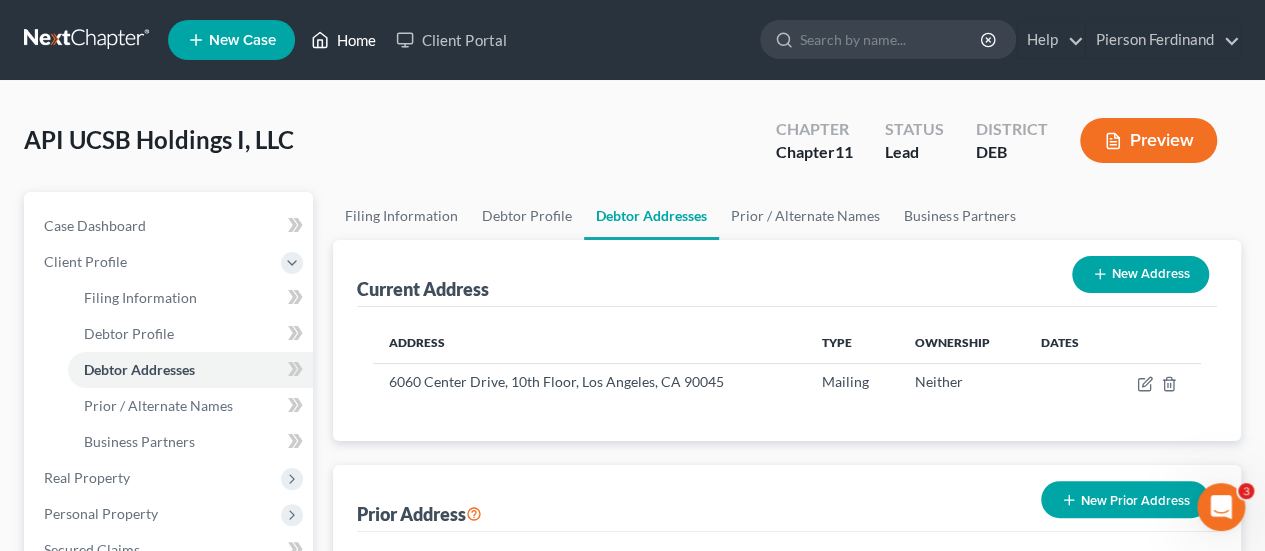 click on "Home" at bounding box center [343, 40] 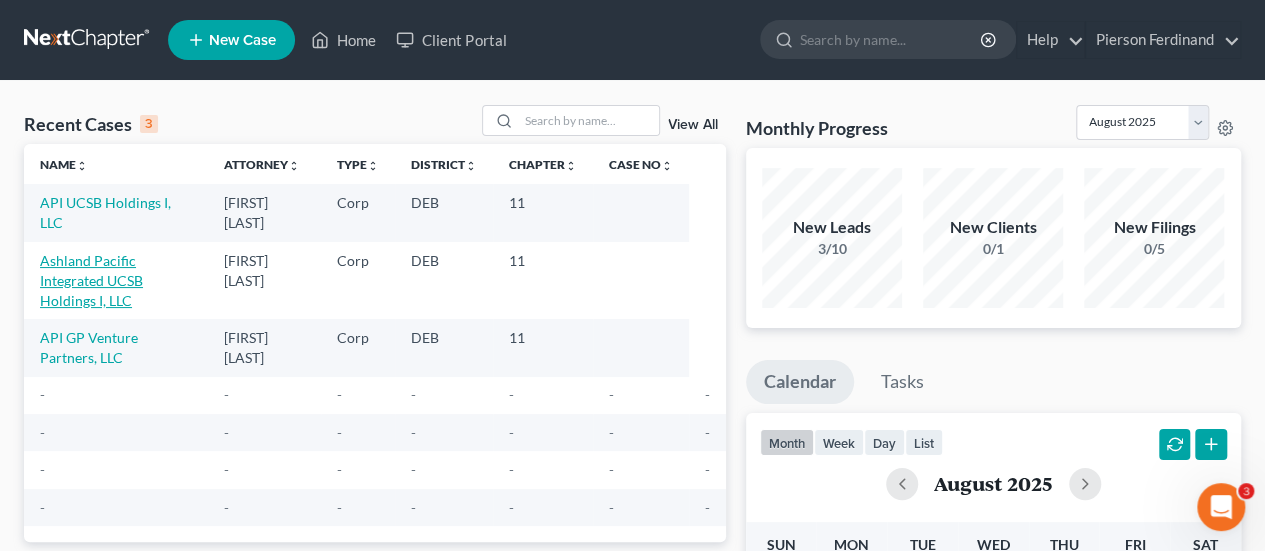 click on "Ashland Pacific Integrated UCSB Holdings I, LLC" at bounding box center [91, 280] 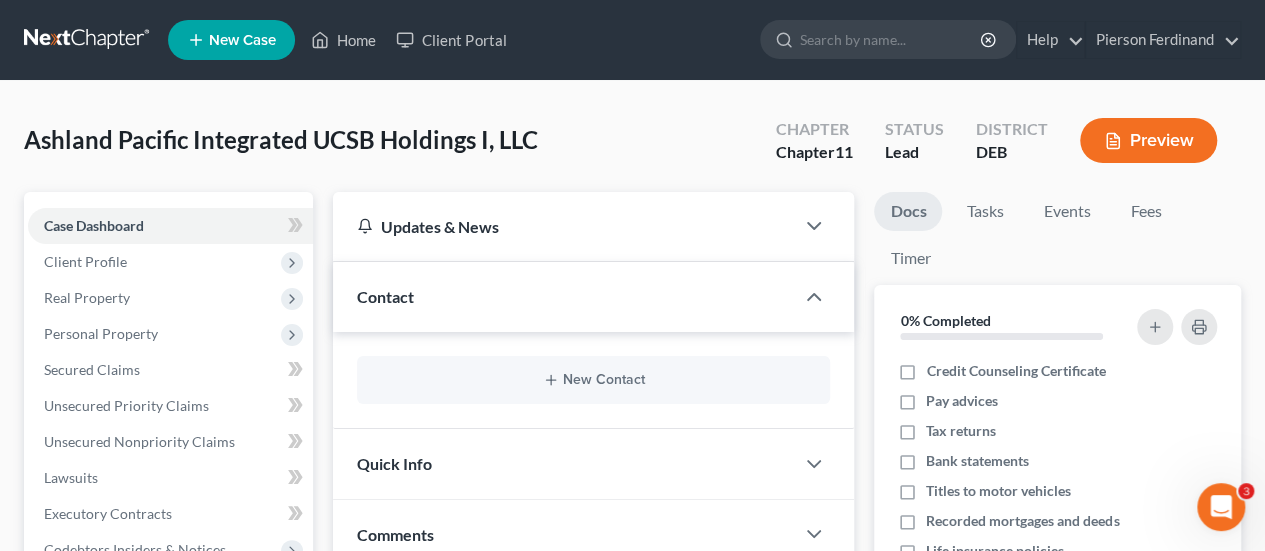 click on "Client Profile" at bounding box center (170, 262) 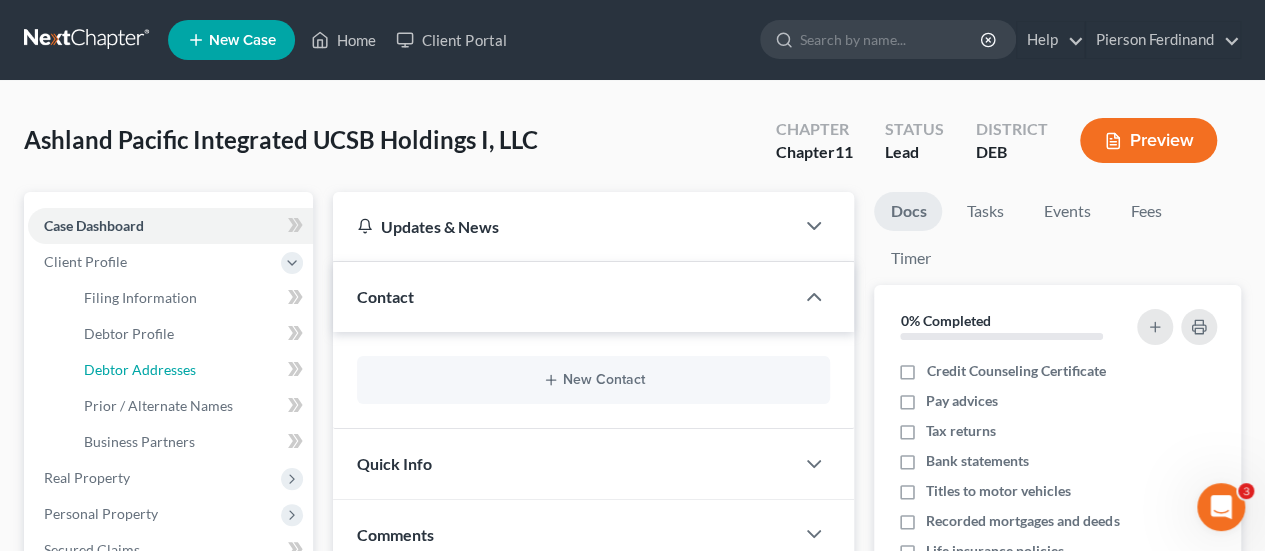 click on "Debtor Addresses" at bounding box center [140, 369] 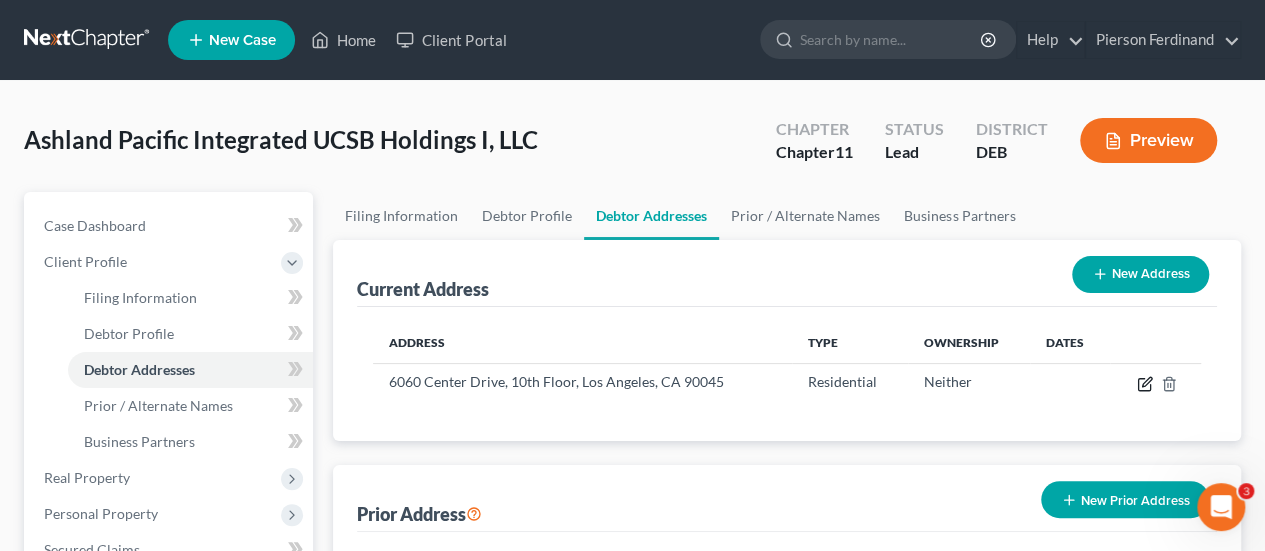click 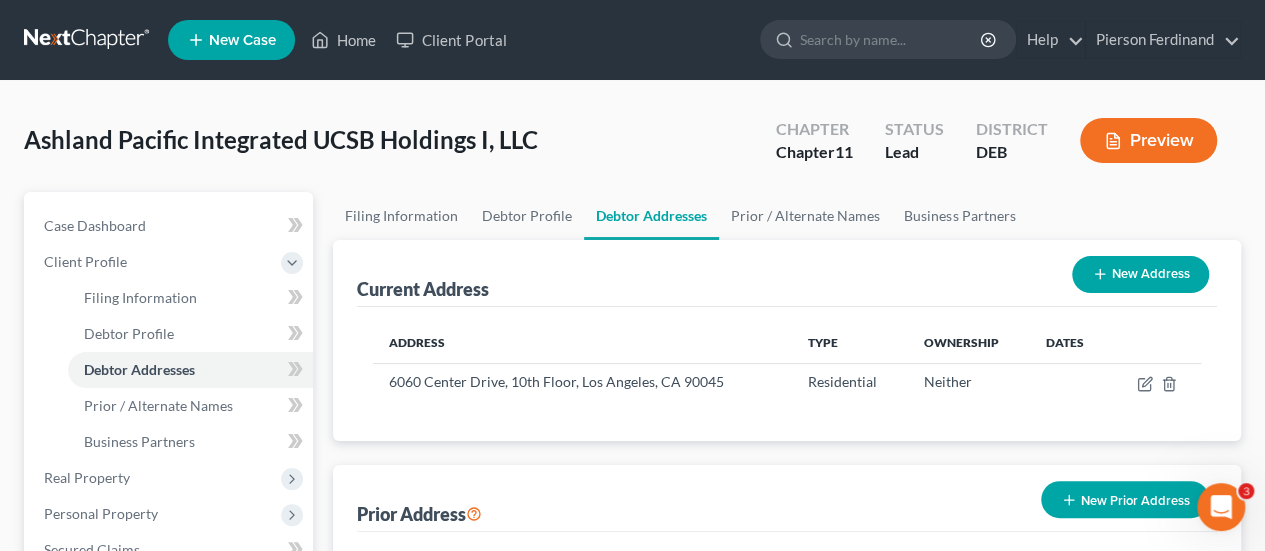 select on "4" 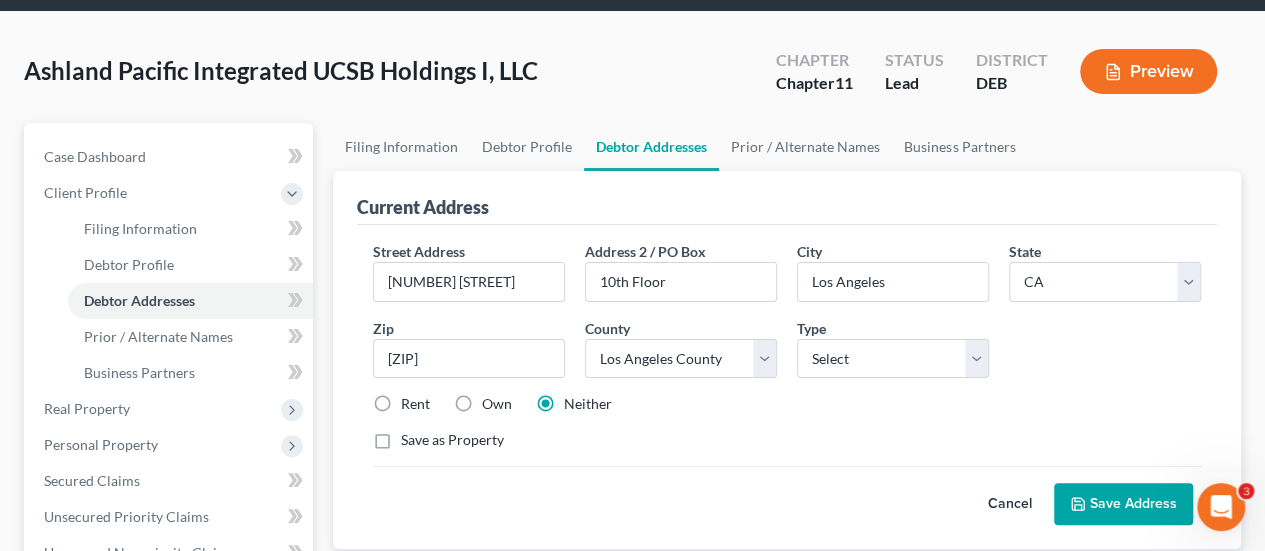 scroll, scrollTop: 100, scrollLeft: 0, axis: vertical 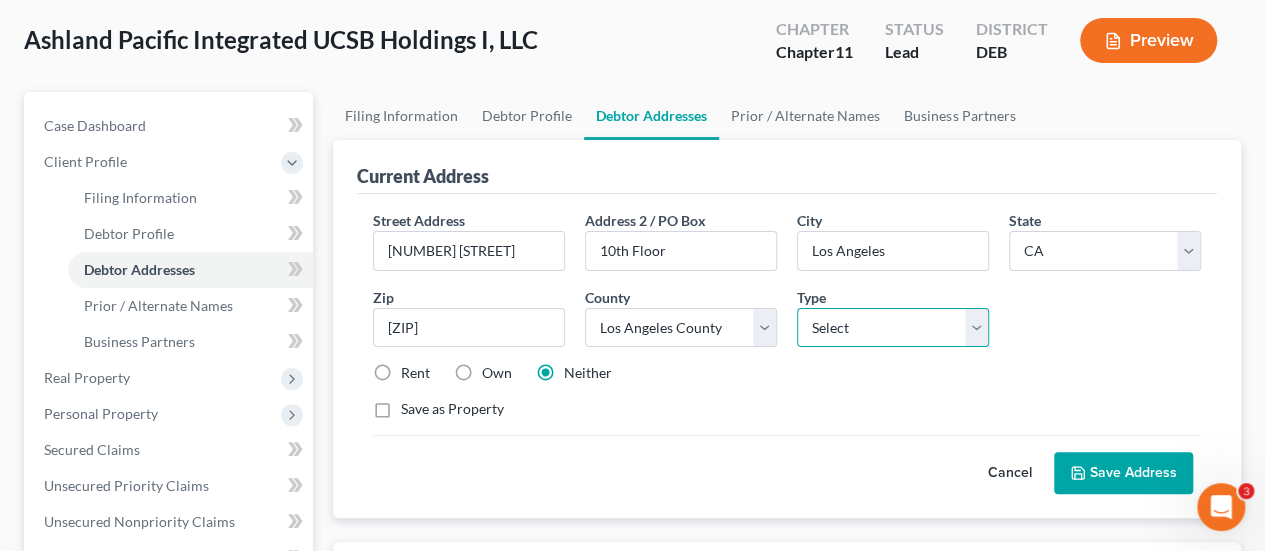 drag, startPoint x: 976, startPoint y: 333, endPoint x: 962, endPoint y: 341, distance: 16.124516 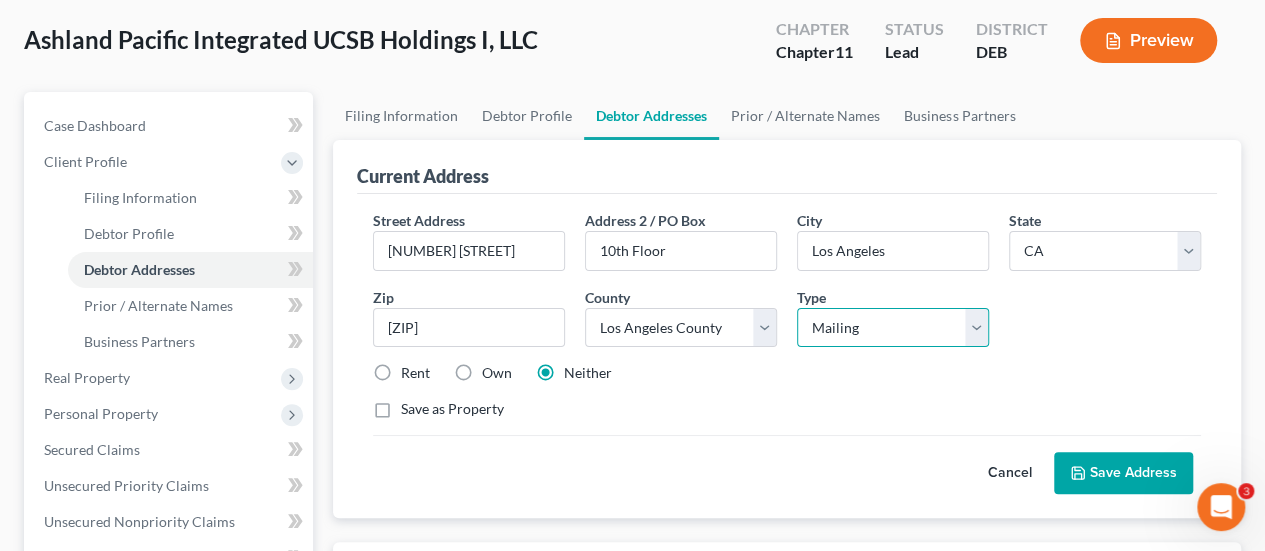 click on "Select Business Mailing Location of Assets" at bounding box center [893, 328] 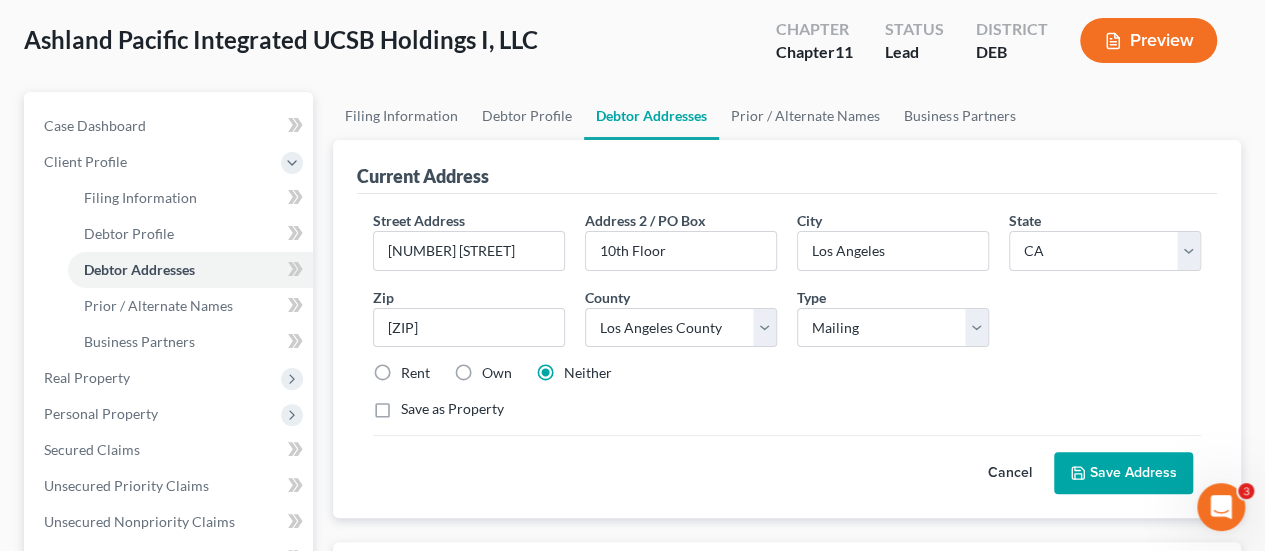 click on "Save Address" at bounding box center (1123, 473) 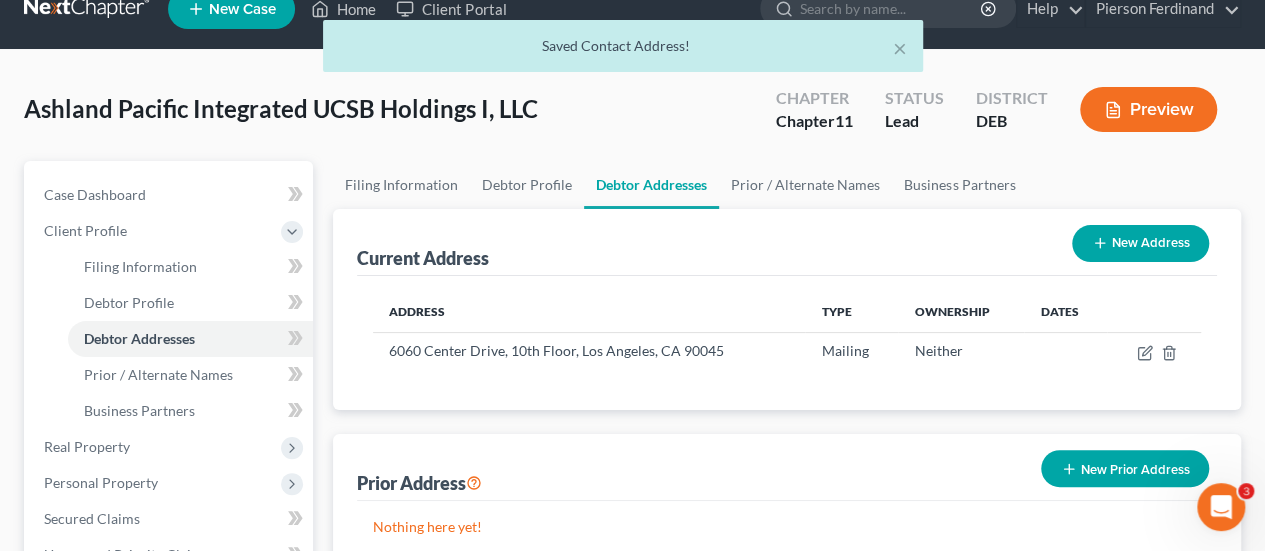 scroll, scrollTop: 0, scrollLeft: 0, axis: both 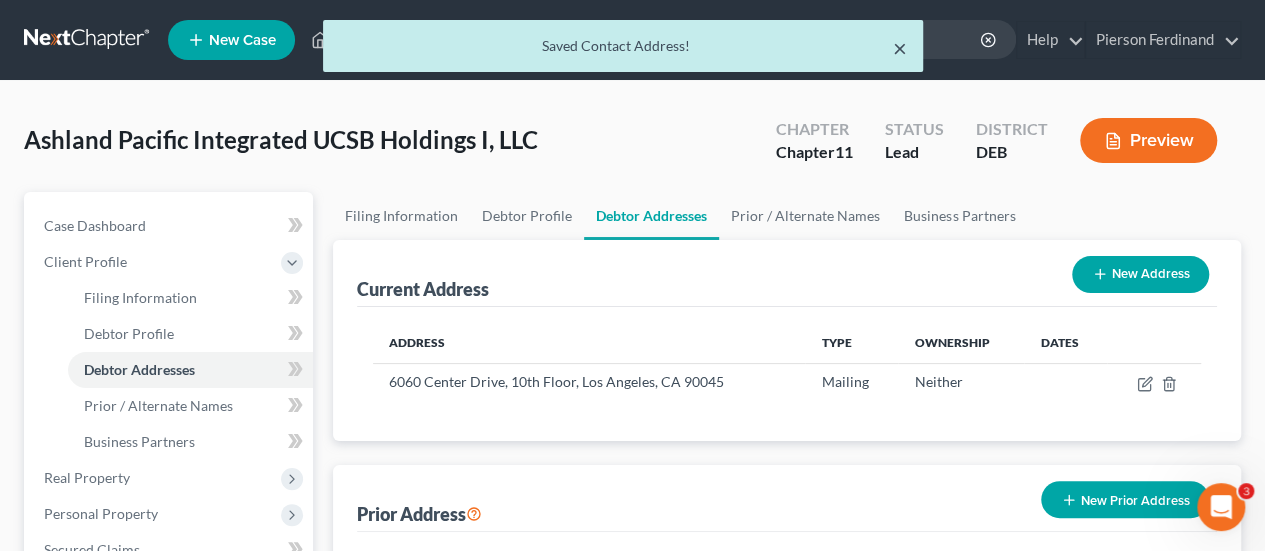 click on "×" at bounding box center [900, 48] 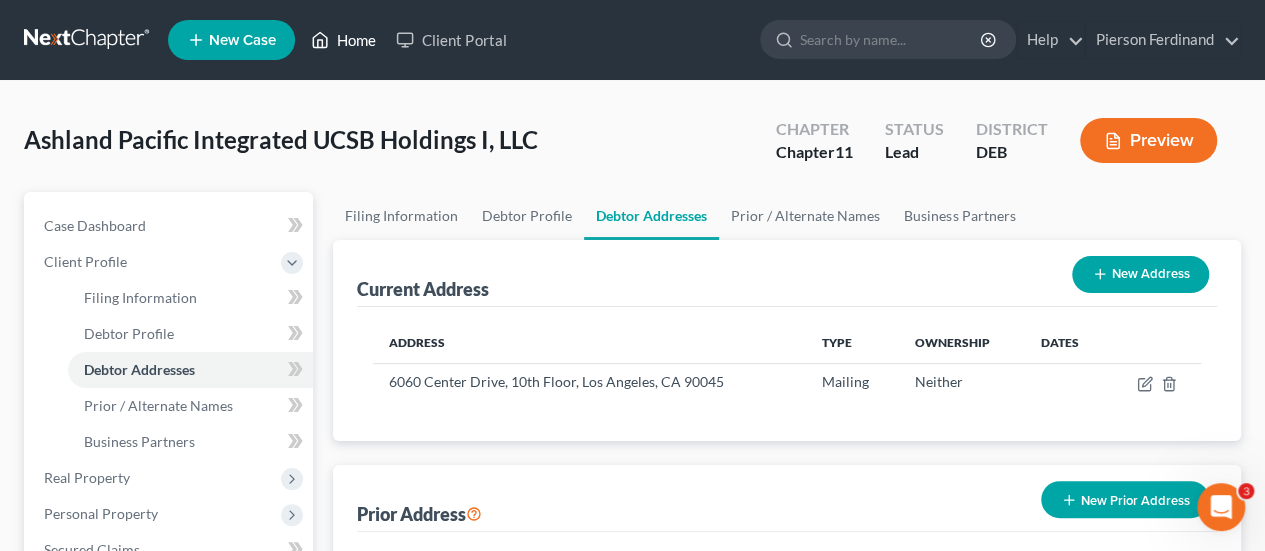 click on "Home" at bounding box center (343, 40) 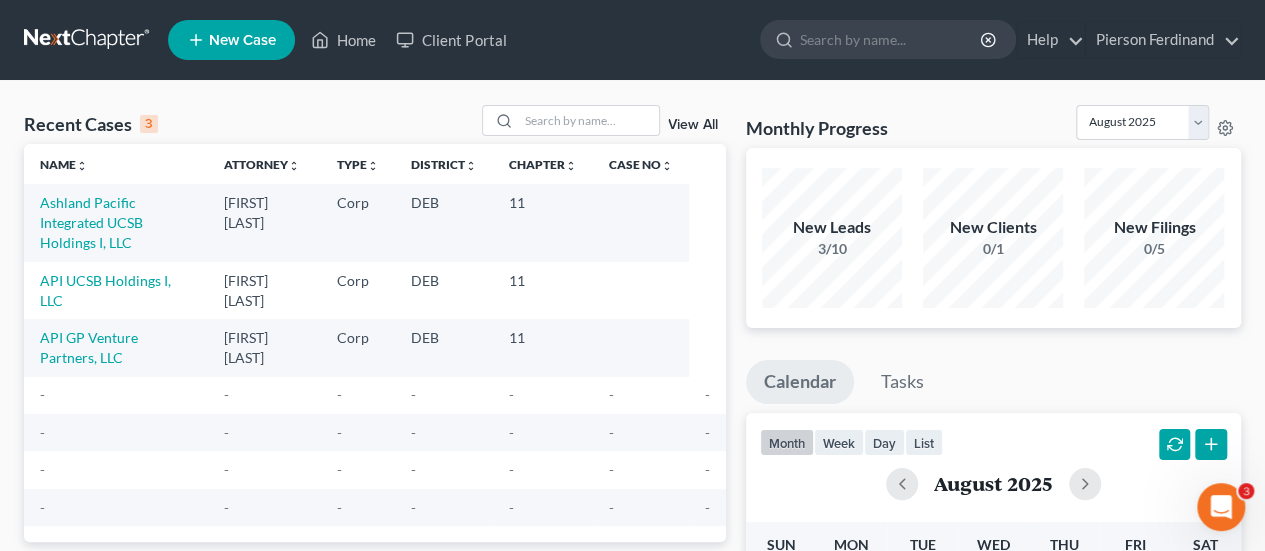 click on "New Case" at bounding box center (231, 40) 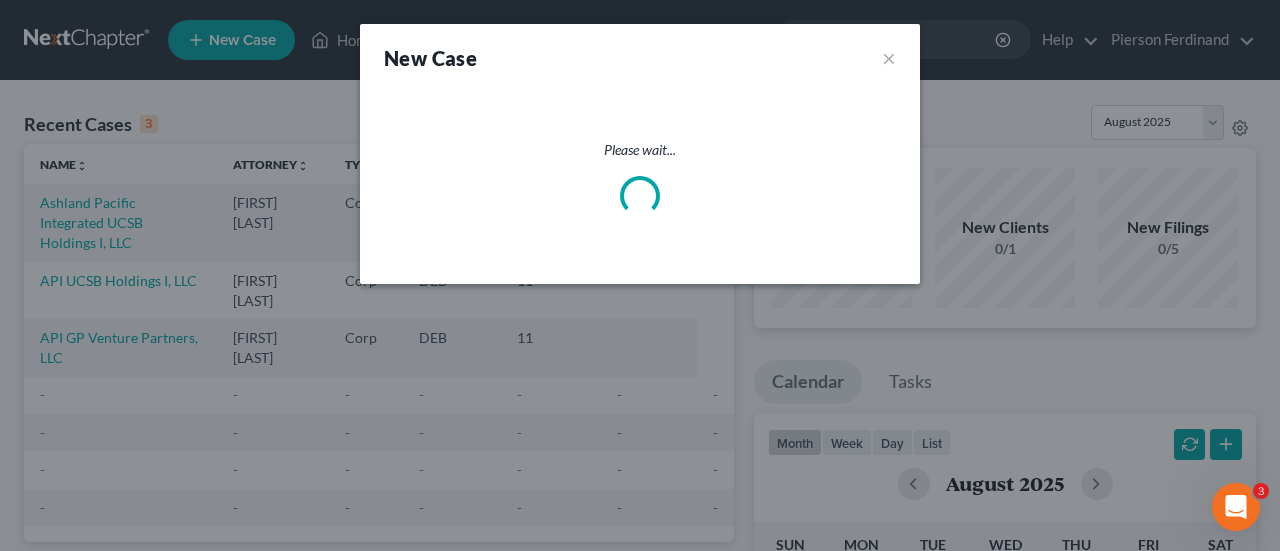 select on "13" 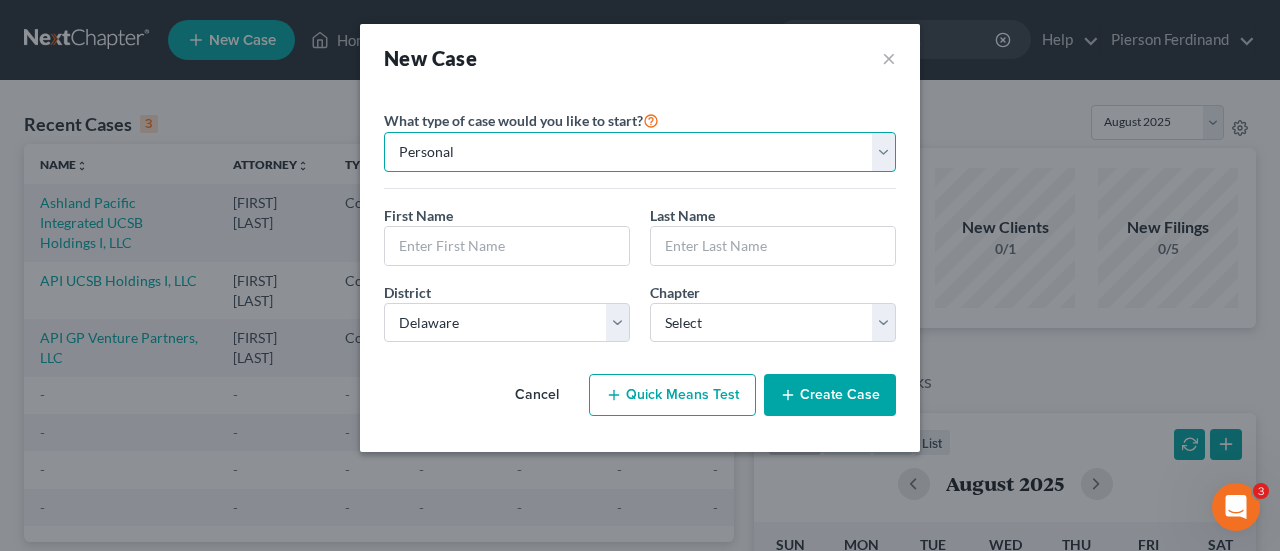 click on "Personal Business" at bounding box center [640, 152] 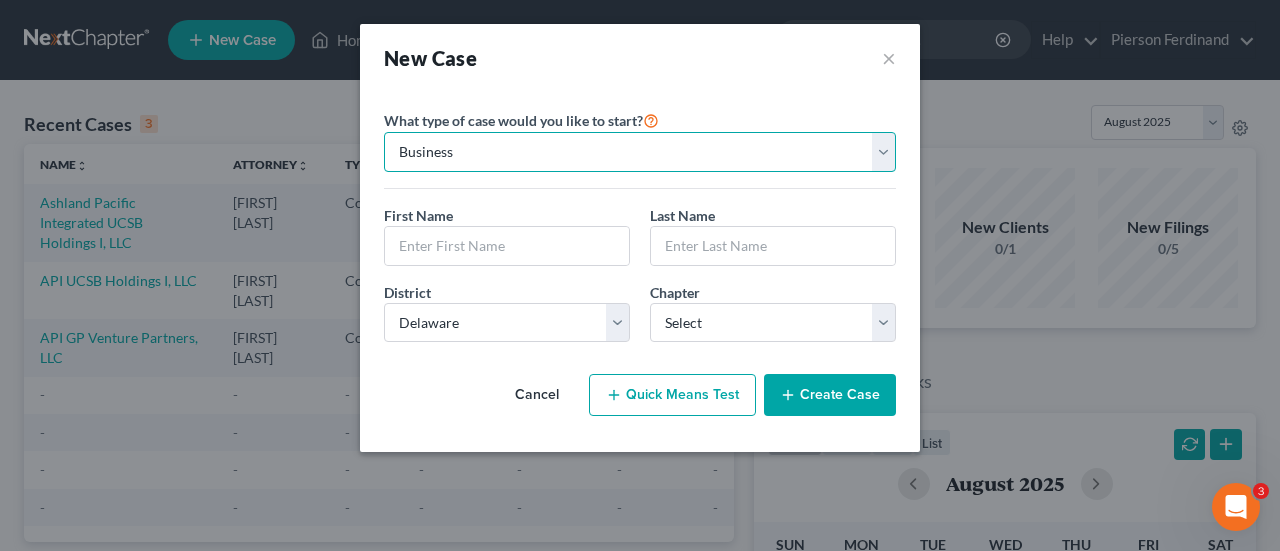 click on "Personal Business" at bounding box center [640, 152] 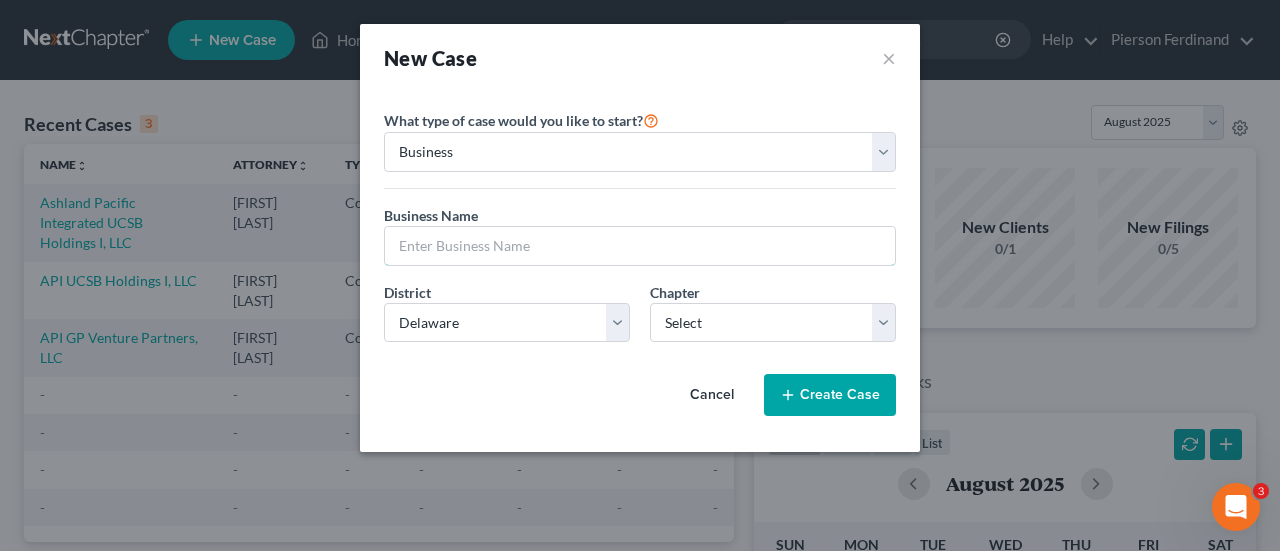 drag, startPoint x: 456, startPoint y: 169, endPoint x: 418, endPoint y: 237, distance: 77.89737 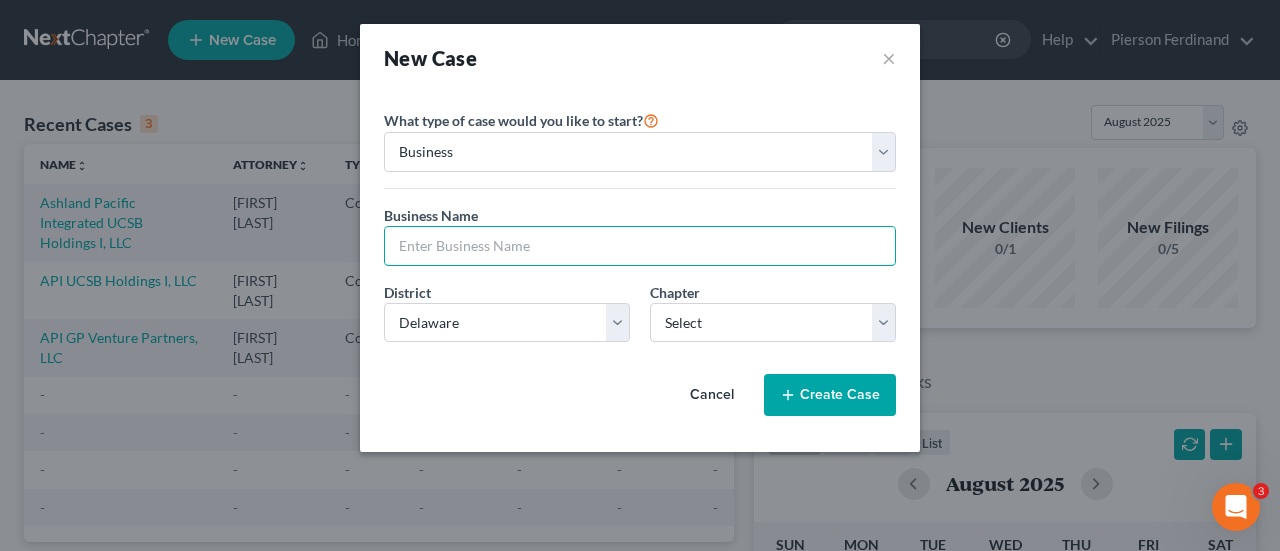 paste on "o	API 6590 Holdings, LLC" 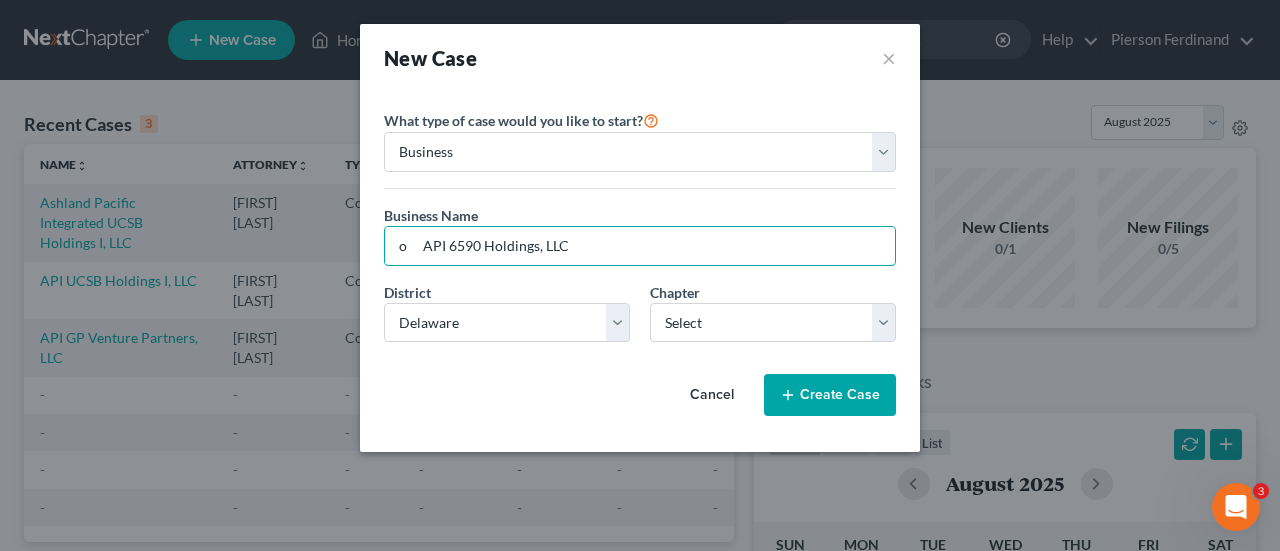 drag, startPoint x: 420, startPoint y: 248, endPoint x: 230, endPoint y: 241, distance: 190.1289 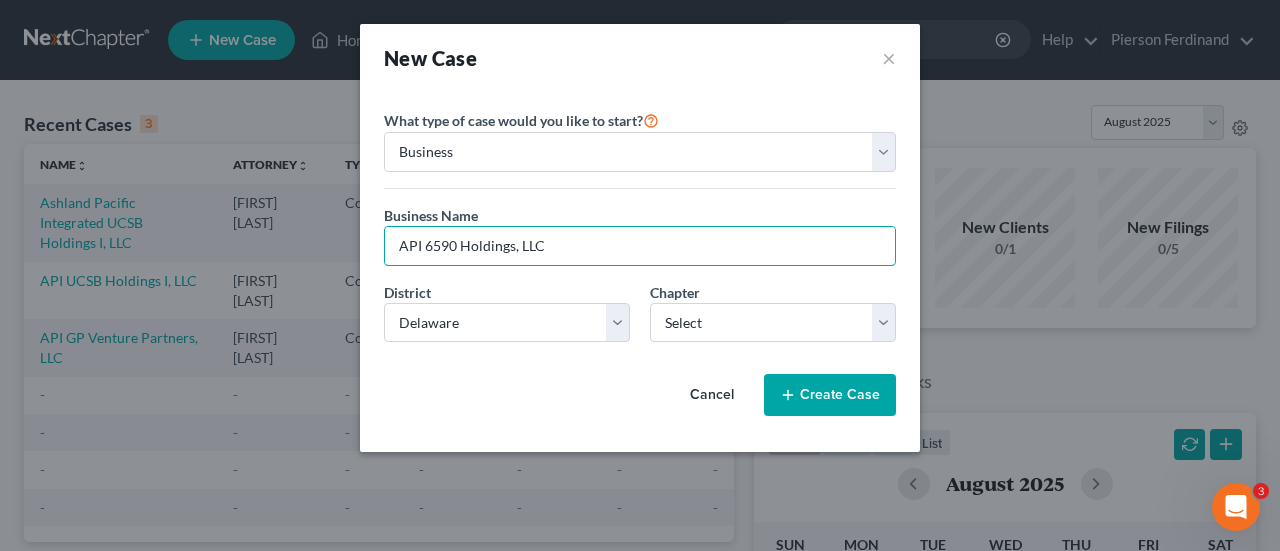 type on "API 6590 Holdings, LLC" 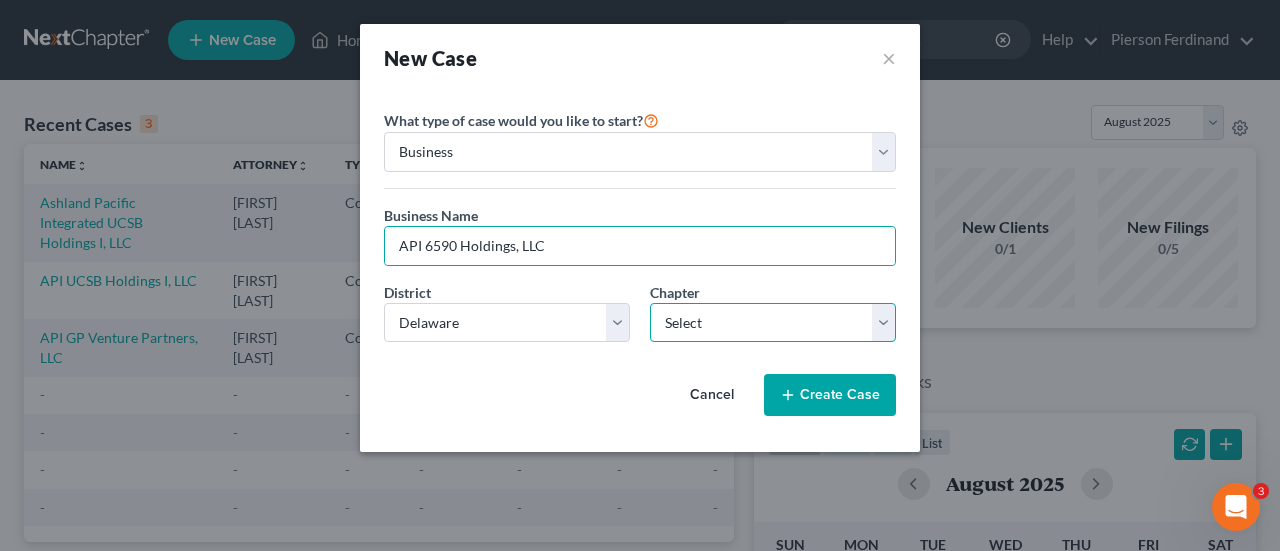 click on "Select 7 11 12" at bounding box center [773, 323] 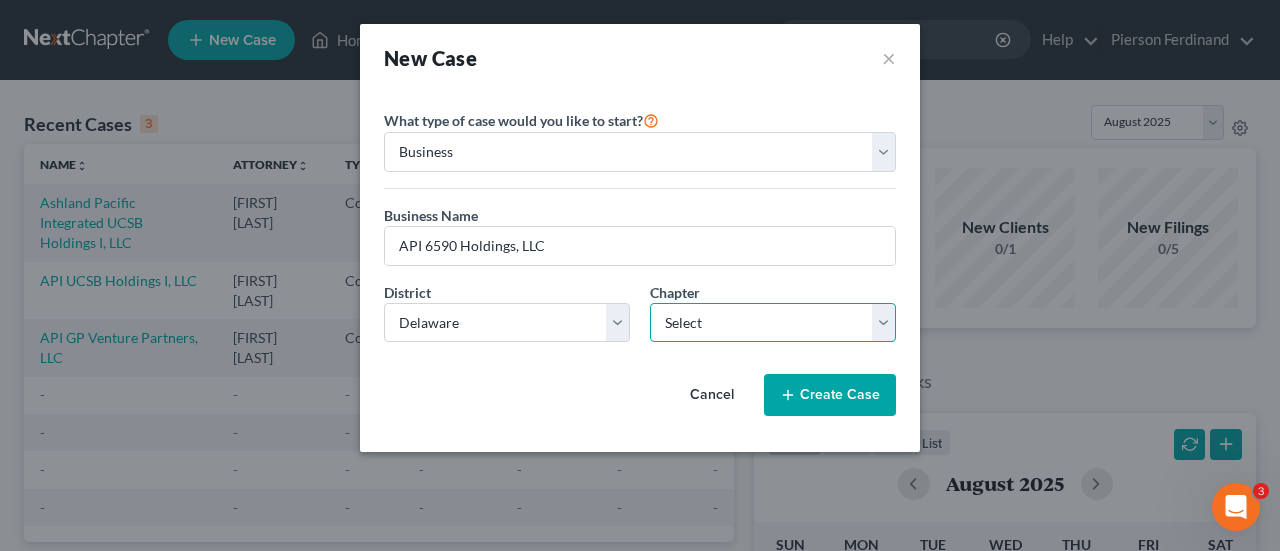 select on "1" 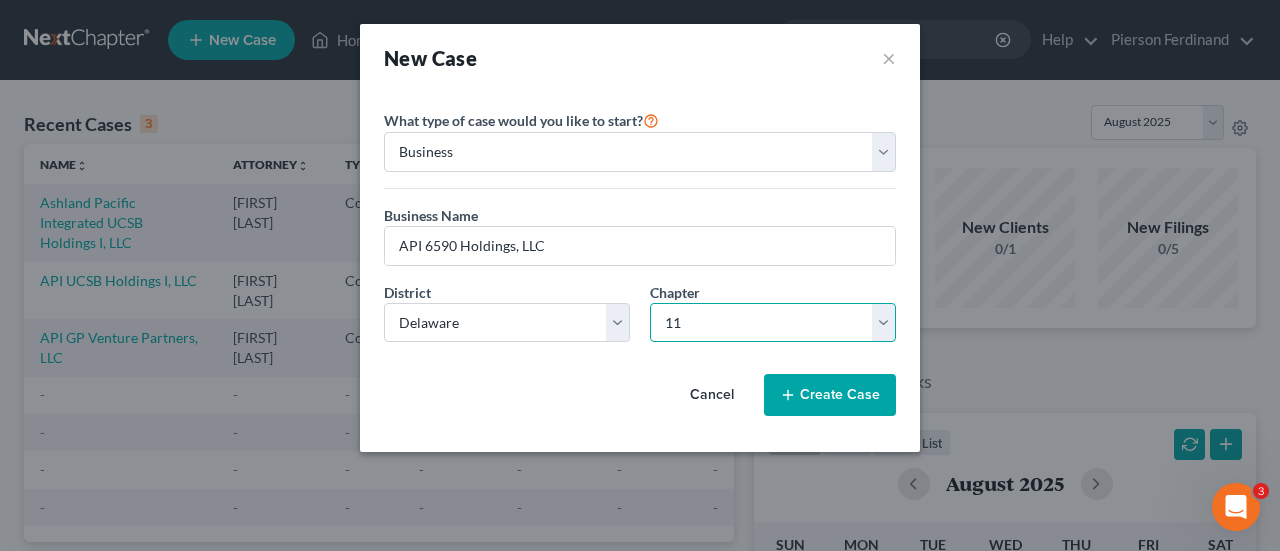 click on "Select 7 11 12" at bounding box center (773, 323) 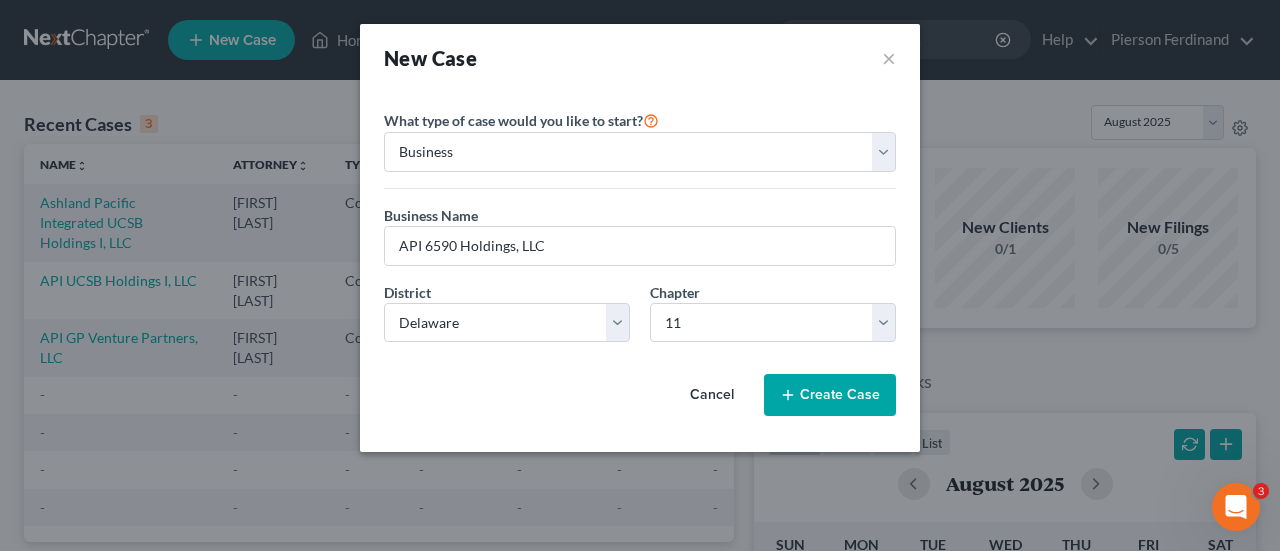 click on "Create Case" at bounding box center [830, 395] 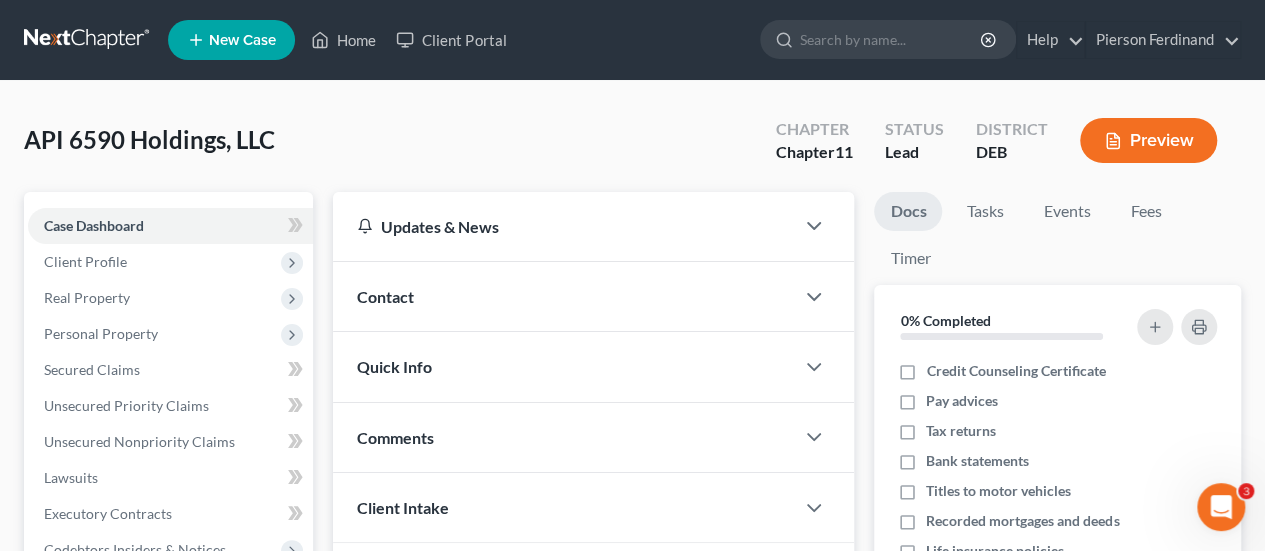 click on "Client Profile" at bounding box center [85, 261] 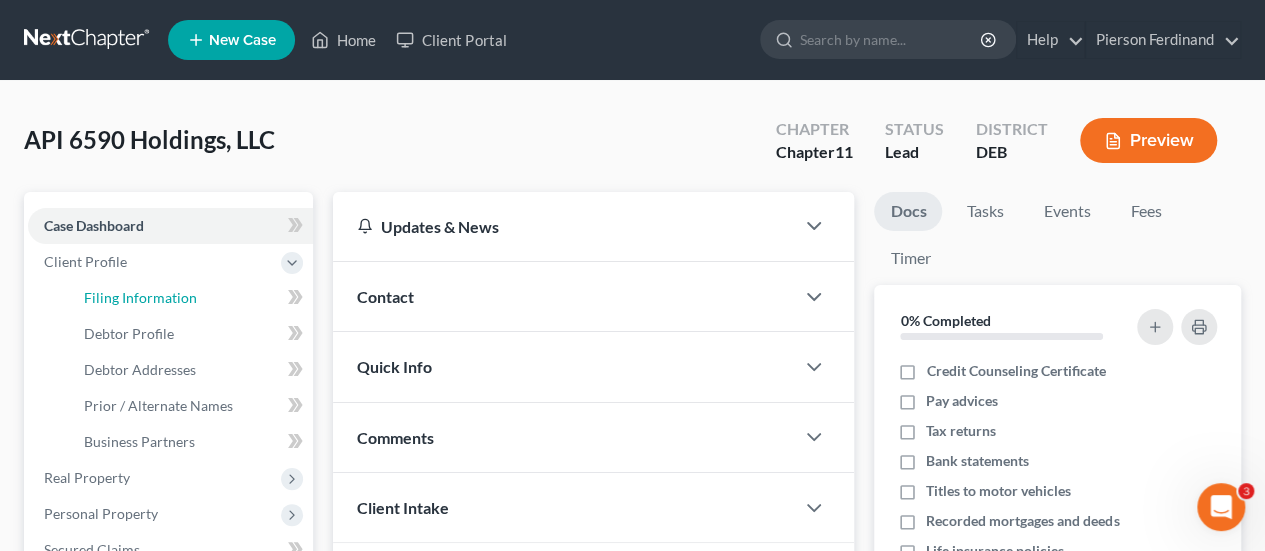 drag, startPoint x: 154, startPoint y: 293, endPoint x: 700, endPoint y: 262, distance: 546.87933 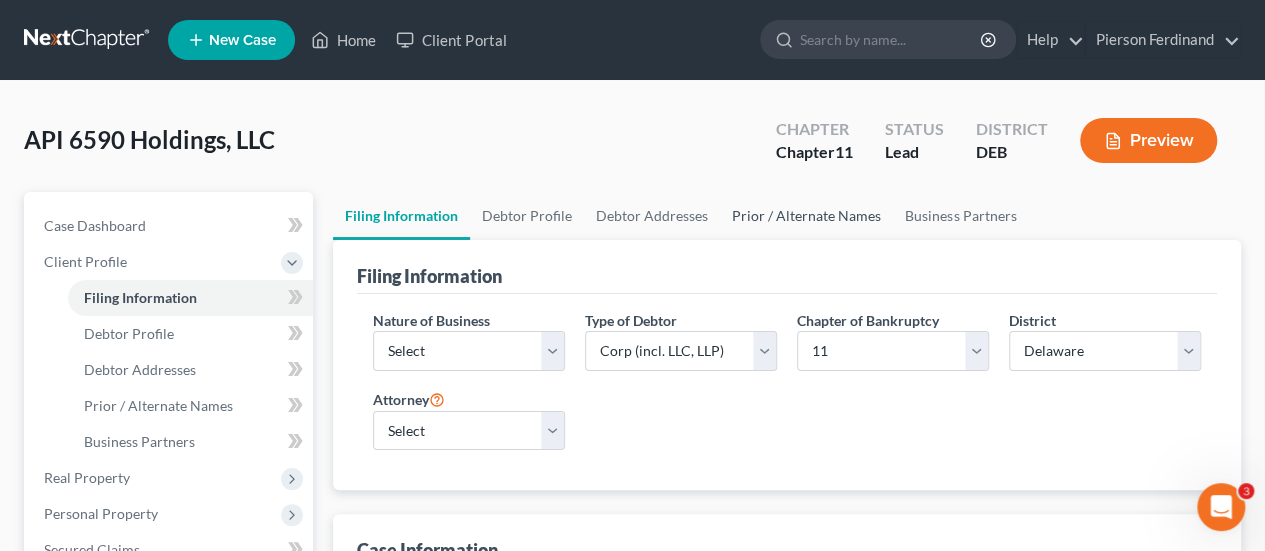 click on "Prior / Alternate Names" at bounding box center (806, 216) 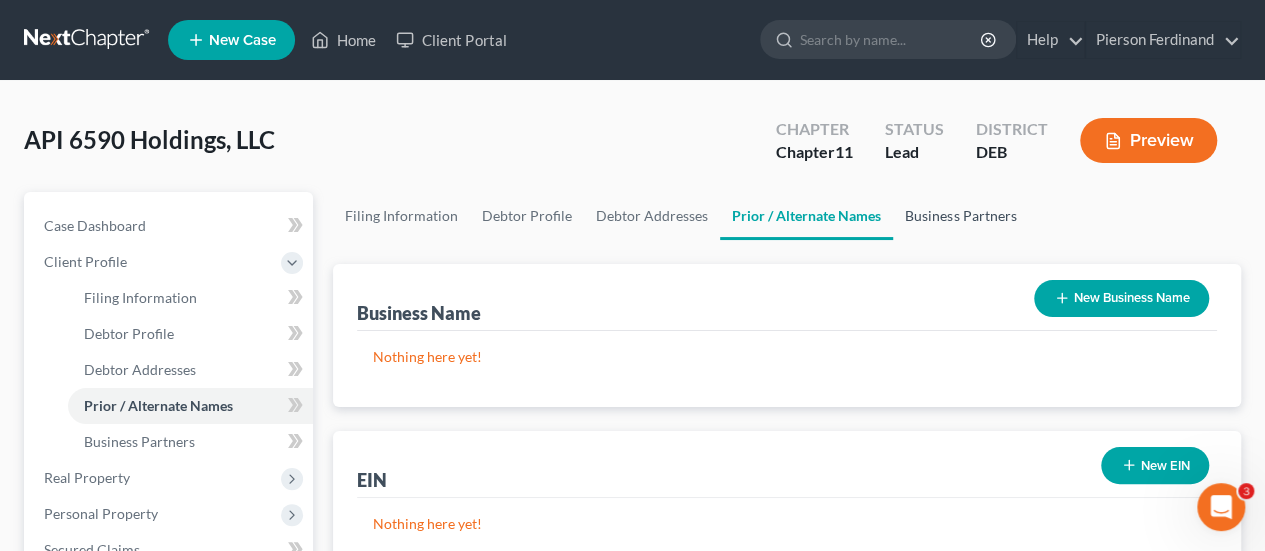 click on "Business Partners" at bounding box center [960, 216] 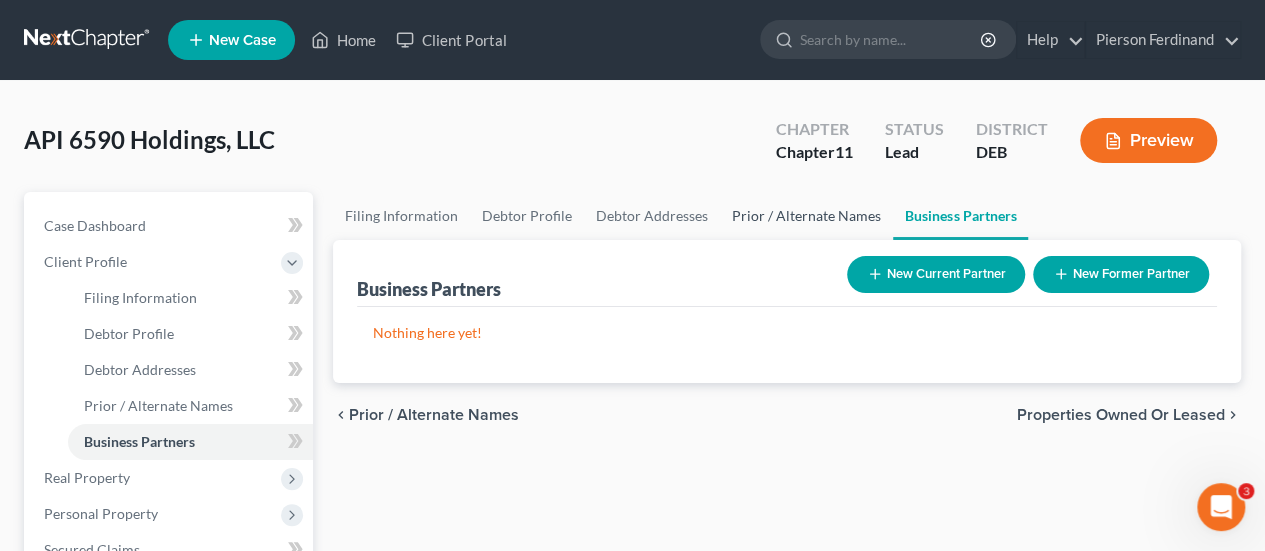 click on "Prior / Alternate Names" at bounding box center [806, 216] 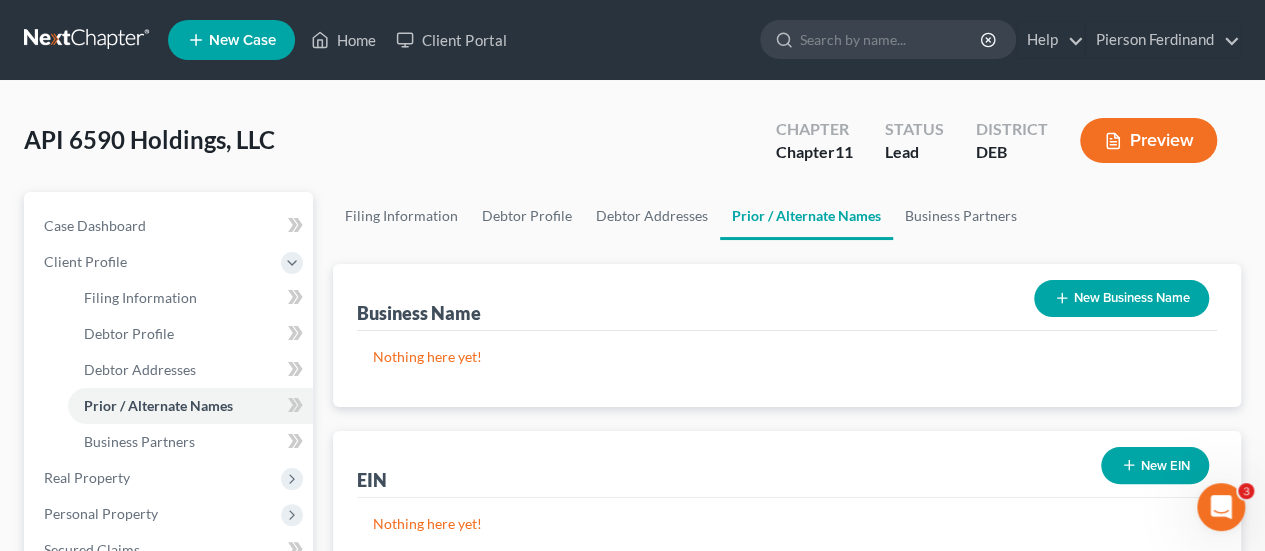click on "New Business Name" at bounding box center [1121, 298] 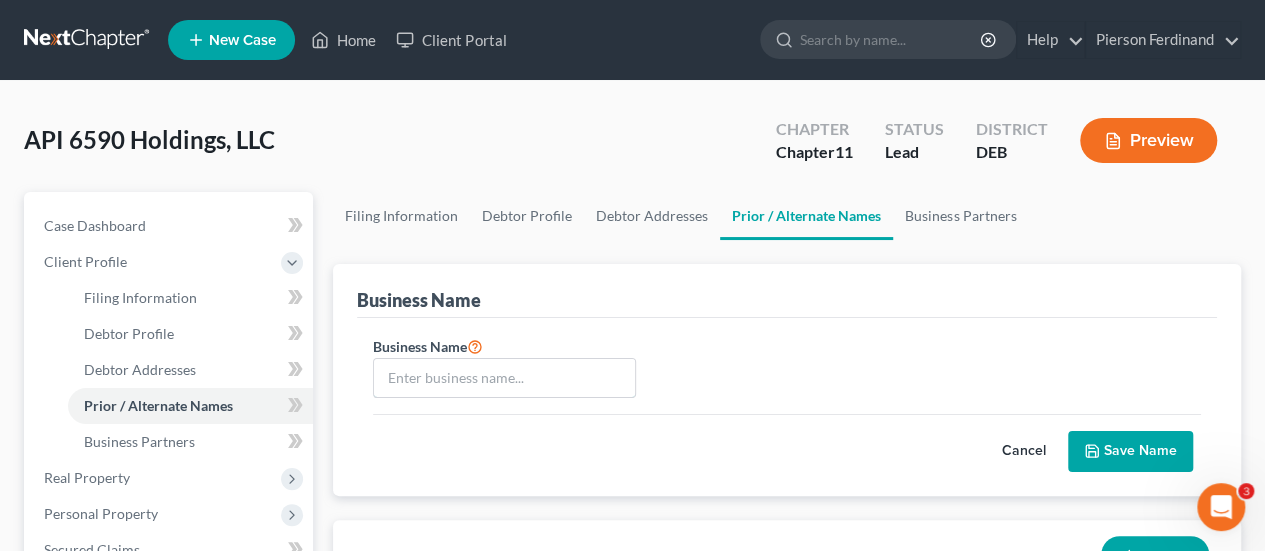 click at bounding box center (504, 378) 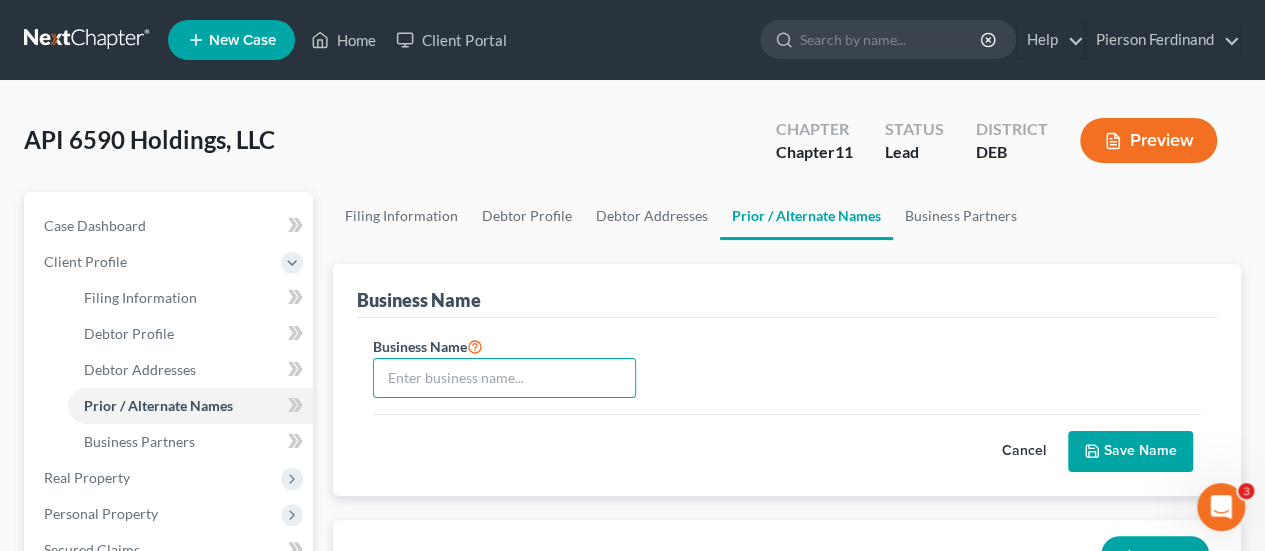 paste on "API 6590 Holdings, LLC" 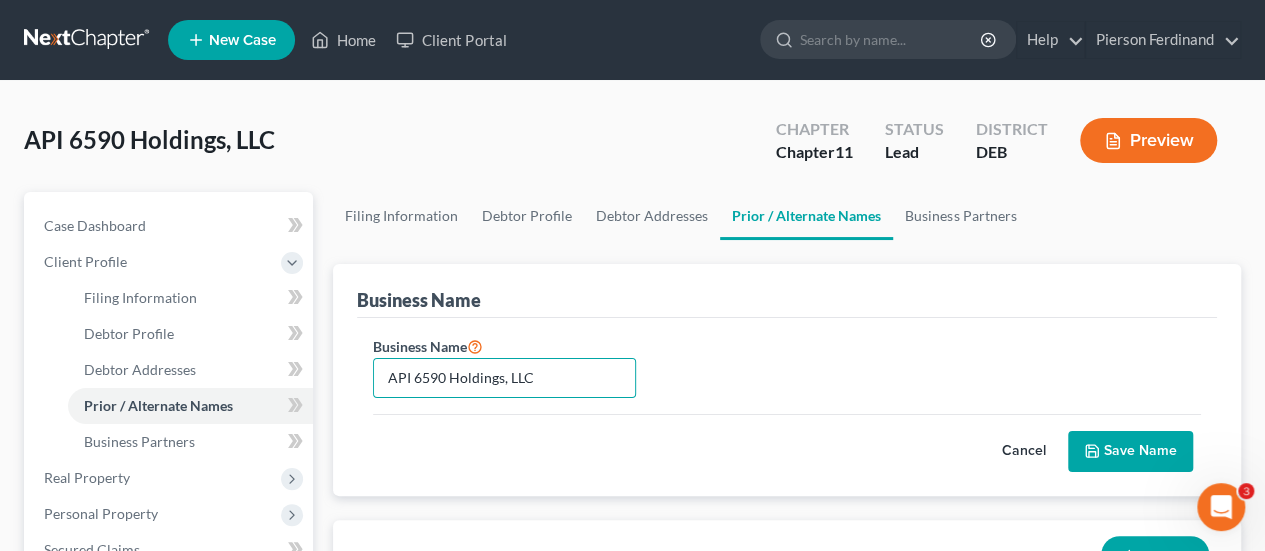 type on "API 6590 Holdings, LLC" 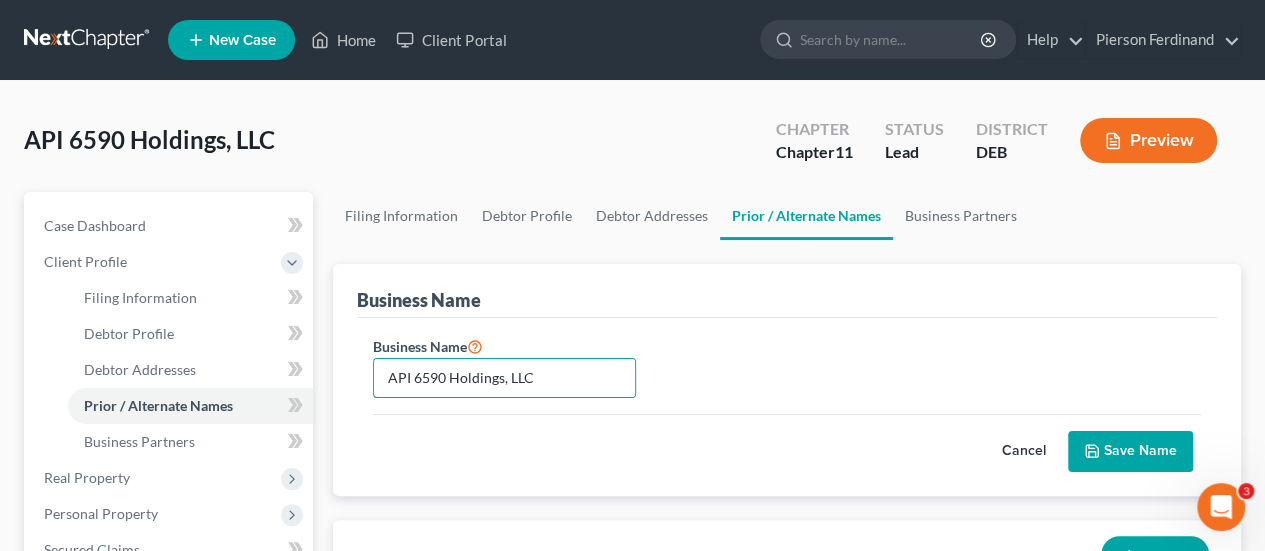 click on "Save Name" at bounding box center [1130, 452] 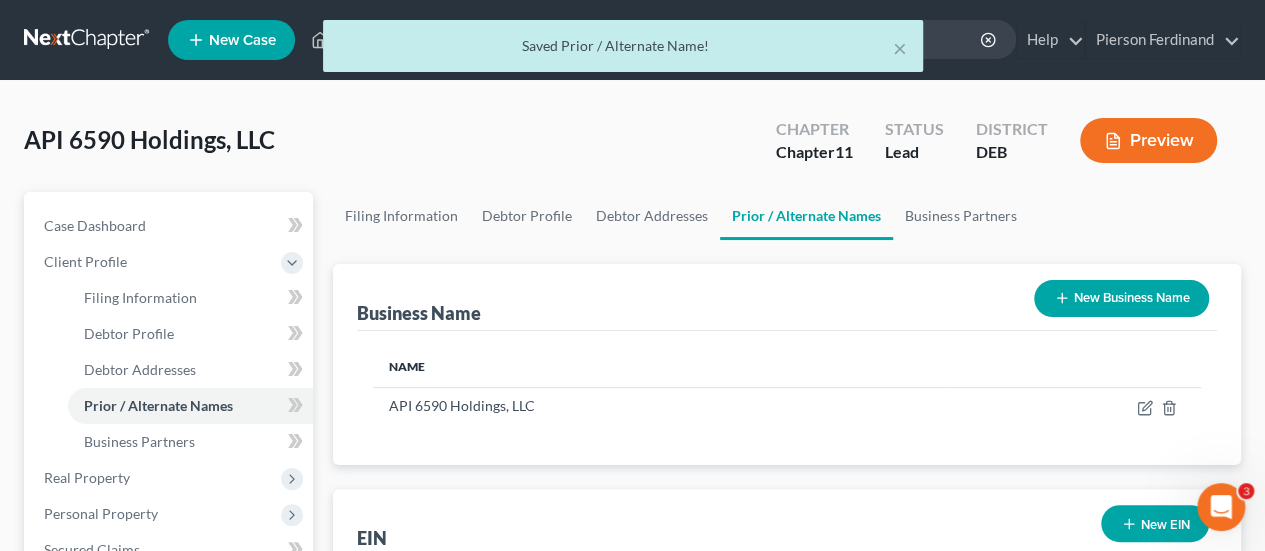 scroll, scrollTop: 300, scrollLeft: 0, axis: vertical 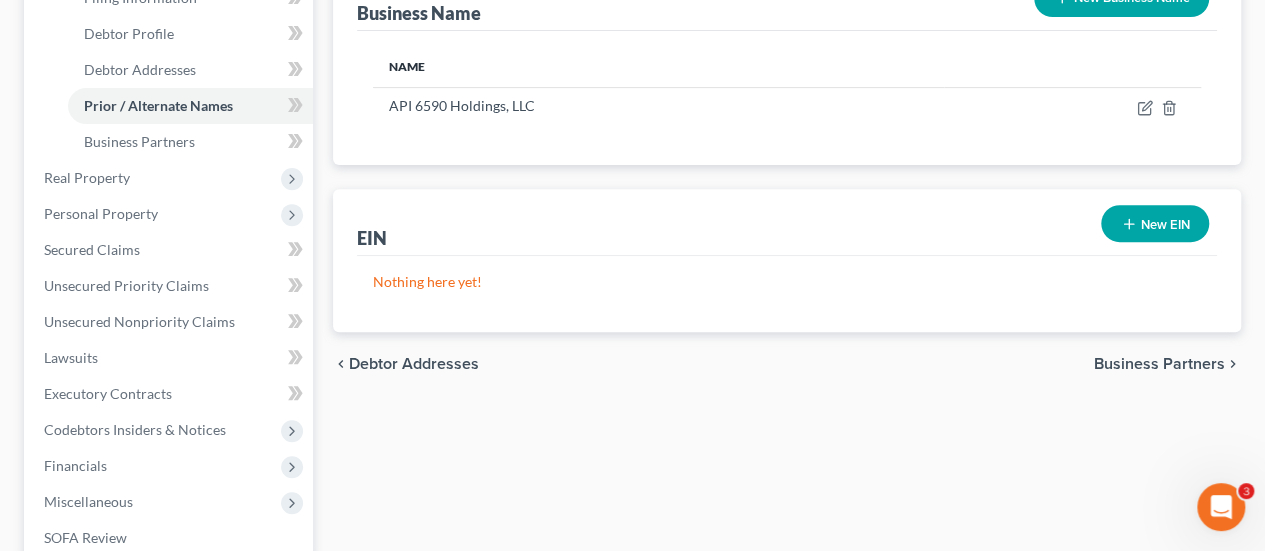drag, startPoint x: 1171, startPoint y: 211, endPoint x: 724, endPoint y: 417, distance: 492.1839 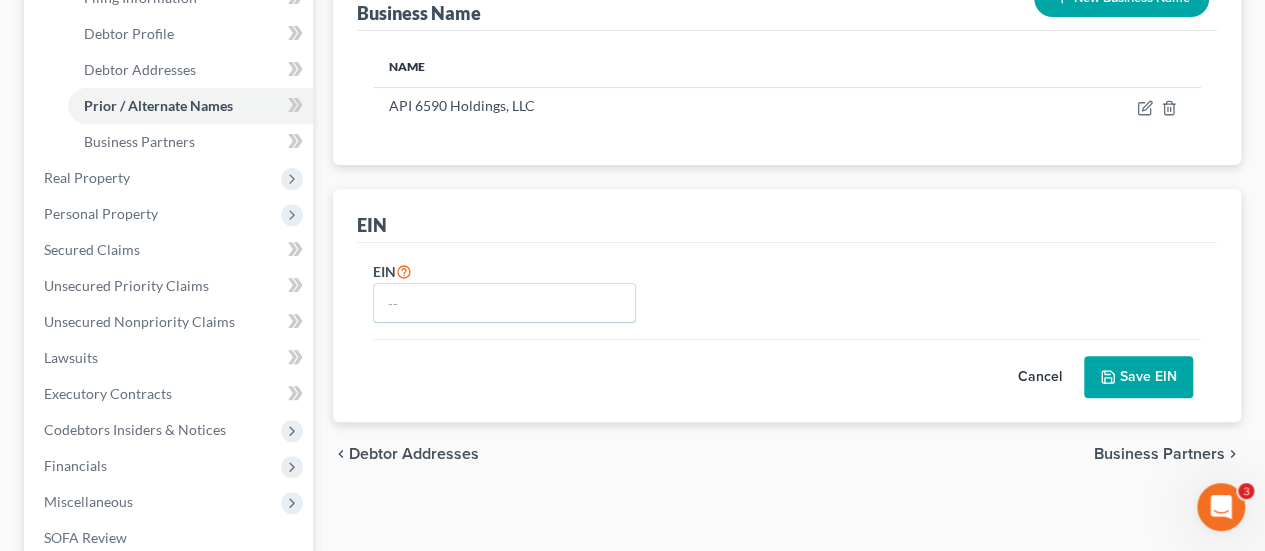 click at bounding box center [504, 303] 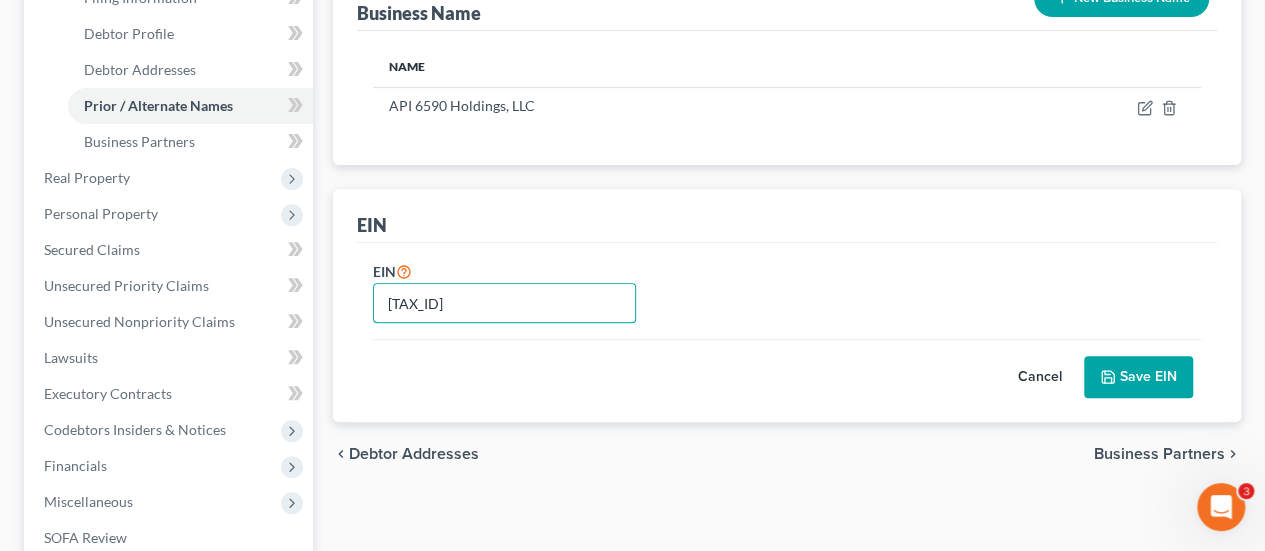 type on "[TAX_ID]" 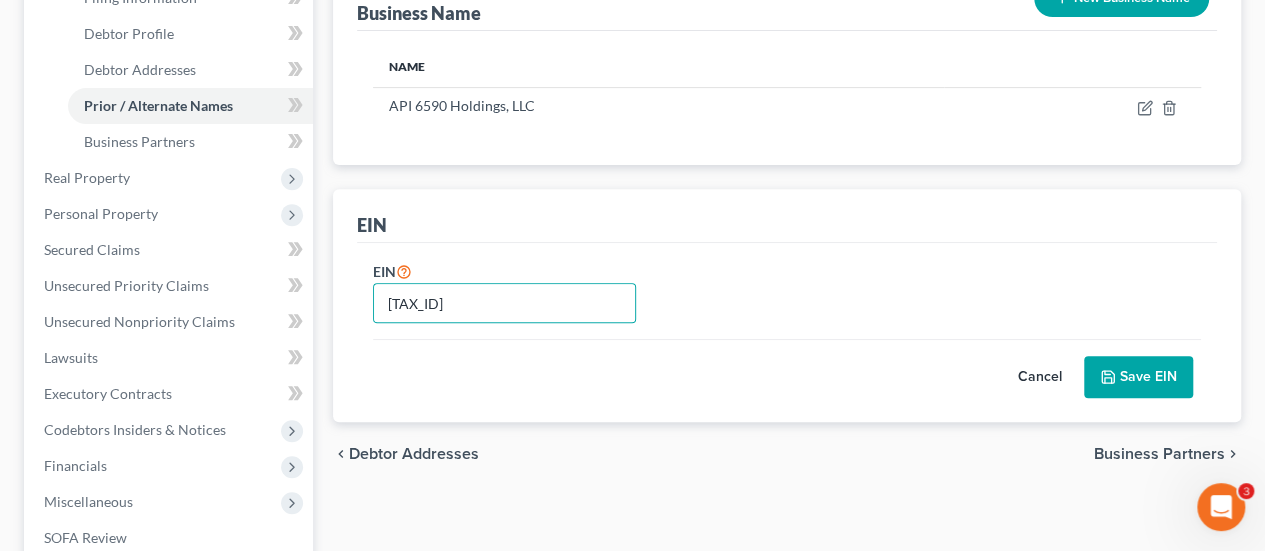 click on "Save EIN" at bounding box center [1138, 377] 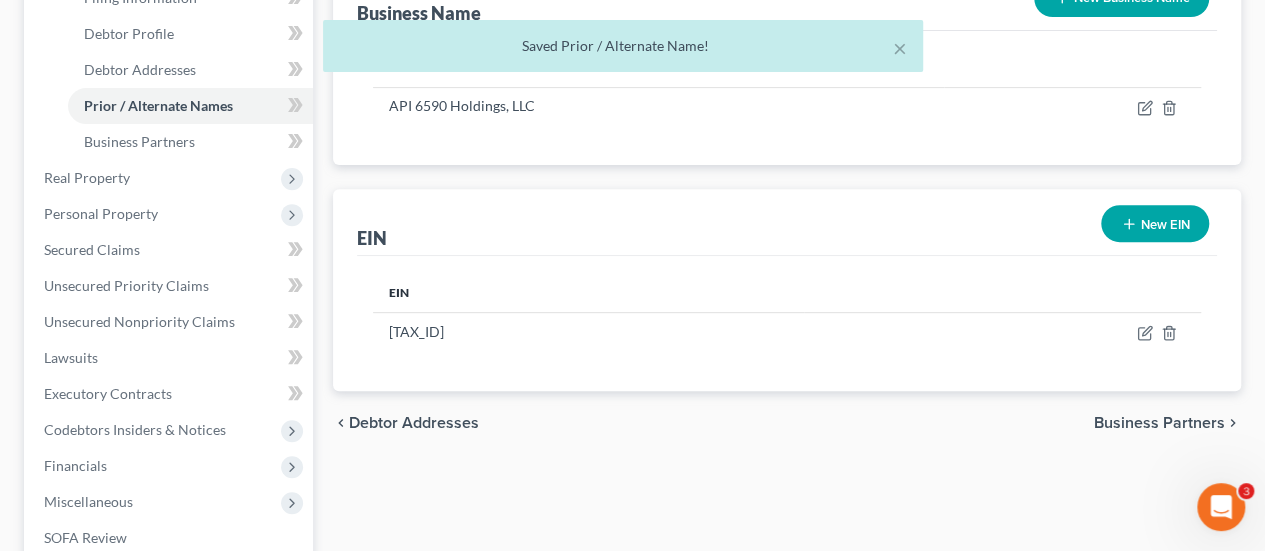 scroll, scrollTop: 0, scrollLeft: 0, axis: both 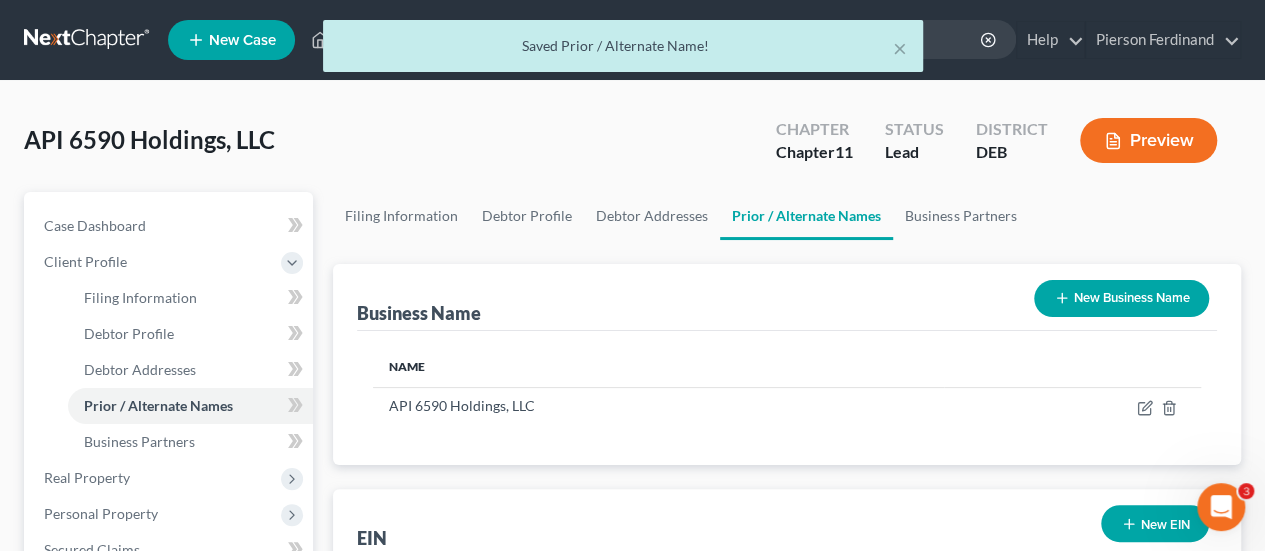 click on "Case Dashboard
Payments
Invoices
Payments
Payments
Credit Report
Client Profile" at bounding box center [168, 607] 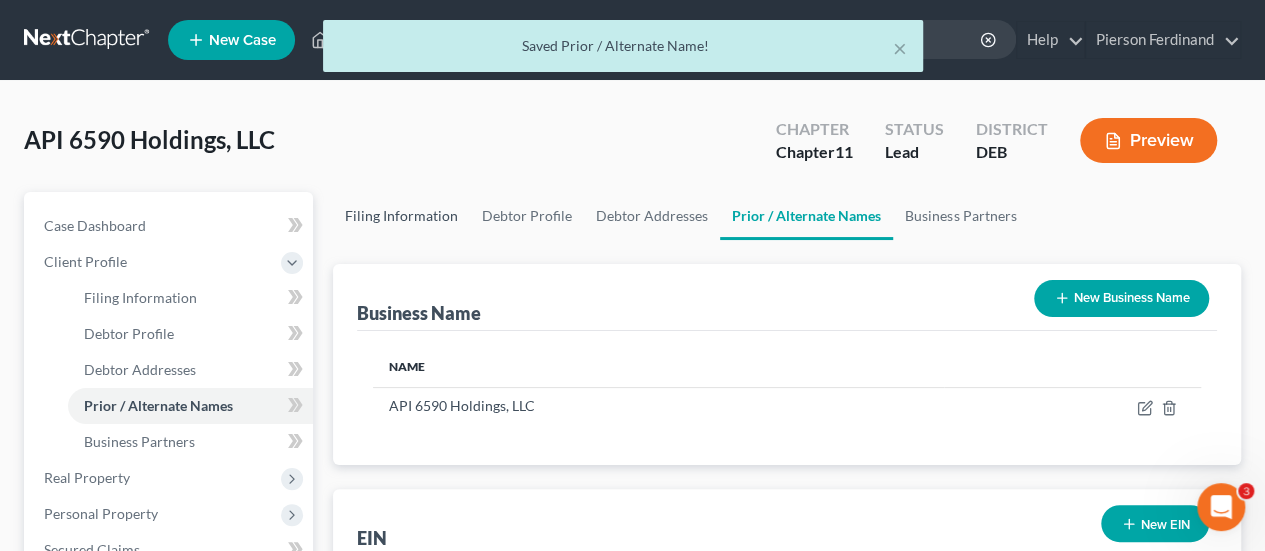 click on "Filing Information" at bounding box center [401, 216] 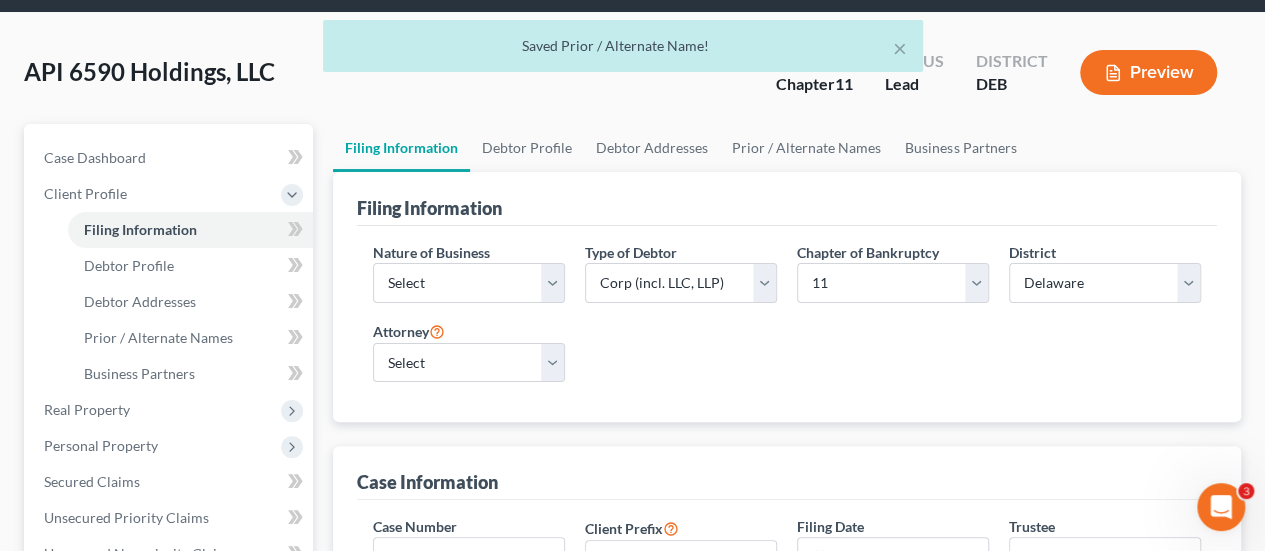 scroll, scrollTop: 100, scrollLeft: 0, axis: vertical 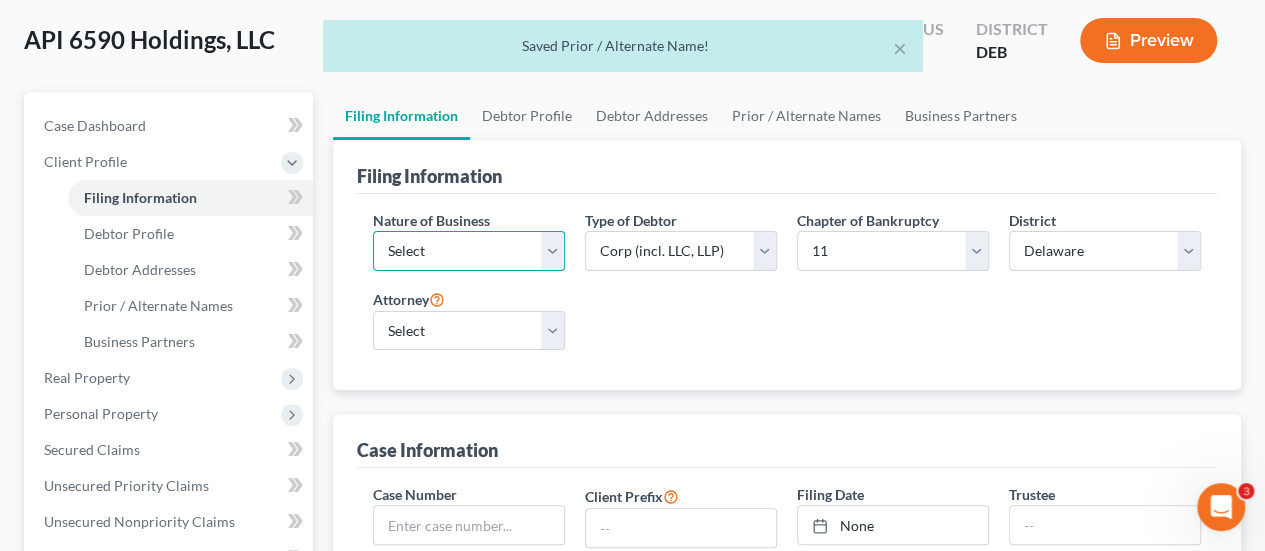 click on "Select Clearing Bank Commodity Broker Health Care Business Other Railroad Single Asset Real Estate As Defined In 11 USC § 101(51B) Stockbroker" at bounding box center [469, 251] 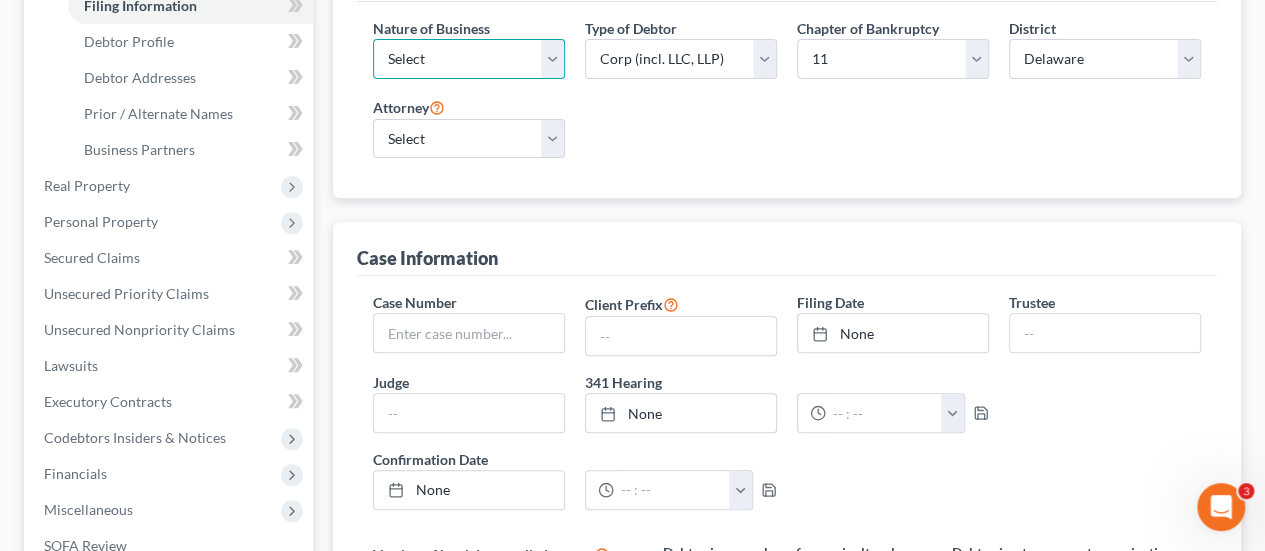 scroll, scrollTop: 300, scrollLeft: 0, axis: vertical 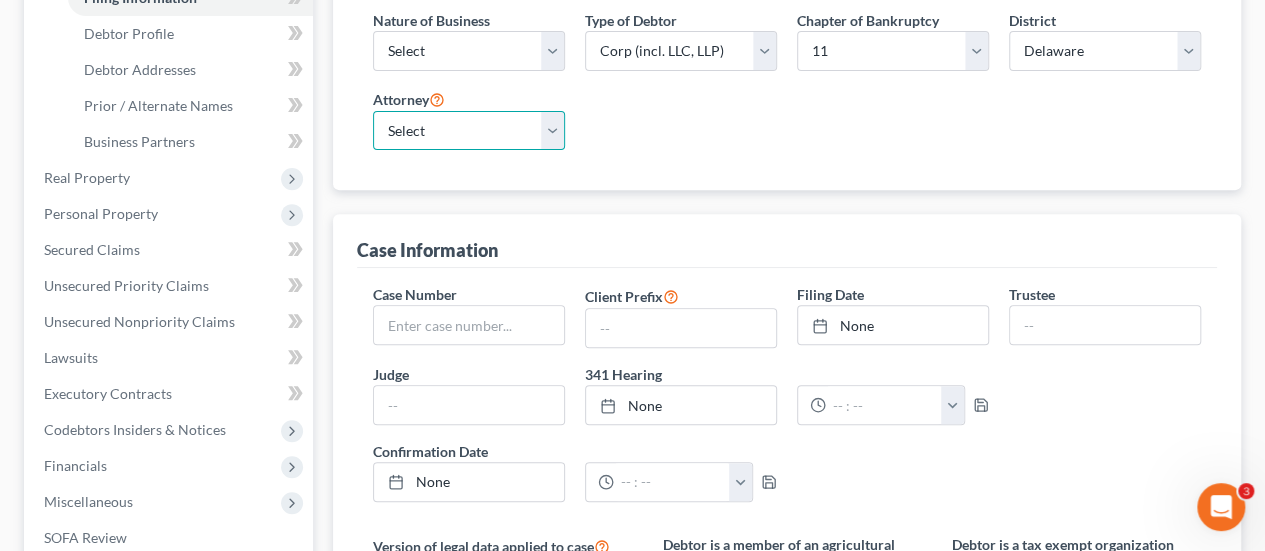 click on "Select [PERSON] - null" at bounding box center (469, 131) 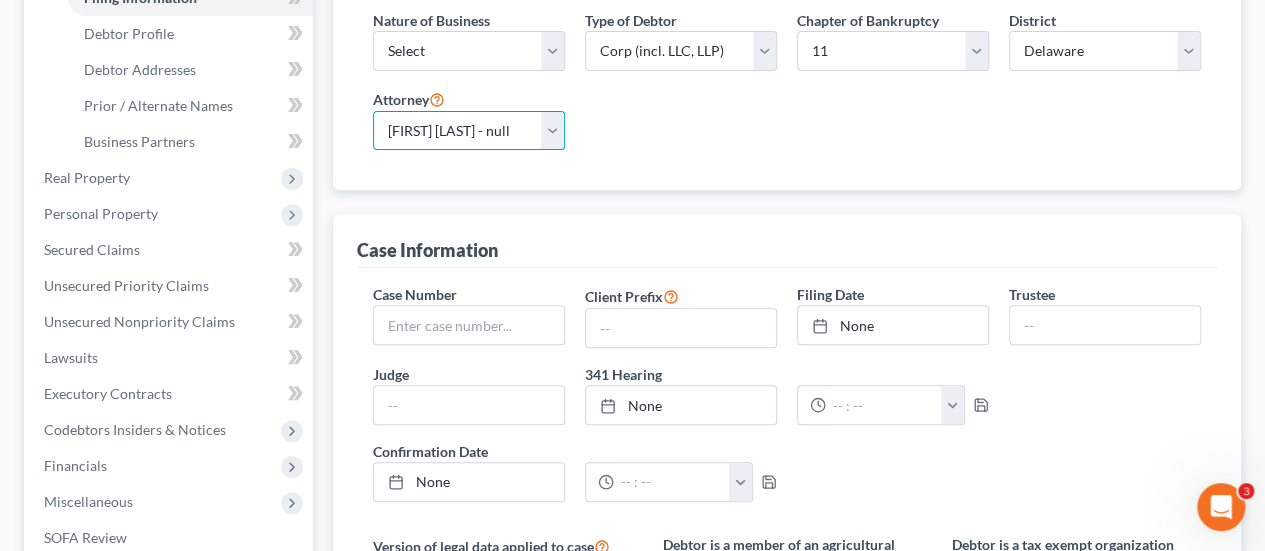 click on "Select [PERSON] - null" at bounding box center [469, 131] 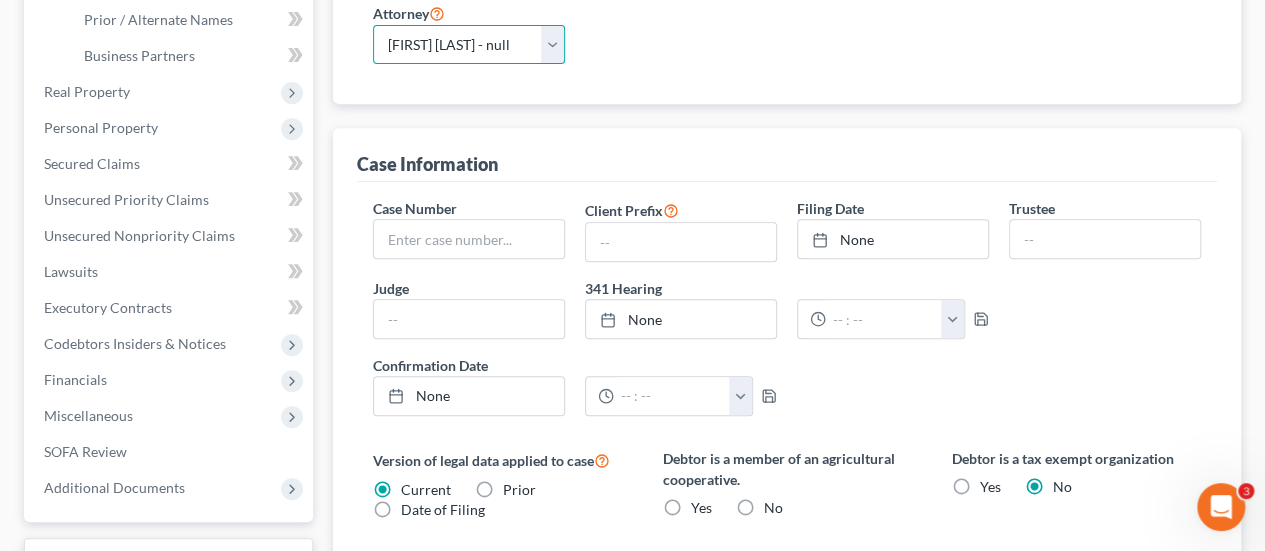 scroll, scrollTop: 0, scrollLeft: 0, axis: both 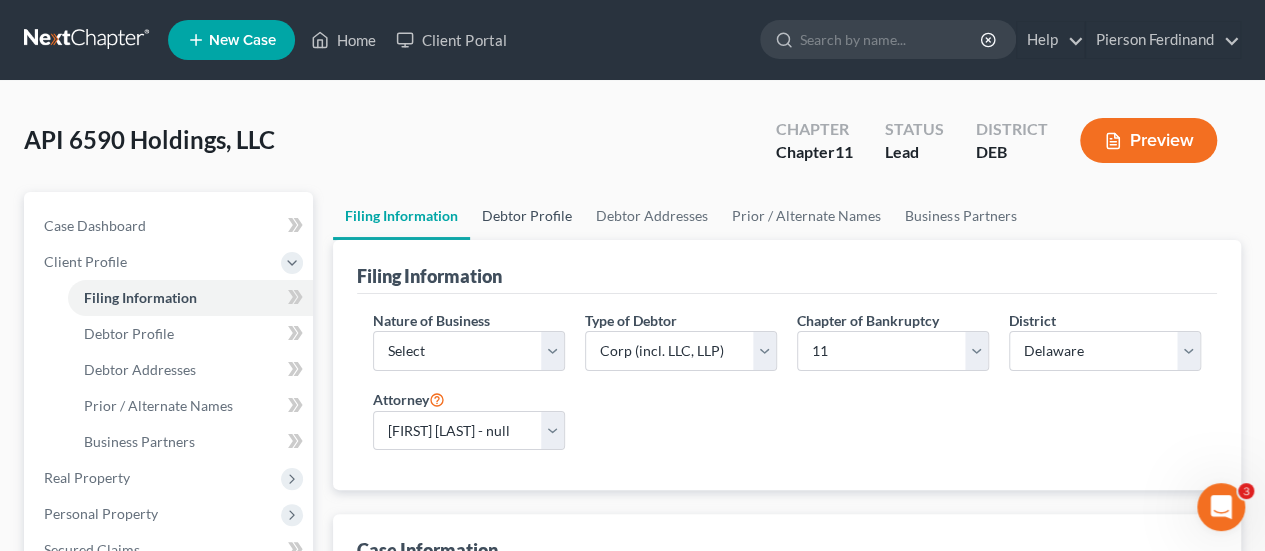 drag, startPoint x: 520, startPoint y: 207, endPoint x: 687, endPoint y: 337, distance: 211.63412 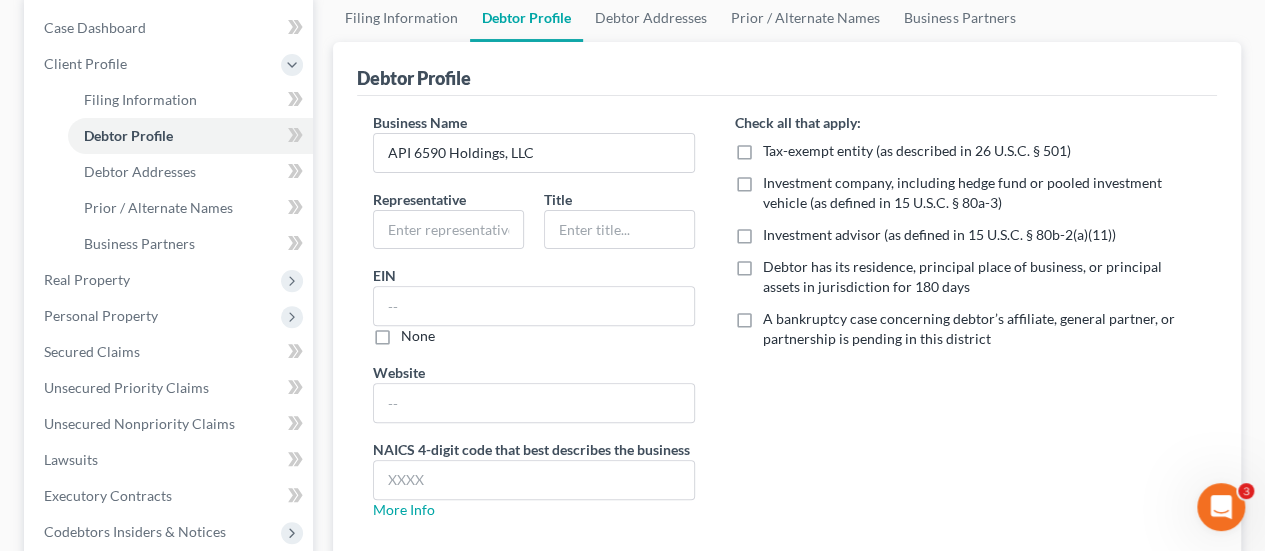 scroll, scrollTop: 200, scrollLeft: 0, axis: vertical 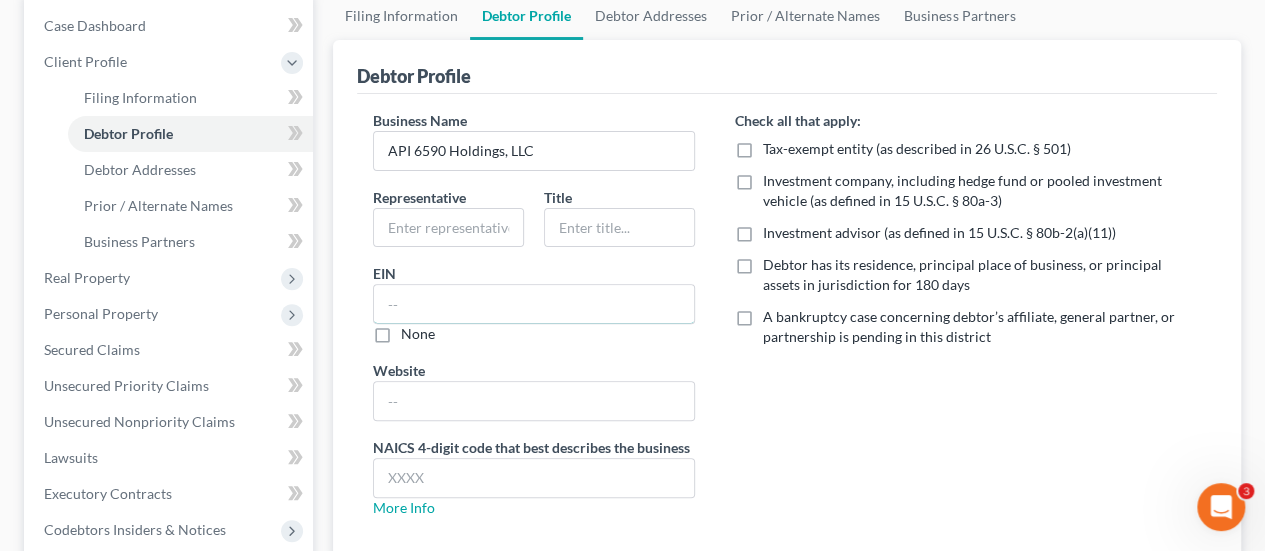click at bounding box center [534, 304] 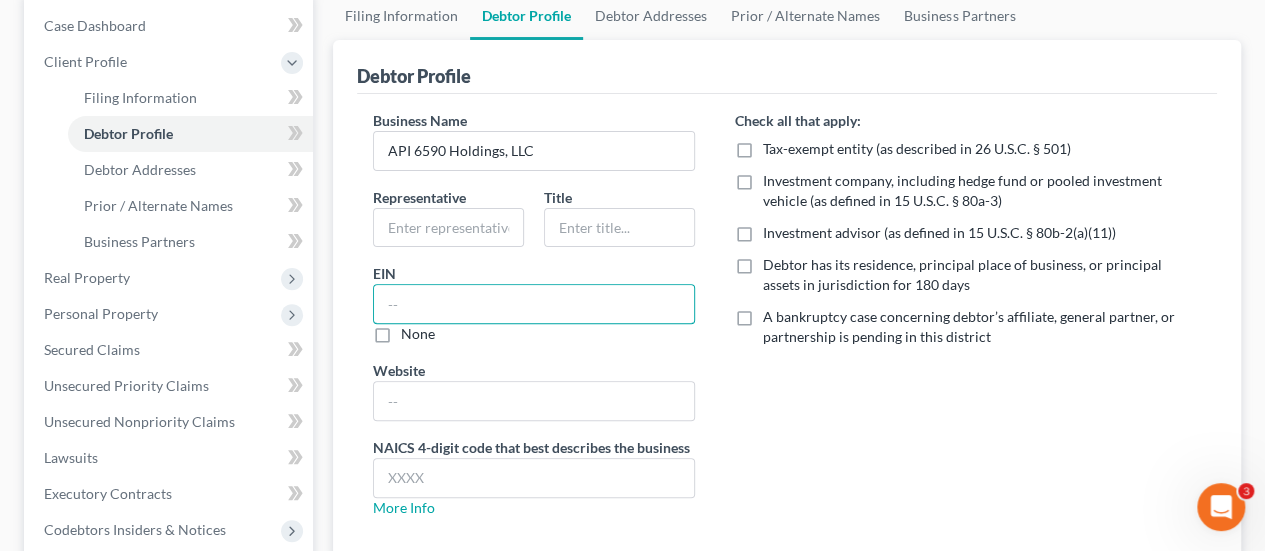 paste on "[TAX_ID]" 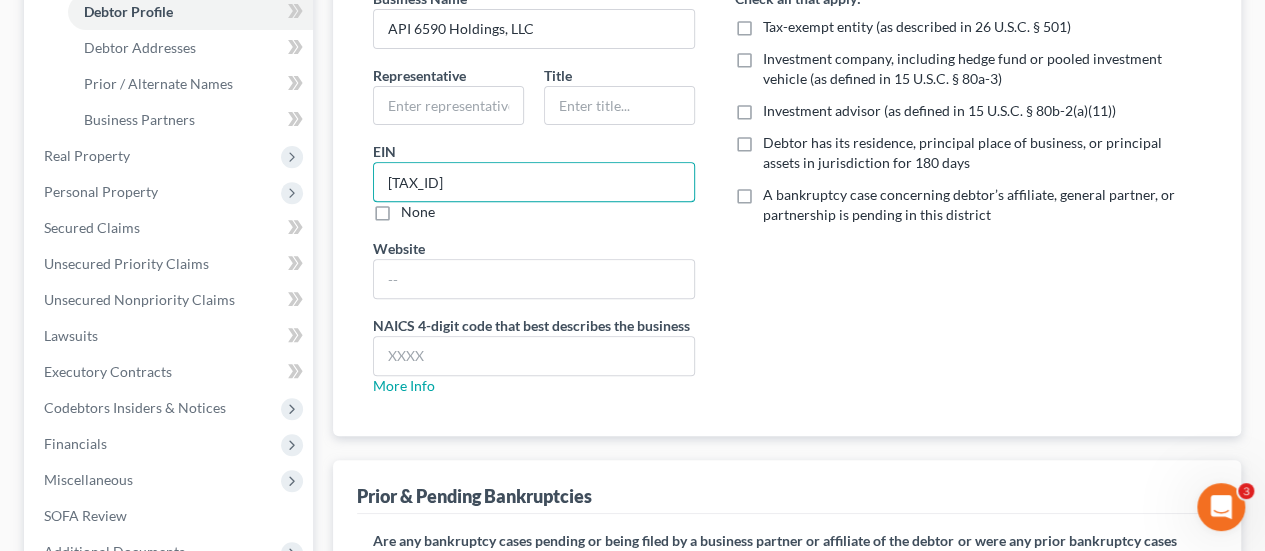 scroll, scrollTop: 45, scrollLeft: 0, axis: vertical 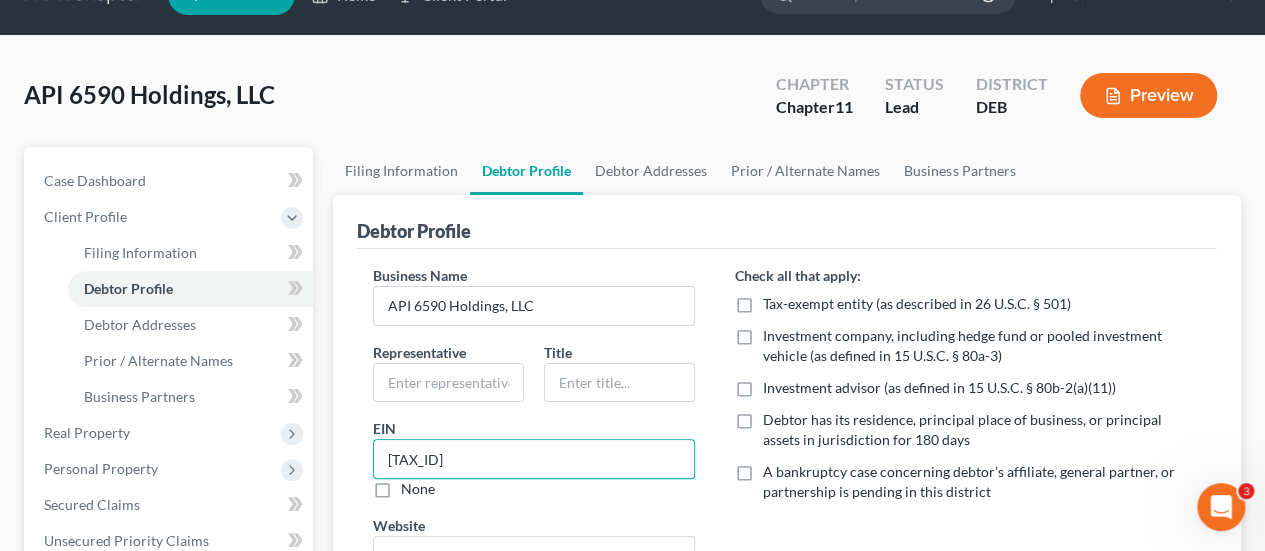 type on "[TAX_ID]" 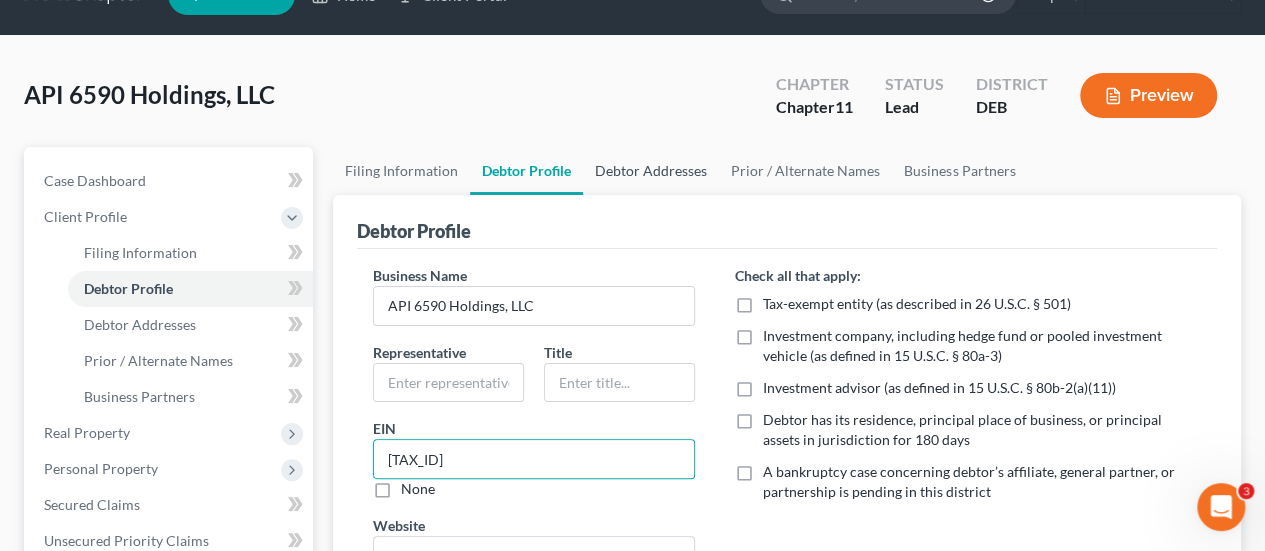 click on "Debtor Addresses" at bounding box center (651, 171) 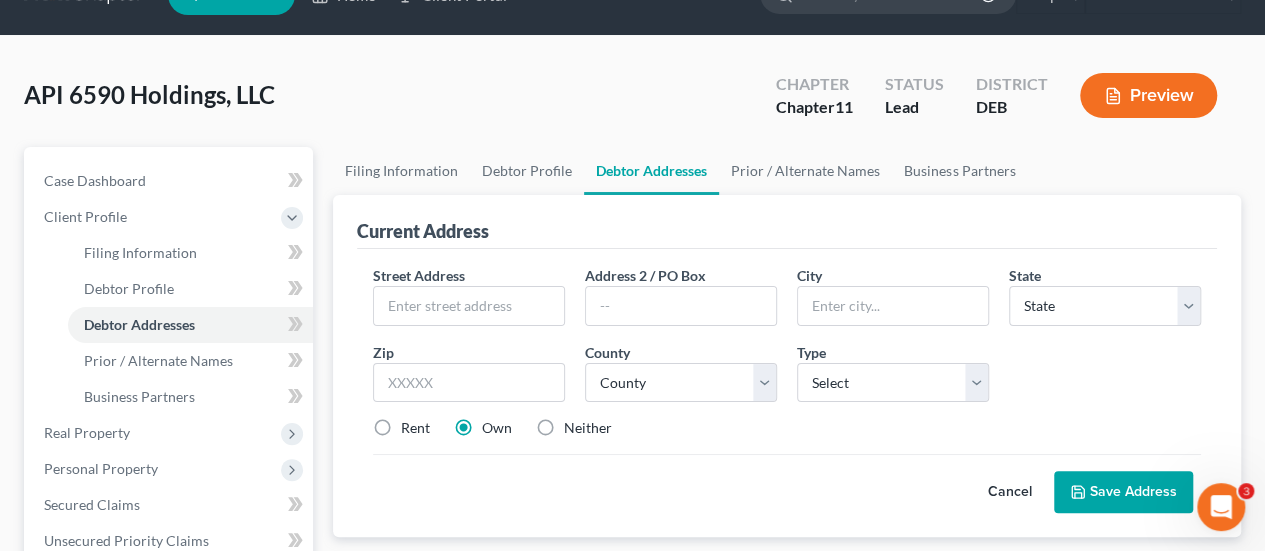 scroll, scrollTop: 0, scrollLeft: 0, axis: both 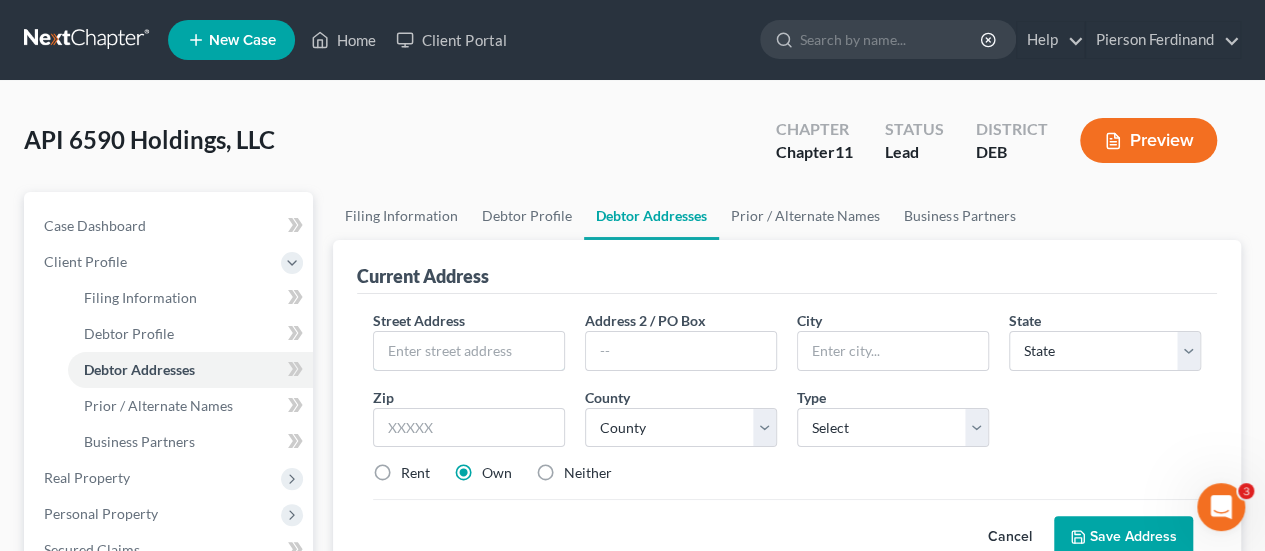 click at bounding box center [469, 351] 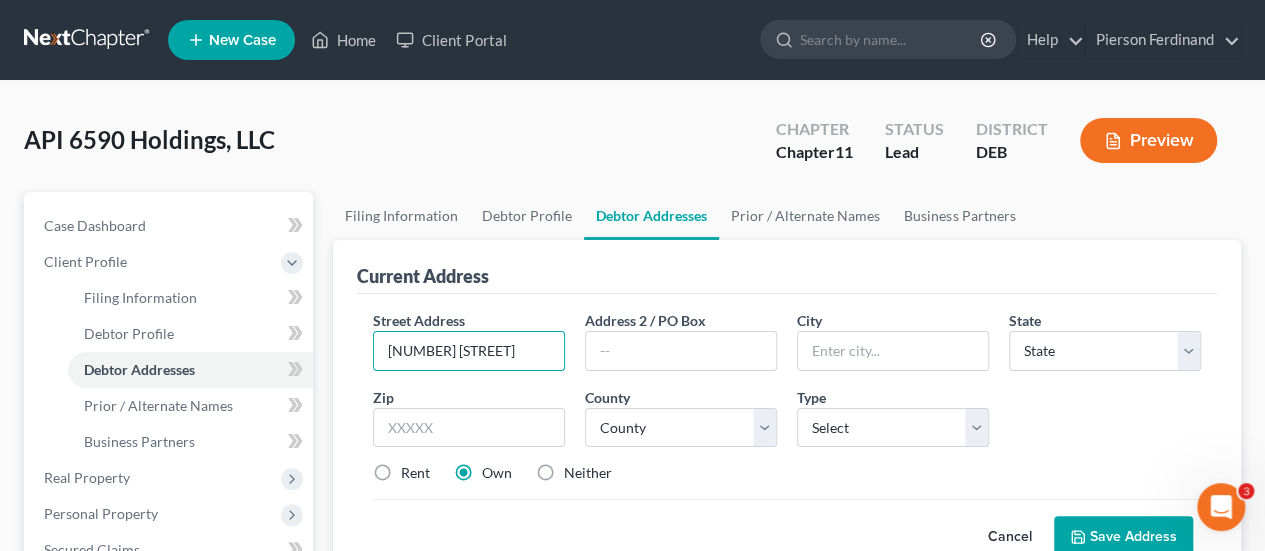 type on "[NUMBER] [STREET]" 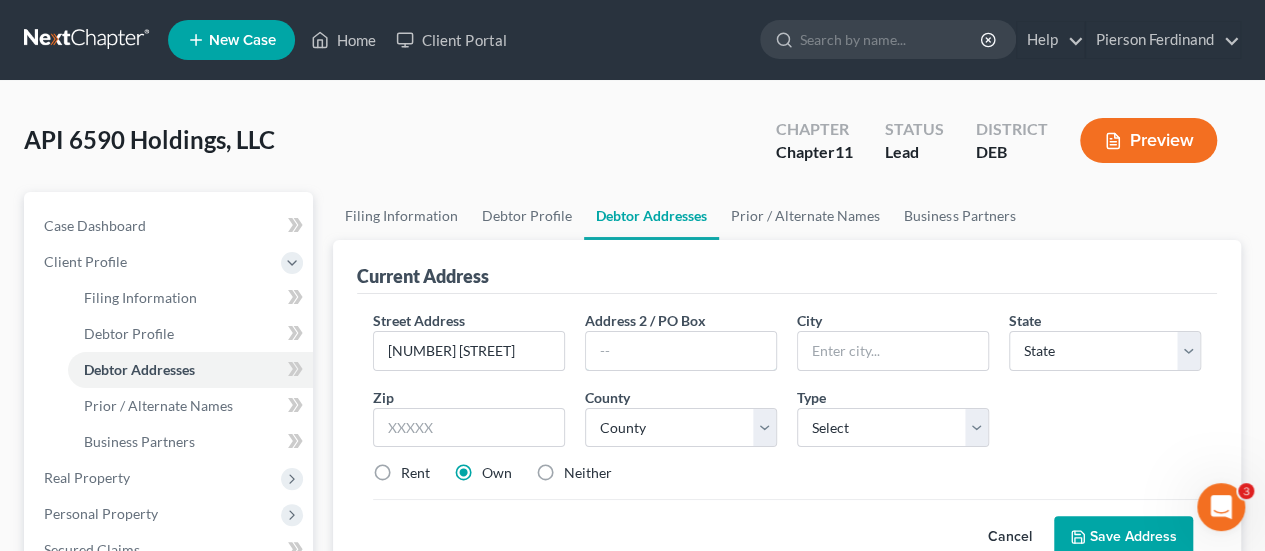 click at bounding box center [681, 351] 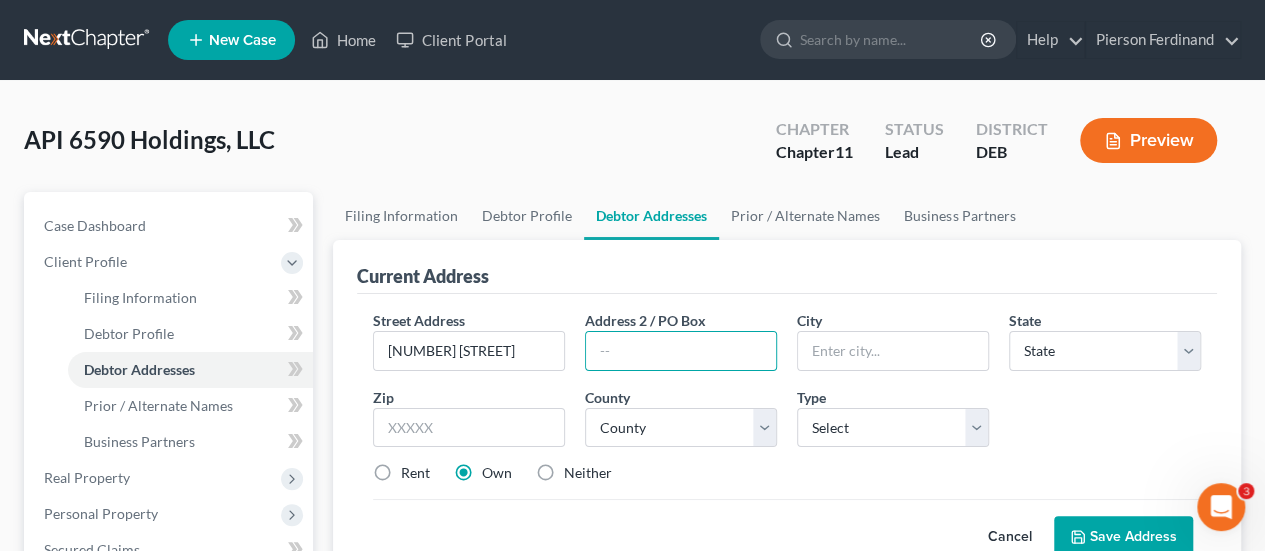 paste on "10th Floor" 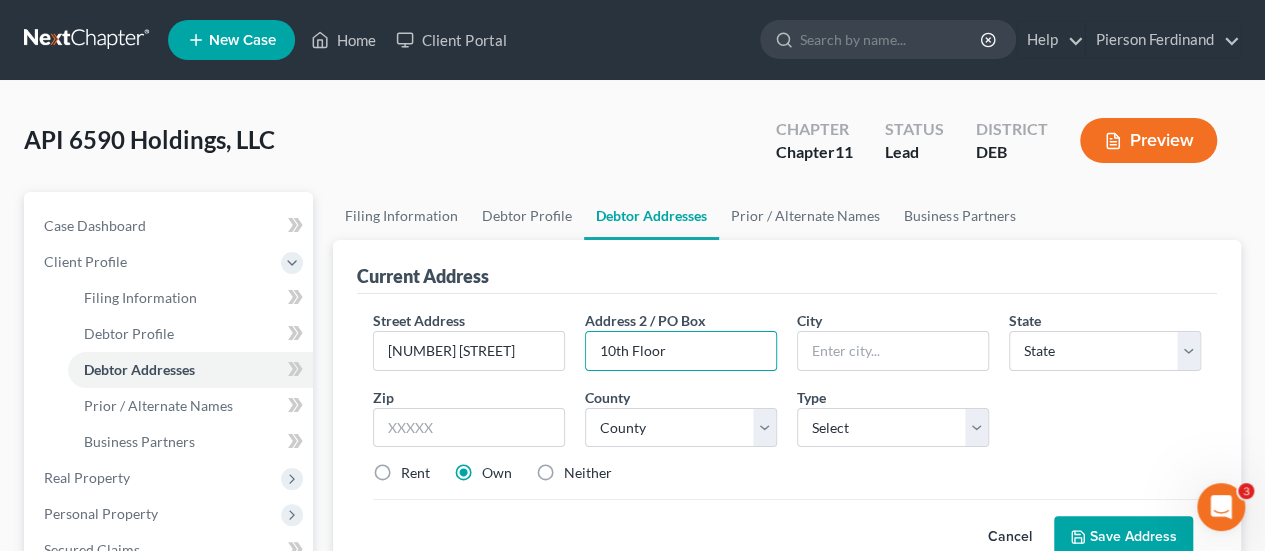 type on "10th Floor" 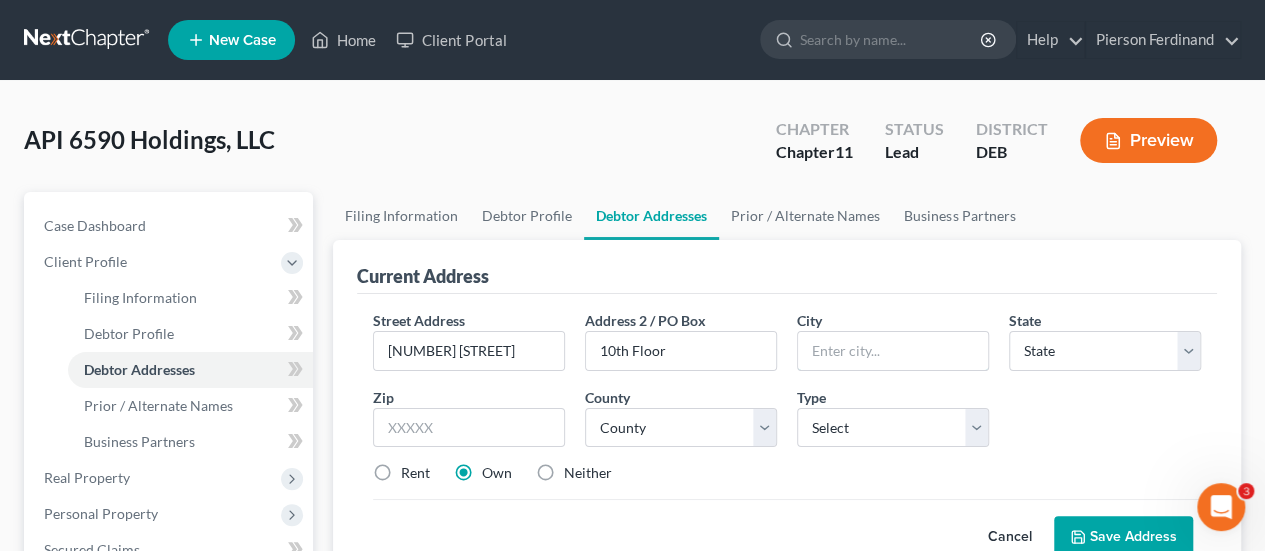 drag, startPoint x: 889, startPoint y: 352, endPoint x: 872, endPoint y: 359, distance: 18.384777 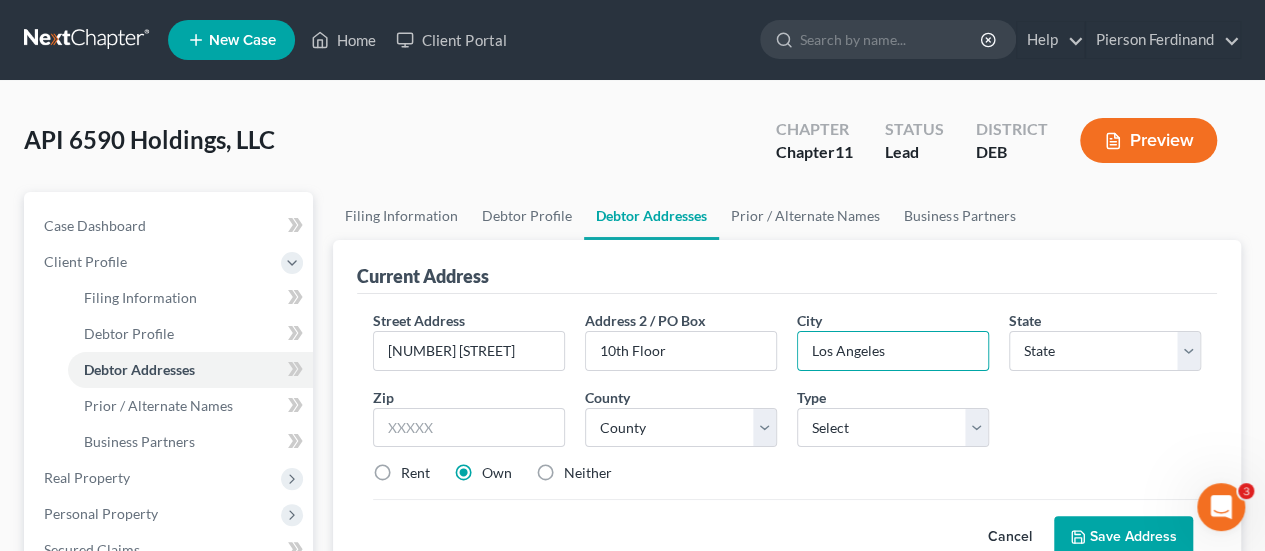 type on "Los Angeles" 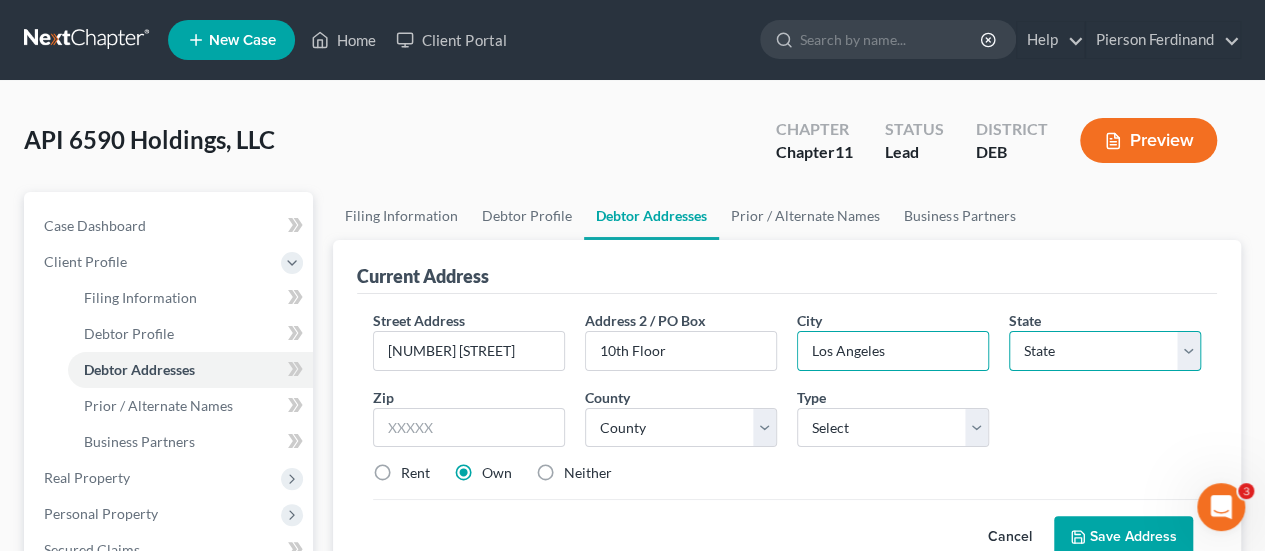 click on "State AL AK AR AZ CA CO CT DE DC FL GA GU HI ID IL IN IA KS KY LA ME MD MA MI MN MS MO MT NC ND NE NV NH NJ NM NY OH OK OR PA PR RI SC SD TN TX UT VI VA VT WA WV WI WY" at bounding box center [1105, 351] 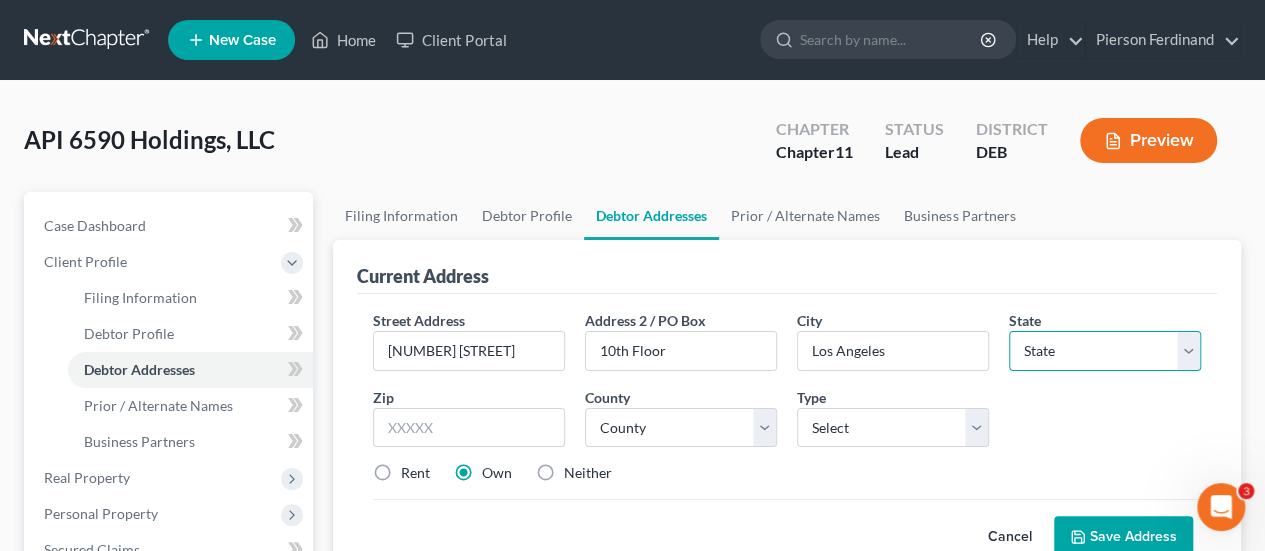 select on "4" 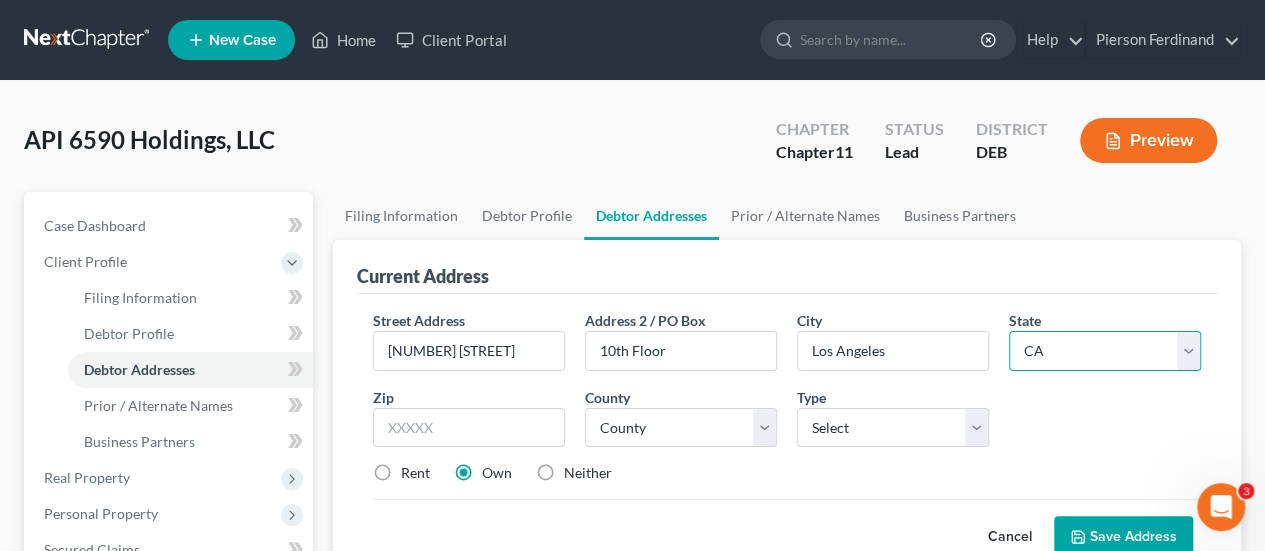 click on "State AL AK AR AZ CA CO CT DE DC FL GA GU HI ID IL IN IA KS KY LA ME MD MA MI MN MS MO MT NC ND NE NV NH NJ NM NY OH OK OR PA PR RI SC SD TN TX UT VI VA VT WA WV WI WY" at bounding box center (1105, 351) 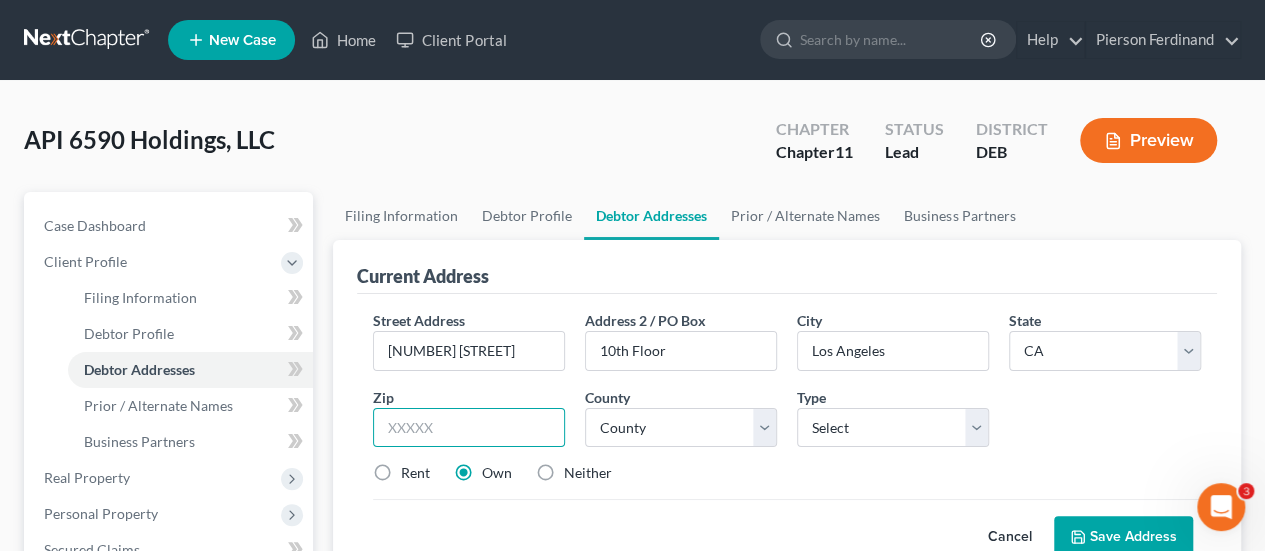 click at bounding box center (469, 428) 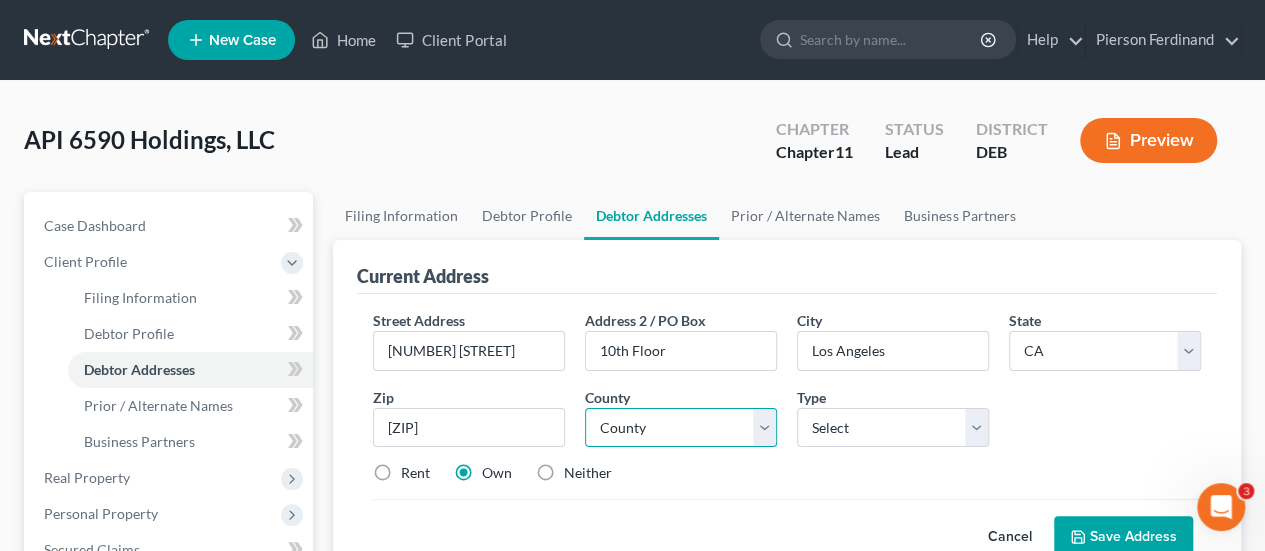 click on "County Alameda County Alpine County Amador County Butte County Calaveras County Colusa County Contra Costa County Del Norte County El Dorado County Fresno County Glenn County Humboldt County Imperial County Inyo County Kern County Kings County Lake County Lassen County Los Angeles County Madera County Marin County Mariposa County Mendocino County Merced County Modoc County Mono County Monterey County Napa County Nevada County Orange County Placer County Plumas County Riverside County Sacramento County San Benito County San Bernardino County San Diego County San Francisco County San Joaquin County San Luis Obispo County San Mateo County Santa Barbara County Santa Clara County Santa Cruz County Shasta County Sierra County Siskiyou County Solano County Sonoma County Stanislaus County Sutter County Tehama County Trinity County Tulare County Tuolumne County Ventura County Yolo County Yuba County" at bounding box center (681, 428) 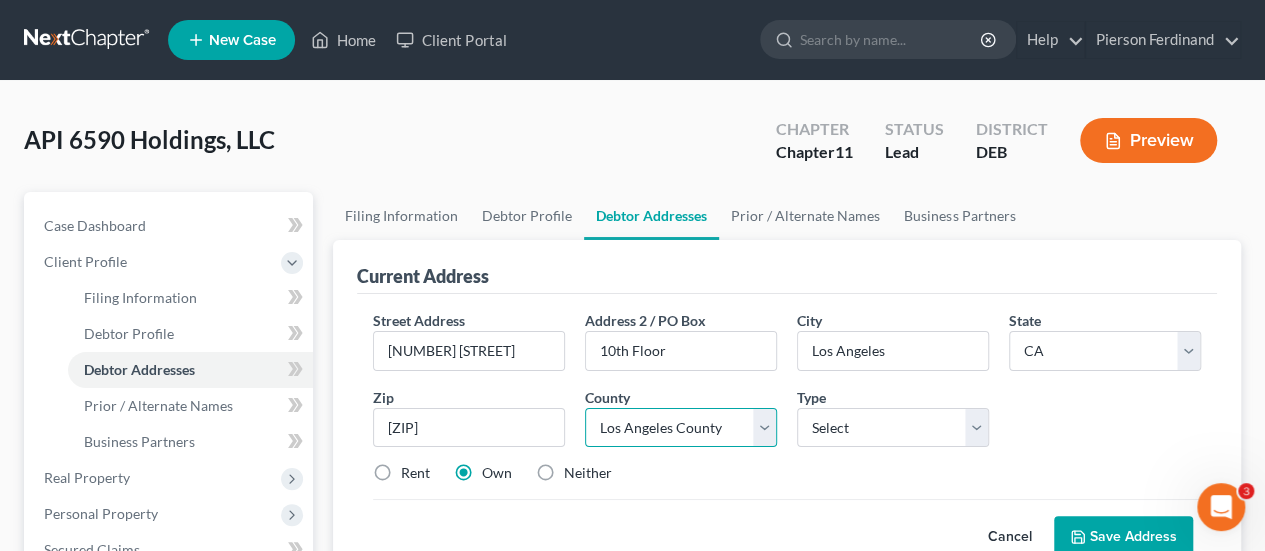 click on "County Alameda County Alpine County Amador County Butte County Calaveras County Colusa County Contra Costa County Del Norte County El Dorado County Fresno County Glenn County Humboldt County Imperial County Inyo County Kern County Kings County Lake County Lassen County Los Angeles County Madera County Marin County Mariposa County Mendocino County Merced County Modoc County Mono County Monterey County Napa County Nevada County Orange County Placer County Plumas County Riverside County Sacramento County San Benito County San Bernardino County San Diego County San Francisco County San Joaquin County San Luis Obispo County San Mateo County Santa Barbara County Santa Clara County Santa Cruz County Shasta County Sierra County Siskiyou County Solano County Sonoma County Stanislaus County Sutter County Tehama County Trinity County Tulare County Tuolumne County Ventura County Yolo County Yuba County" at bounding box center (681, 428) 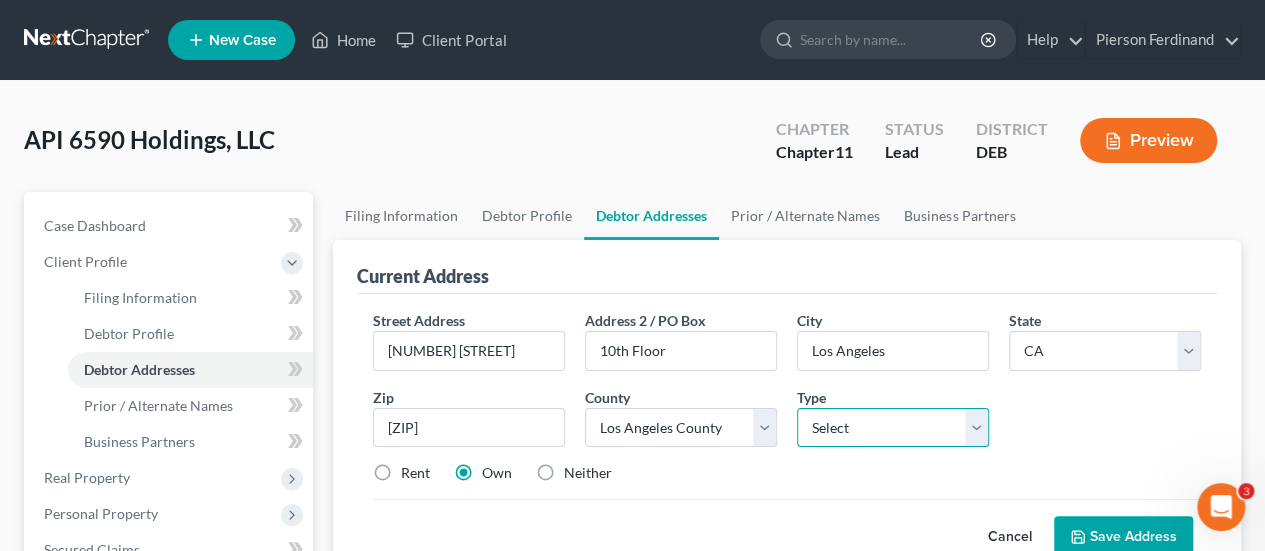 click on "Select Business Mailing Location of Assets" at bounding box center [893, 428] 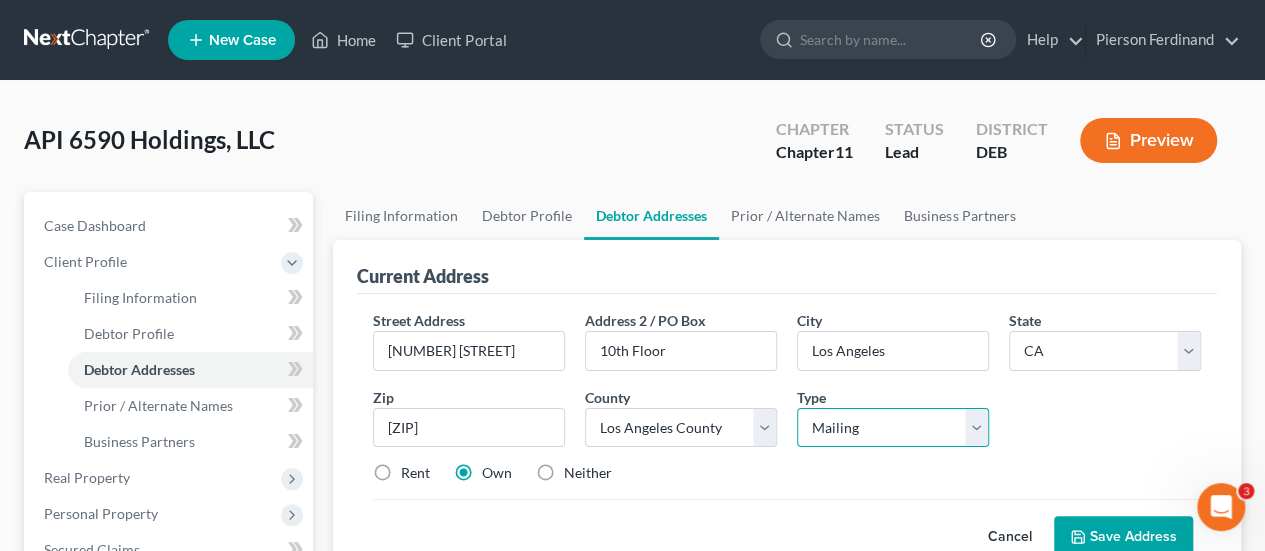 click on "Select Business Mailing Location of Assets" at bounding box center [893, 428] 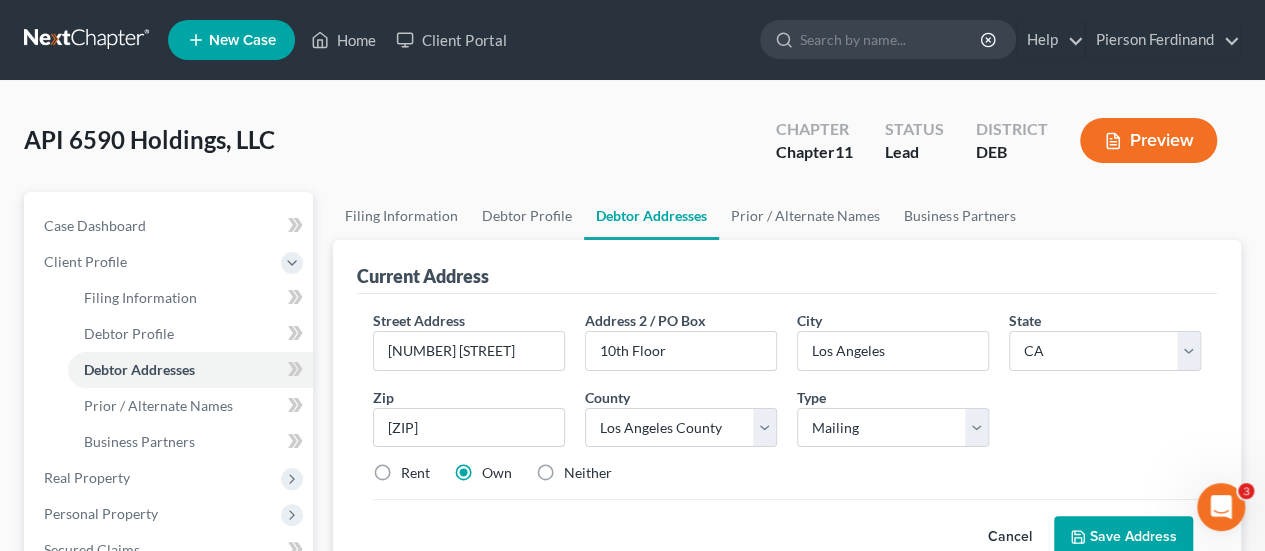 click on "Neither" at bounding box center (588, 473) 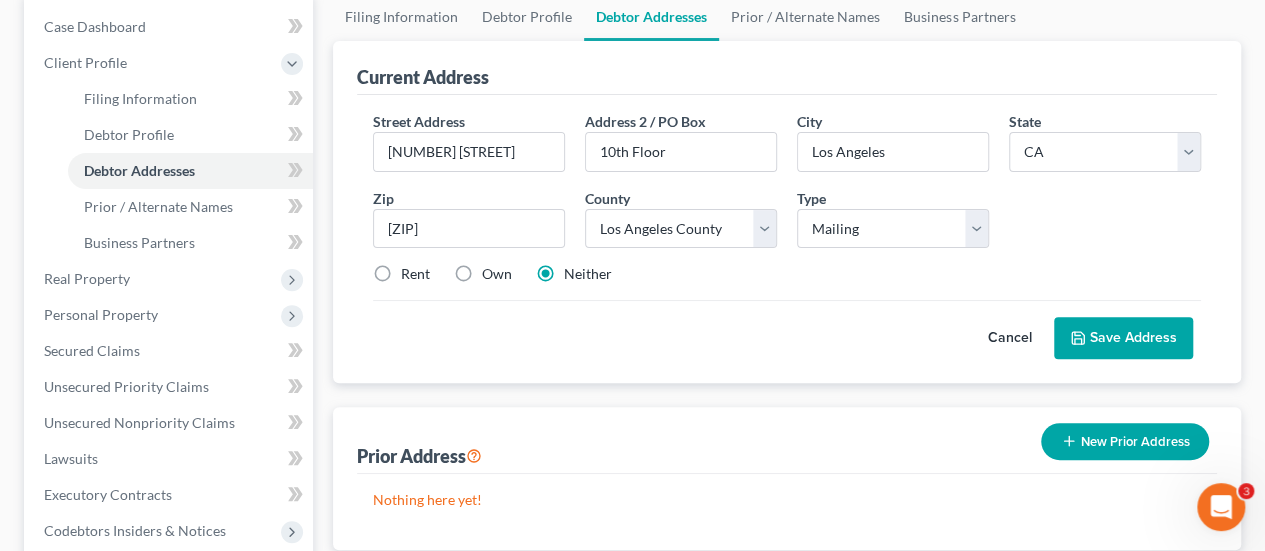 scroll, scrollTop: 200, scrollLeft: 0, axis: vertical 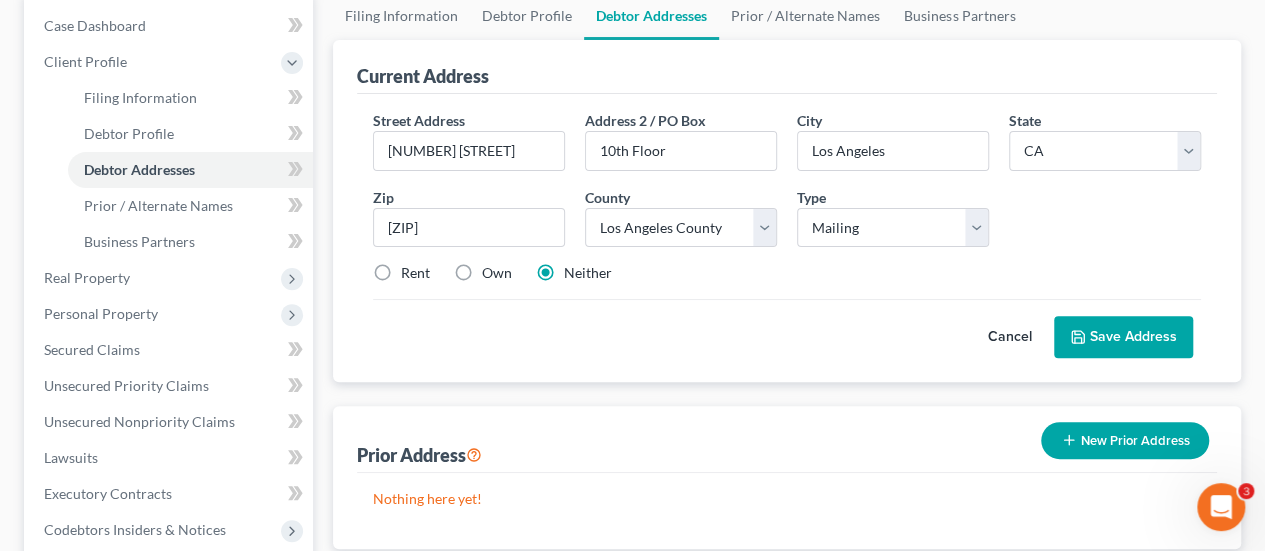 click on "Cancel Save Address" at bounding box center (787, 328) 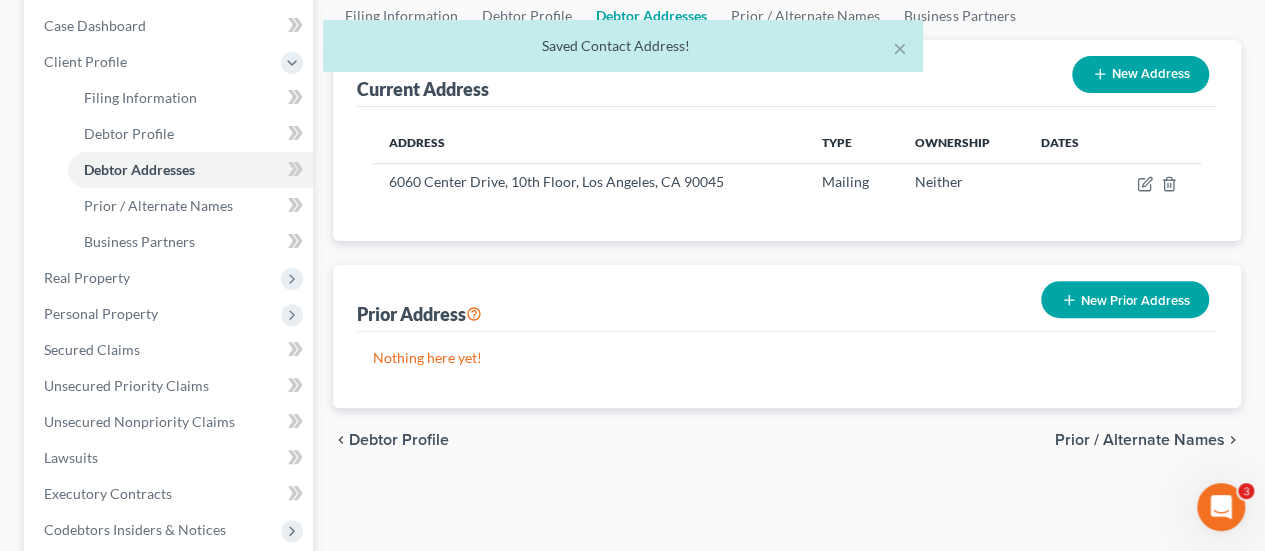 scroll, scrollTop: 0, scrollLeft: 0, axis: both 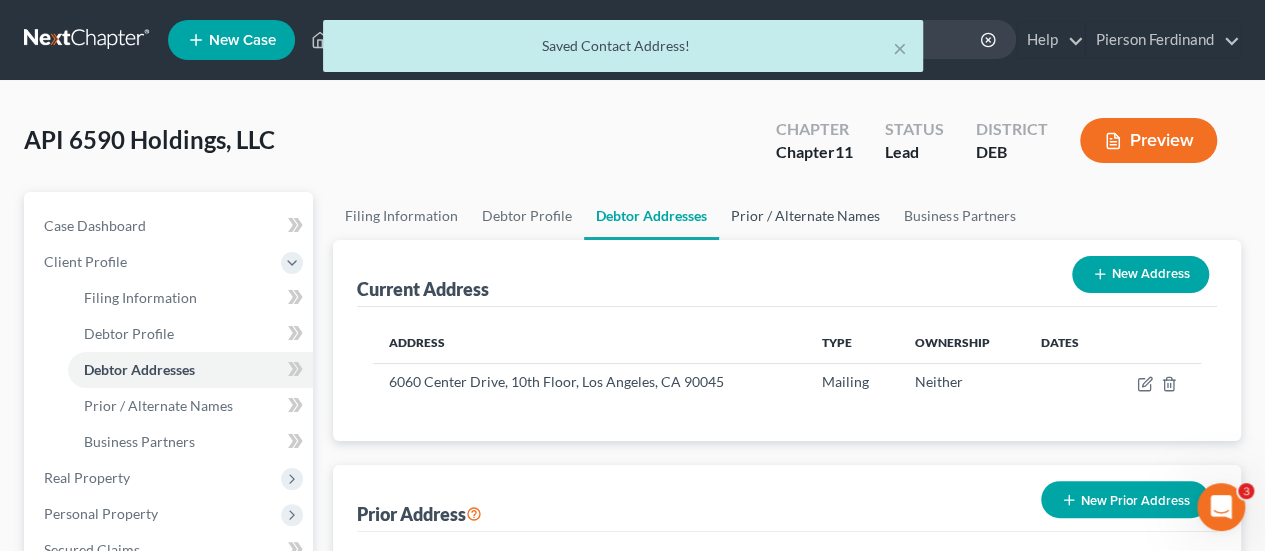 click on "Prior / Alternate Names" at bounding box center (805, 216) 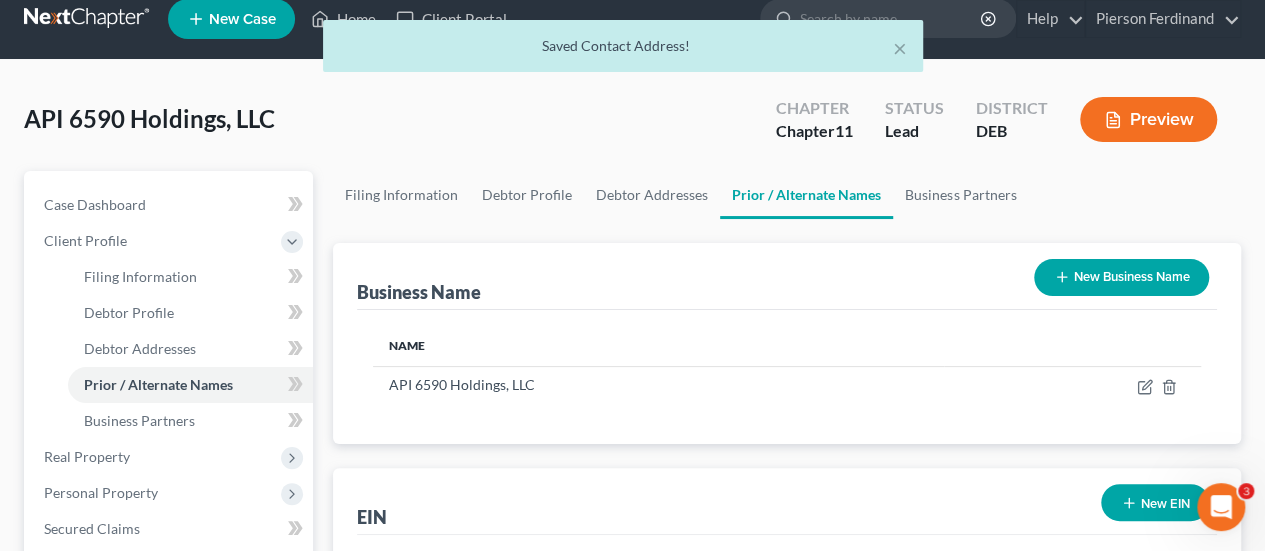 scroll, scrollTop: 0, scrollLeft: 0, axis: both 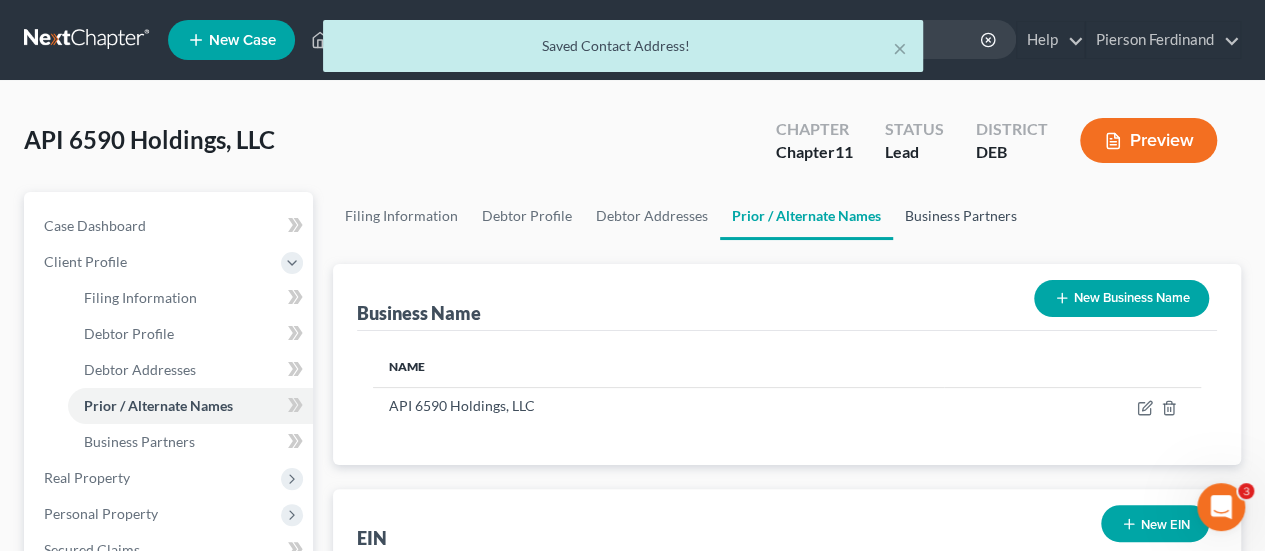 click on "Business Partners" at bounding box center [960, 216] 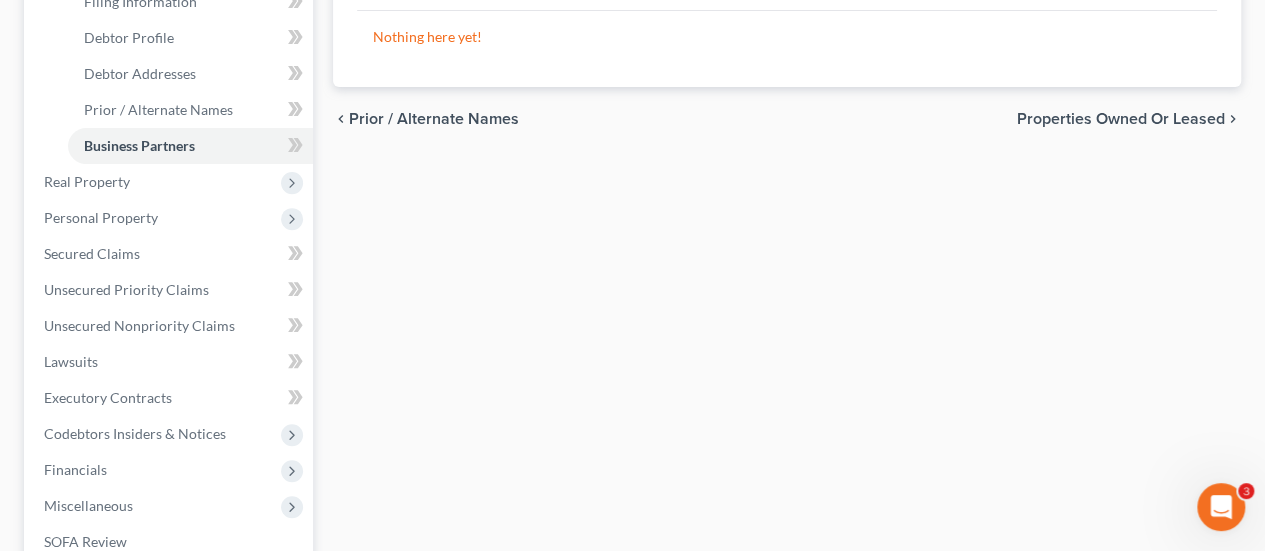 scroll, scrollTop: 300, scrollLeft: 0, axis: vertical 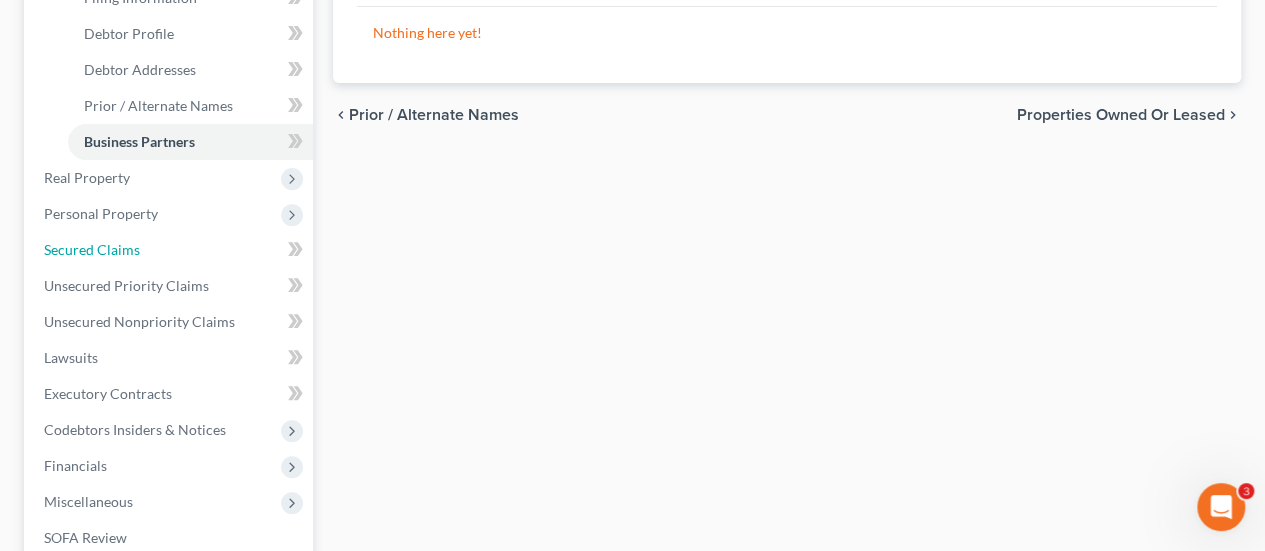 drag, startPoint x: 90, startPoint y: 263, endPoint x: 82, endPoint y: 283, distance: 21.540659 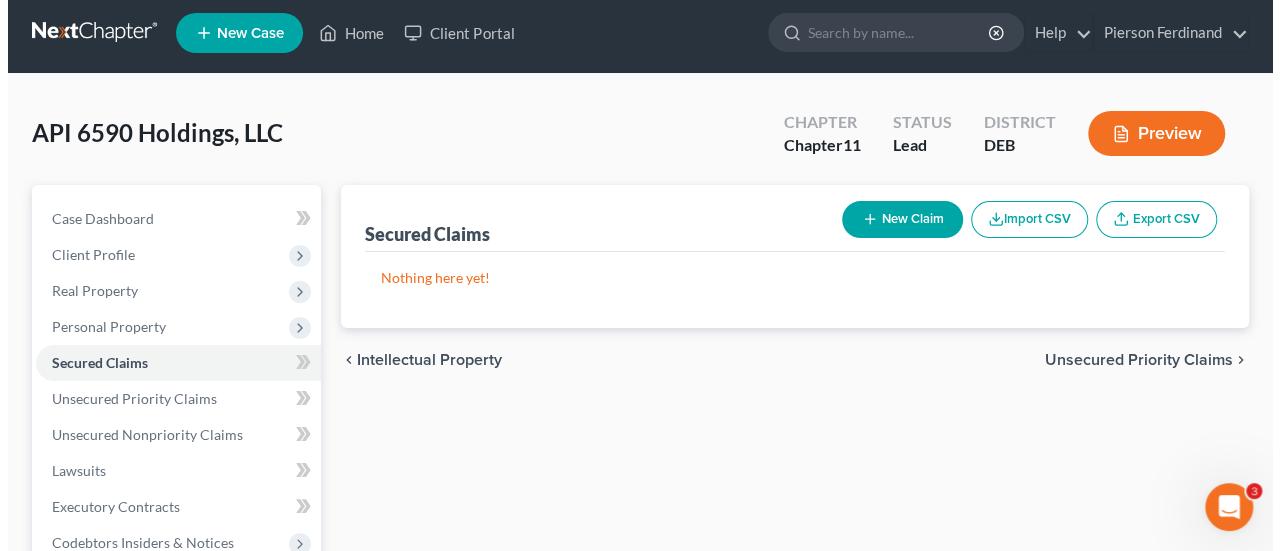 scroll, scrollTop: 0, scrollLeft: 0, axis: both 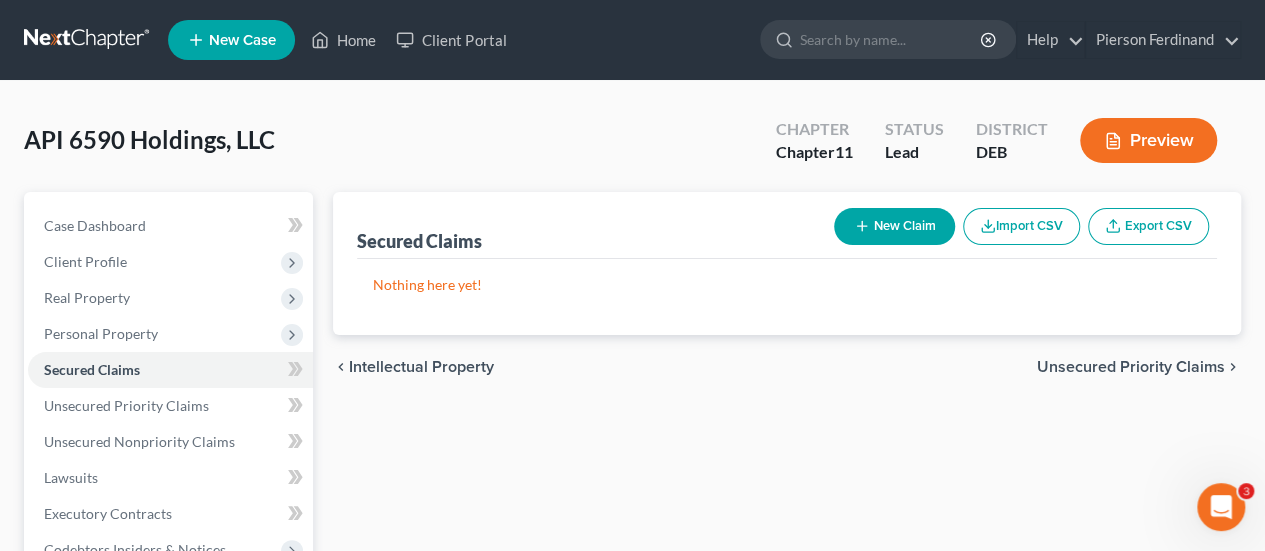 click on "New Claim" at bounding box center (894, 226) 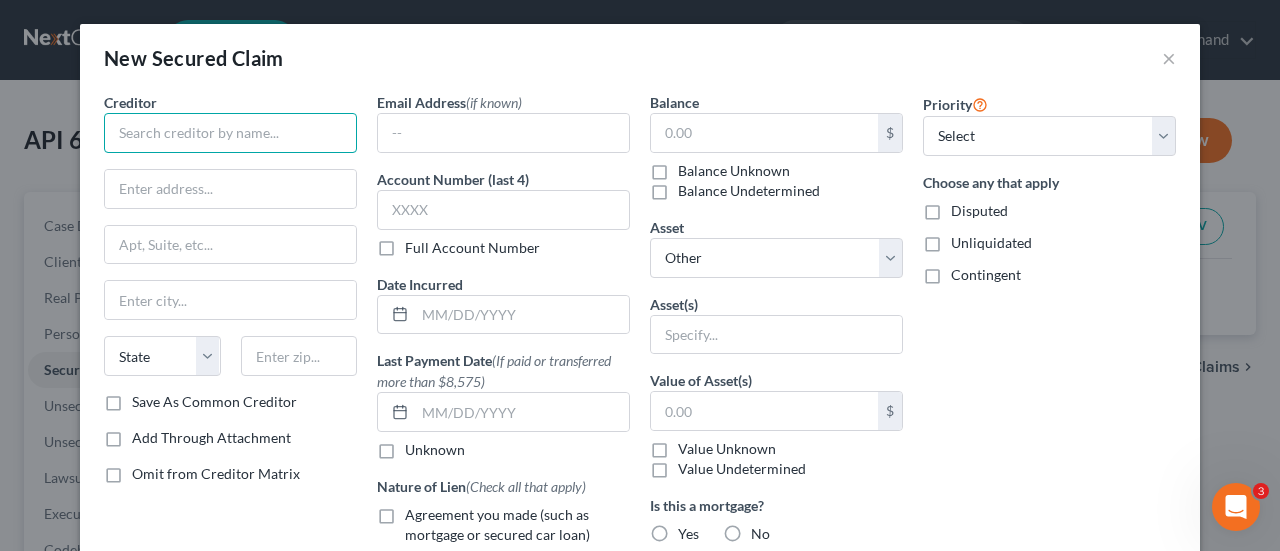 click at bounding box center [230, 133] 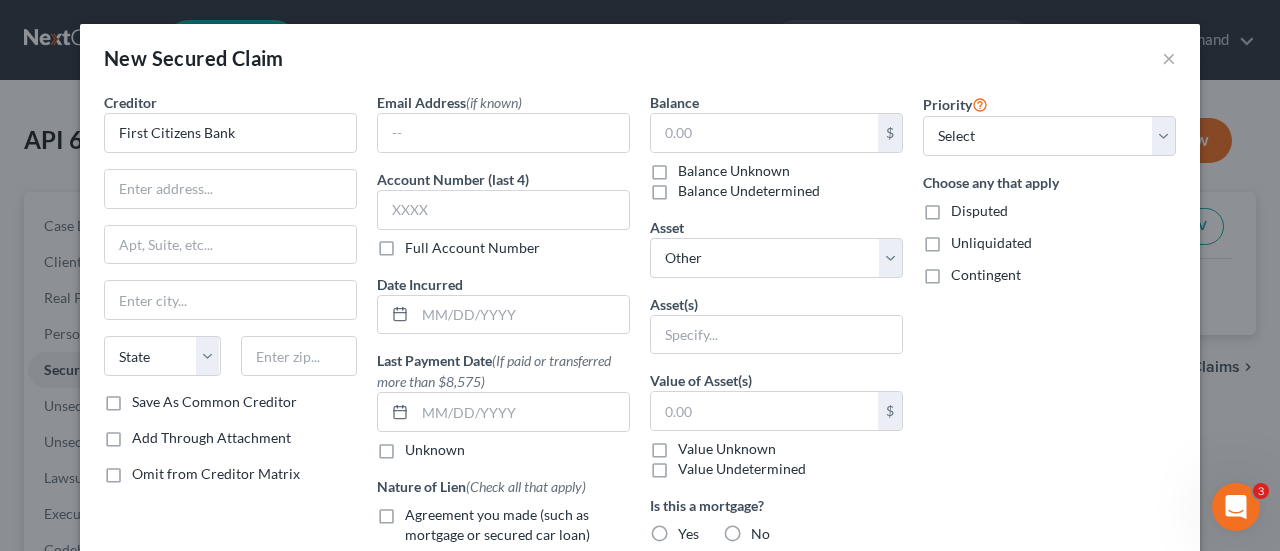 drag, startPoint x: 1169, startPoint y: 52, endPoint x: 1136, endPoint y: 79, distance: 42.638012 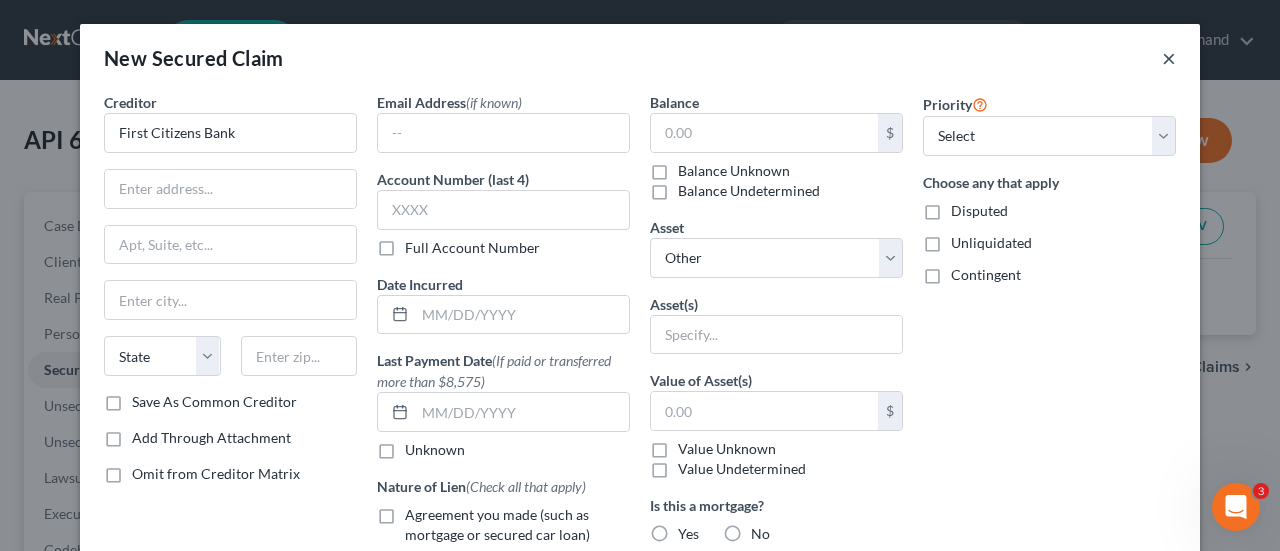 click on "×" at bounding box center (1169, 58) 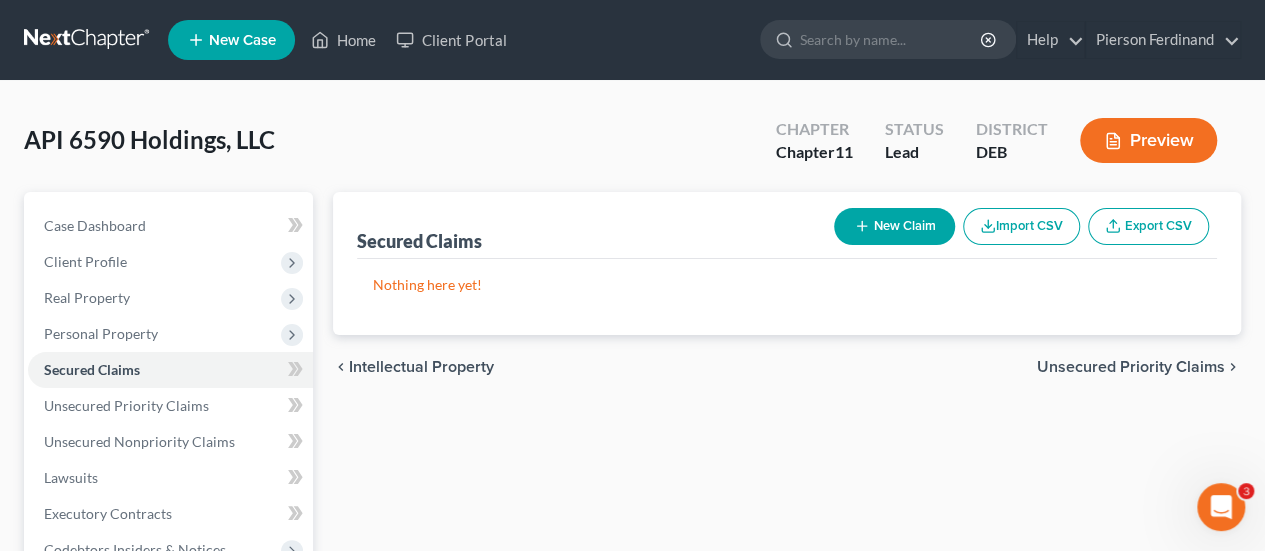 click on "New Claim" at bounding box center (894, 226) 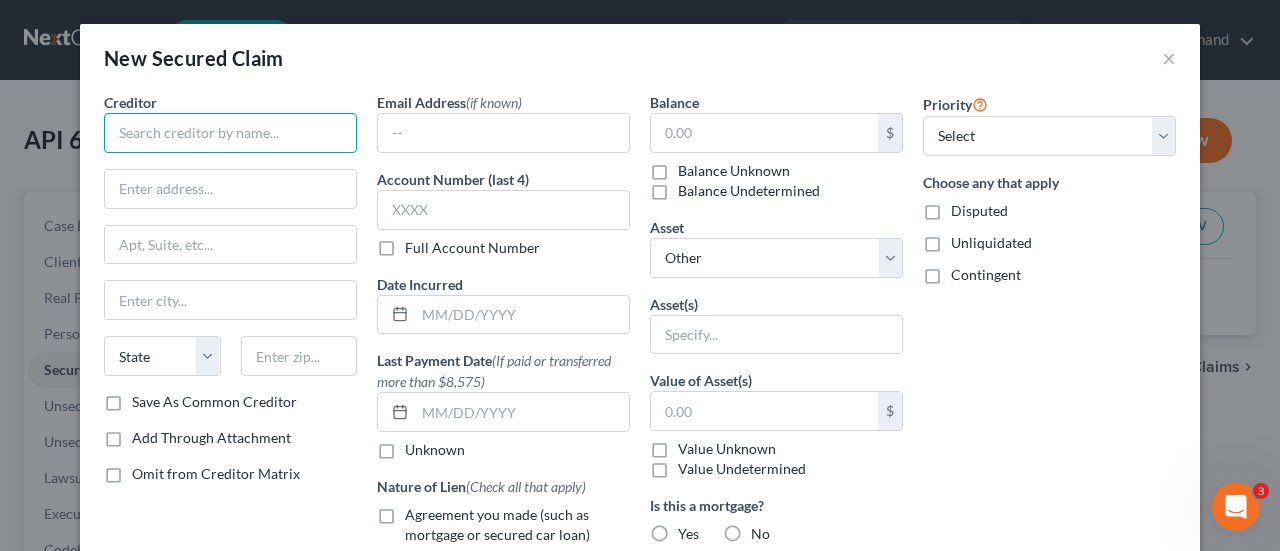 click at bounding box center (230, 133) 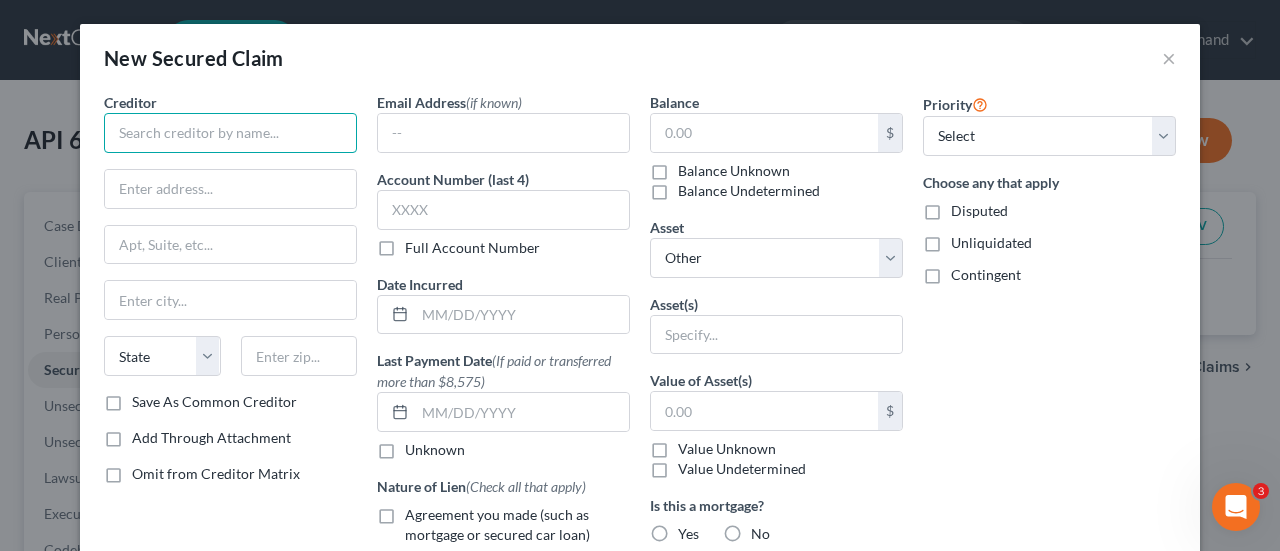 click at bounding box center (230, 133) 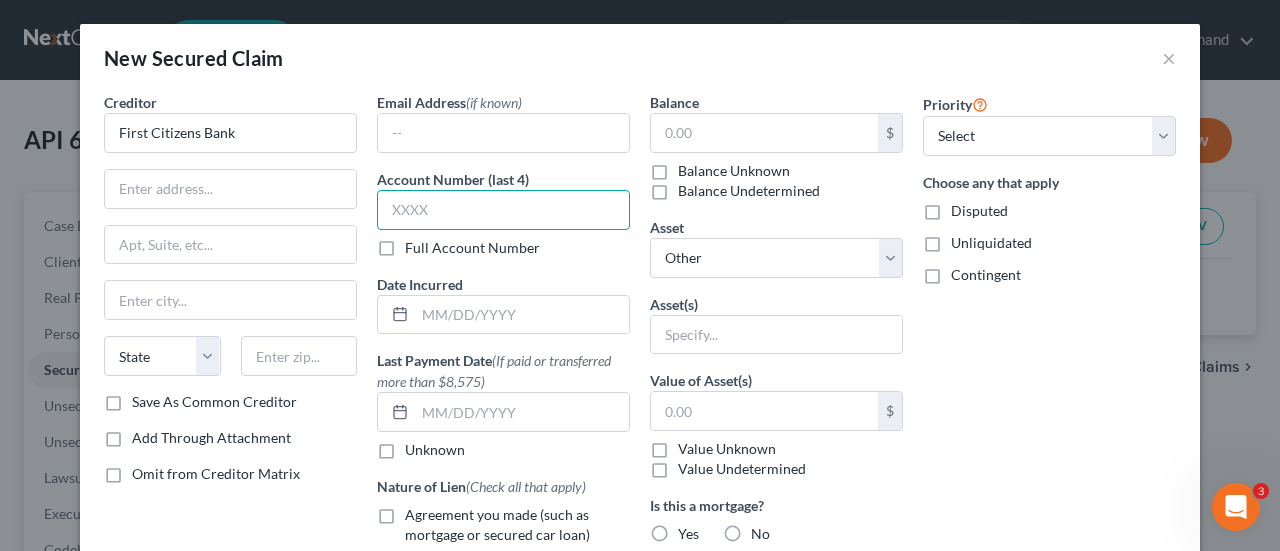 drag, startPoint x: 457, startPoint y: 205, endPoint x: 446, endPoint y: 211, distance: 12.529964 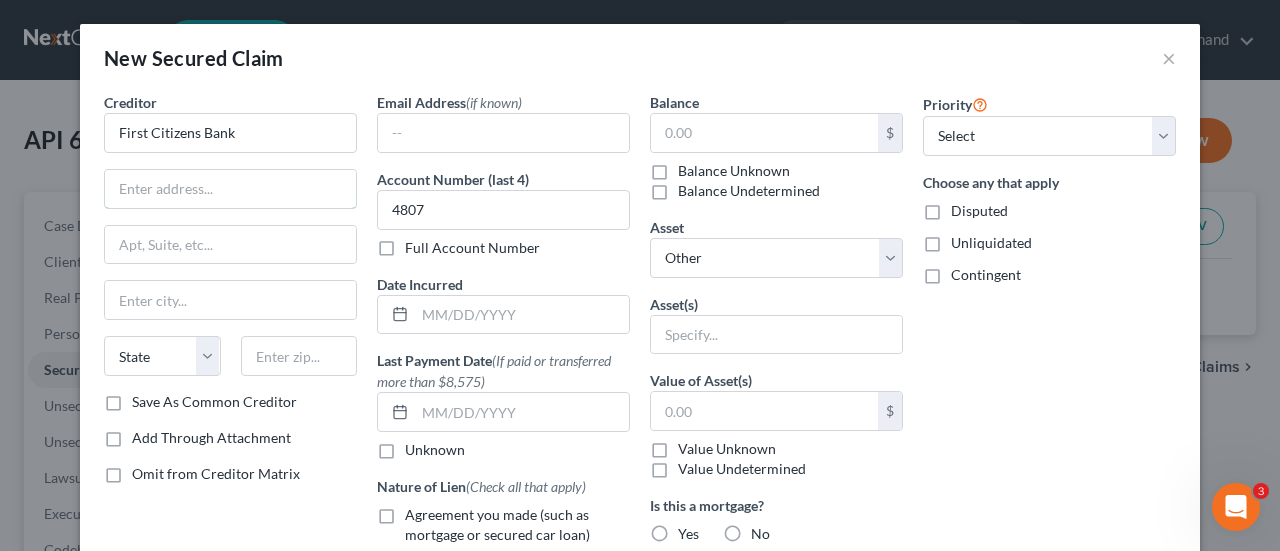 drag, startPoint x: 183, startPoint y: 181, endPoint x: 148, endPoint y: 194, distance: 37.336308 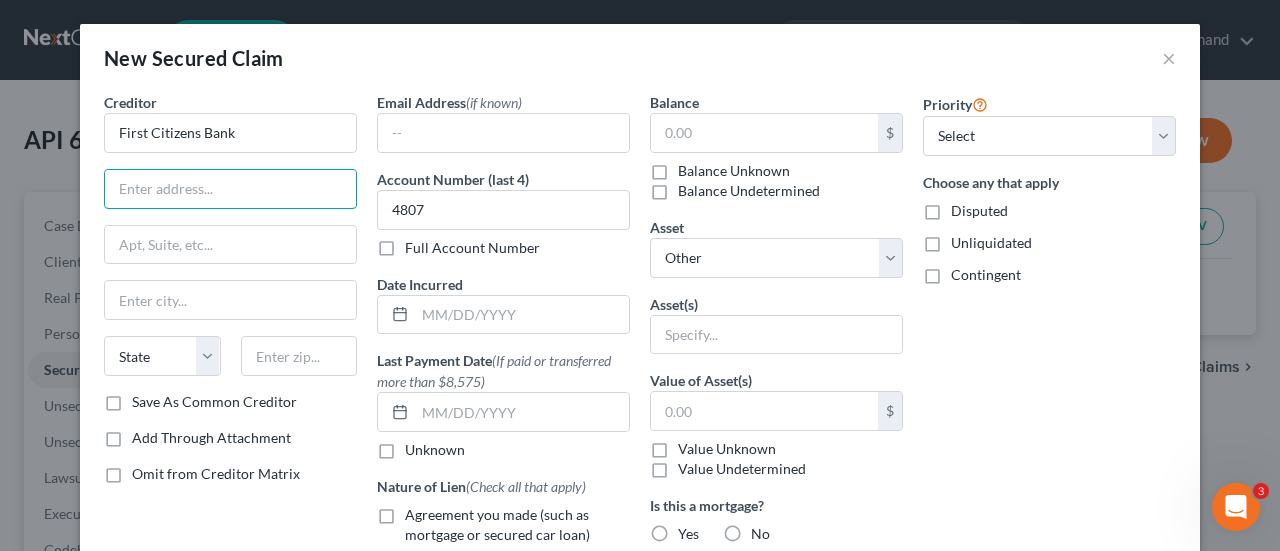 paste on "(CLAS-PAS-04-02), P.O. Box [NUMBER]" 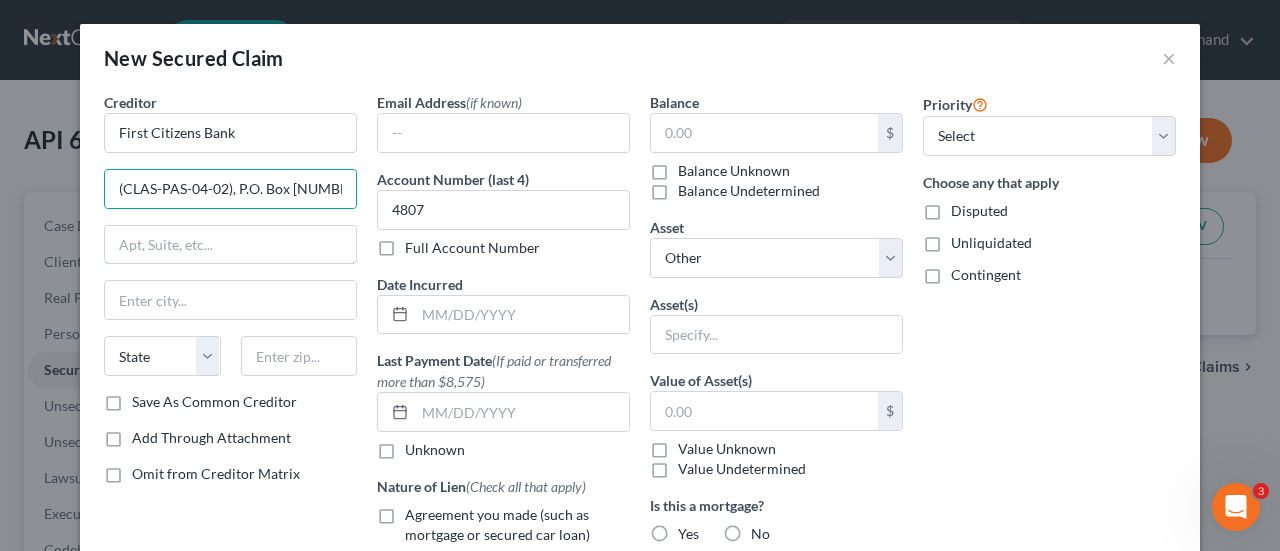 click at bounding box center [230, 245] 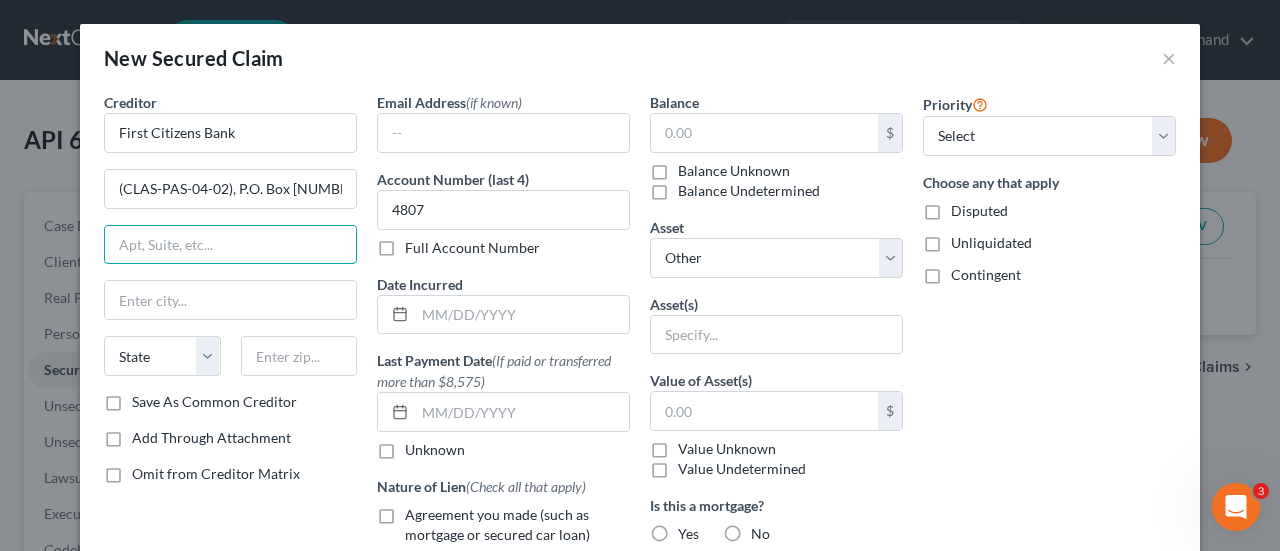 paste on "(CLAS-PAS-04-02), P.O. Box [NUMBER]" 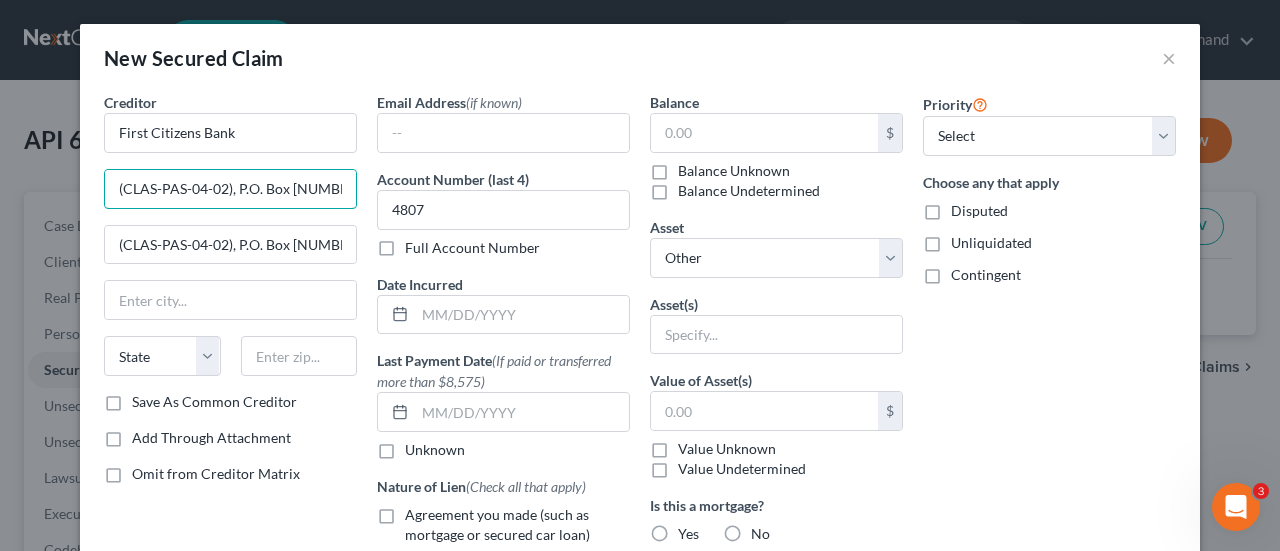 drag, startPoint x: 228, startPoint y: 189, endPoint x: 394, endPoint y: 178, distance: 166.36406 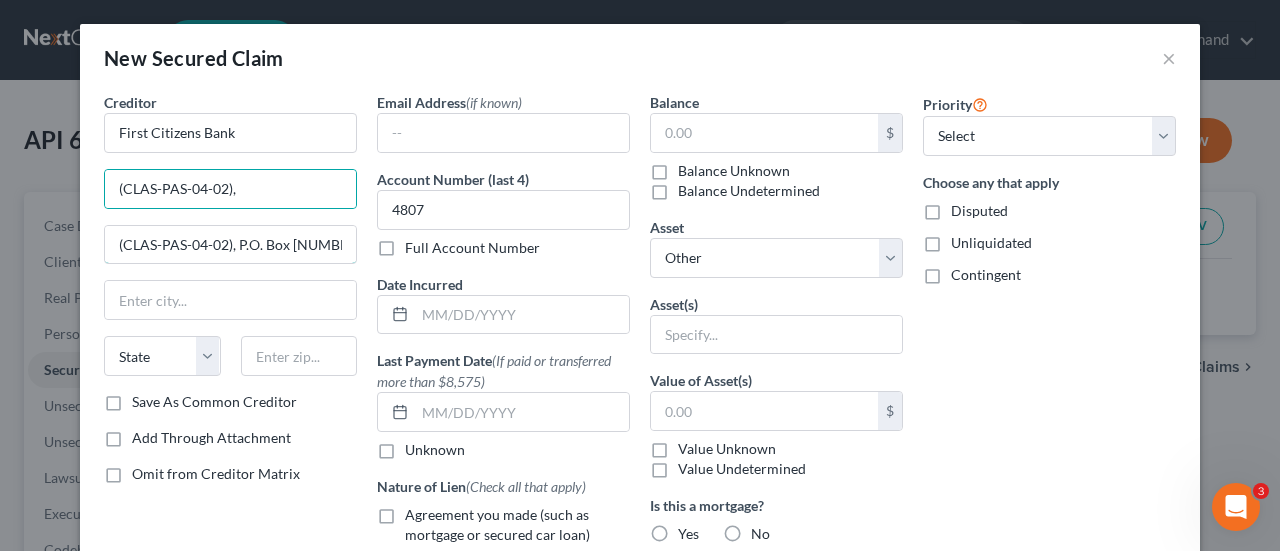drag, startPoint x: 161, startPoint y: 247, endPoint x: 208, endPoint y: 250, distance: 47.095646 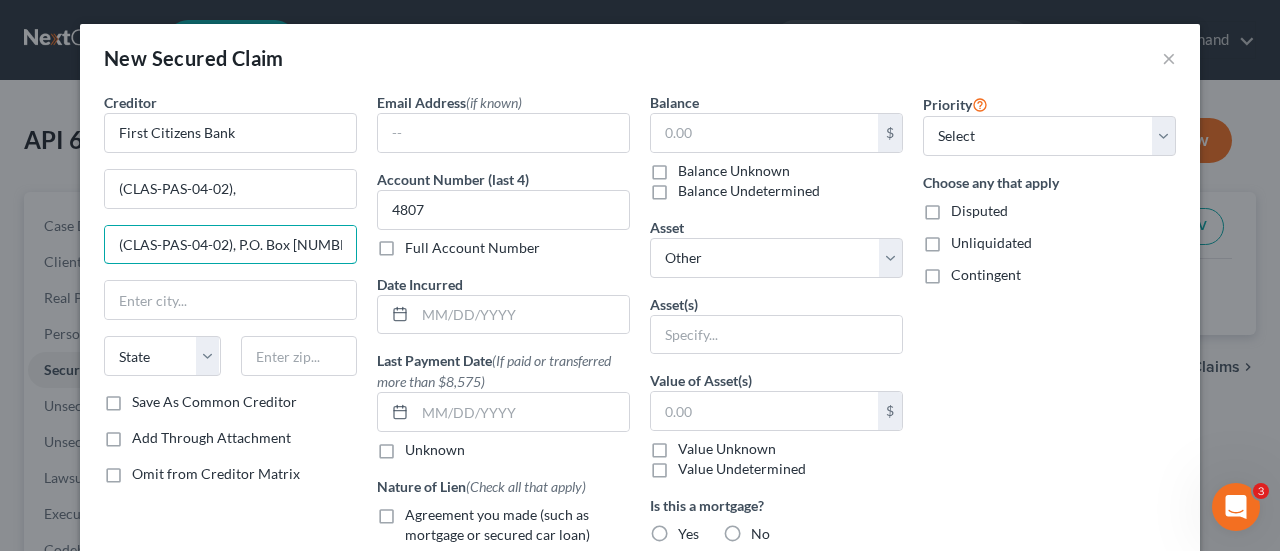 drag, startPoint x: 231, startPoint y: 243, endPoint x: -60, endPoint y: 241, distance: 291.00687 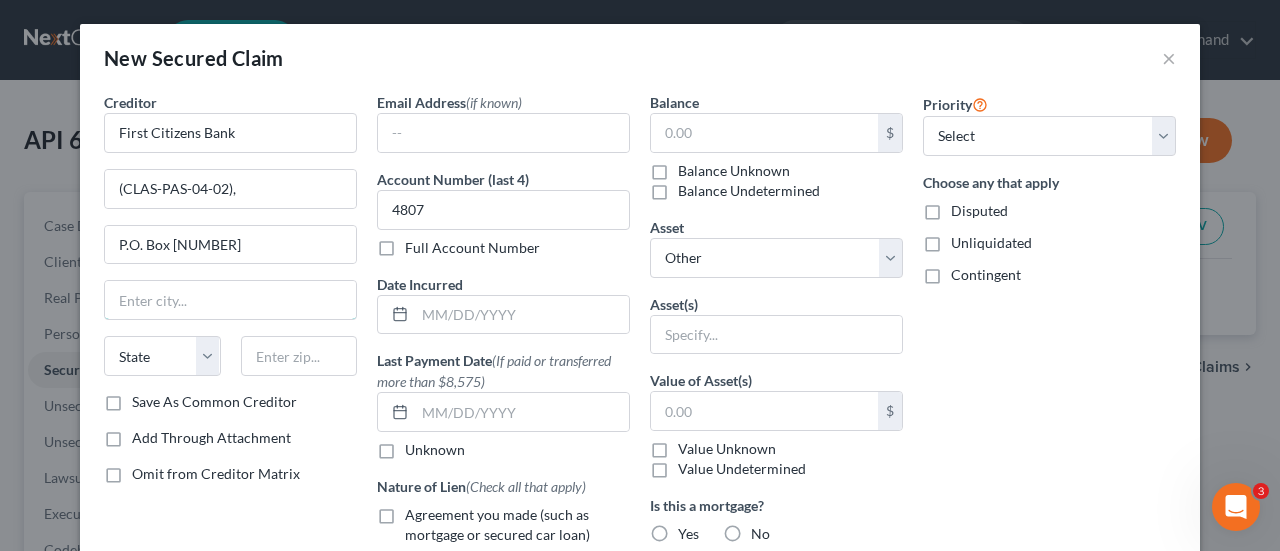 click at bounding box center (230, 300) 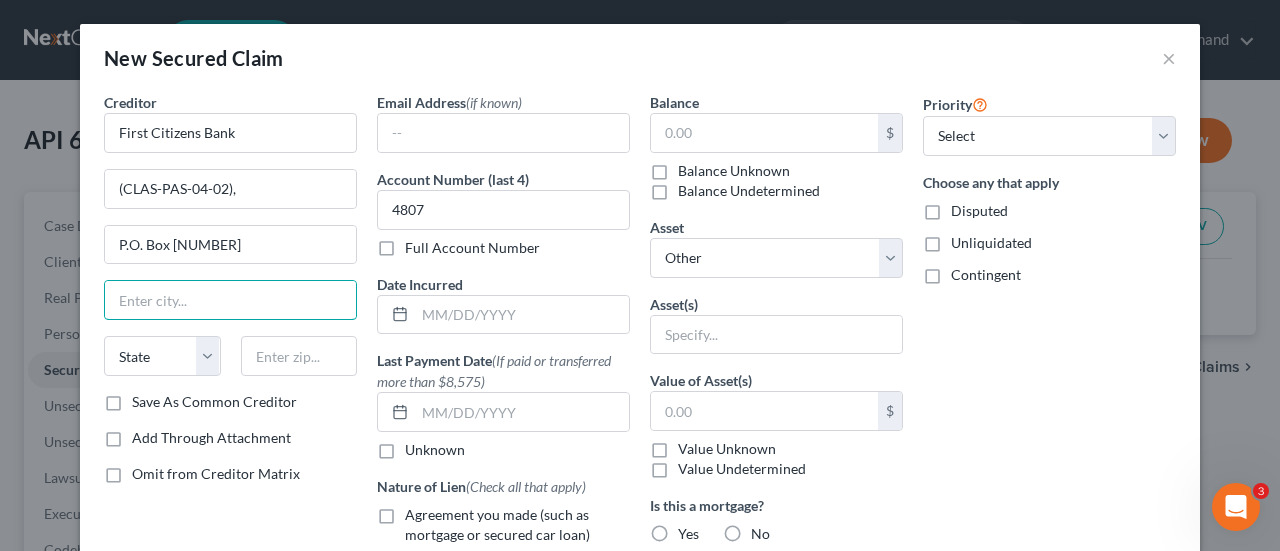 paste on "Pasadena" 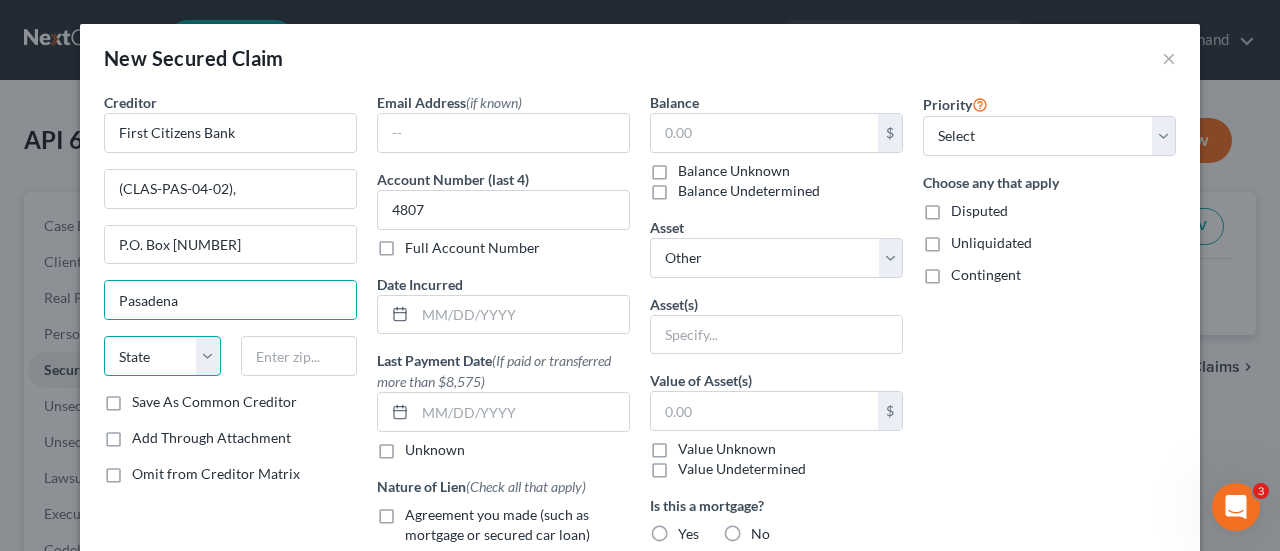 drag, startPoint x: 206, startPoint y: 350, endPoint x: 206, endPoint y: 335, distance: 15 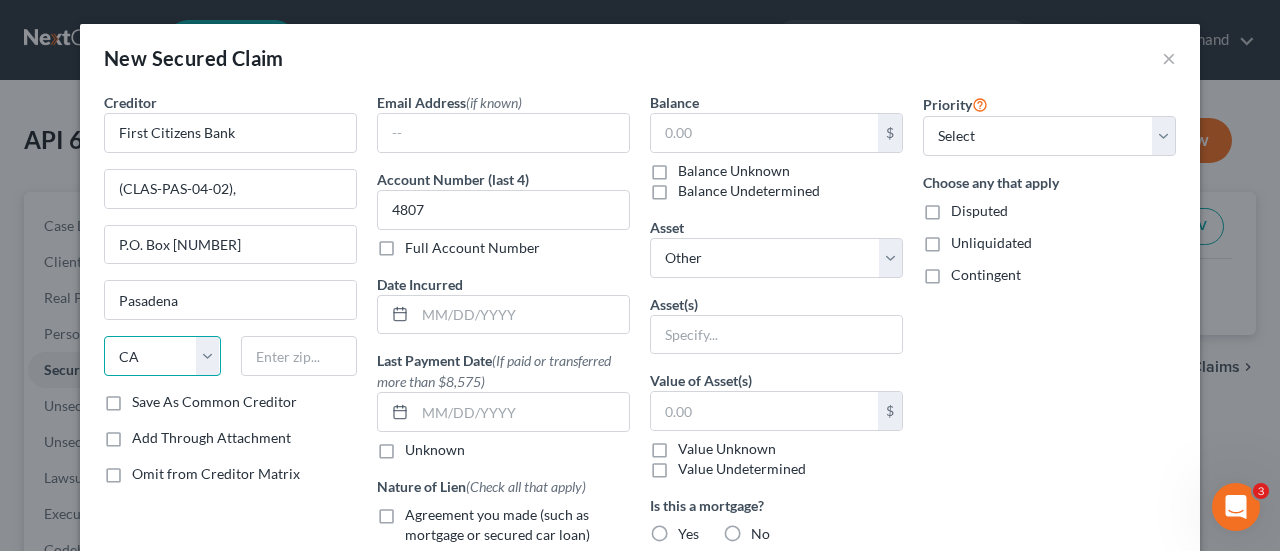 click on "State AL AK AR AZ CA CO CT DE DC FL GA GU HI ID IL IN IA KS KY LA ME MD MA MI MN MS MO MT NC ND NE NV NH NJ NM NY OH OK OR PA PR RI SC SD TN TX UT VI VA VT WA WV WI WY" at bounding box center (162, 356) 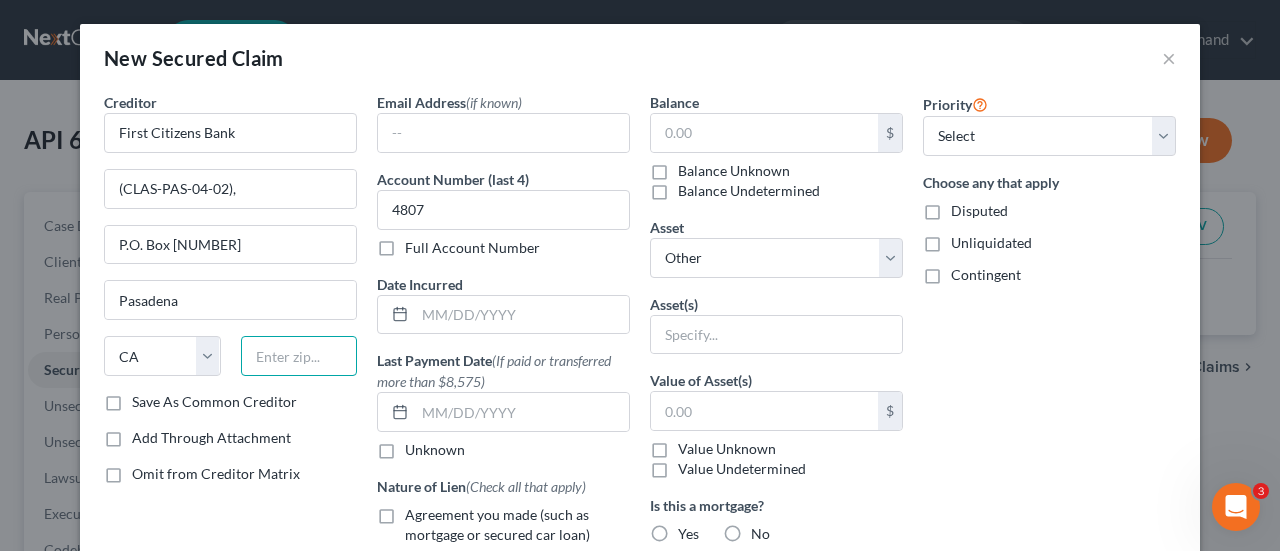 click at bounding box center [299, 356] 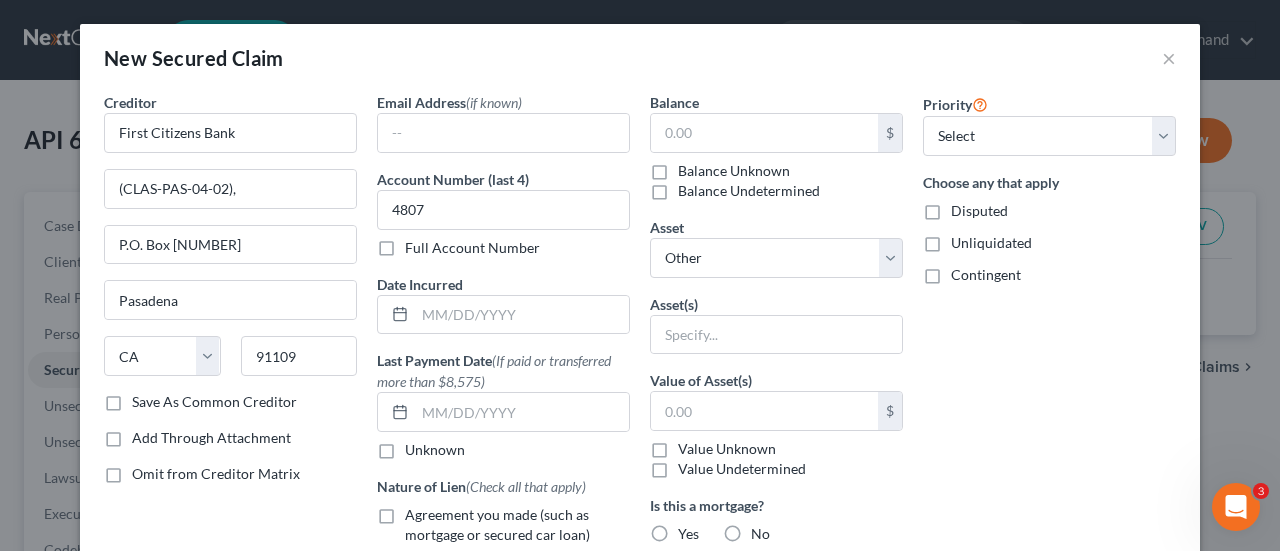 click on "Save As Common Creditor" at bounding box center (214, 402) 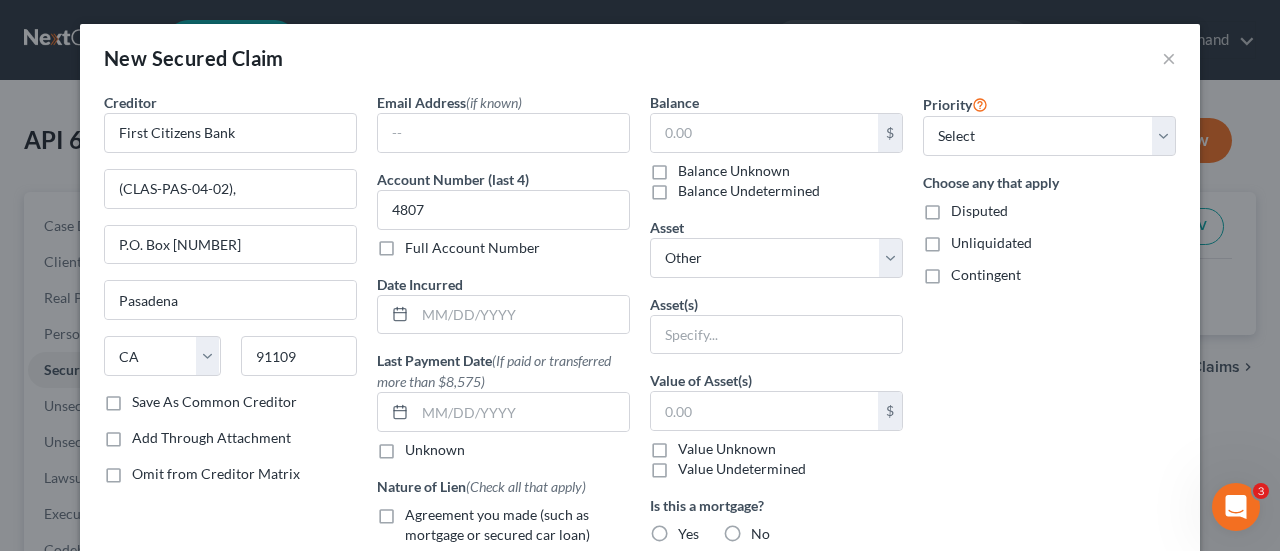 click on "Save As Common Creditor" at bounding box center [146, 398] 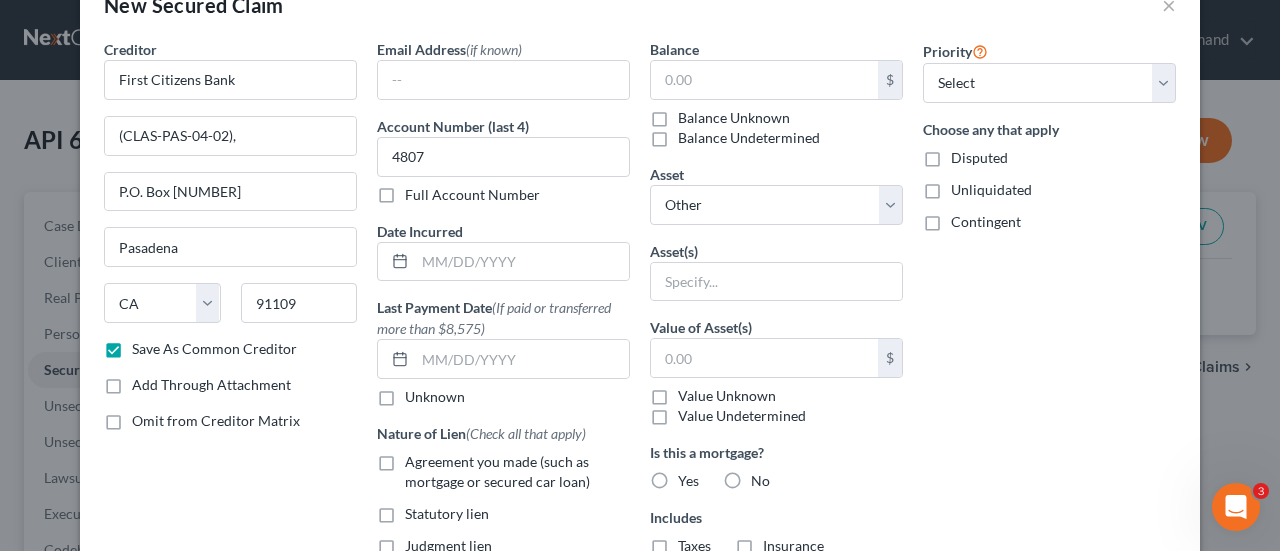 scroll, scrollTop: 0, scrollLeft: 0, axis: both 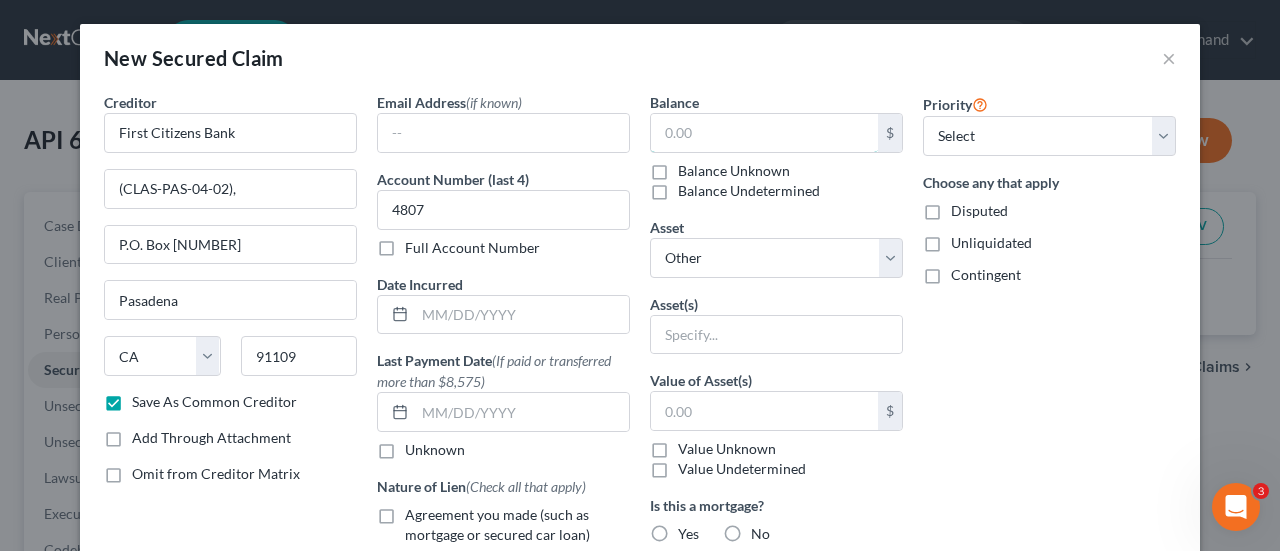 click at bounding box center (764, 133) 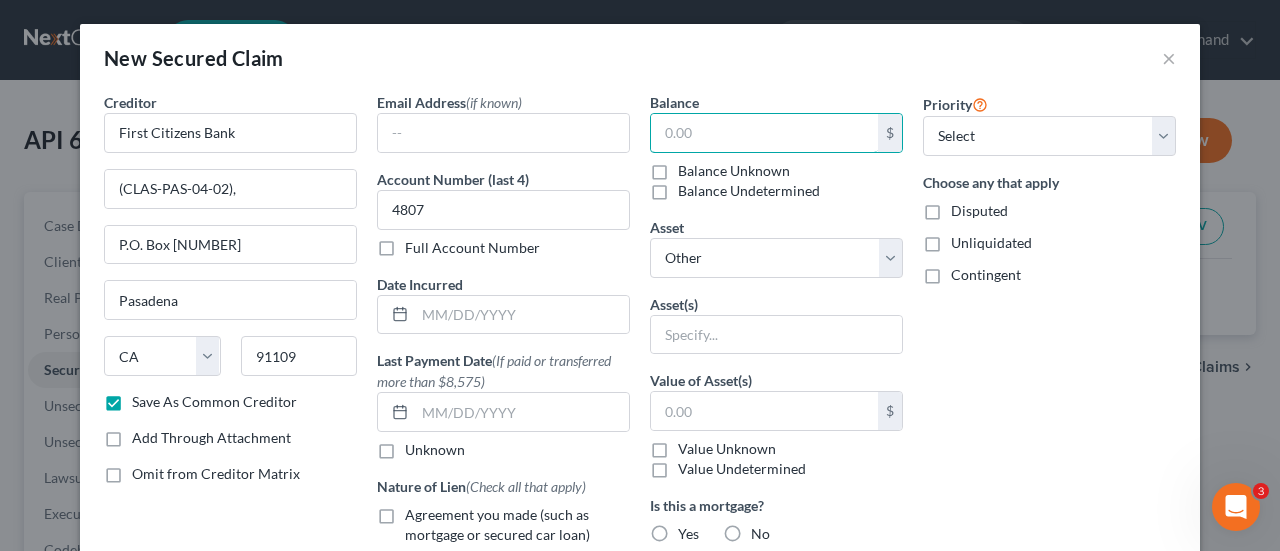 paste on "$2,356,521.61" 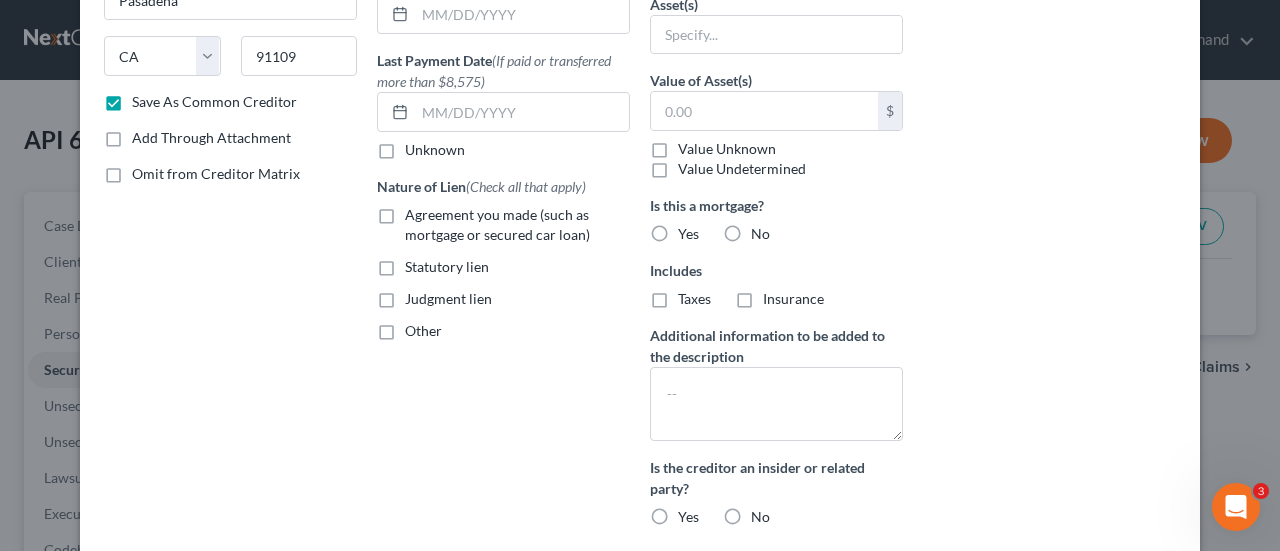 scroll, scrollTop: 400, scrollLeft: 0, axis: vertical 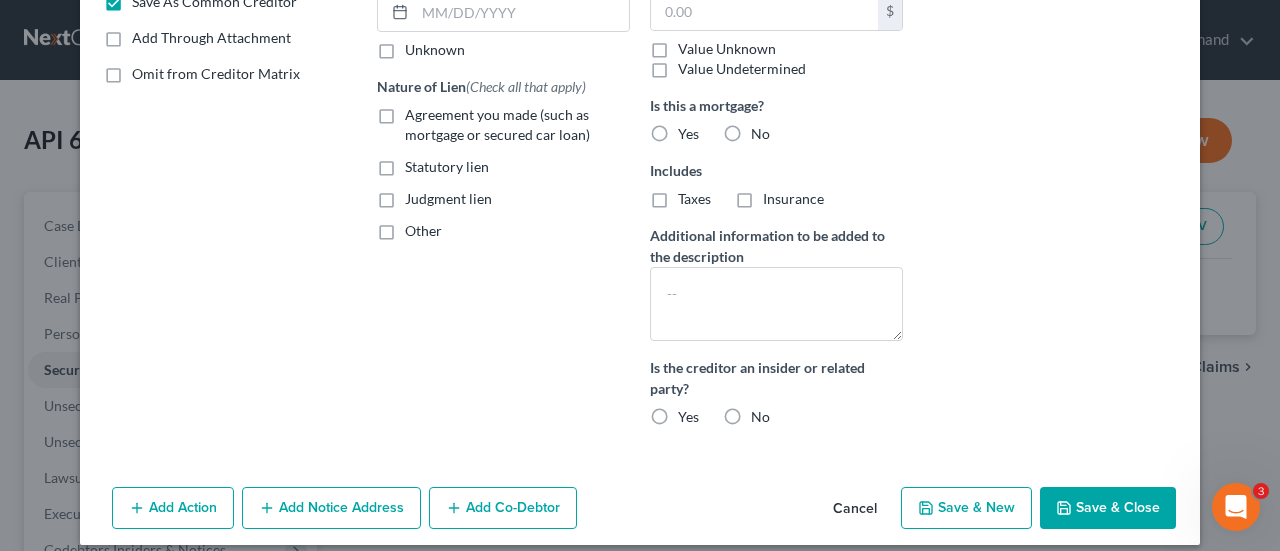 click on "Save & Close" at bounding box center [1108, 508] 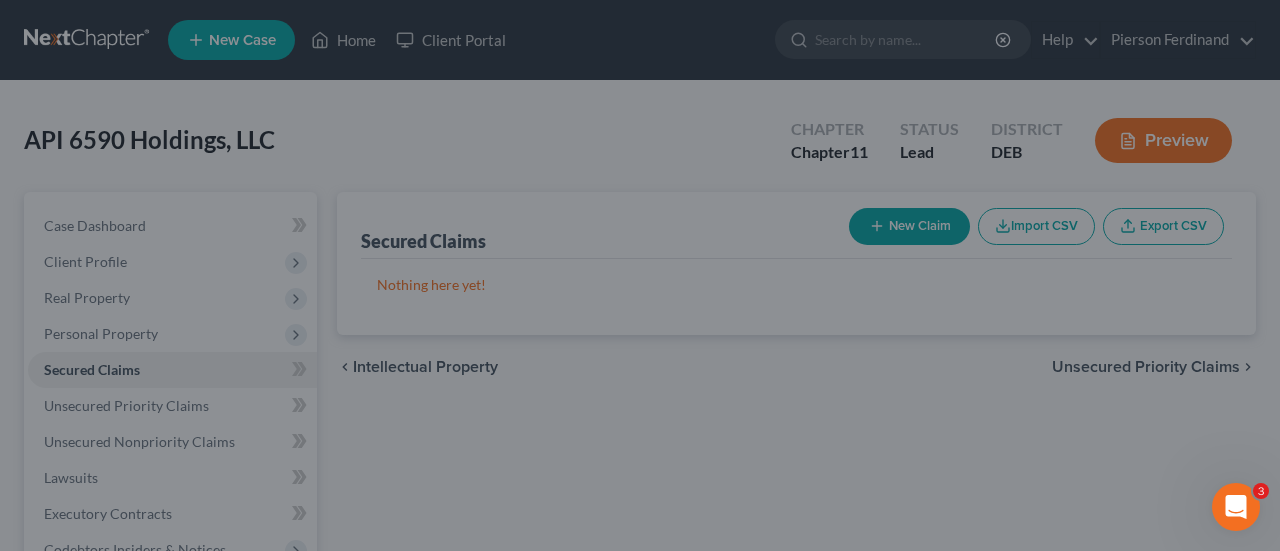 scroll, scrollTop: 286, scrollLeft: 0, axis: vertical 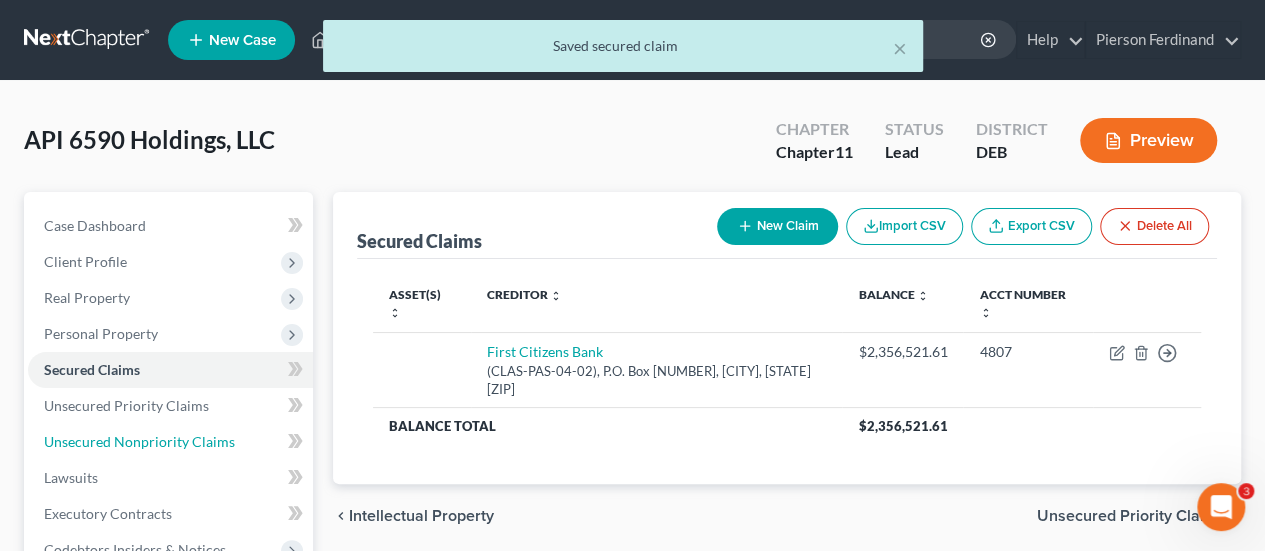 click on "Unsecured Nonpriority Claims" at bounding box center (139, 441) 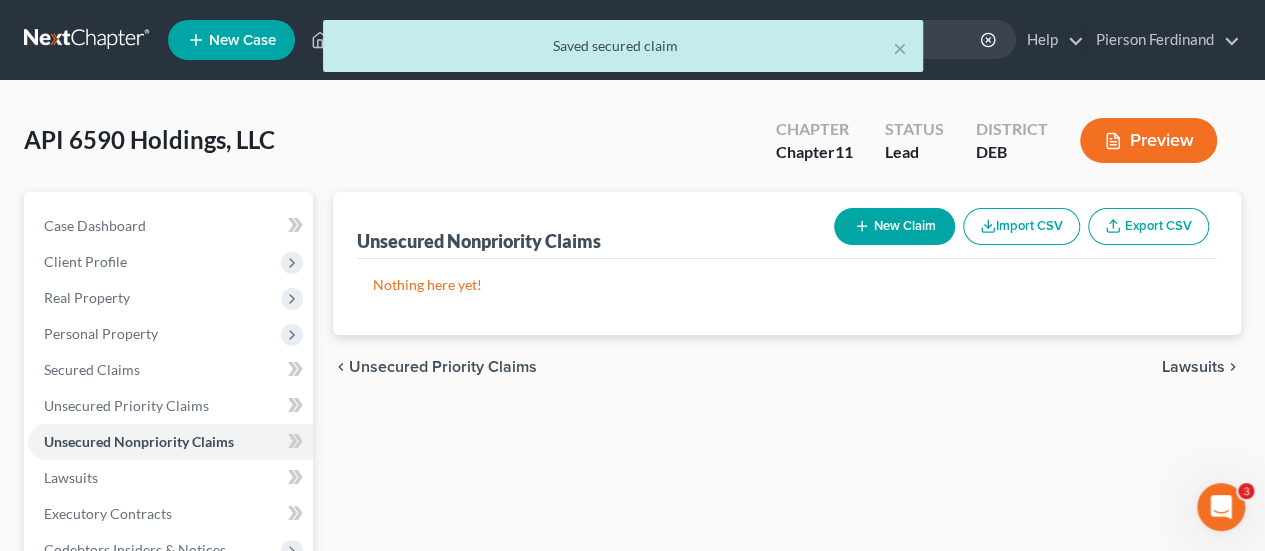 click on "New Claim" at bounding box center [894, 226] 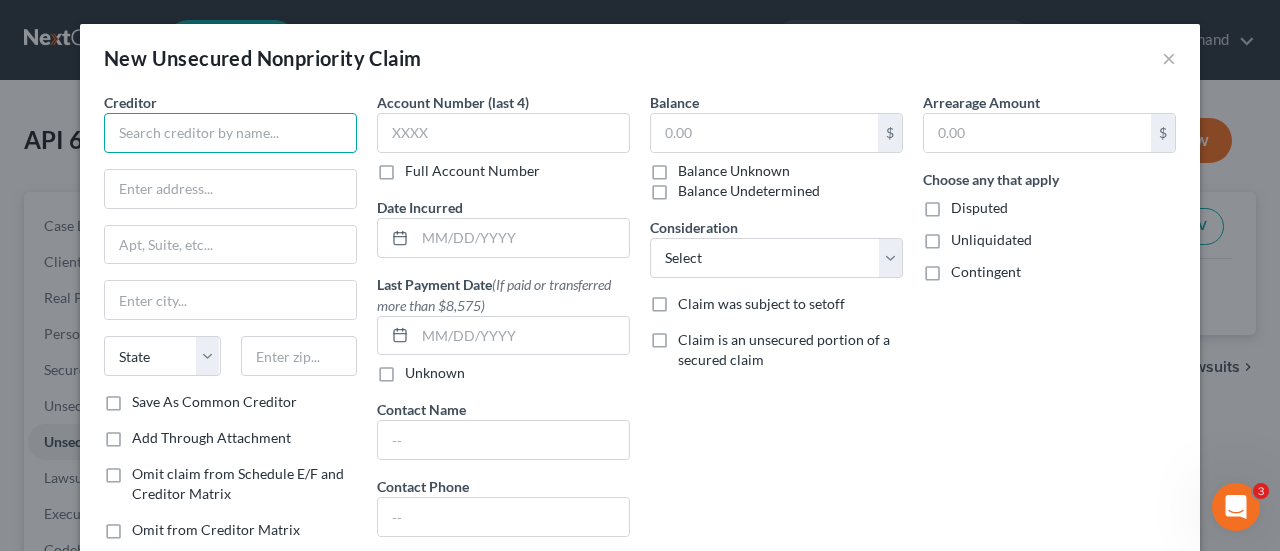 drag, startPoint x: 212, startPoint y: 135, endPoint x: 201, endPoint y: 137, distance: 11.18034 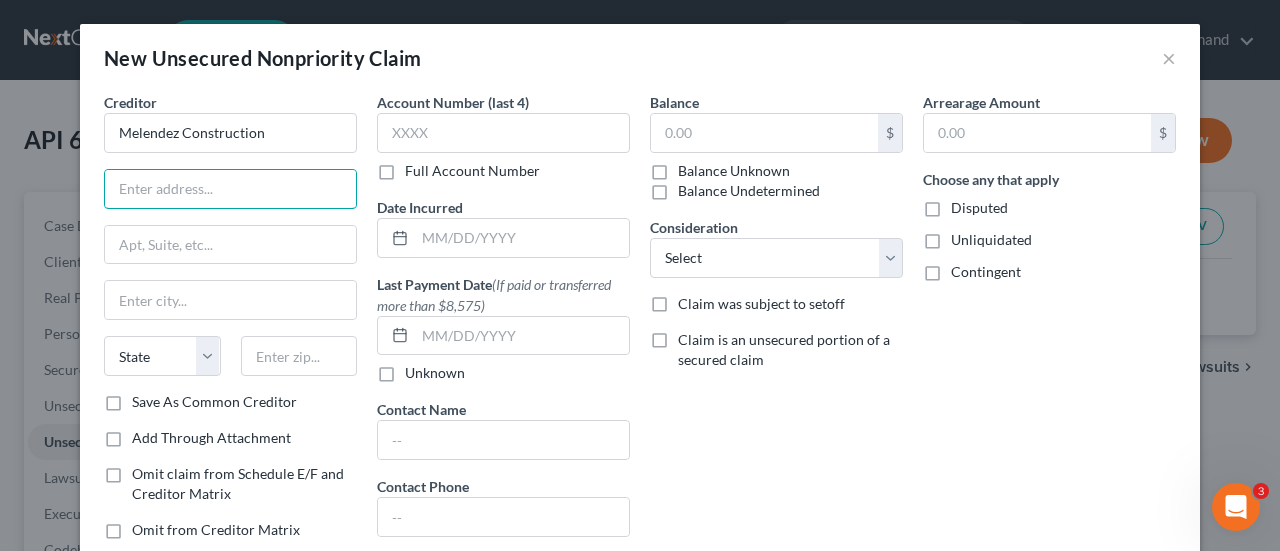 click at bounding box center [230, 189] 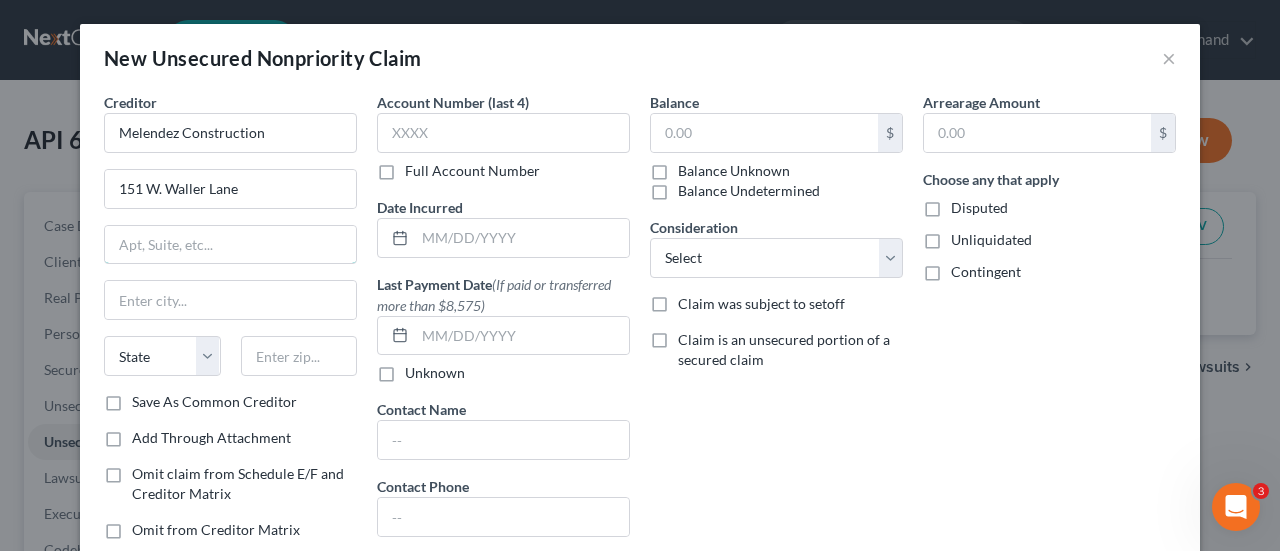 click at bounding box center [230, 245] 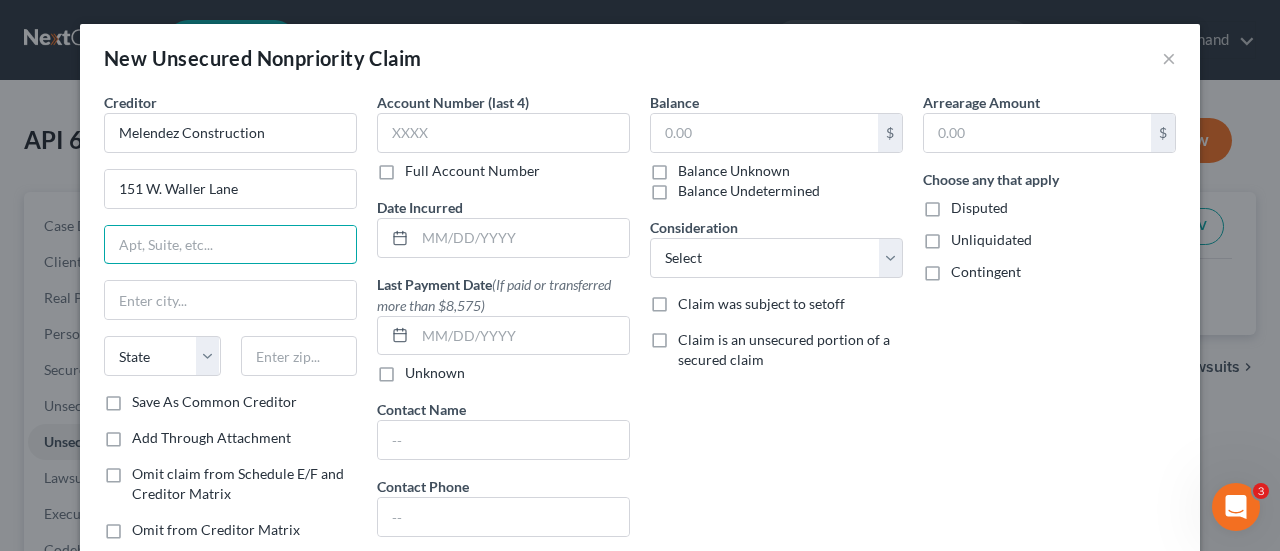 paste on "Santa Barbara" 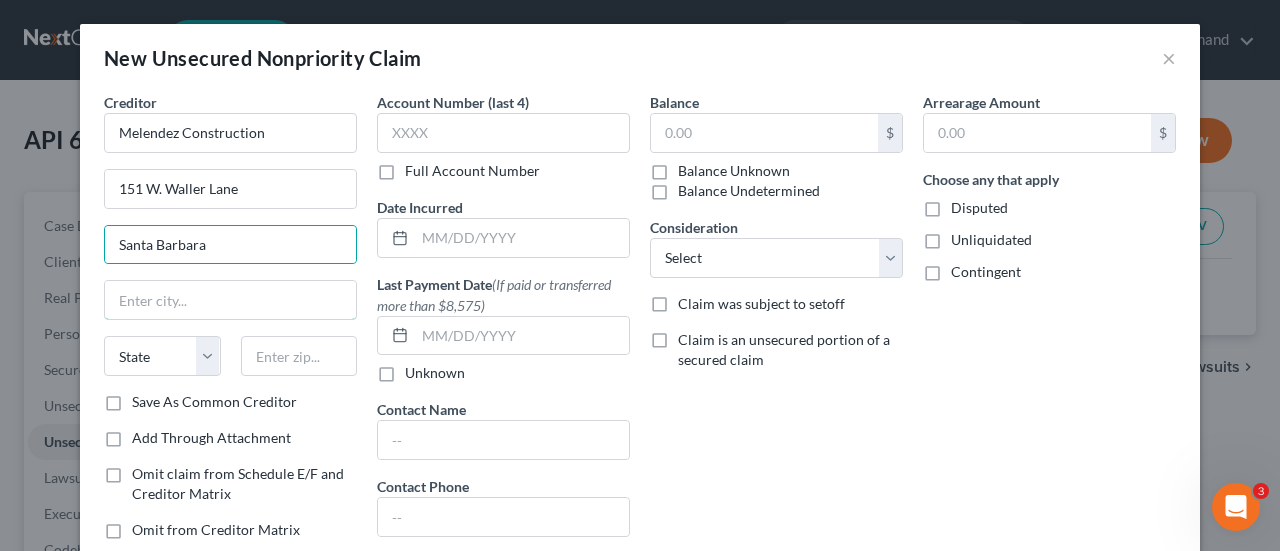 click at bounding box center [230, 300] 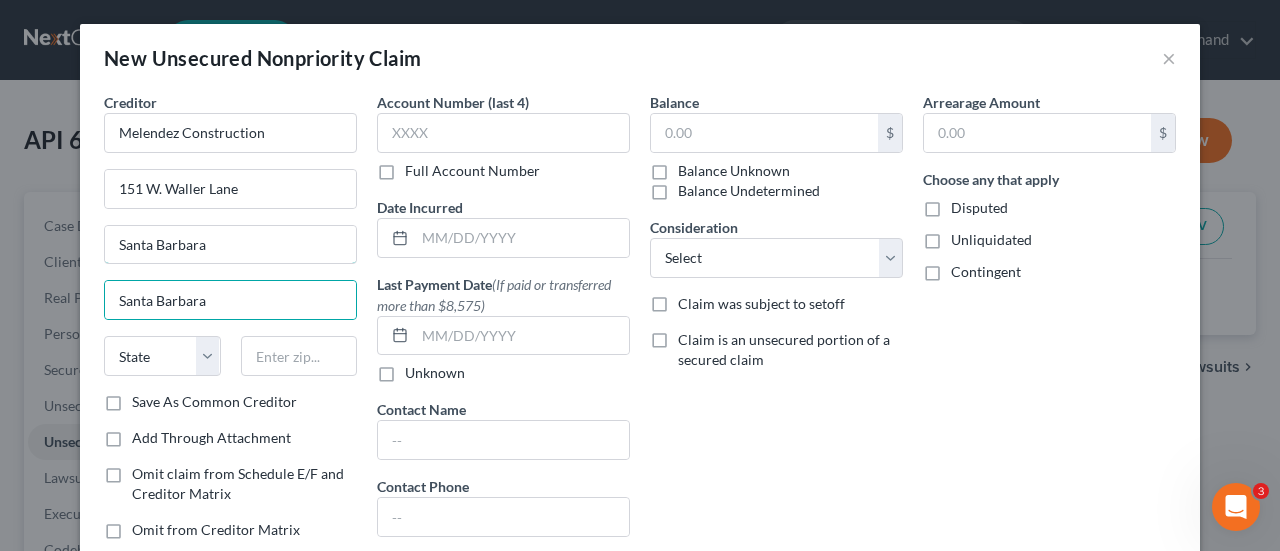 drag, startPoint x: -198, startPoint y: 221, endPoint x: -257, endPoint y: 219, distance: 59.03389 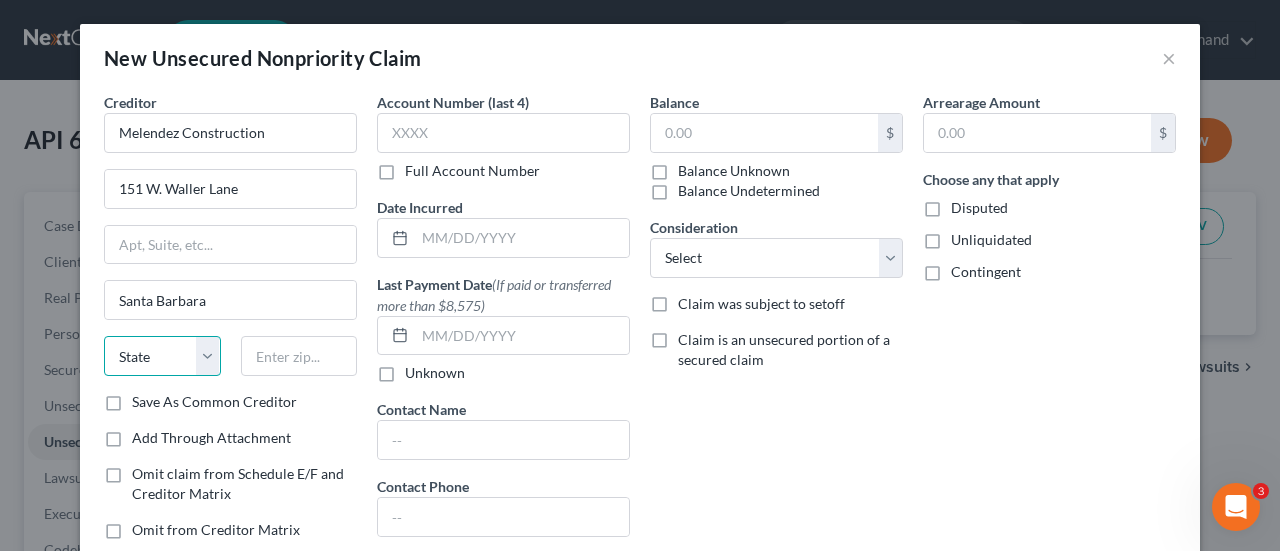 click on "State AL AK AR AZ CA CO CT DE DC FL GA GU HI ID IL IN IA KS KY LA ME MD MA MI MN MS MO MT NC ND NE NV NH NJ NM NY OH OK OR PA PR RI SC SD TN TX UT VI VA VT WA WV WI WY" at bounding box center (162, 356) 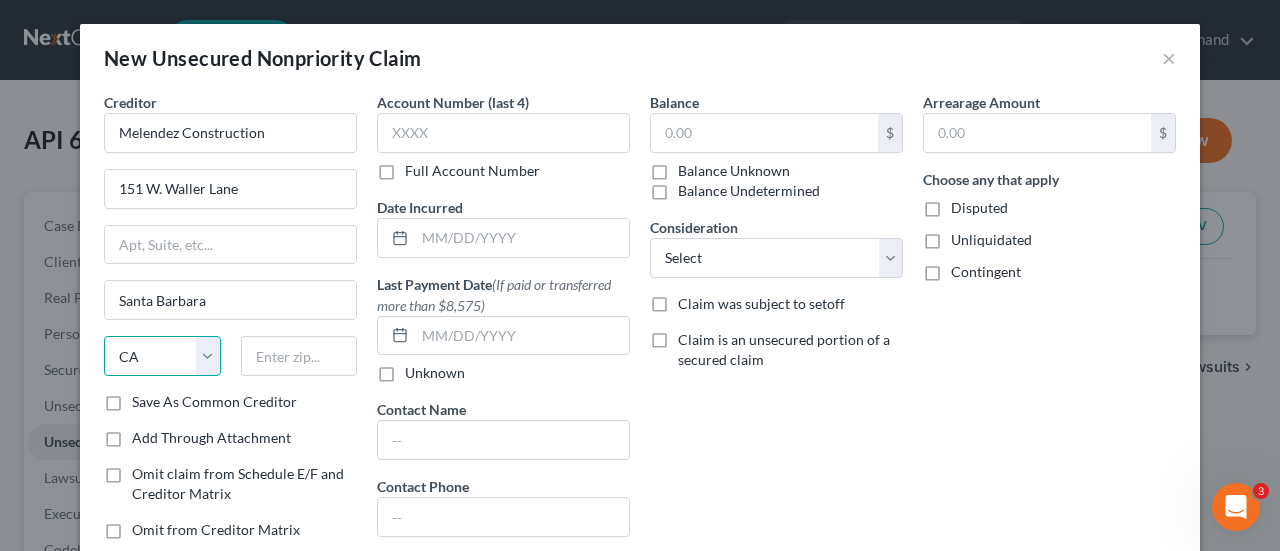 click on "State AL AK AR AZ CA CO CT DE DC FL GA GU HI ID IL IN IA KS KY LA ME MD MA MI MN MS MO MT NC ND NE NV NH NJ NM NY OH OK OR PA PR RI SC SD TN TX UT VI VA VT WA WV WI WY" at bounding box center [162, 356] 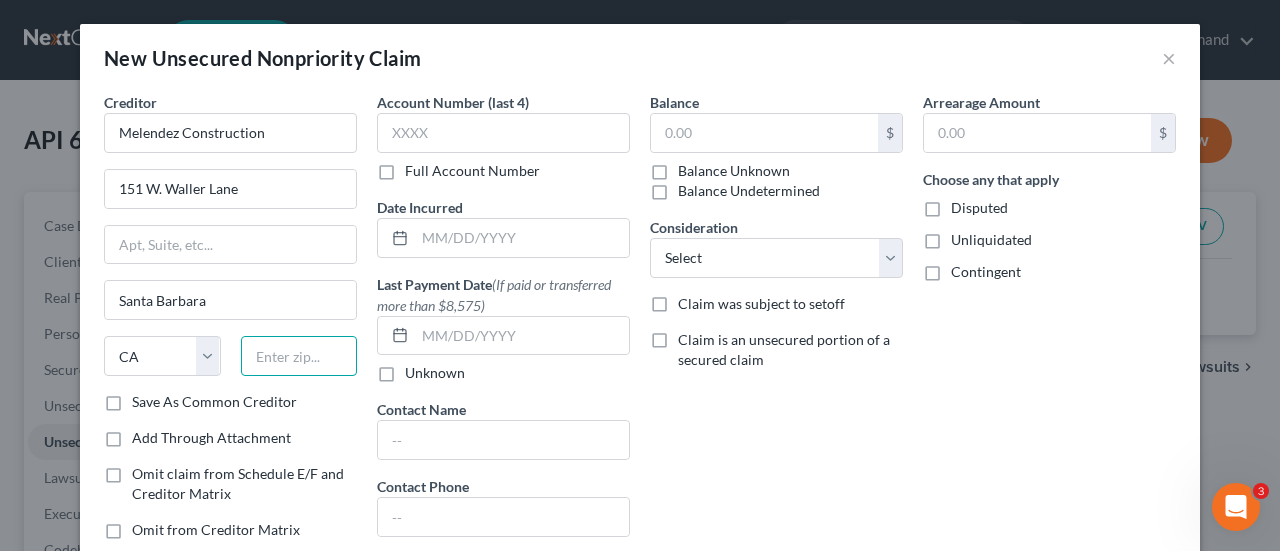 drag, startPoint x: 311, startPoint y: 349, endPoint x: 308, endPoint y: 361, distance: 12.369317 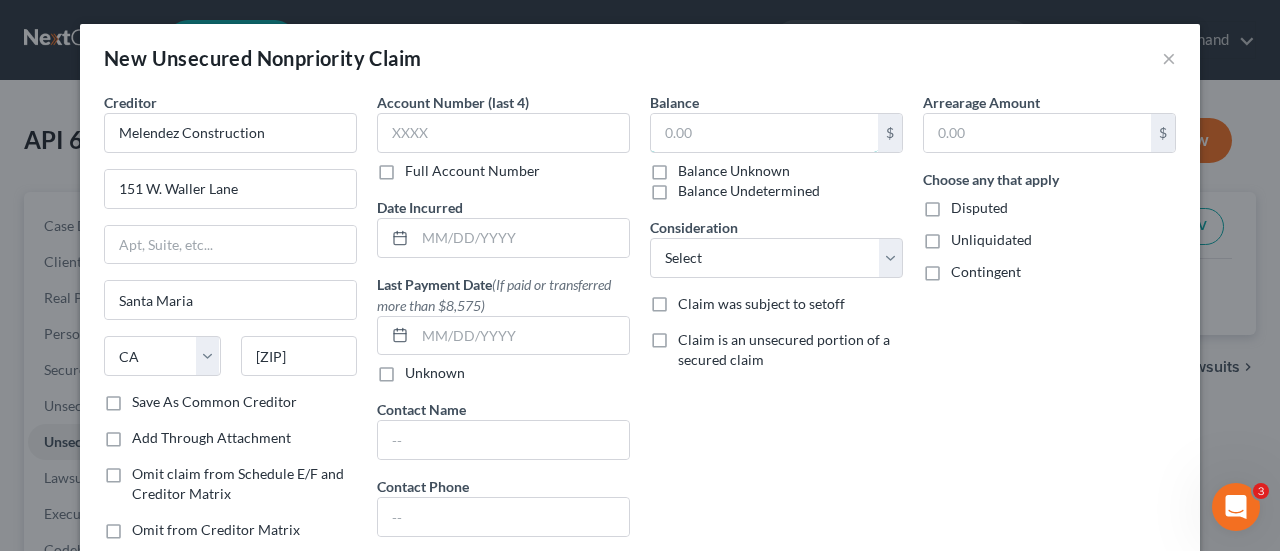 click at bounding box center (764, 133) 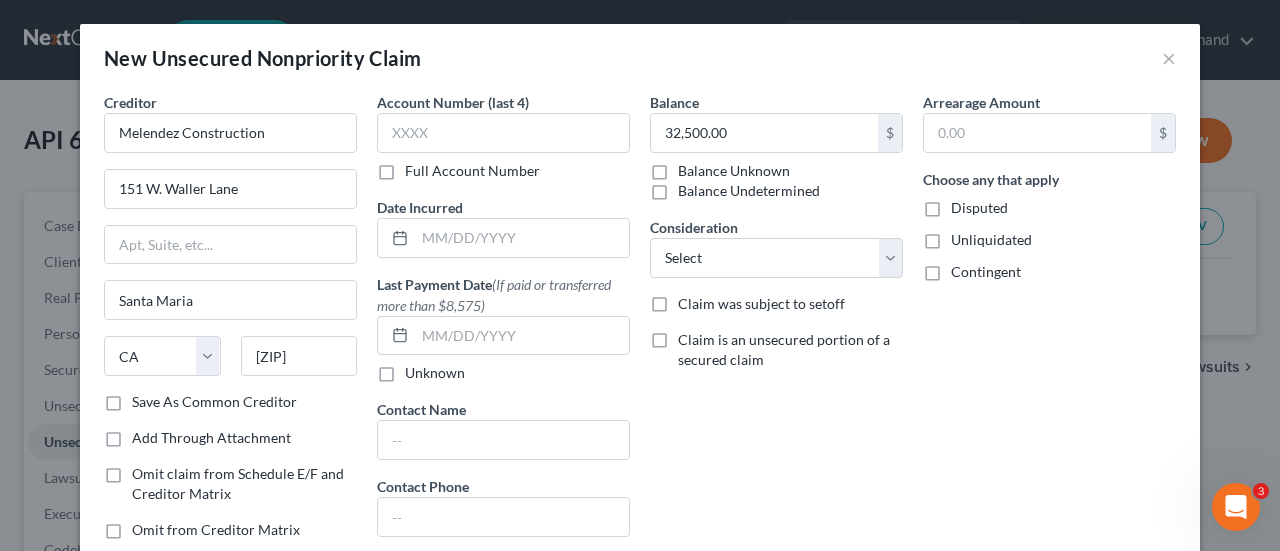 click on "Save As Common Creditor" at bounding box center (214, 402) 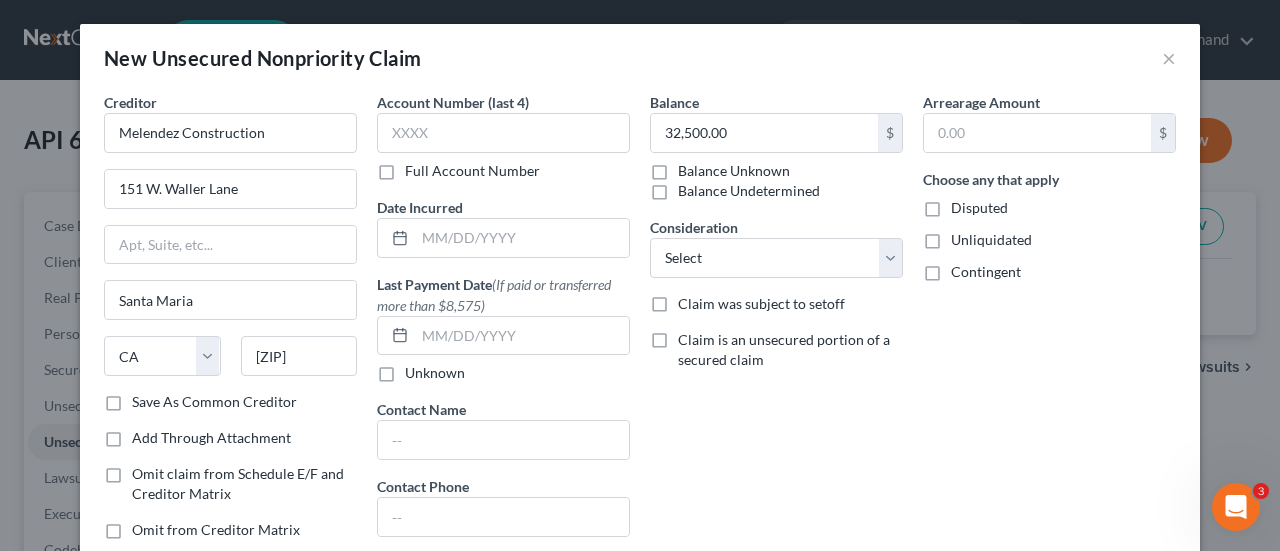 click on "Save As Common Creditor" at bounding box center [146, 398] 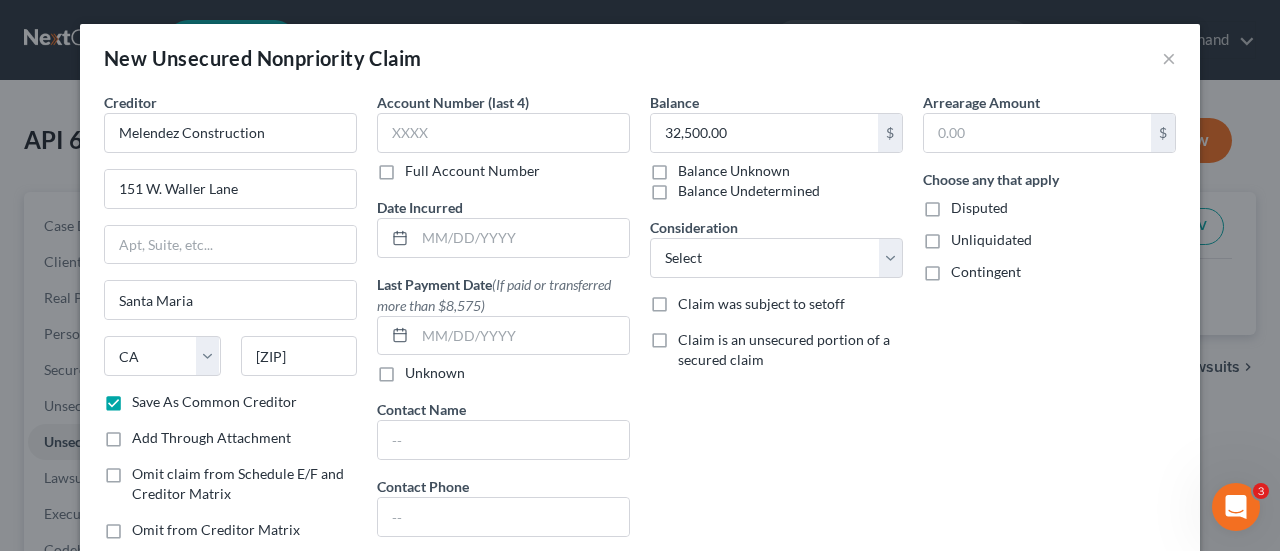 scroll, scrollTop: 200, scrollLeft: 0, axis: vertical 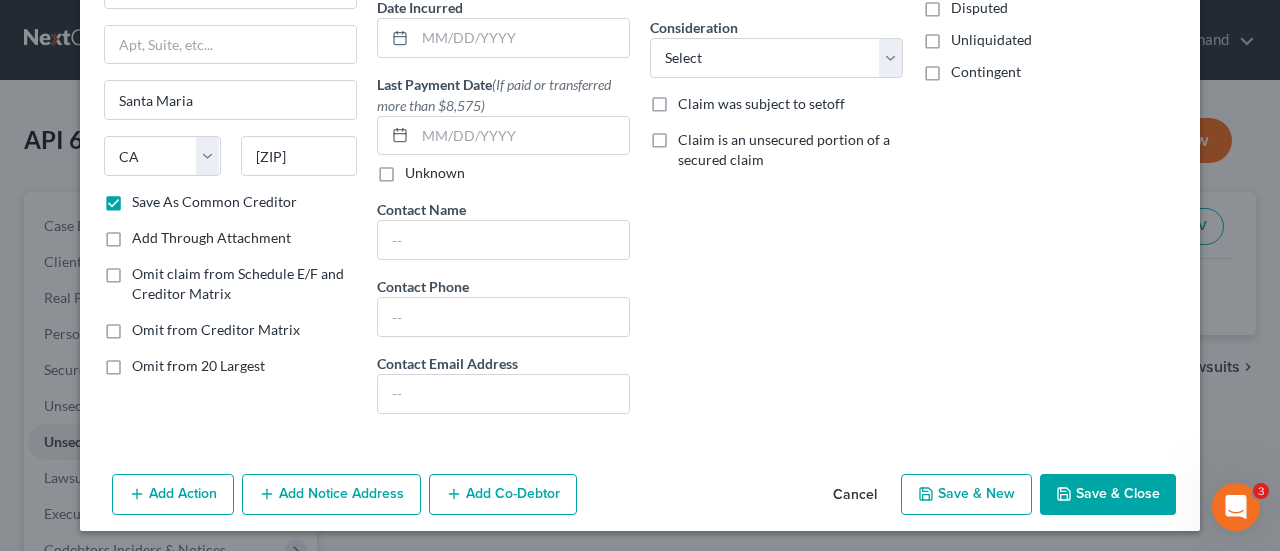 click on "Save & Close" at bounding box center [1108, 495] 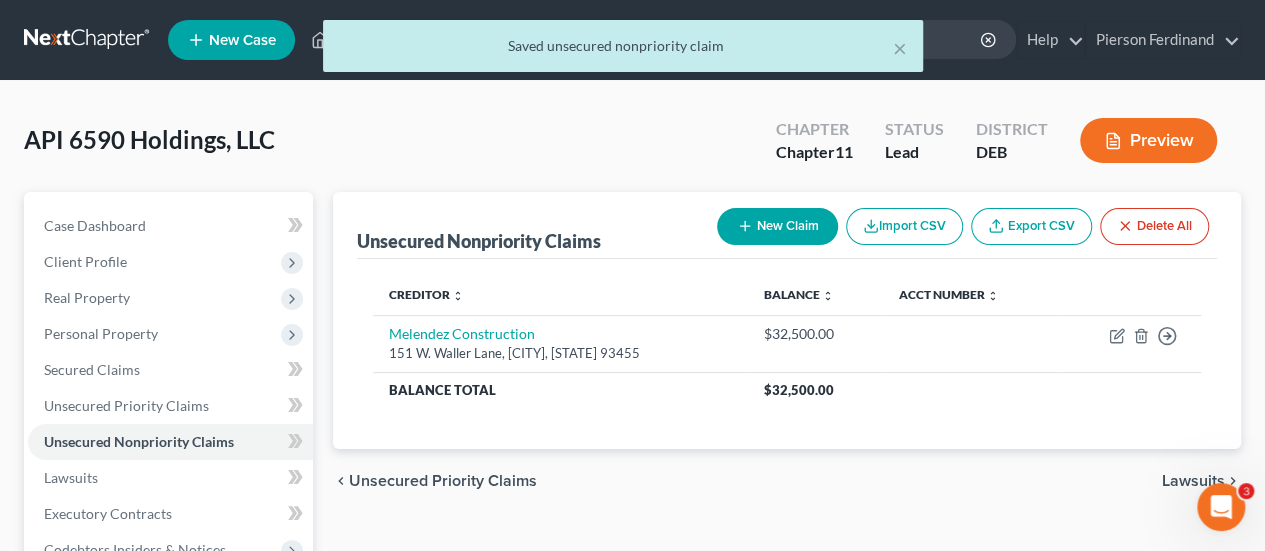 click on "New Claim" at bounding box center [777, 226] 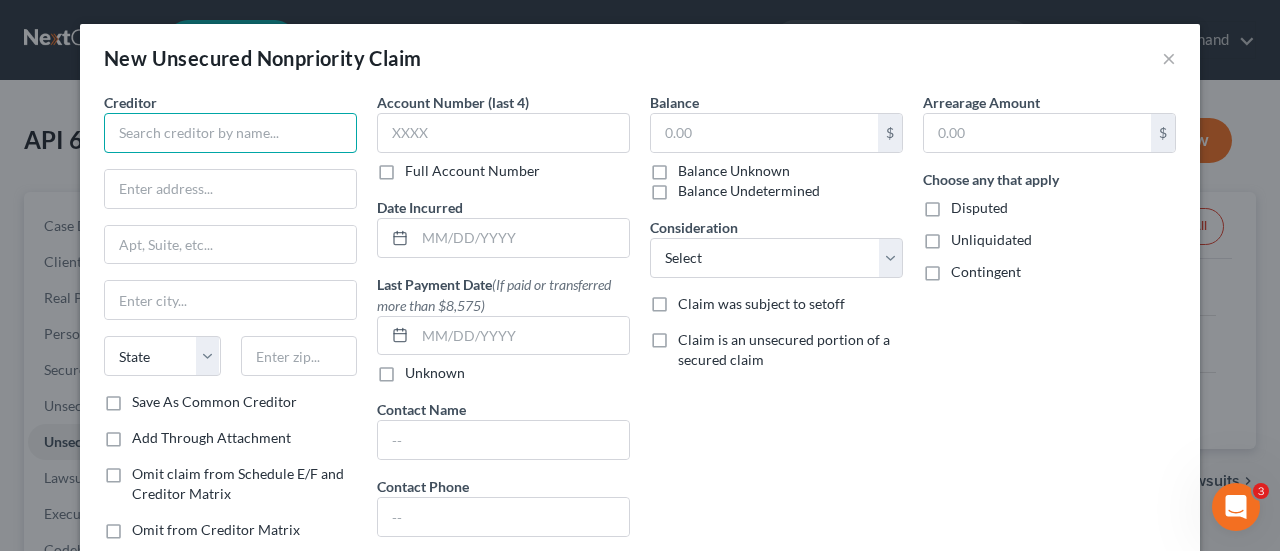 drag, startPoint x: 186, startPoint y: 141, endPoint x: 182, endPoint y: 151, distance: 10.770329 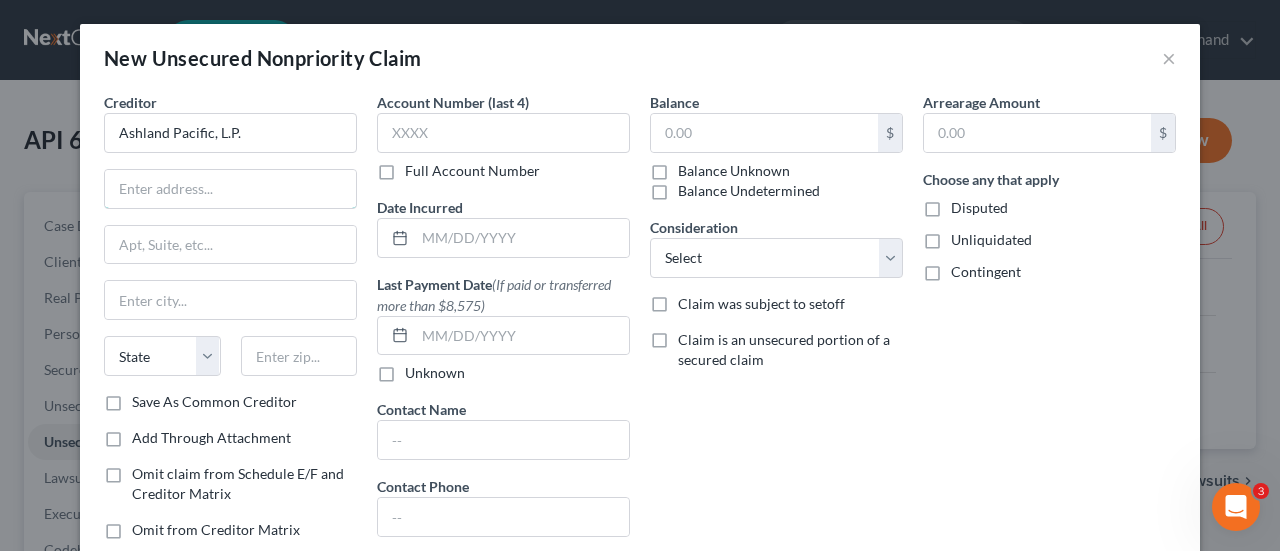 click at bounding box center [230, 189] 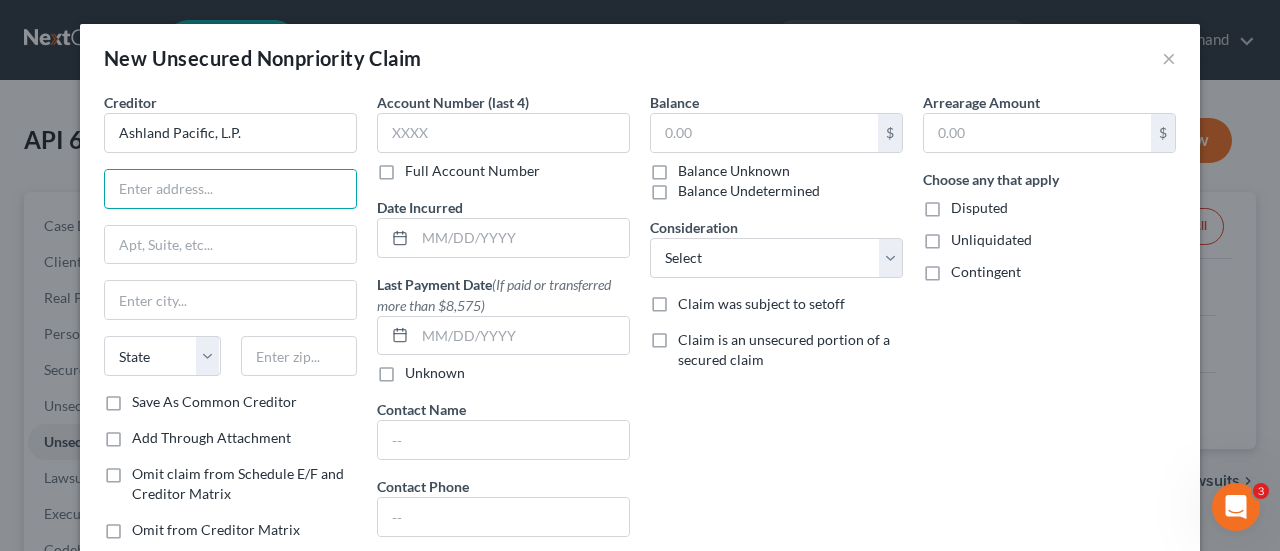 paste on "[NUMBER] [STREET], Ste [NUMBER]" 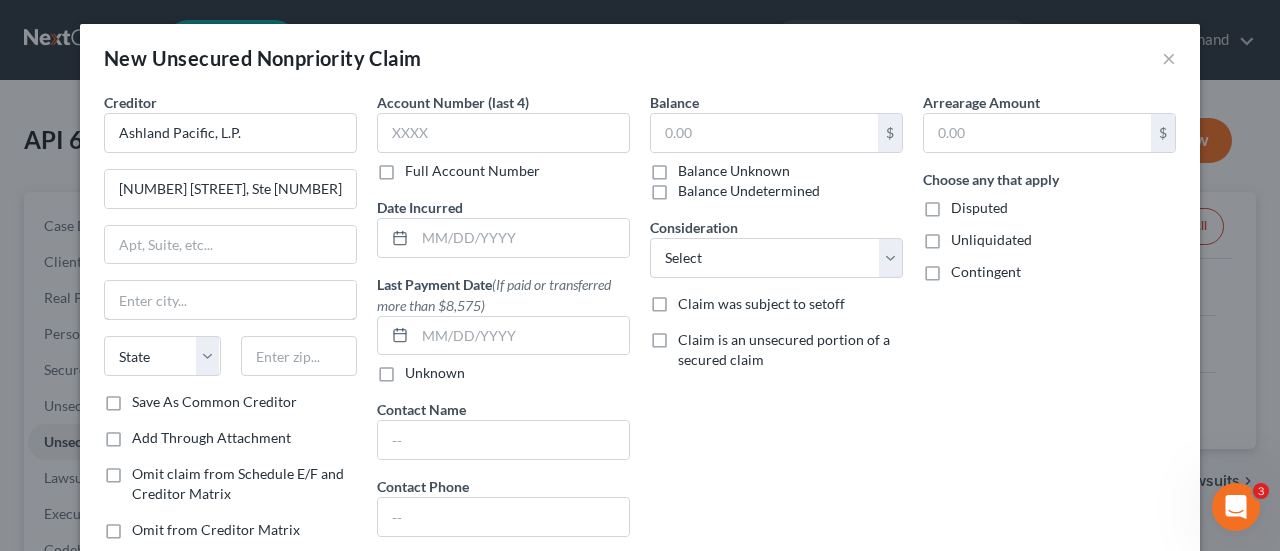 click at bounding box center [230, 300] 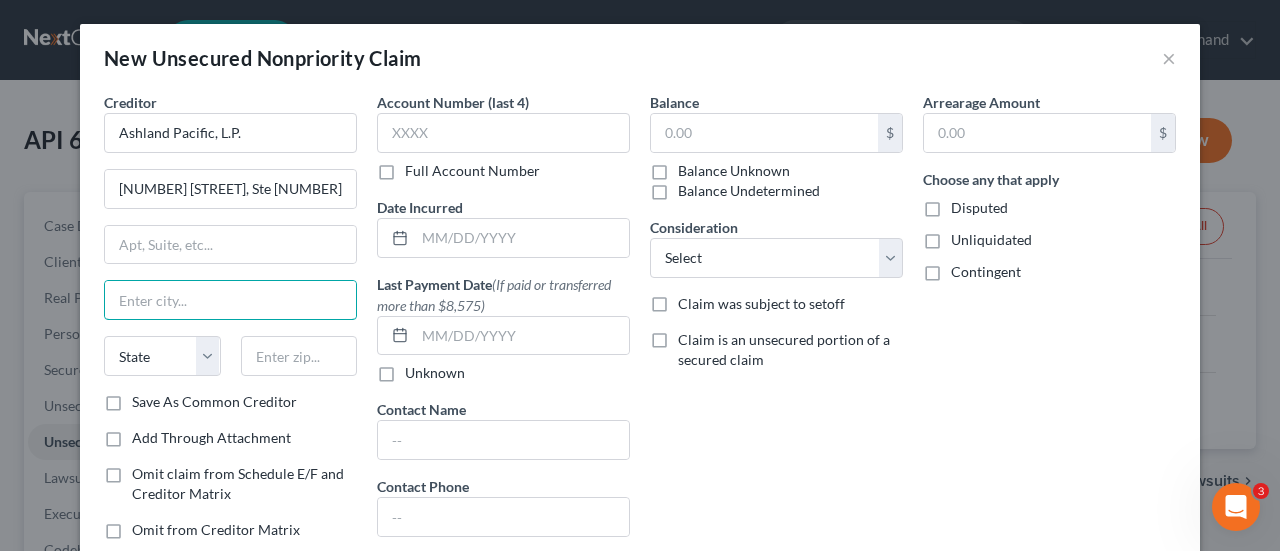 paste on "Manhattan Beach" 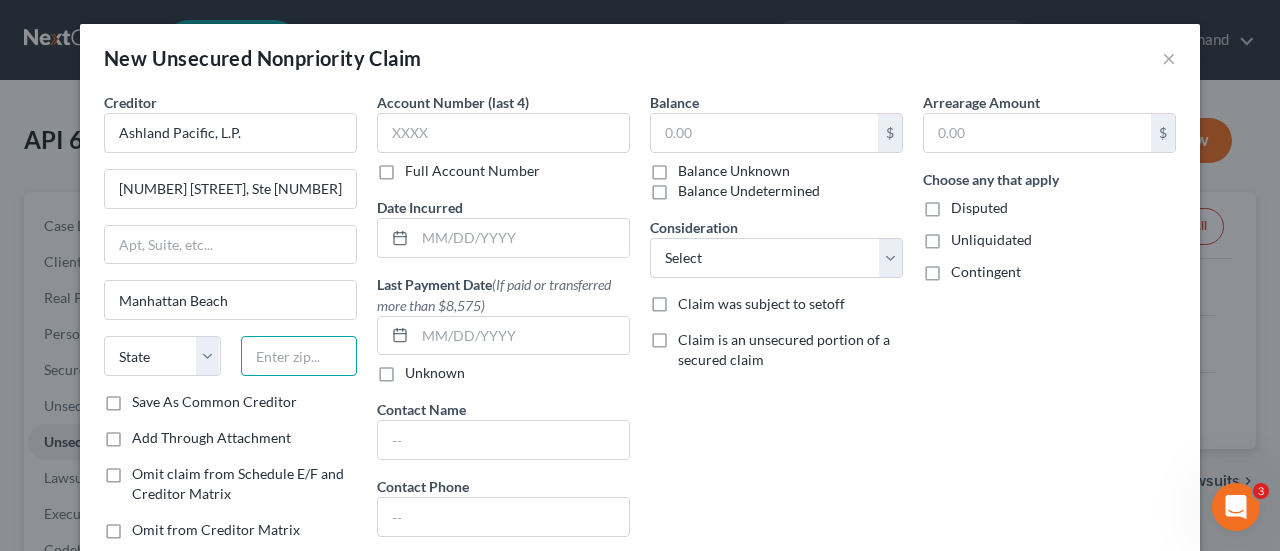 drag, startPoint x: 267, startPoint y: 355, endPoint x: 168, endPoint y: 355, distance: 99 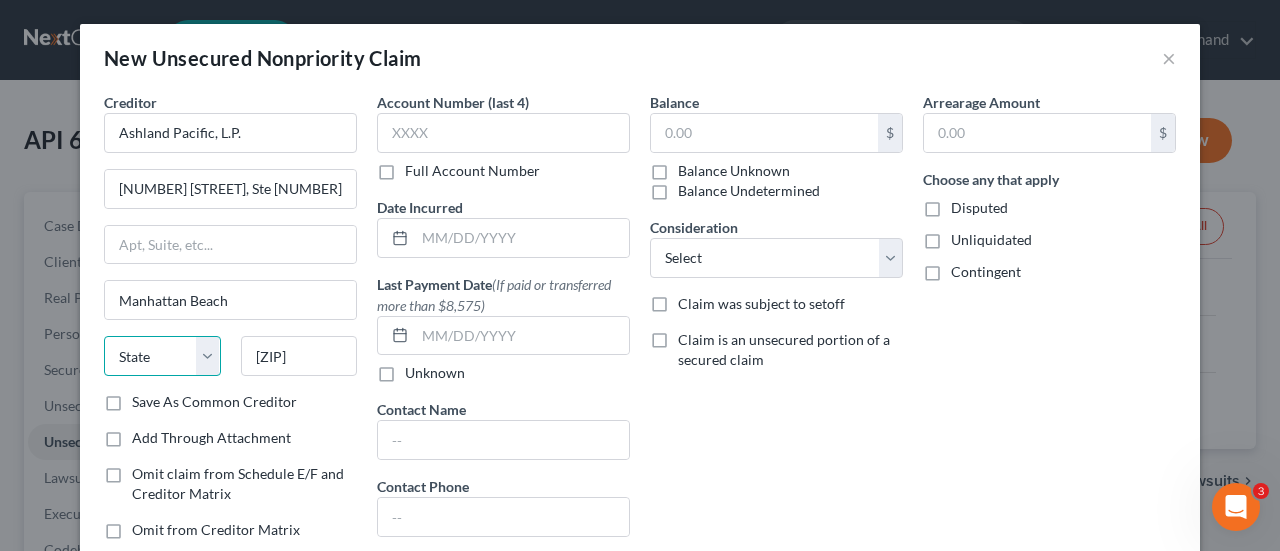 drag, startPoint x: 189, startPoint y: 355, endPoint x: 186, endPoint y: 335, distance: 20.22375 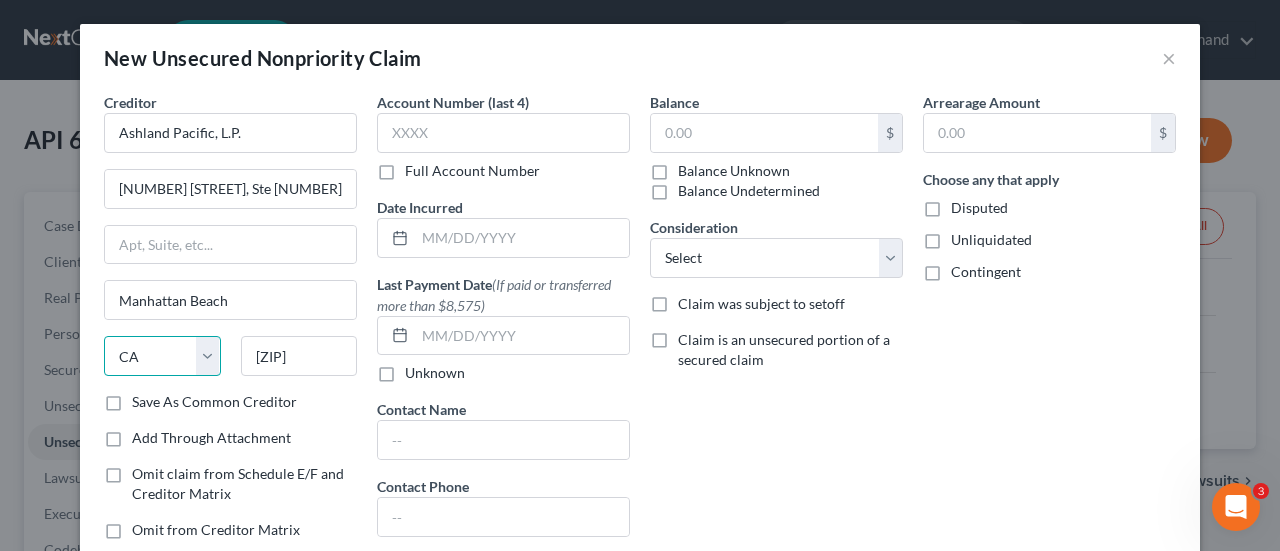 click on "State AL AK AR AZ CA CO CT DE DC FL GA GU HI ID IL IN IA KS KY LA ME MD MA MI MN MS MO MT NC ND NE NV NH NJ NM NY OH OK OR PA PR RI SC SD TN TX UT VI VA VT WA WV WI WY" at bounding box center (162, 356) 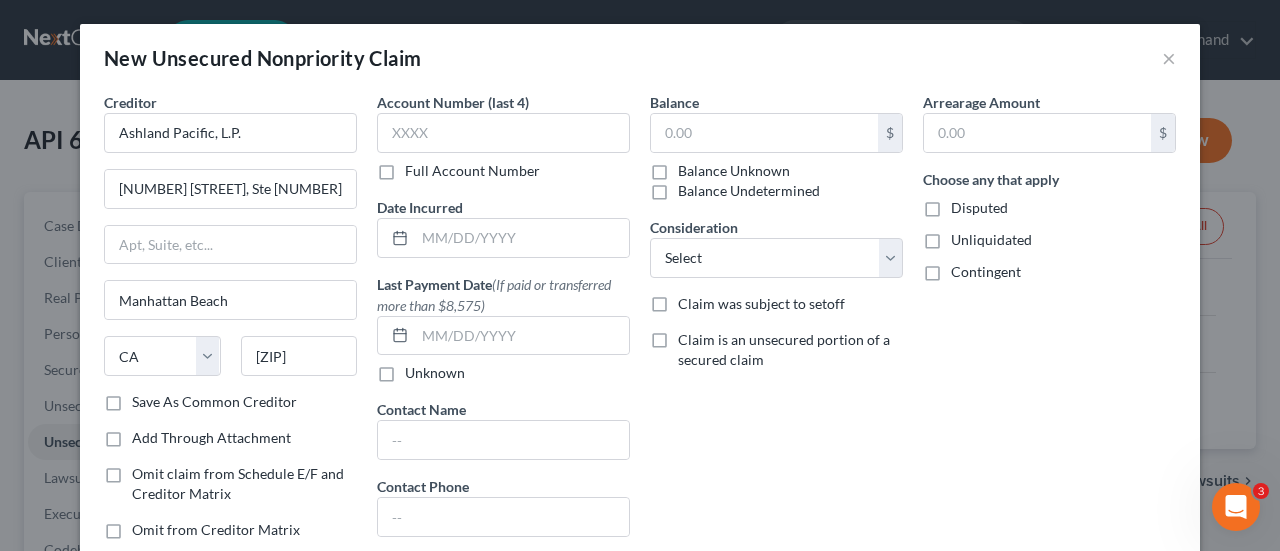 click on "Balance Unknown" at bounding box center [734, 171] 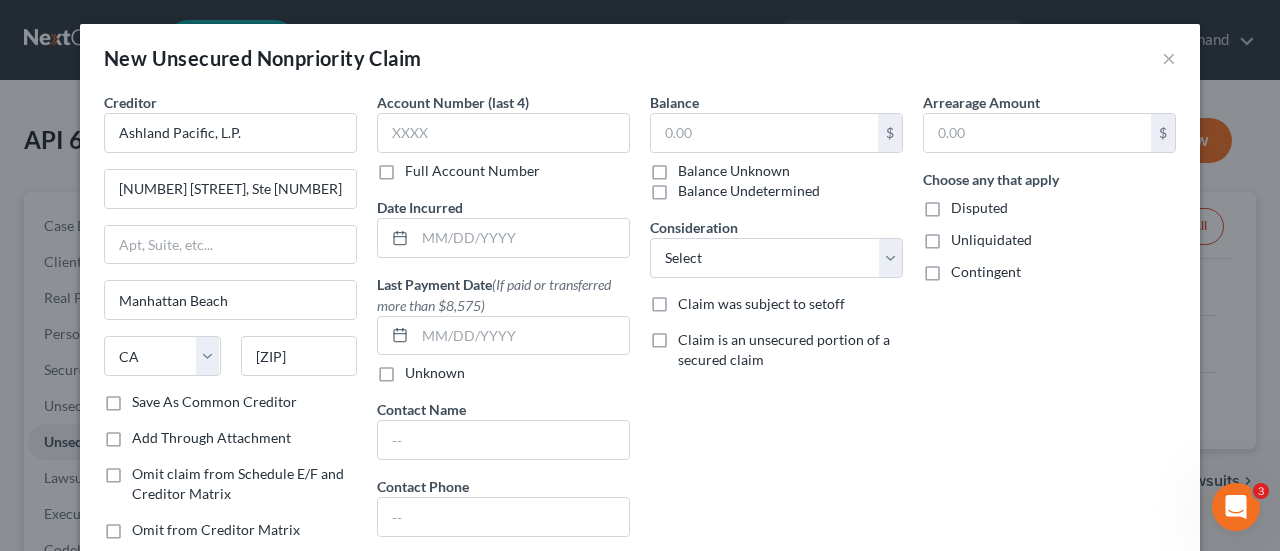 click on "Balance Unknown" at bounding box center [692, 167] 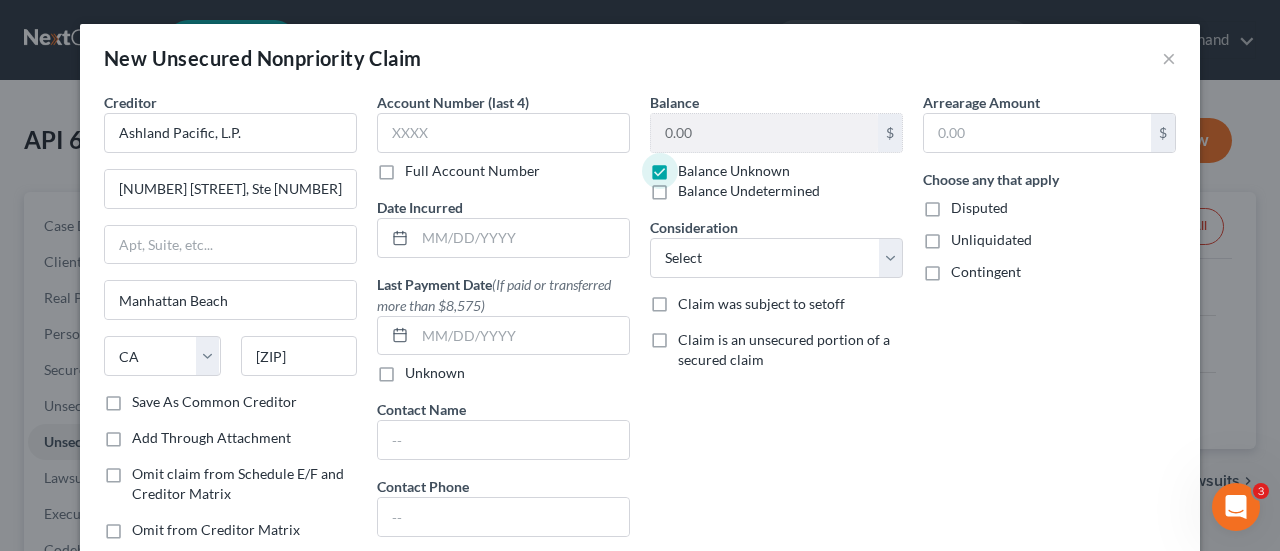 click on "Save As Common Creditor" at bounding box center (214, 402) 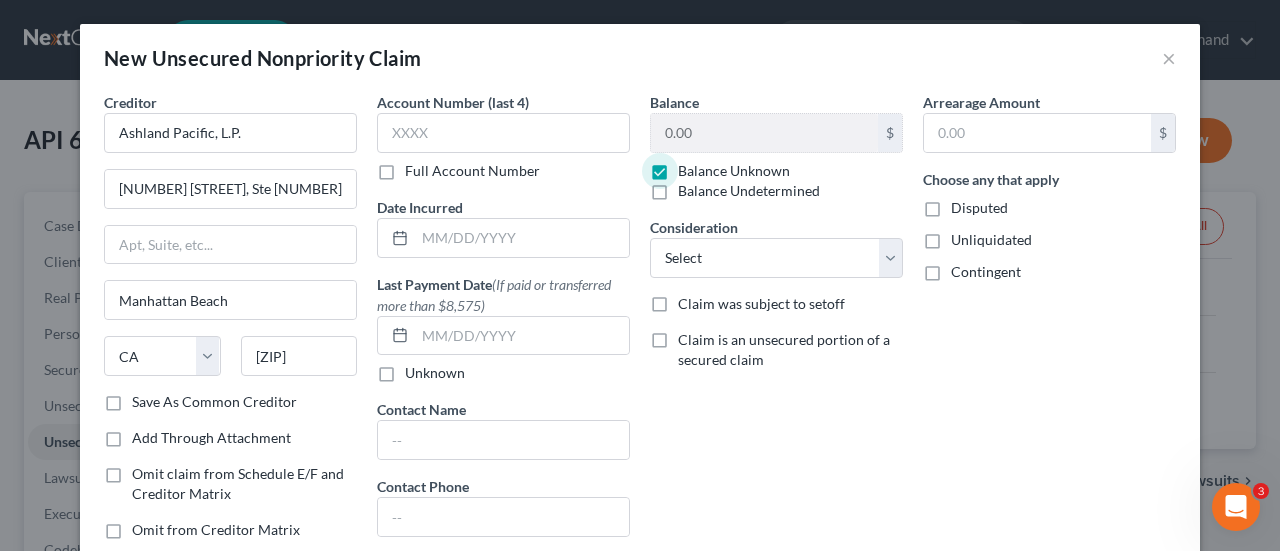 click on "Save As Common Creditor" at bounding box center (146, 398) 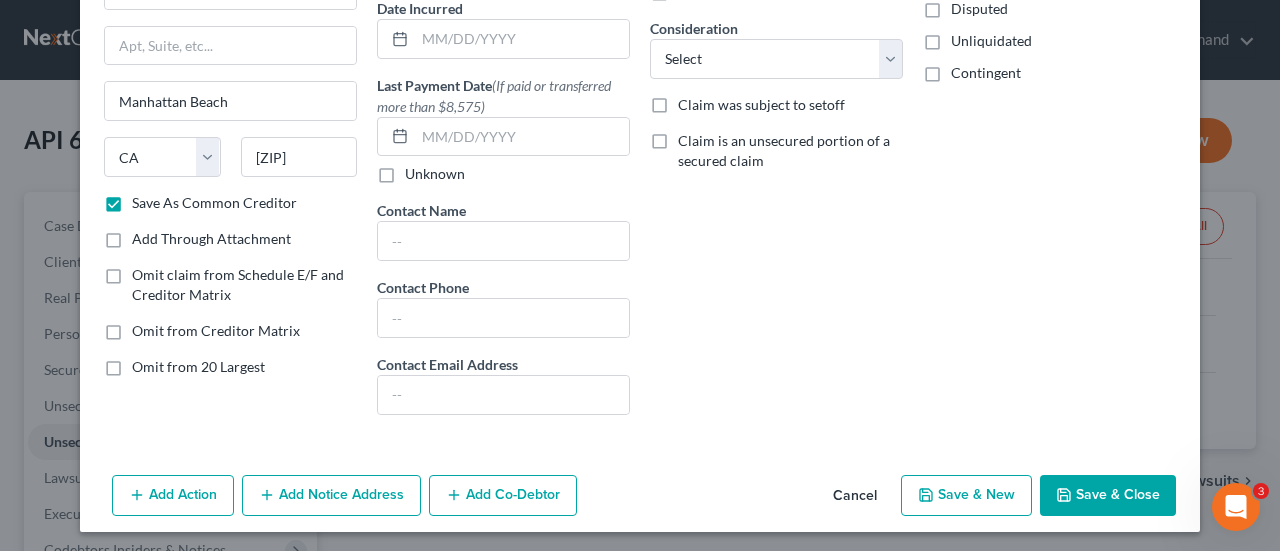 scroll, scrollTop: 200, scrollLeft: 0, axis: vertical 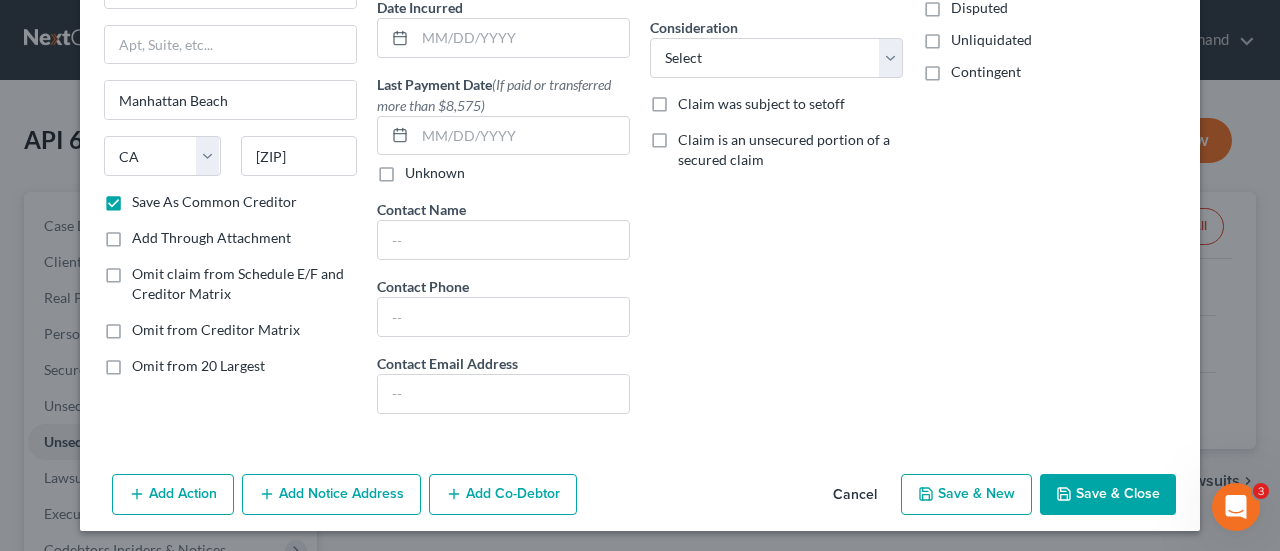 click on "Save & New" at bounding box center [966, 495] 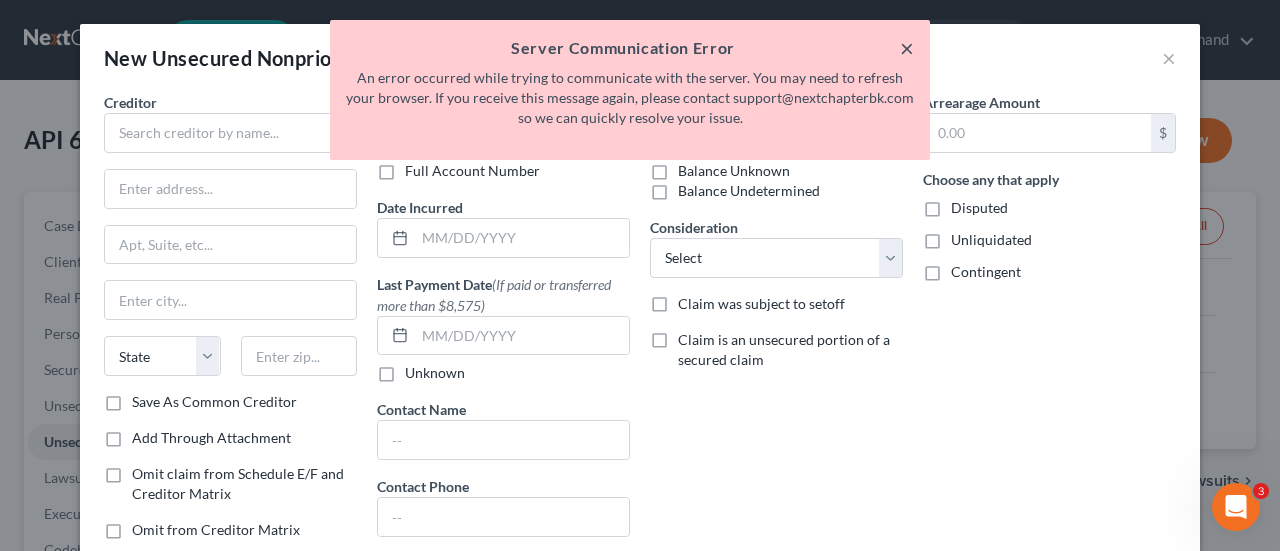 click on "×" at bounding box center [907, 48] 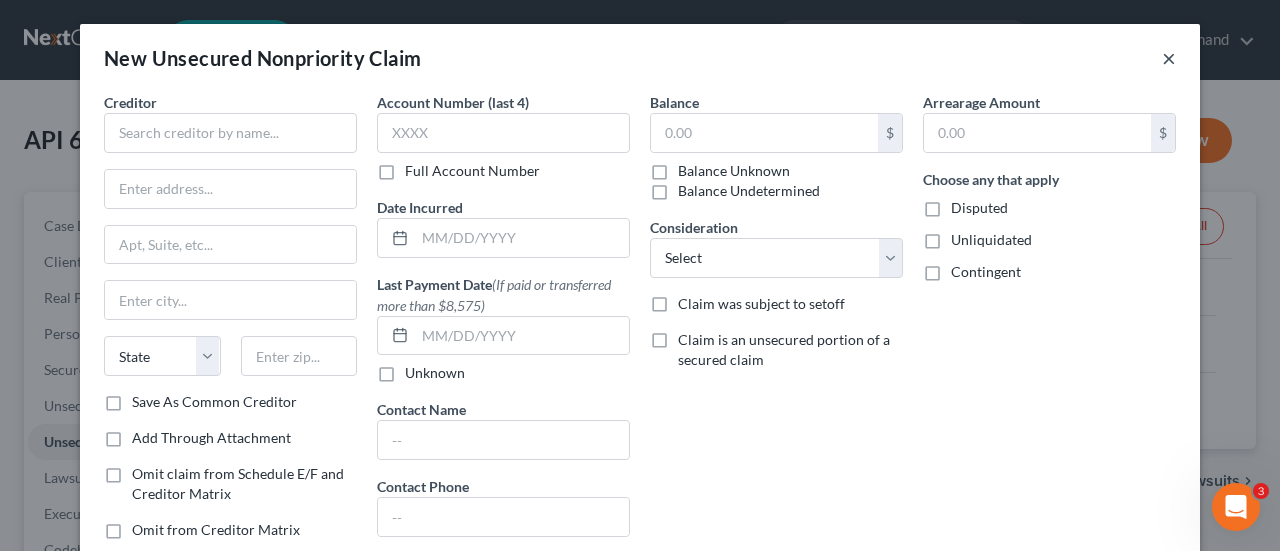click on "×" at bounding box center [1169, 58] 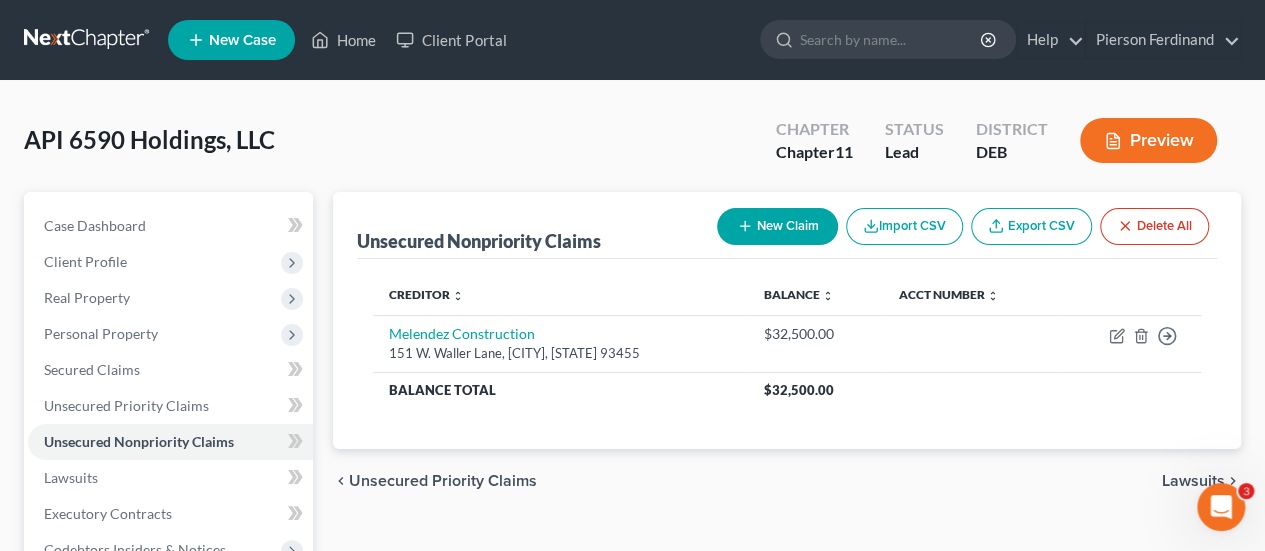 click on "New Claim" at bounding box center (777, 226) 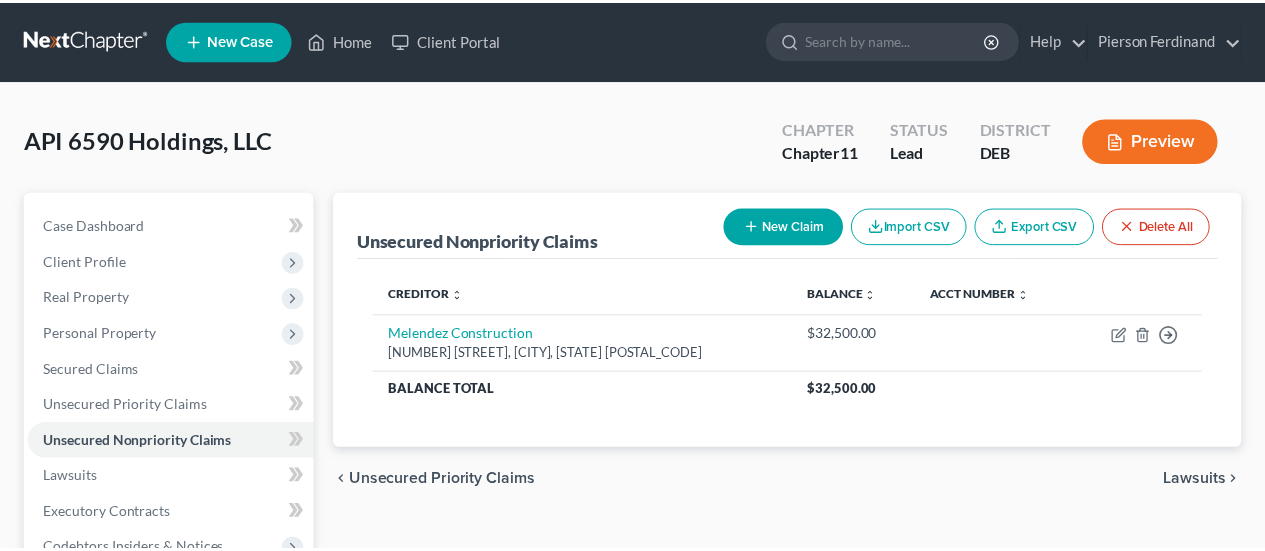 scroll, scrollTop: 0, scrollLeft: 0, axis: both 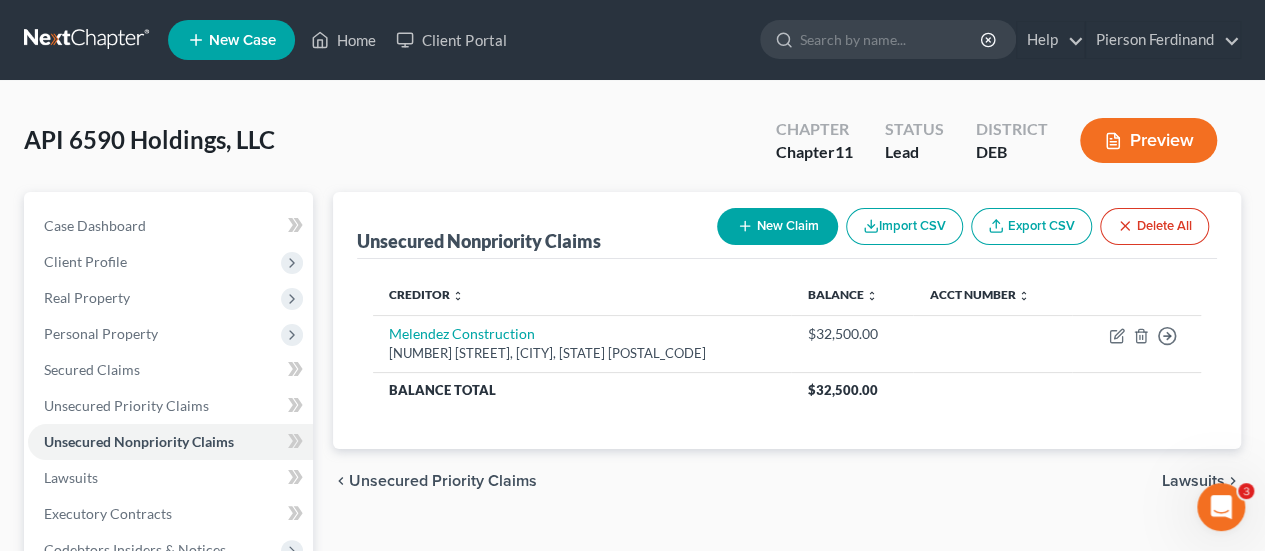 click on "New Claim" at bounding box center [777, 226] 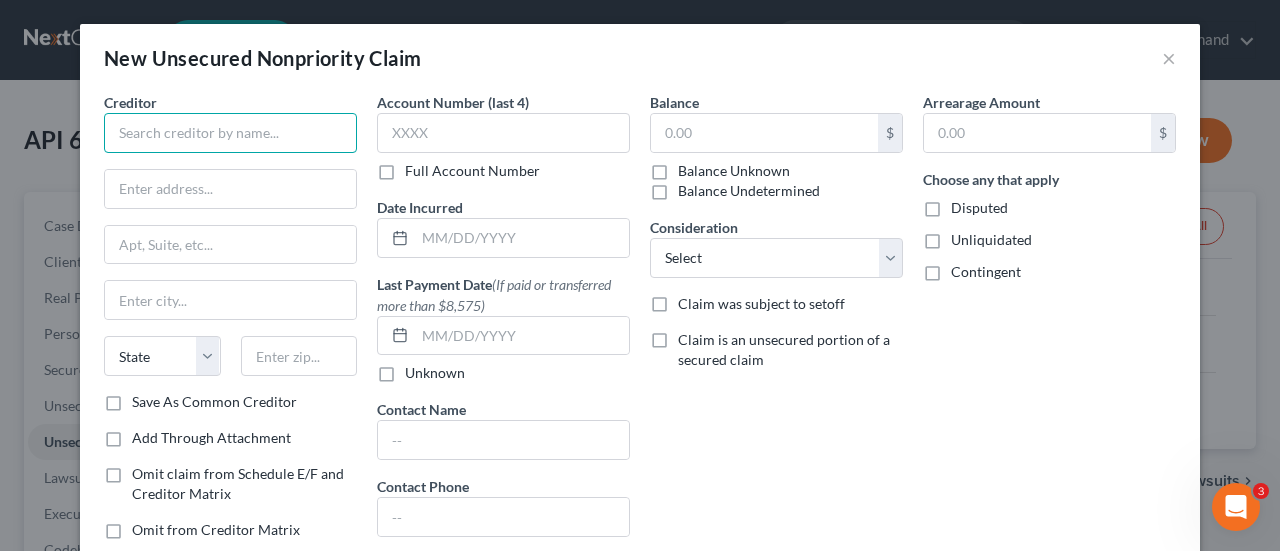 click at bounding box center (230, 133) 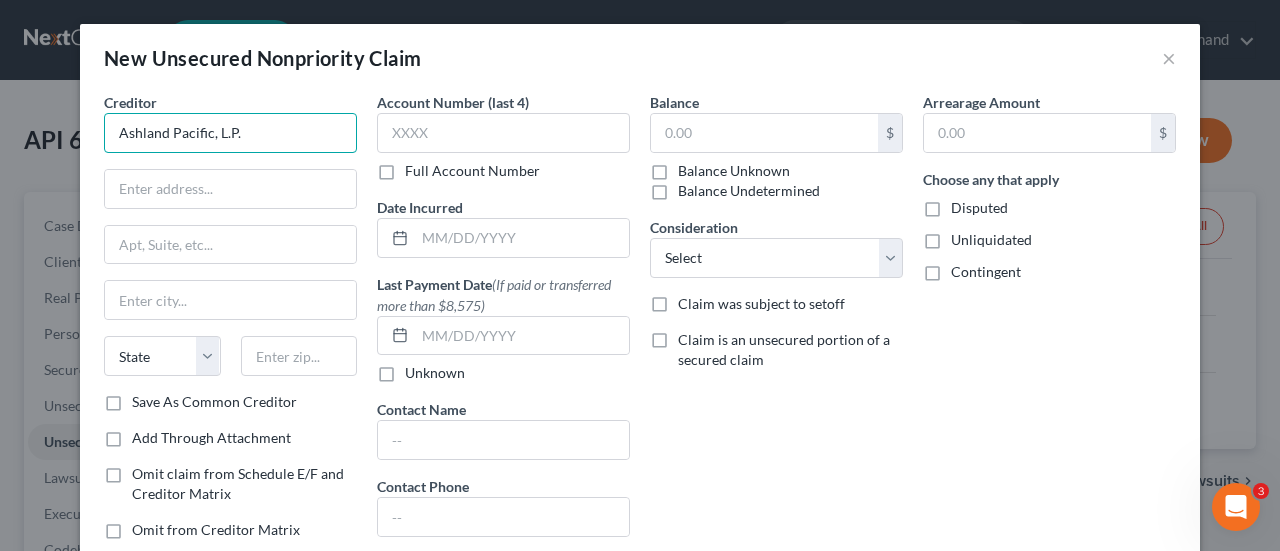 type on "Ashland Pacific, L.P." 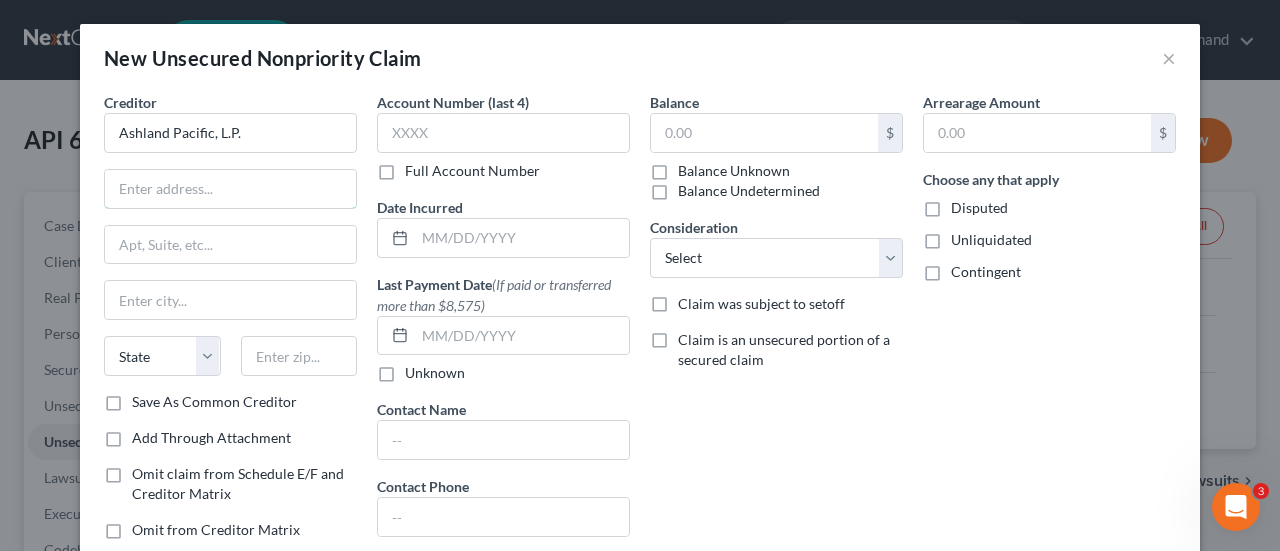 click at bounding box center (230, 189) 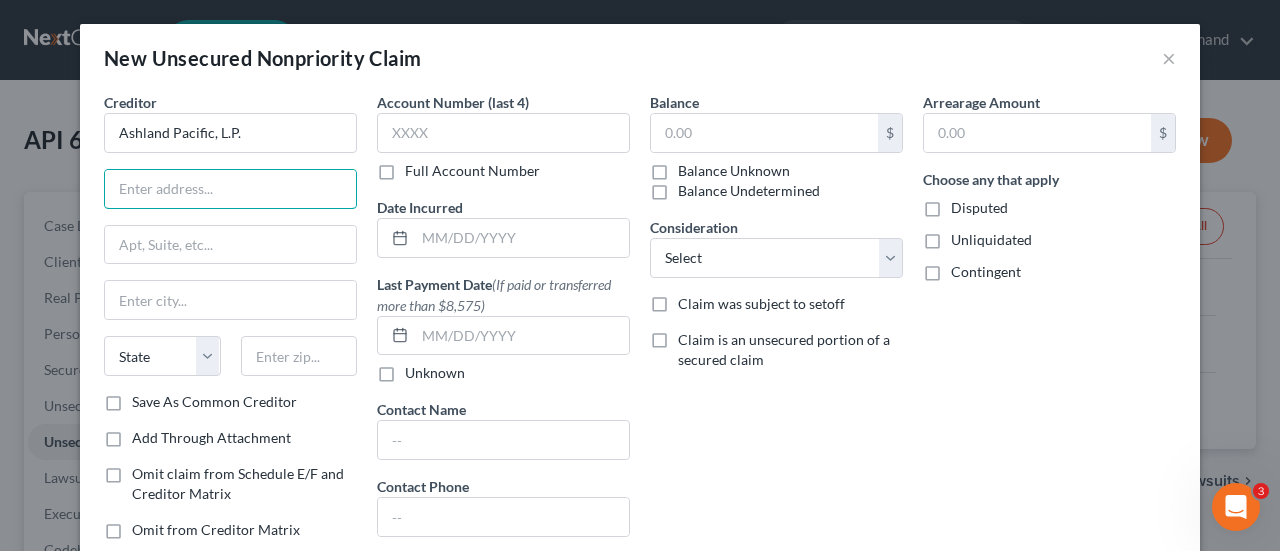 paste on "[NUMBER] [STREET], Ste [NUMBER]" 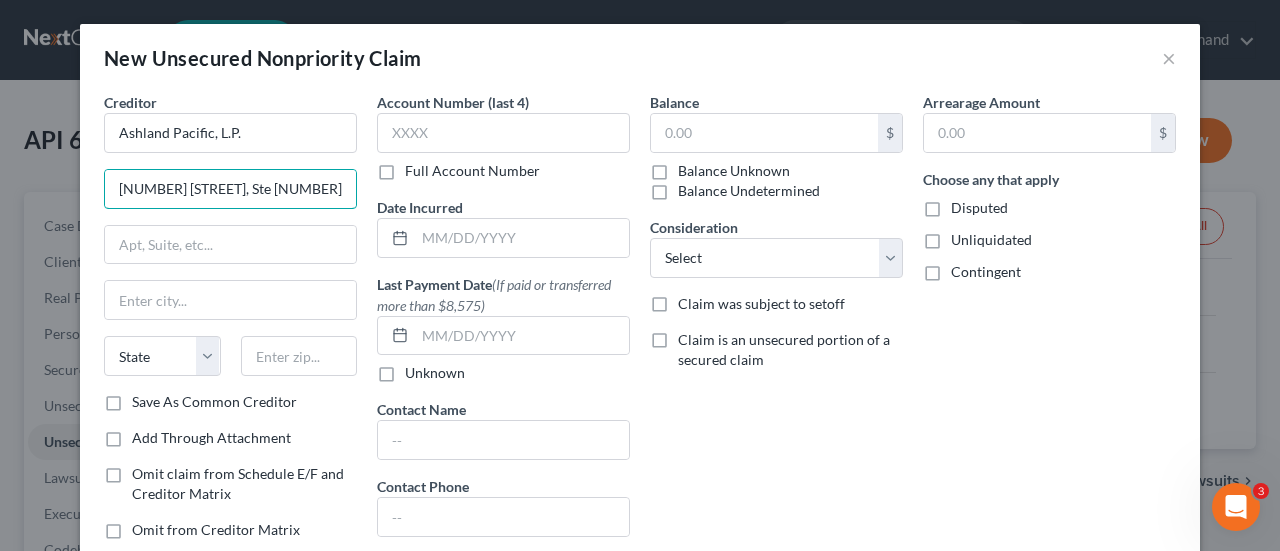 type on "[NUMBER] [STREET], Ste [NUMBER]" 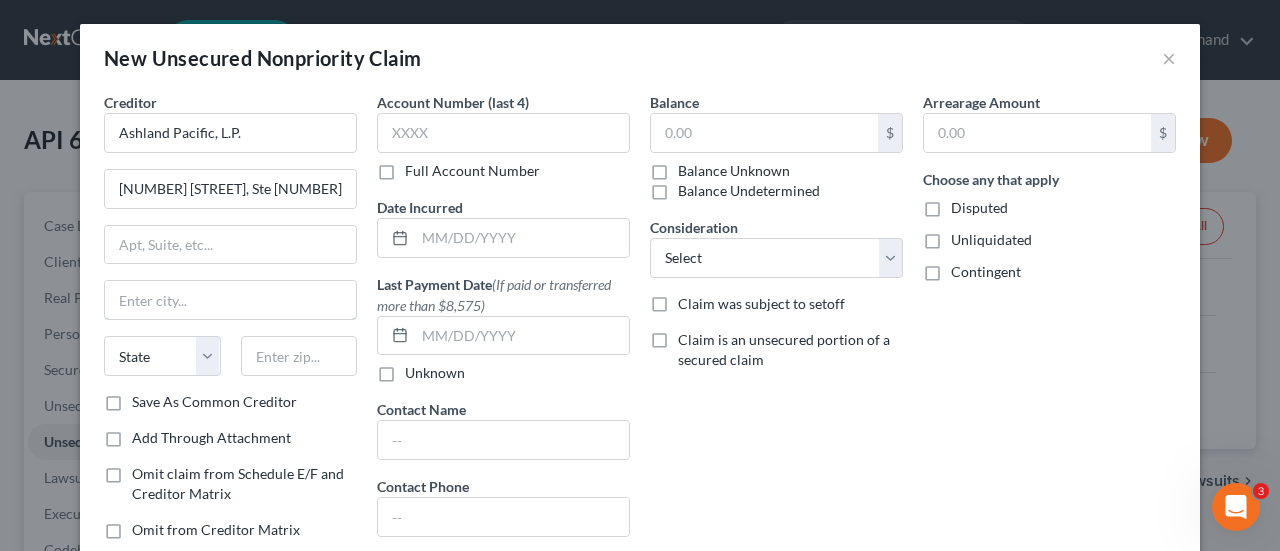 drag, startPoint x: 159, startPoint y: 310, endPoint x: 148, endPoint y: 310, distance: 11 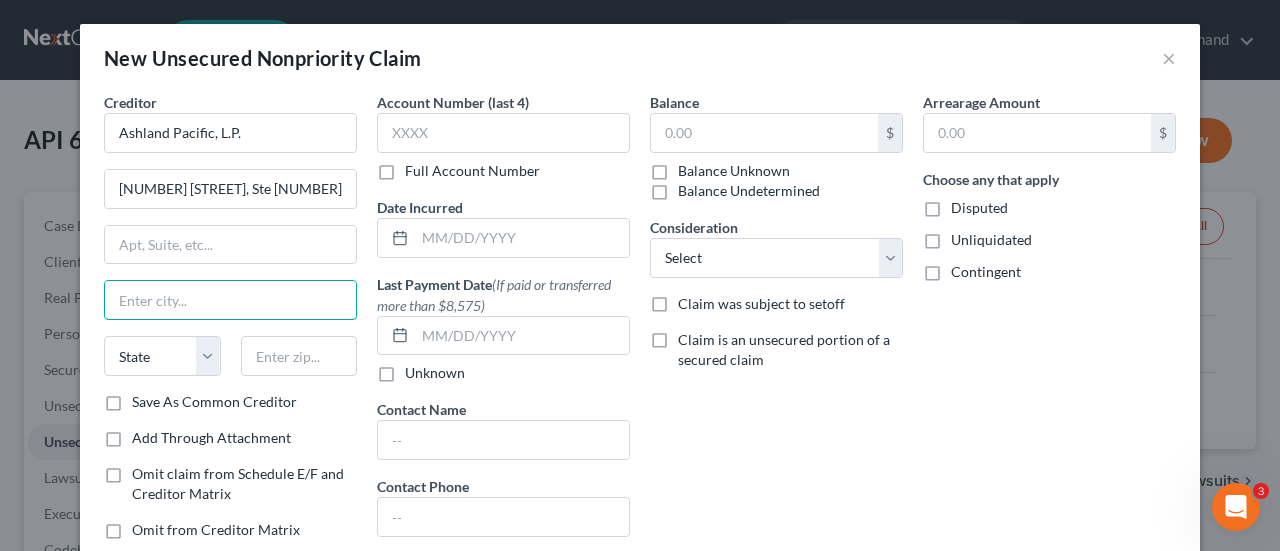 paste on "Manhattan Beach" 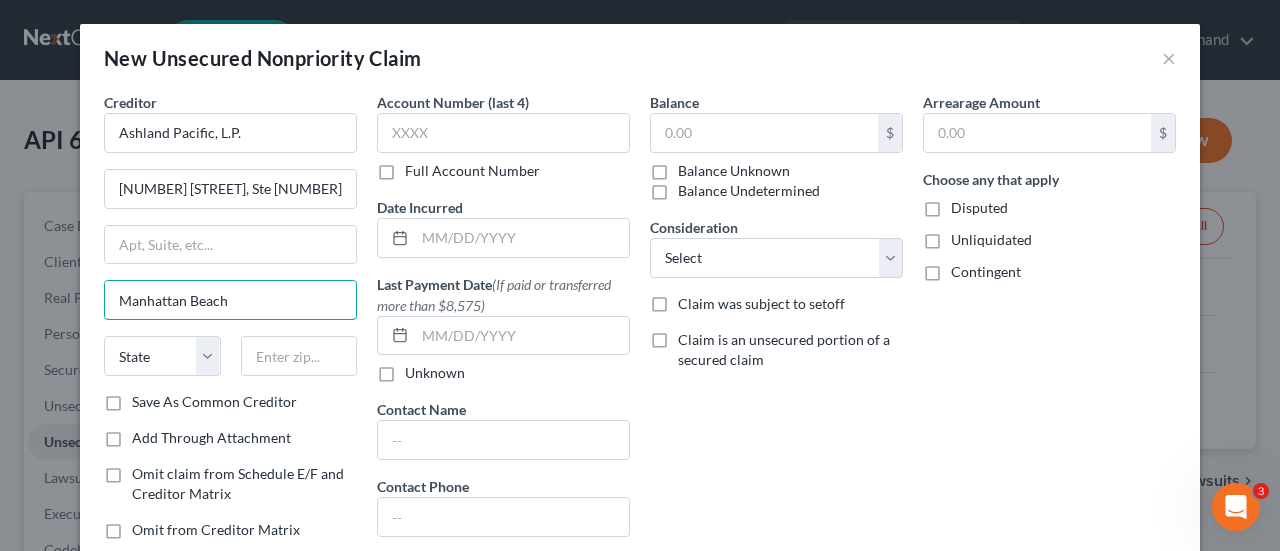 type on "Manhattan Beach" 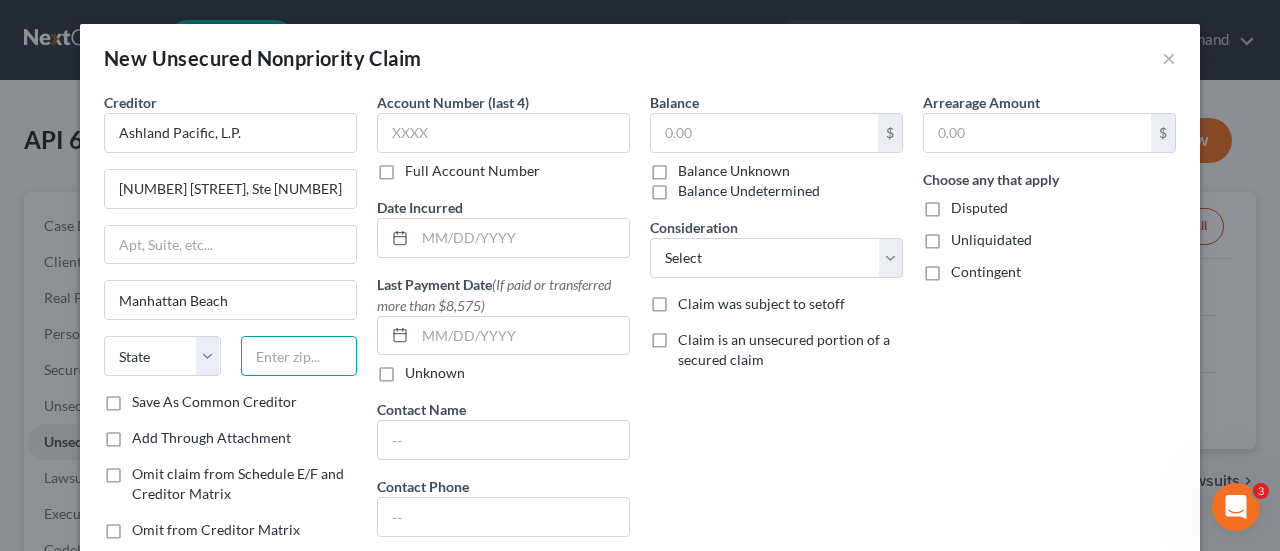 click at bounding box center [299, 356] 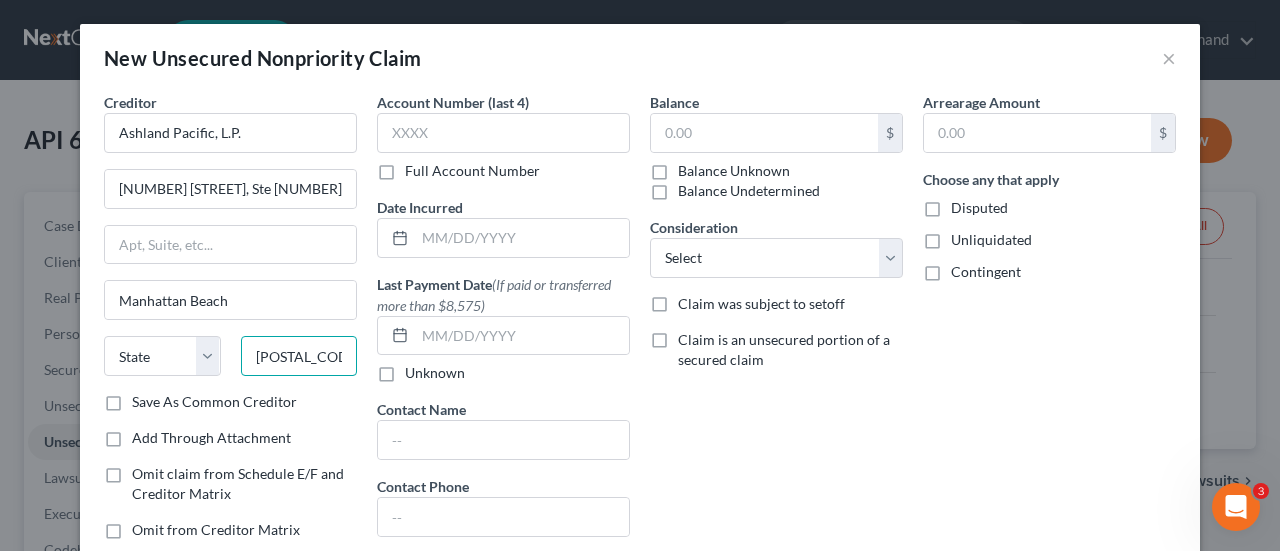 type on "[ZIP]" 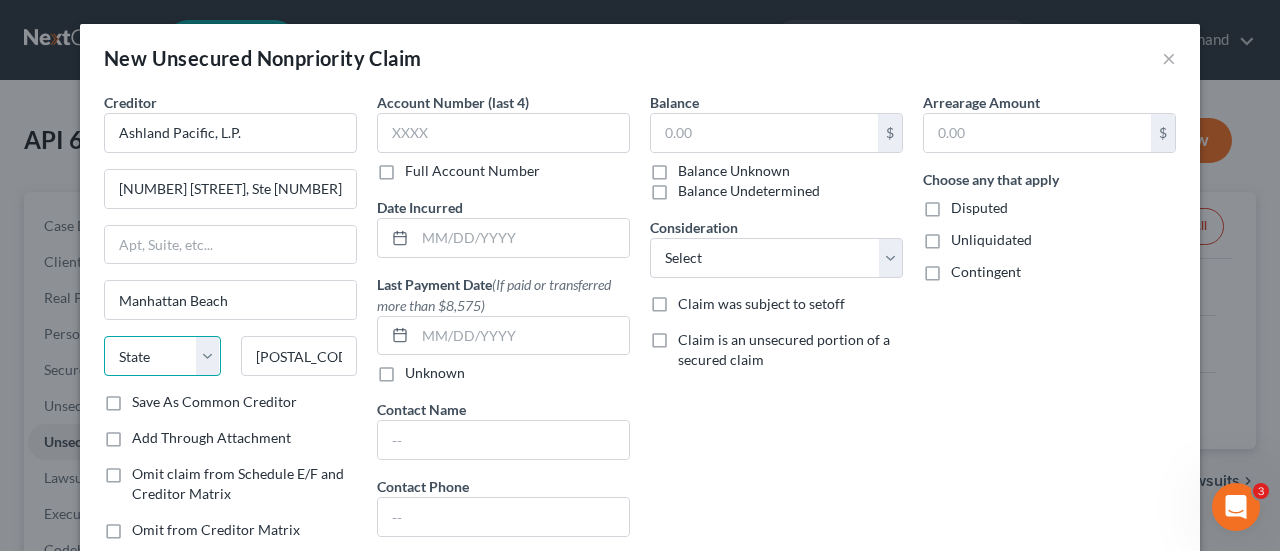click on "State AL AK AR AZ CA CO CT DE DC FL GA GU HI ID IL IN IA KS KY LA ME MD MA MI MN MS MO MT NC ND NE NV NH NJ NM NY OH OK OR PA PR RI SC SD TN TX UT VI VA VT WA WV WI WY" at bounding box center [162, 356] 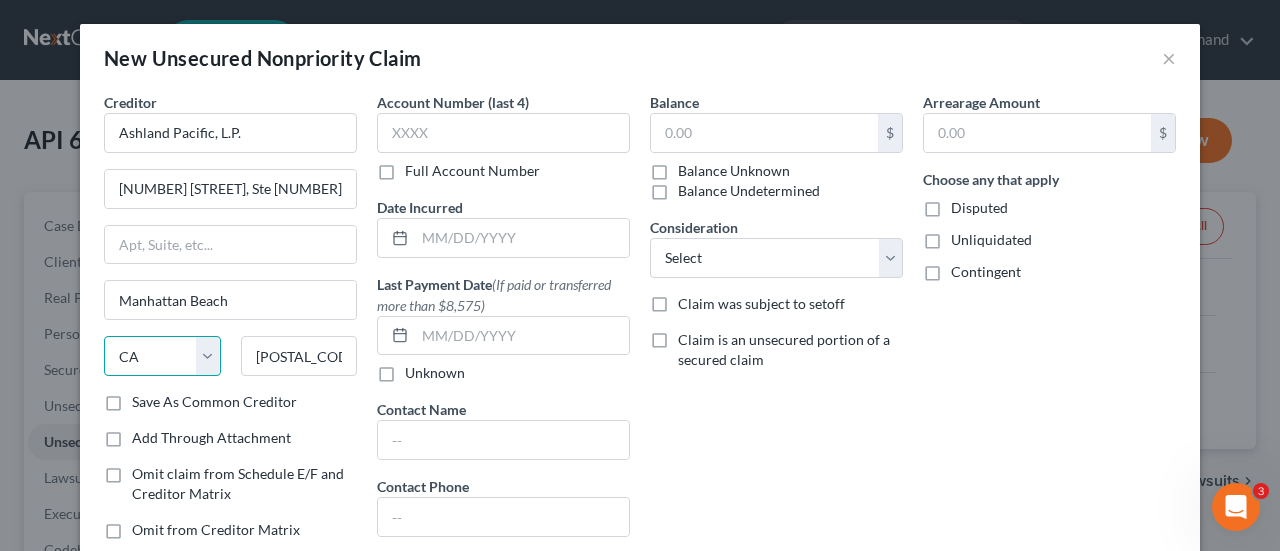 click on "State AL AK AR AZ CA CO CT DE DC FL GA GU HI ID IL IN IA KS KY LA ME MD MA MI MN MS MO MT NC ND NE NV NH NJ NM NY OH OK OR PA PR RI SC SD TN TX UT VI VA VT WA WV WI WY" at bounding box center [162, 356] 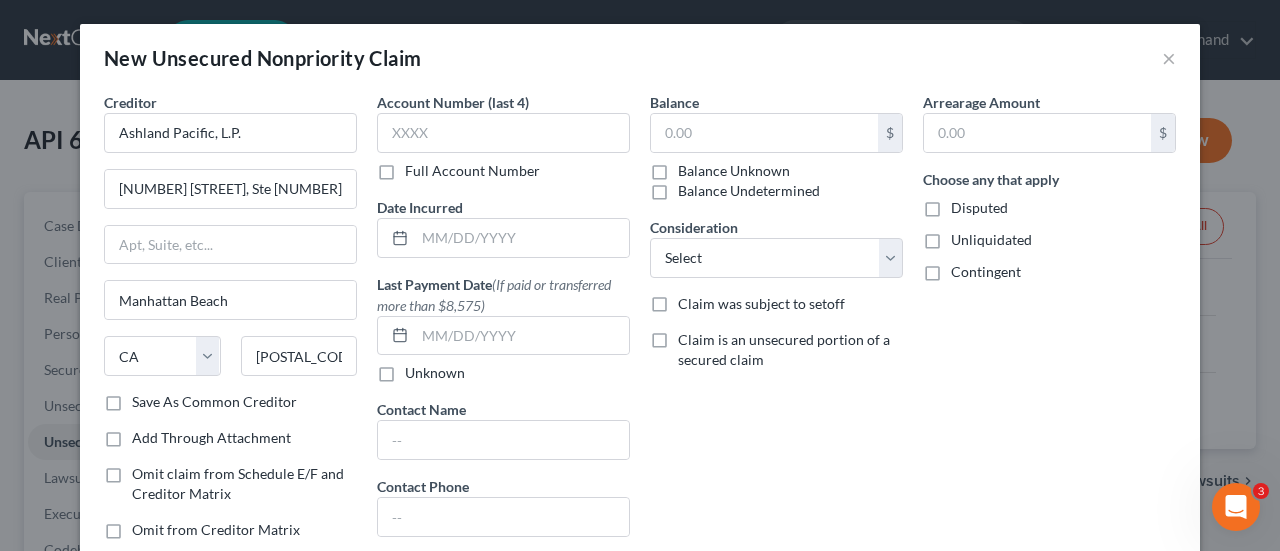 click on "Balance Unknown" at bounding box center [734, 171] 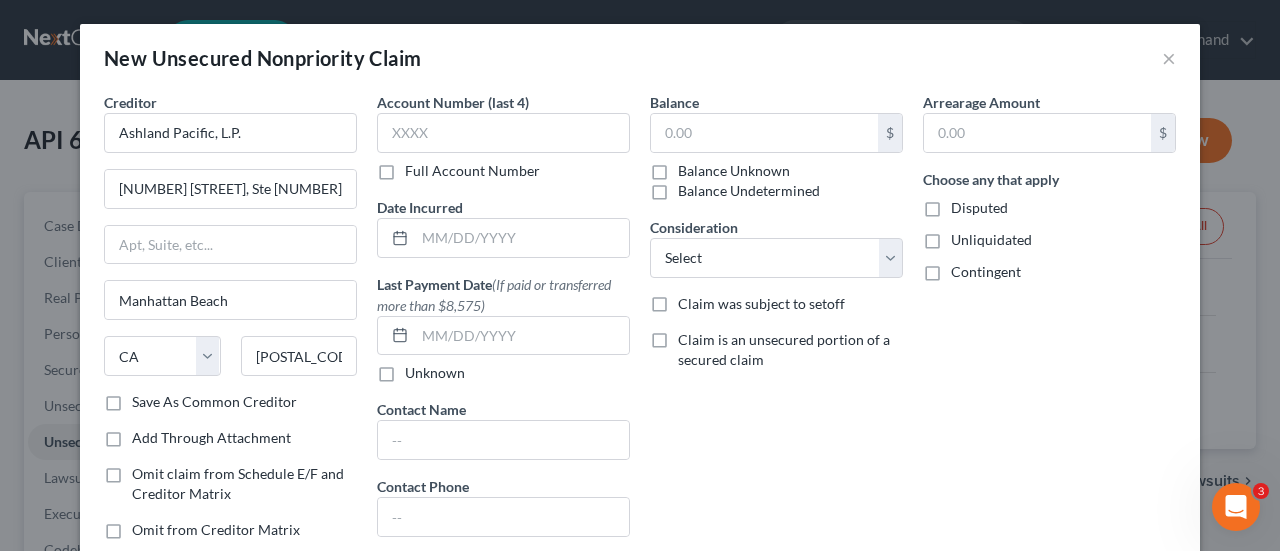 click on "Balance Unknown" at bounding box center (692, 167) 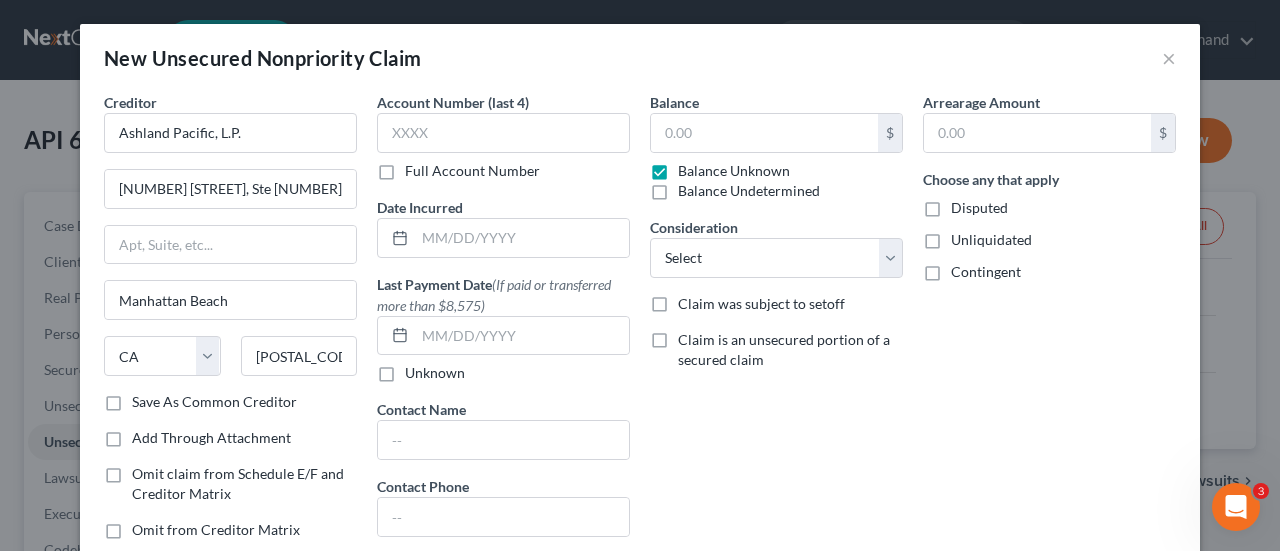 type on "0.00" 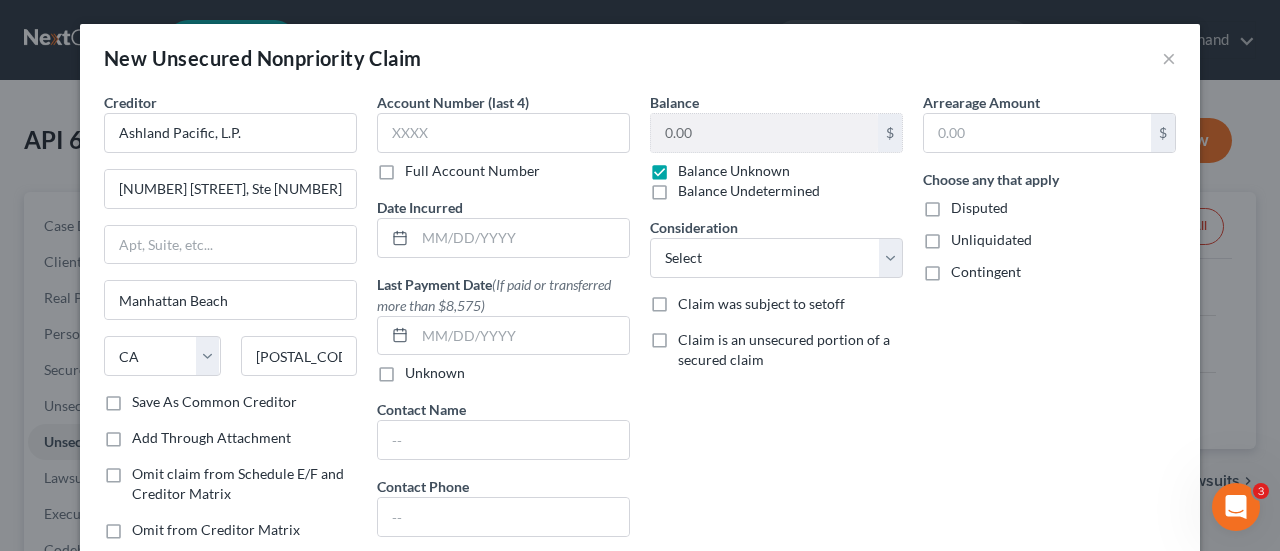 click on "Save As Common Creditor" at bounding box center (214, 402) 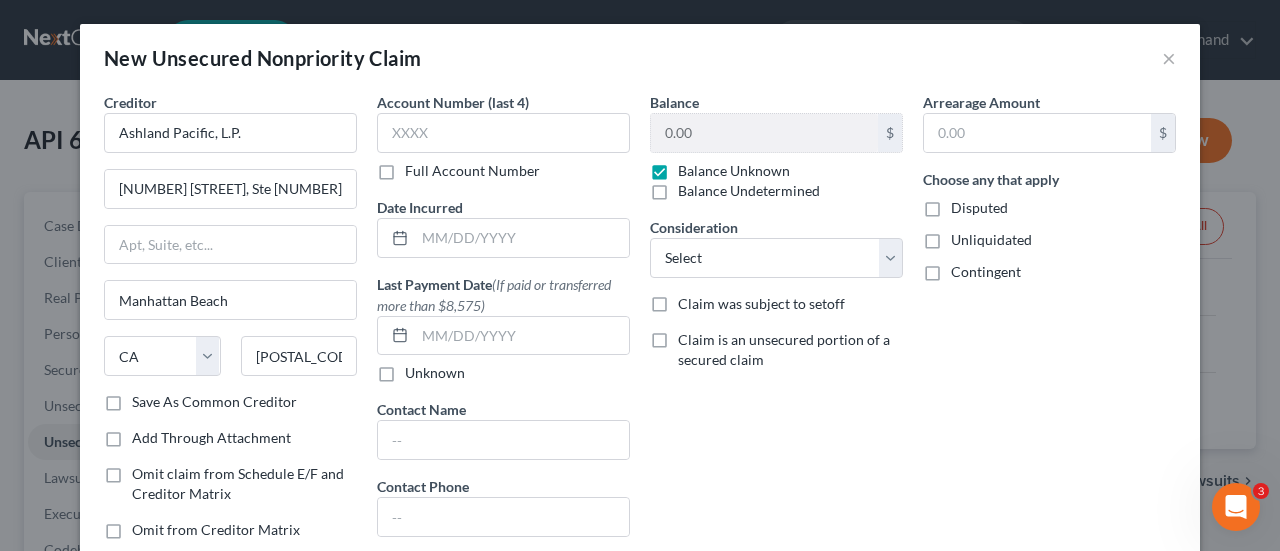 click on "Save As Common Creditor" at bounding box center [146, 398] 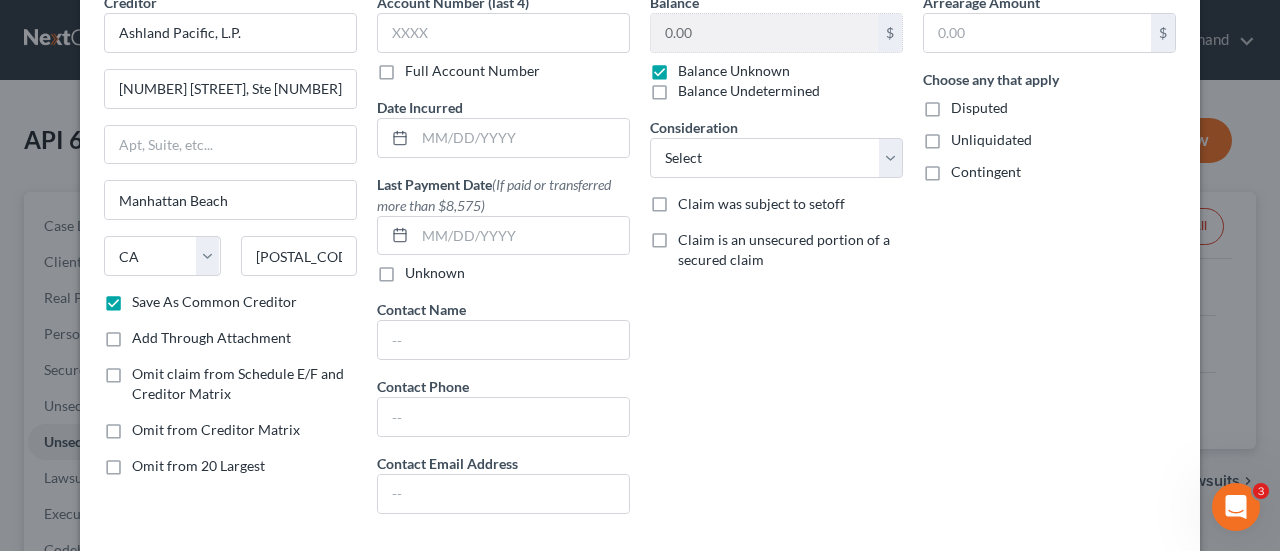 scroll, scrollTop: 200, scrollLeft: 0, axis: vertical 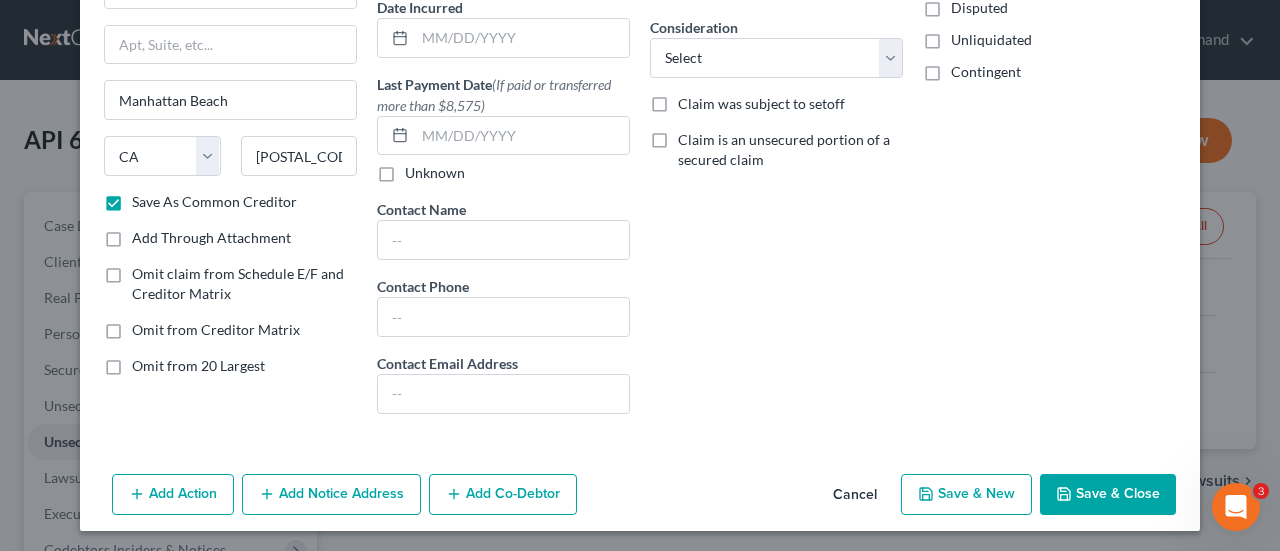click on "Save & Close" at bounding box center [1108, 495] 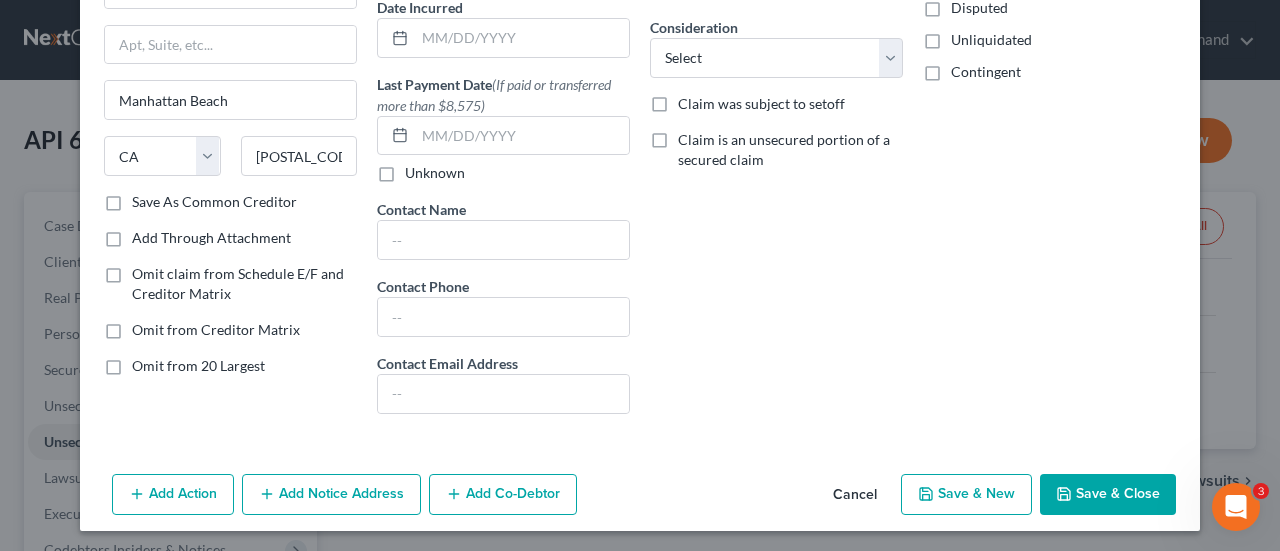 checkbox on "false" 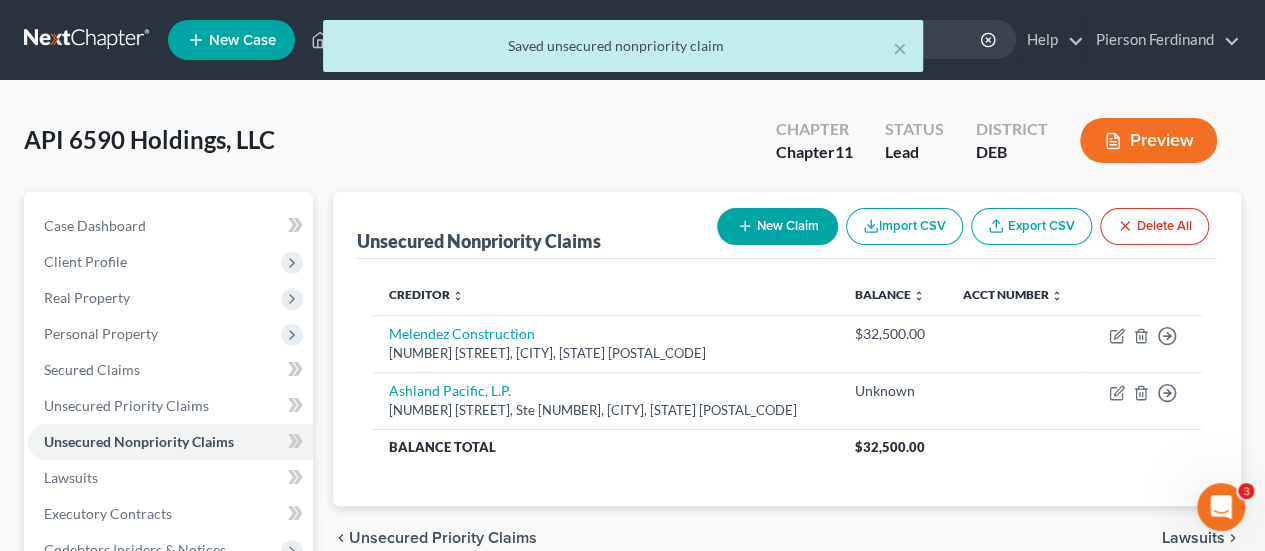 click on "New Claim" at bounding box center (777, 226) 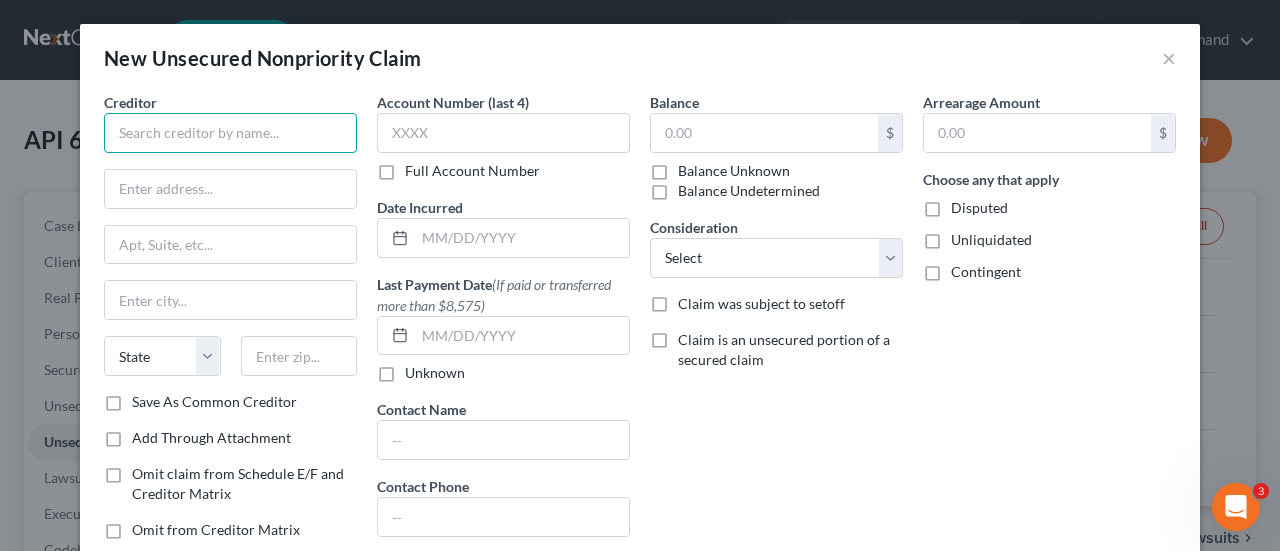 click at bounding box center (230, 133) 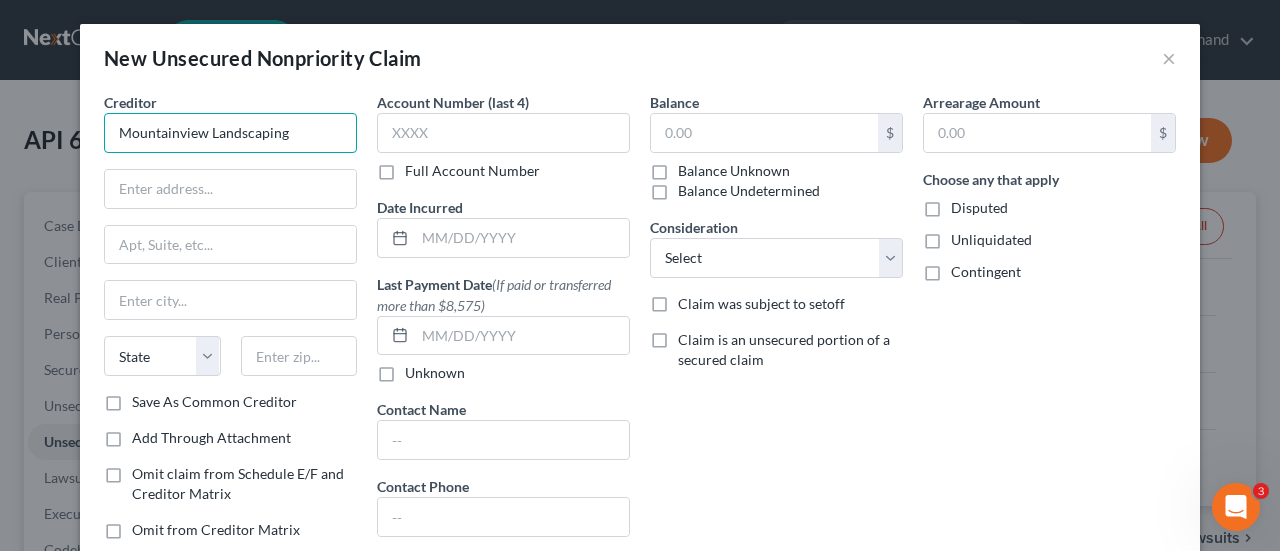 type on "Mountainview Landscaping" 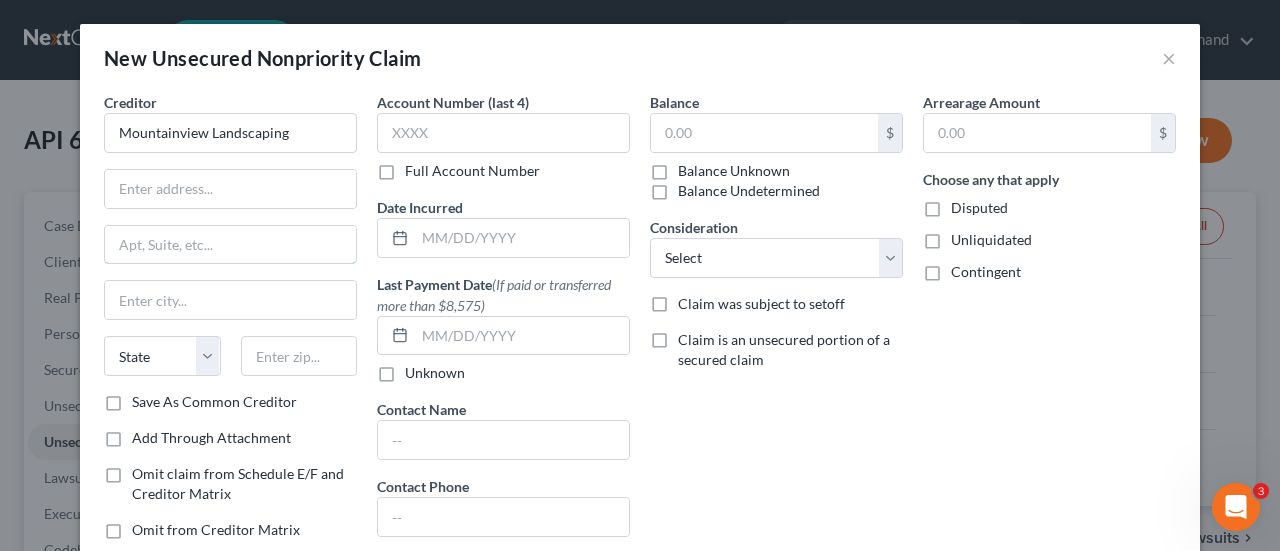 click at bounding box center (230, 245) 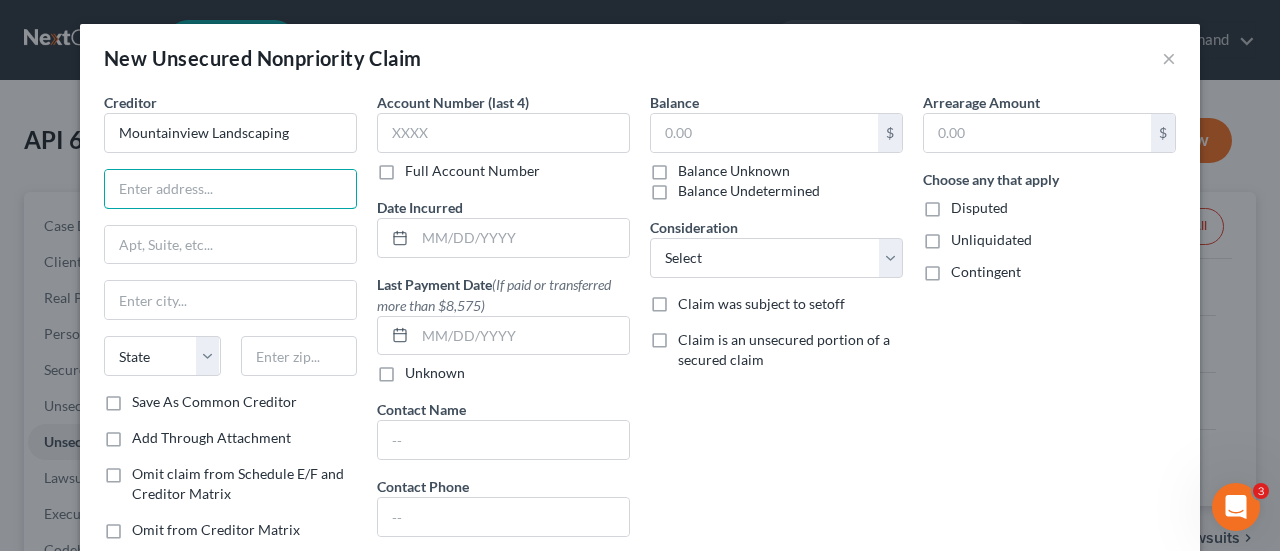 click at bounding box center (230, 189) 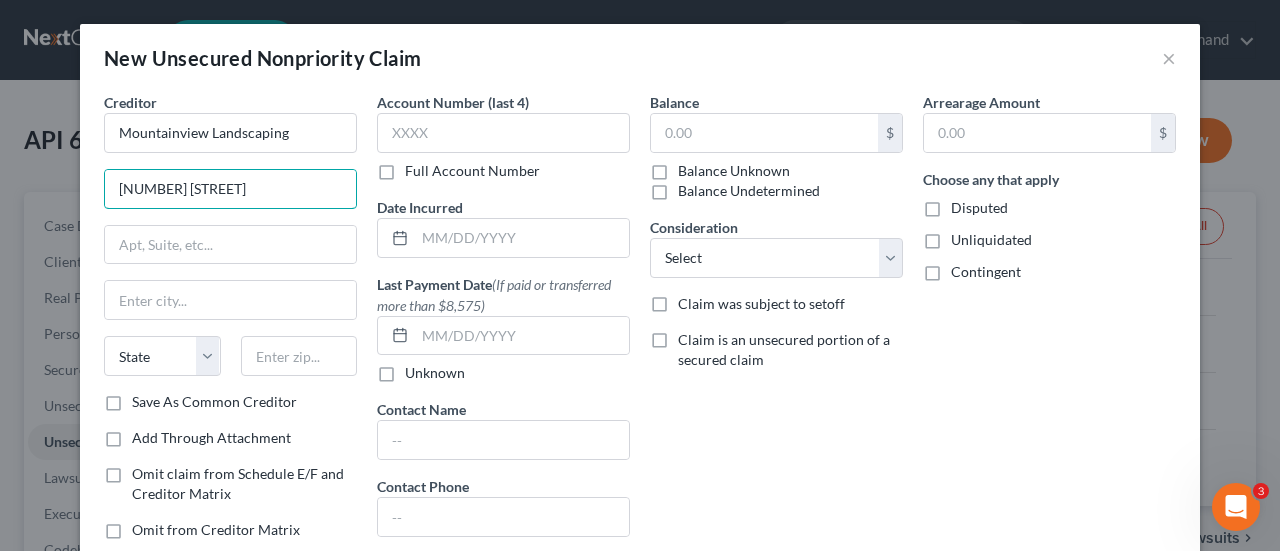 type on "[NUMBER] [STREET]" 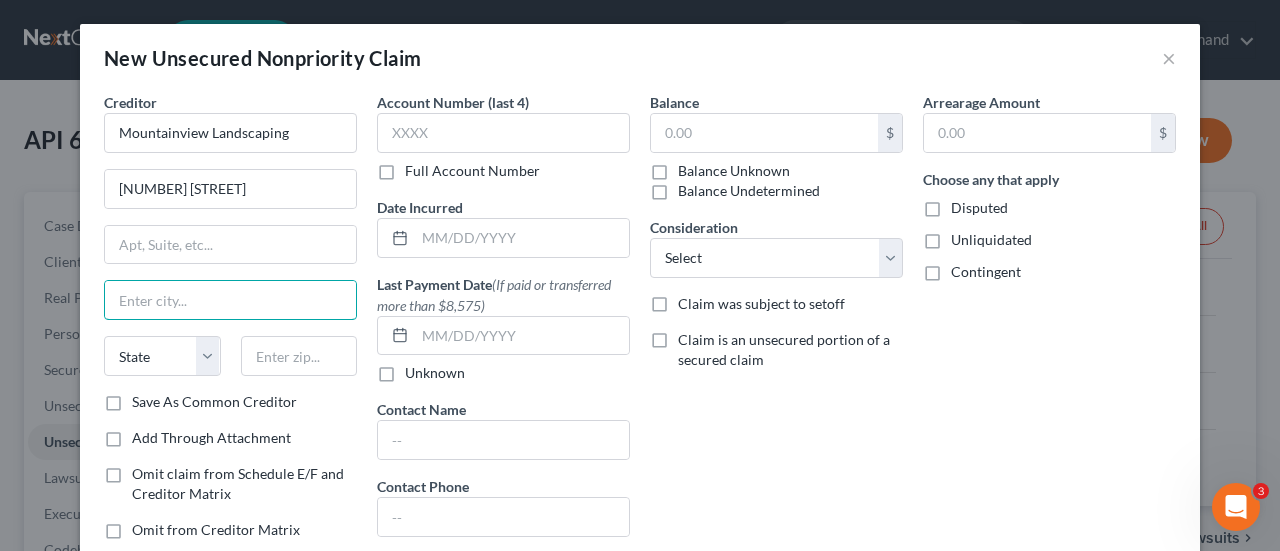 click at bounding box center [230, 300] 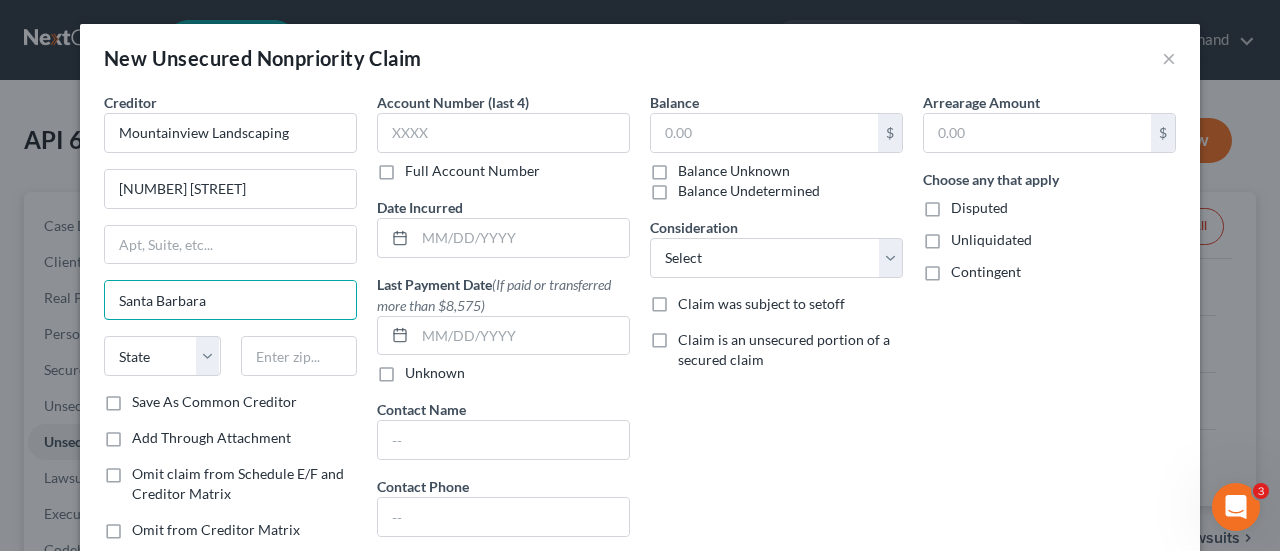 type on "Santa Barbara" 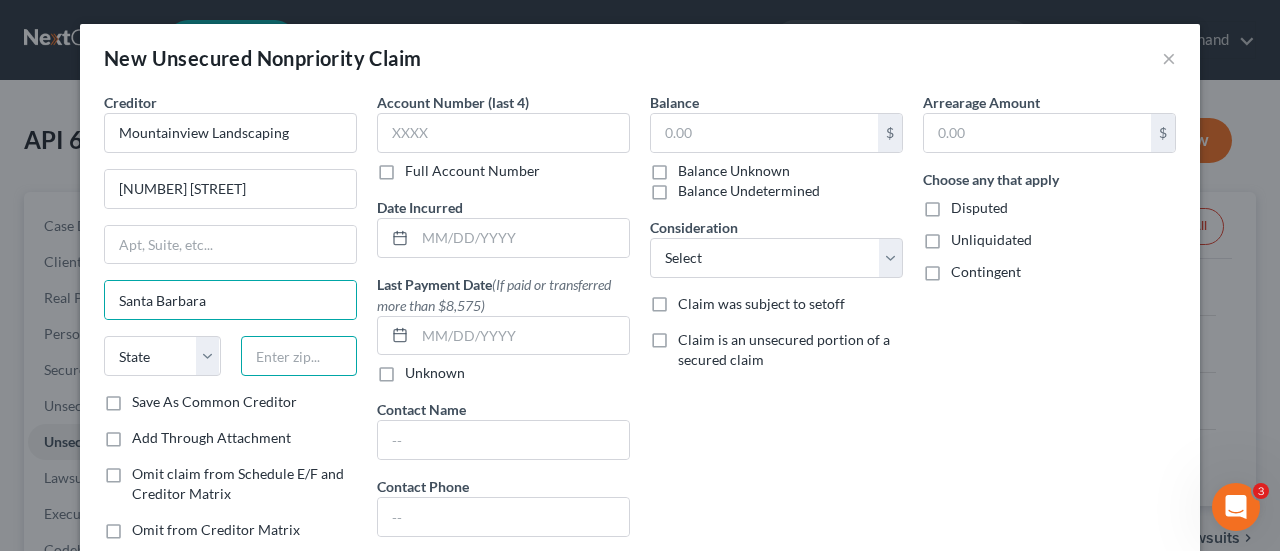 click at bounding box center [299, 356] 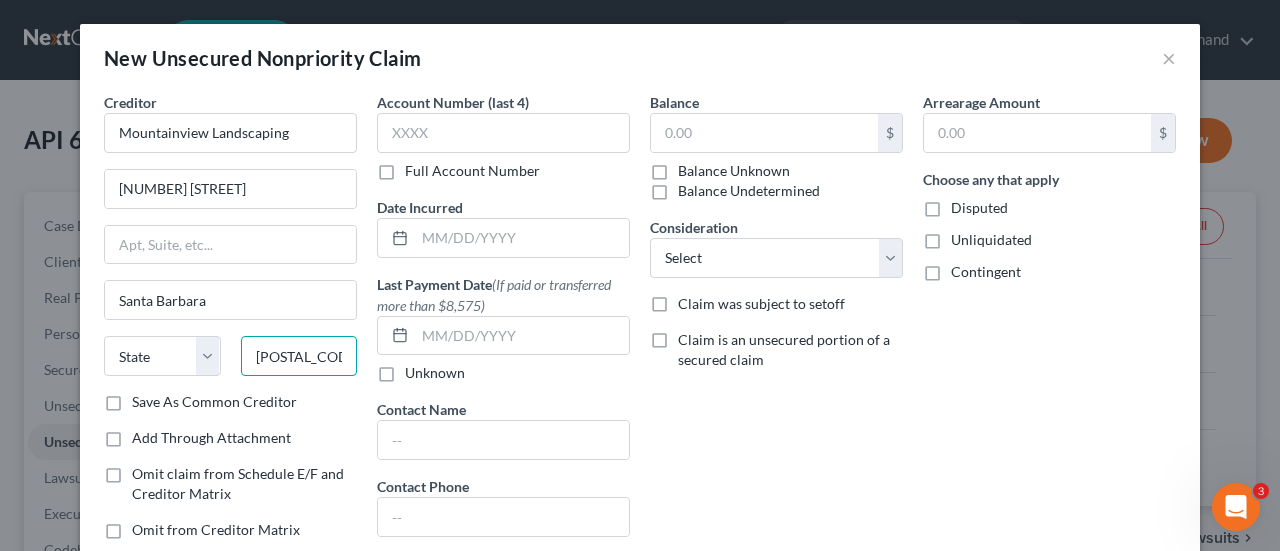 type on "[ZIP]" 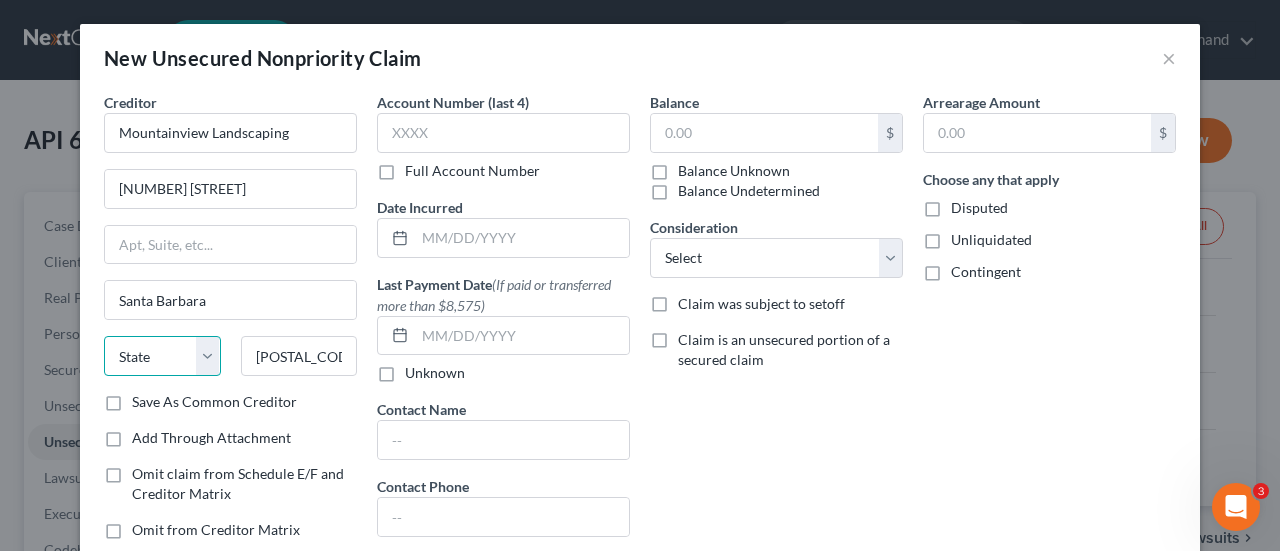 click on "State AL AK AR AZ CA CO CT DE DC FL GA GU HI ID IL IN IA KS KY LA ME MD MA MI MN MS MO MT NC ND NE NV NH NJ NM NY OH OK OR PA PR RI SC SD TN TX UT VI VA VT WA WV WI WY" at bounding box center (162, 356) 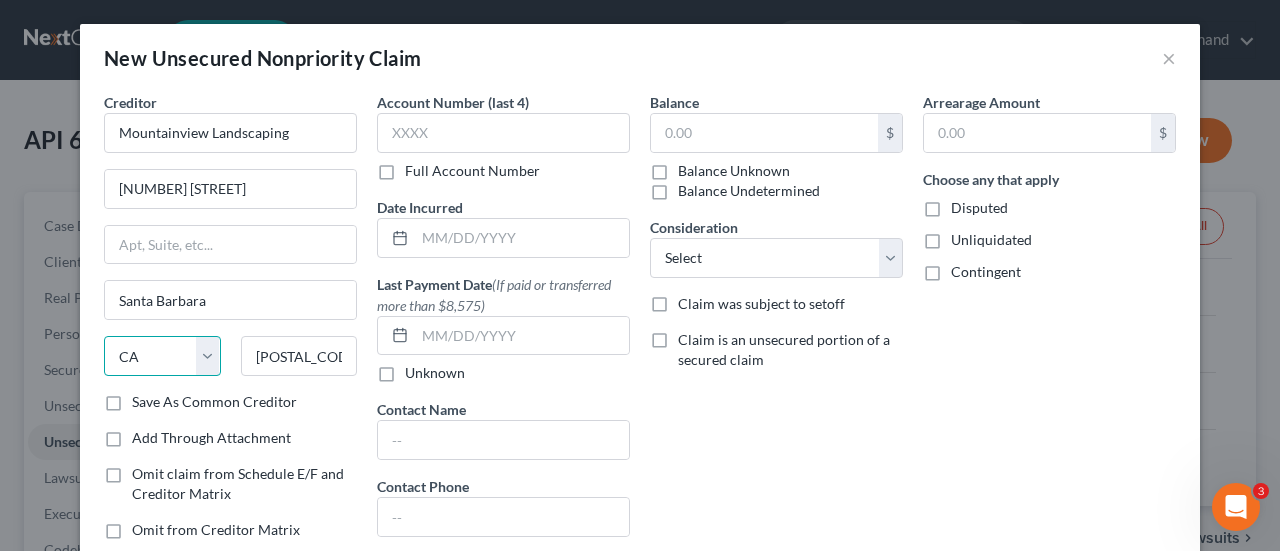 click on "State AL AK AR AZ CA CO CT DE DC FL GA GU HI ID IL IN IA KS KY LA ME MD MA MI MN MS MO MT NC ND NE NV NH NJ NM NY OH OK OR PA PR RI SC SD TN TX UT VI VA VT WA WV WI WY" at bounding box center (162, 356) 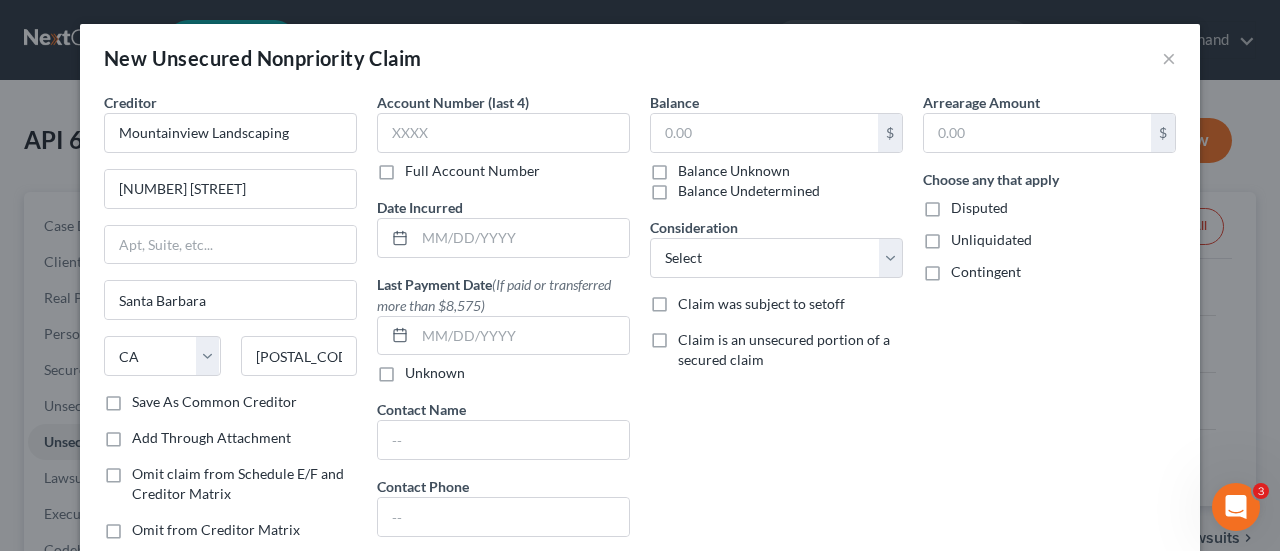 click on "Save As Common Creditor" at bounding box center (214, 402) 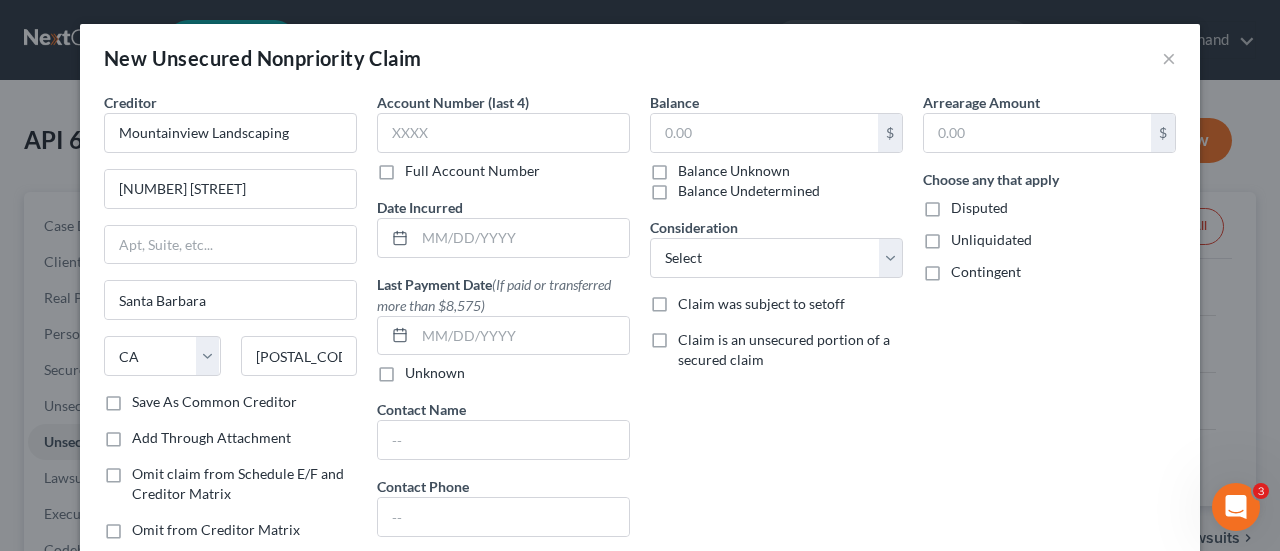 click on "Save As Common Creditor" at bounding box center [146, 398] 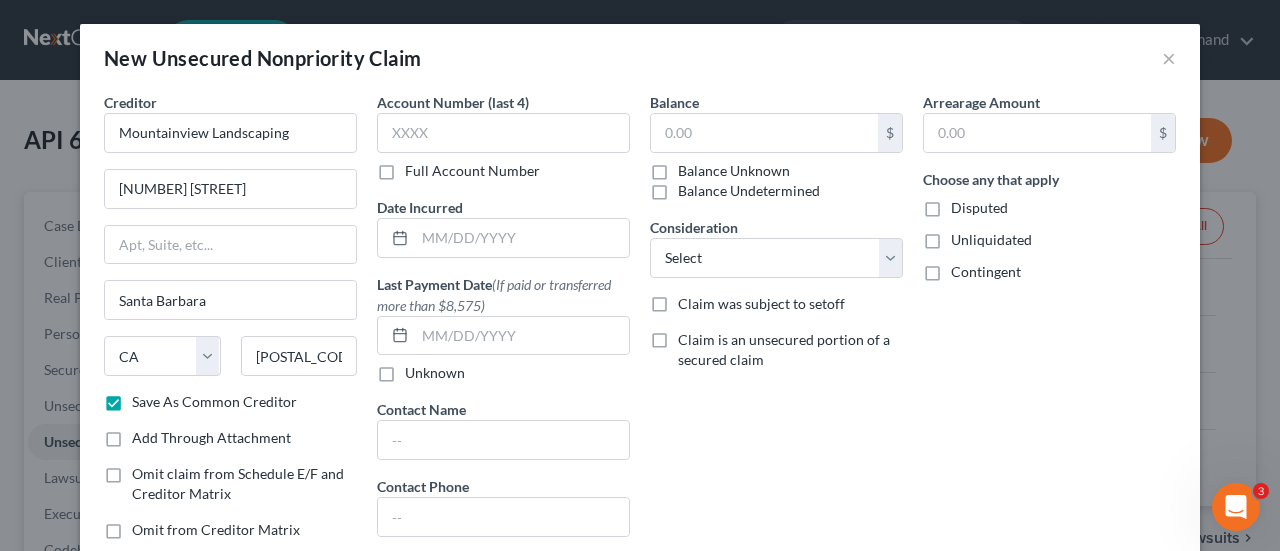 click on "Balance Unknown" at bounding box center [734, 171] 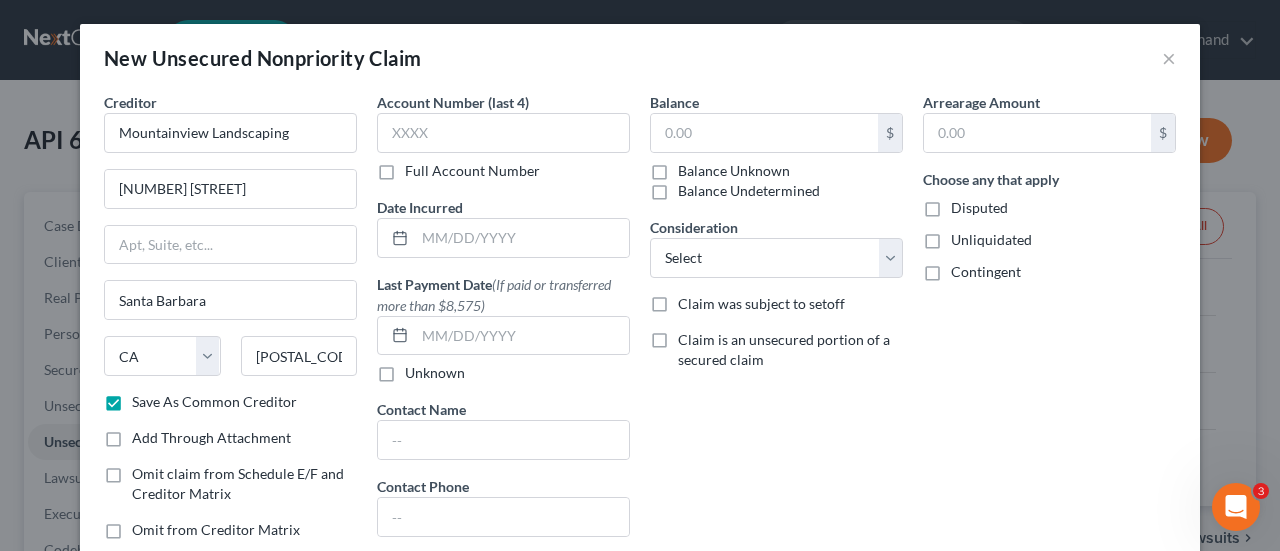 click on "Balance Unknown" at bounding box center (692, 167) 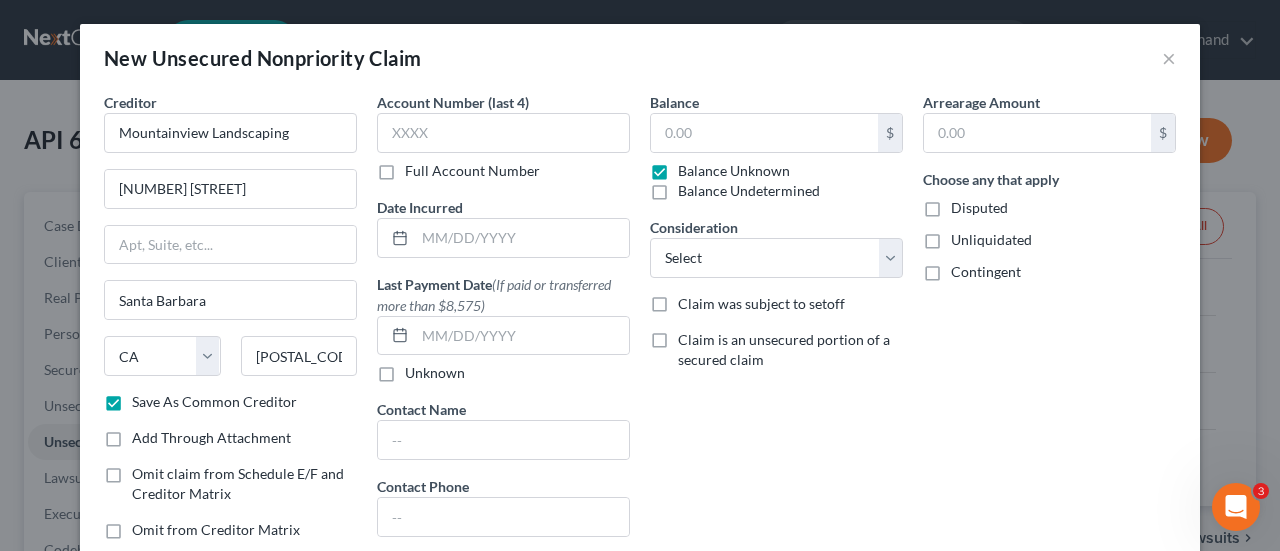 type on "0.00" 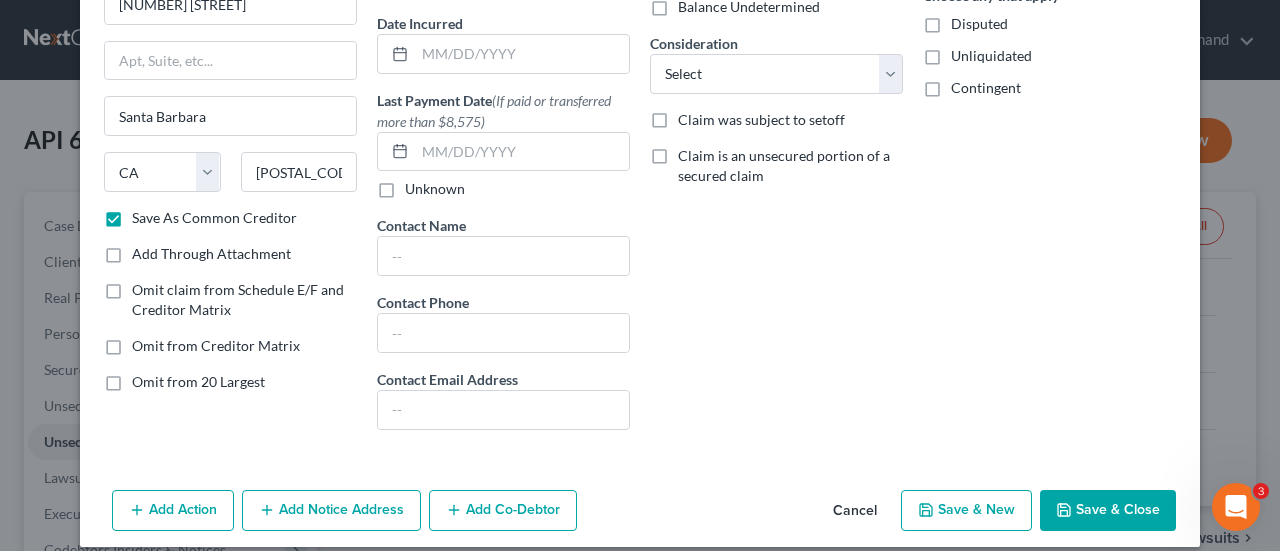 scroll, scrollTop: 200, scrollLeft: 0, axis: vertical 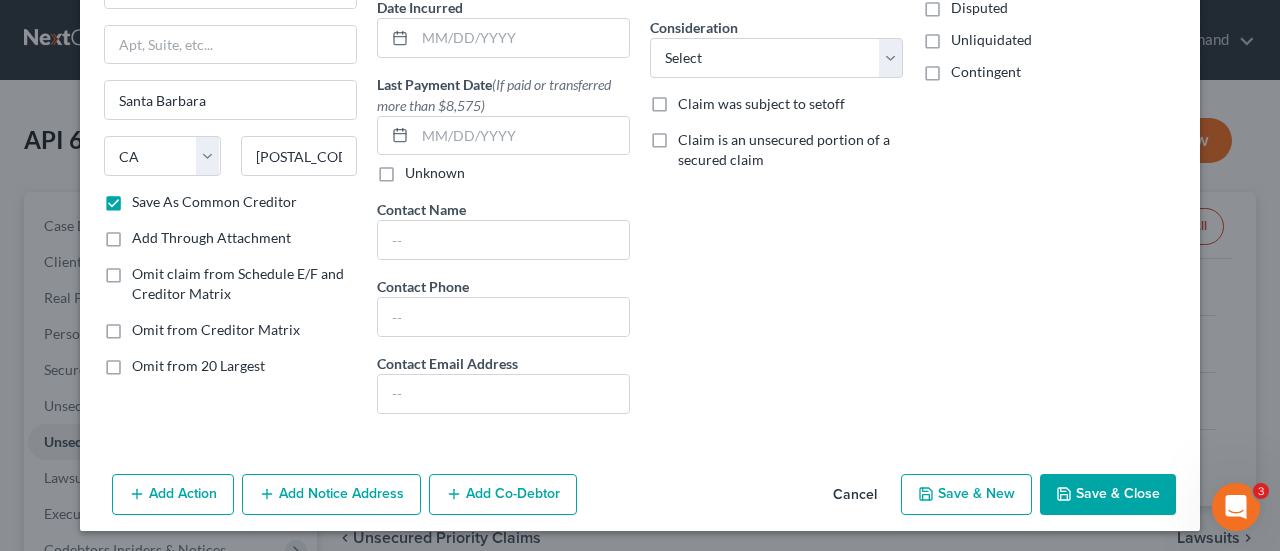 click on "Save & New" at bounding box center [966, 495] 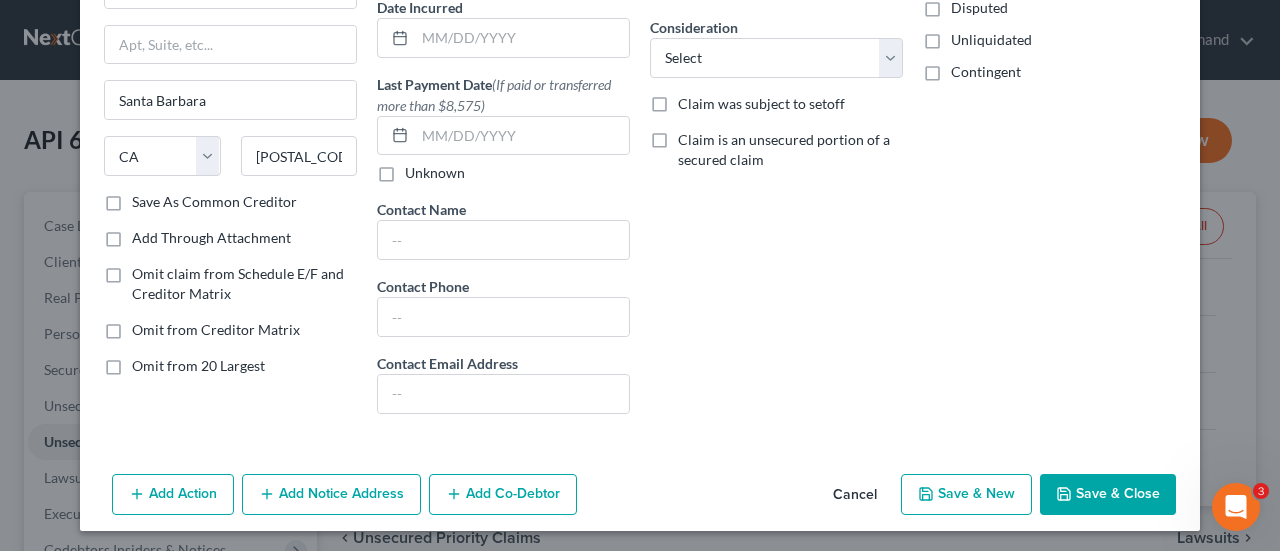 checkbox on "false" 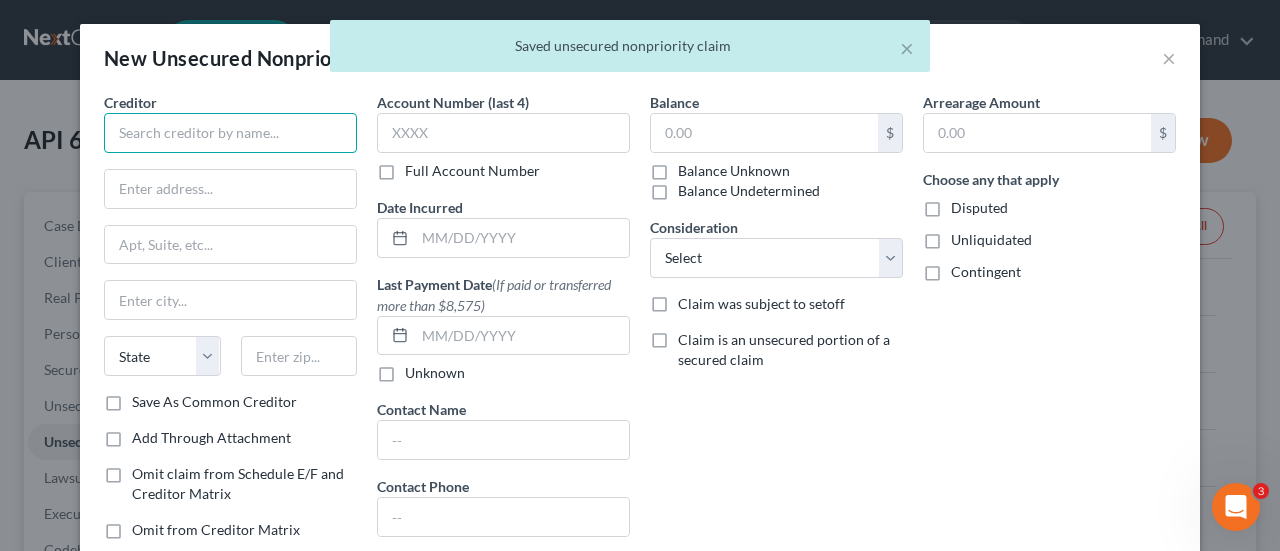 click at bounding box center (230, 133) 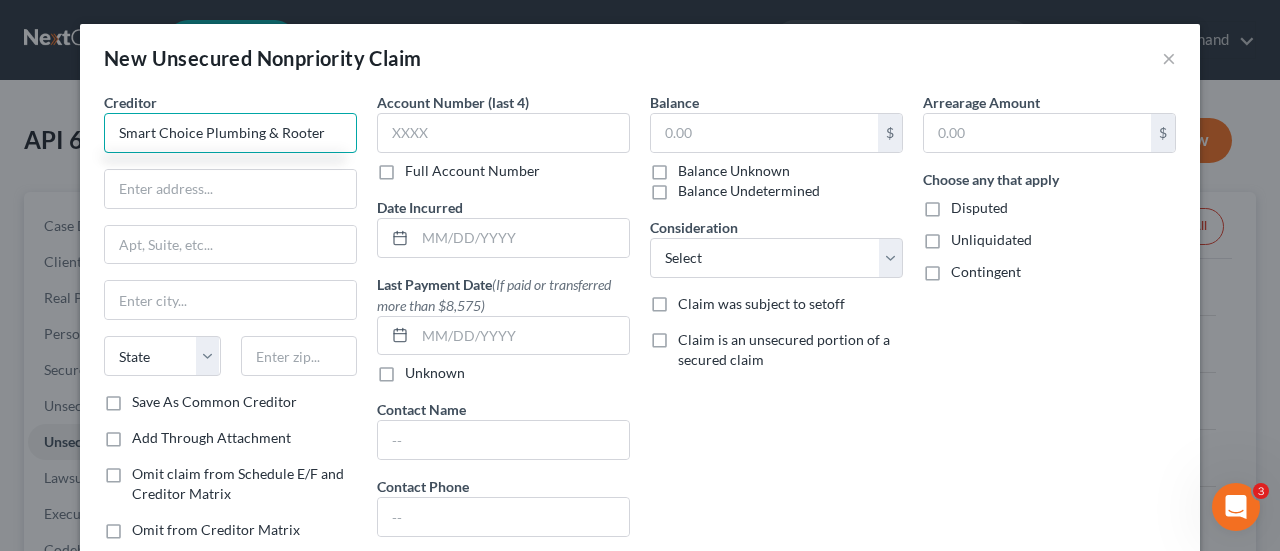 type on "Smart Choice Plumbing & Rooter" 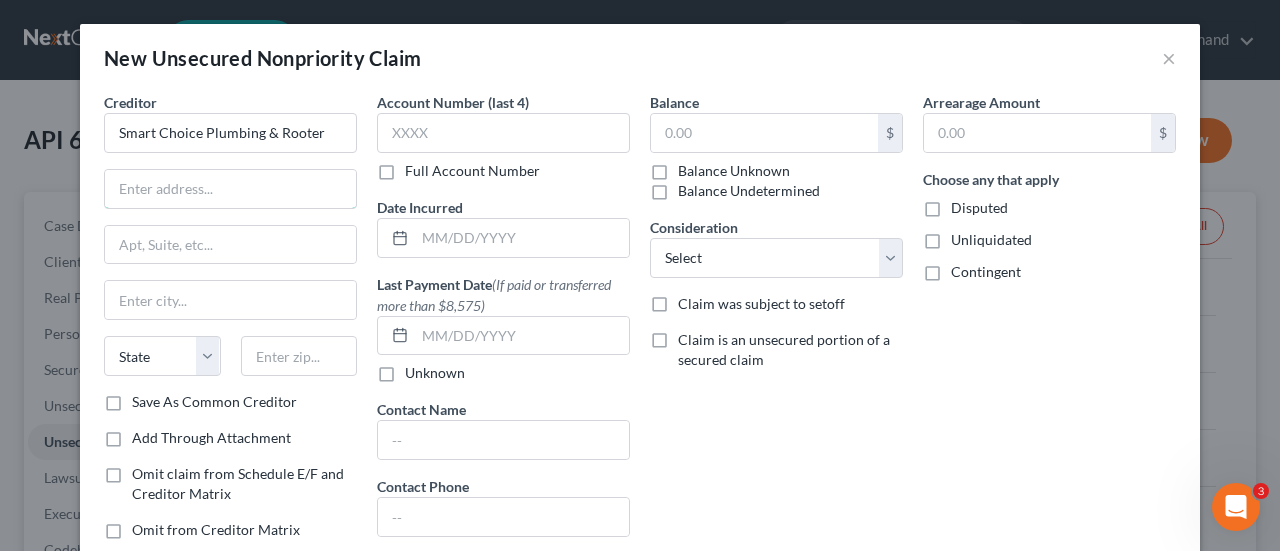 click at bounding box center [230, 189] 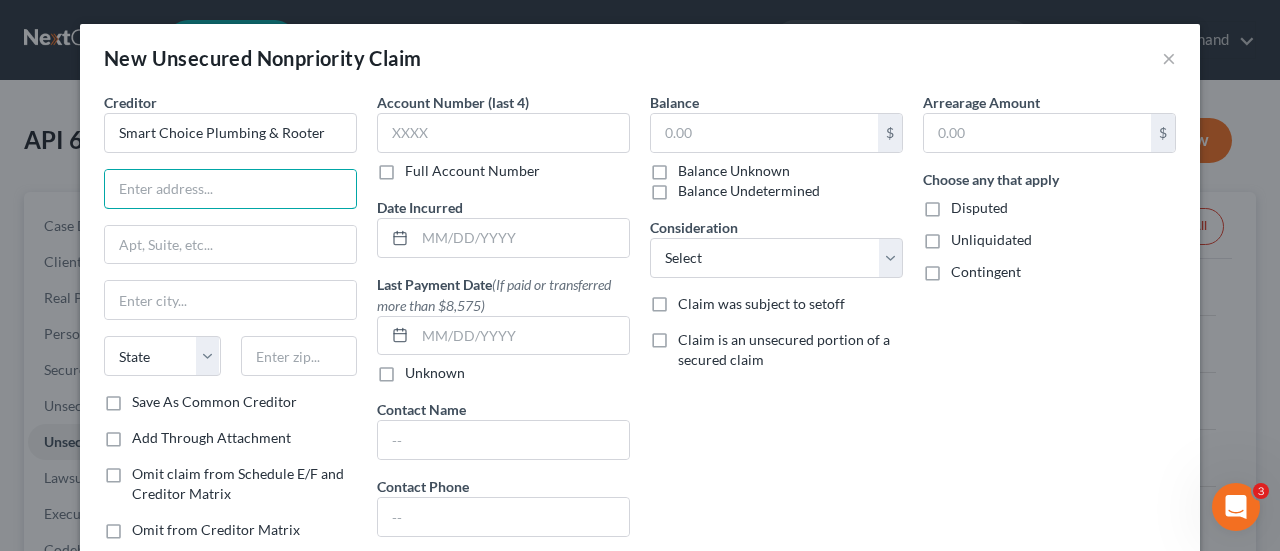 paste on "[NUMBER] [STREET]" 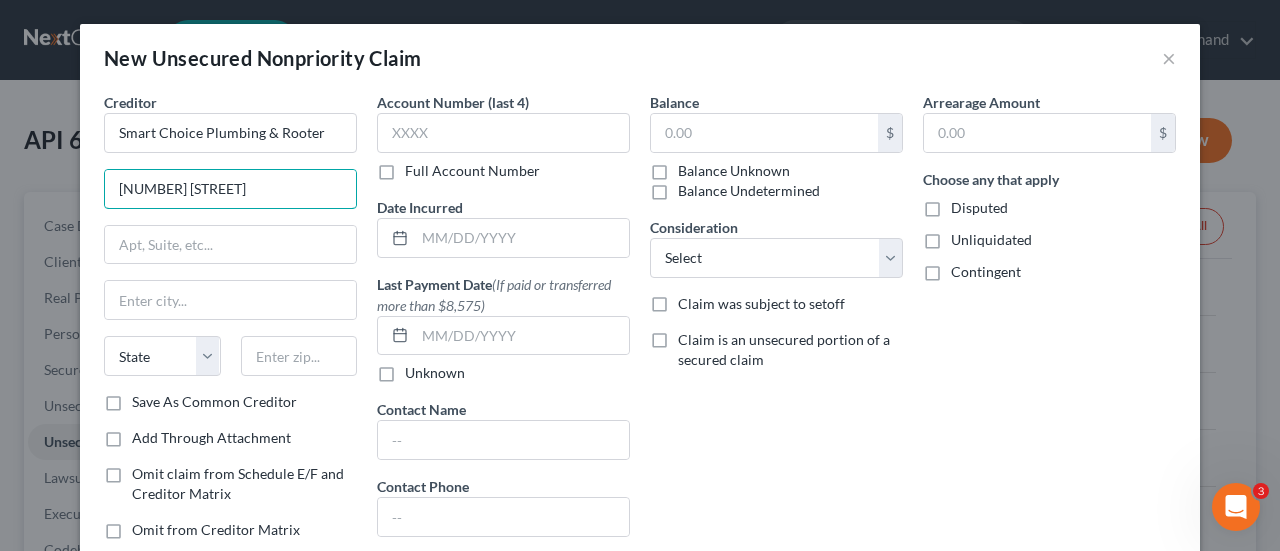 type on "[NUMBER] [STREET]" 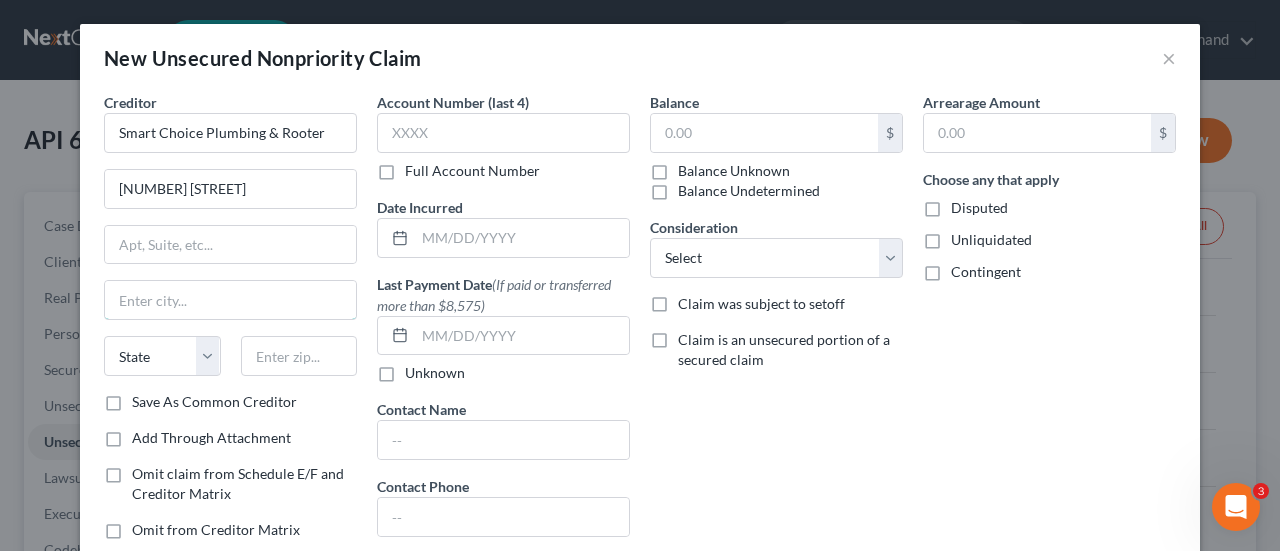 click at bounding box center [230, 300] 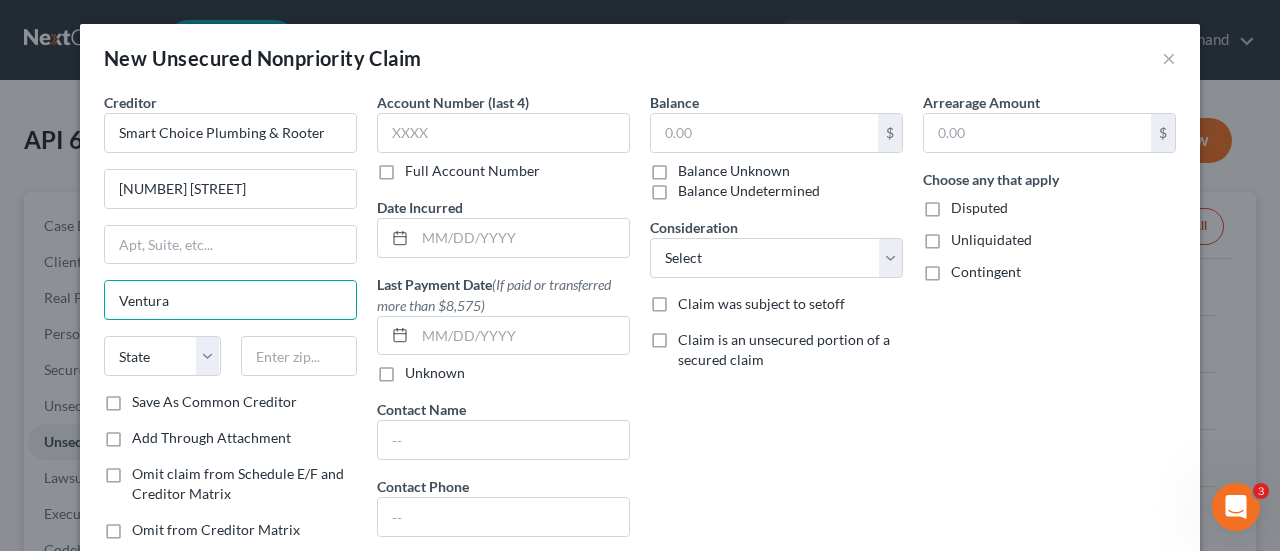 type on "Ventura" 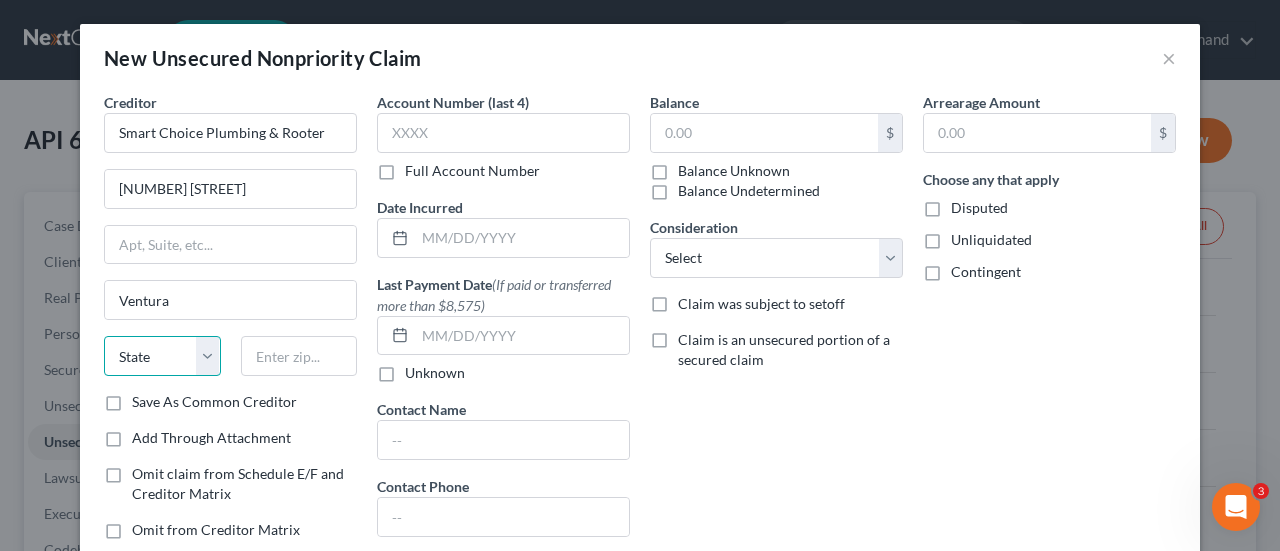 drag, startPoint x: 211, startPoint y: 357, endPoint x: 203, endPoint y: 339, distance: 19.697716 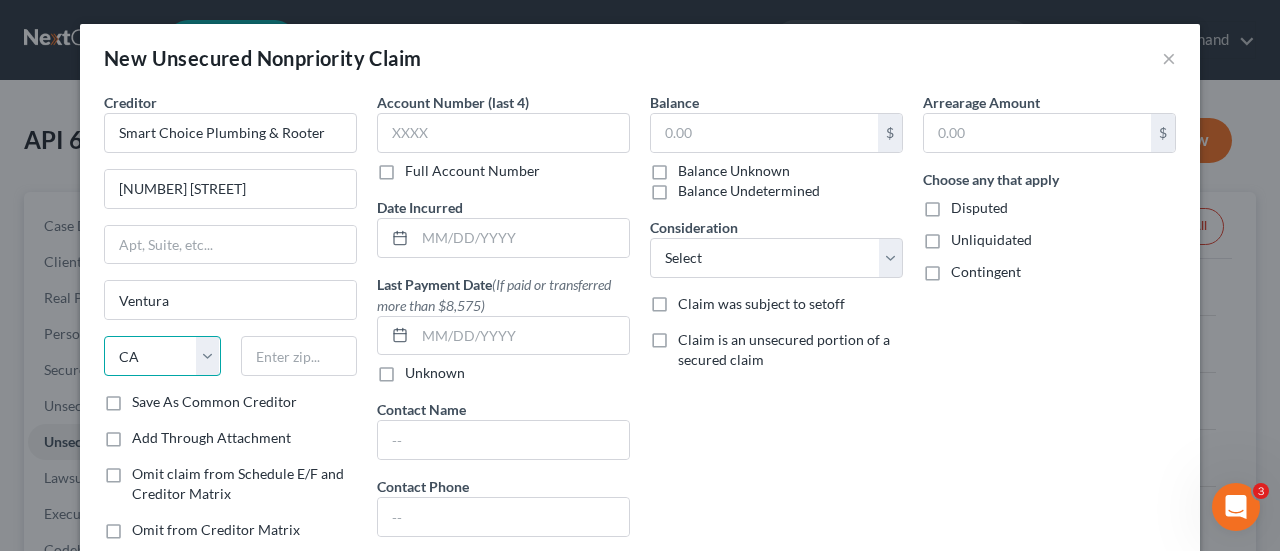 click on "State AL AK AR AZ CA CO CT DE DC FL GA GU HI ID IL IN IA KS KY LA ME MD MA MI MN MS MO MT NC ND NE NV NH NJ NM NY OH OK OR PA PR RI SC SD TN TX UT VI VA VT WA WV WI WY" at bounding box center [162, 356] 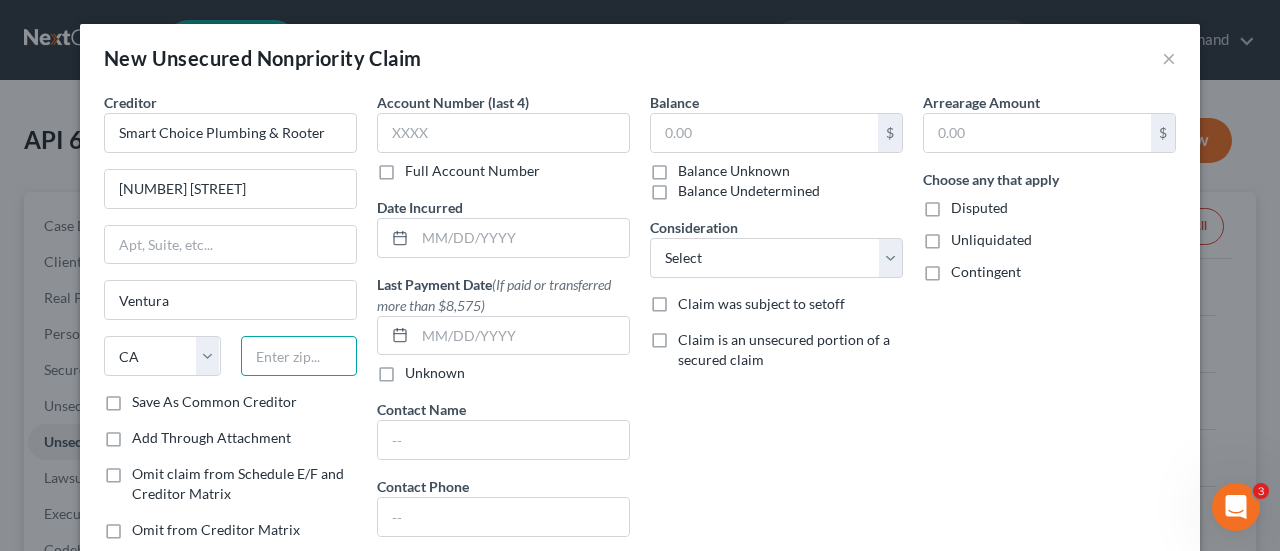 click at bounding box center [299, 356] 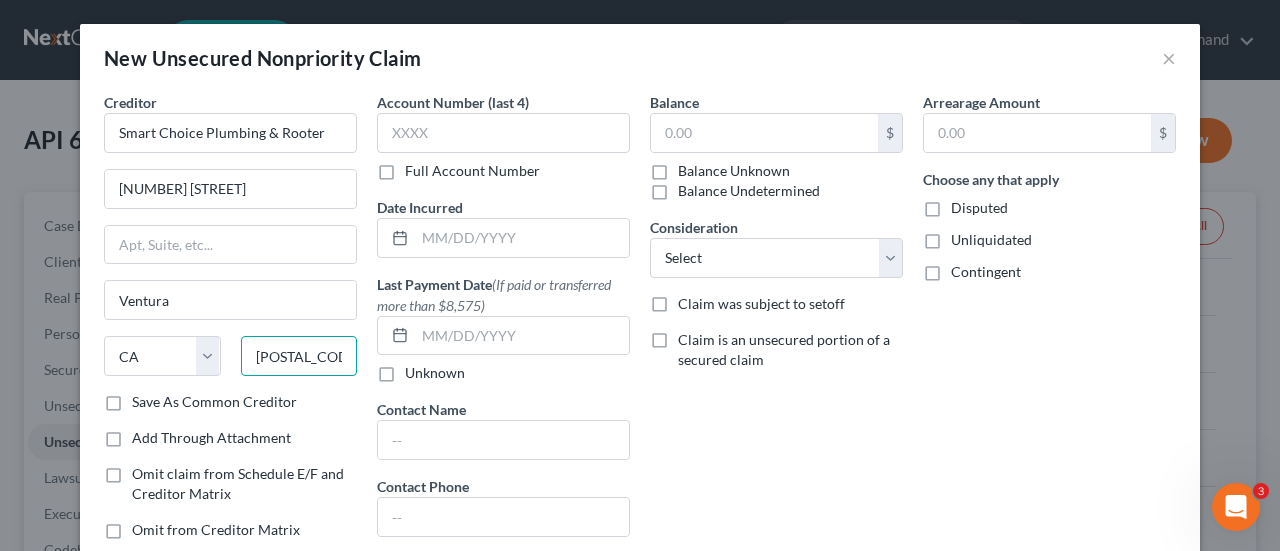 type on "[ZIP]" 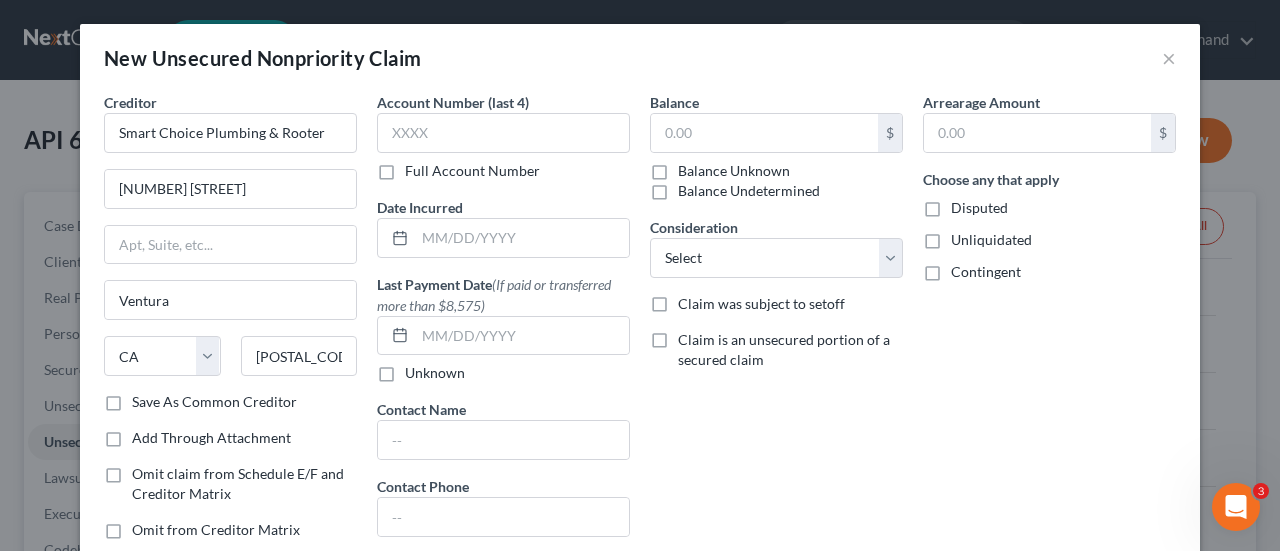click on "Save As Common Creditor" at bounding box center (214, 402) 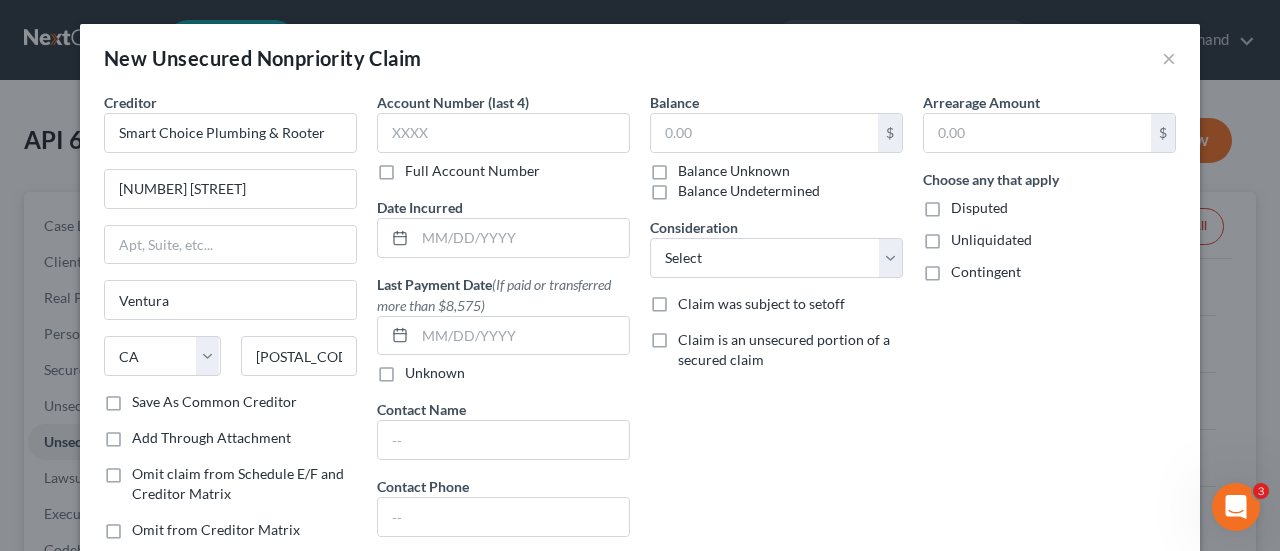 click on "Save As Common Creditor" at bounding box center (146, 398) 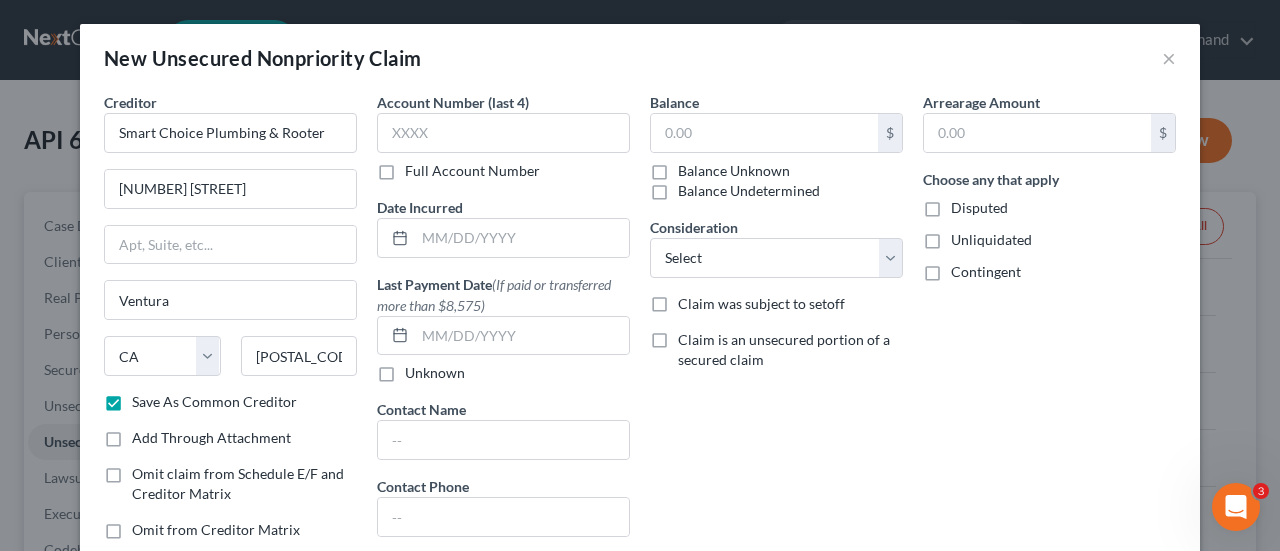 click on "Balance Unknown" at bounding box center [734, 171] 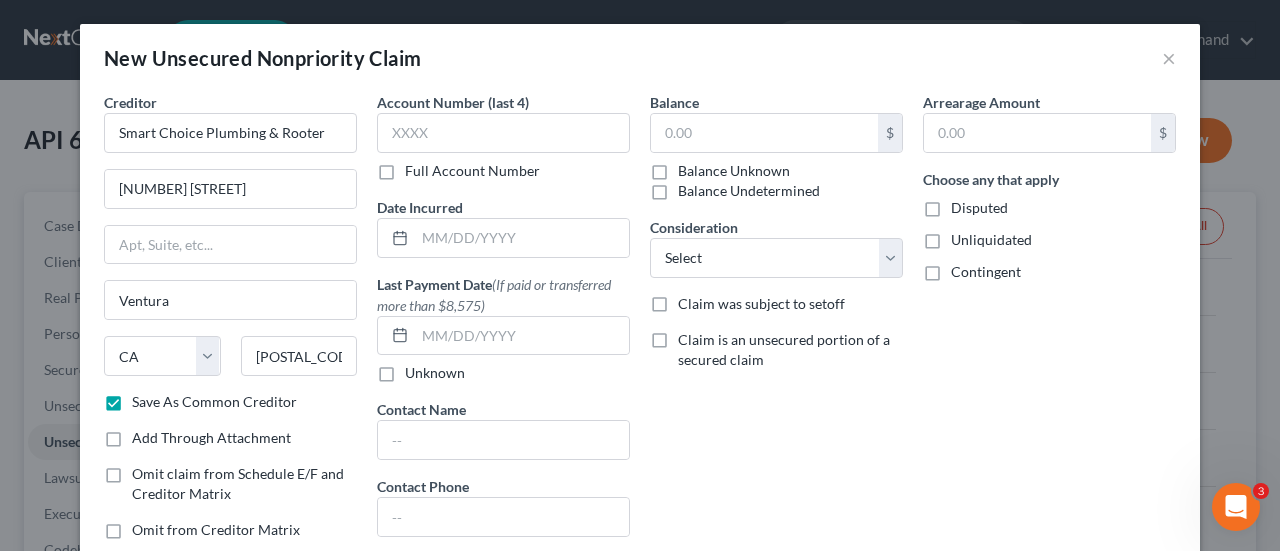 click on "Balance Unknown" at bounding box center [692, 167] 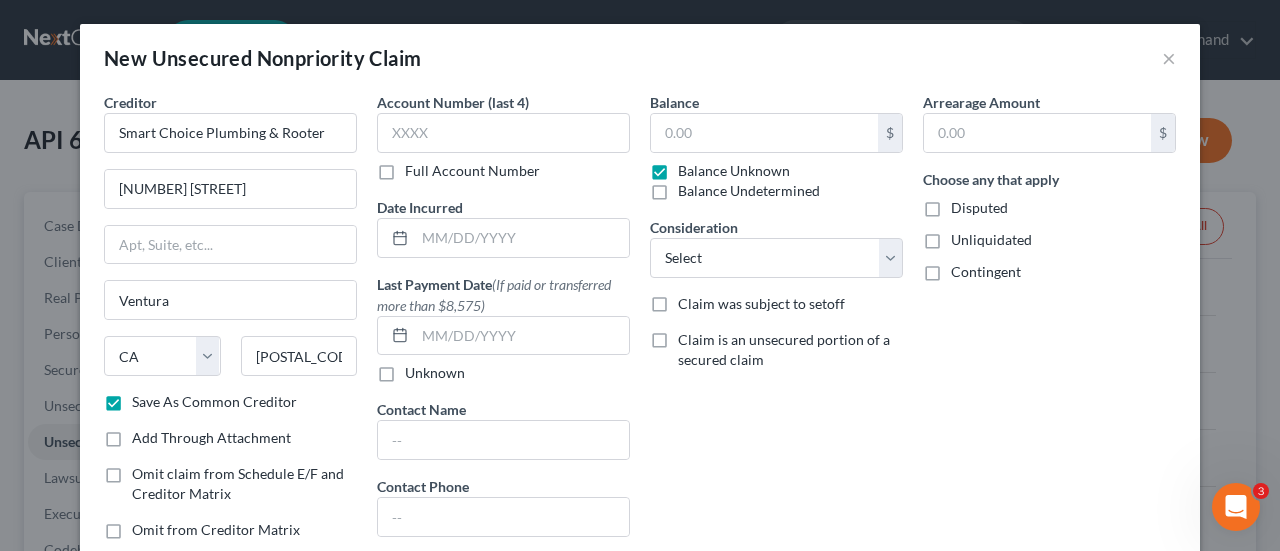 type on "0.00" 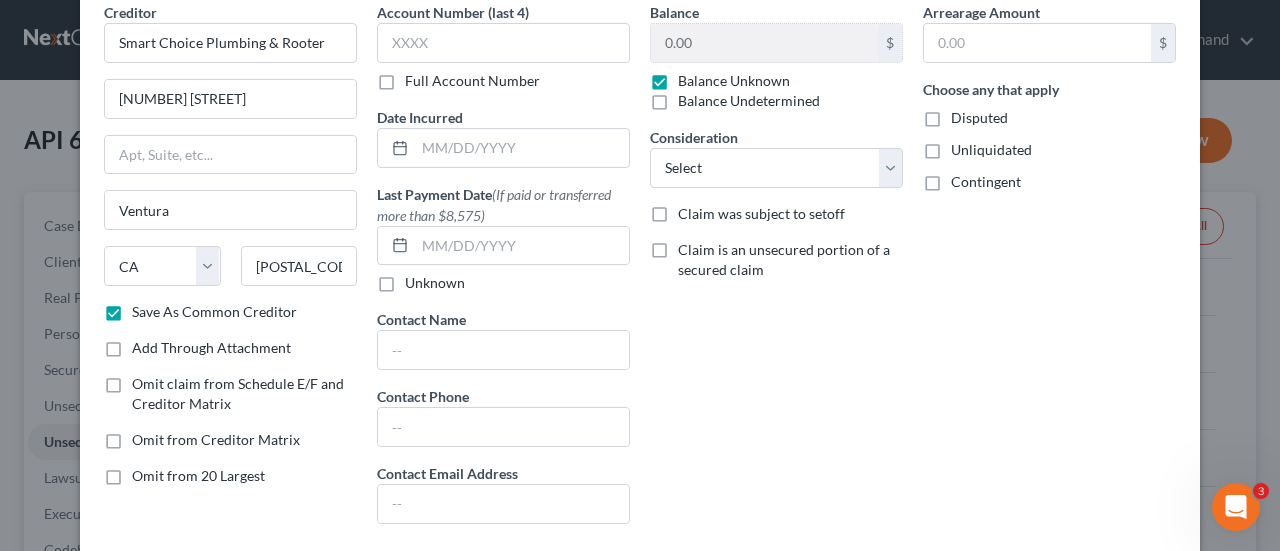 scroll, scrollTop: 200, scrollLeft: 0, axis: vertical 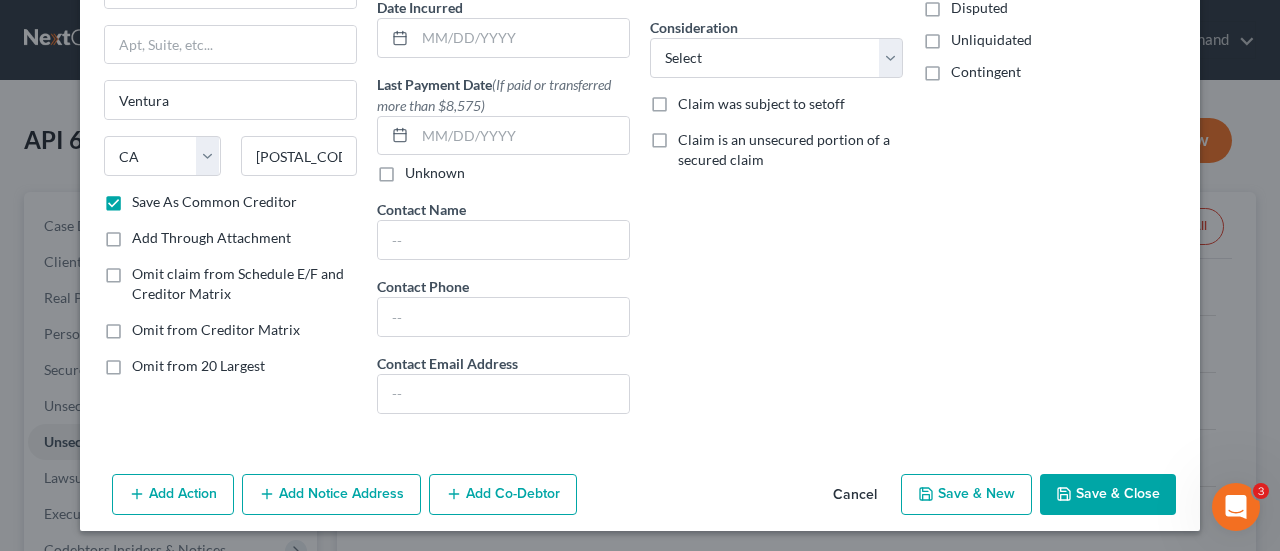 click on "Save & New" at bounding box center [966, 495] 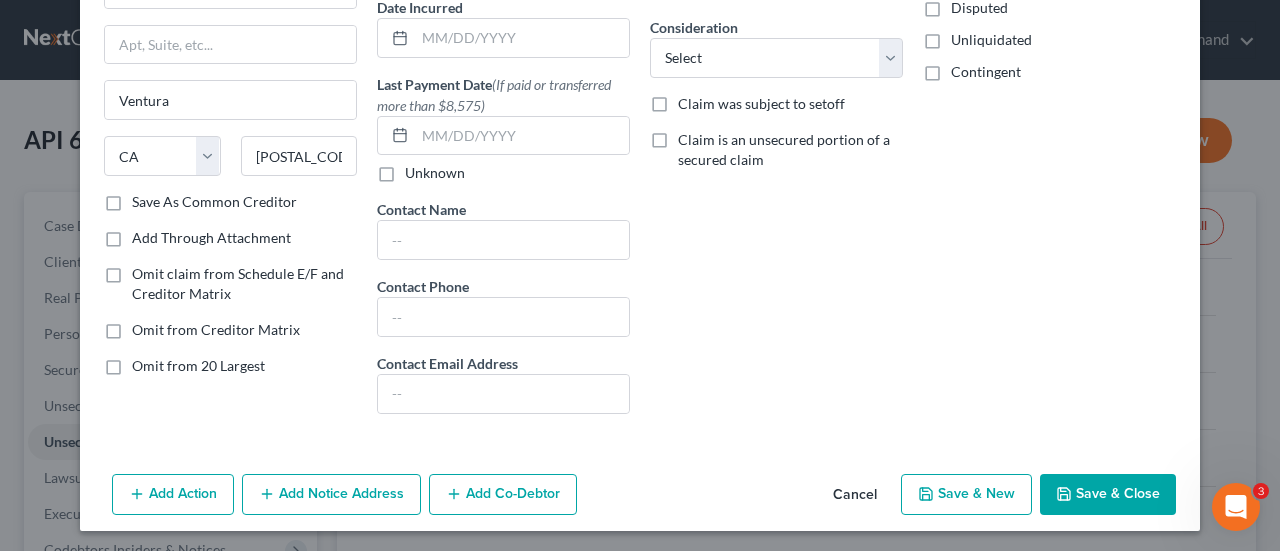 checkbox on "false" 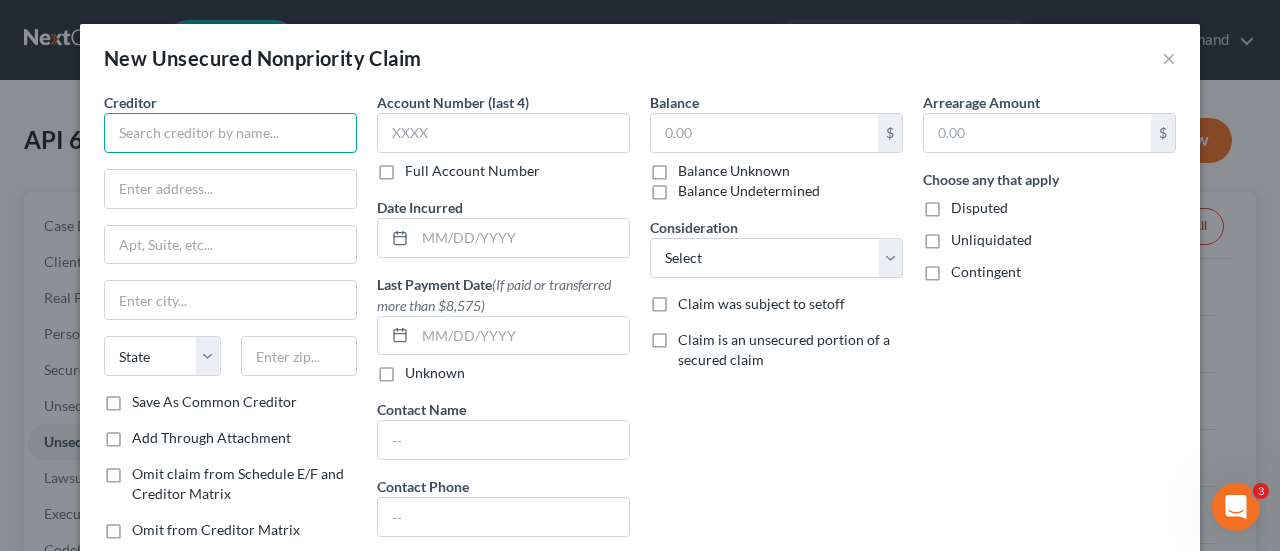 click at bounding box center (230, 133) 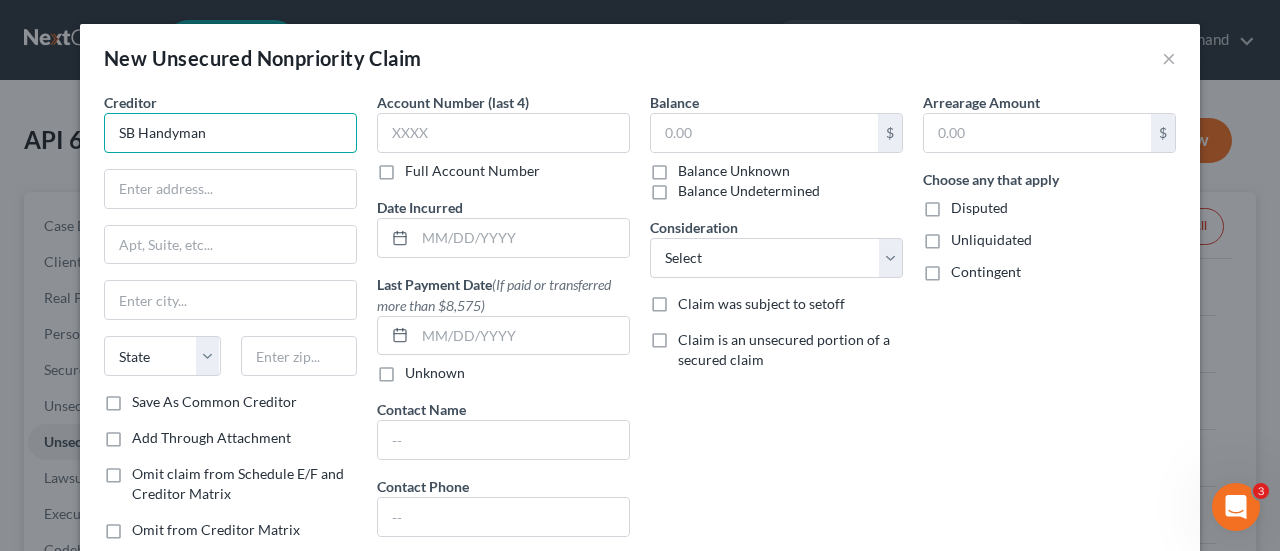 type on "SB Handyman" 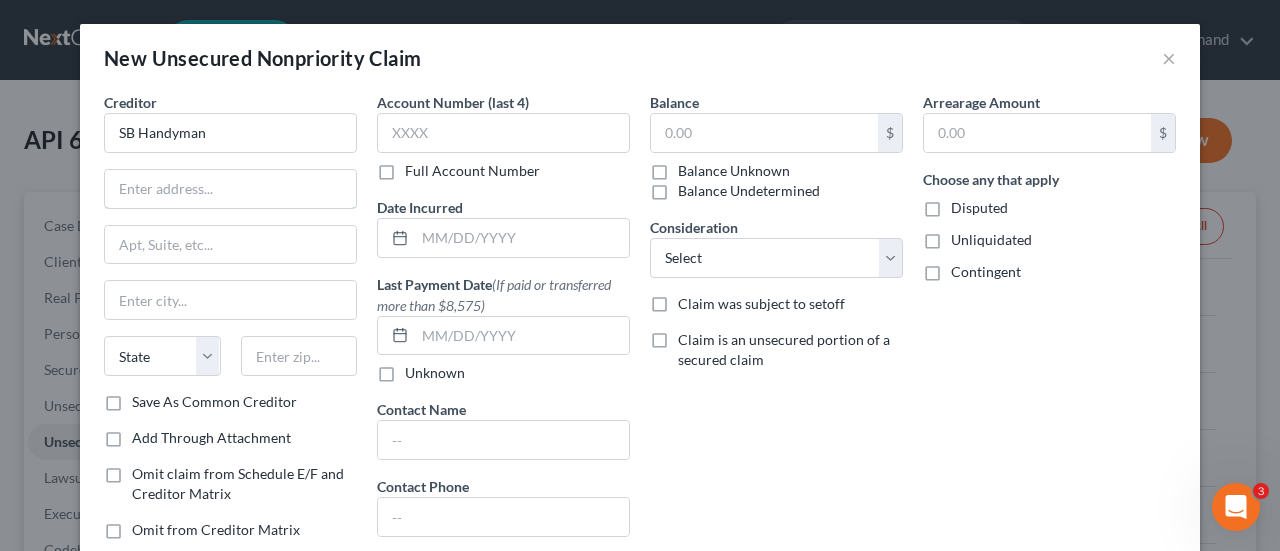 click at bounding box center (230, 189) 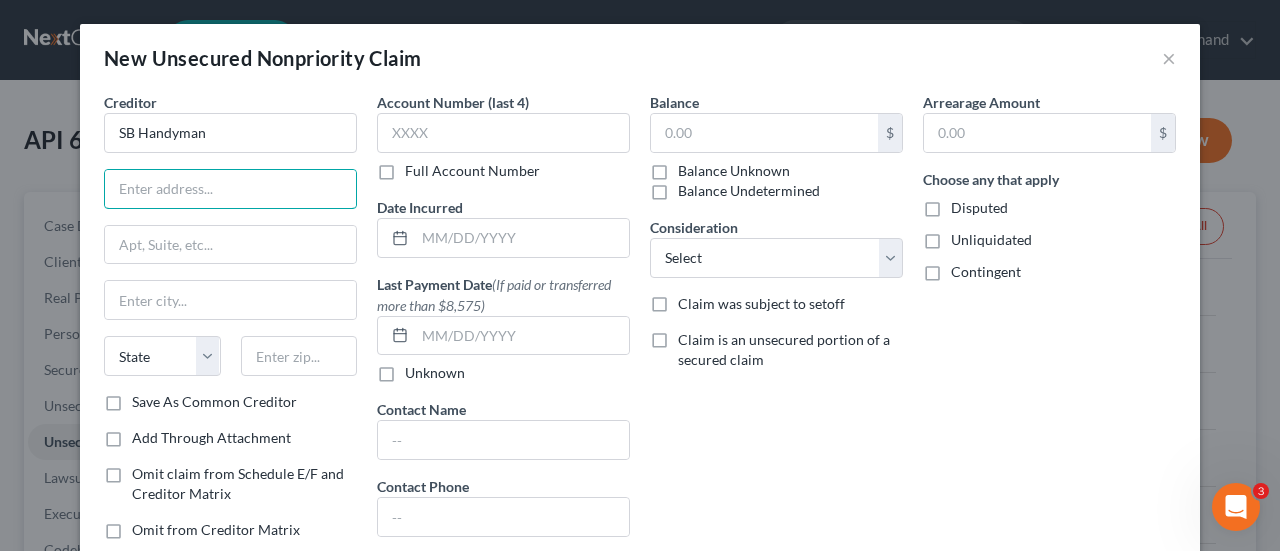 paste on "[NUMBER] [STREET]" 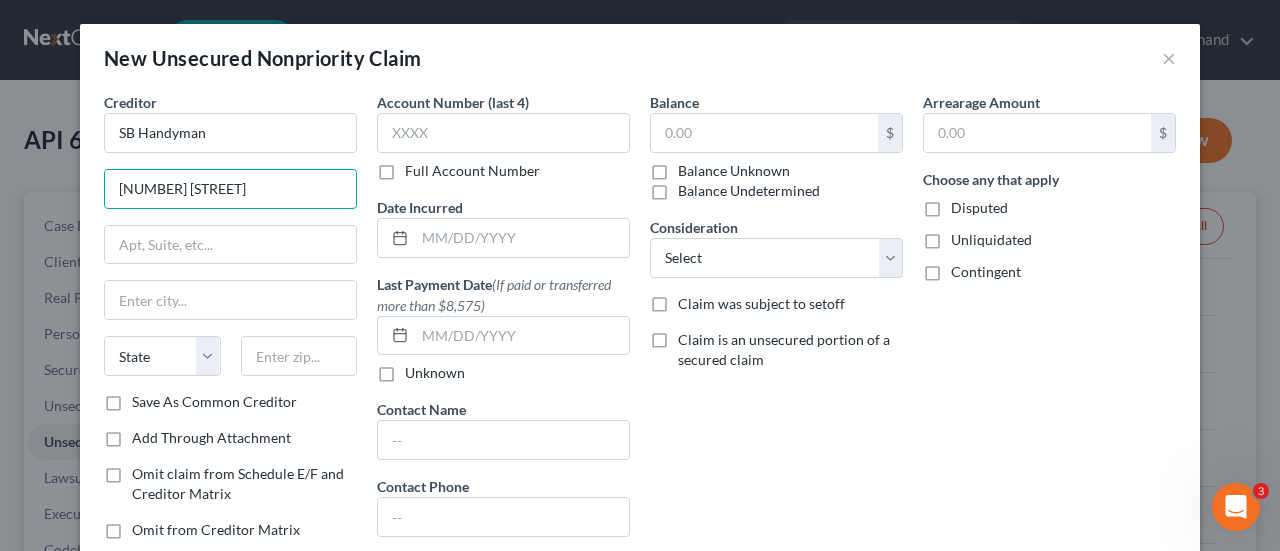 type on "[NUMBER] [STREET]" 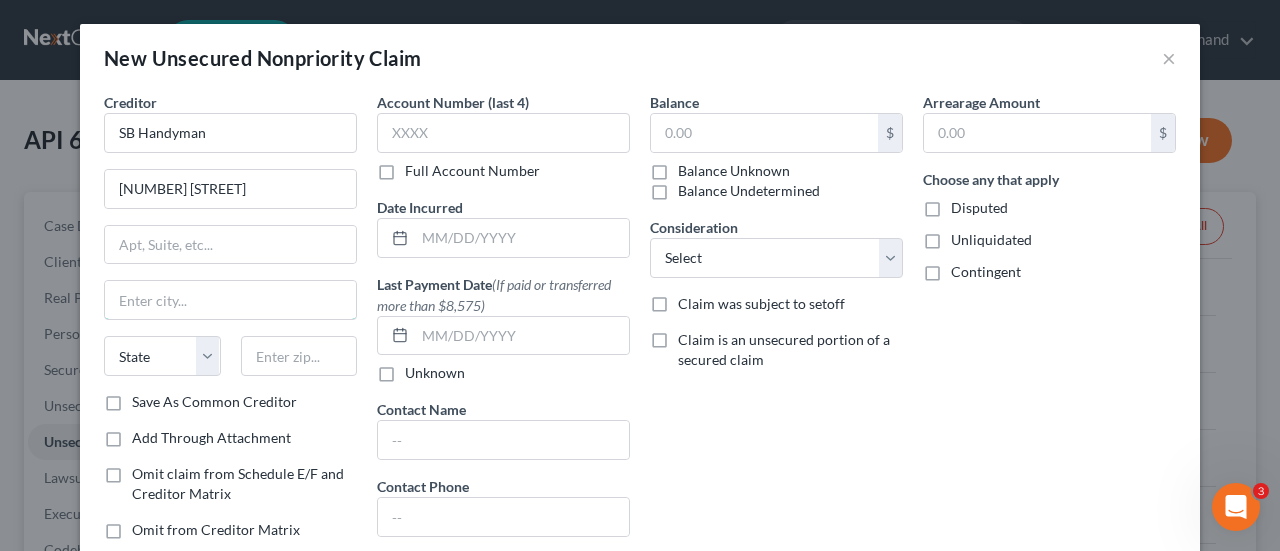 click at bounding box center [230, 300] 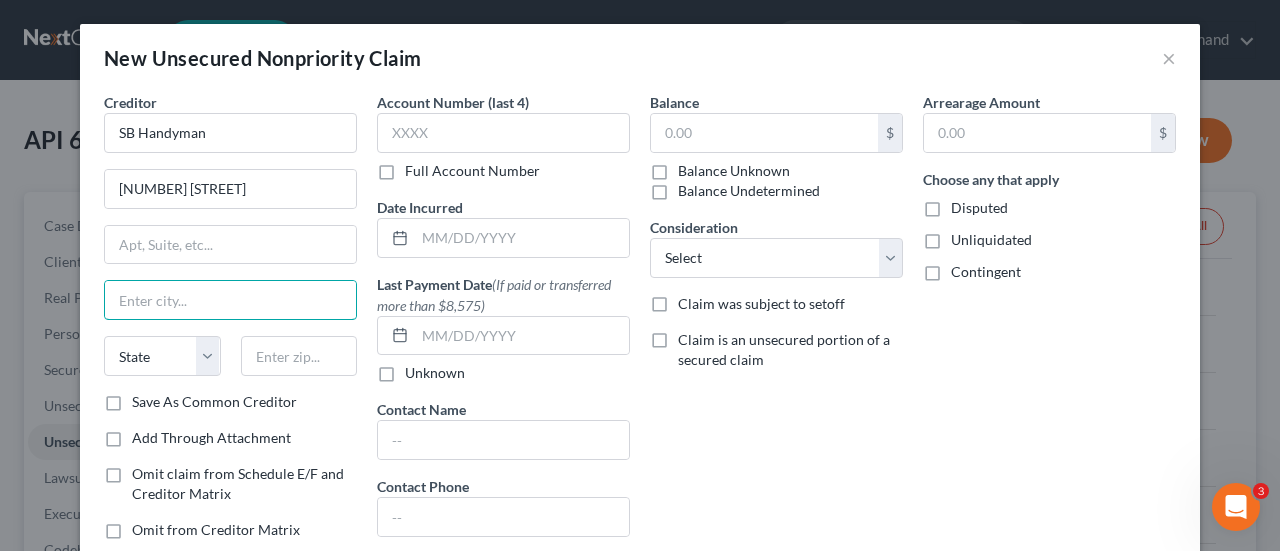 paste on "Santa Barbara" 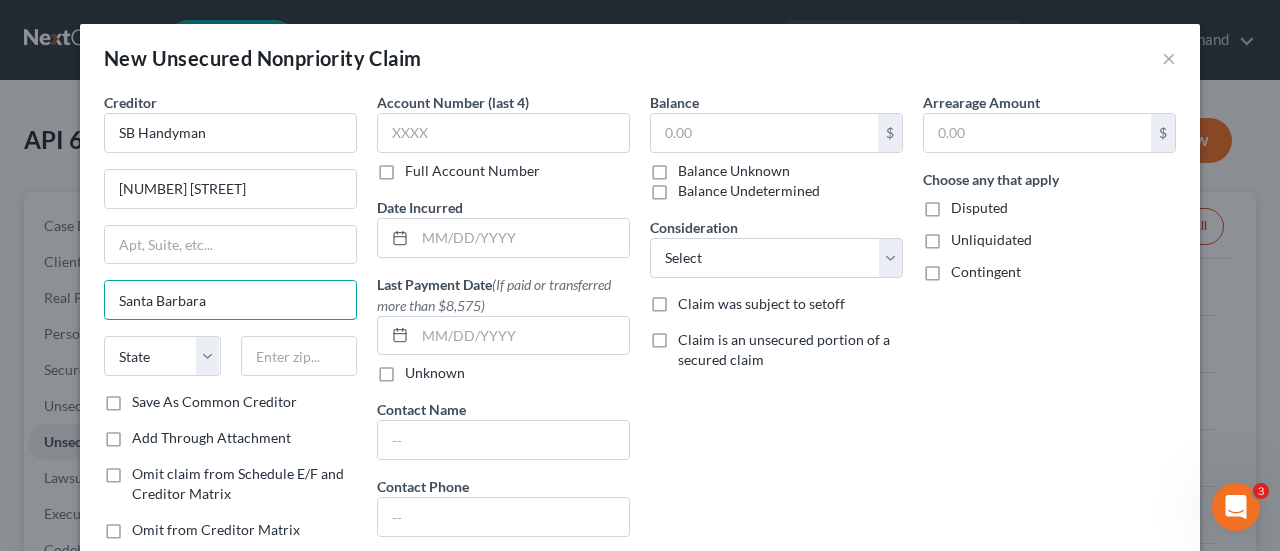 type on "Santa Barbara" 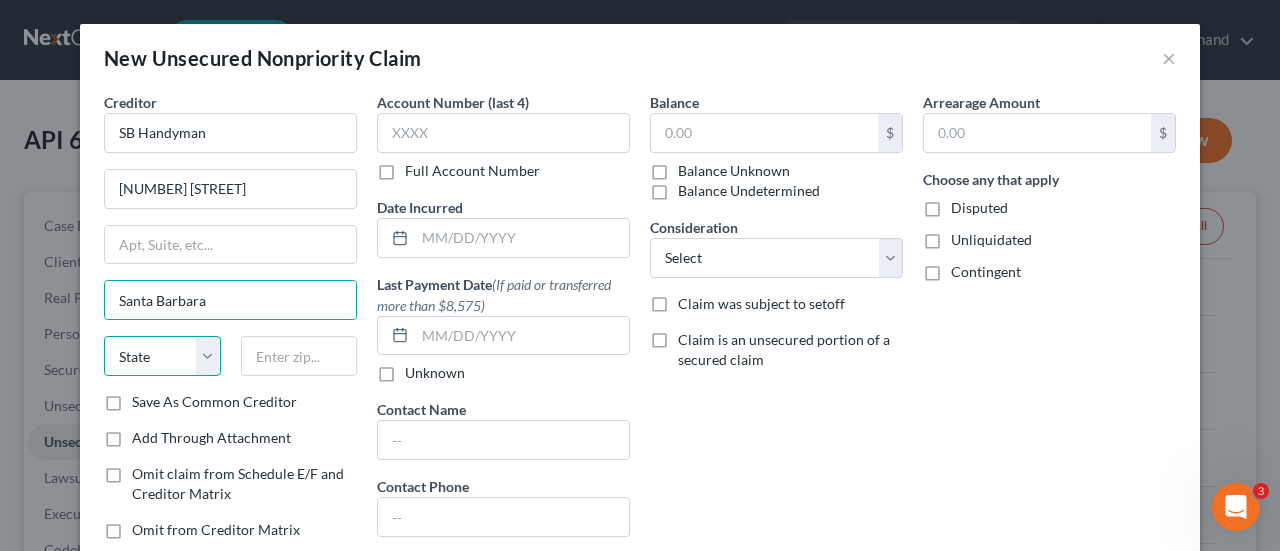 click on "State AL AK AR AZ CA CO CT DE DC FL GA GU HI ID IL IN IA KS KY LA ME MD MA MI MN MS MO MT NC ND NE NV NH NJ NM NY OH OK OR PA PR RI SC SD TN TX UT VI VA VT WA WV WI WY" at bounding box center (162, 356) 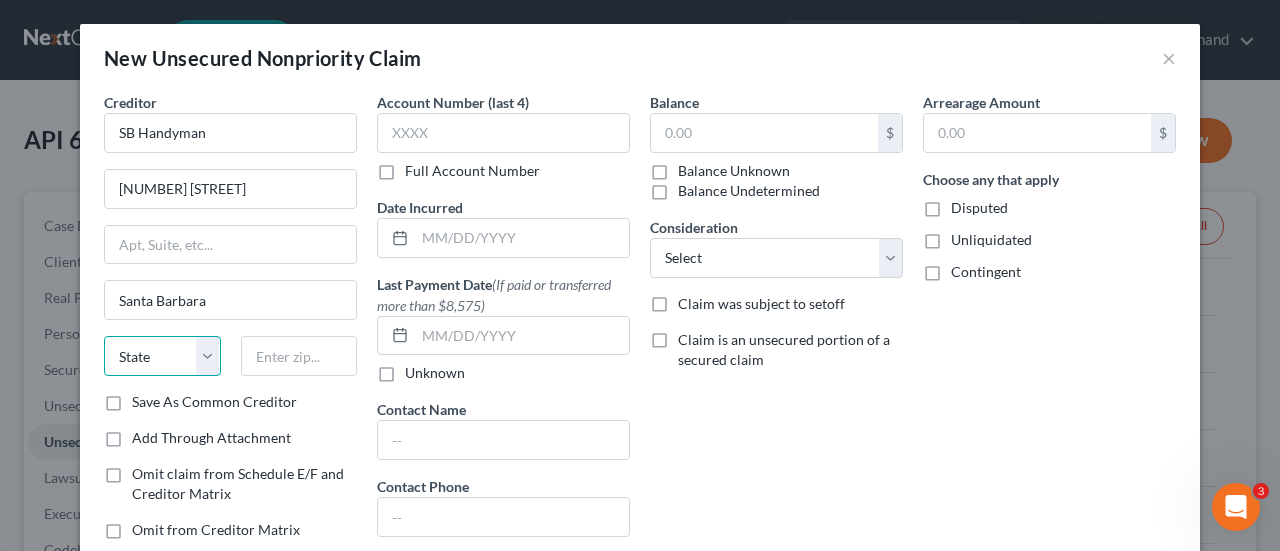 select on "4" 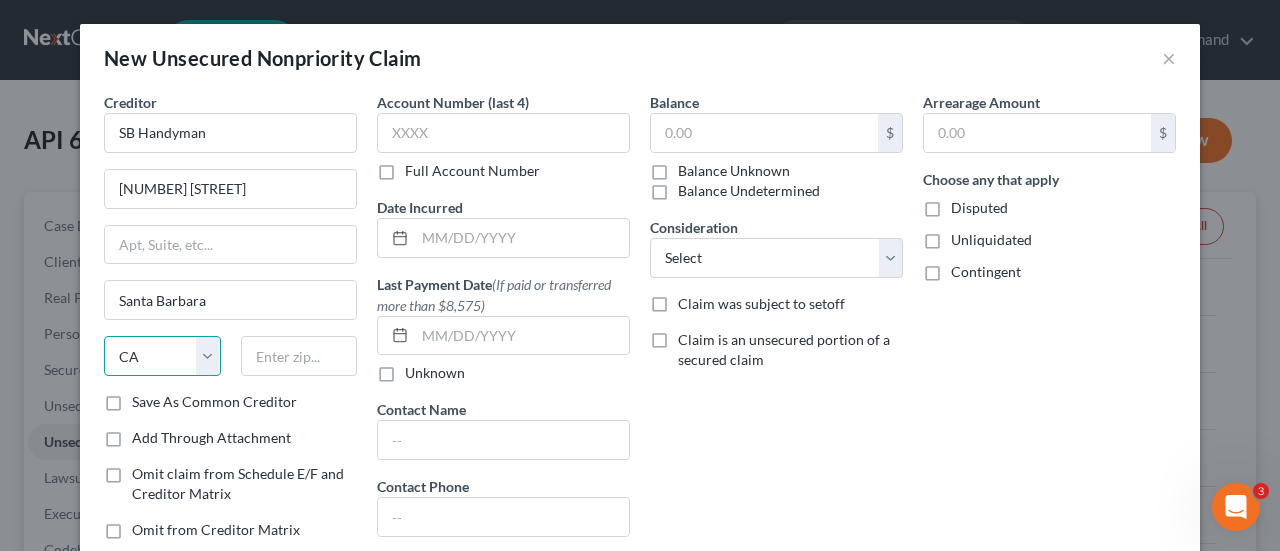 click on "State AL AK AR AZ CA CO CT DE DC FL GA GU HI ID IL IN IA KS KY LA ME MD MA MI MN MS MO MT NC ND NE NV NH NJ NM NY OH OK OR PA PR RI SC SD TN TX UT VI VA VT WA WV WI WY" at bounding box center (162, 356) 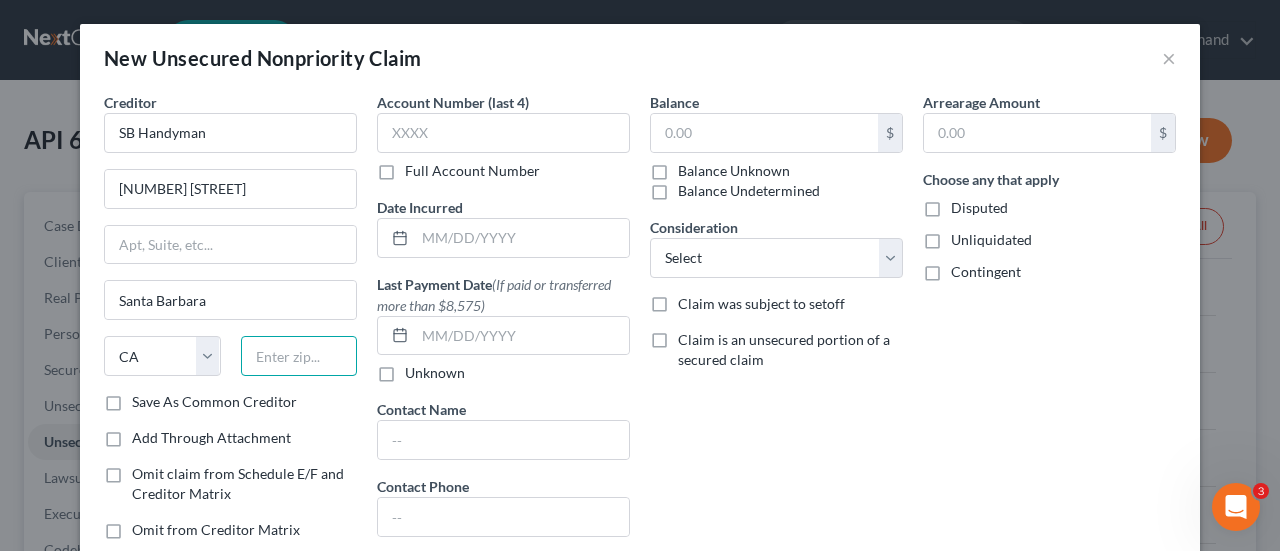 click at bounding box center (299, 356) 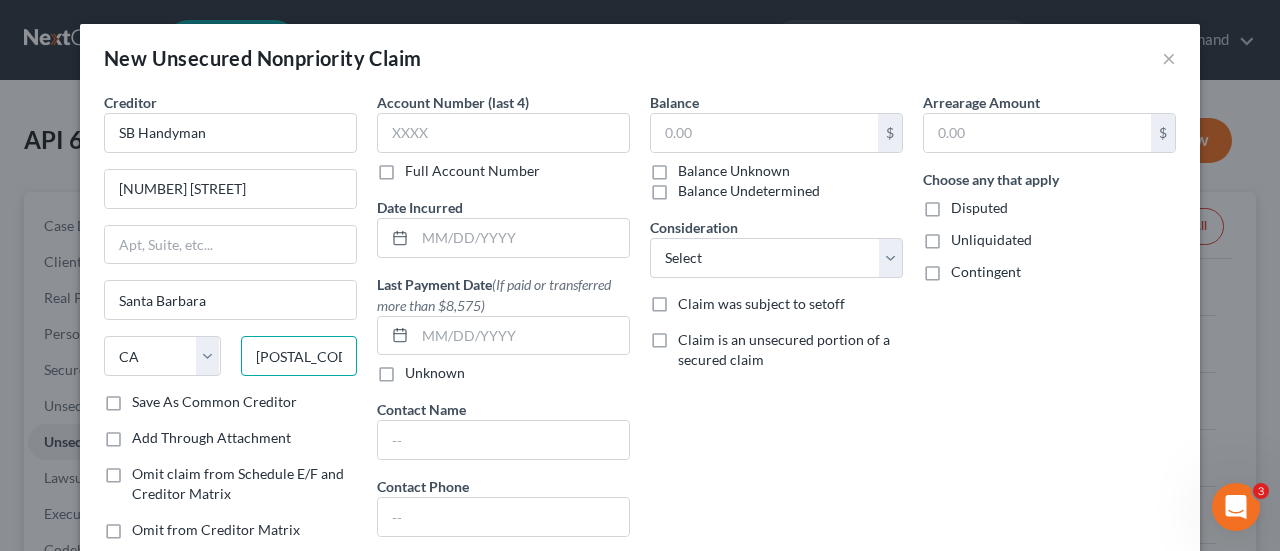 type on "93105" 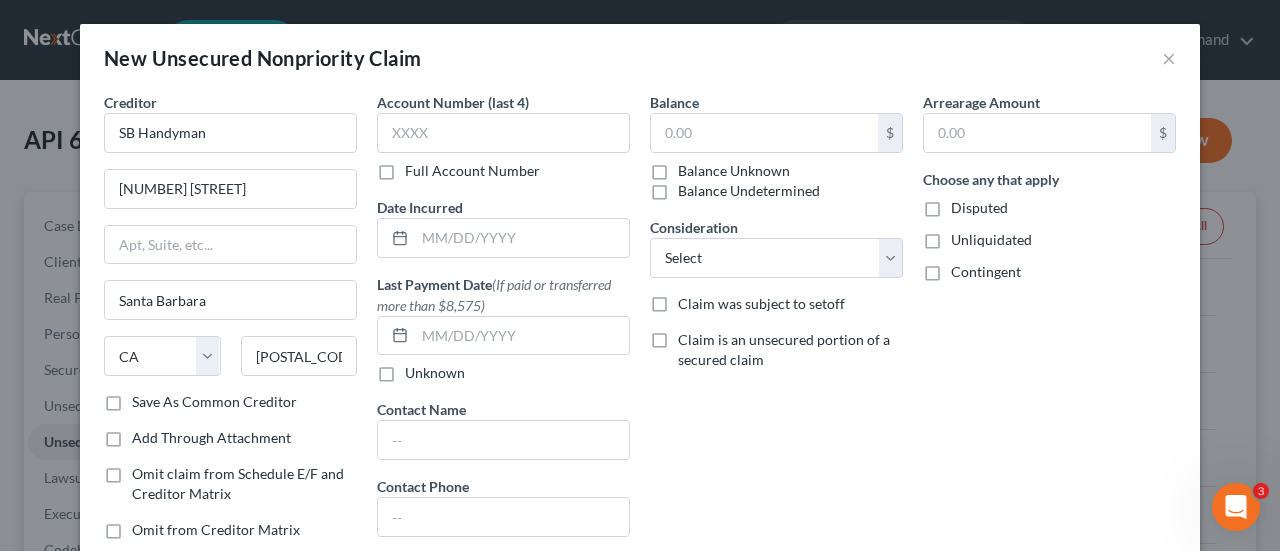 click on "Save As Common Creditor" at bounding box center [214, 402] 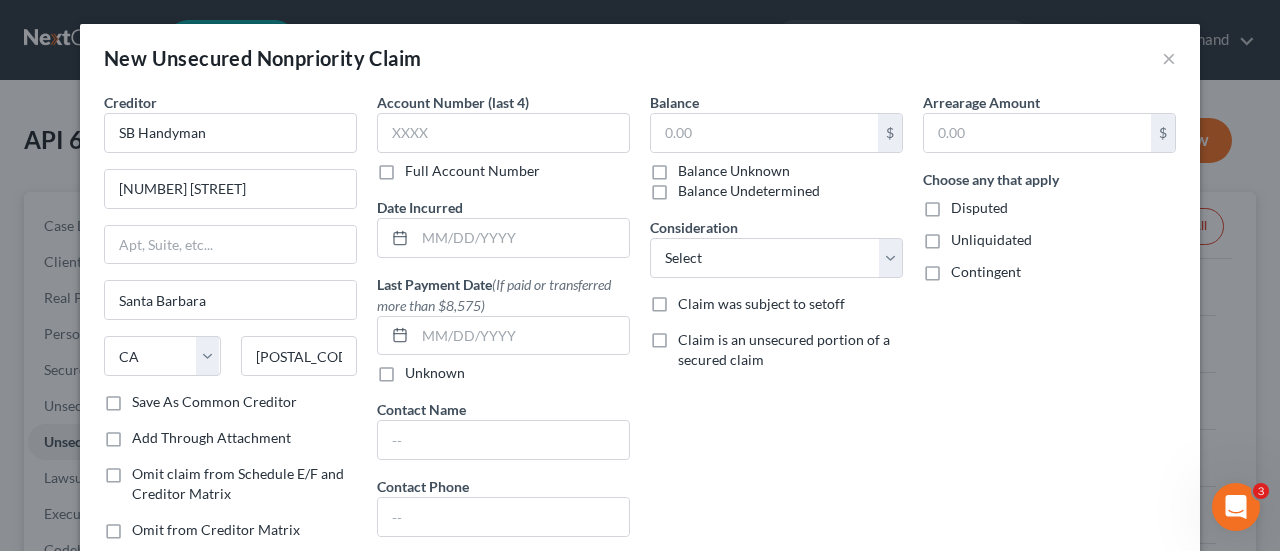 click on "Save As Common Creditor" at bounding box center (146, 398) 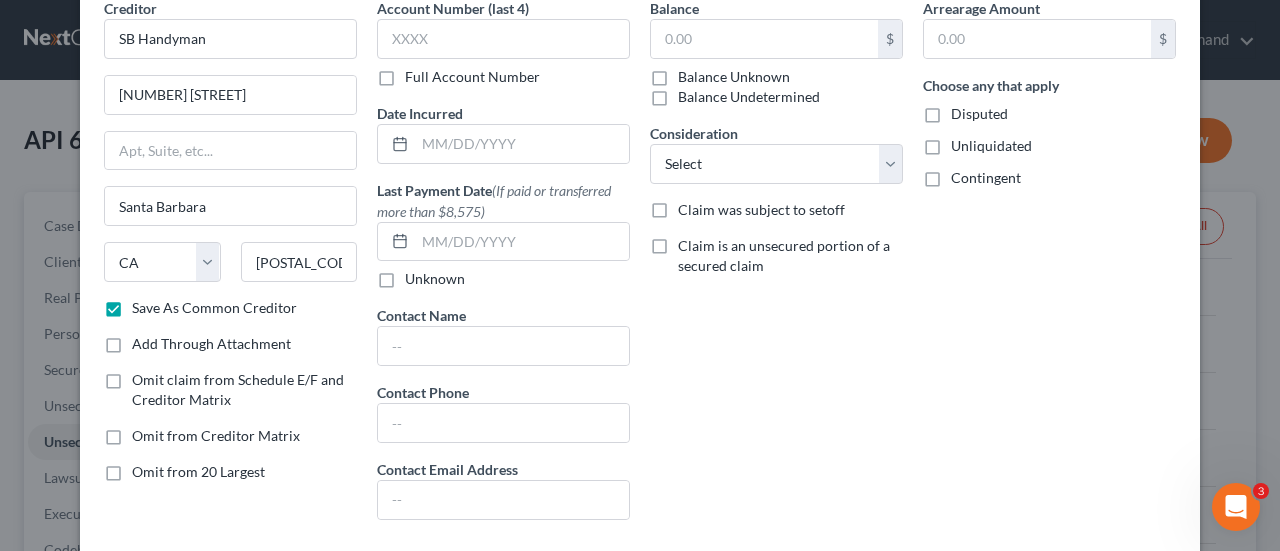 scroll, scrollTop: 200, scrollLeft: 0, axis: vertical 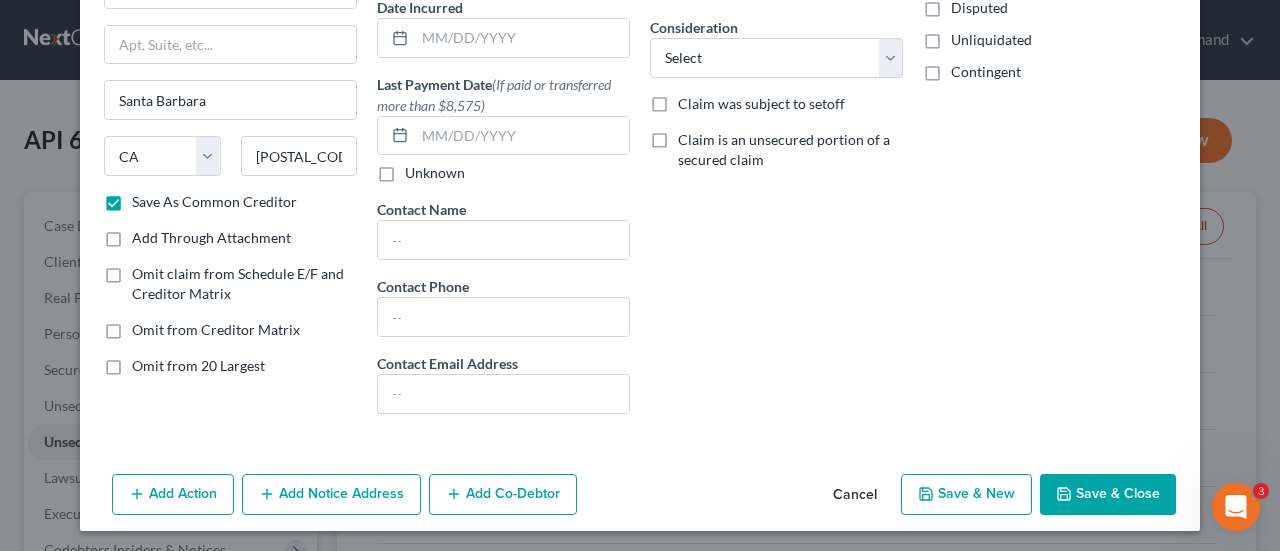 click on "Save & New" at bounding box center (966, 495) 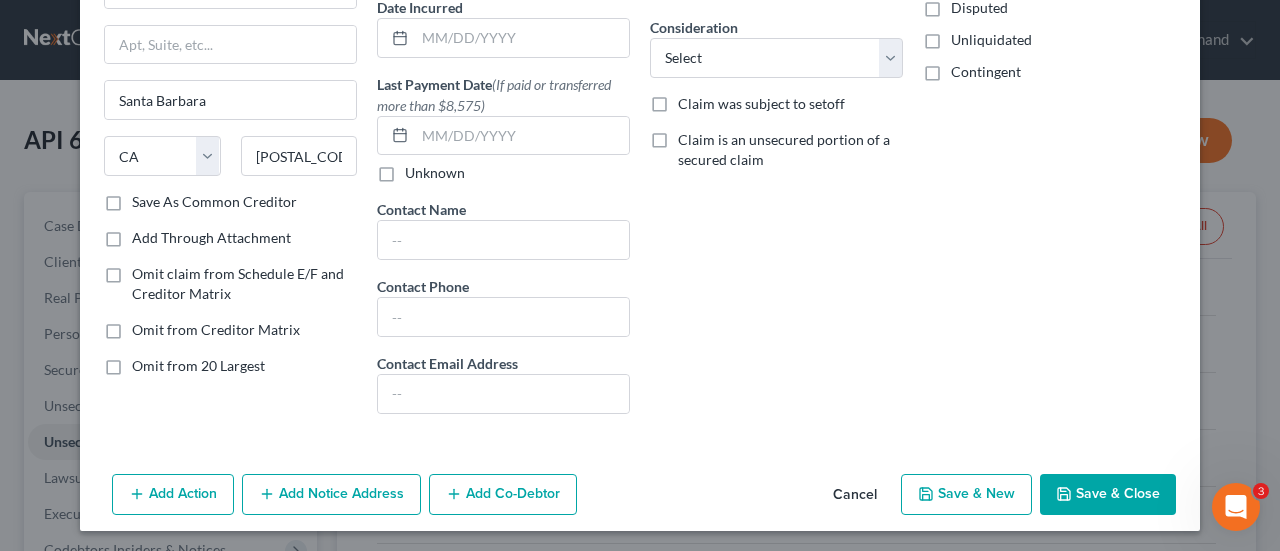 checkbox on "false" 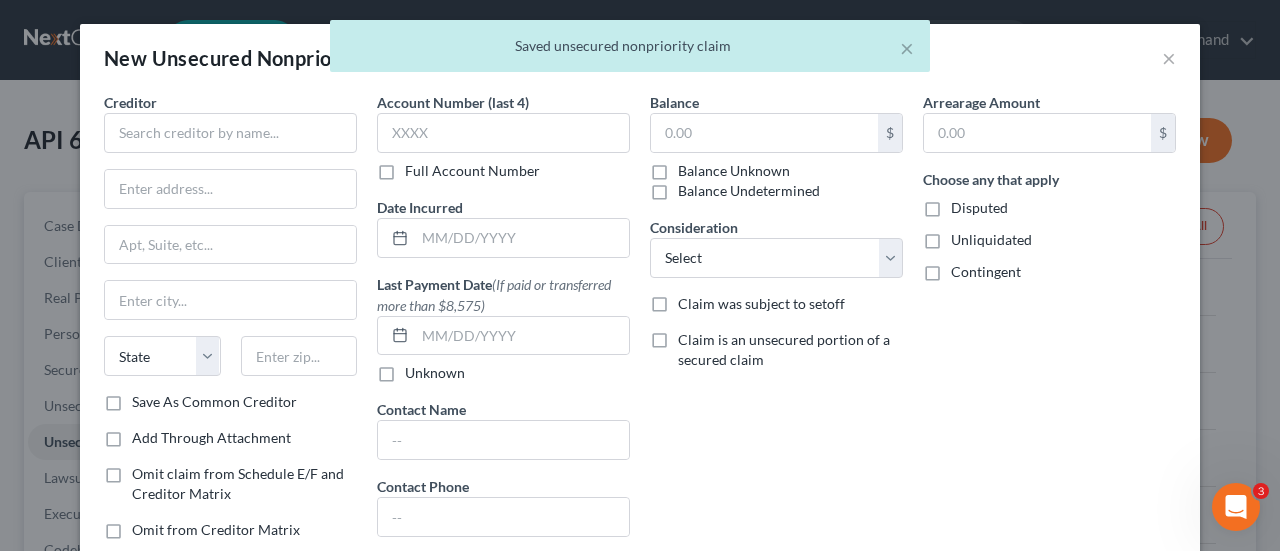 type on "0.00" 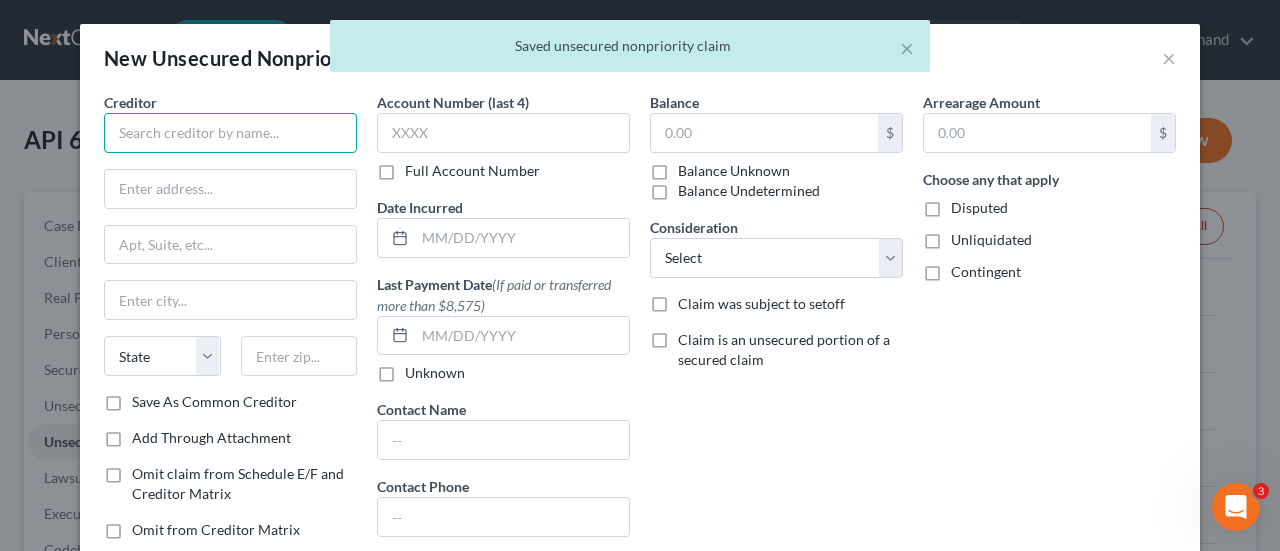 click at bounding box center [230, 133] 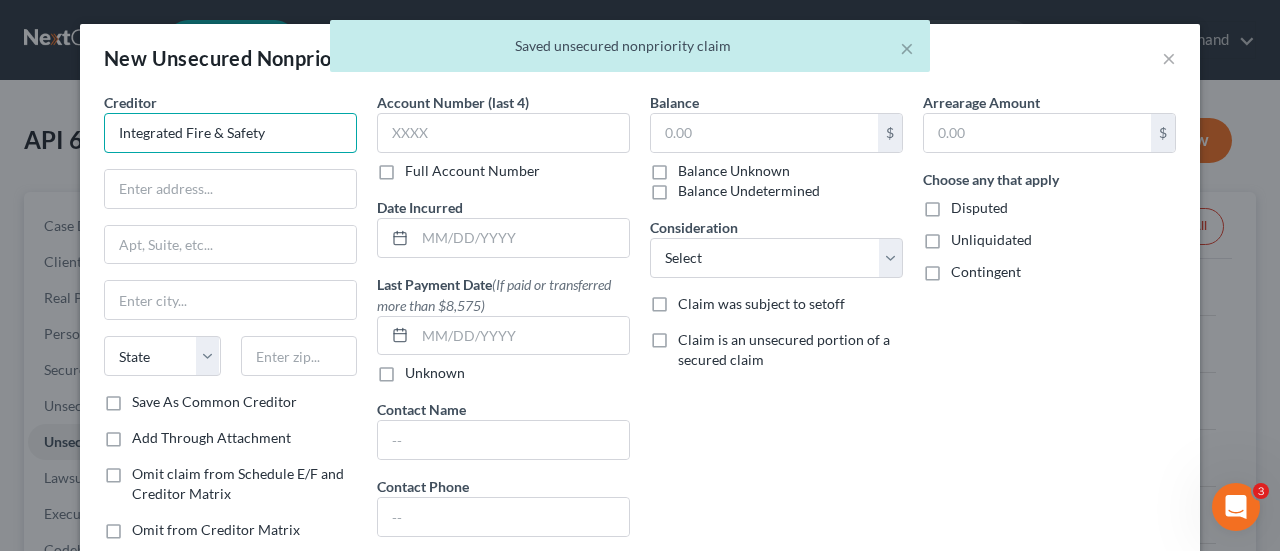 type on "Integrated Fire & Safety" 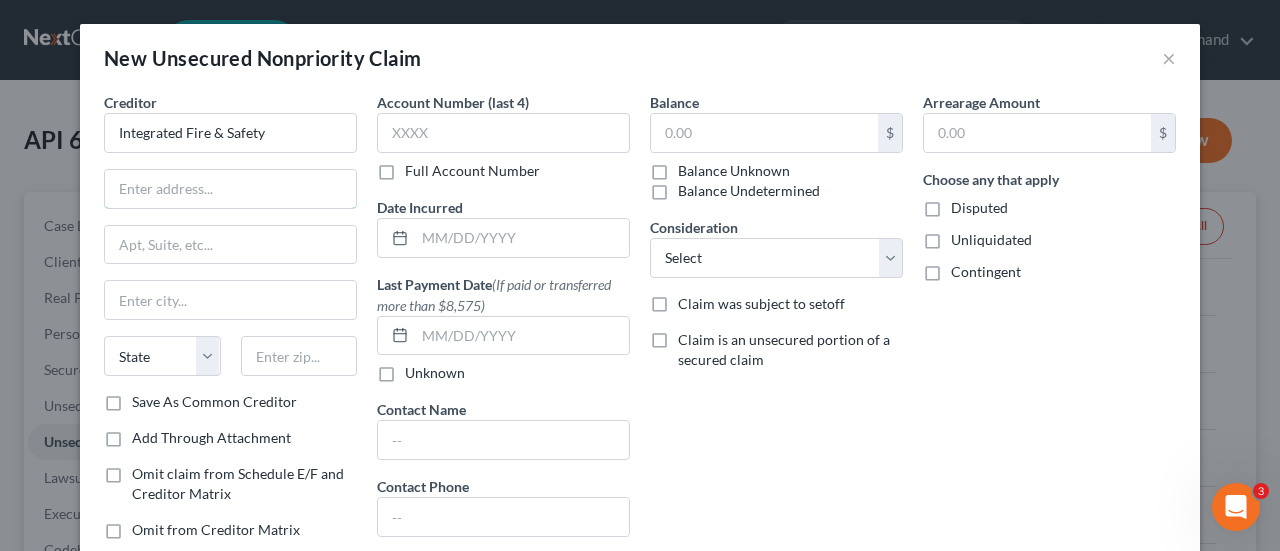 click at bounding box center (230, 189) 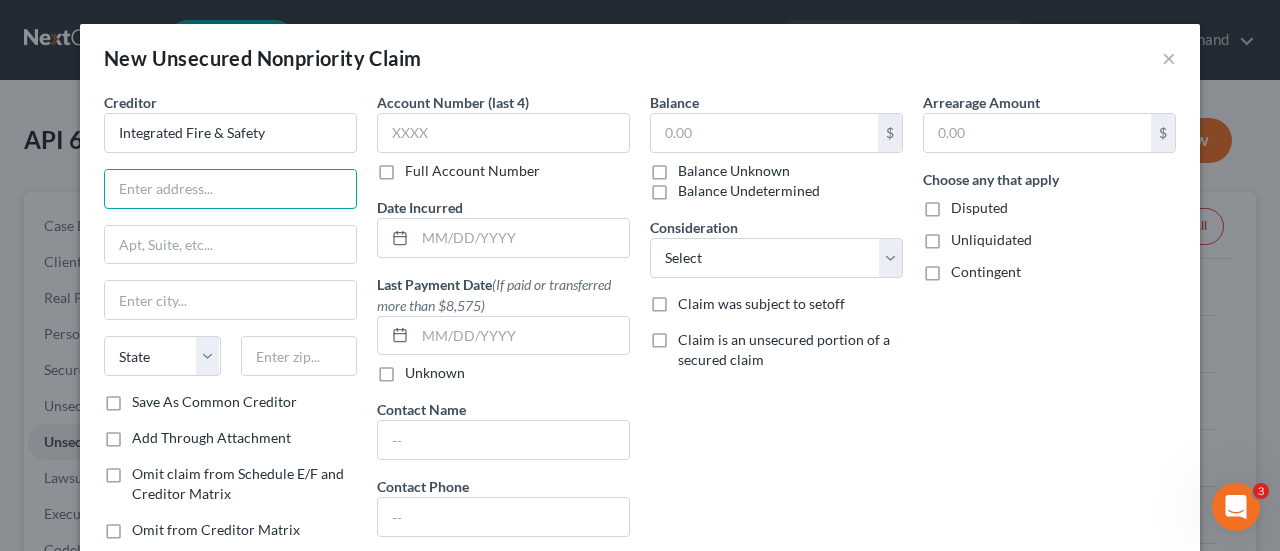 paste on "[NUMBER] [STREET]" 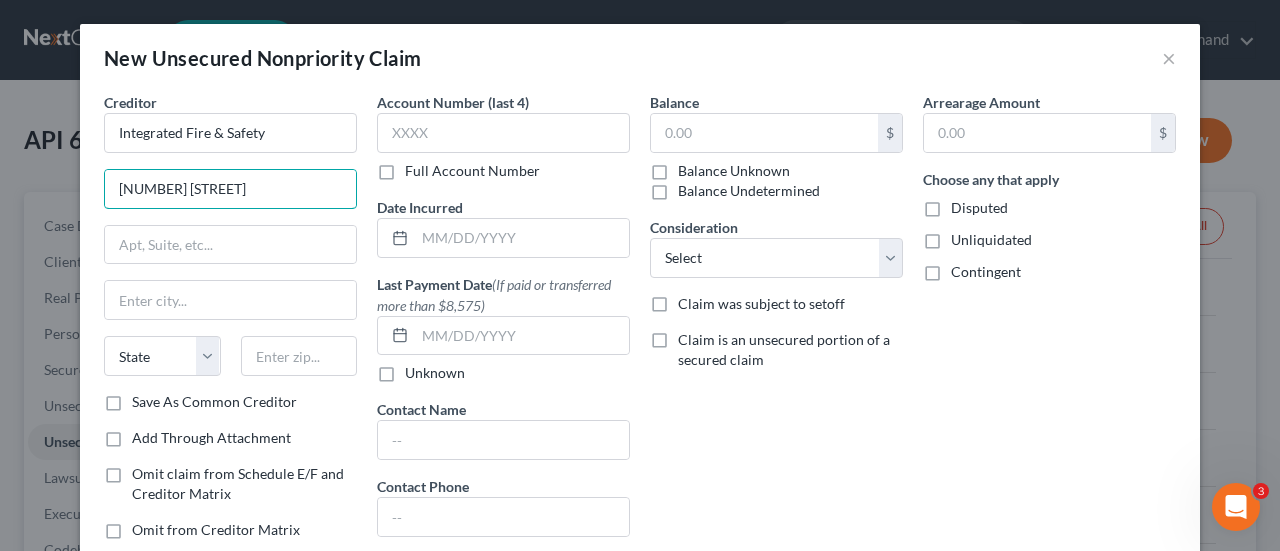 type on "[NUMBER] [STREET]" 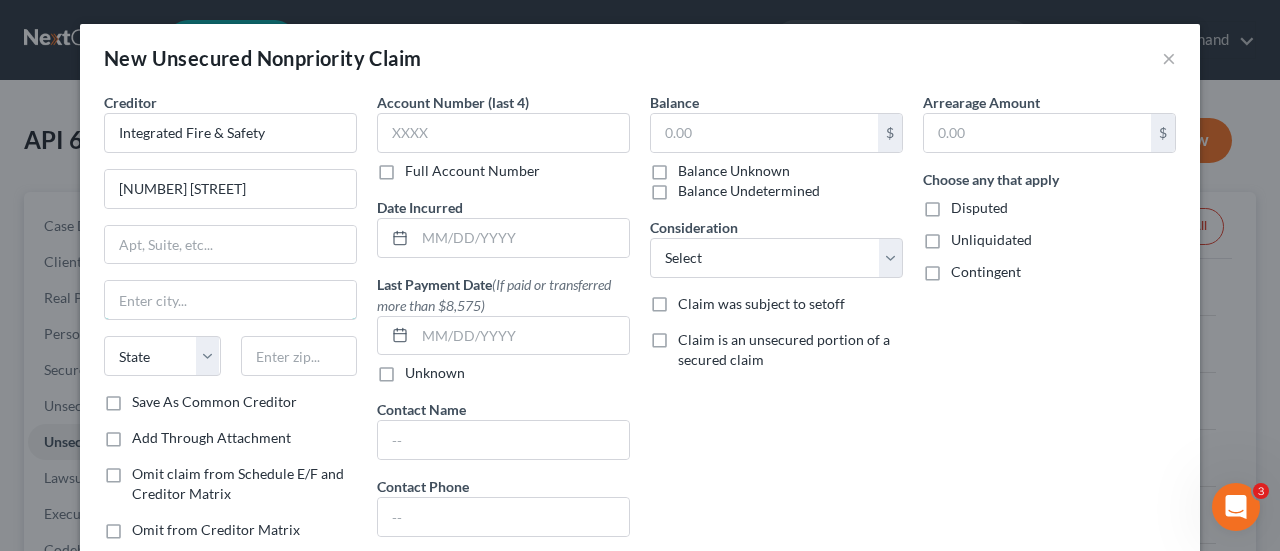 click at bounding box center [230, 300] 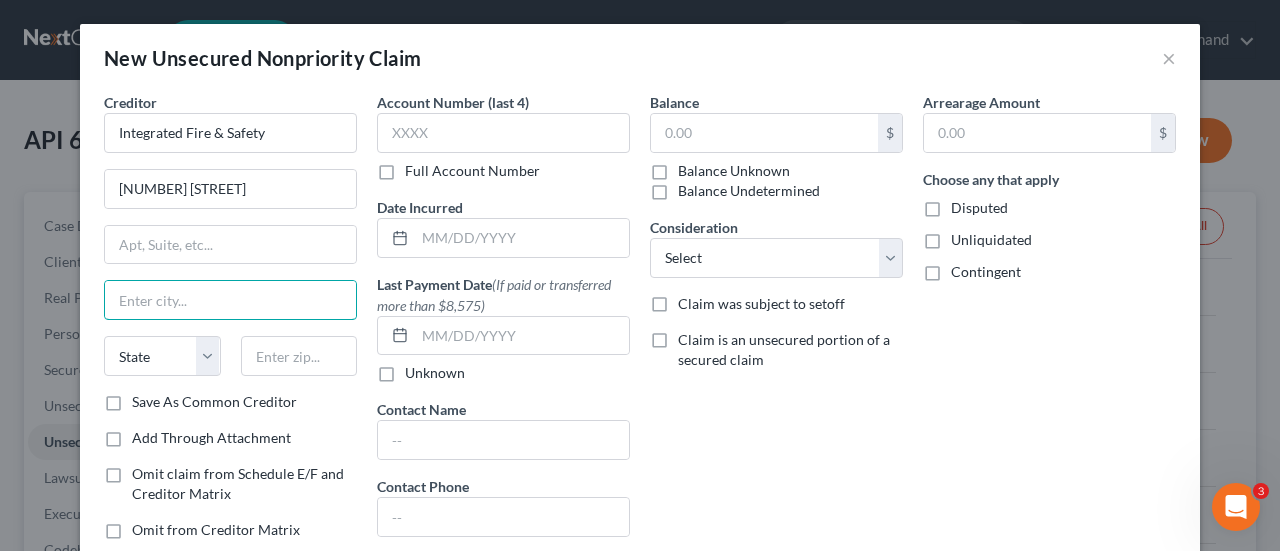 paste on "Ventura" 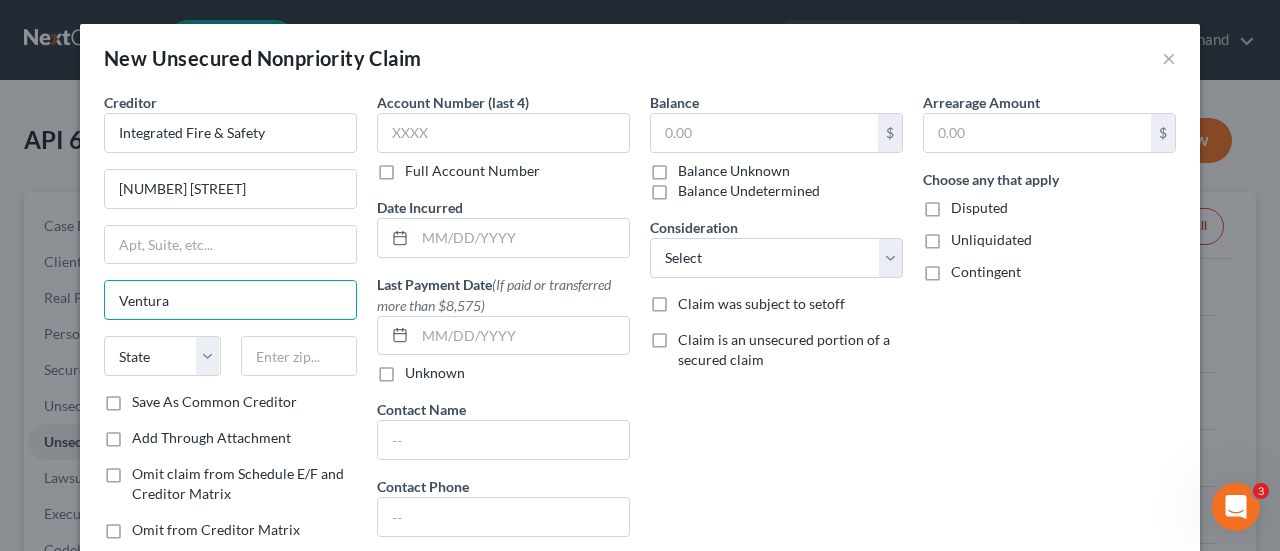 type on "Ventura" 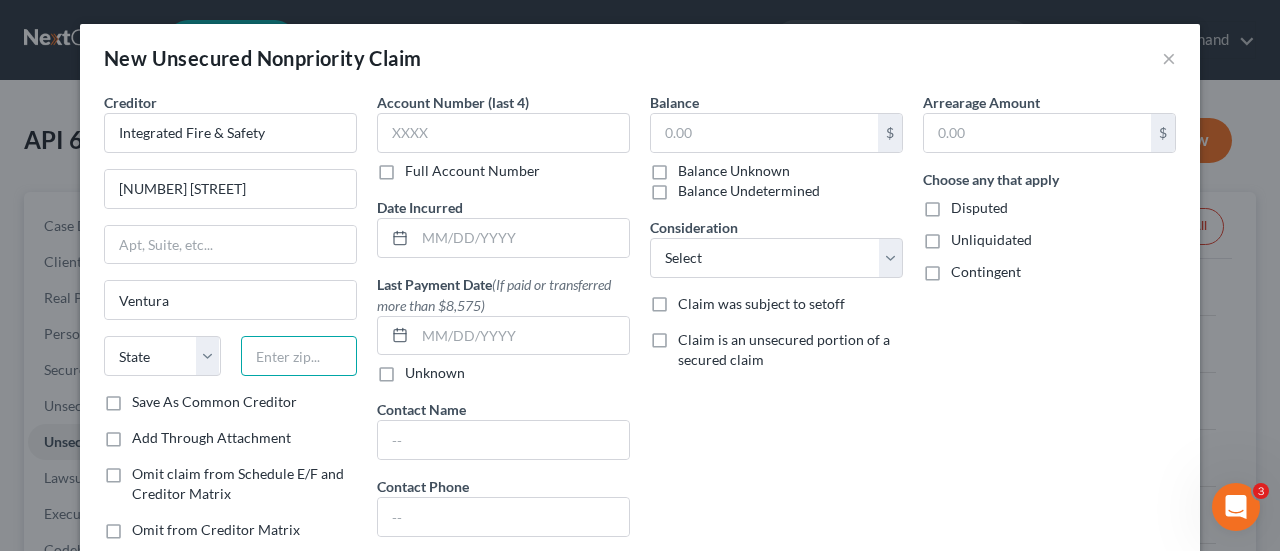 click at bounding box center [299, 356] 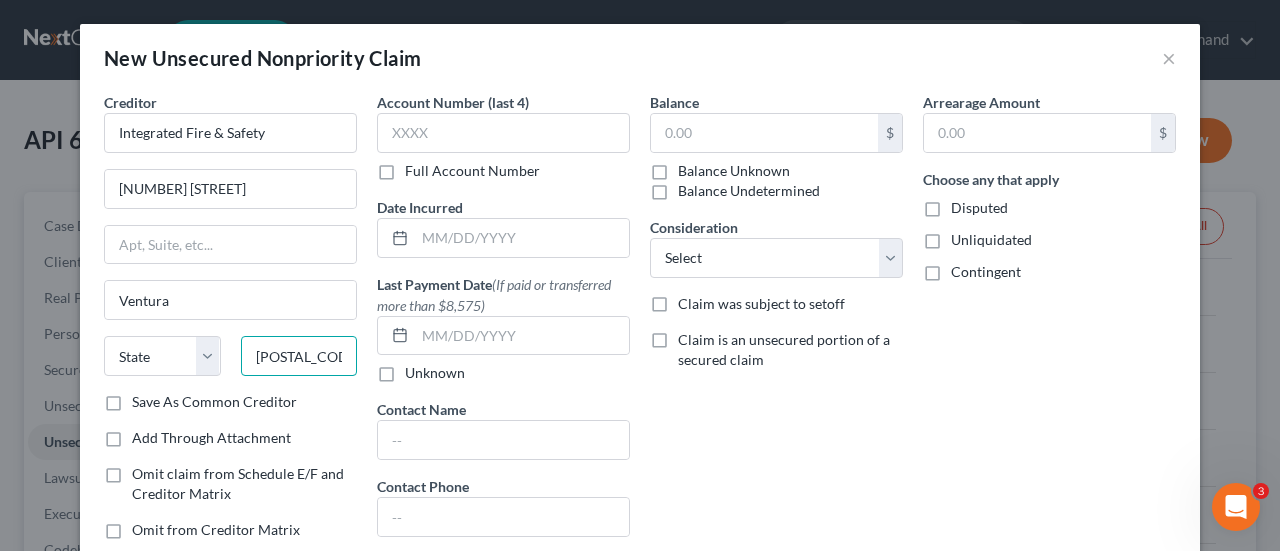 type on "93001" 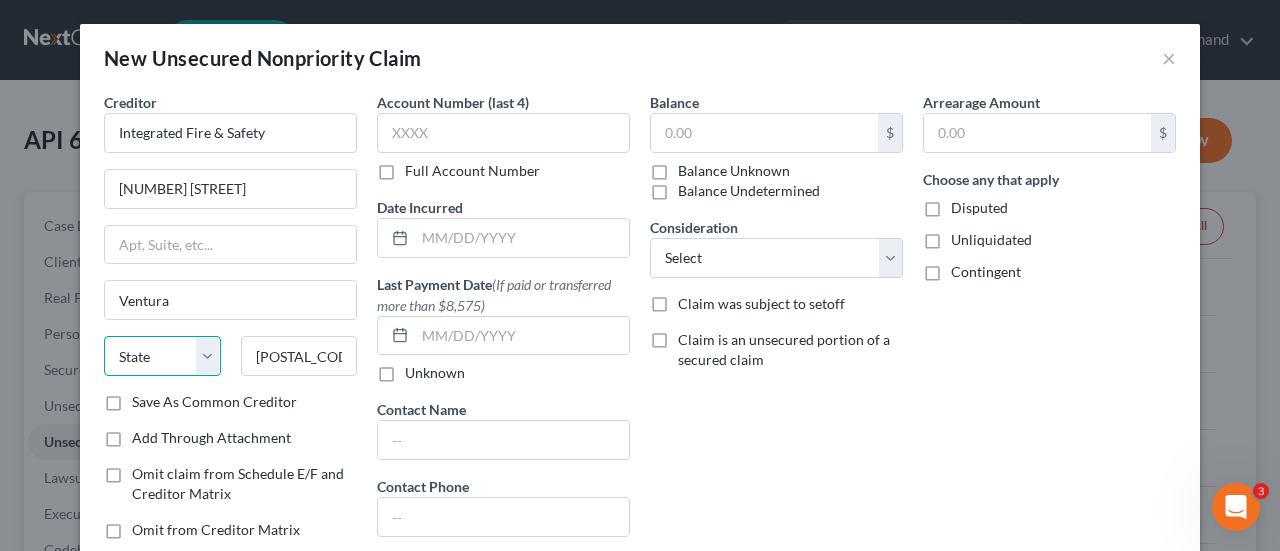 click on "State AL AK AR AZ CA CO CT DE DC FL GA GU HI ID IL IN IA KS KY LA ME MD MA MI MN MS MO MT NC ND NE NV NH NJ NM NY OH OK OR PA PR RI SC SD TN TX UT VI VA VT WA WV WI WY" at bounding box center (162, 356) 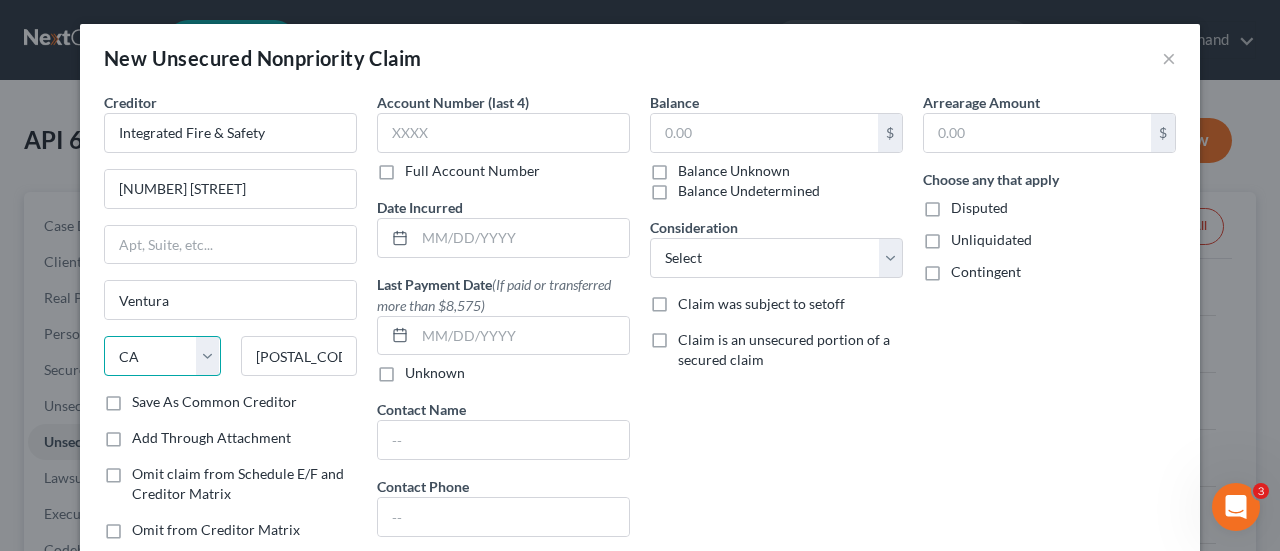 click on "State AL AK AR AZ CA CO CT DE DC FL GA GU HI ID IL IN IA KS KY LA ME MD MA MI MN MS MO MT NC ND NE NV NH NJ NM NY OH OK OR PA PR RI SC SD TN TX UT VI VA VT WA WV WI WY" at bounding box center (162, 356) 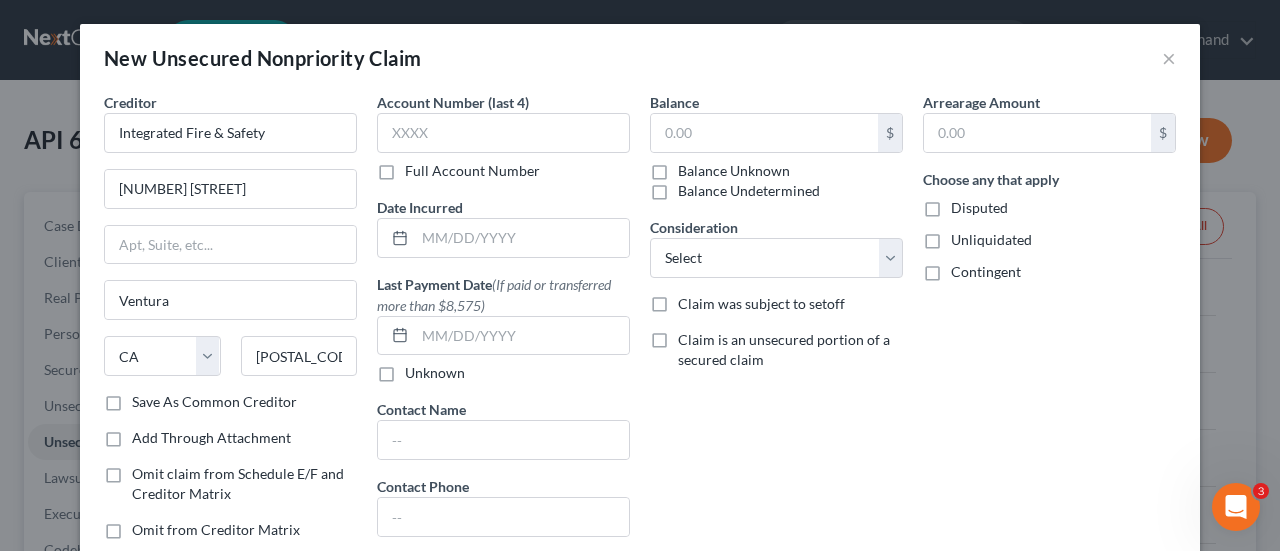 click on "Save As Common Creditor" at bounding box center (214, 402) 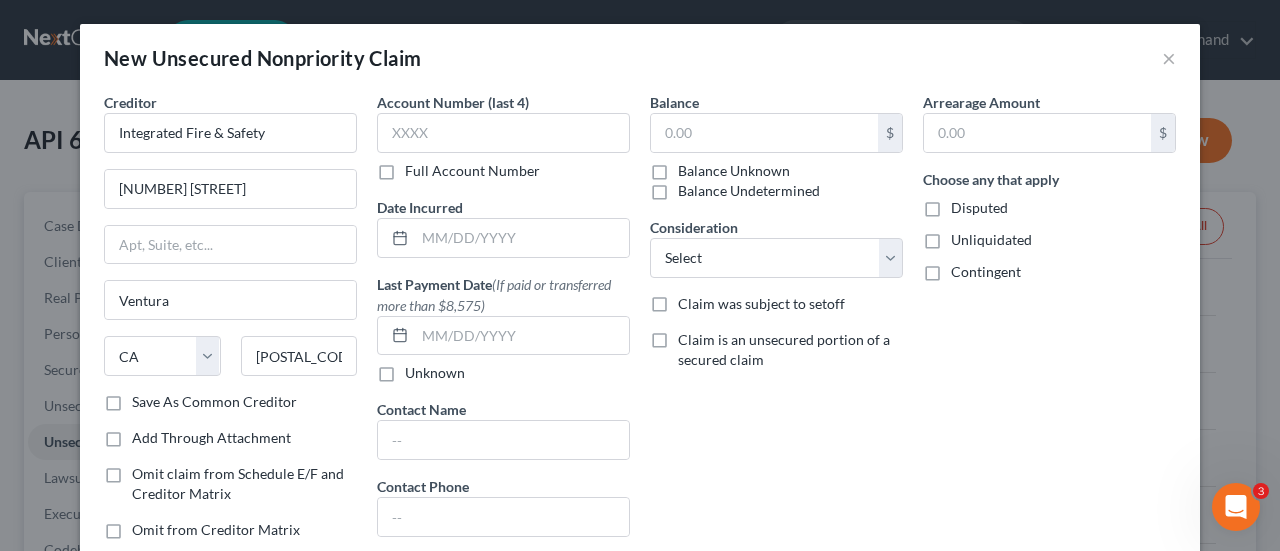 click on "Save As Common Creditor" at bounding box center (146, 398) 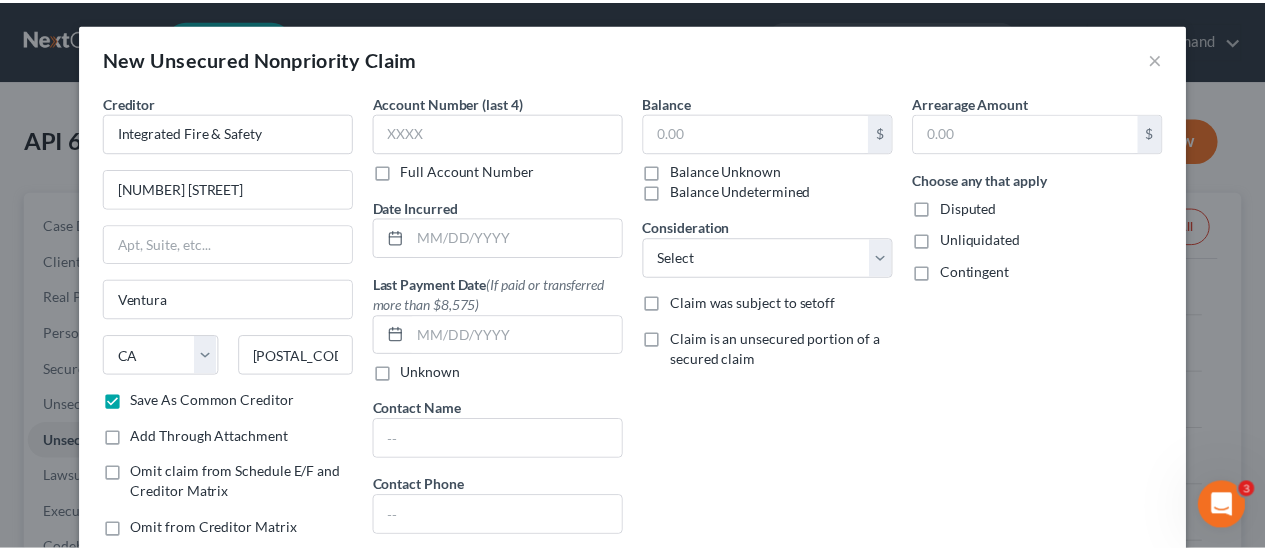 scroll, scrollTop: 200, scrollLeft: 0, axis: vertical 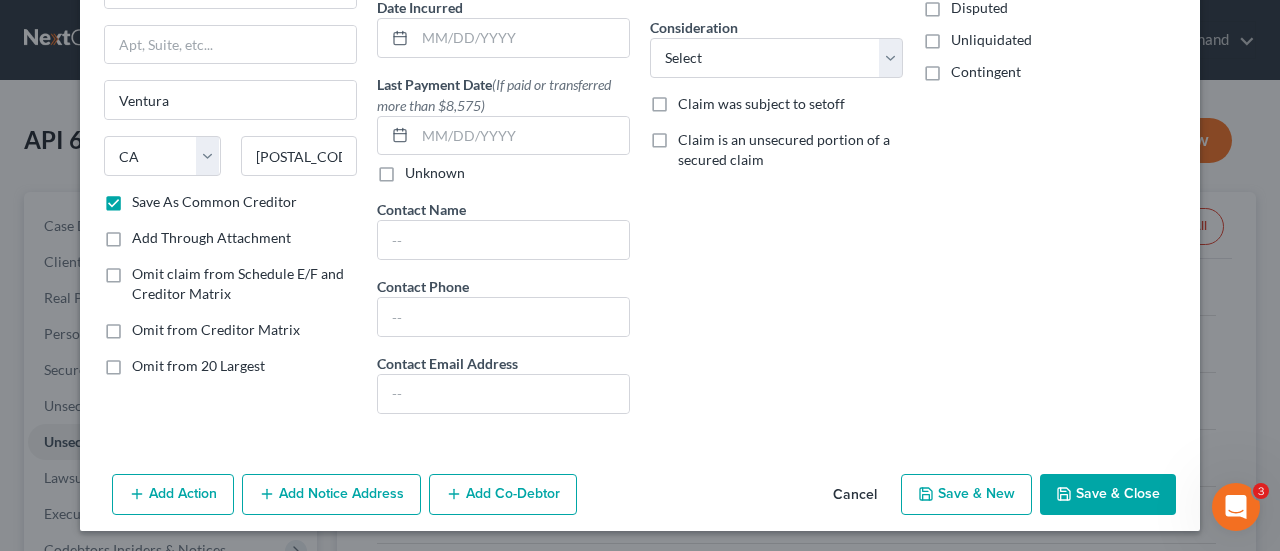 click on "Save & Close" at bounding box center [1108, 495] 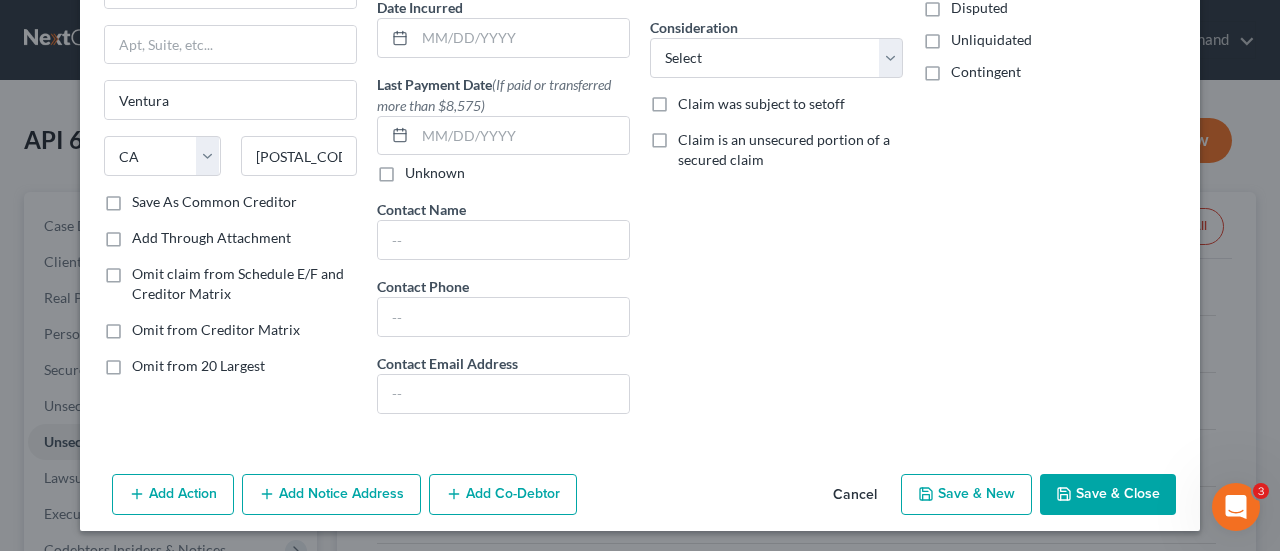 checkbox on "false" 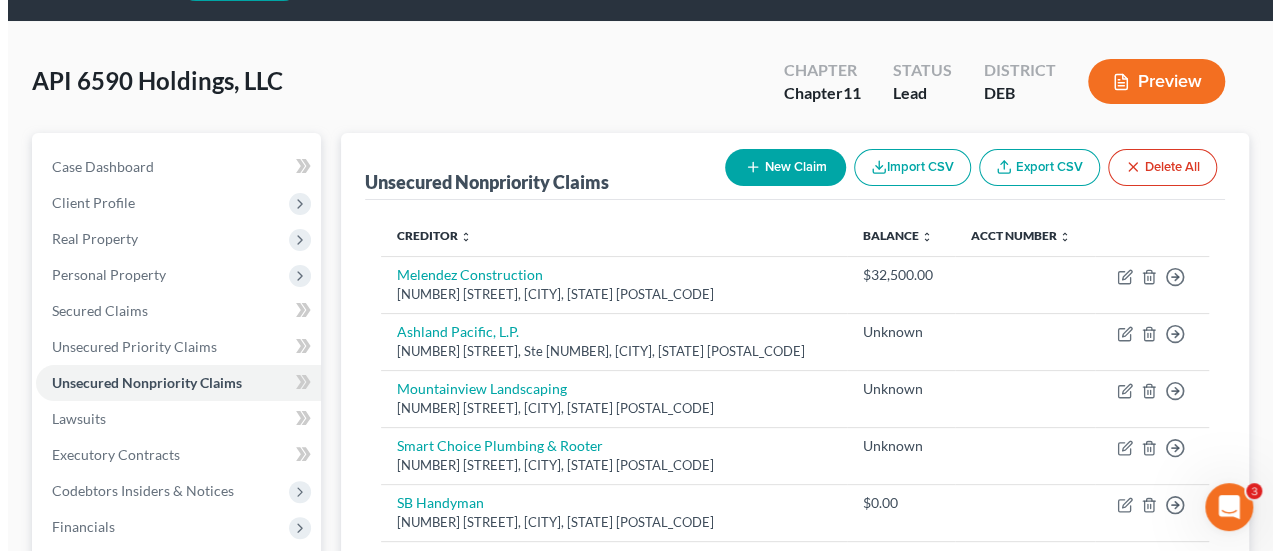 scroll, scrollTop: 100, scrollLeft: 0, axis: vertical 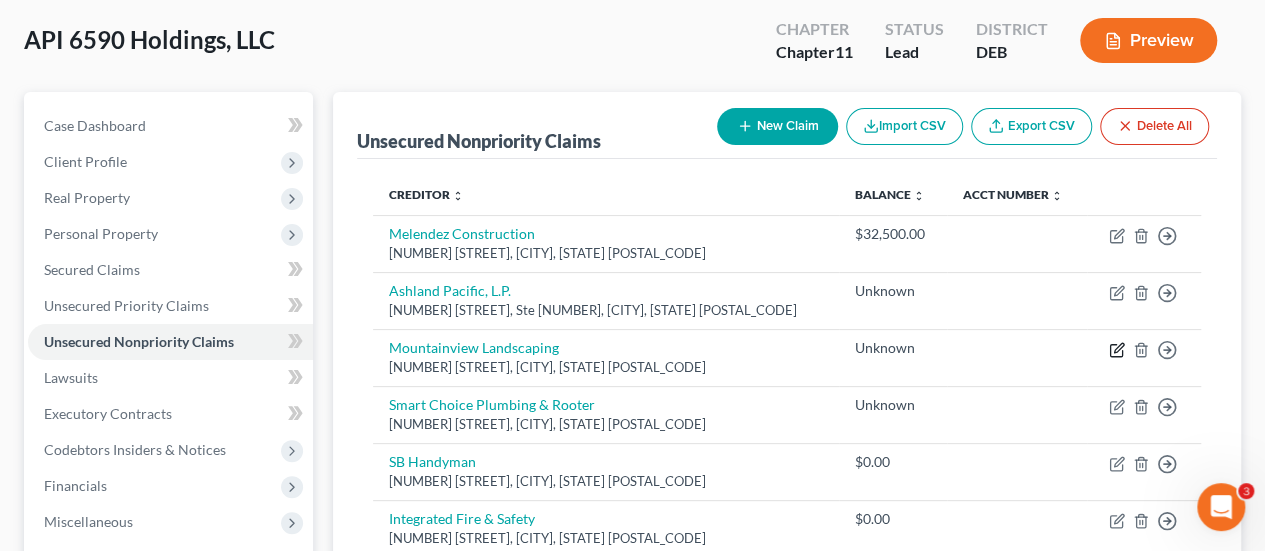 click 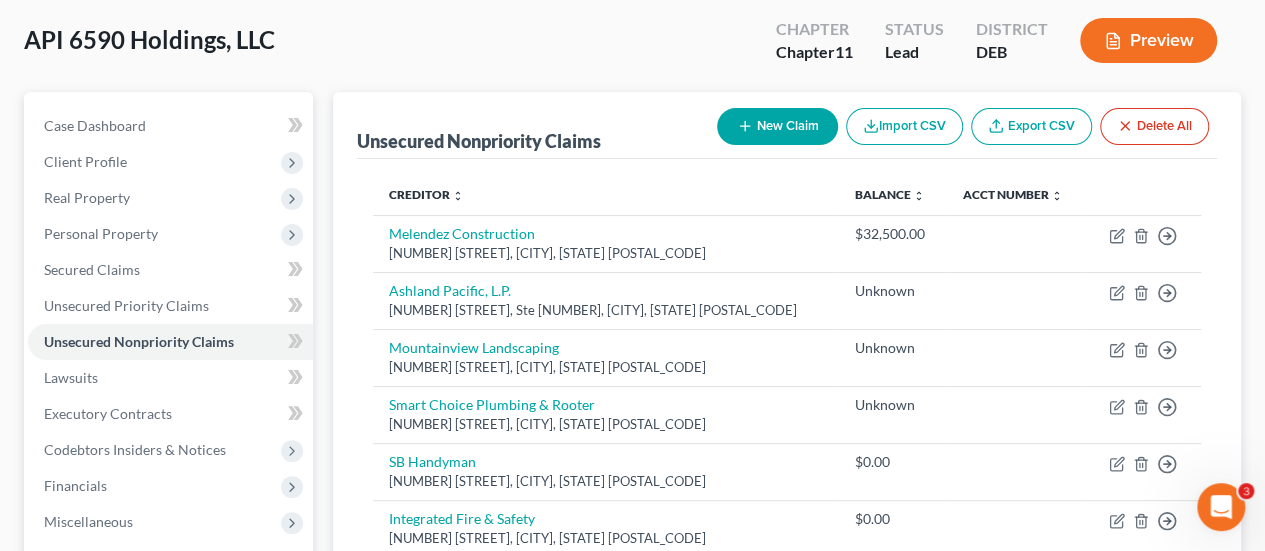select on "4" 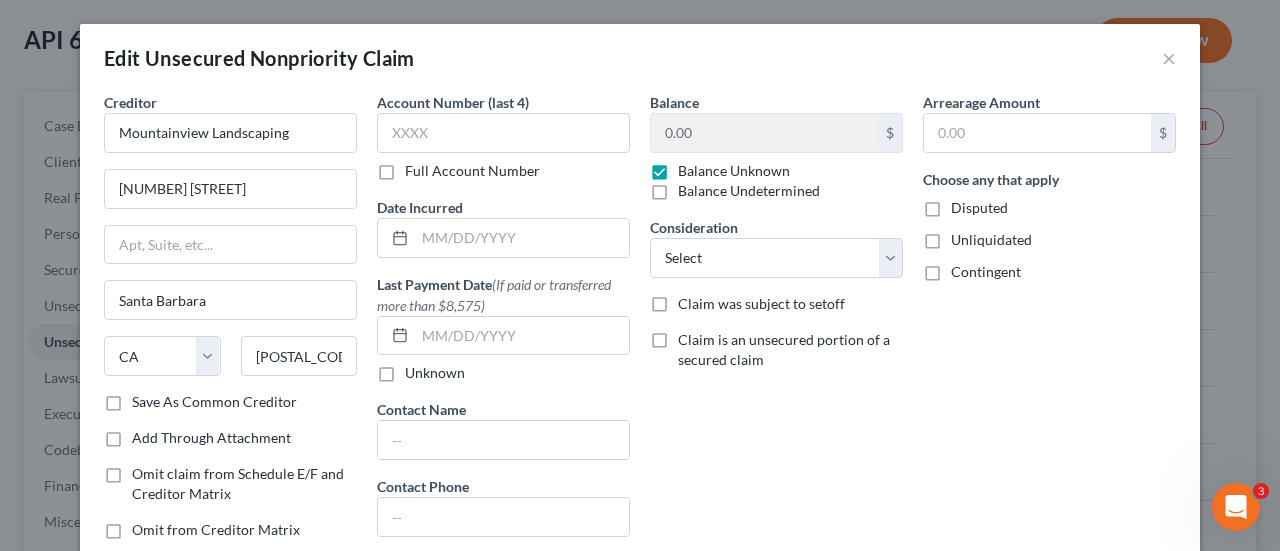 click on "Balance Unknown" at bounding box center (734, 171) 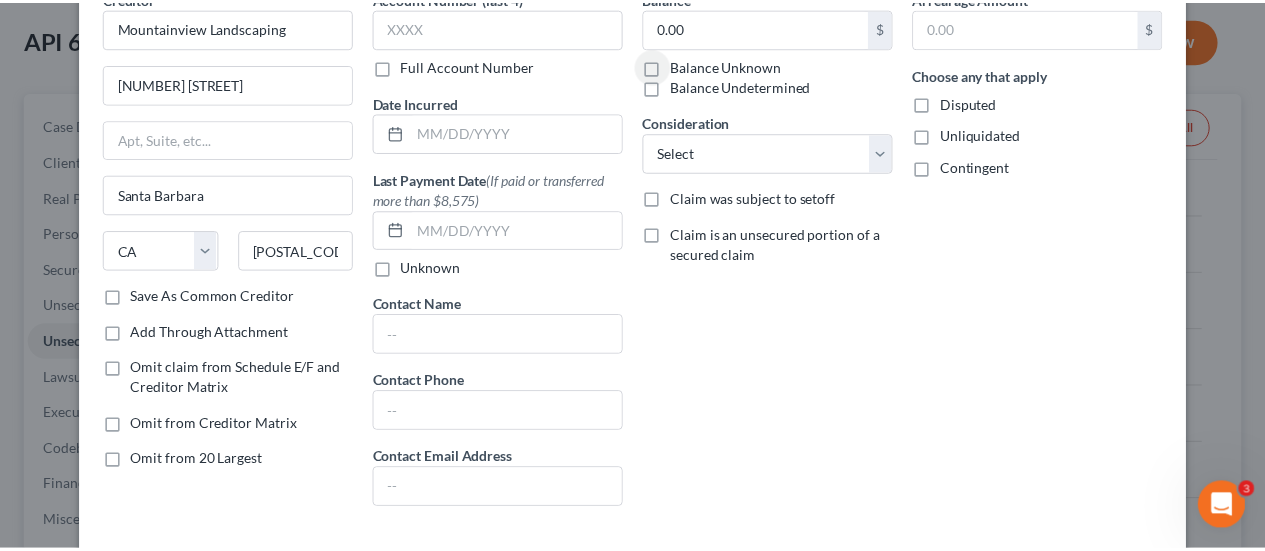 scroll, scrollTop: 257, scrollLeft: 0, axis: vertical 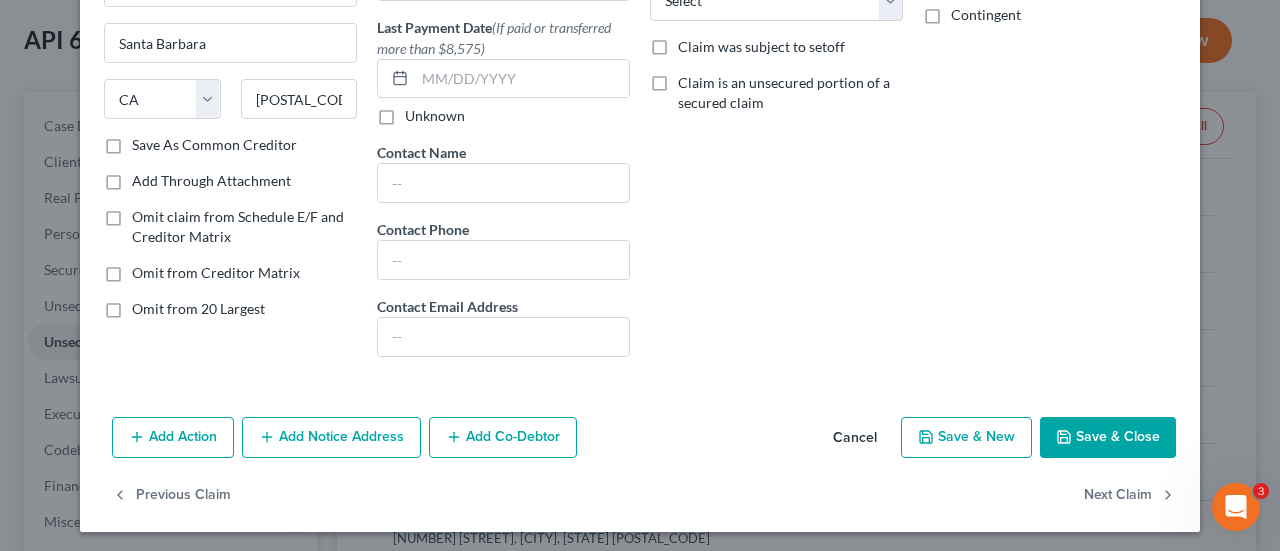 click on "Save & Close" at bounding box center [1108, 438] 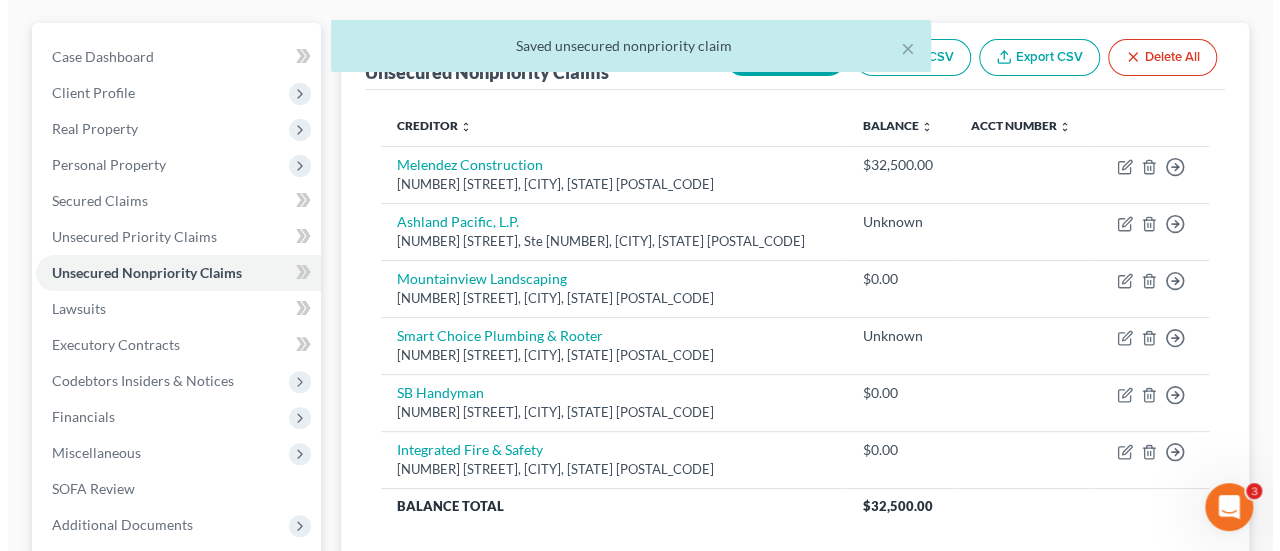 scroll, scrollTop: 200, scrollLeft: 0, axis: vertical 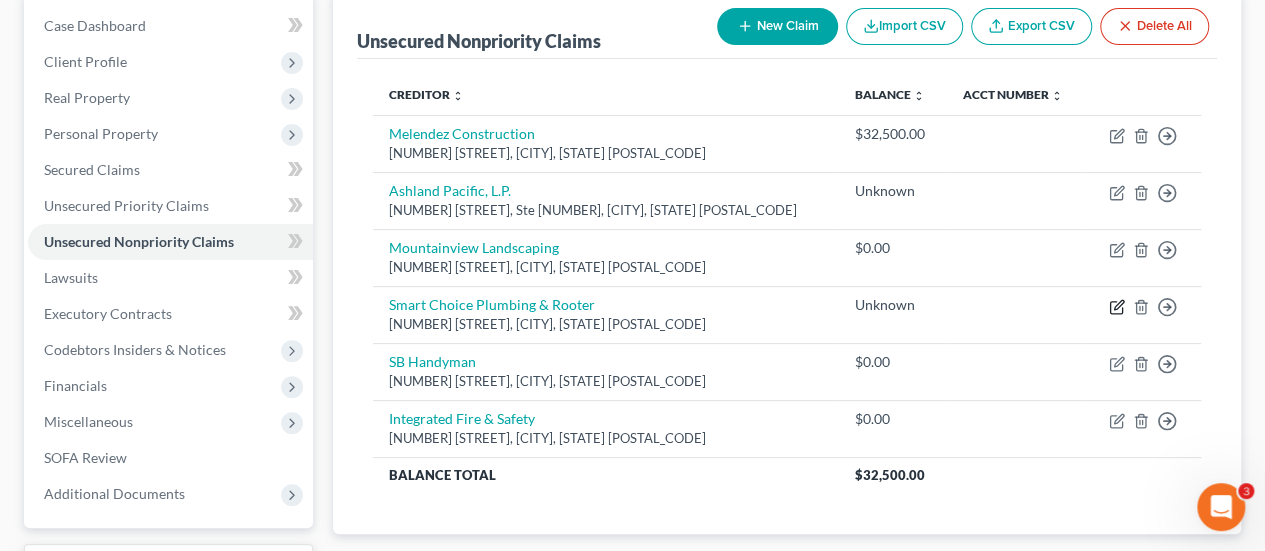 click 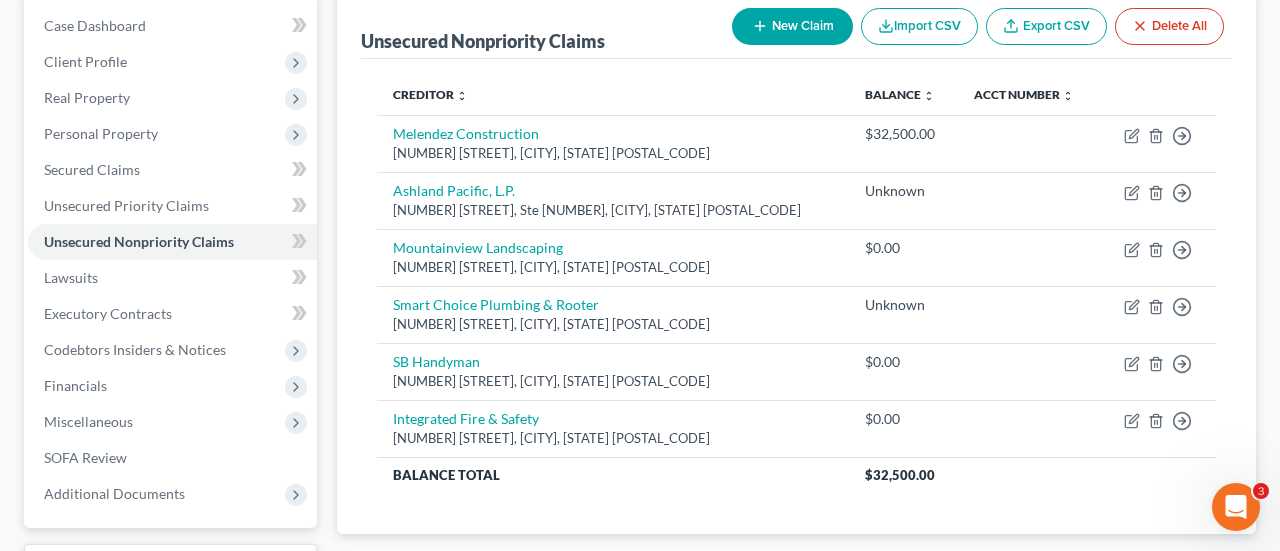 select on "4" 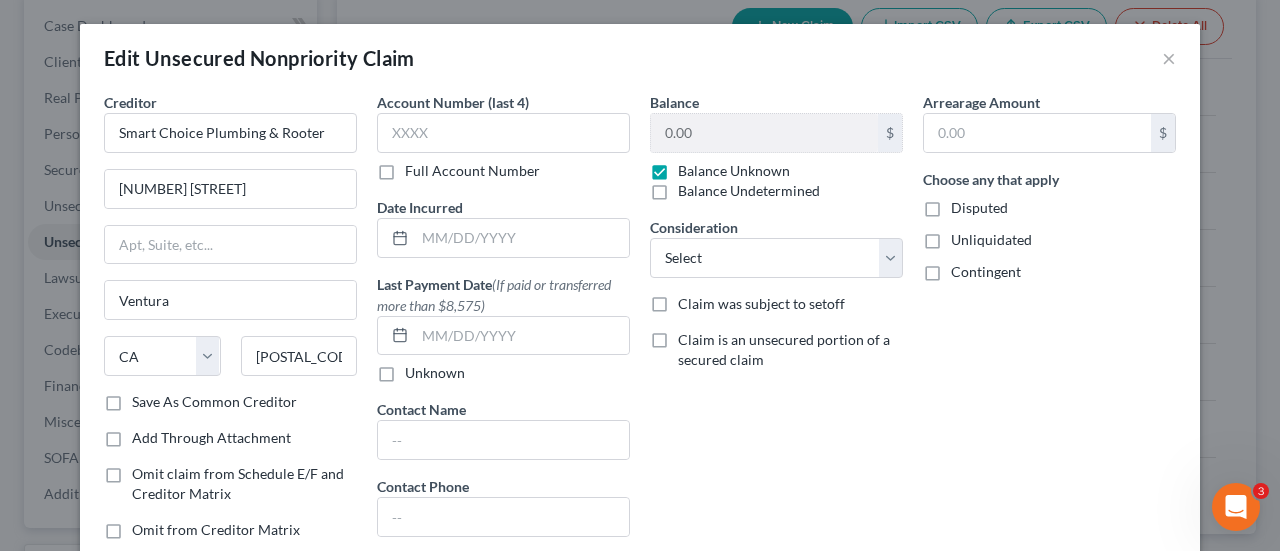 click on "Balance Unknown" at bounding box center (734, 171) 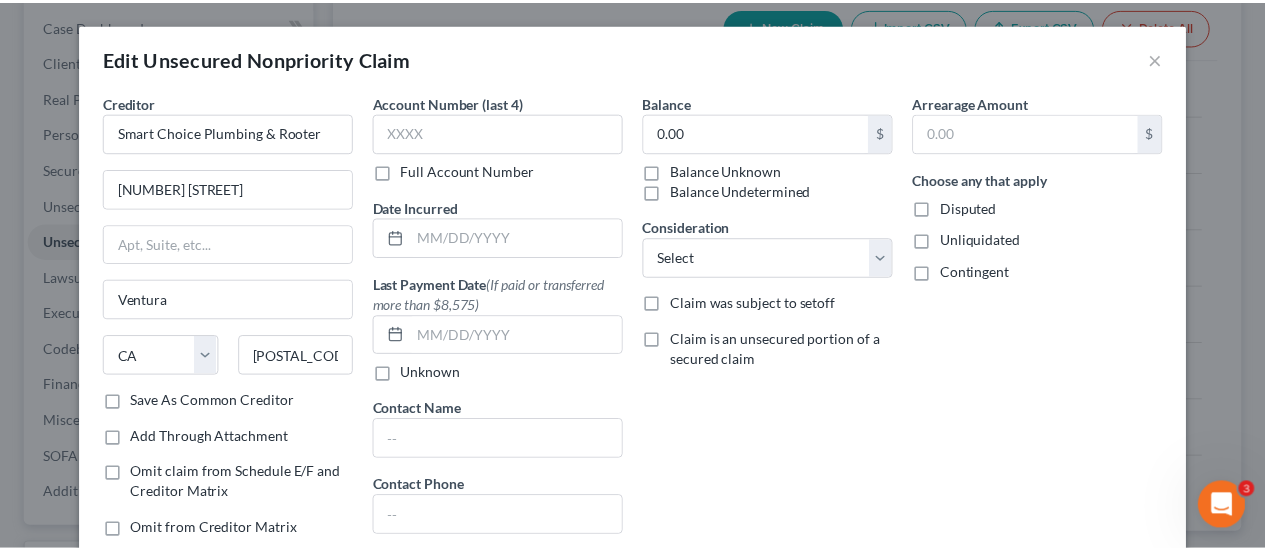 scroll, scrollTop: 257, scrollLeft: 0, axis: vertical 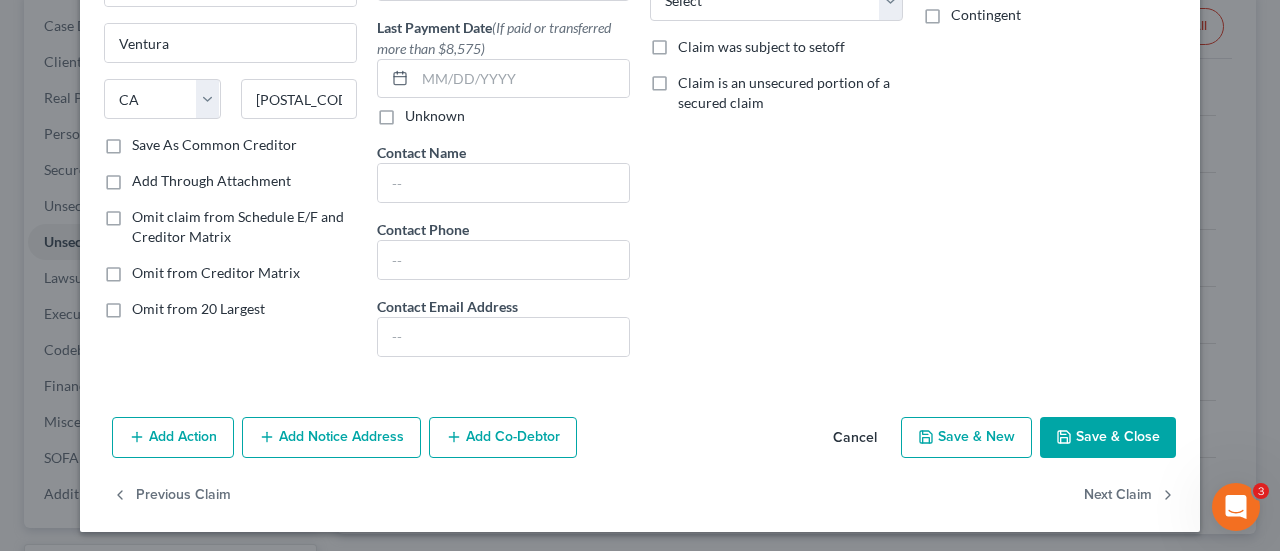 drag, startPoint x: 1092, startPoint y: 435, endPoint x: 1028, endPoint y: 431, distance: 64.12488 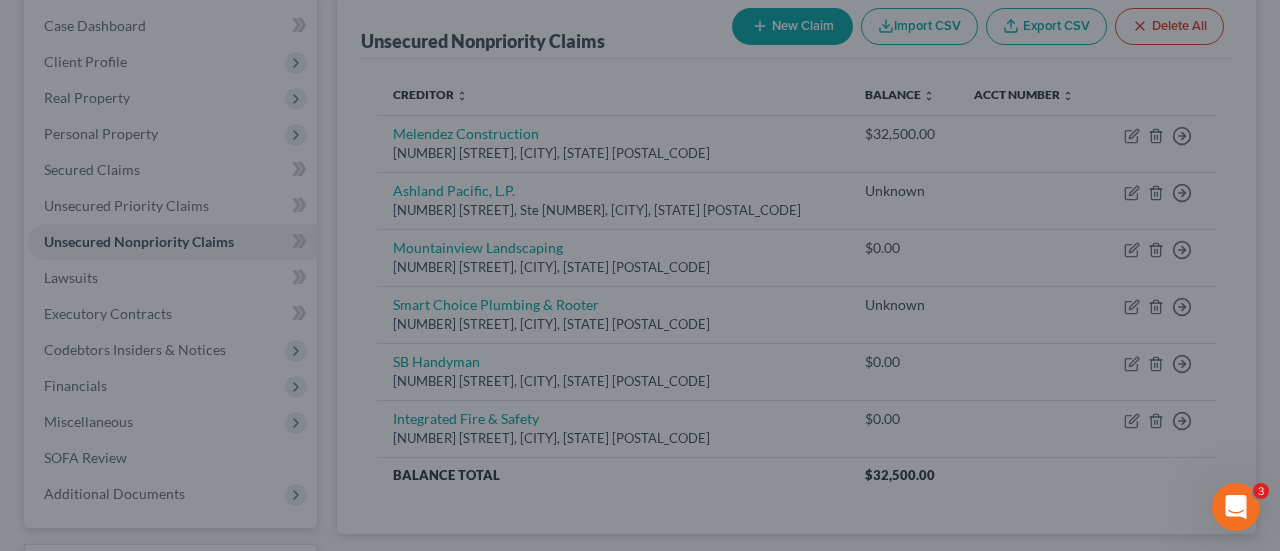 type on "0" 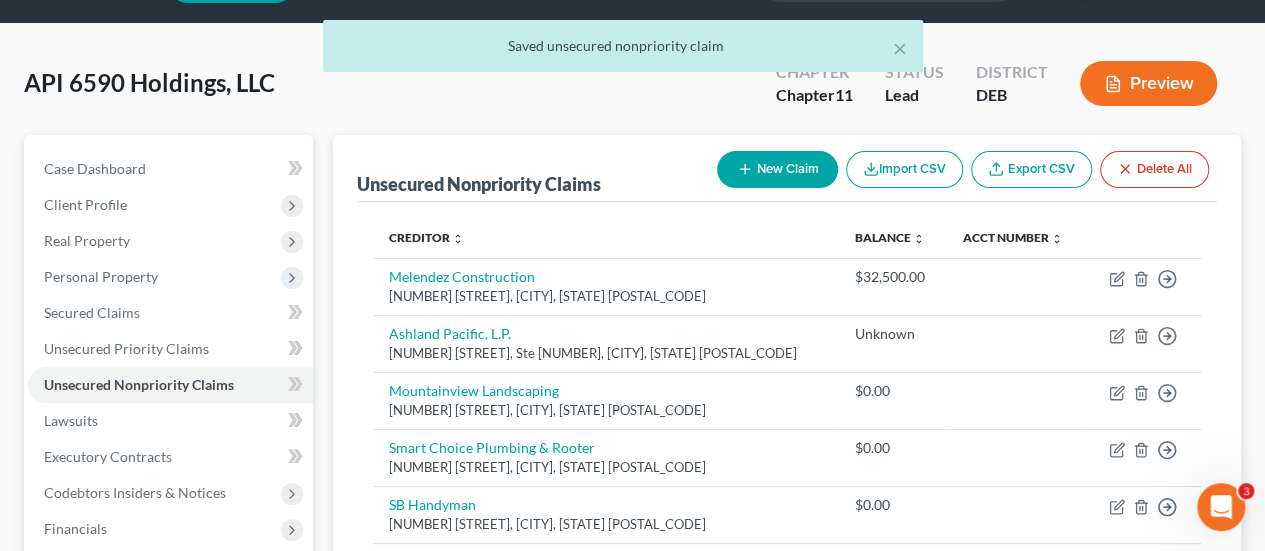 scroll, scrollTop: 0, scrollLeft: 0, axis: both 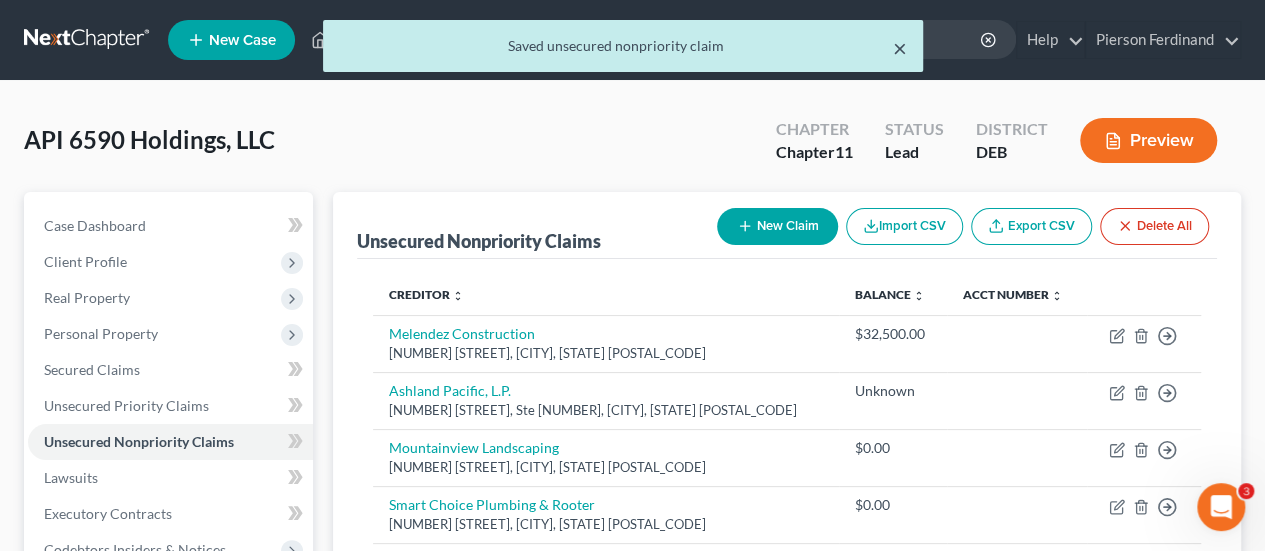 click on "×" at bounding box center (900, 48) 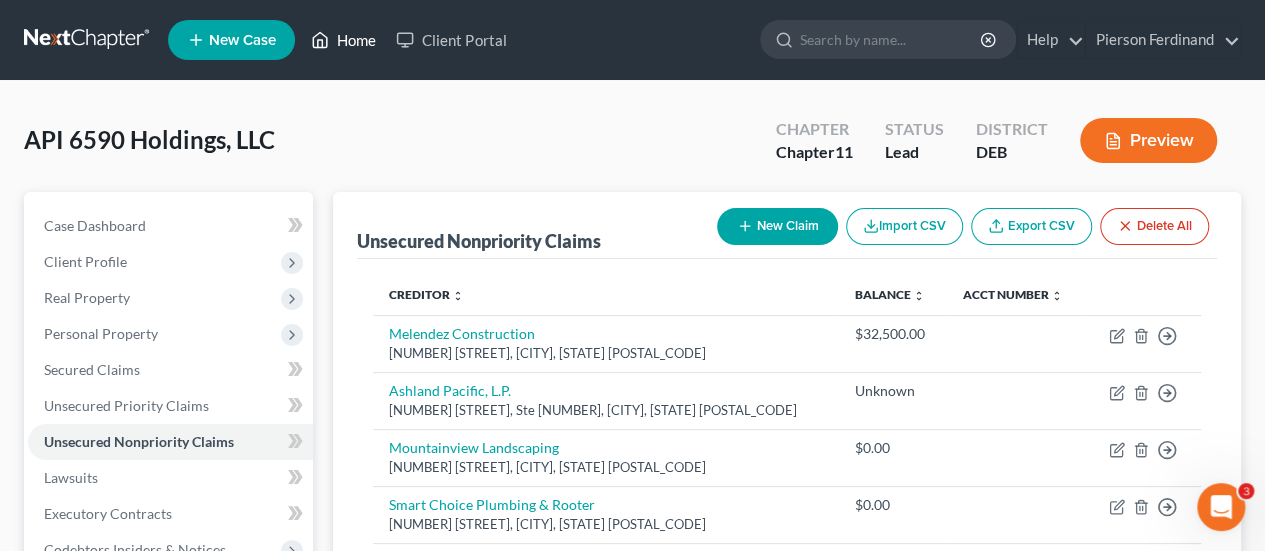 click on "Home" at bounding box center [343, 40] 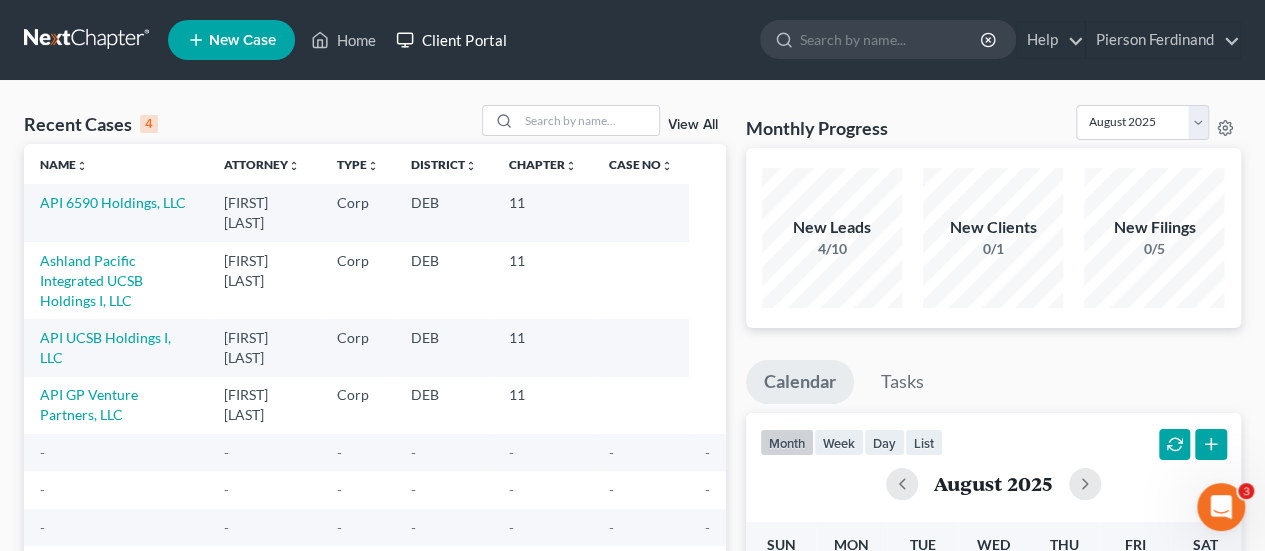 click on "Client Portal" at bounding box center [451, 40] 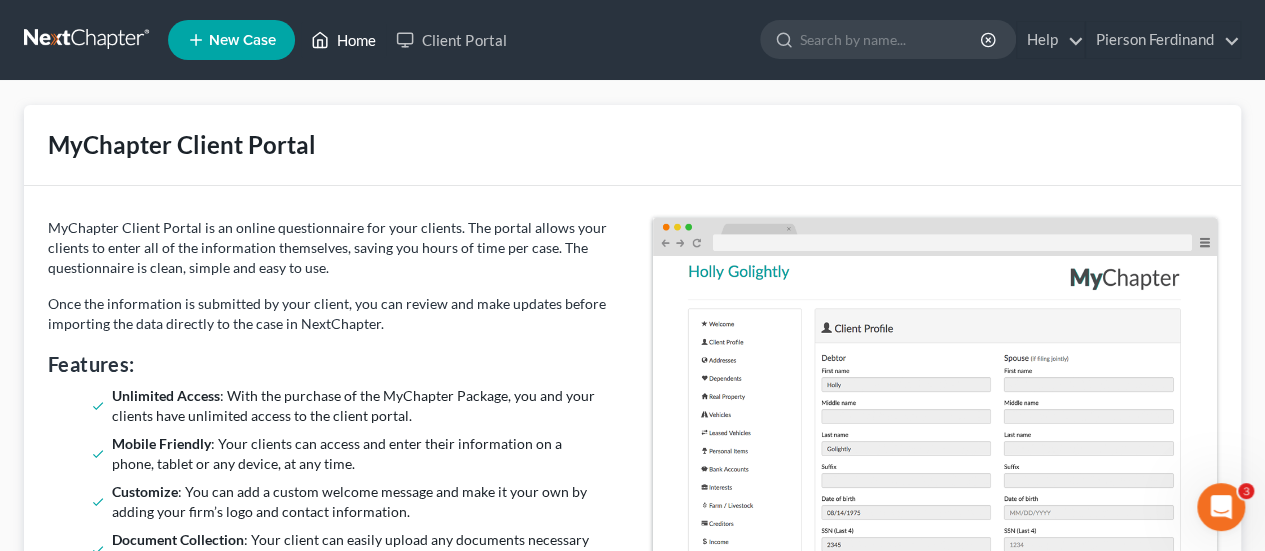 click on "Home" at bounding box center [343, 40] 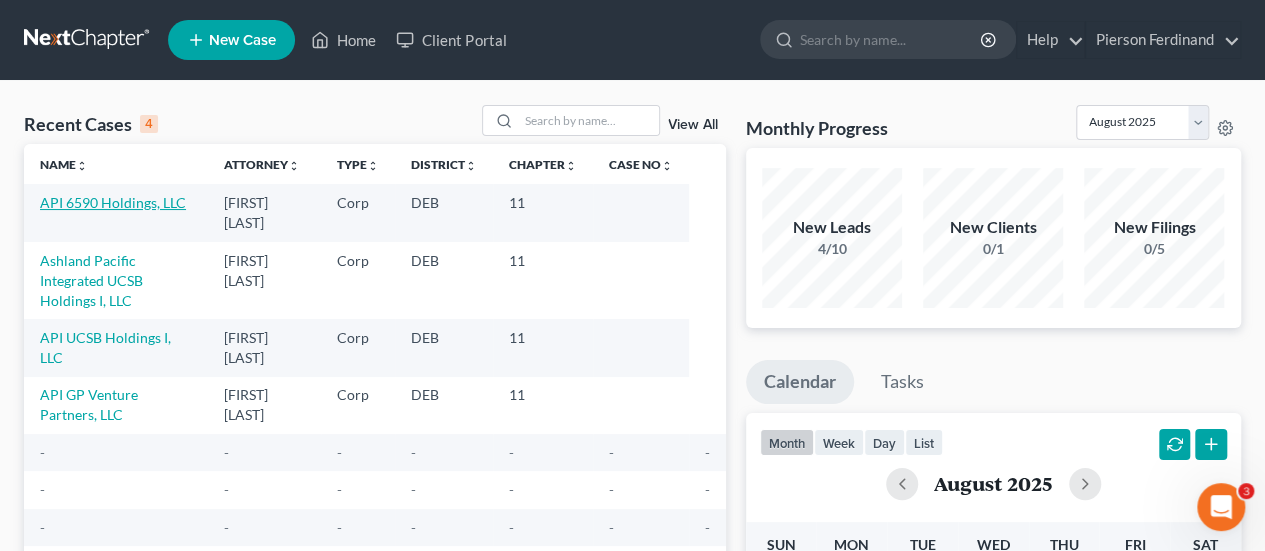 click on "API 6590 Holdings, LLC" at bounding box center (113, 202) 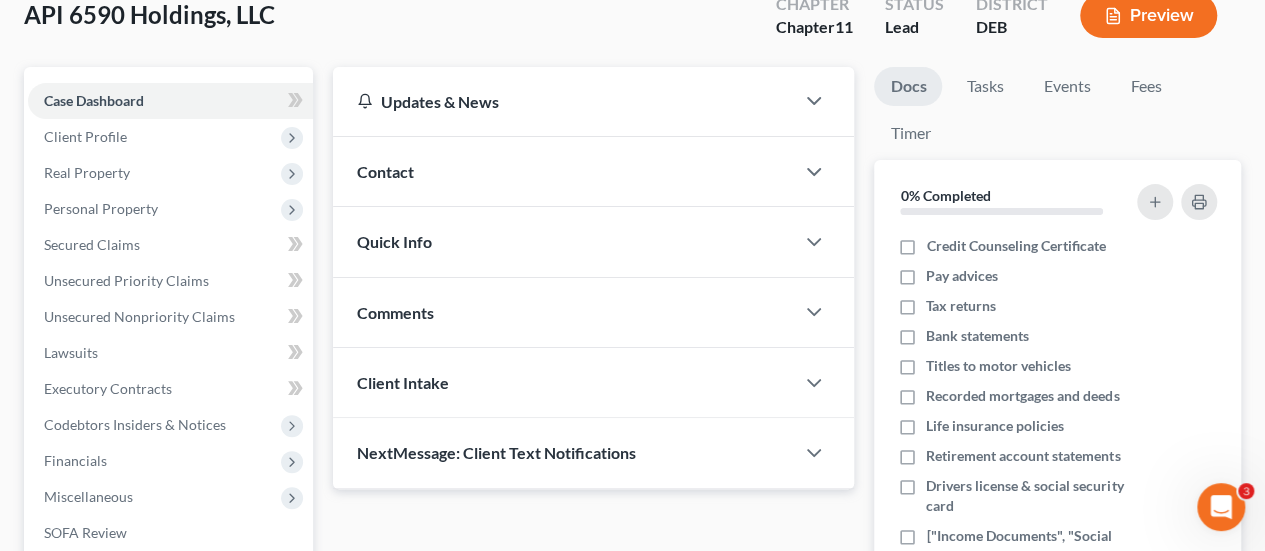 scroll, scrollTop: 300, scrollLeft: 0, axis: vertical 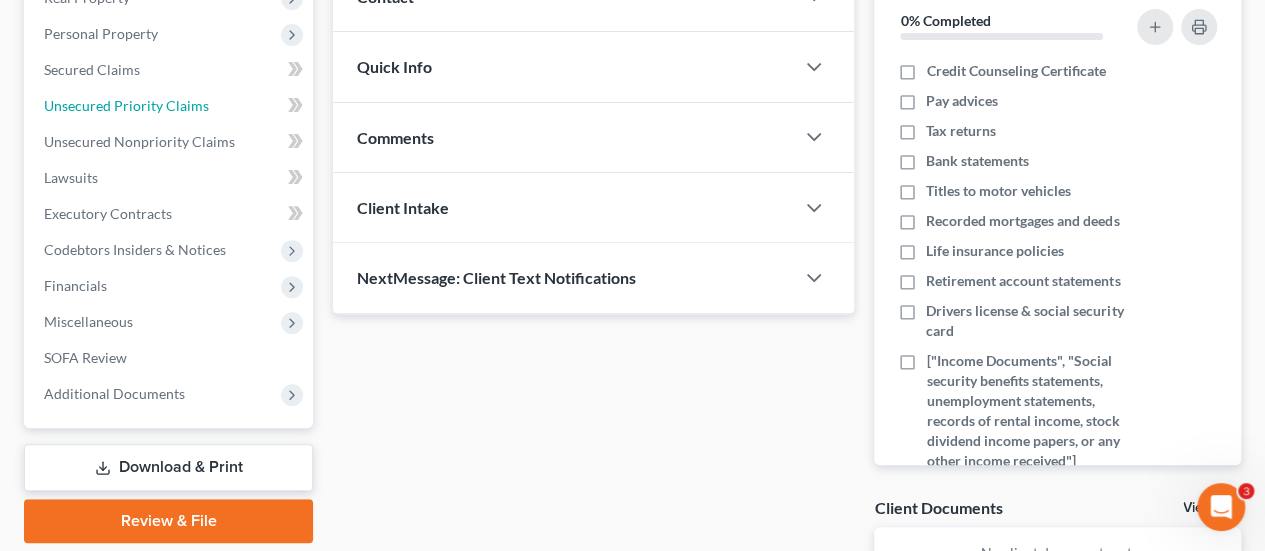 click on "Unsecured Priority Claims" at bounding box center [126, 105] 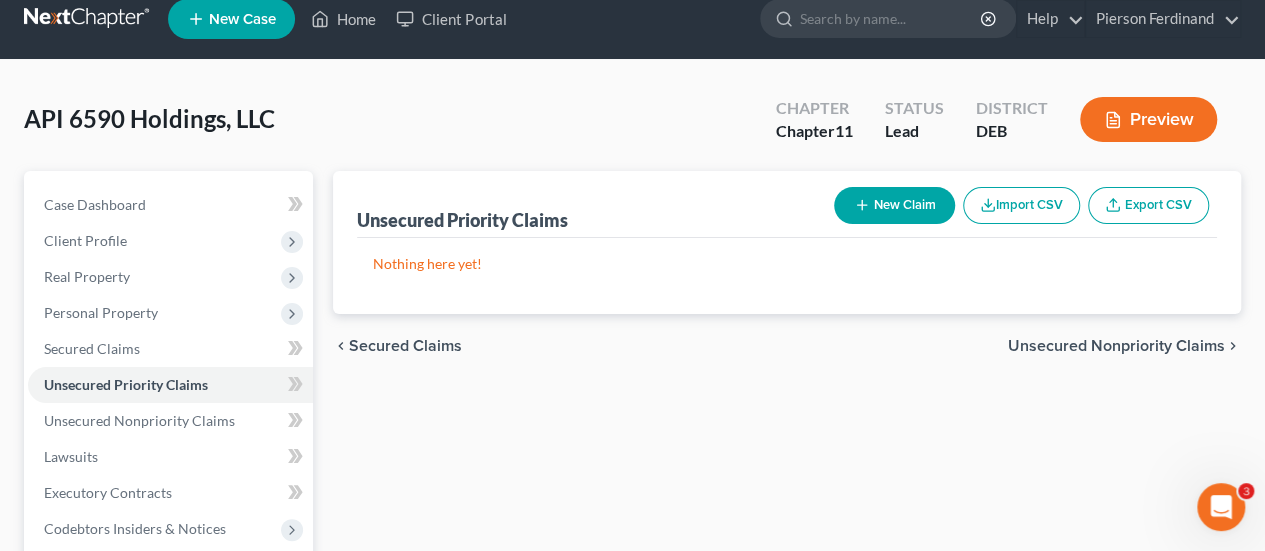 scroll, scrollTop: 0, scrollLeft: 0, axis: both 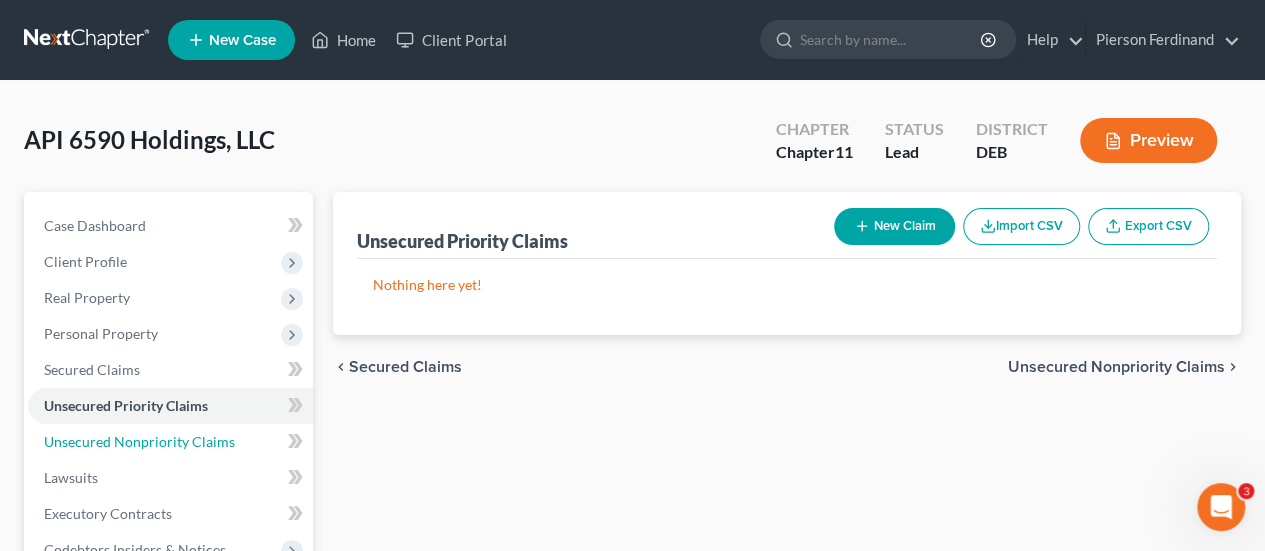 click on "Unsecured Nonpriority Claims" at bounding box center (139, 441) 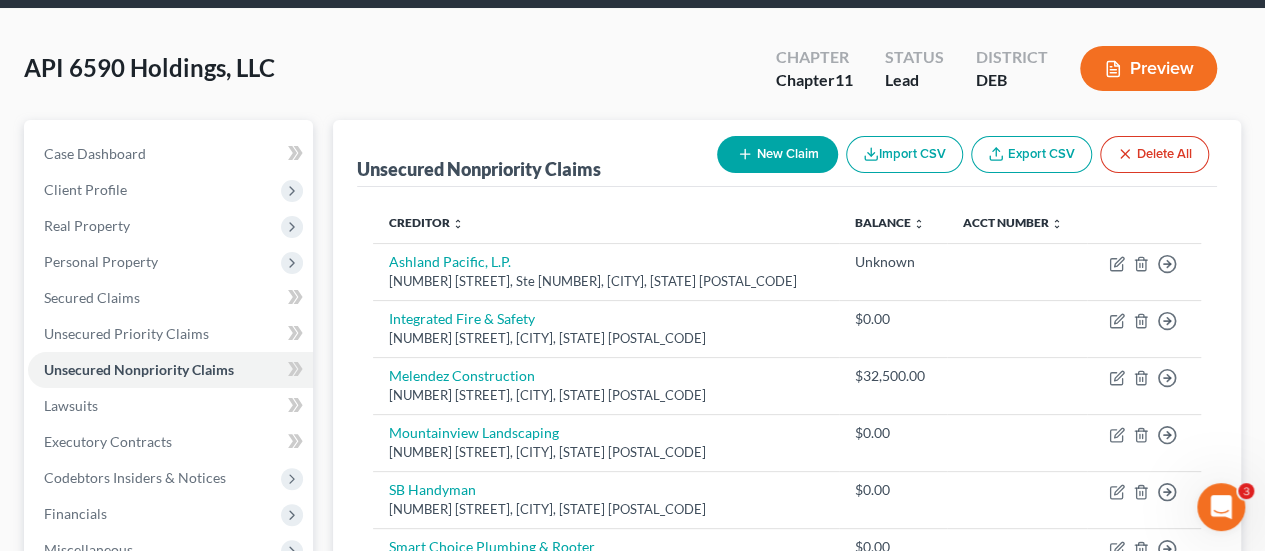 scroll, scrollTop: 200, scrollLeft: 0, axis: vertical 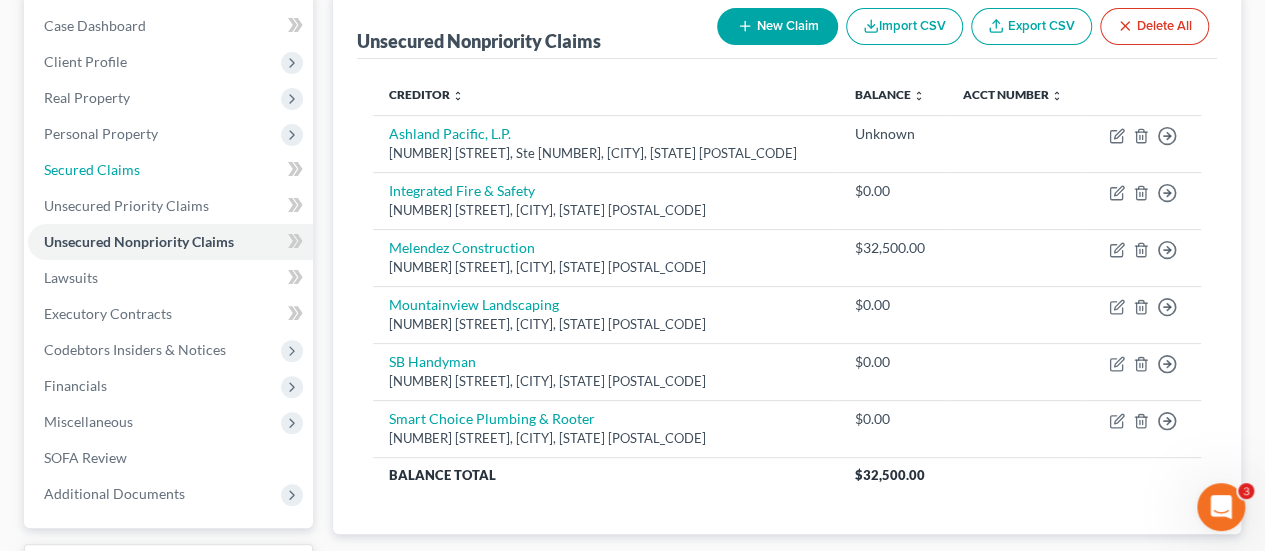 click on "Secured Claims" at bounding box center (170, 170) 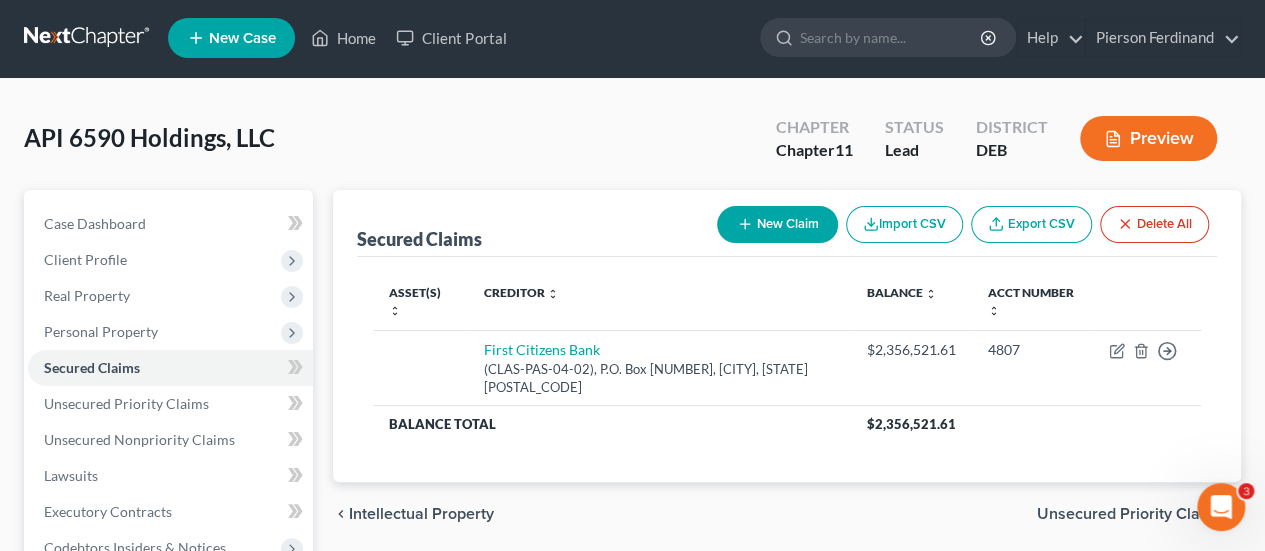 scroll, scrollTop: 0, scrollLeft: 0, axis: both 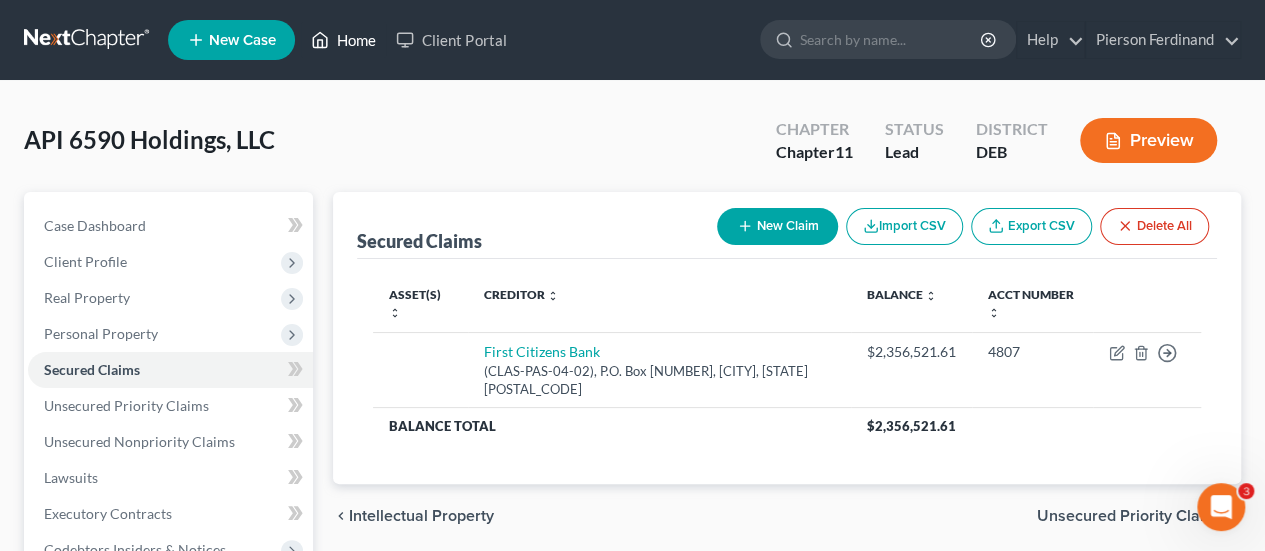 click on "Home" at bounding box center (343, 40) 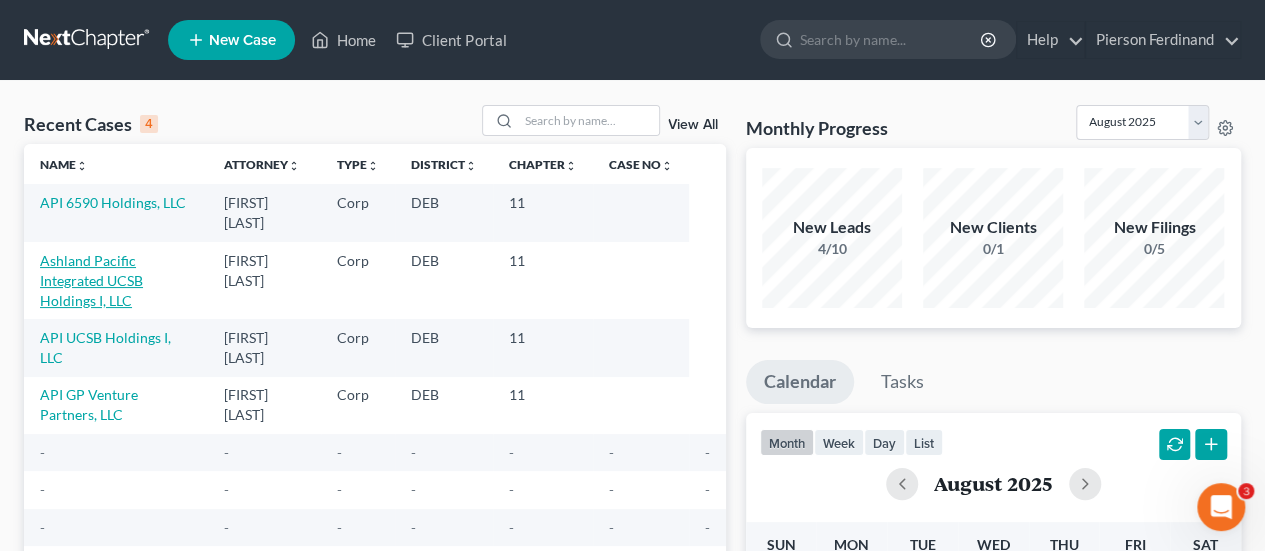 click on "Ashland Pacific Integrated UCSB Holdings I, LLC" at bounding box center [91, 280] 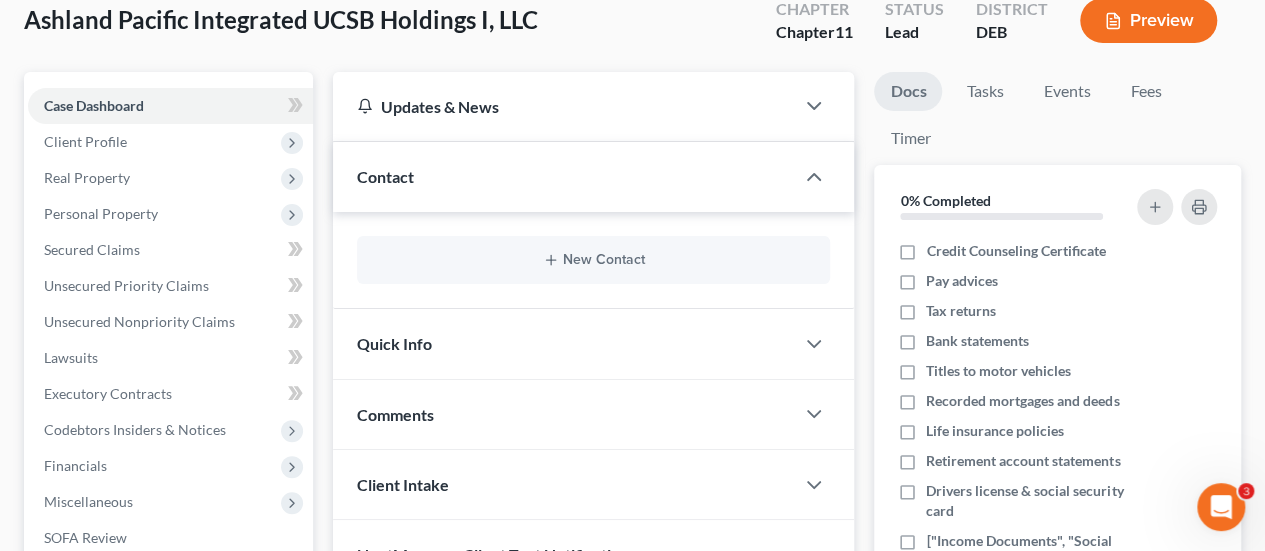 scroll, scrollTop: 200, scrollLeft: 0, axis: vertical 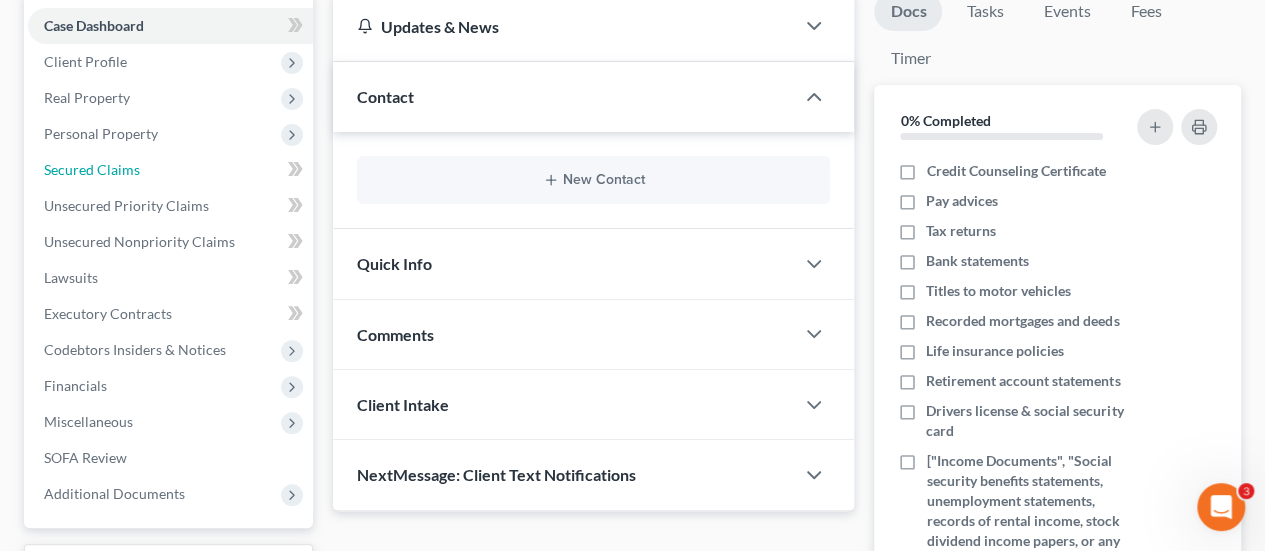 click on "Secured Claims" at bounding box center [92, 169] 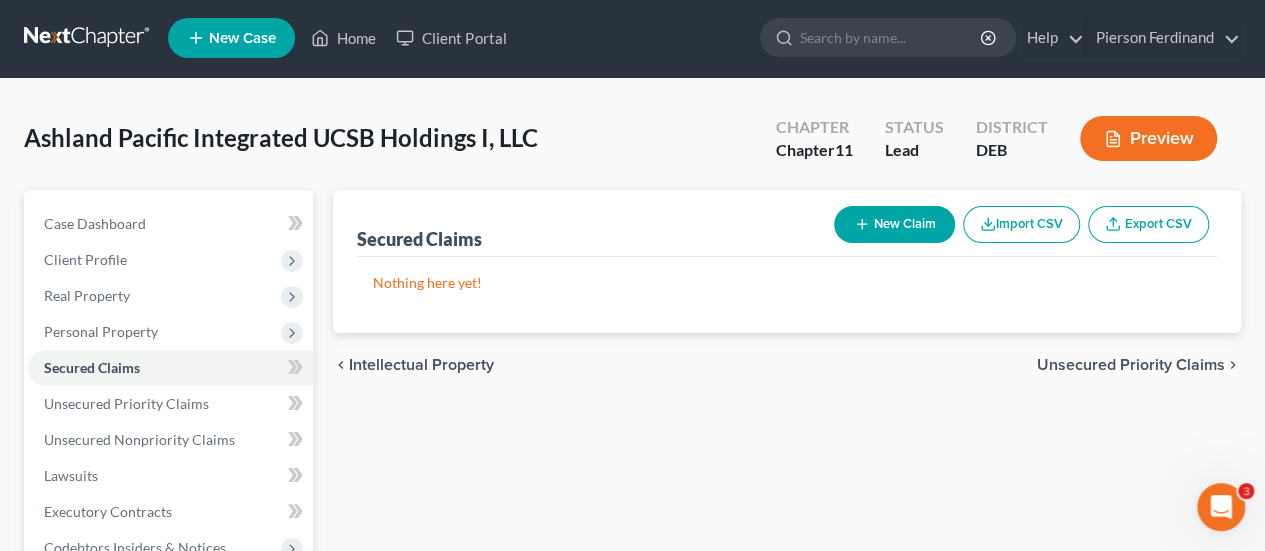 scroll, scrollTop: 0, scrollLeft: 0, axis: both 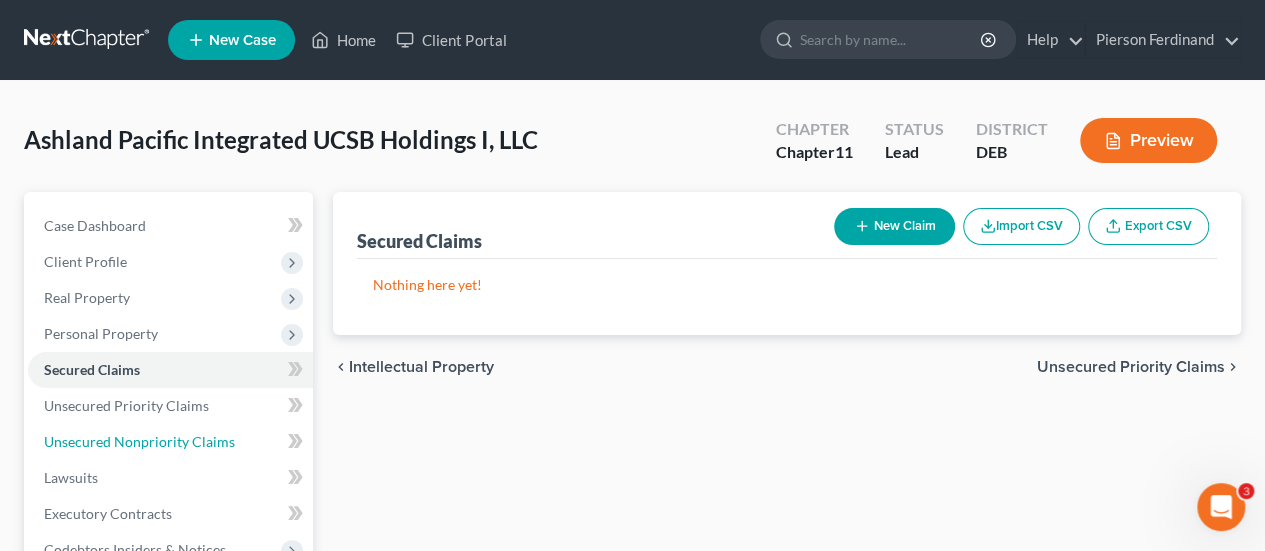 click on "Unsecured Nonpriority Claims" at bounding box center [139, 441] 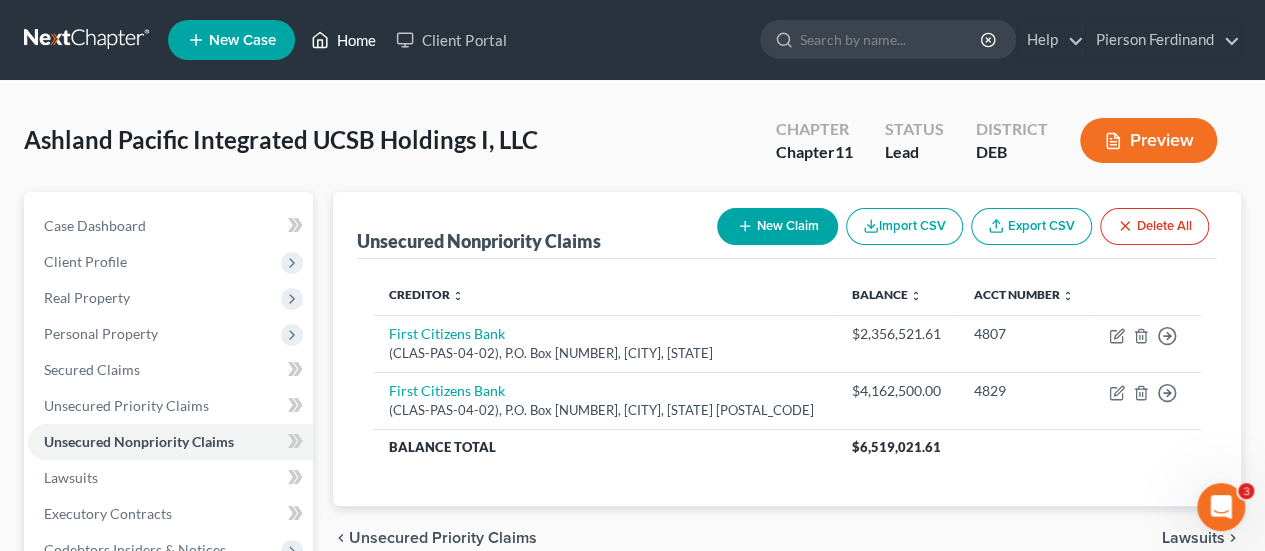 click on "Home" at bounding box center [343, 40] 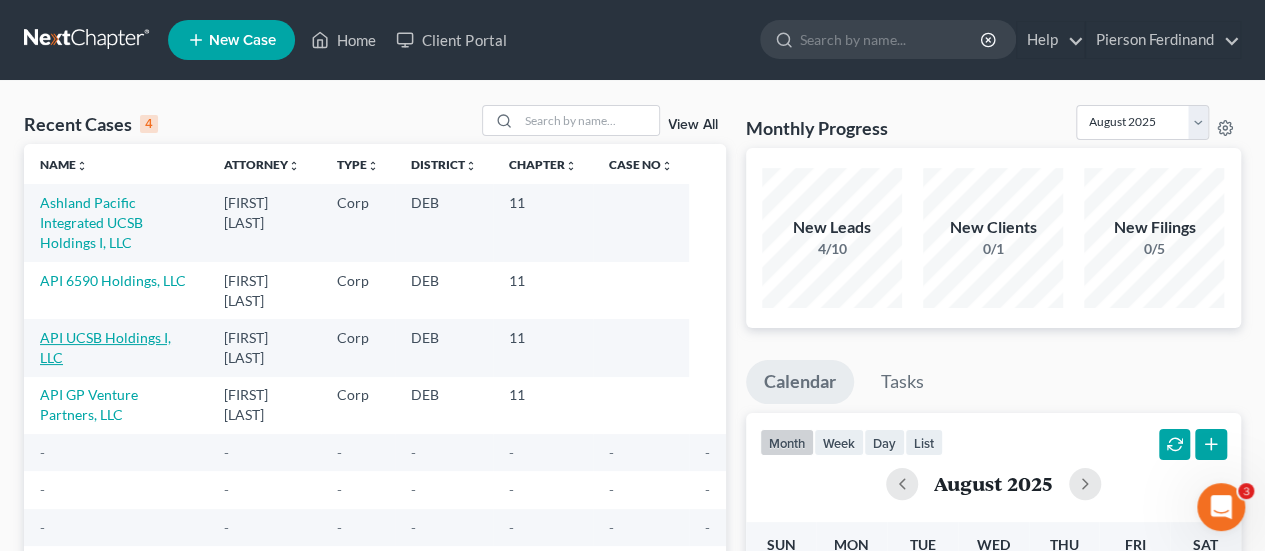 click on "API UCSB Holdings I, LLC" at bounding box center (105, 347) 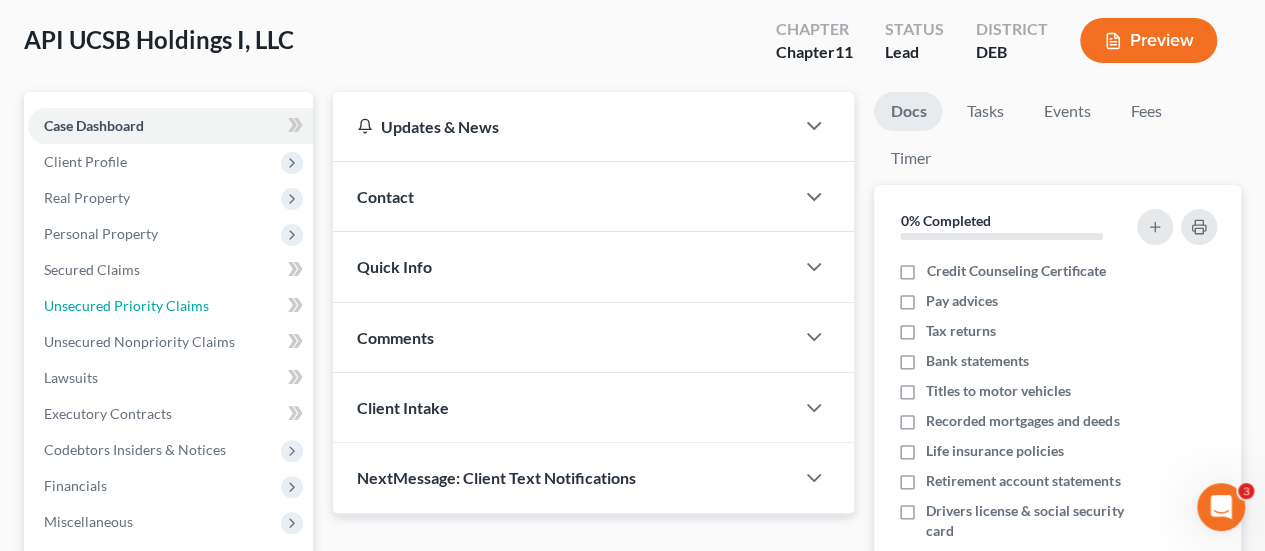 click on "Unsecured Priority Claims" at bounding box center (126, 305) 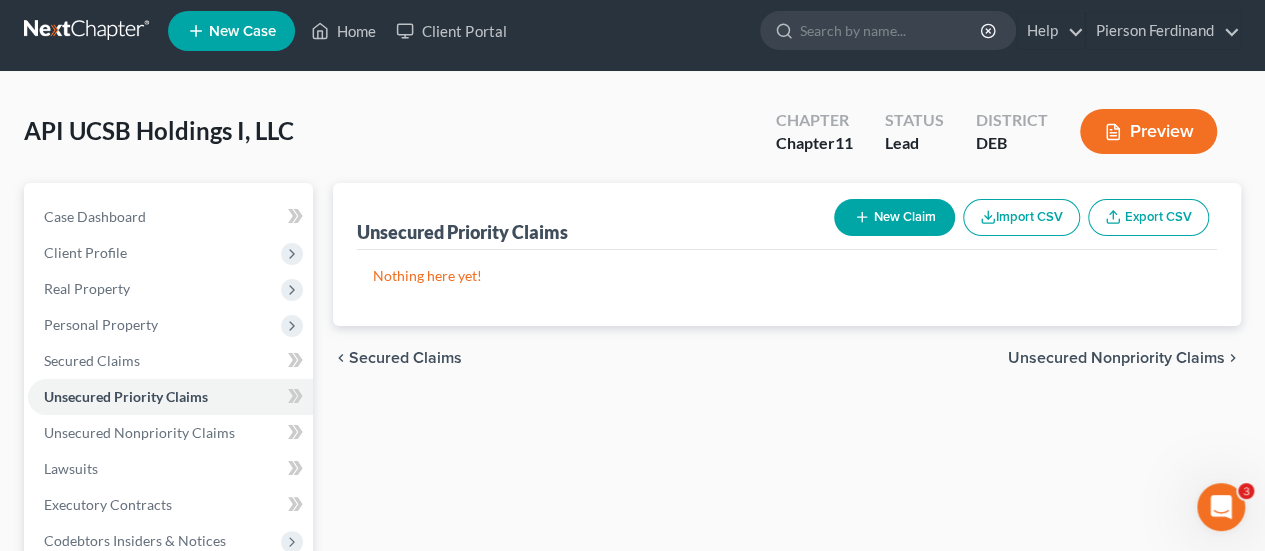 scroll, scrollTop: 0, scrollLeft: 0, axis: both 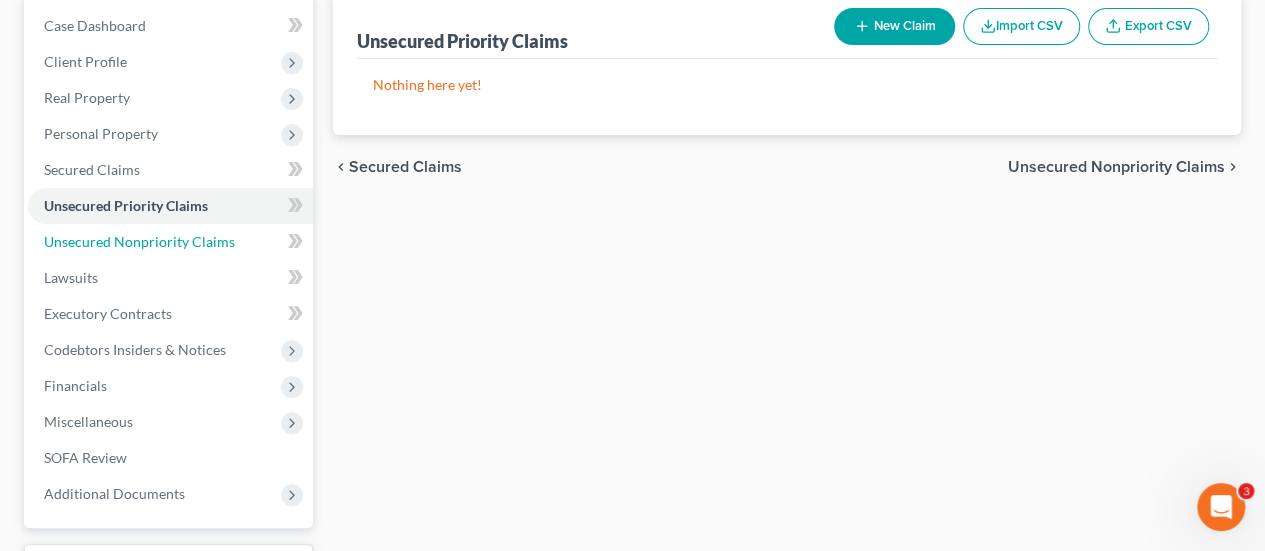 click on "Unsecured Nonpriority Claims" at bounding box center [139, 241] 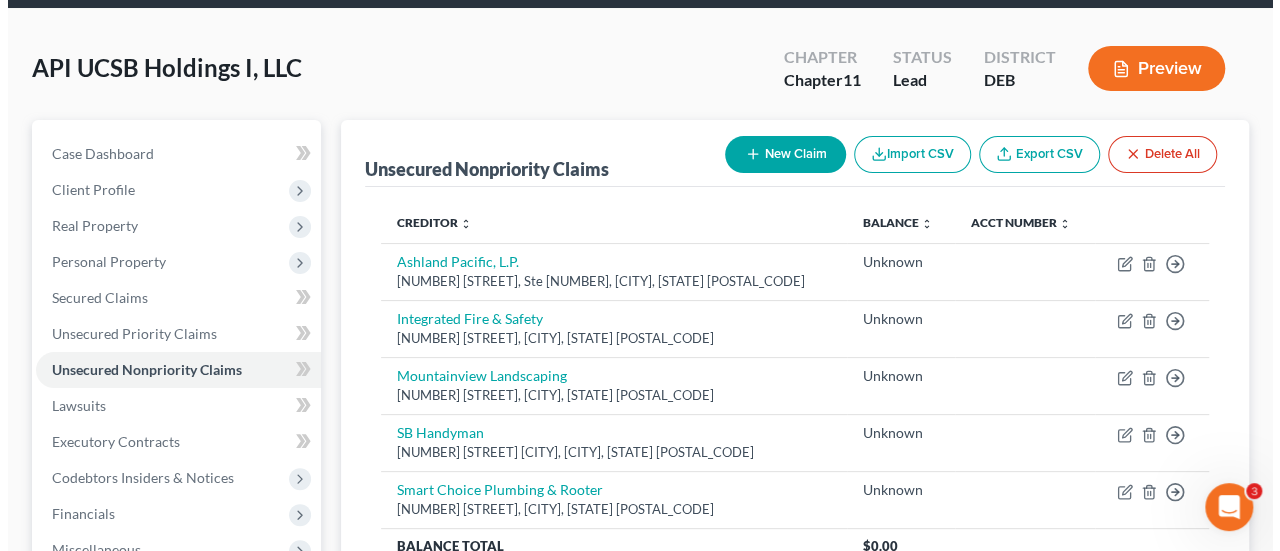 scroll, scrollTop: 100, scrollLeft: 0, axis: vertical 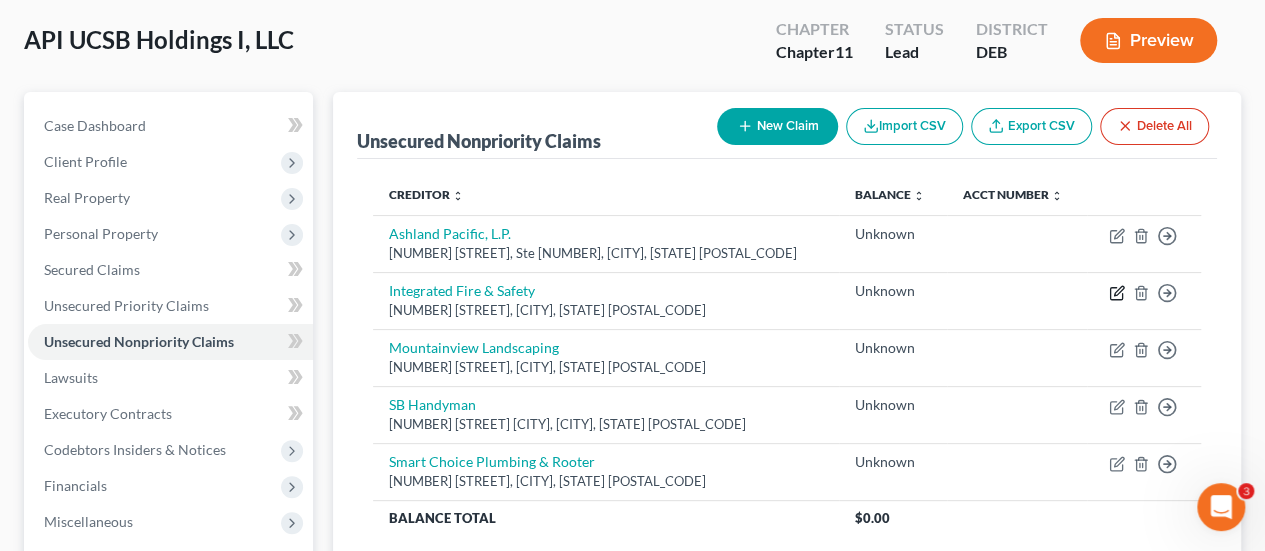 click 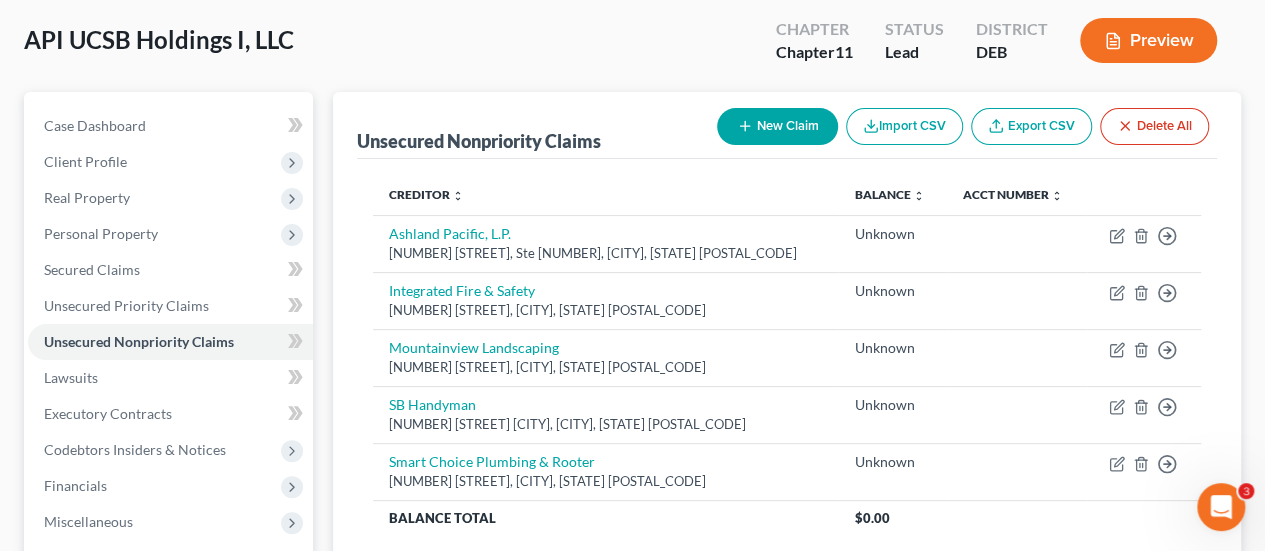 select on "4" 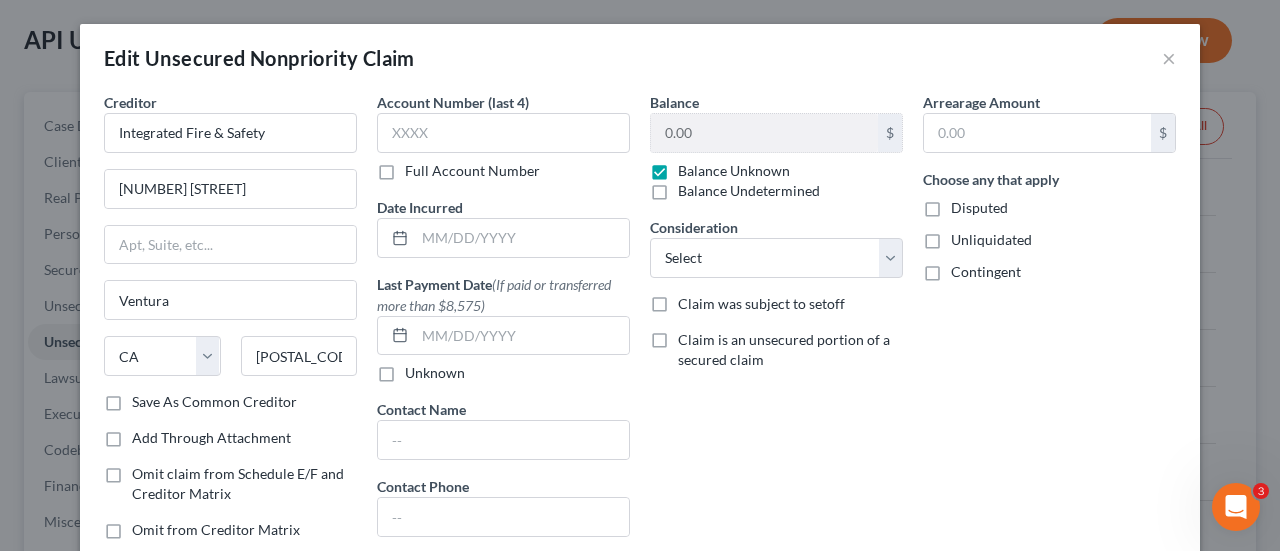 click on "Balance Unknown" at bounding box center [734, 171] 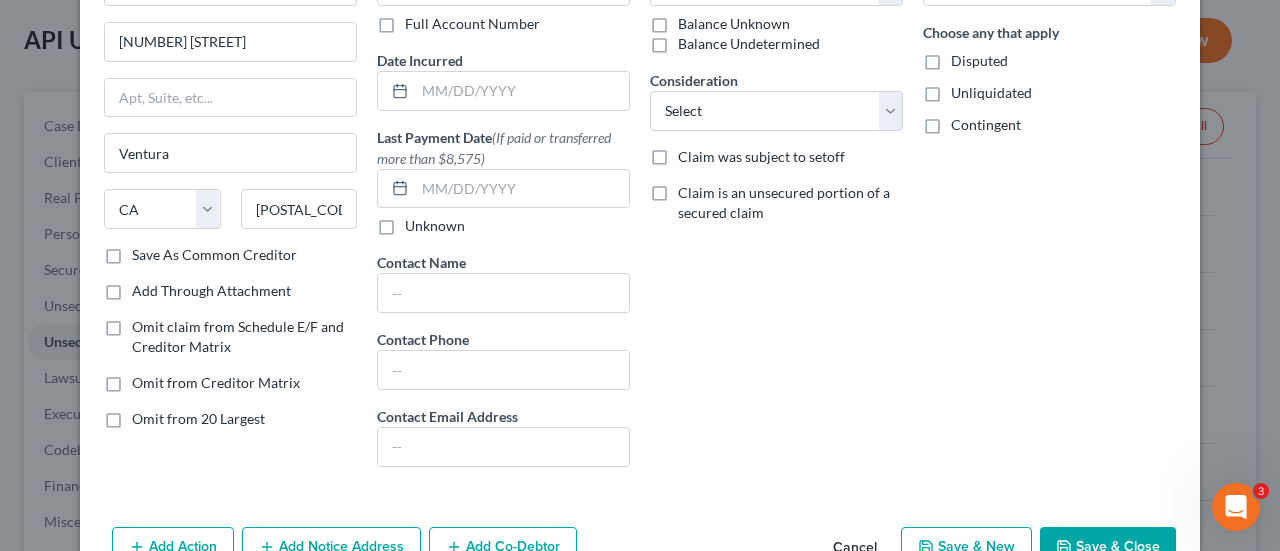 scroll, scrollTop: 257, scrollLeft: 0, axis: vertical 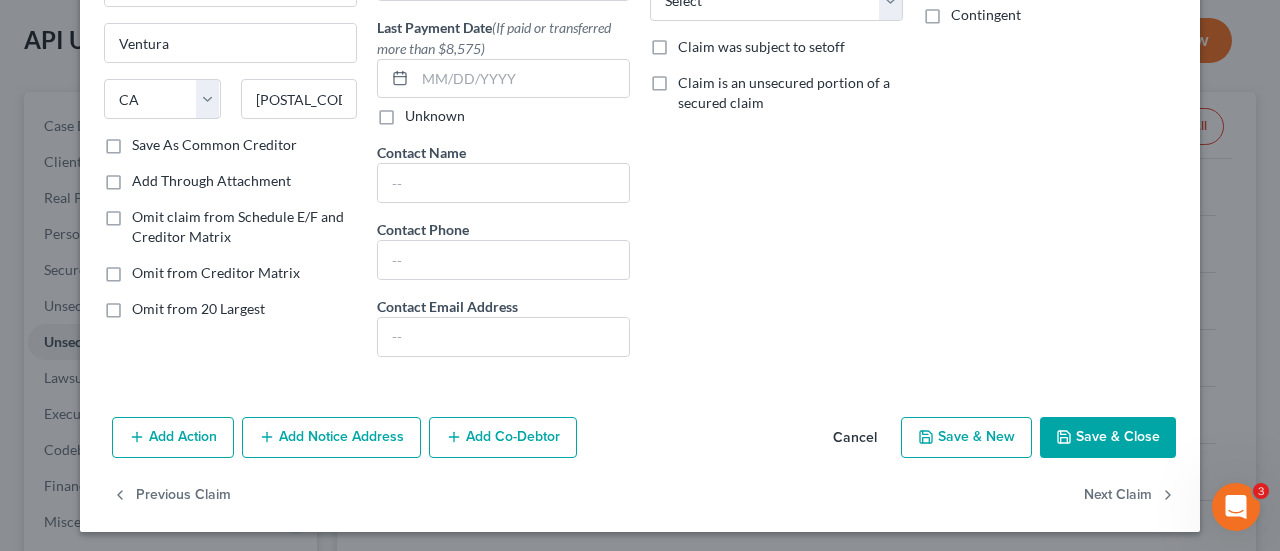 click on "Save & Close" at bounding box center [1108, 438] 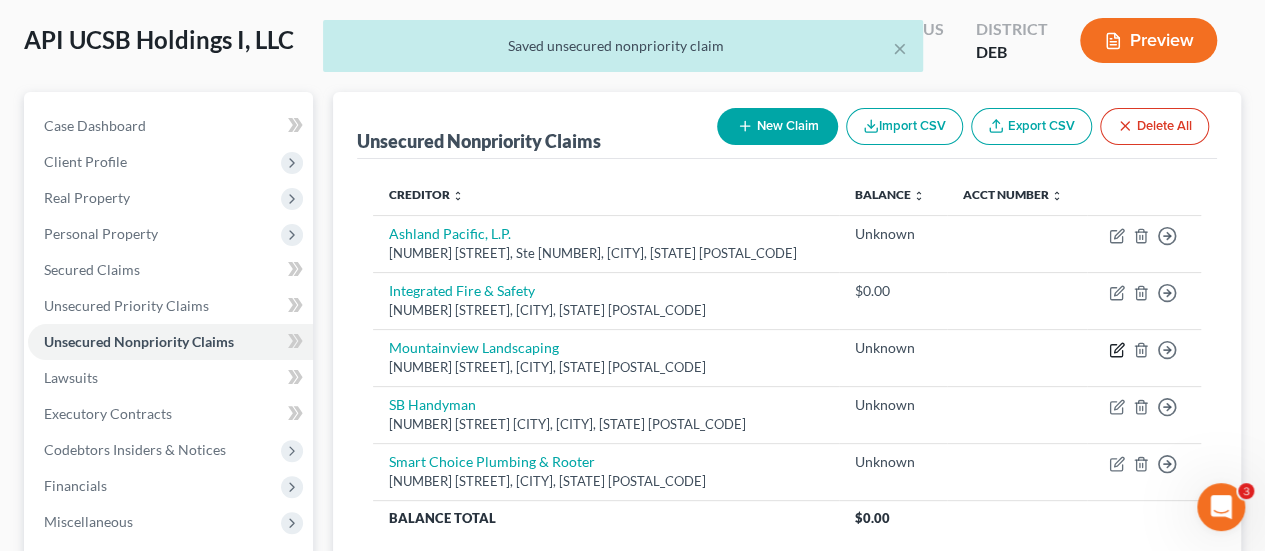 click 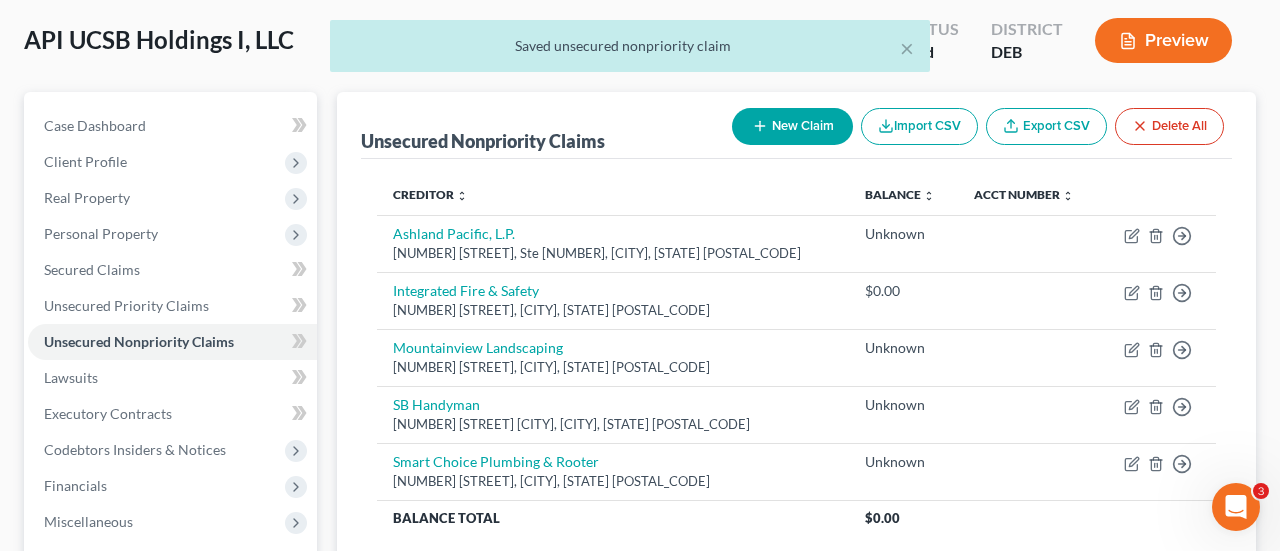 select on "4" 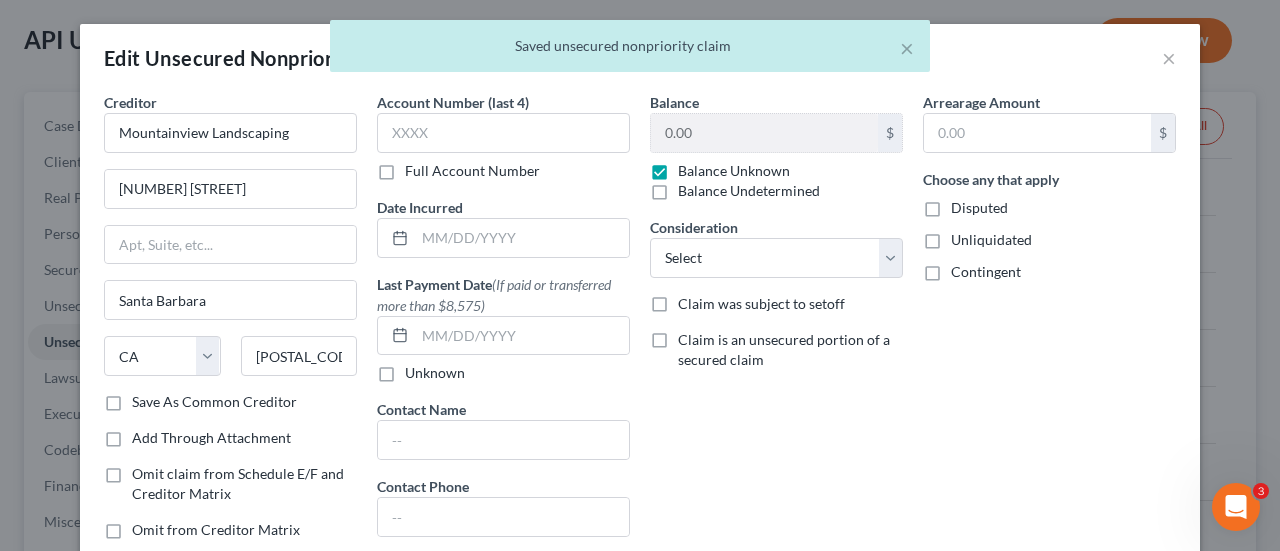 click on "Balance Unknown" at bounding box center [734, 171] 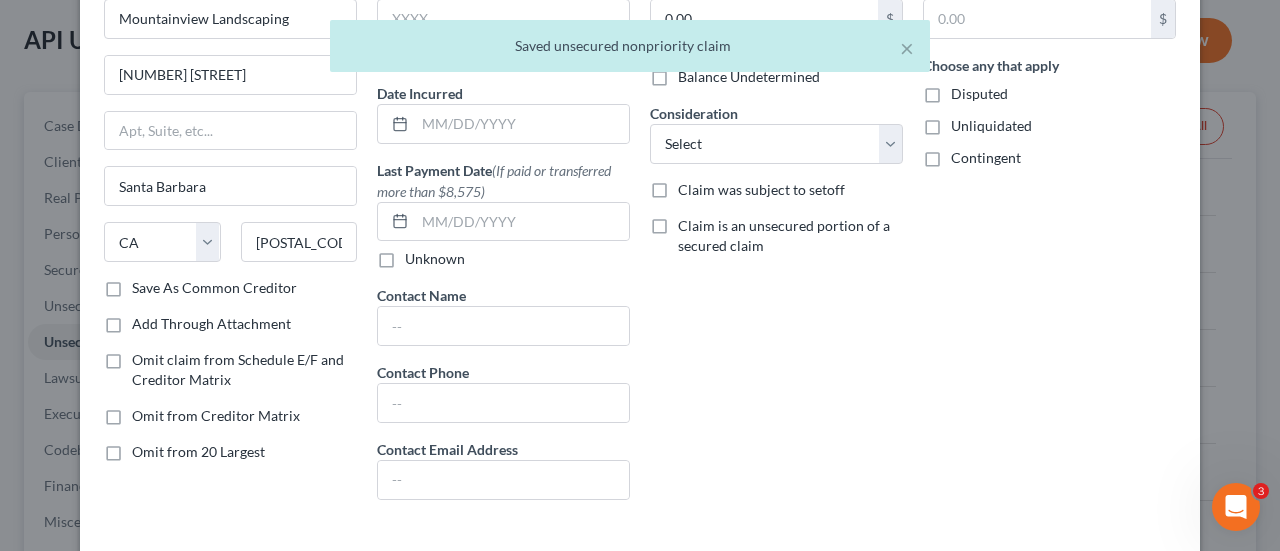 scroll, scrollTop: 257, scrollLeft: 0, axis: vertical 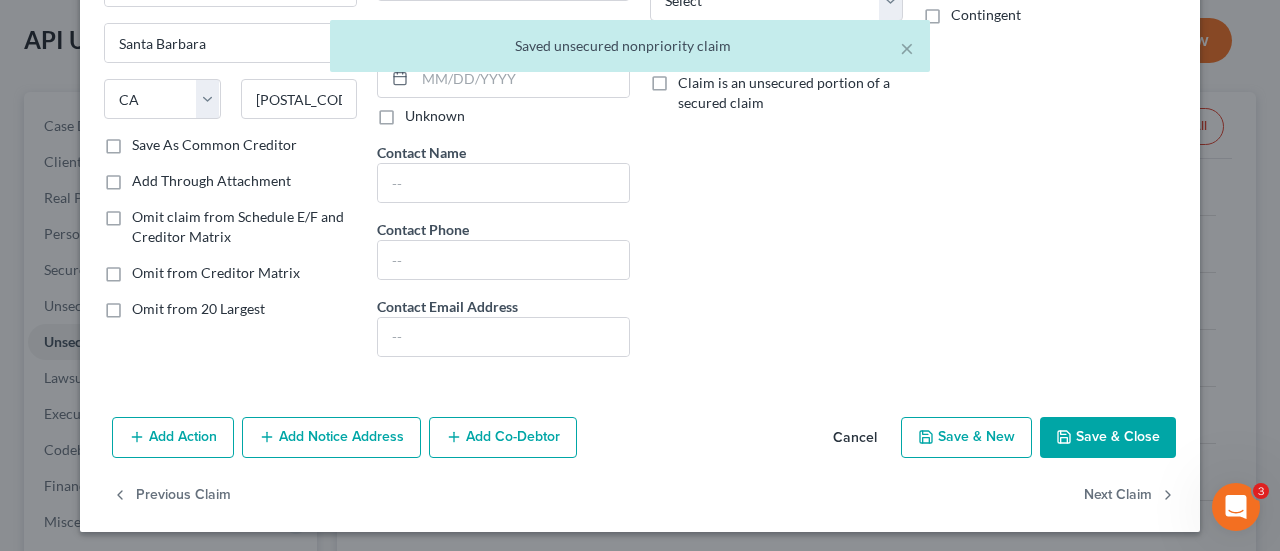 click on "Save & Close" at bounding box center [1108, 438] 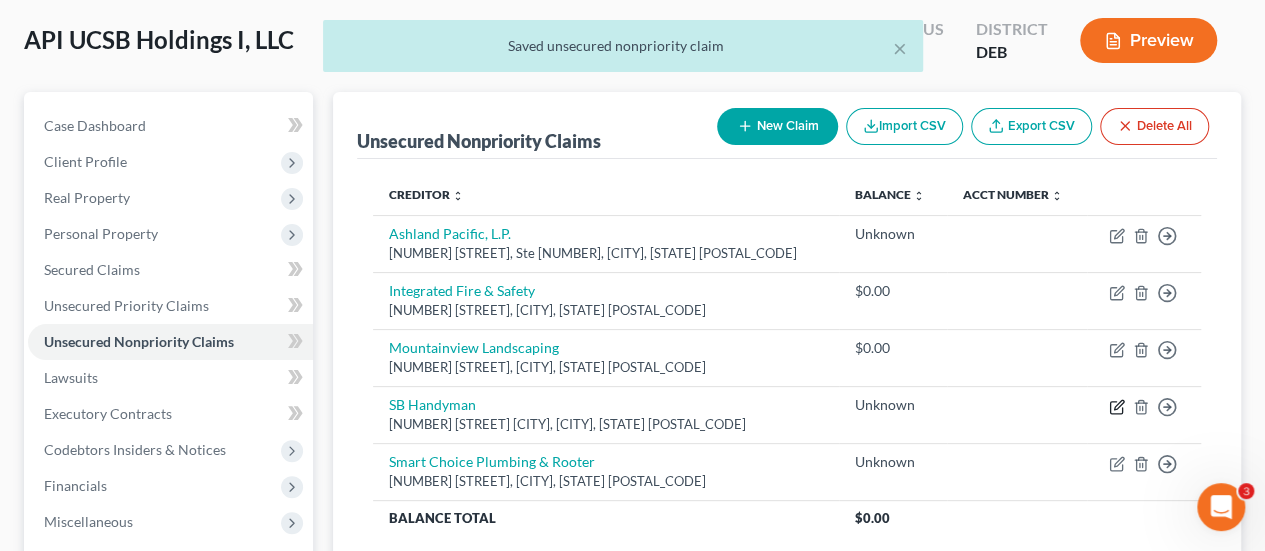 click 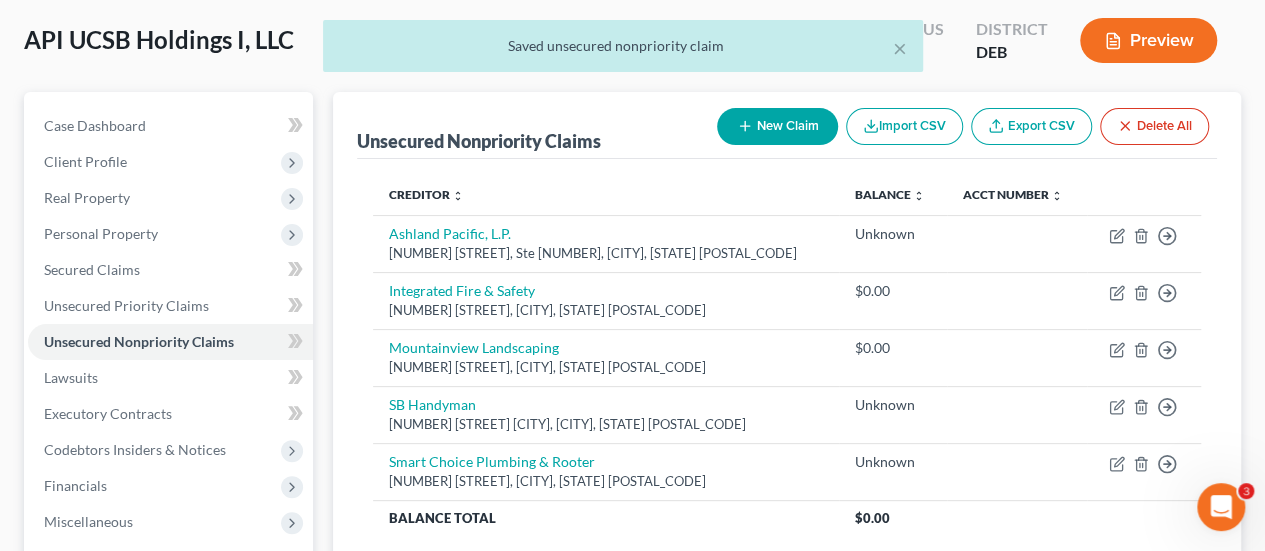 select on "4" 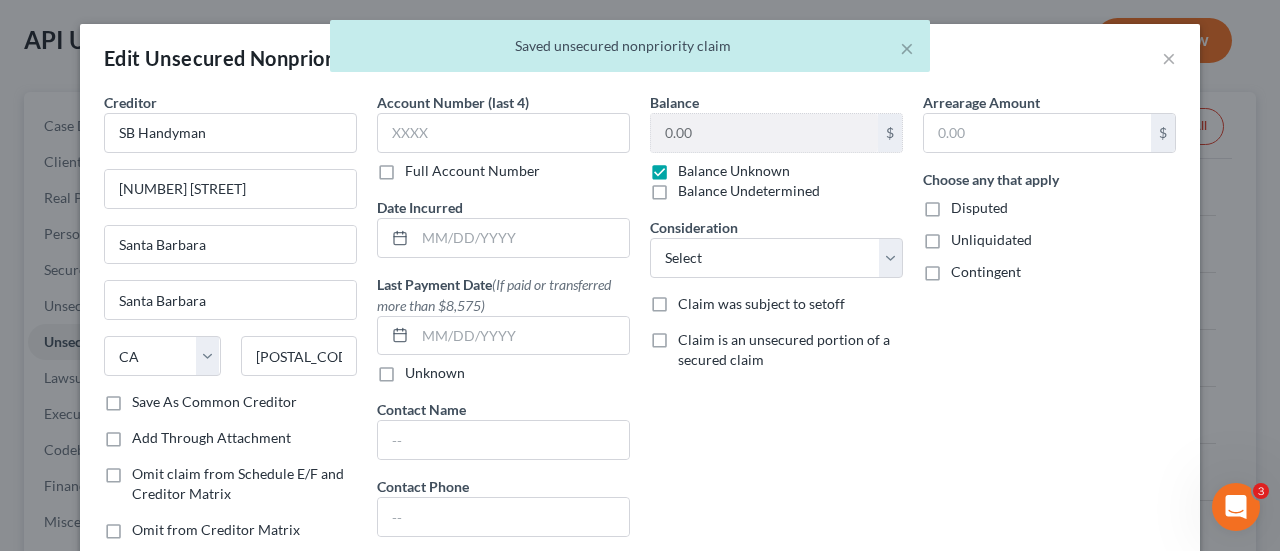 click on "Balance Unknown" at bounding box center (734, 171) 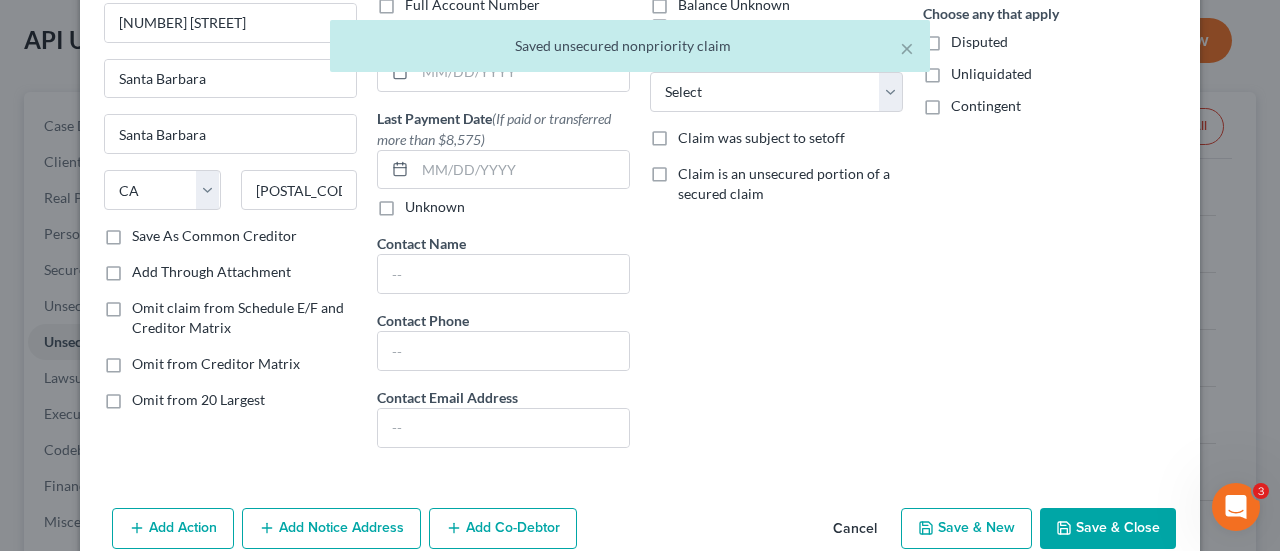 scroll, scrollTop: 257, scrollLeft: 0, axis: vertical 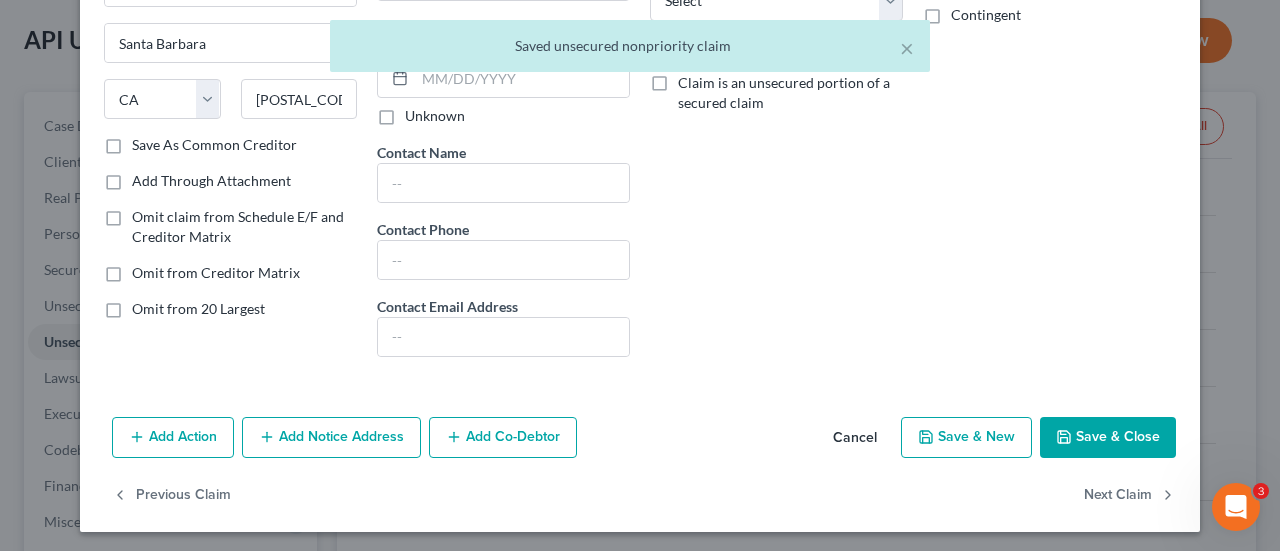click on "Save & Close" at bounding box center (1108, 438) 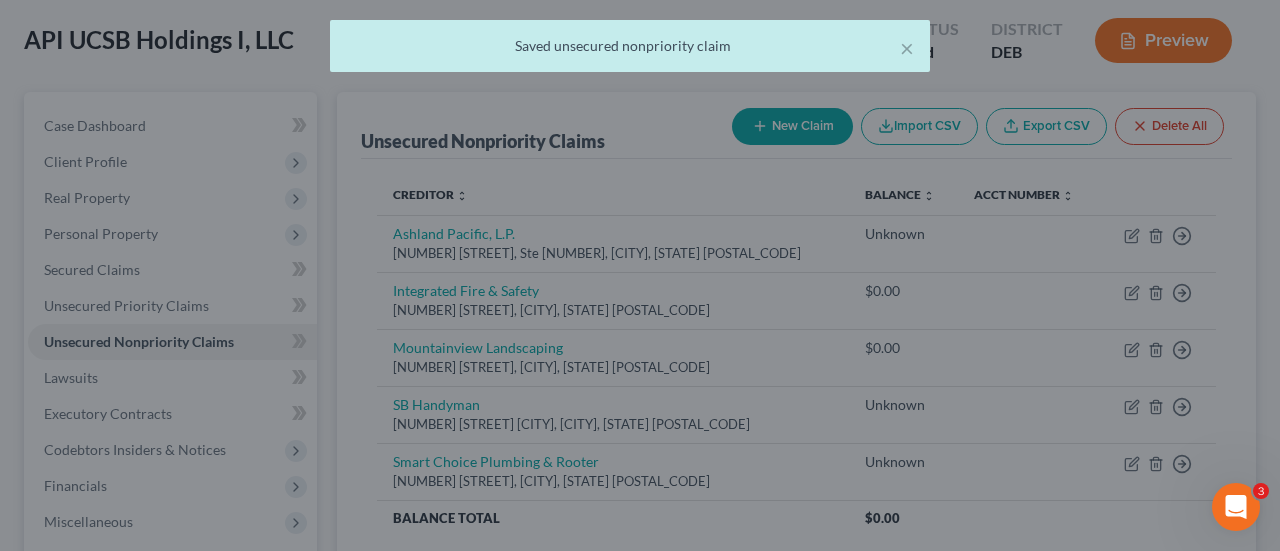 type on "0" 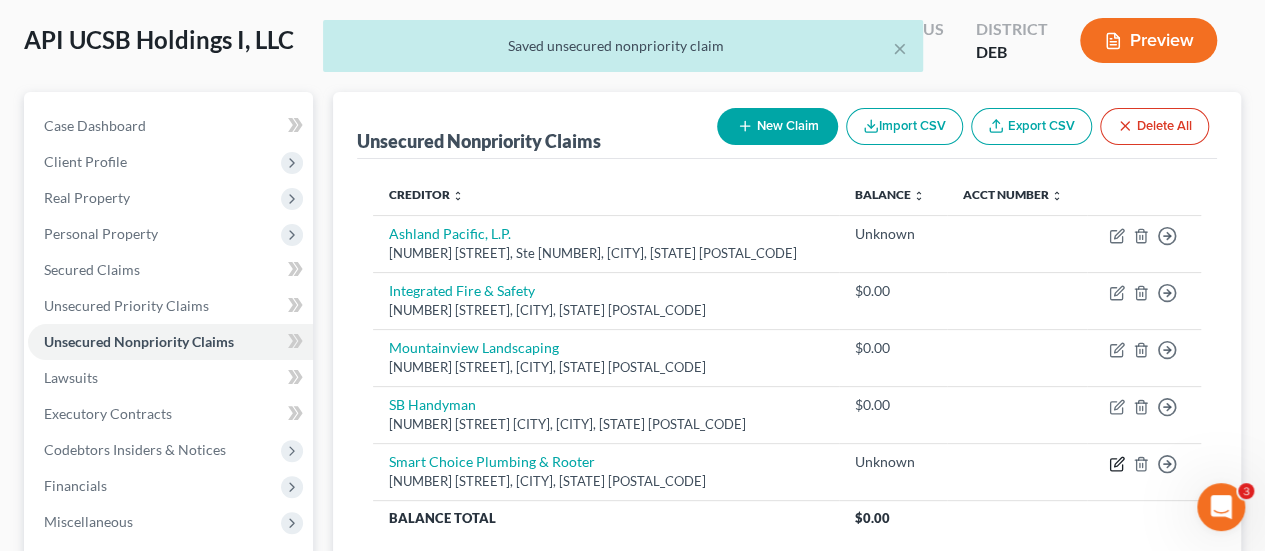 click 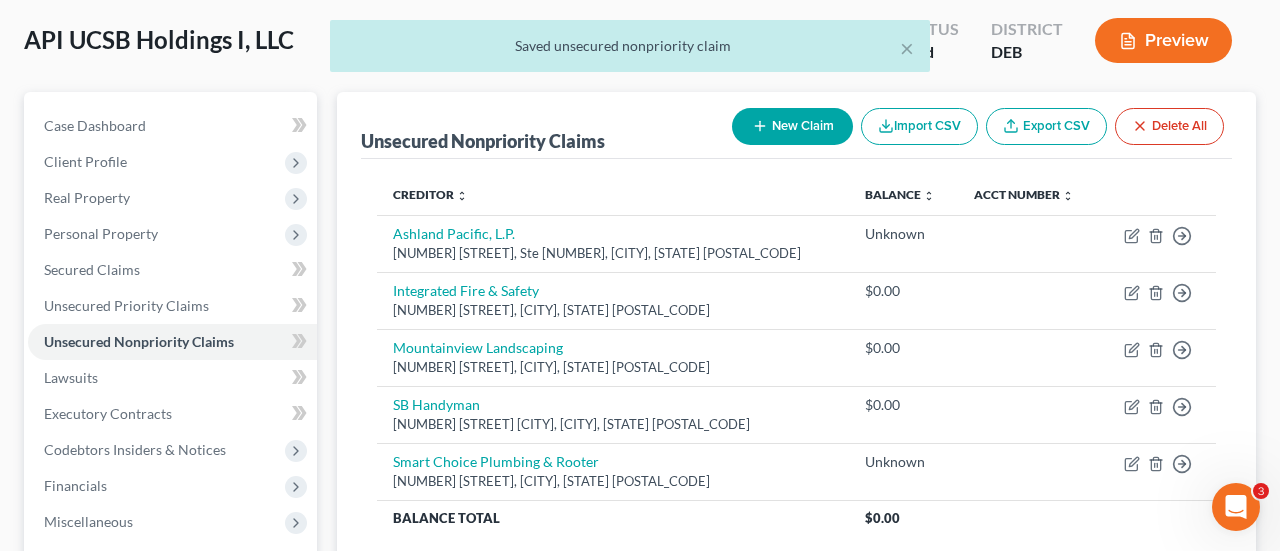 select on "4" 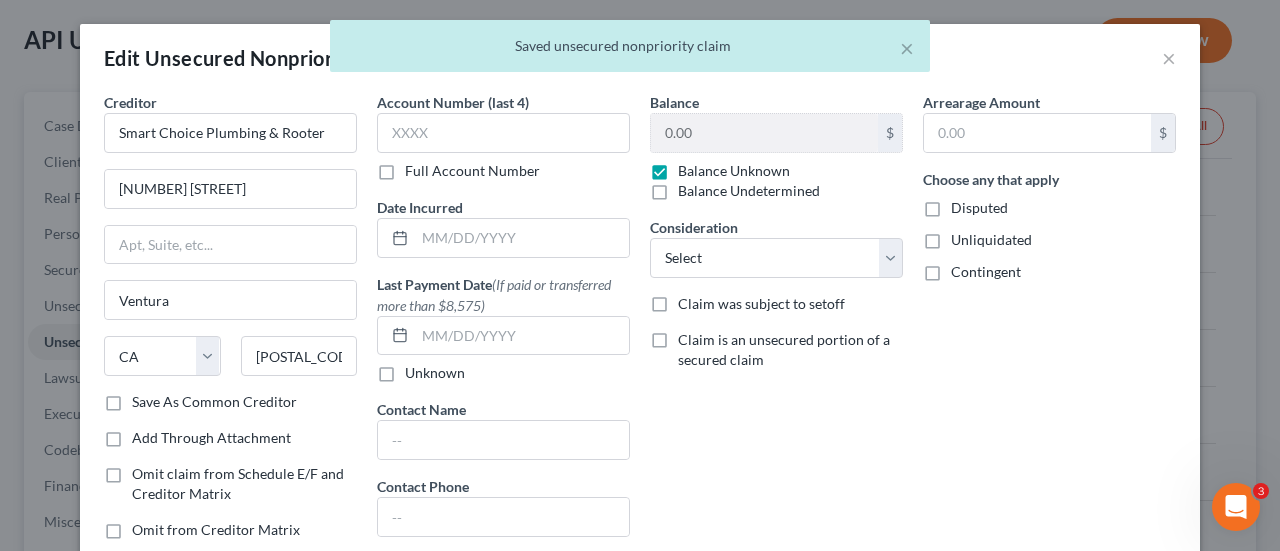 drag, startPoint x: 654, startPoint y: 171, endPoint x: 674, endPoint y: 208, distance: 42.059483 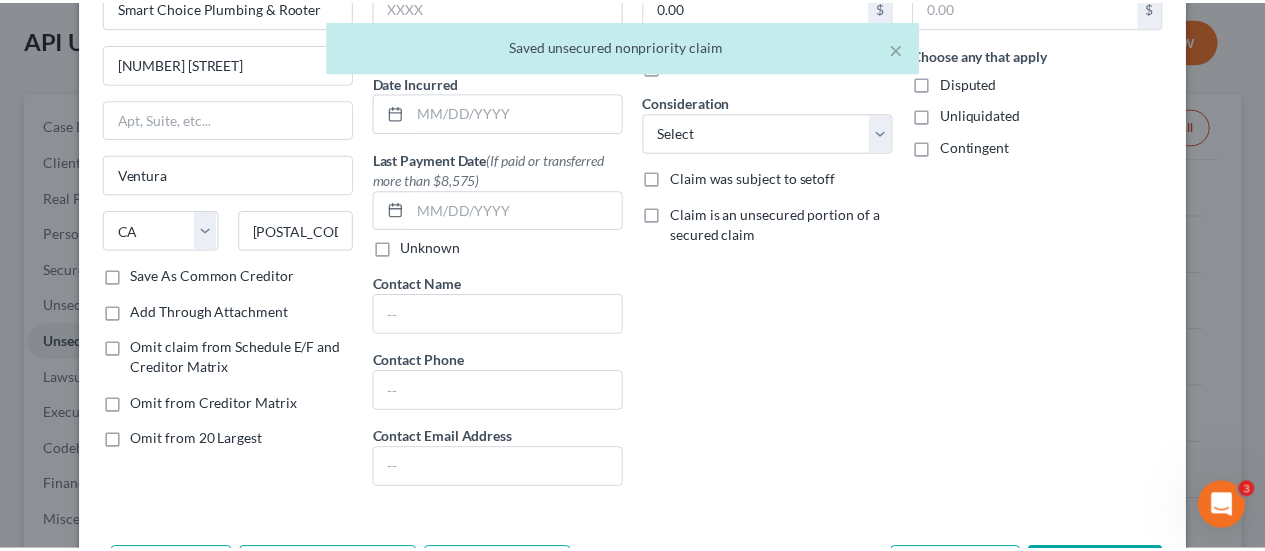 scroll, scrollTop: 257, scrollLeft: 0, axis: vertical 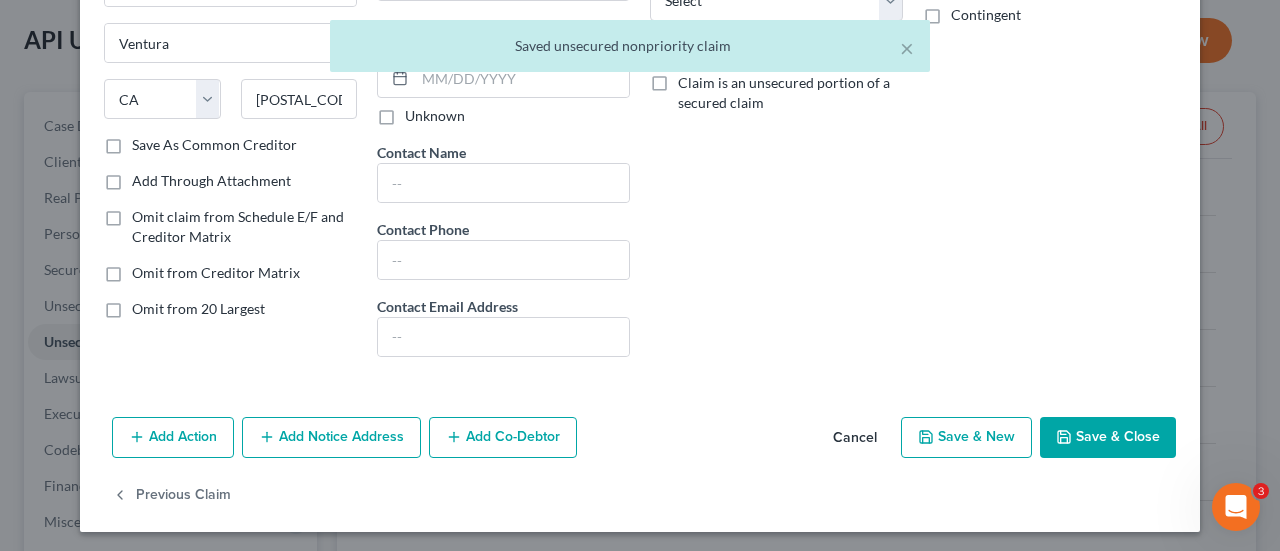 click on "Save & Close" at bounding box center [1108, 438] 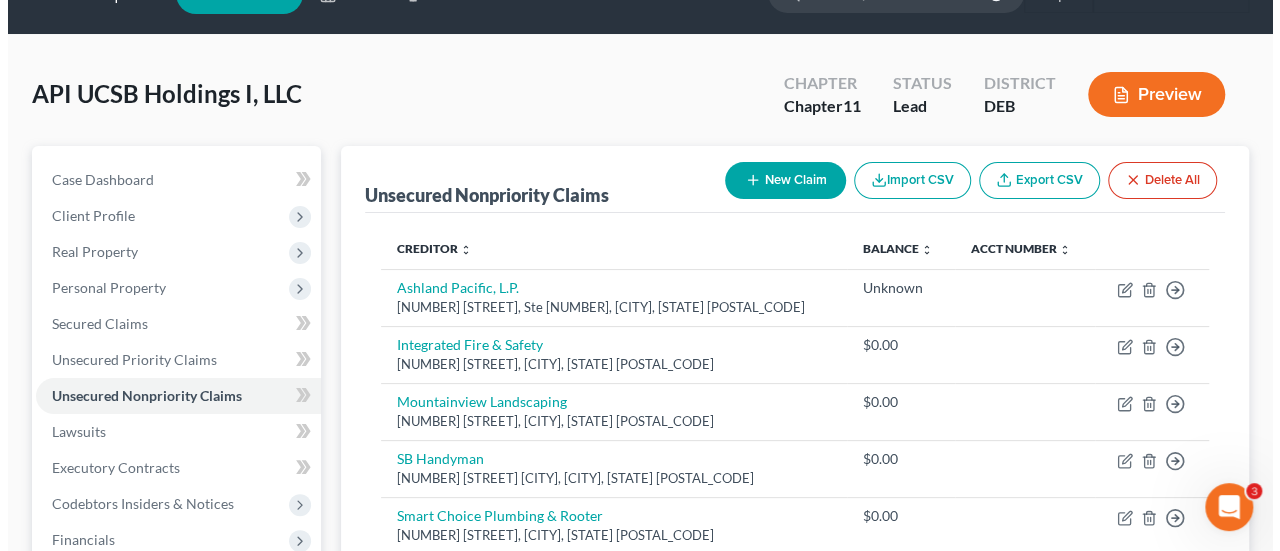 scroll, scrollTop: 0, scrollLeft: 0, axis: both 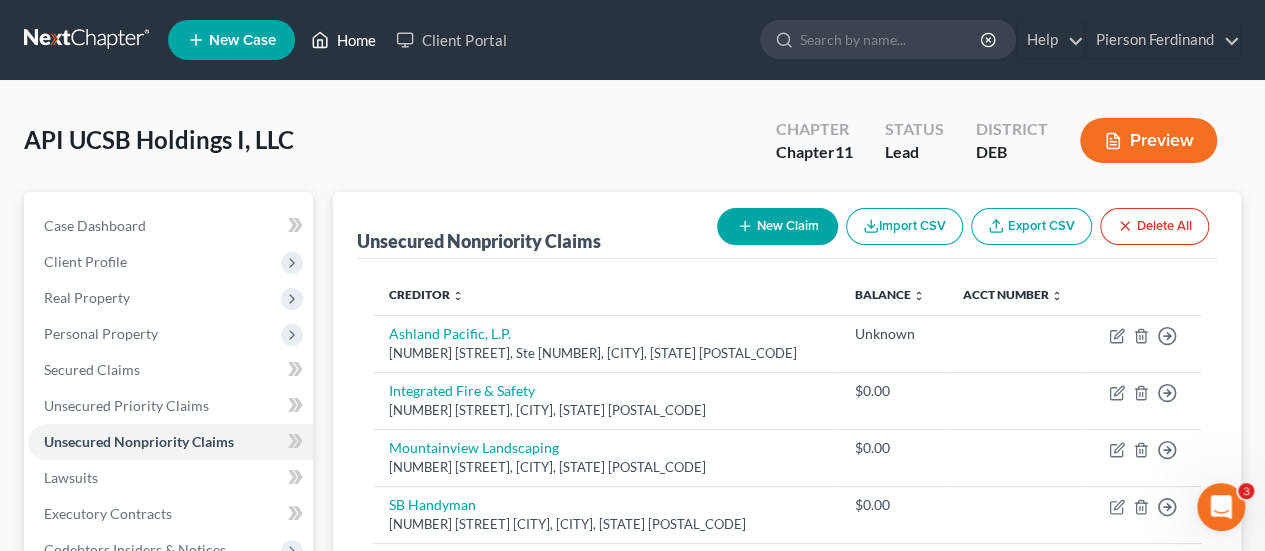 drag, startPoint x: 348, startPoint y: 39, endPoint x: 383, endPoint y: 93, distance: 64.3506 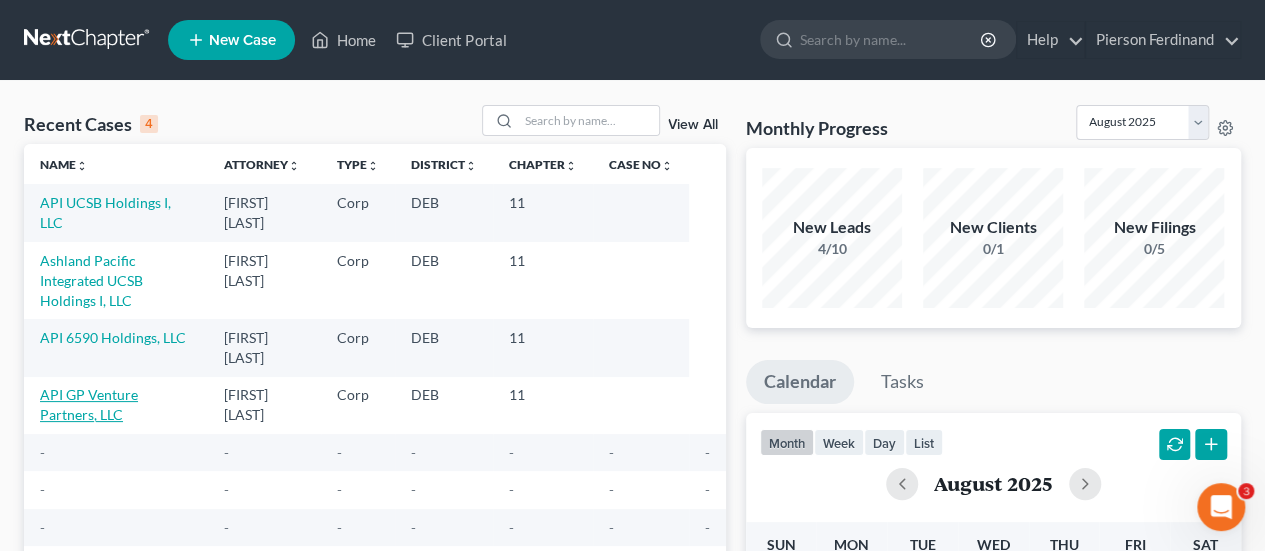 click on "API GP Venture Partners, LLC" at bounding box center [89, 404] 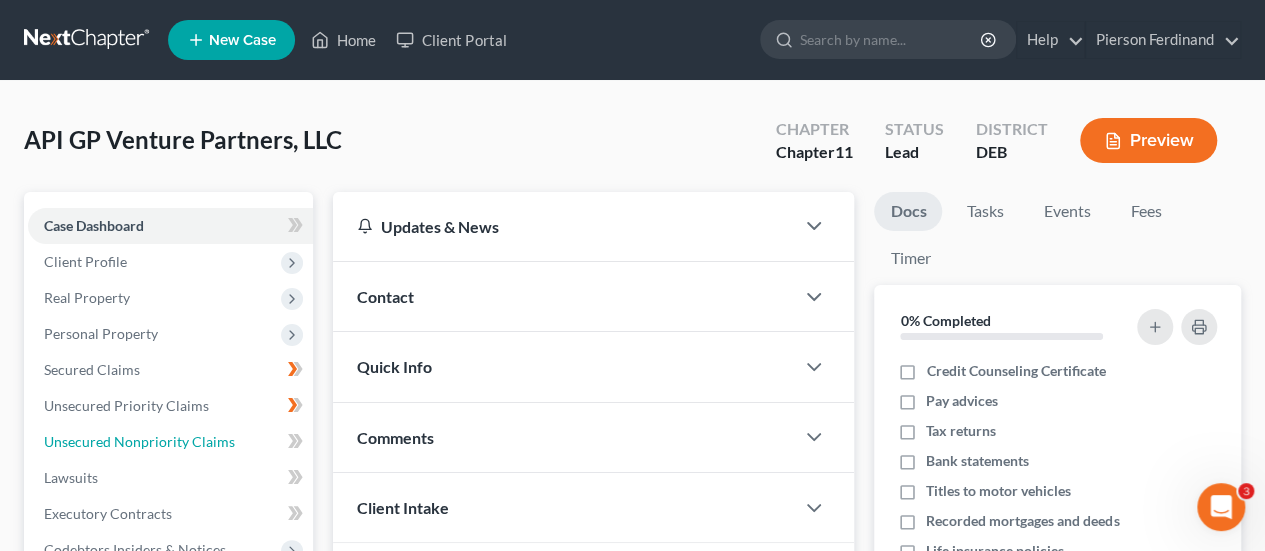 click on "Unsecured Nonpriority Claims" at bounding box center [139, 441] 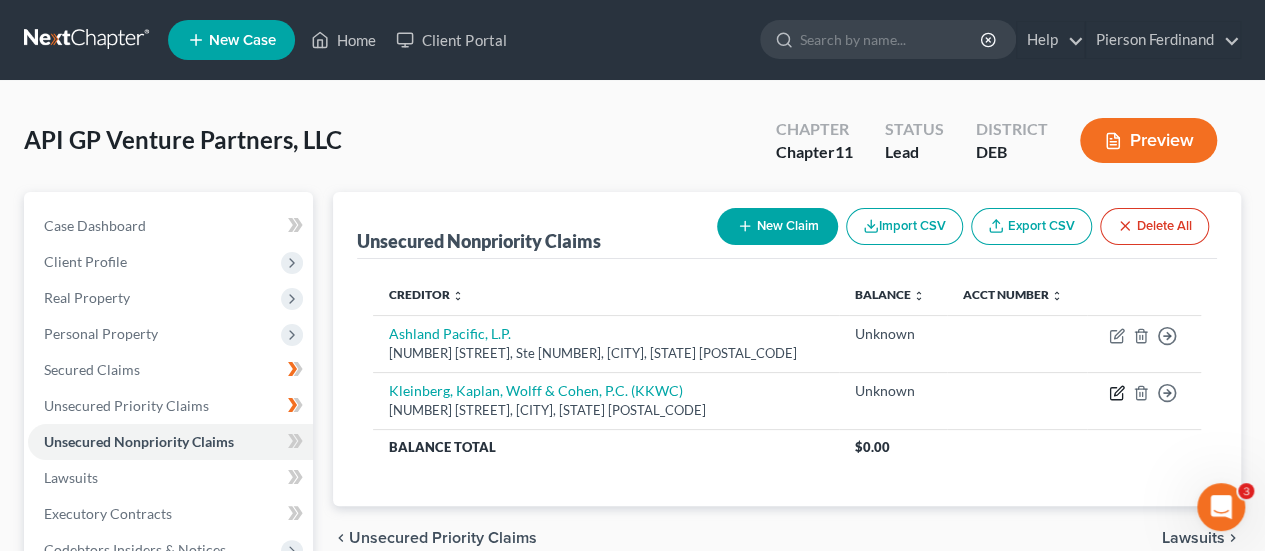 click 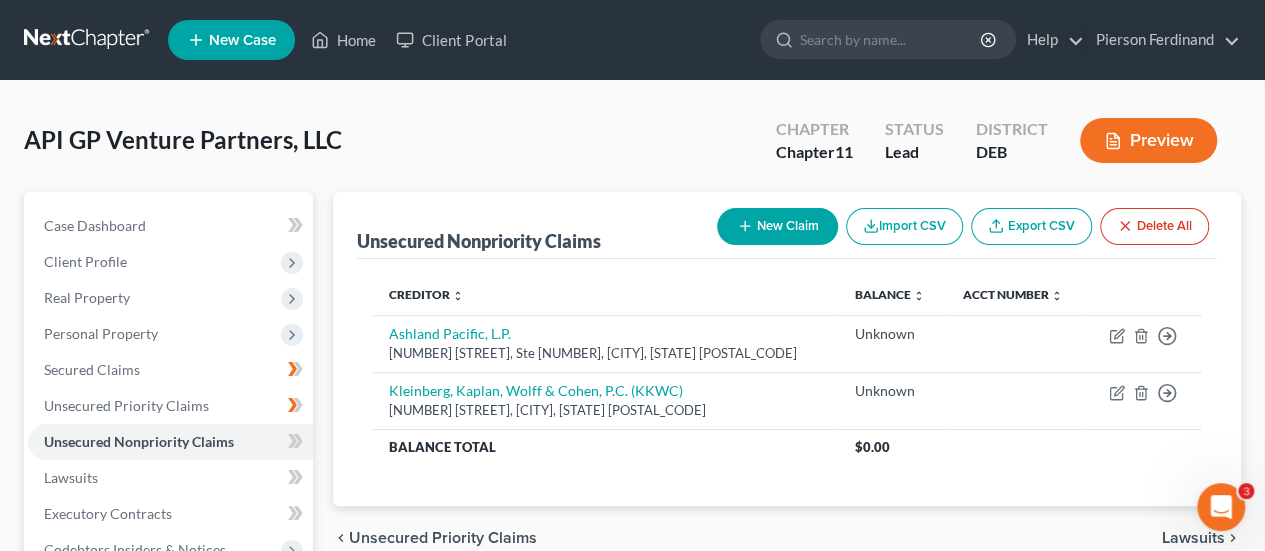 select on "35" 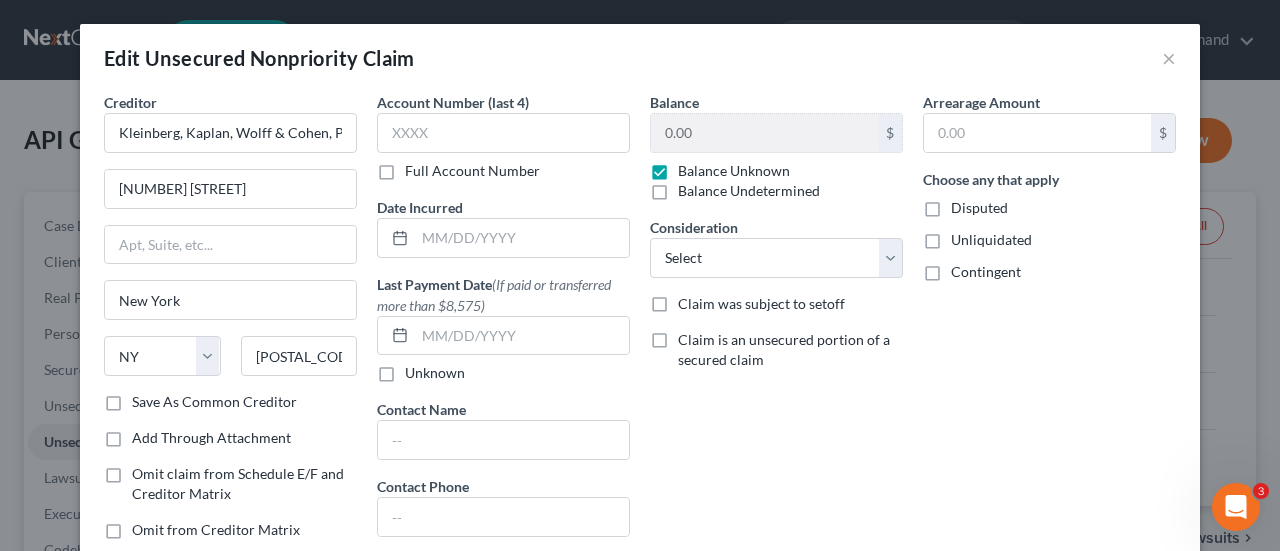 click on "Balance Unknown" at bounding box center (734, 171) 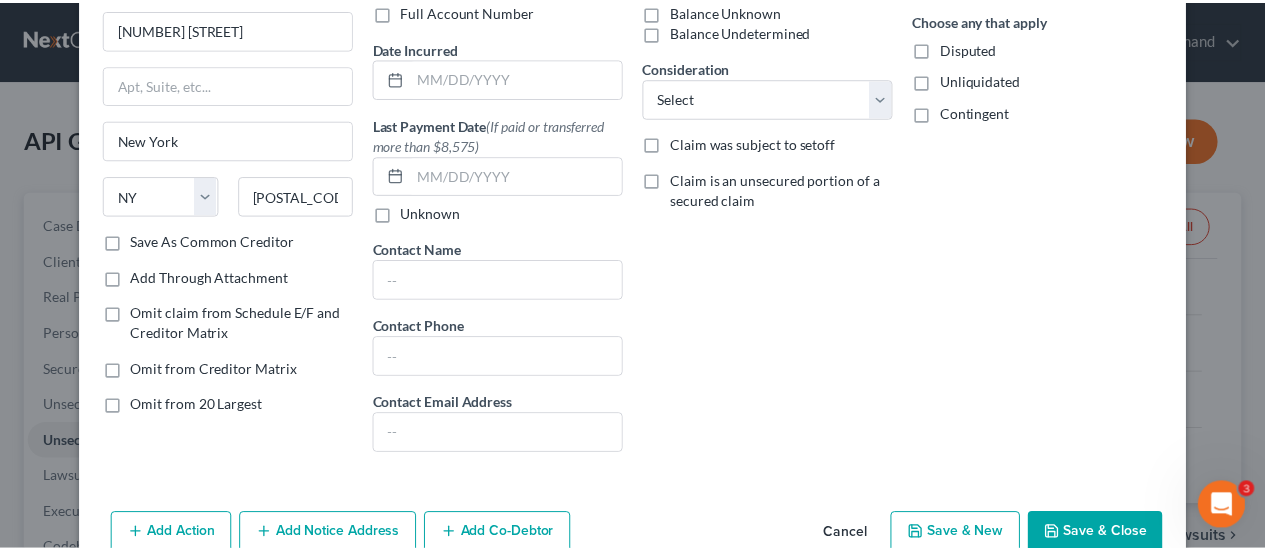 scroll, scrollTop: 257, scrollLeft: 0, axis: vertical 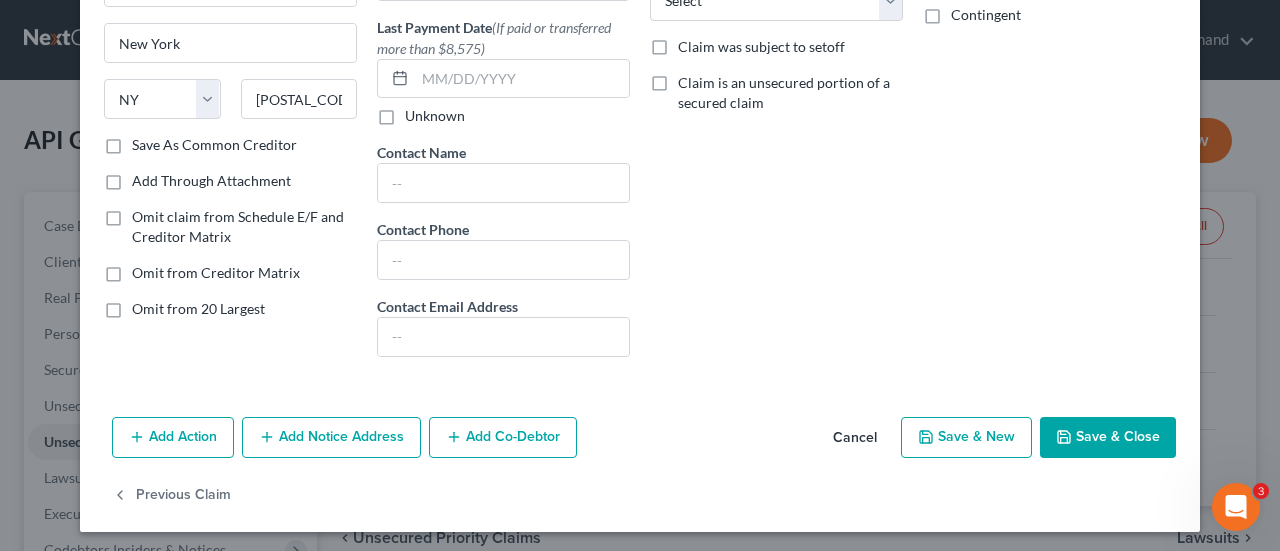 click on "Save & Close" at bounding box center [1108, 438] 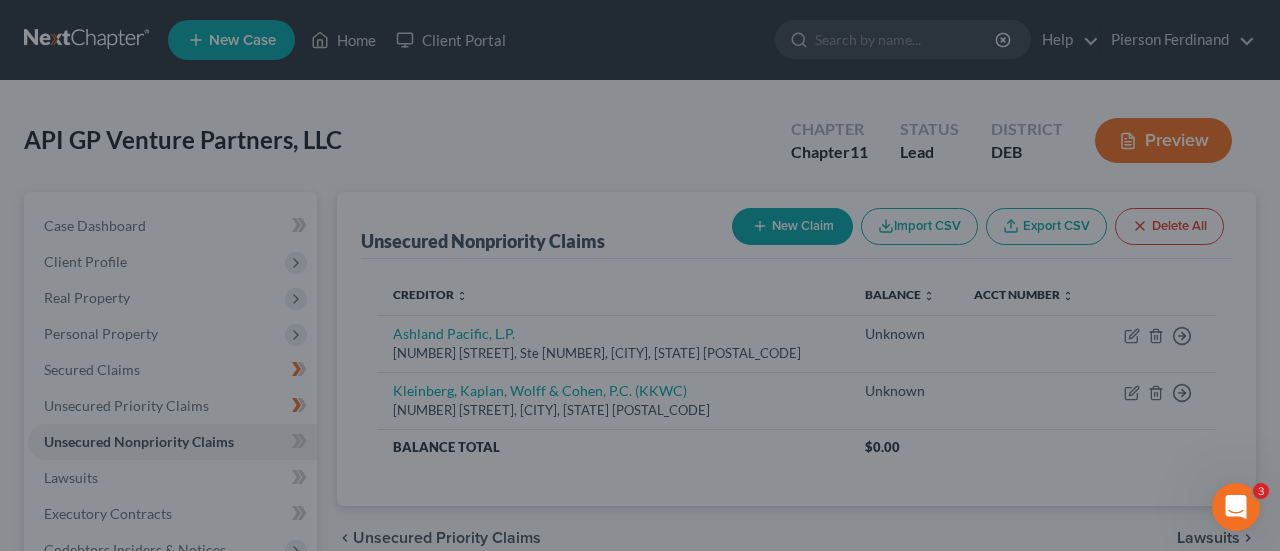 type on "0" 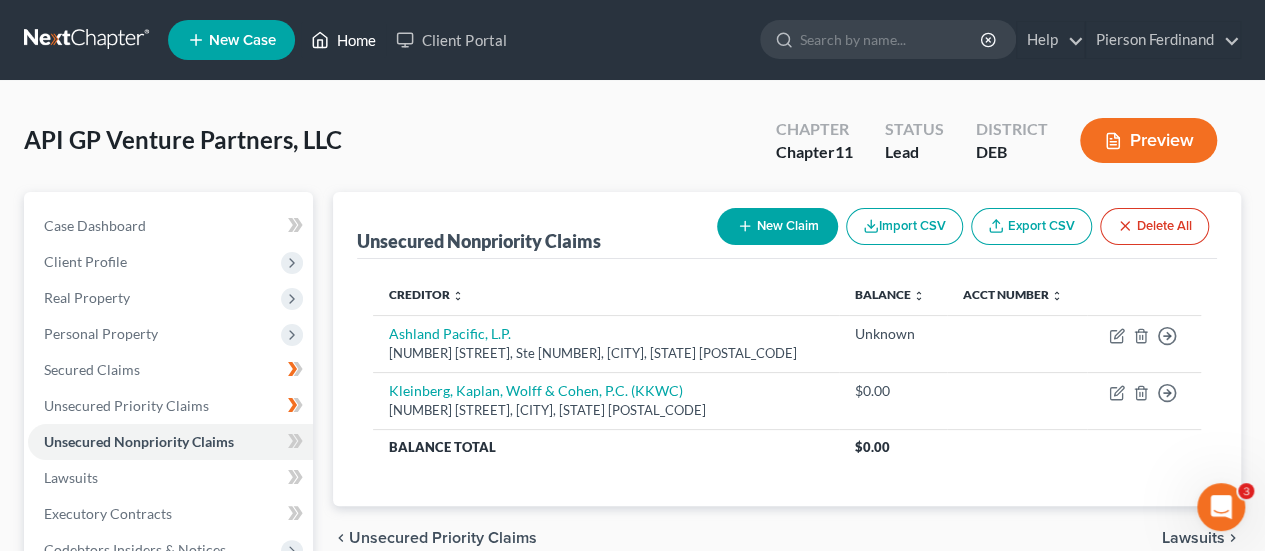 click on "Home" at bounding box center (343, 40) 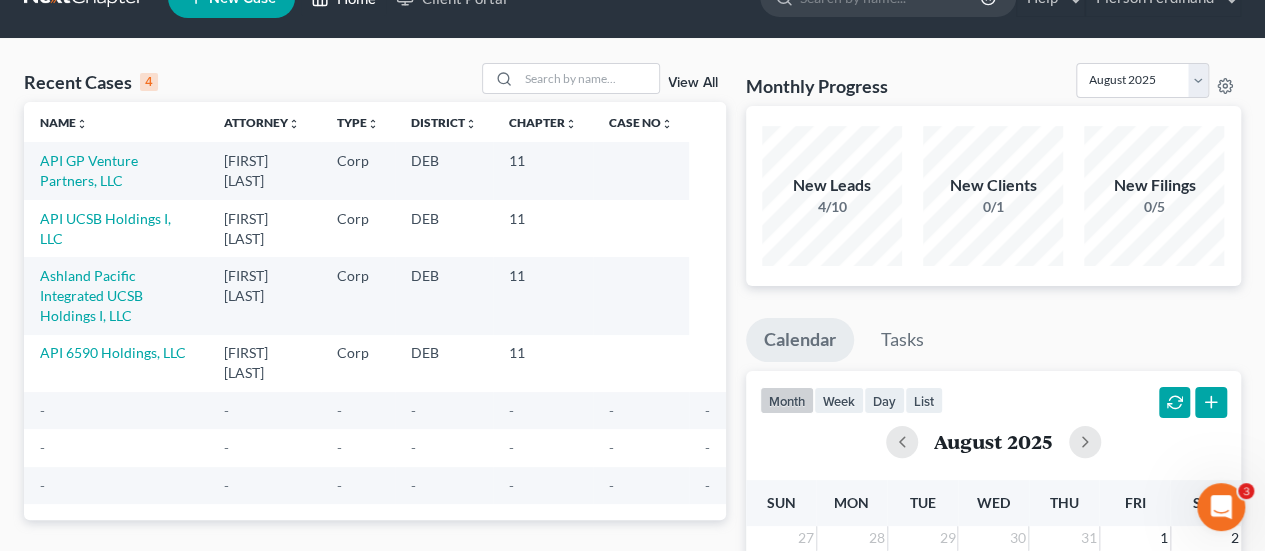 scroll, scrollTop: 0, scrollLeft: 0, axis: both 